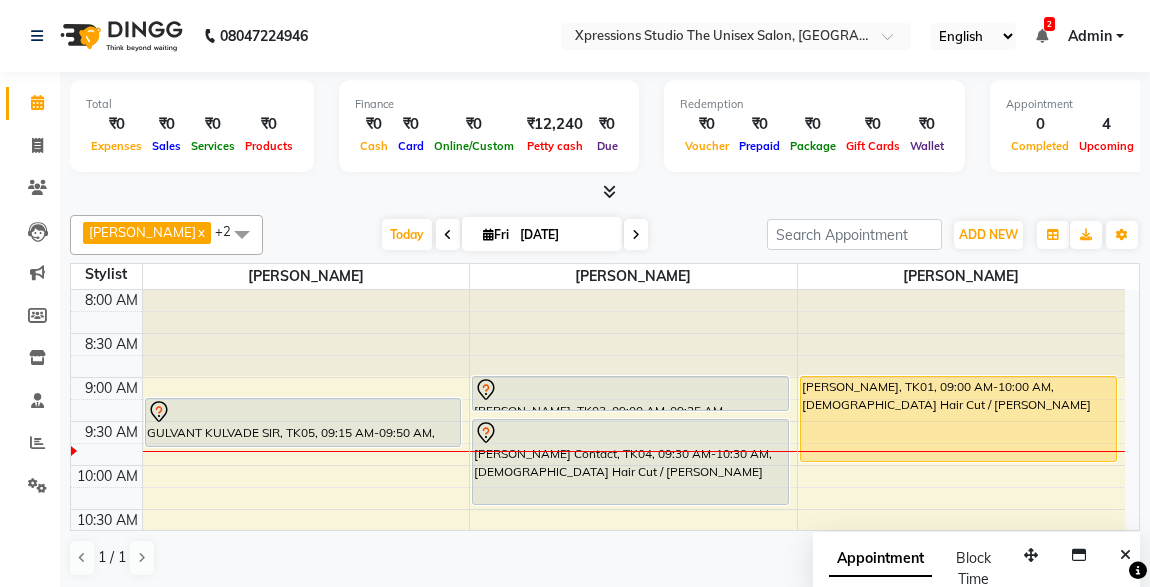 scroll, scrollTop: 0, scrollLeft: 0, axis: both 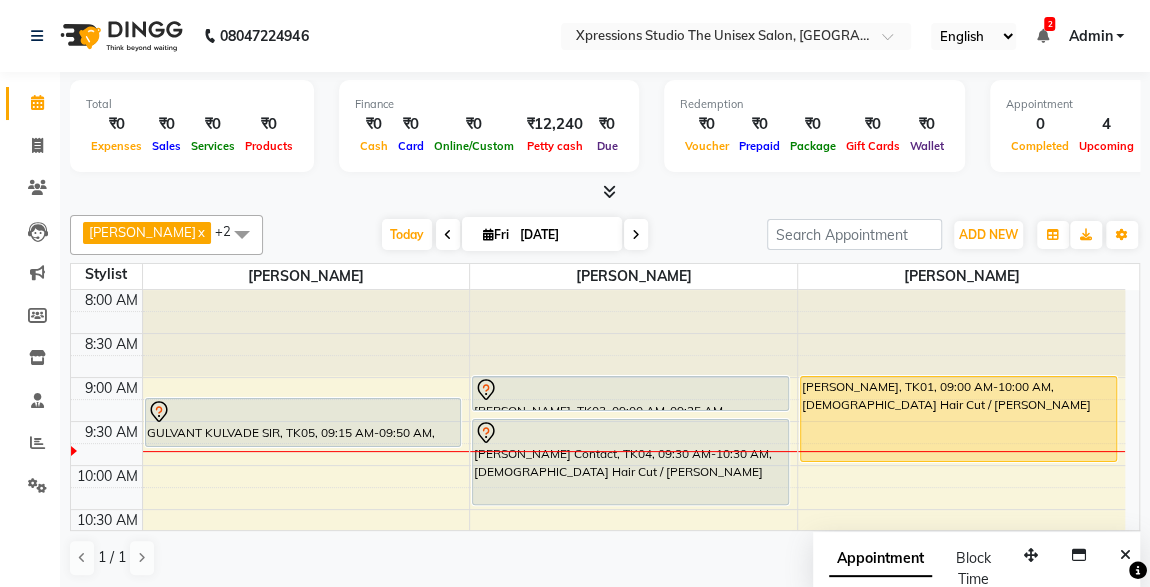 click on "2" at bounding box center (1049, 24) 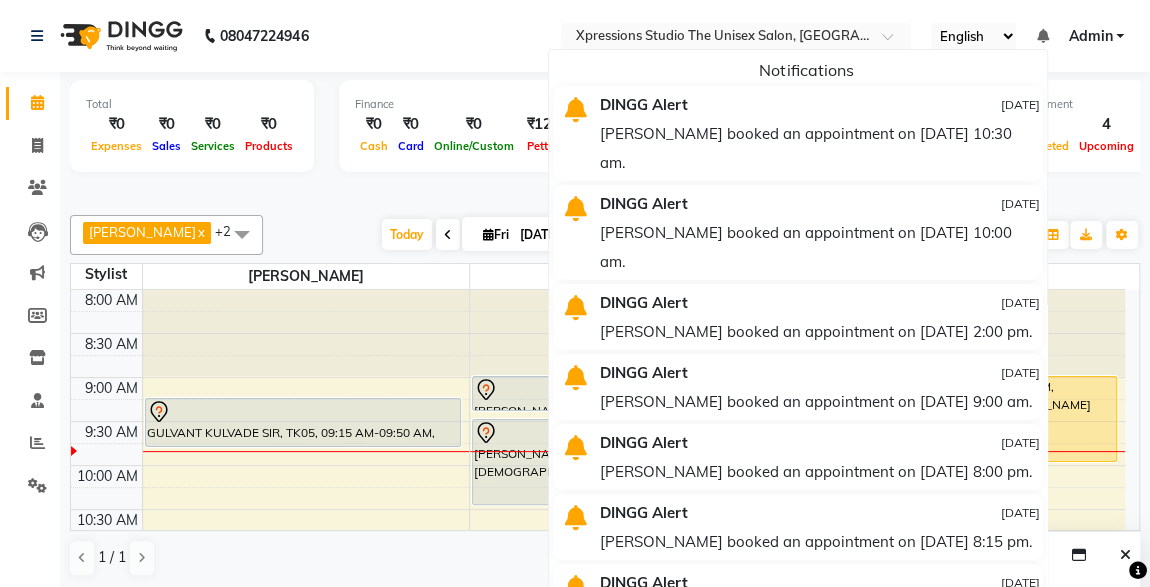 click on "Notifications" at bounding box center (806, 70) 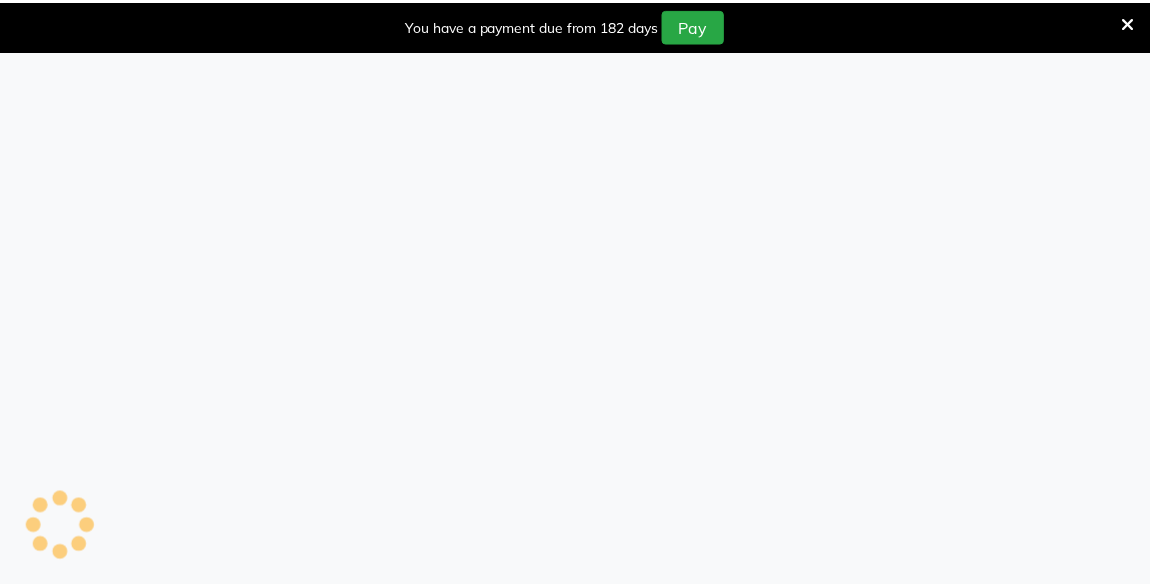 scroll, scrollTop: 0, scrollLeft: 0, axis: both 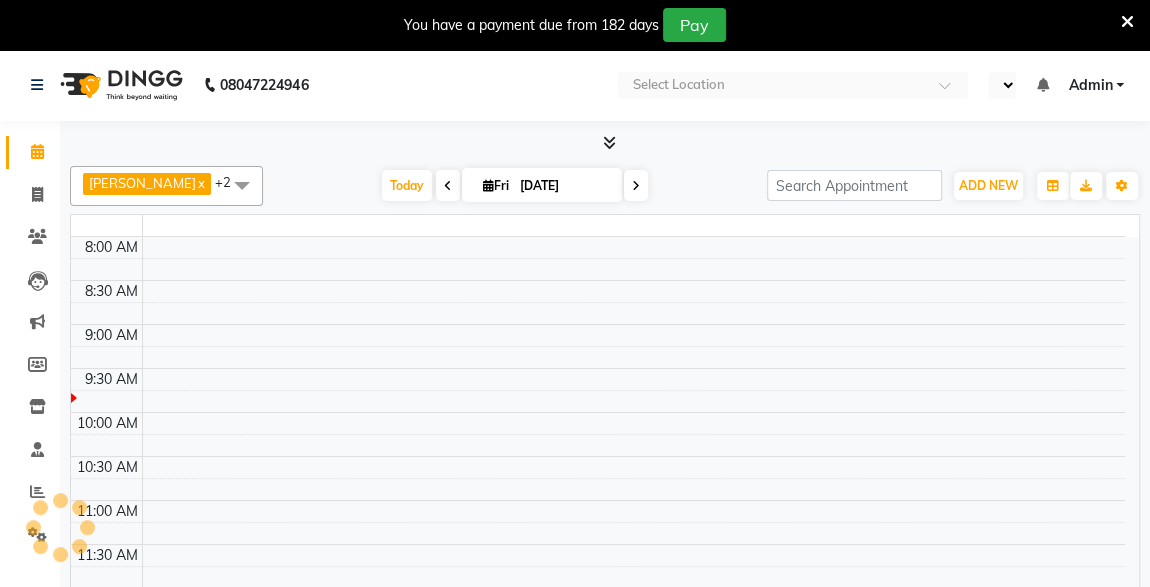 select on "en" 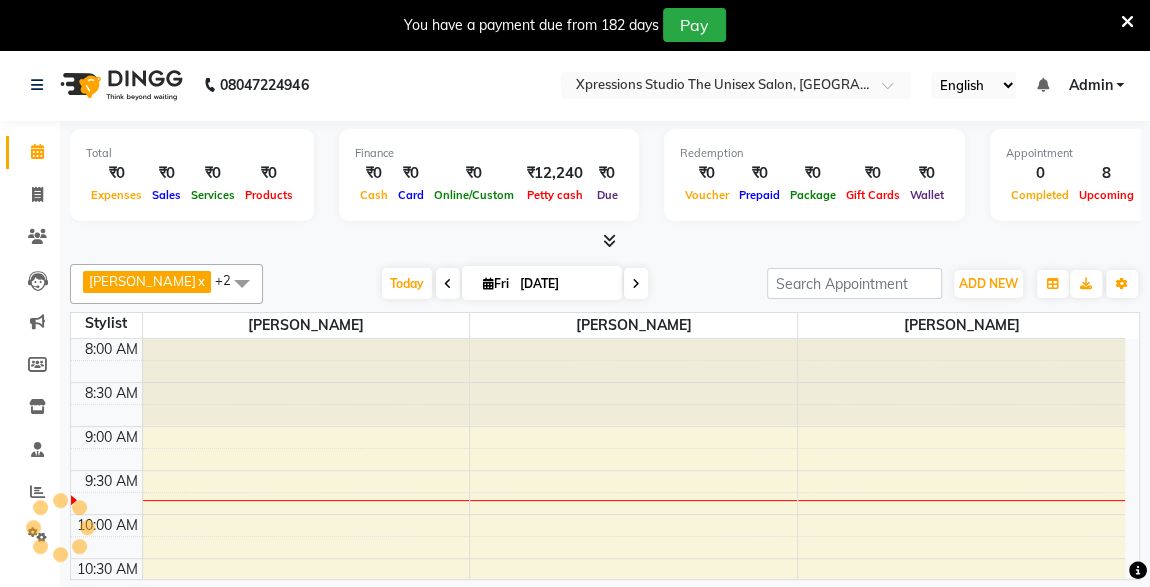 scroll, scrollTop: 0, scrollLeft: 0, axis: both 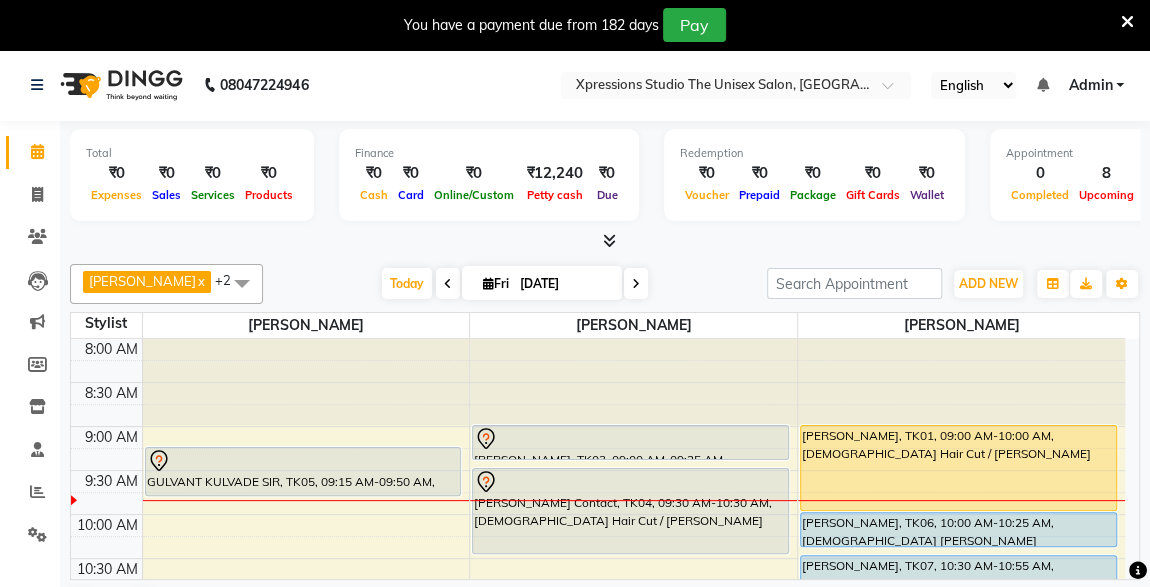 click at bounding box center [303, 461] 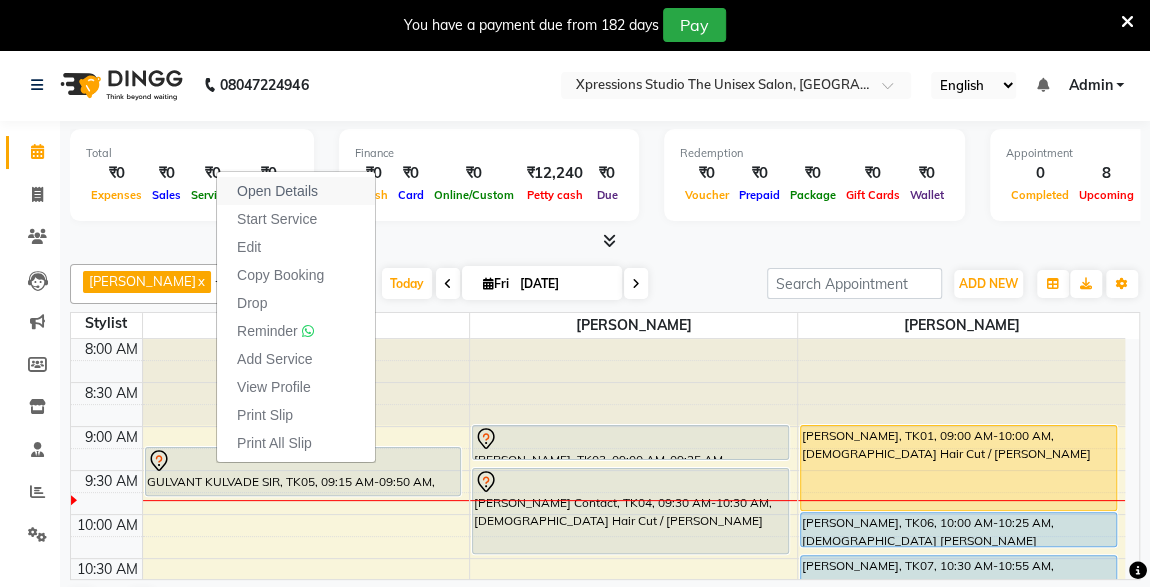 click on "Open Details" at bounding box center [277, 191] 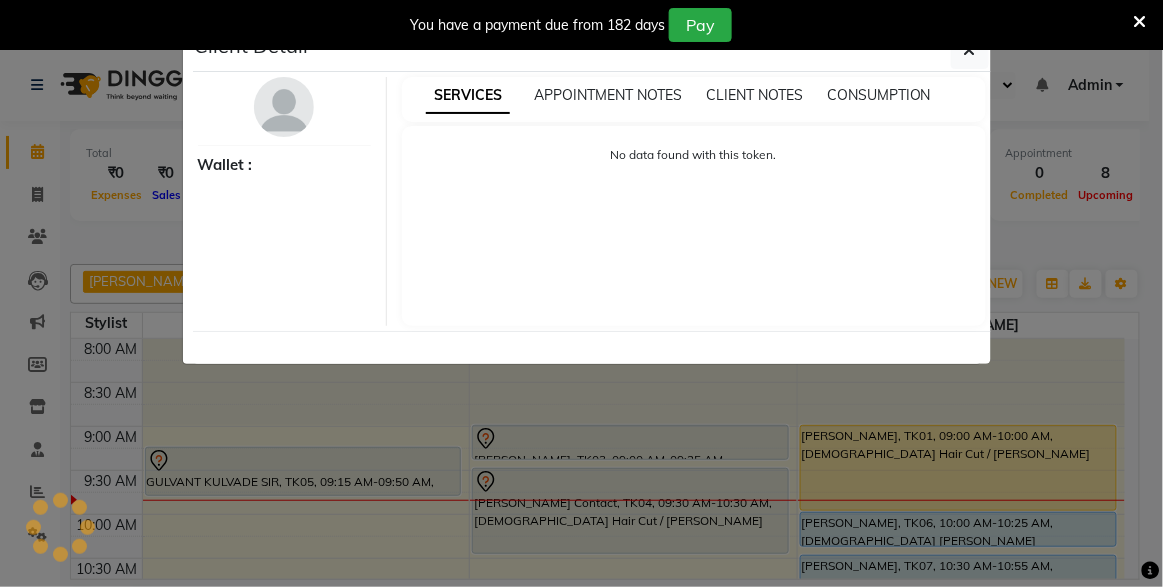 select on "7" 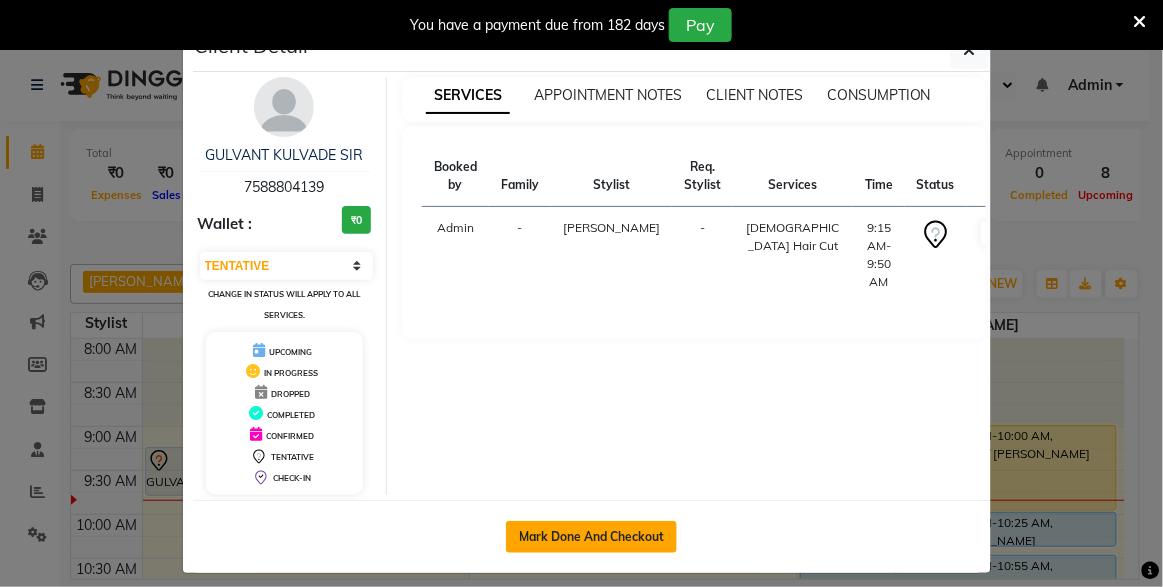 click on "Mark Done And Checkout" 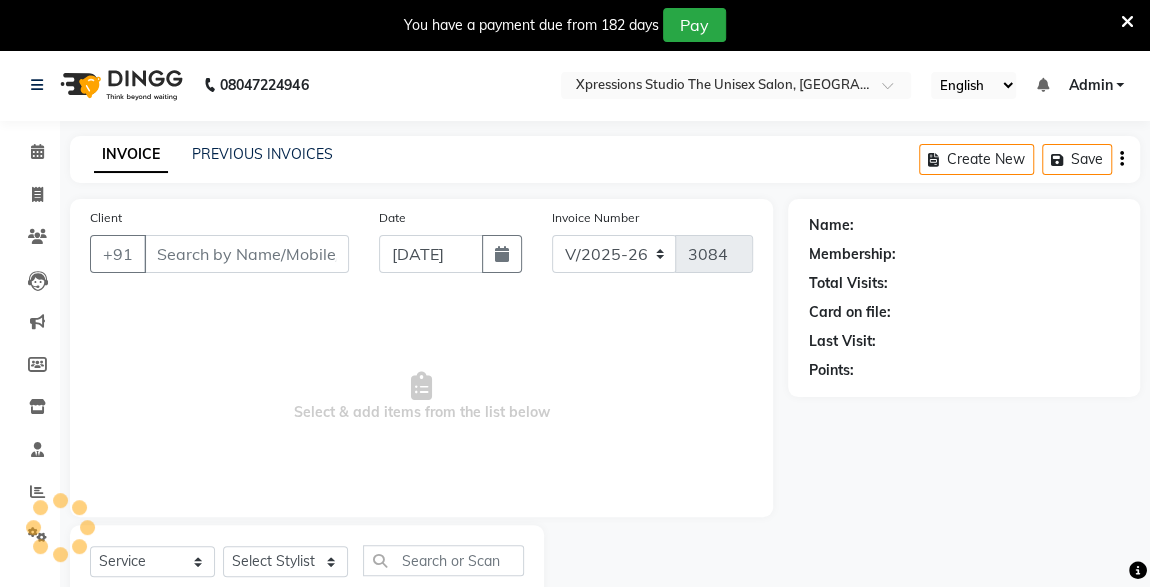 type on "7588804139" 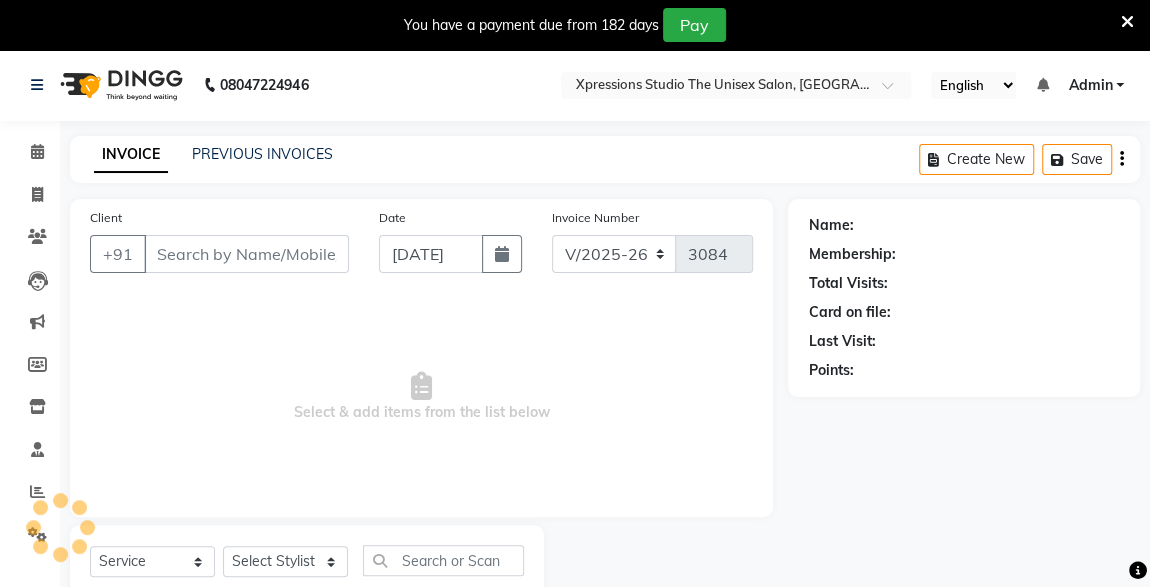 select on "57587" 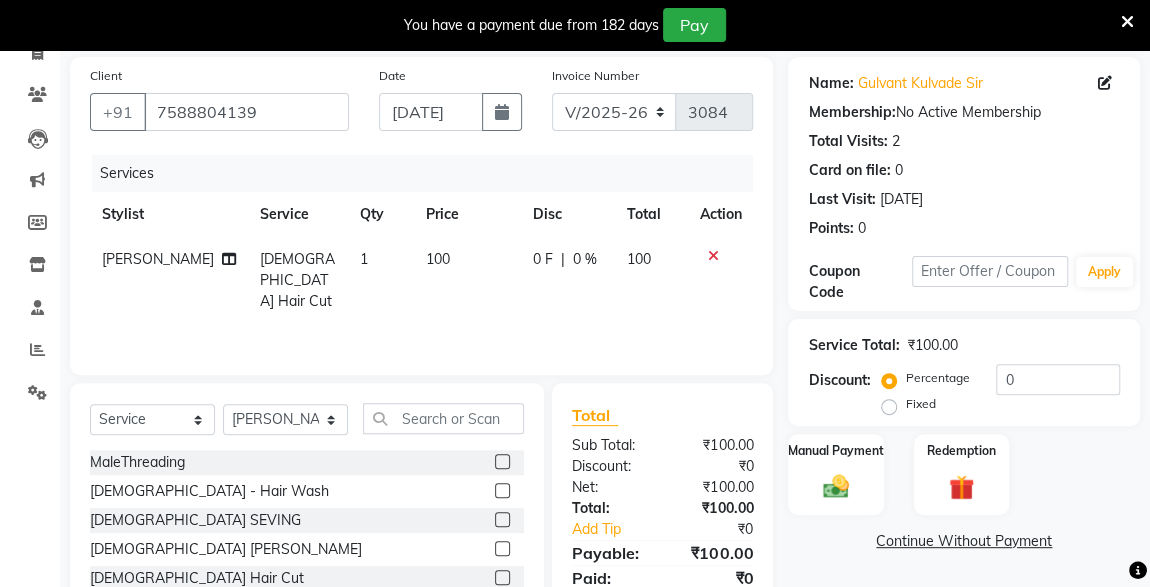 click 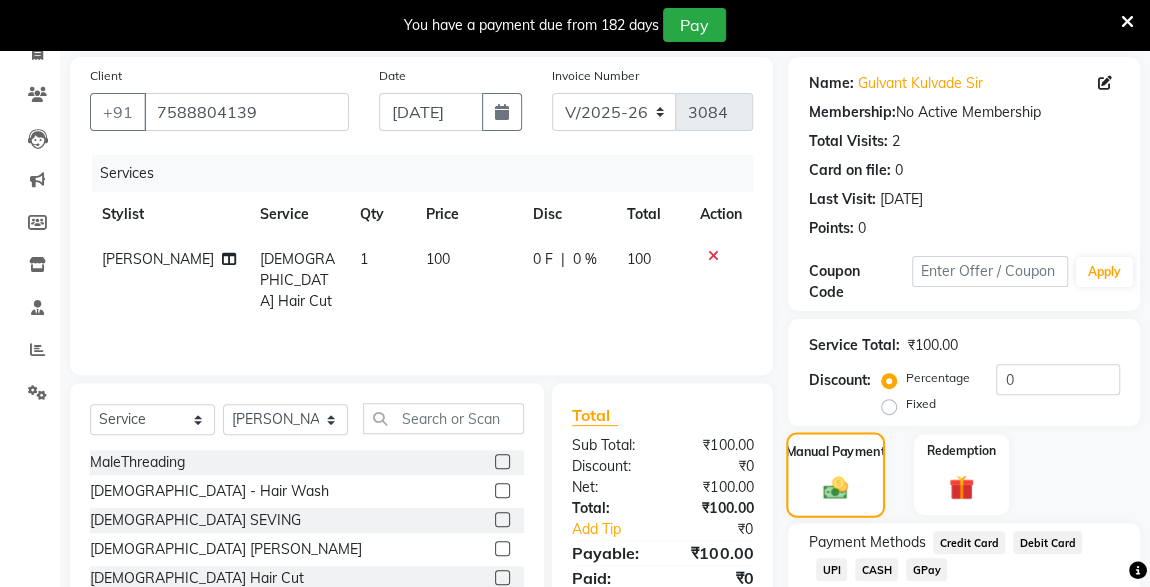 scroll, scrollTop: 268, scrollLeft: 0, axis: vertical 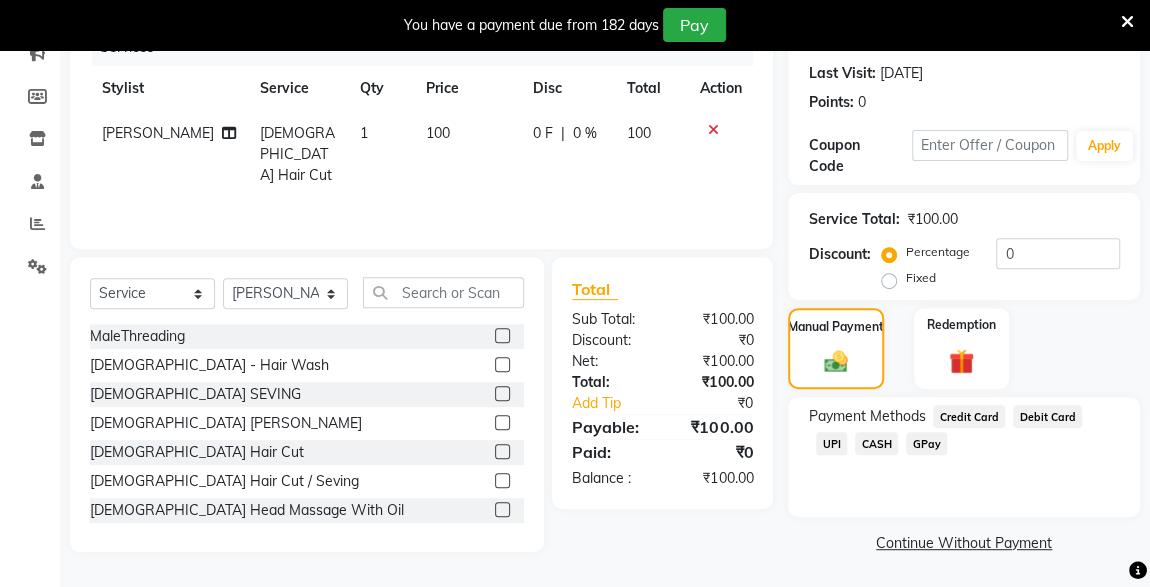 click on "UPI" 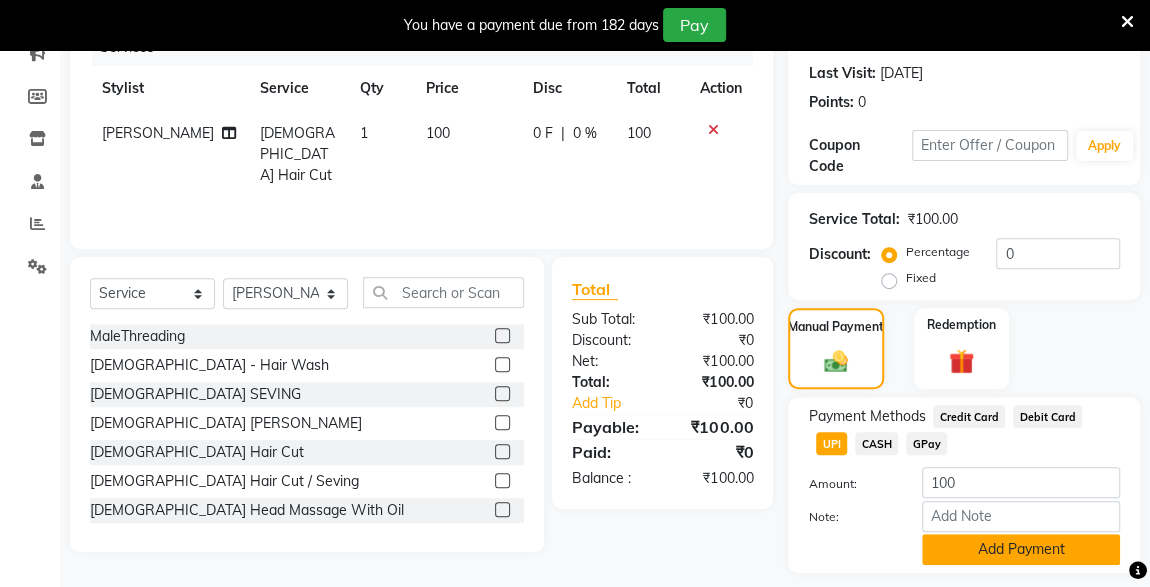 click on "Add Payment" 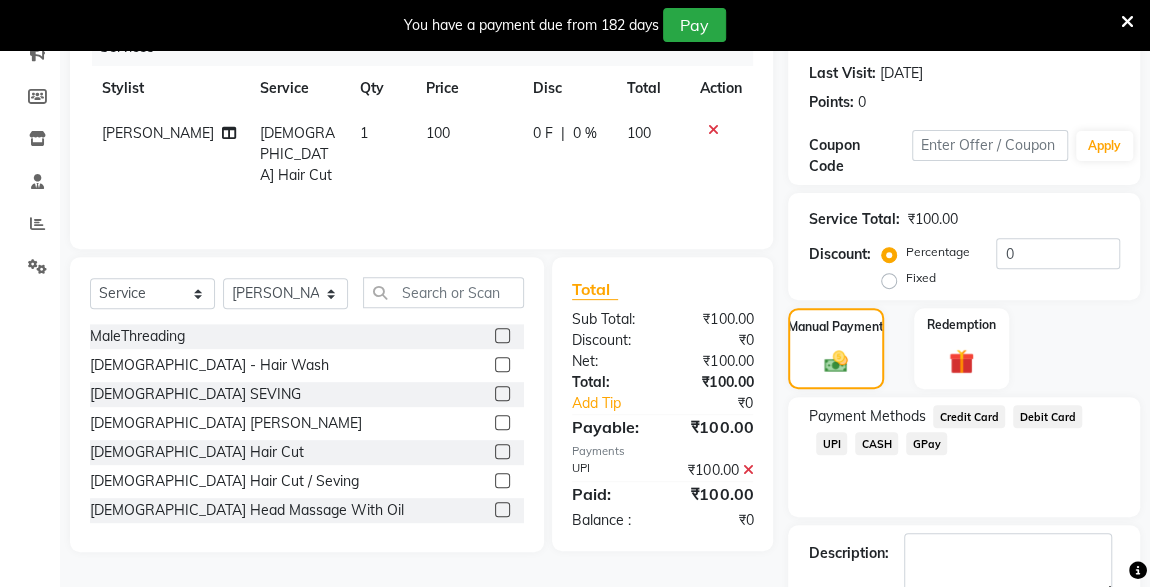 scroll, scrollTop: 379, scrollLeft: 0, axis: vertical 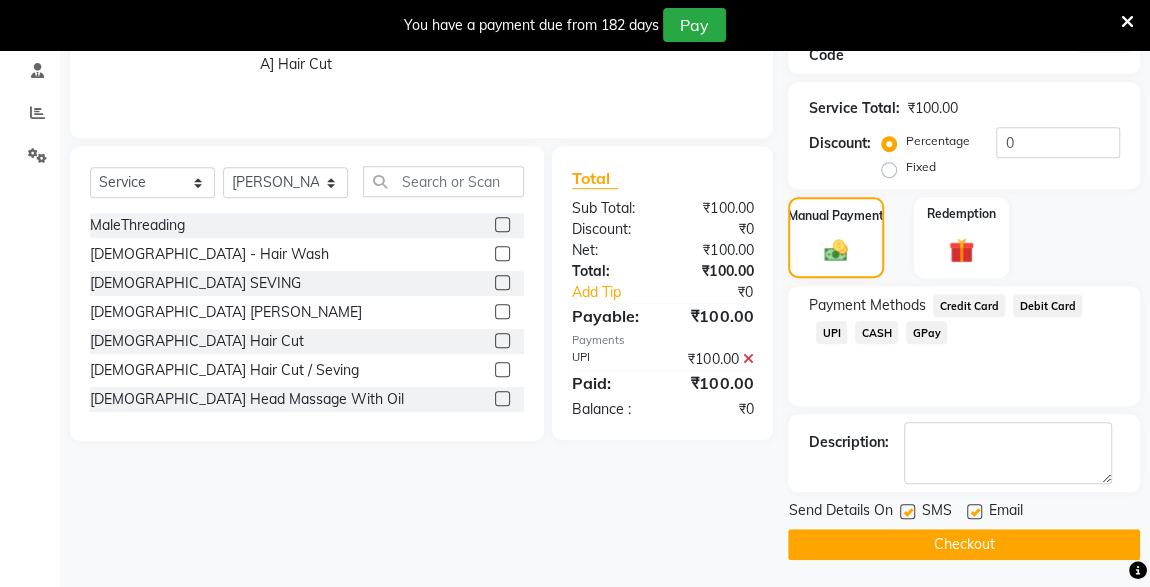 click 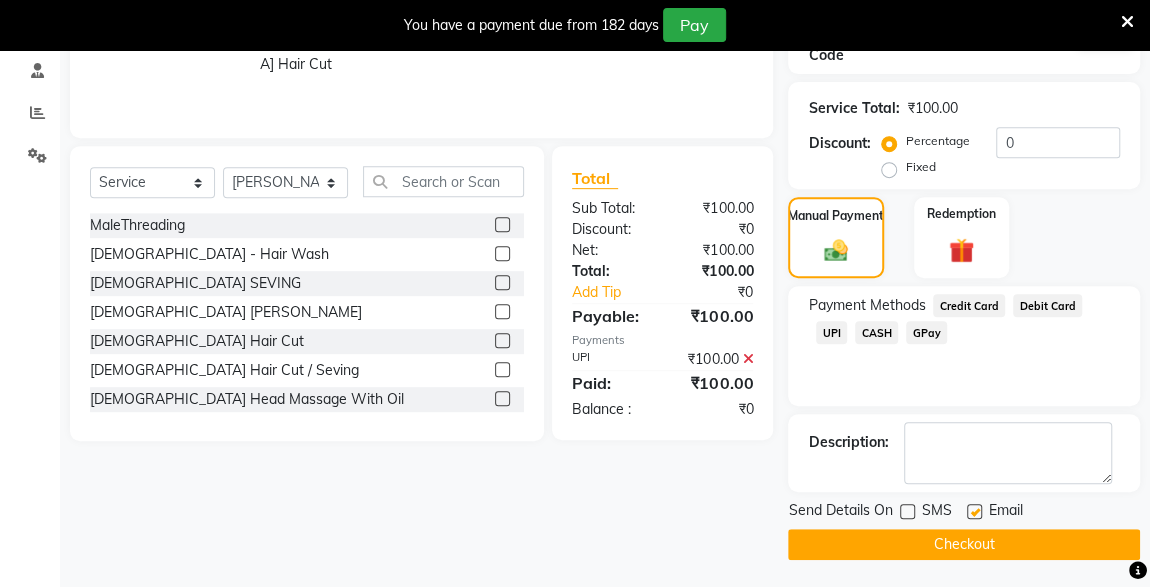 click on "Checkout" 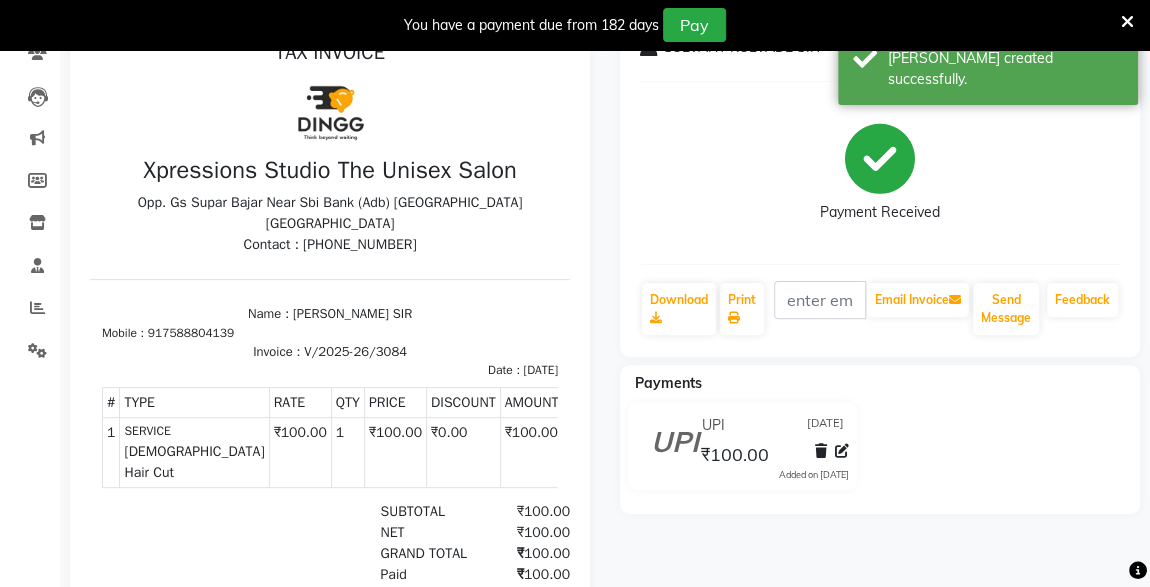 scroll, scrollTop: 0, scrollLeft: 0, axis: both 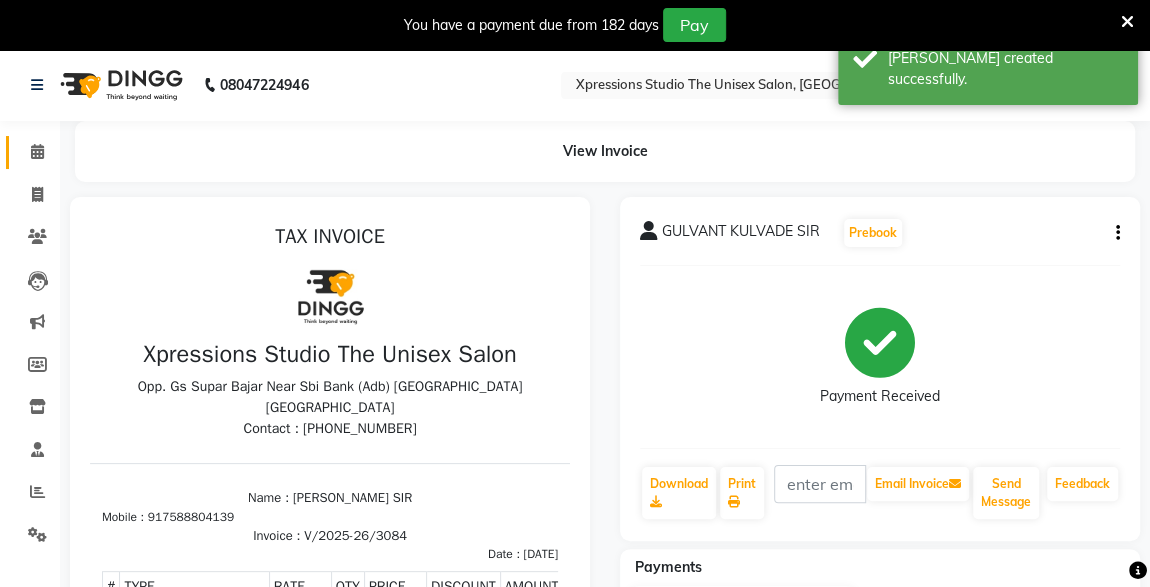 click 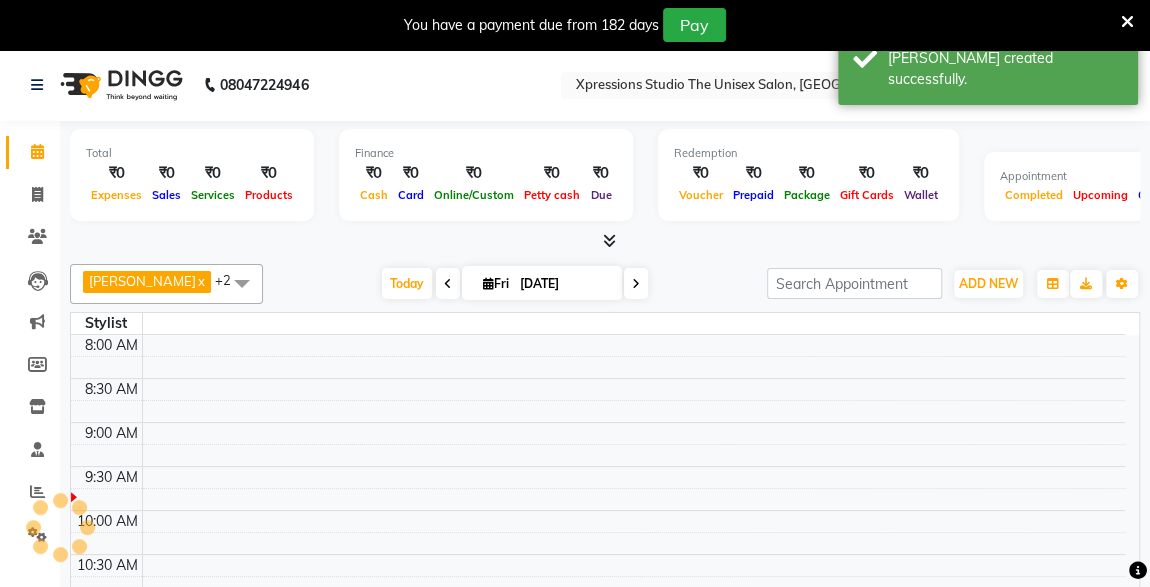 scroll, scrollTop: 0, scrollLeft: 0, axis: both 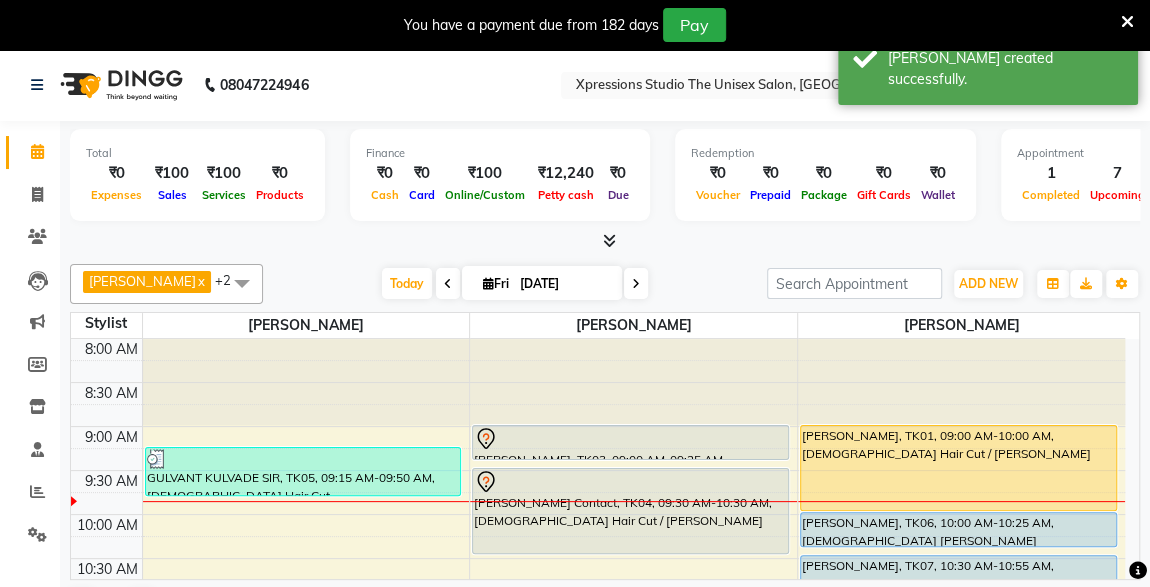 click at bounding box center [630, 439] 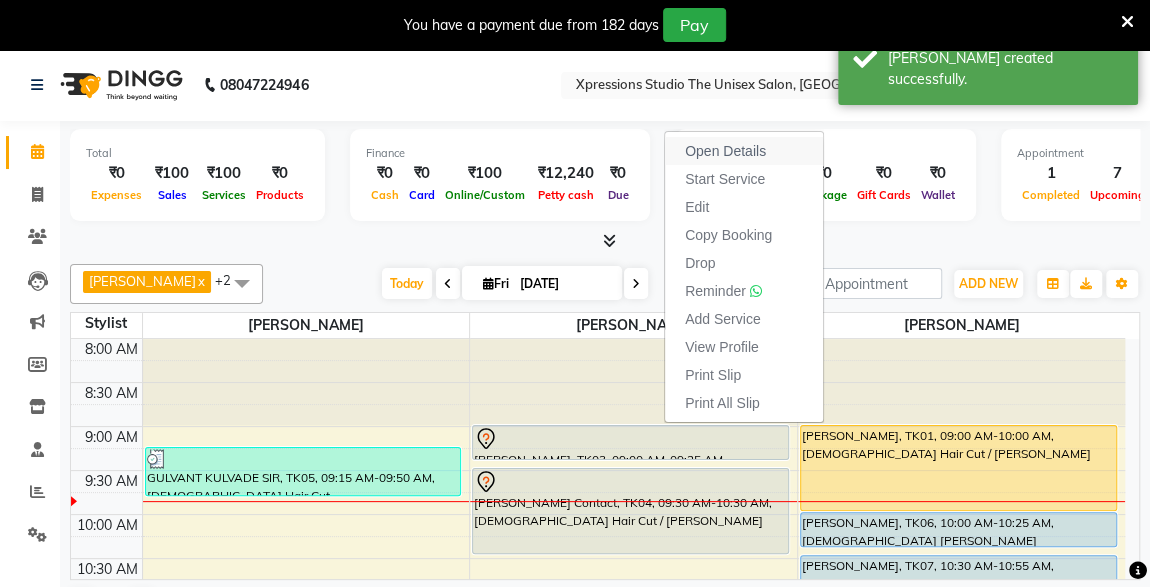 click on "Open Details" at bounding box center [725, 151] 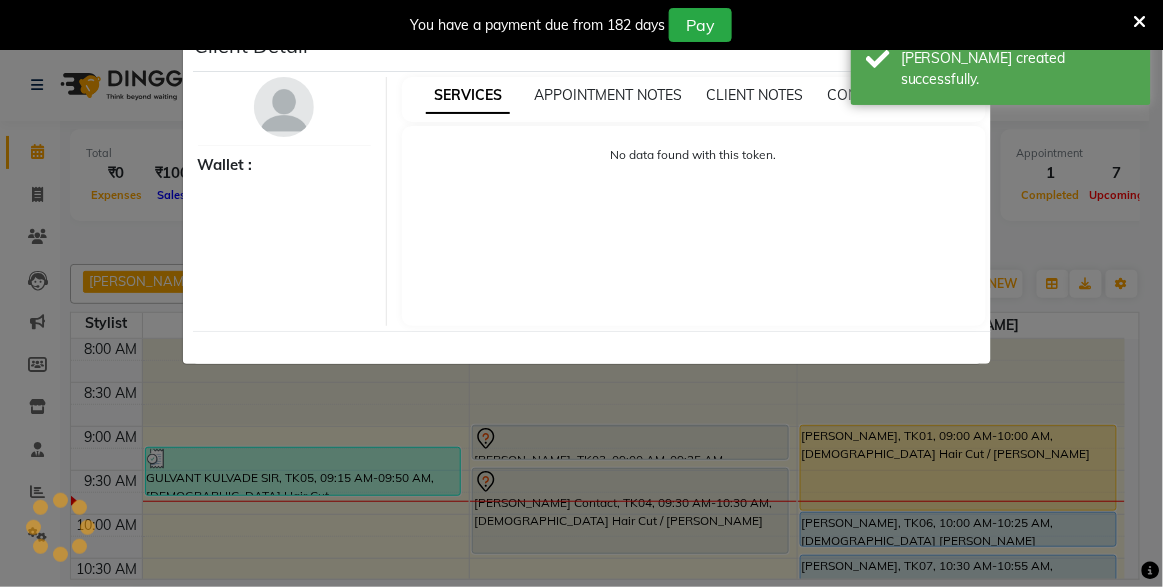 select on "7" 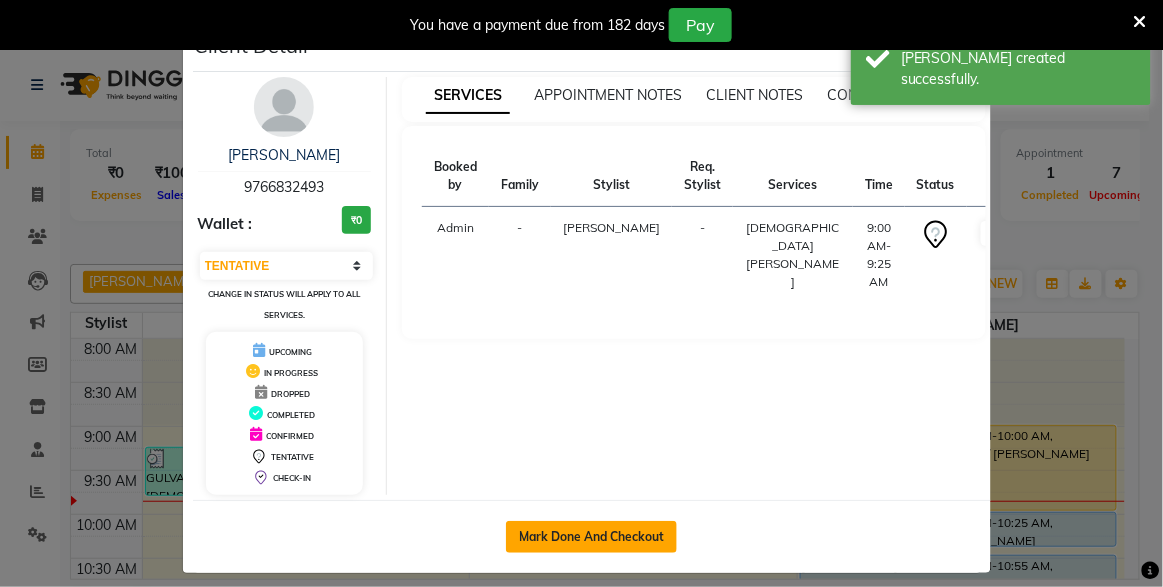 click on "Mark Done And Checkout" 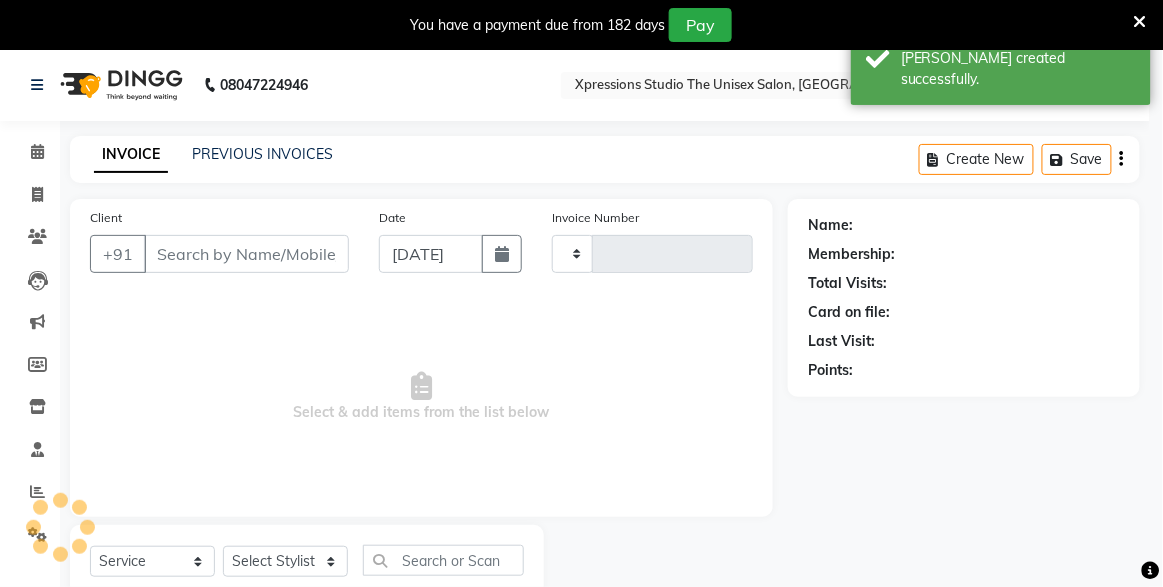 type on "3085" 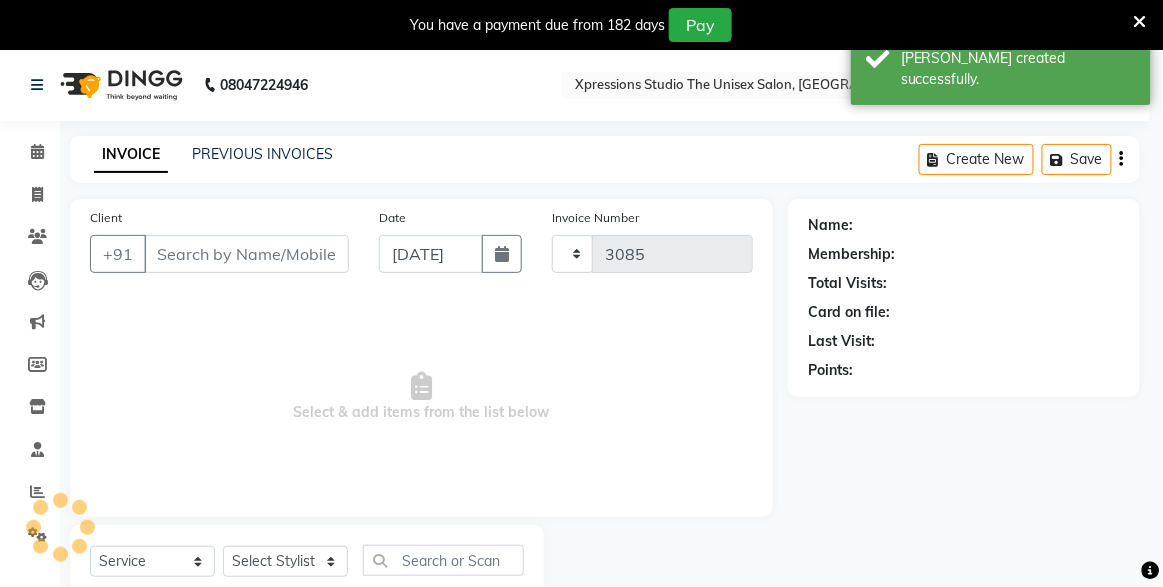 select on "7003" 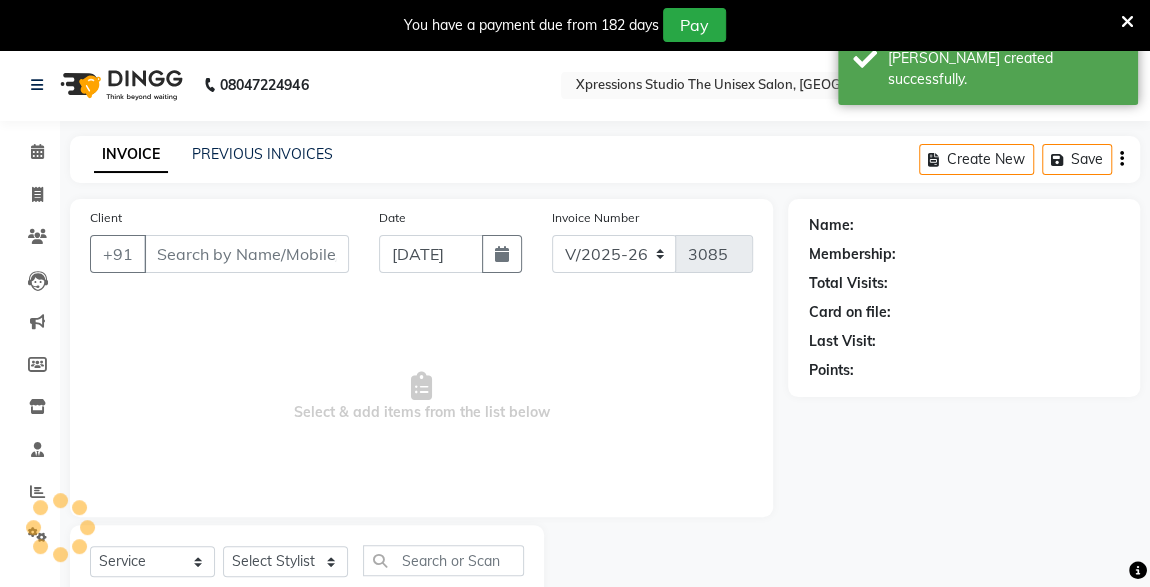 type on "9766832493" 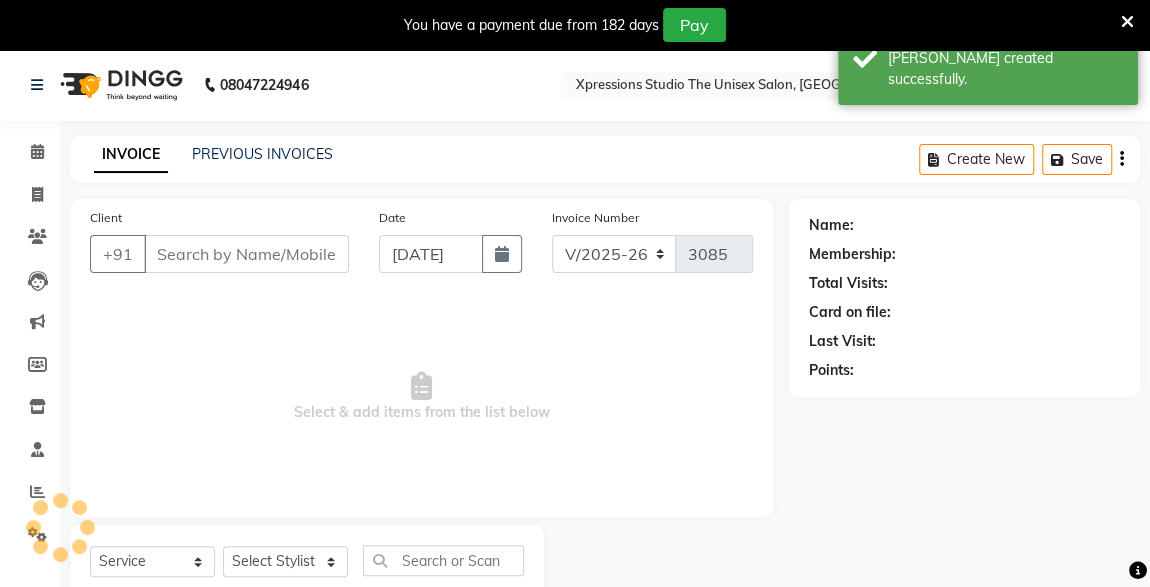 select on "57588" 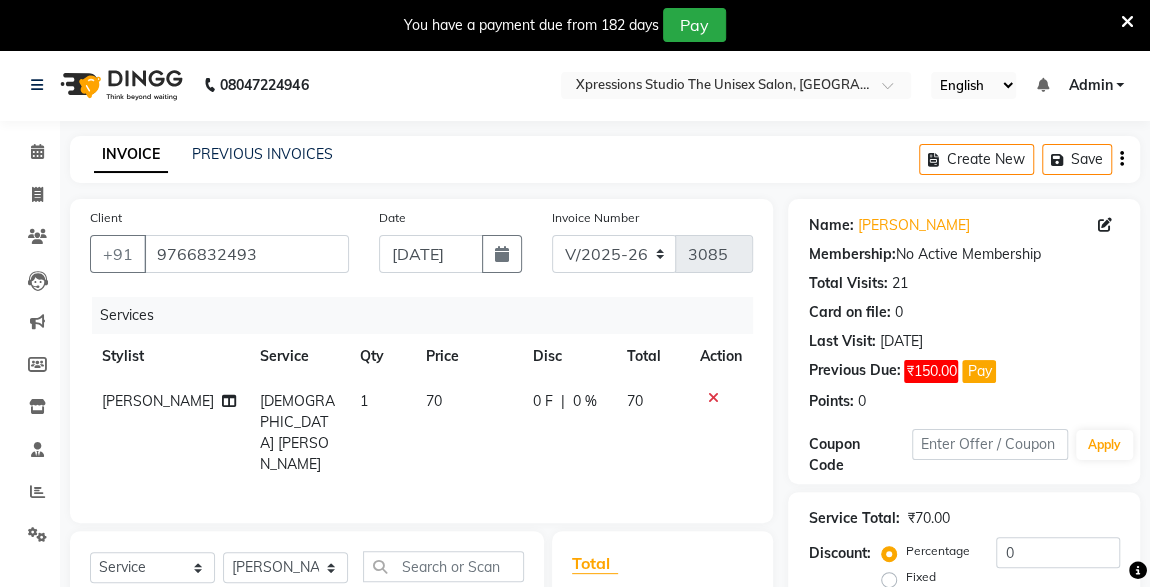 click on "70" 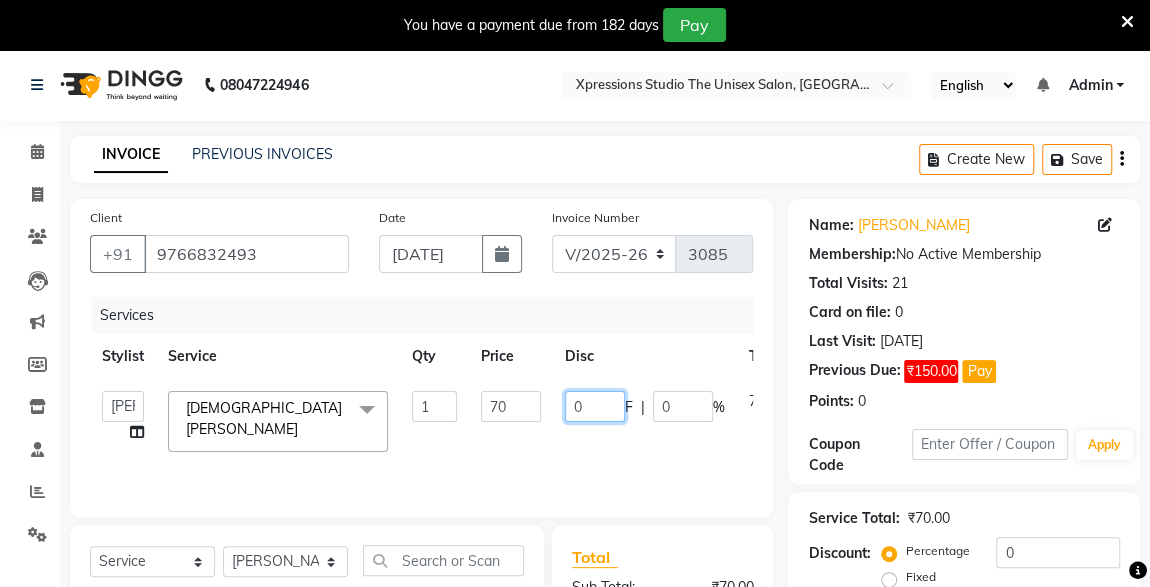 click on "0" 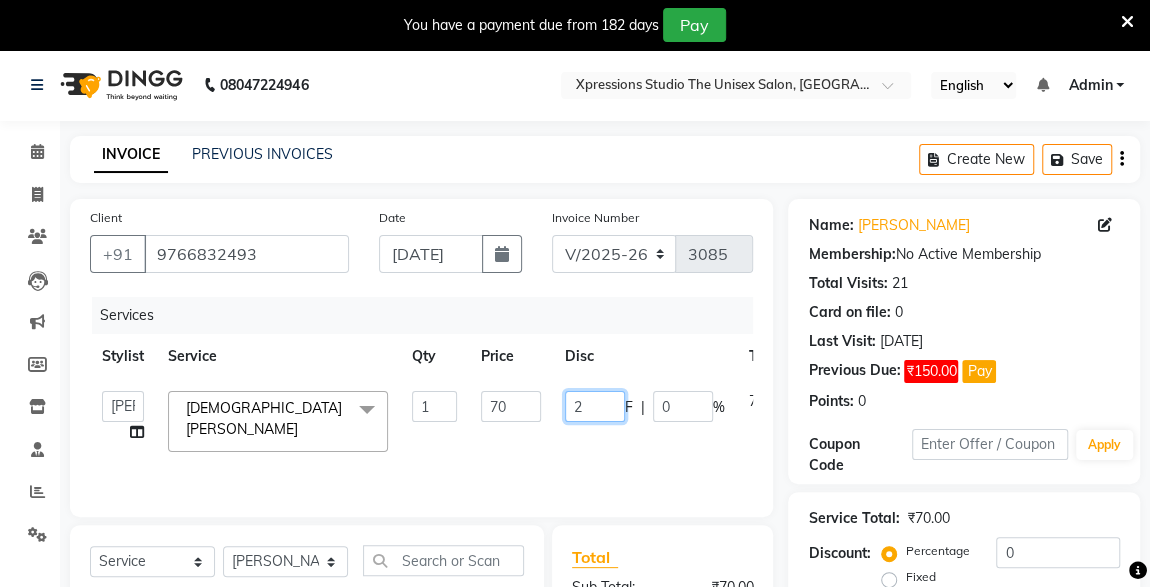 type on "20" 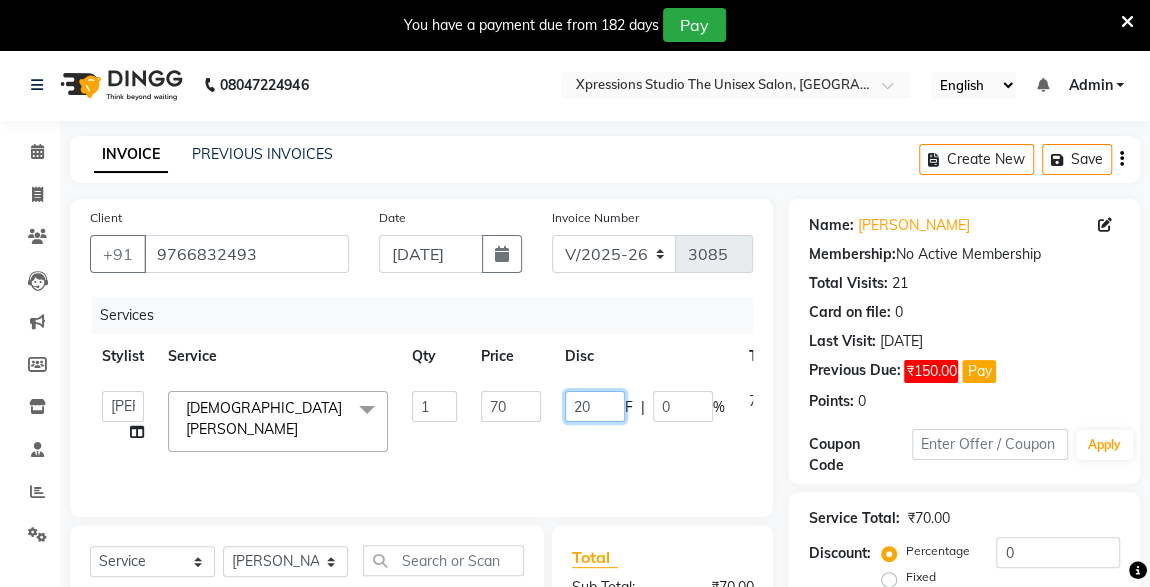 scroll, scrollTop: 261, scrollLeft: 0, axis: vertical 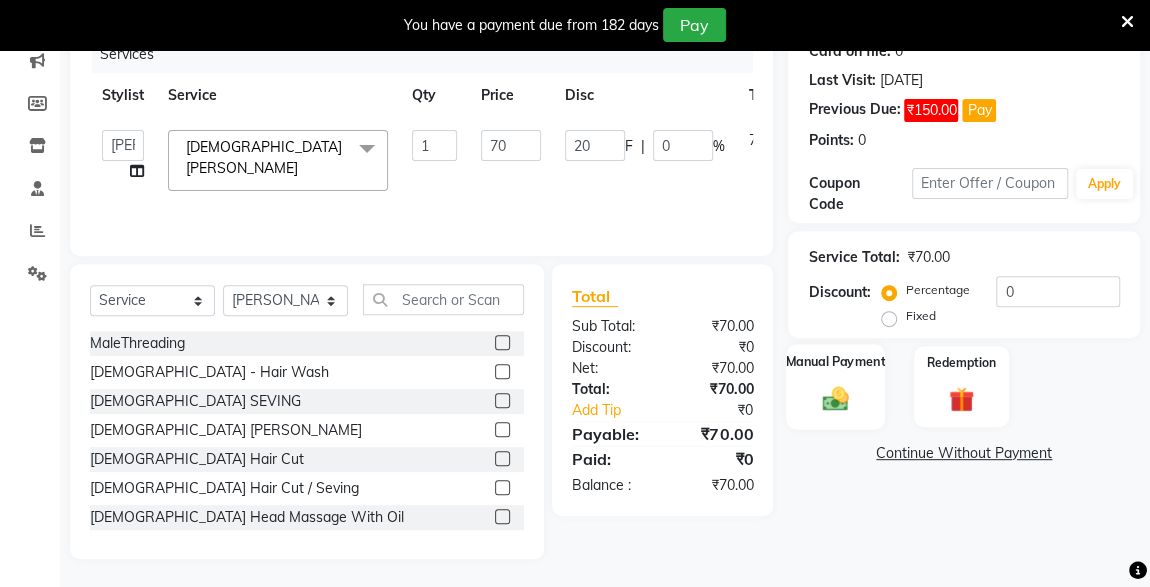 click 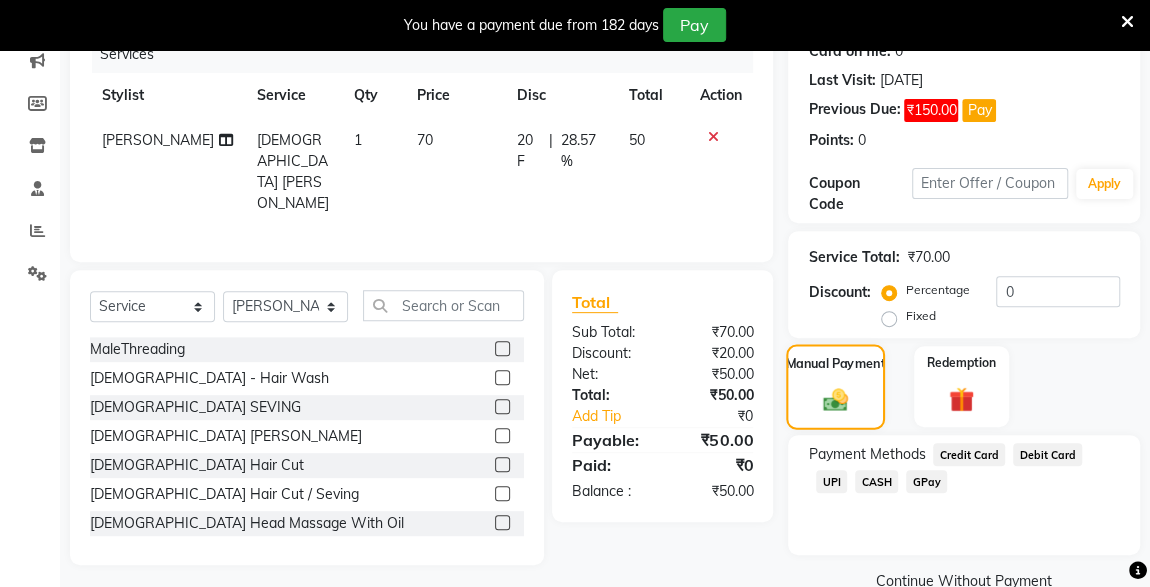 scroll, scrollTop: 299, scrollLeft: 0, axis: vertical 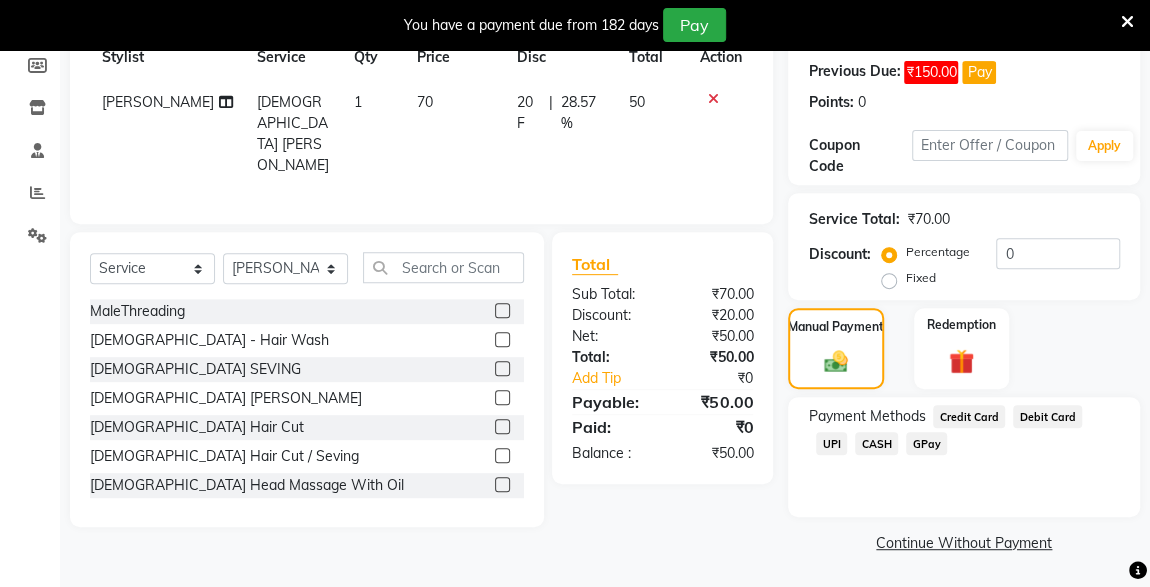 click on "UPI" 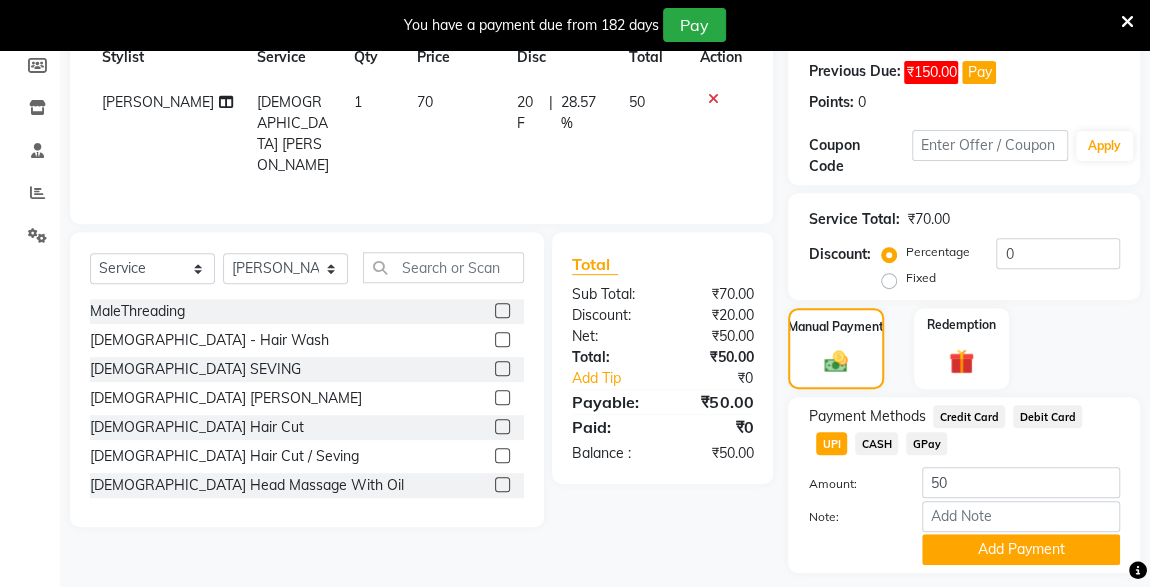 click on "Add Payment" 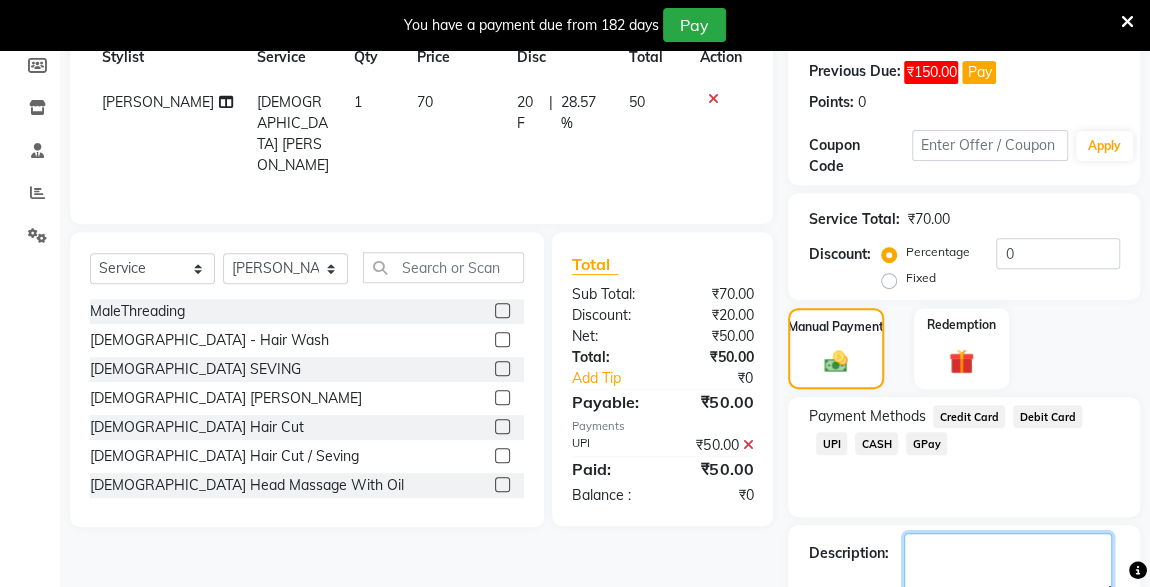 click 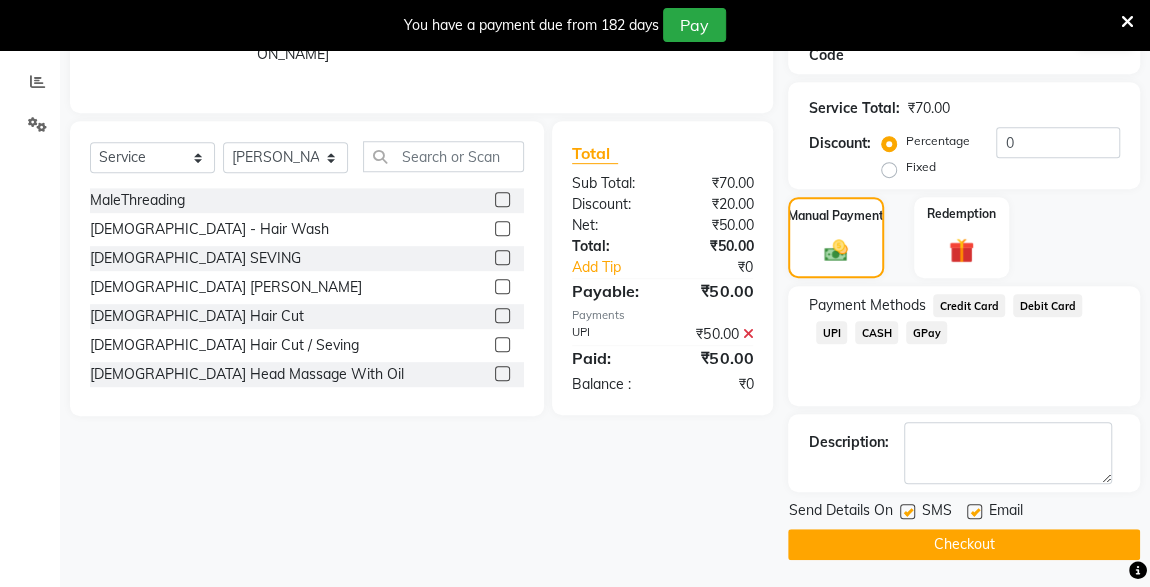 click 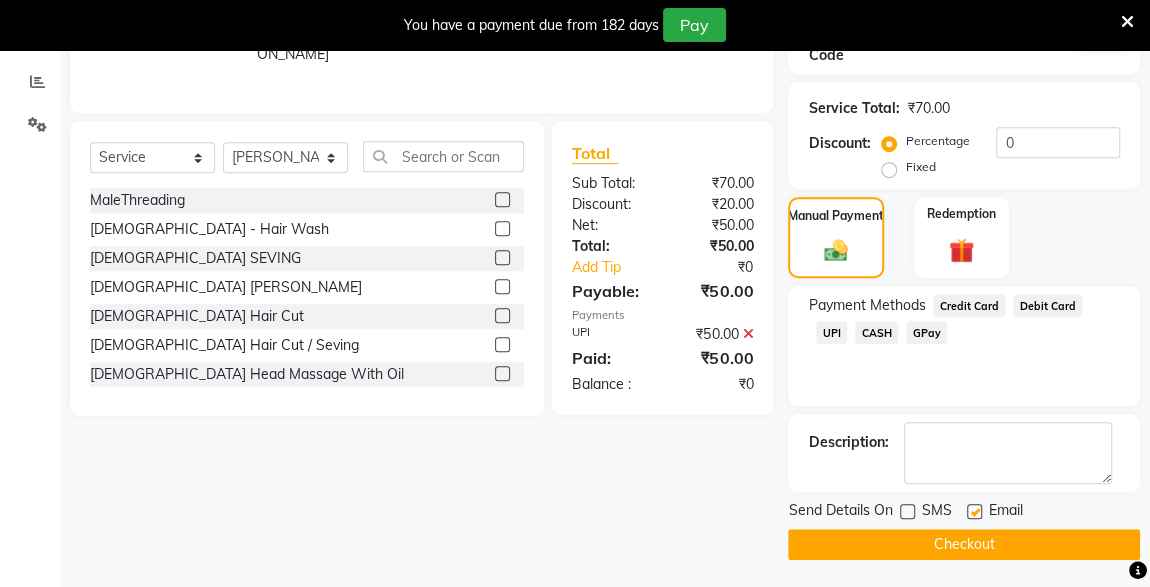 click on "Checkout" 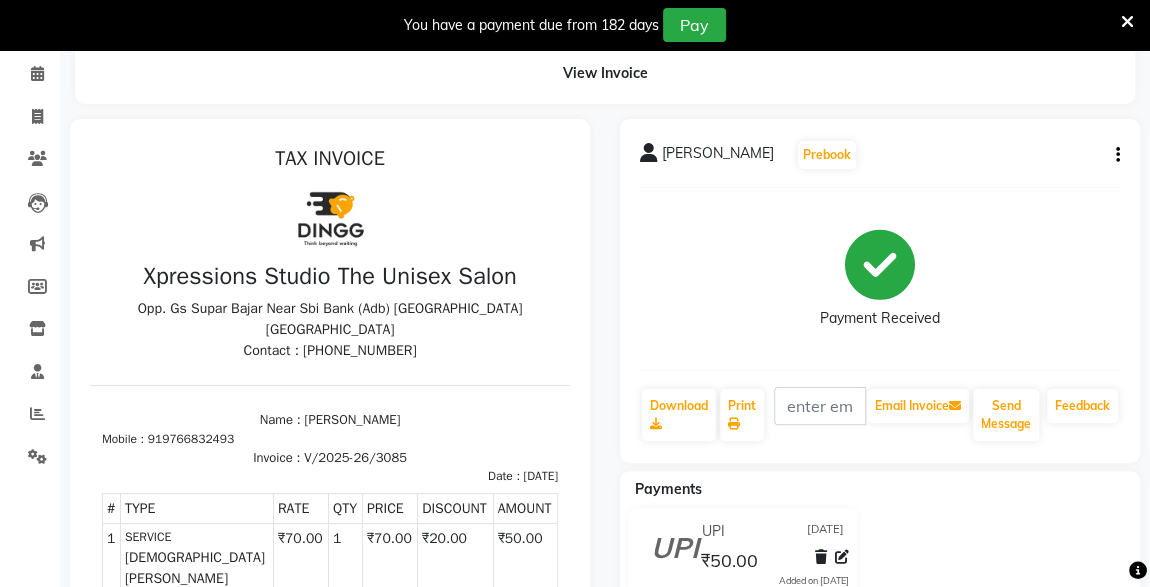 scroll, scrollTop: 0, scrollLeft: 0, axis: both 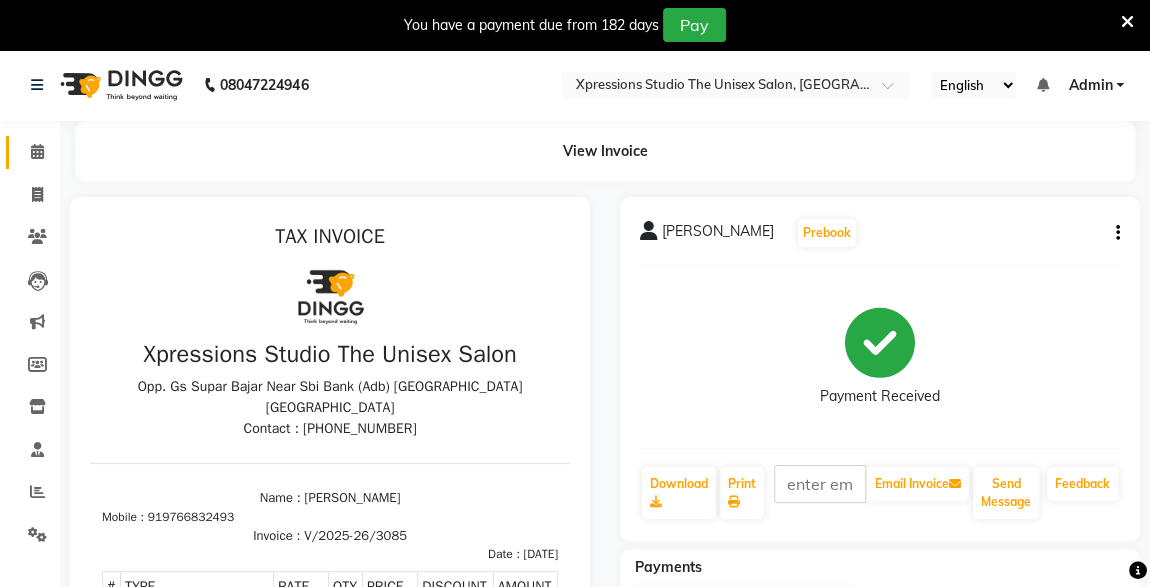 click 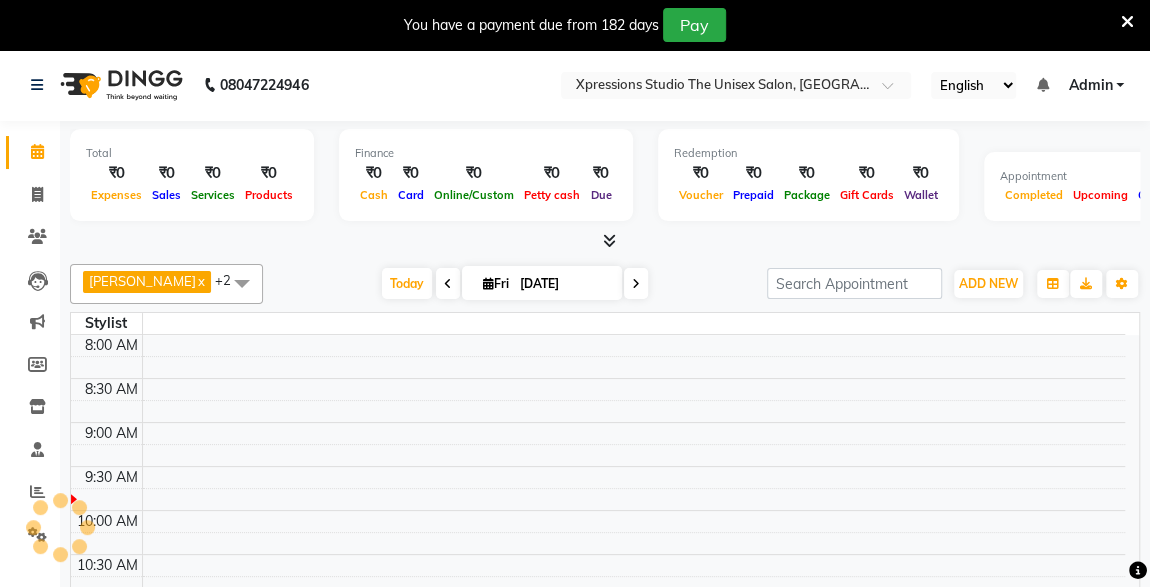 scroll, scrollTop: 0, scrollLeft: 0, axis: both 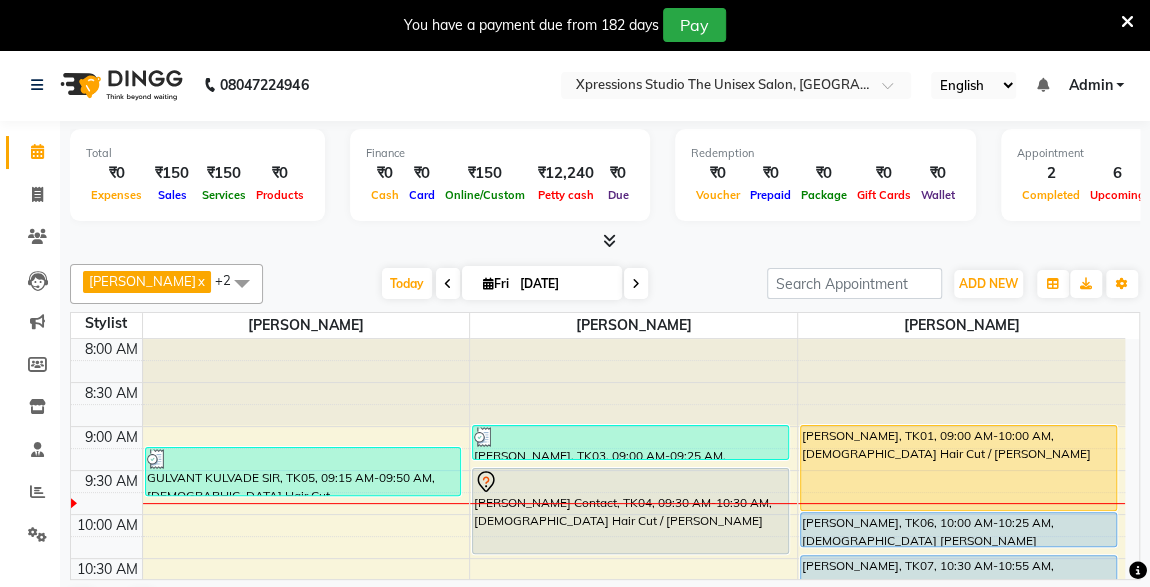 click at bounding box center (609, 240) 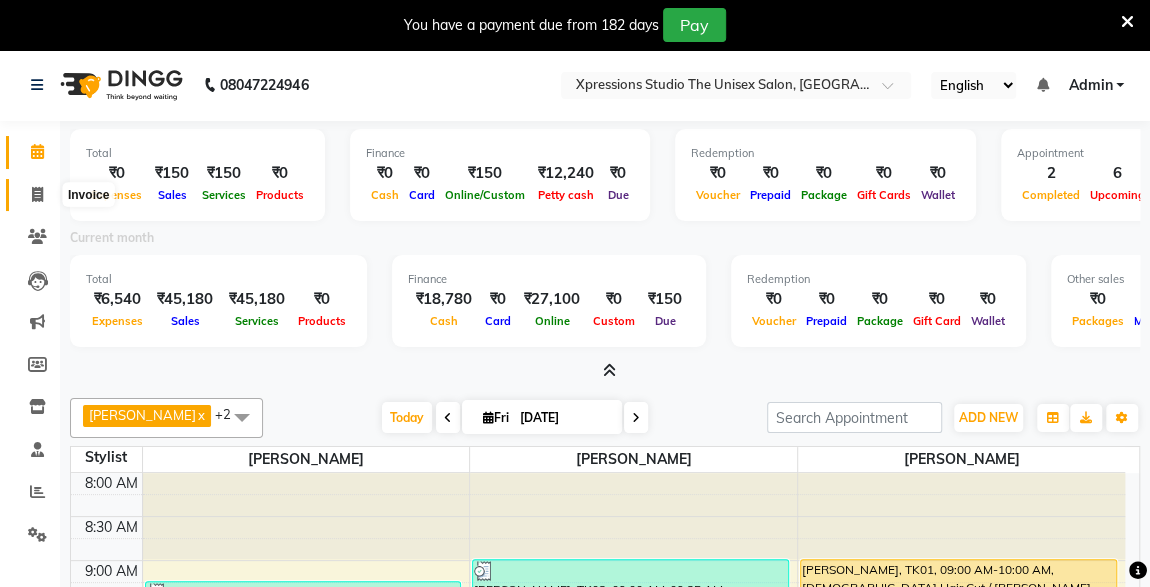 click 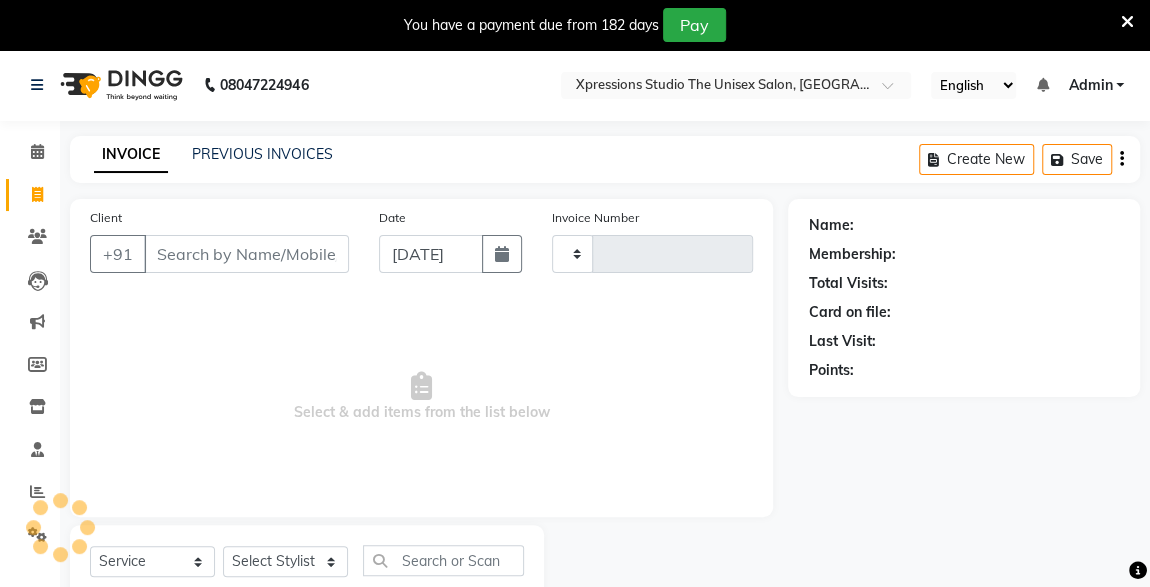 scroll, scrollTop: 61, scrollLeft: 0, axis: vertical 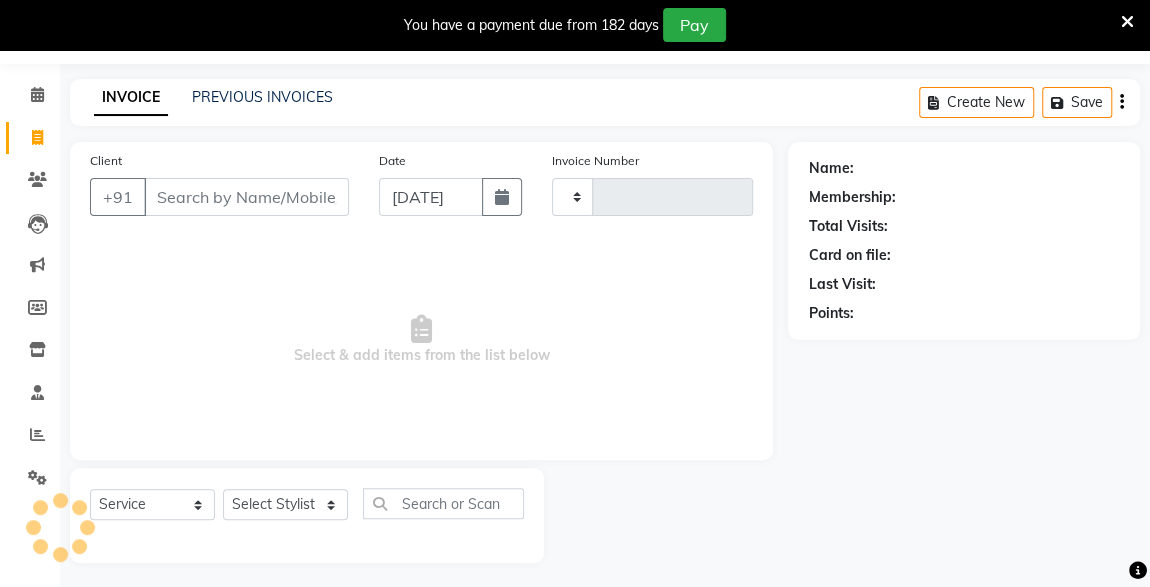 type on "3086" 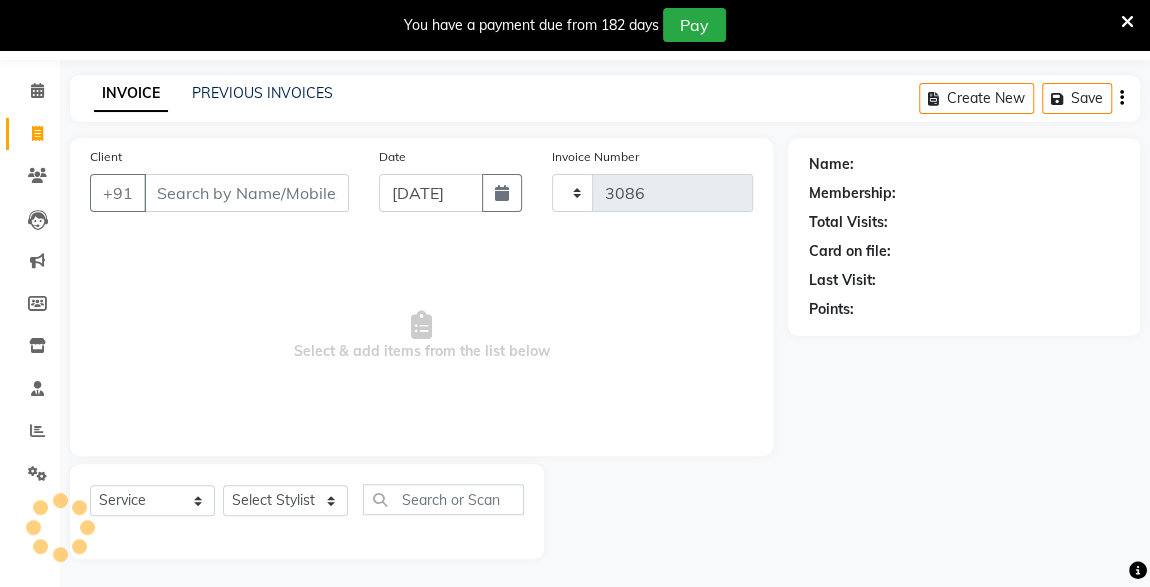 select on "7003" 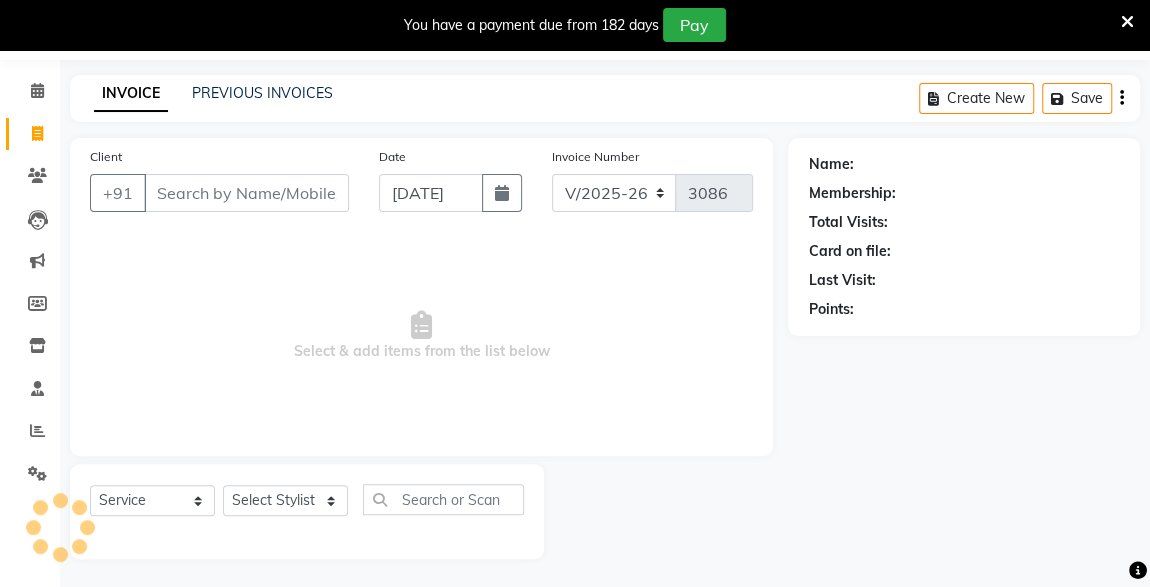 click on "INVOICE PREVIOUS INVOICES Create New   Save" 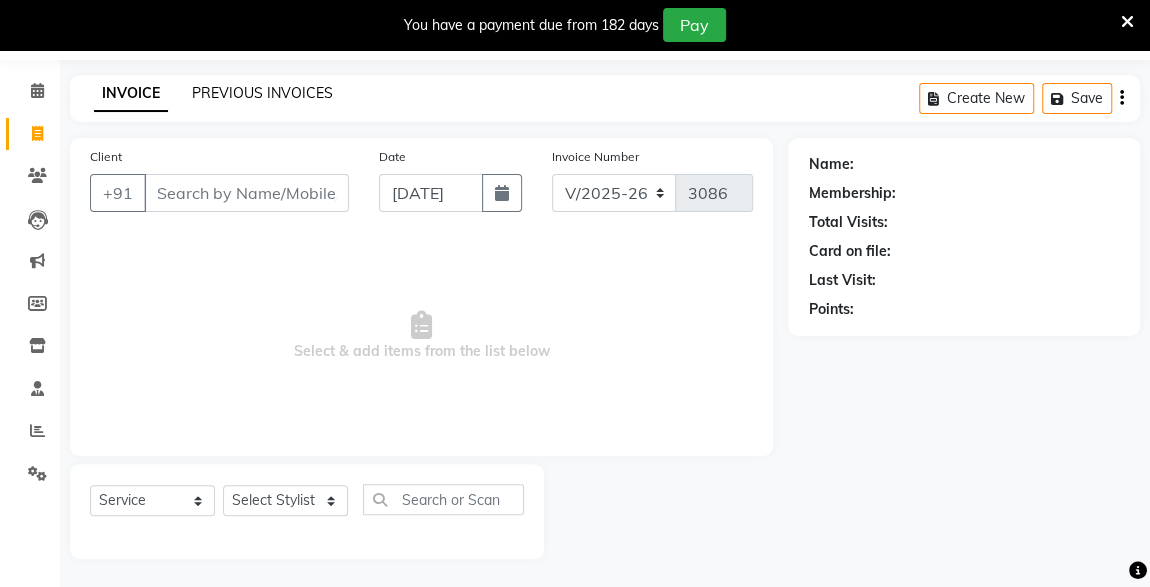 click on "PREVIOUS INVOICES" 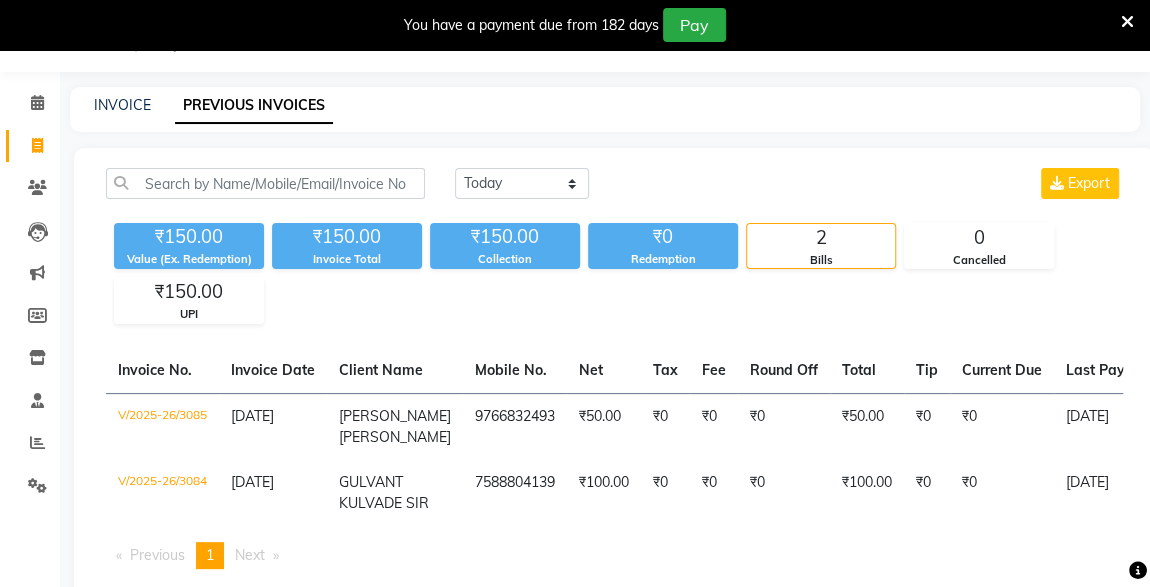 scroll, scrollTop: 61, scrollLeft: 0, axis: vertical 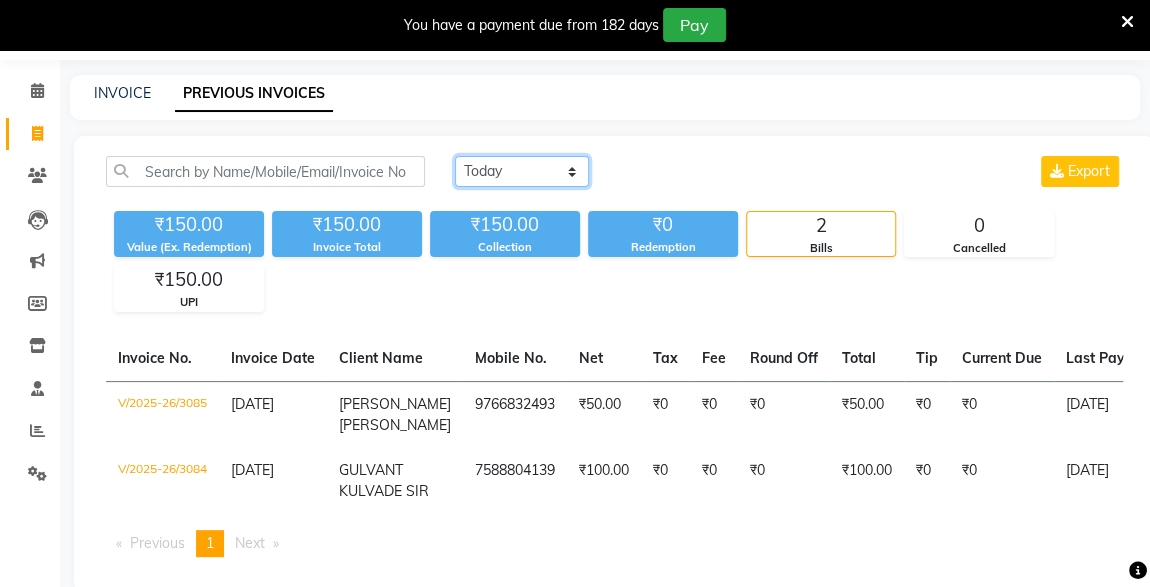 click on "Today Yesterday Custom Range" 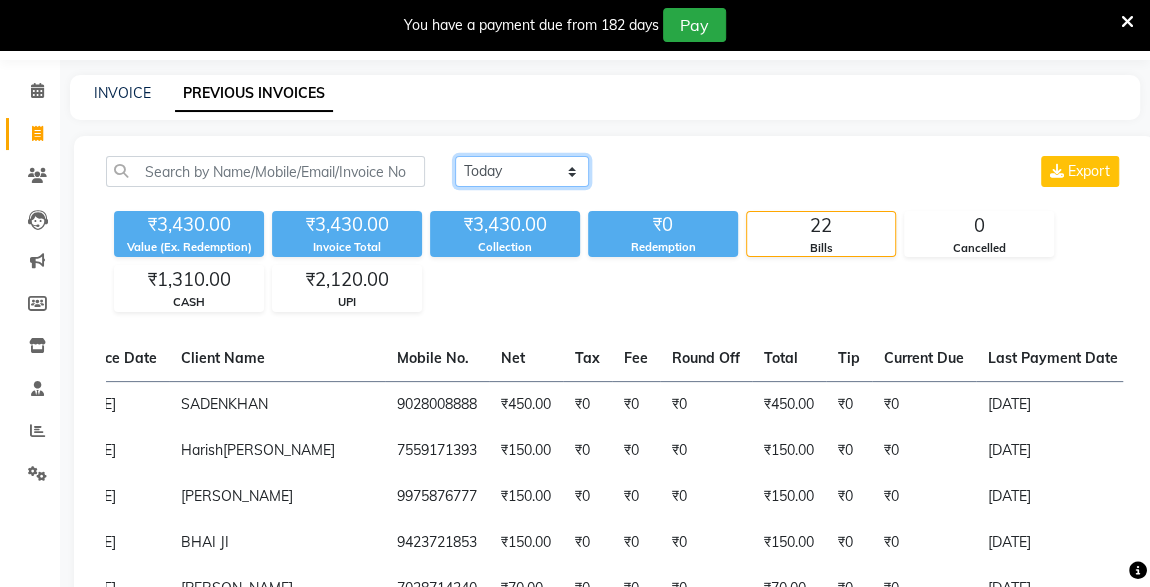 scroll, scrollTop: 0, scrollLeft: 574, axis: horizontal 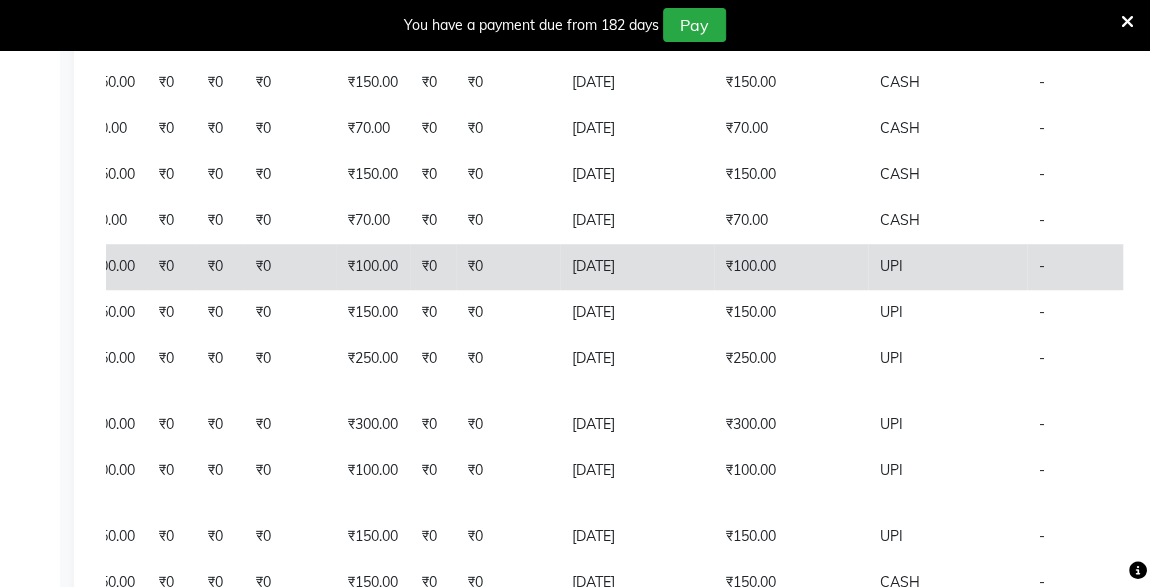 click on "PAID" 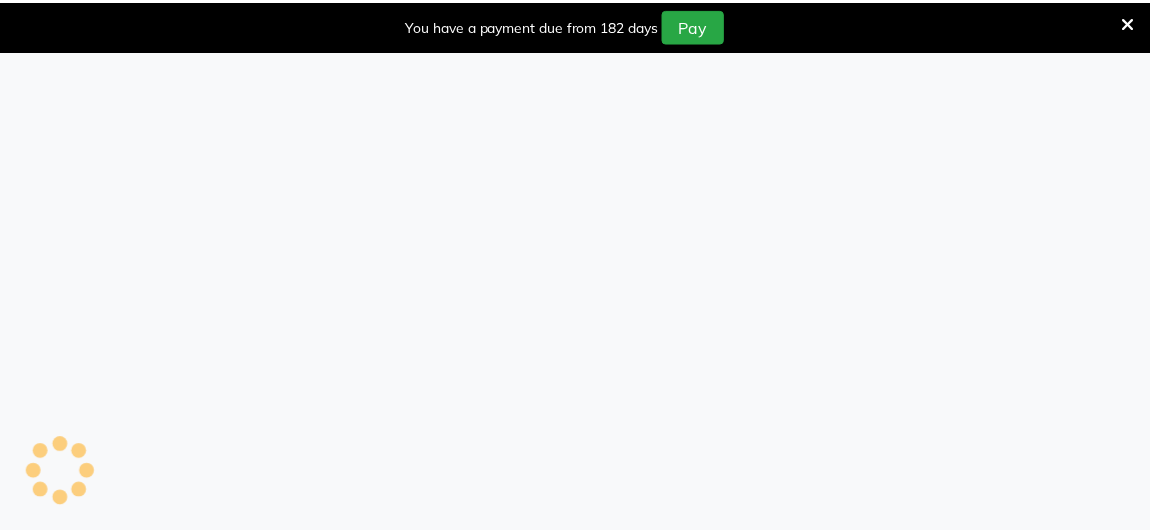 scroll, scrollTop: 0, scrollLeft: 0, axis: both 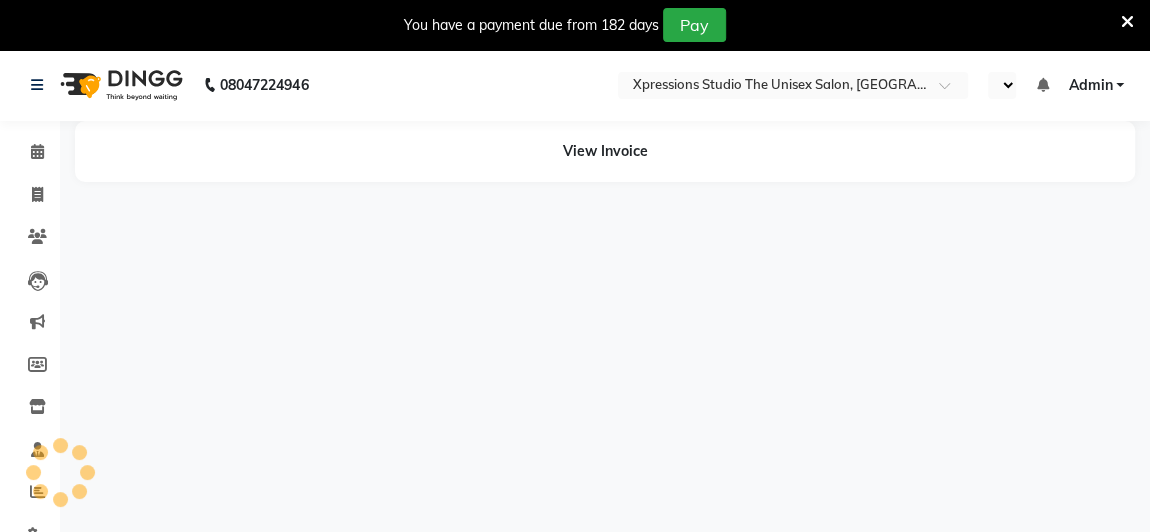 select on "en" 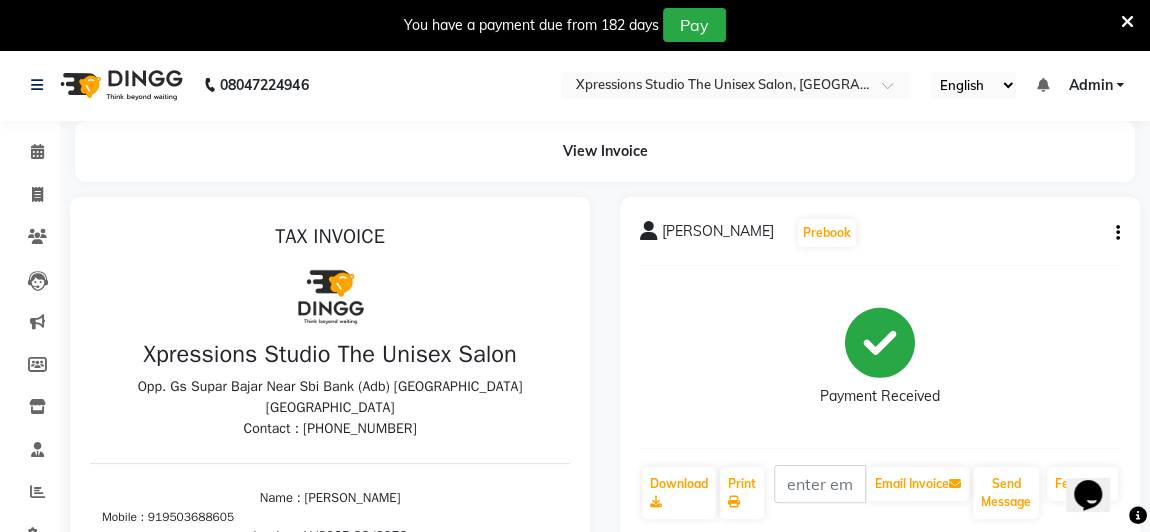 scroll, scrollTop: 0, scrollLeft: 0, axis: both 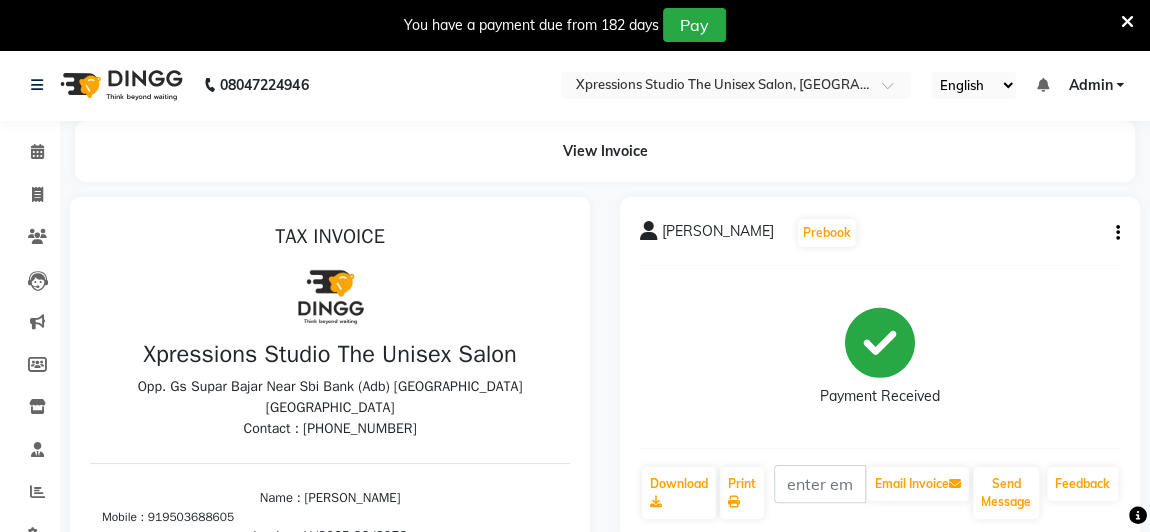 click 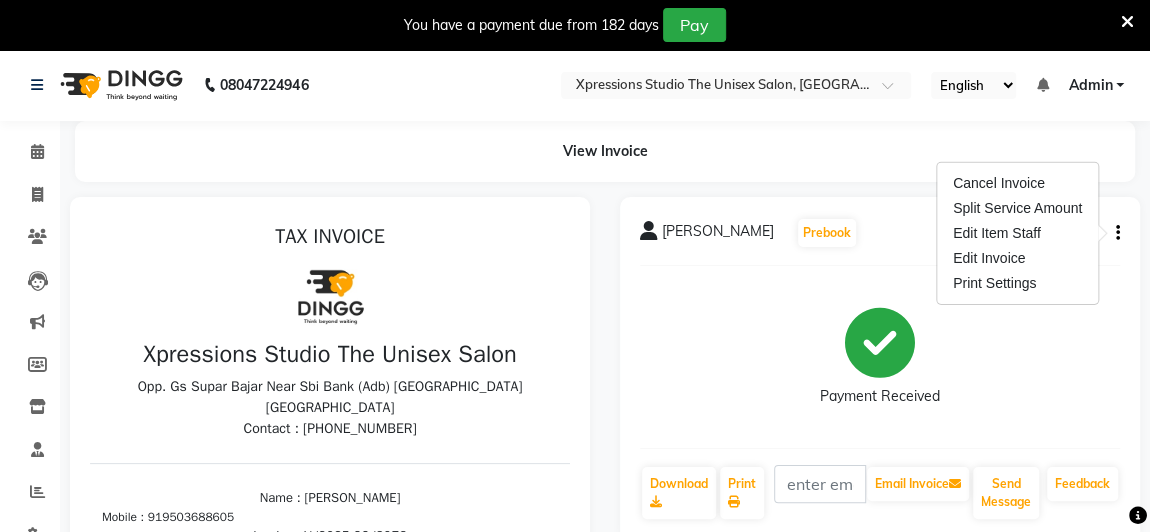 click 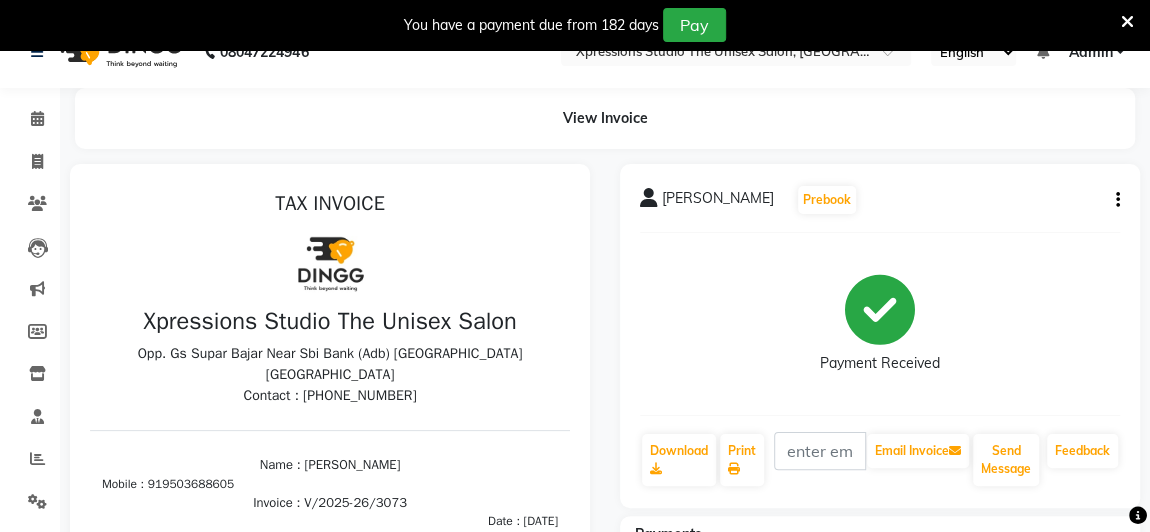 scroll, scrollTop: 0, scrollLeft: 0, axis: both 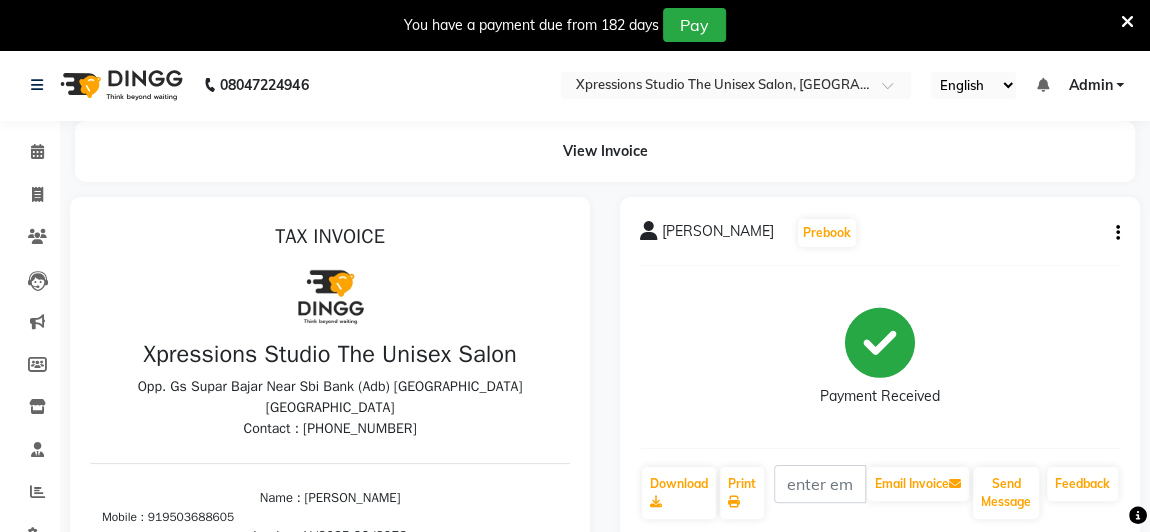 click 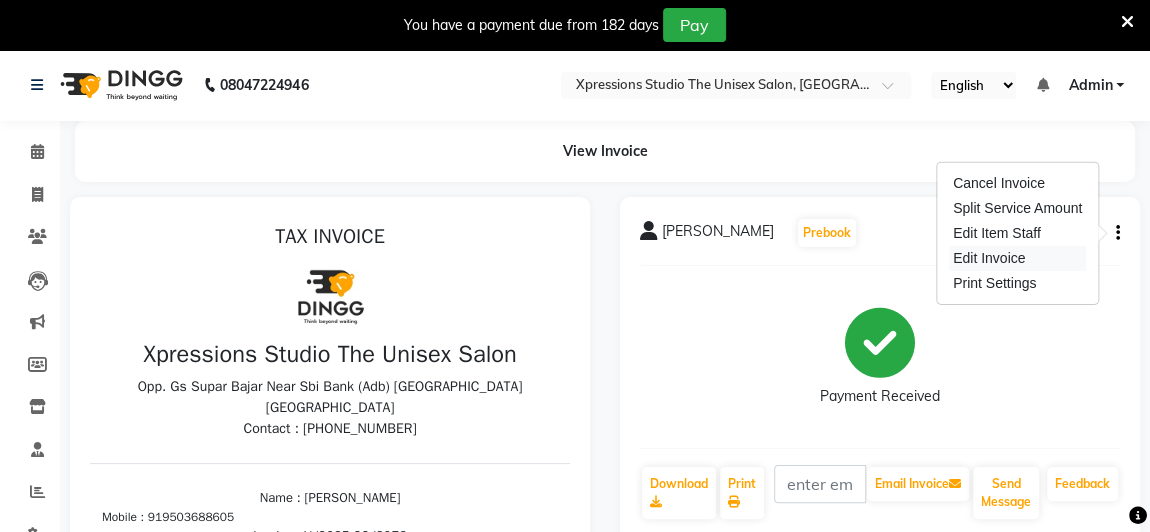 click on "Edit Invoice" at bounding box center (1017, 258) 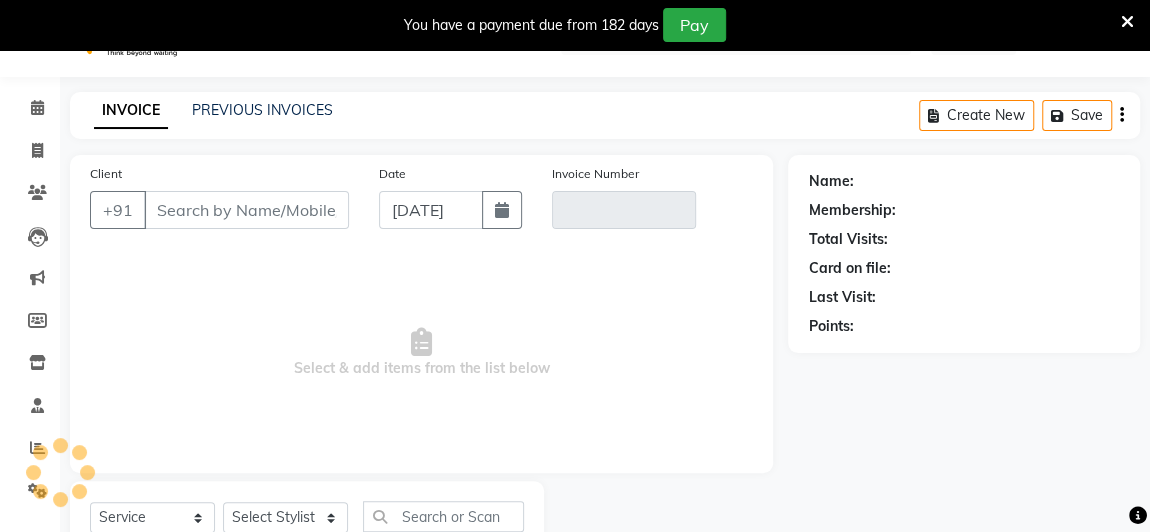 scroll, scrollTop: 116, scrollLeft: 0, axis: vertical 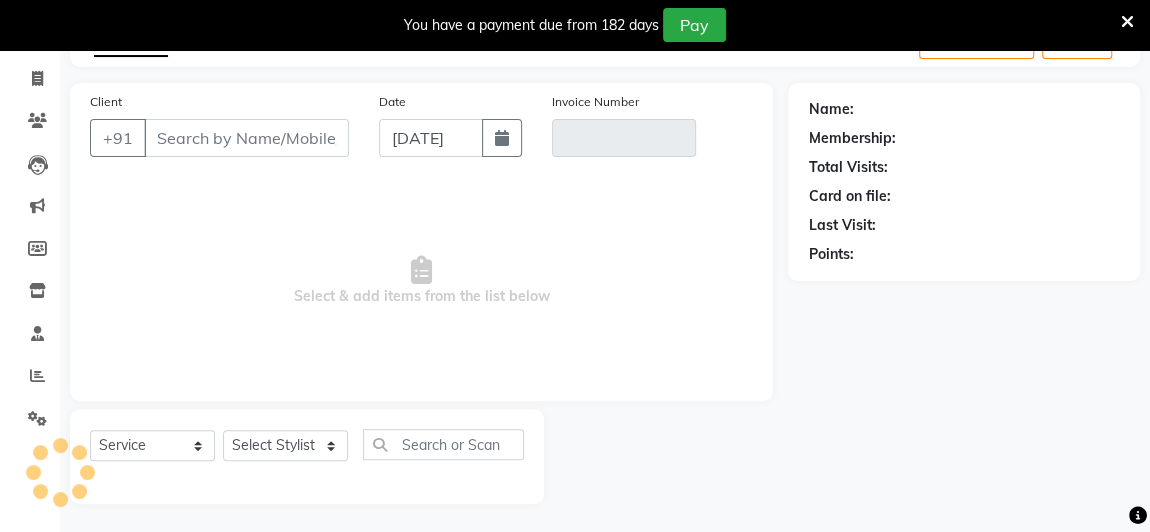 type on "9503688605" 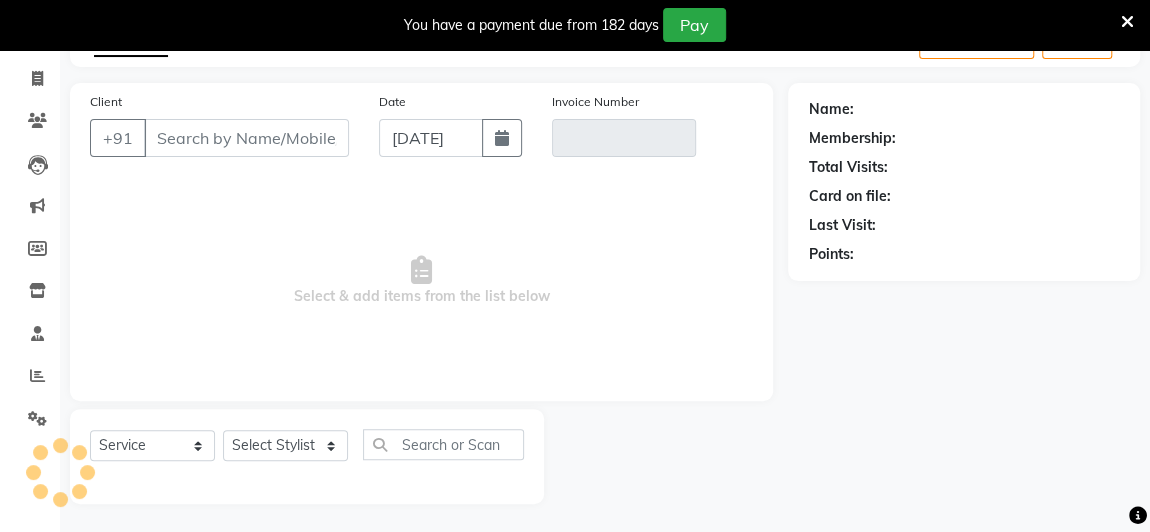 type on "V/2025-26/3073" 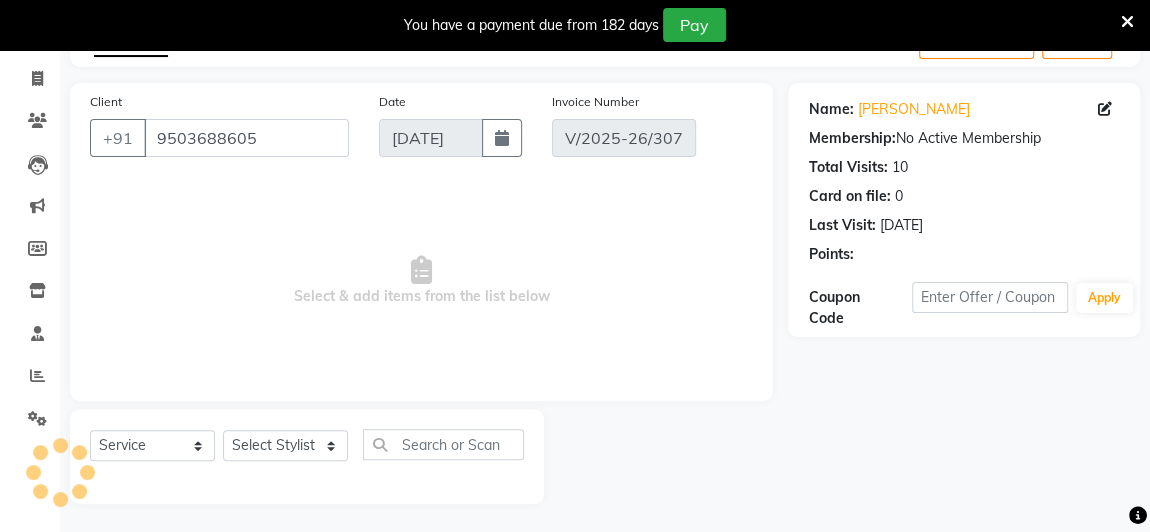 type on "[DATE]" 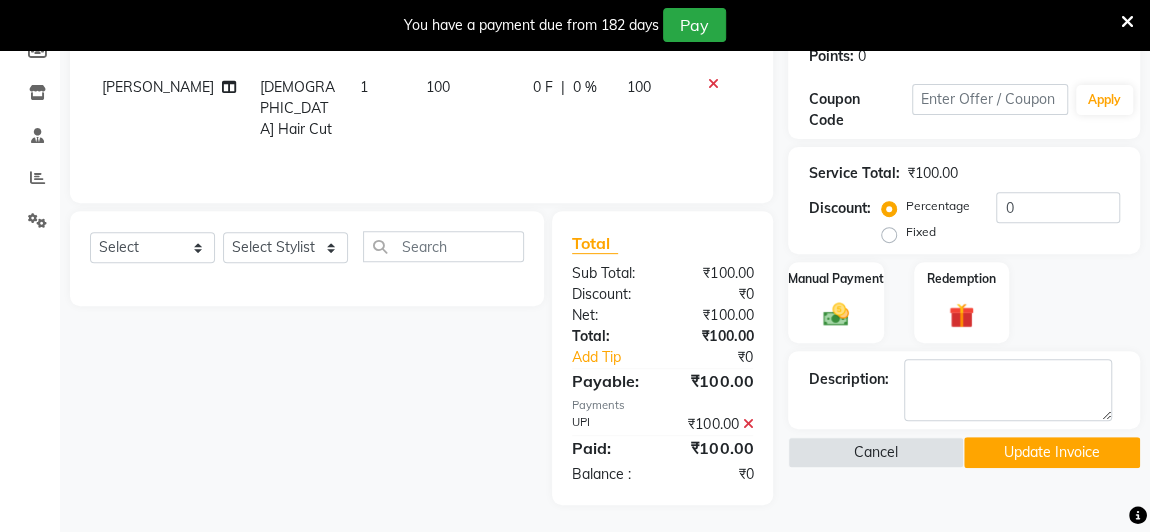 click 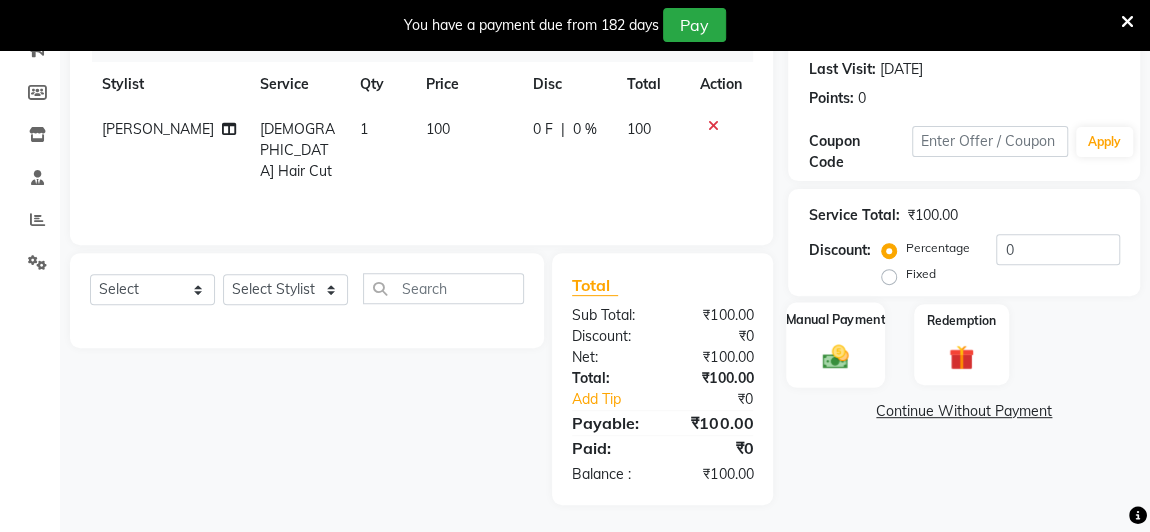 click 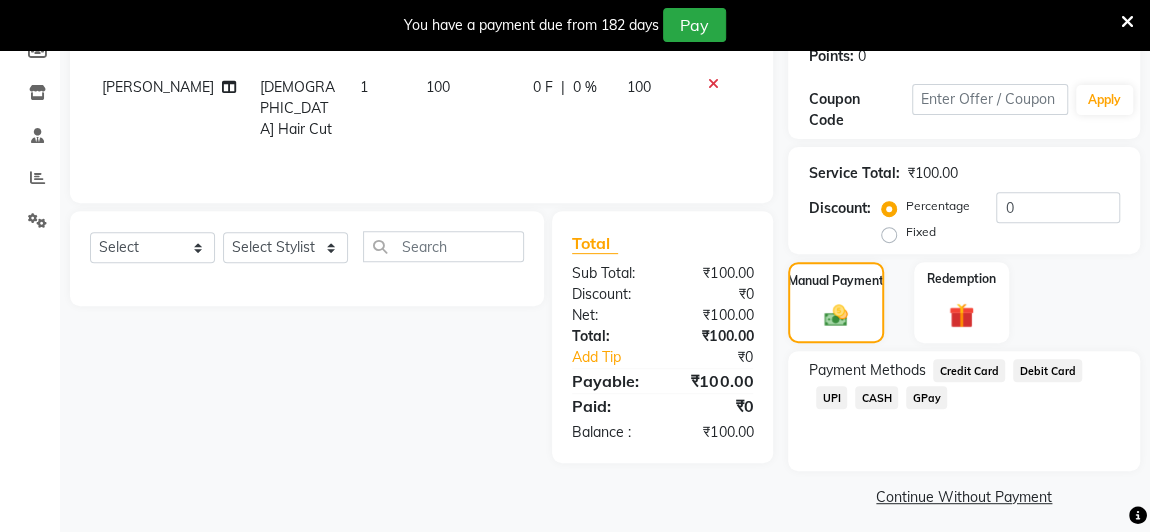 click on "CASH" 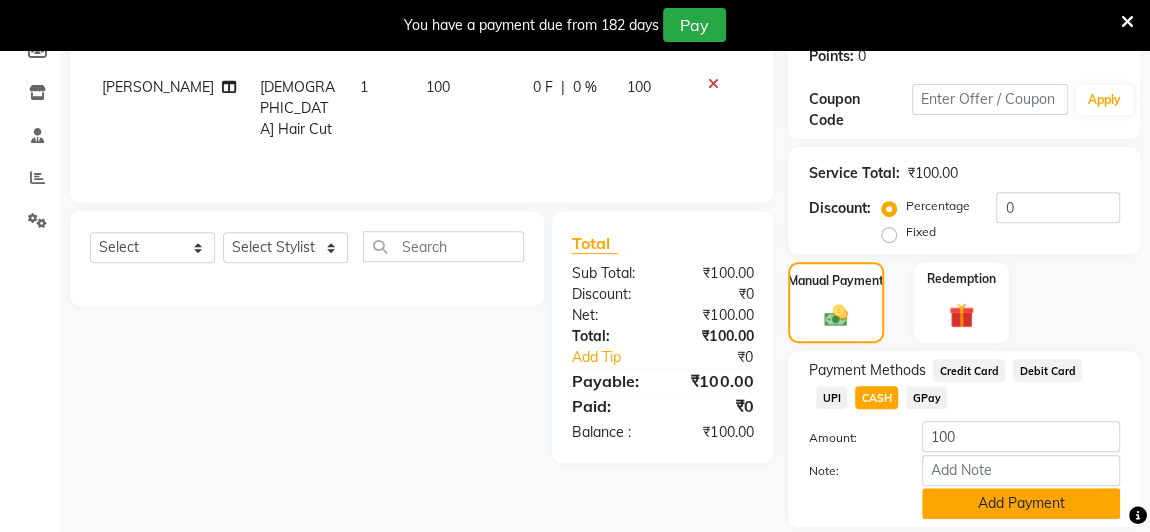 click on "Add Payment" 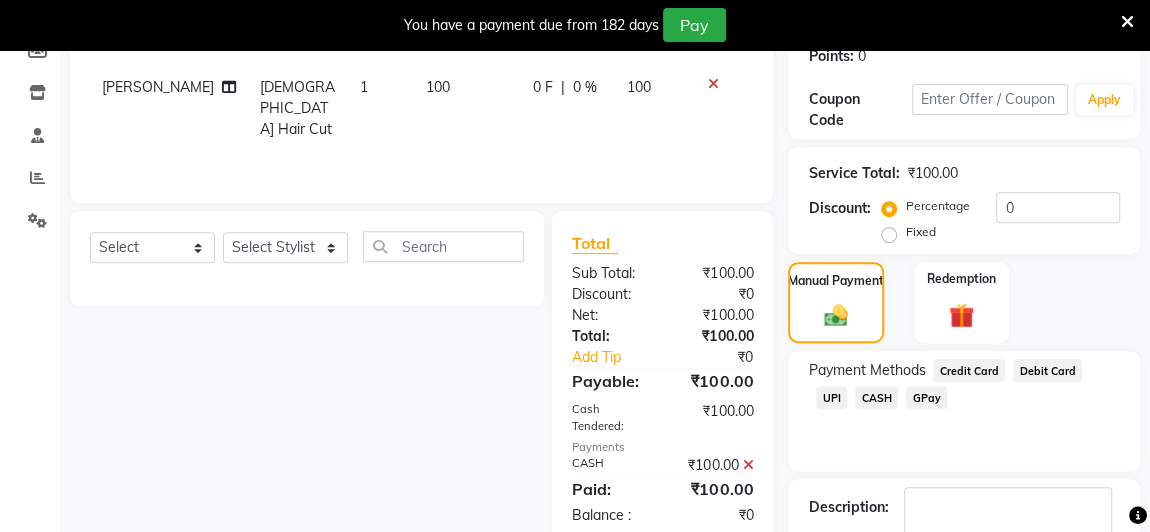 scroll, scrollTop: 405, scrollLeft: 0, axis: vertical 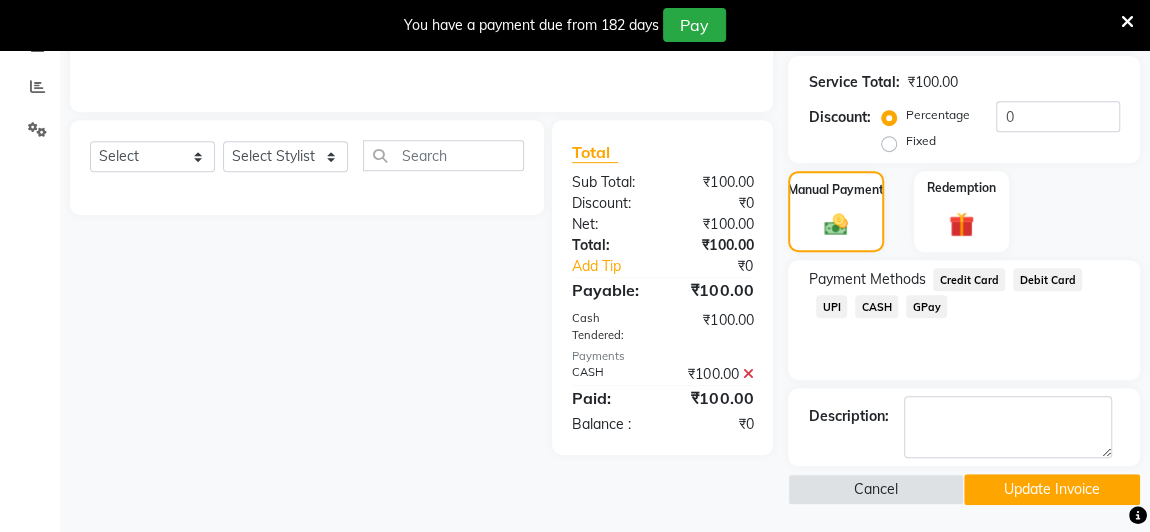 click on "Update Invoice" 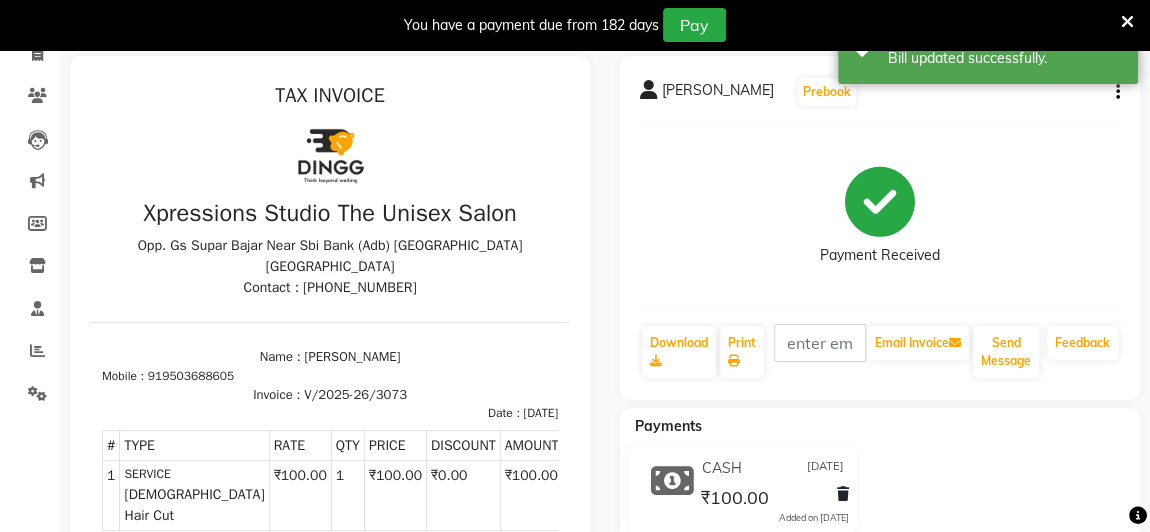 scroll, scrollTop: 0, scrollLeft: 0, axis: both 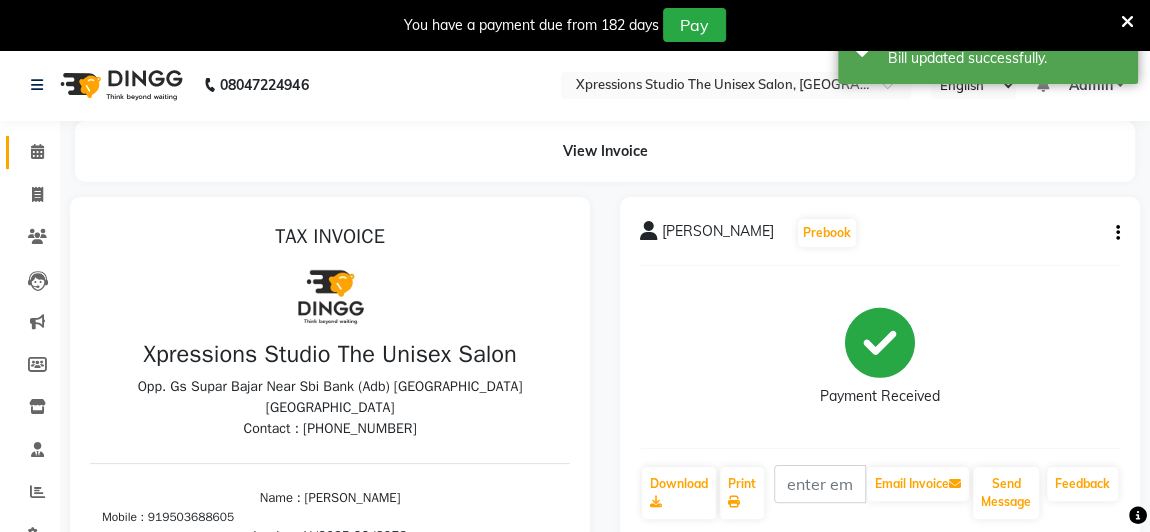 click on "Calendar" 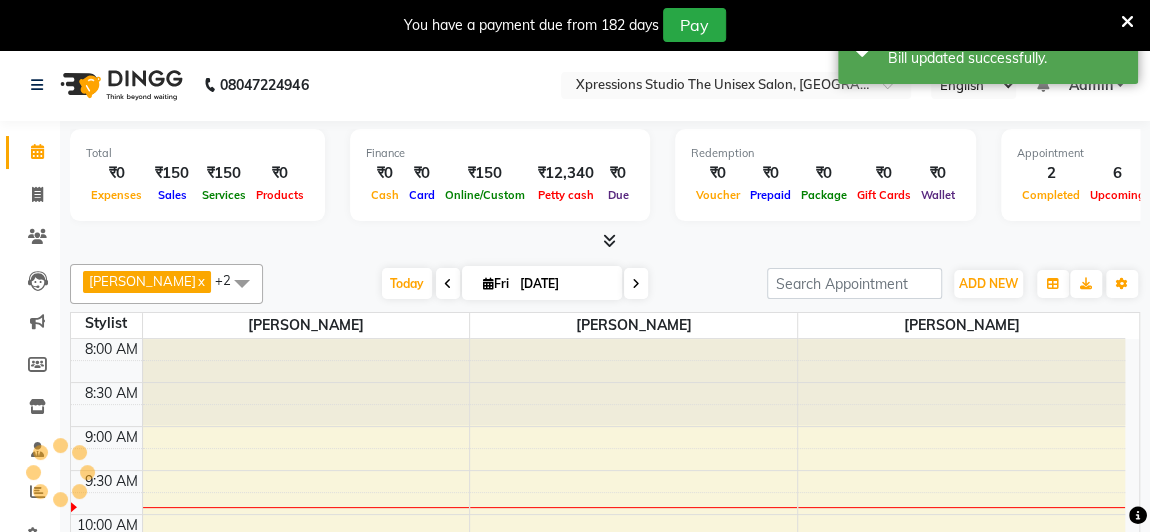 scroll, scrollTop: 87, scrollLeft: 0, axis: vertical 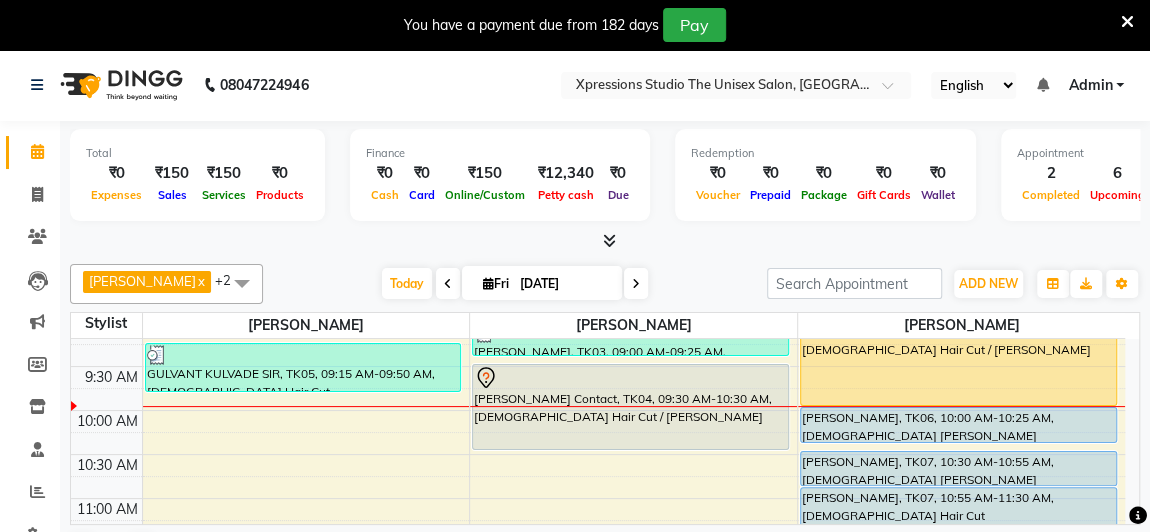 click at bounding box center (630, 378) 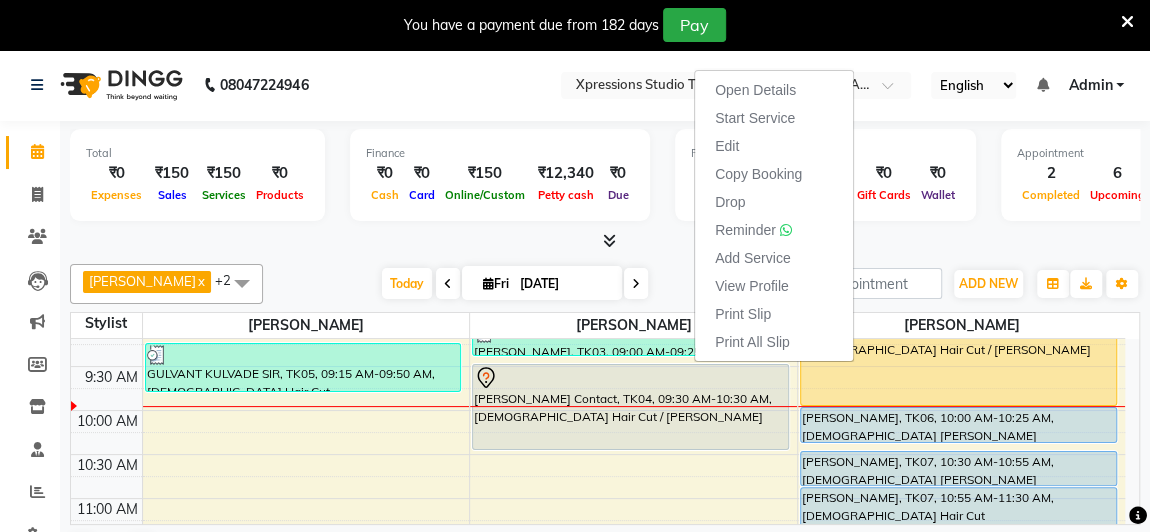 click at bounding box center [630, 378] 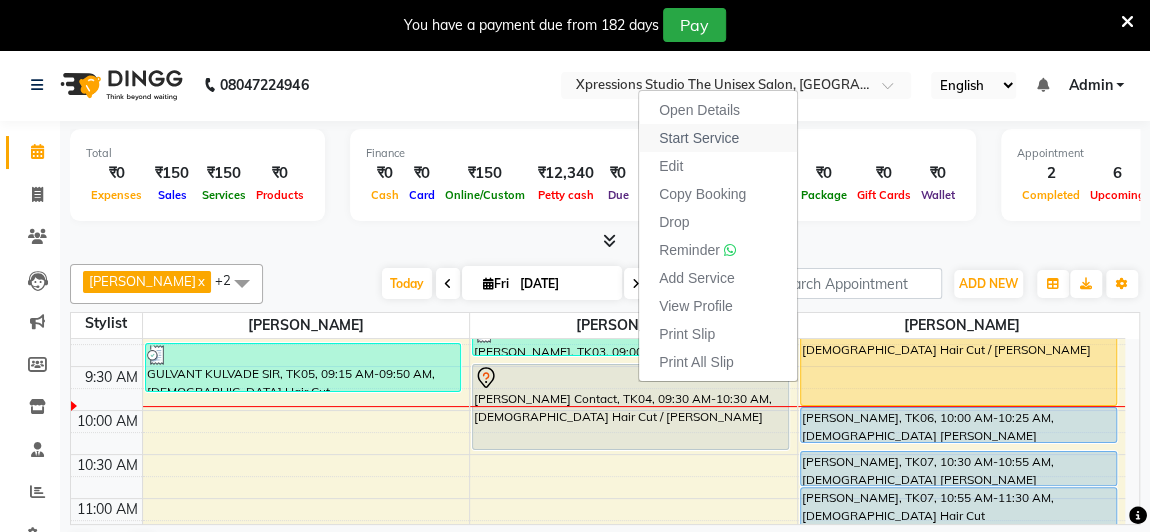 click on "Start Service" at bounding box center (699, 138) 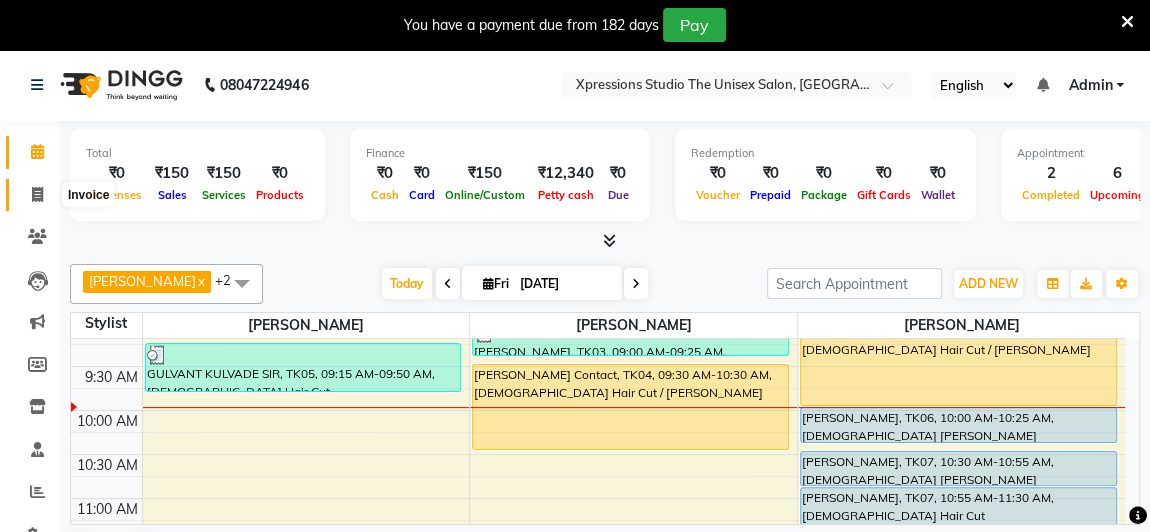 click 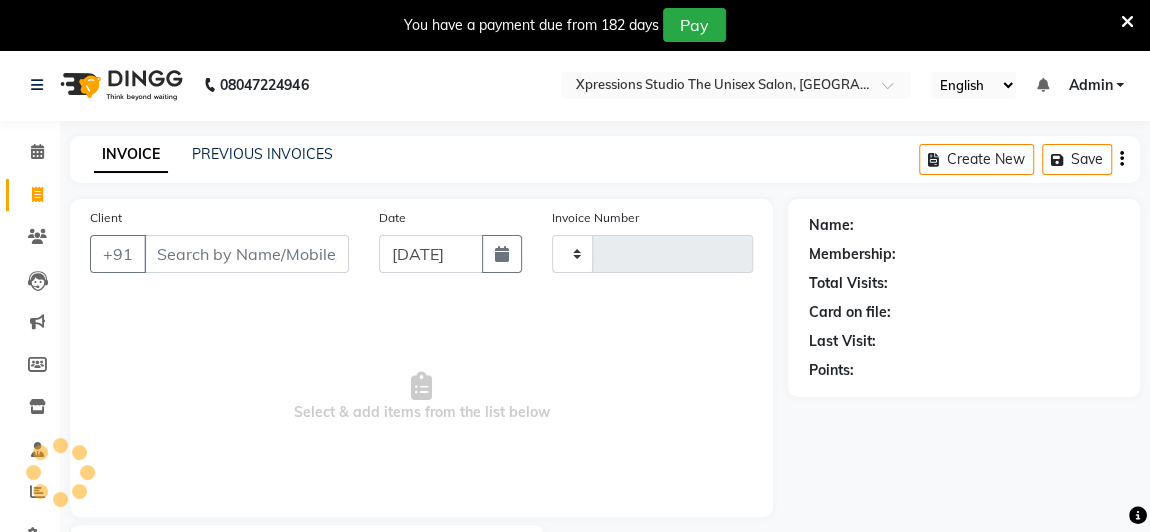 type on "3086" 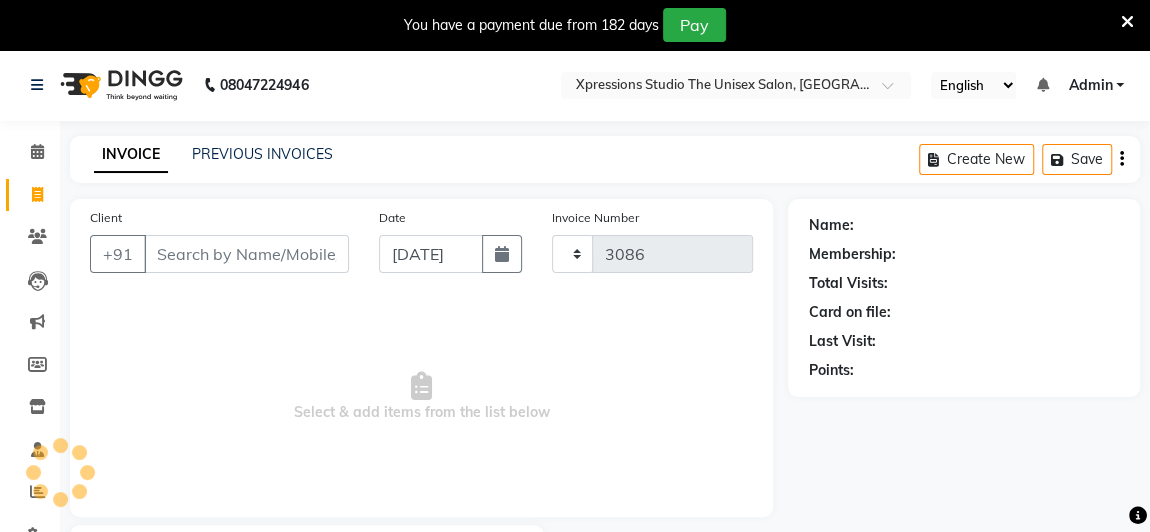 select on "7003" 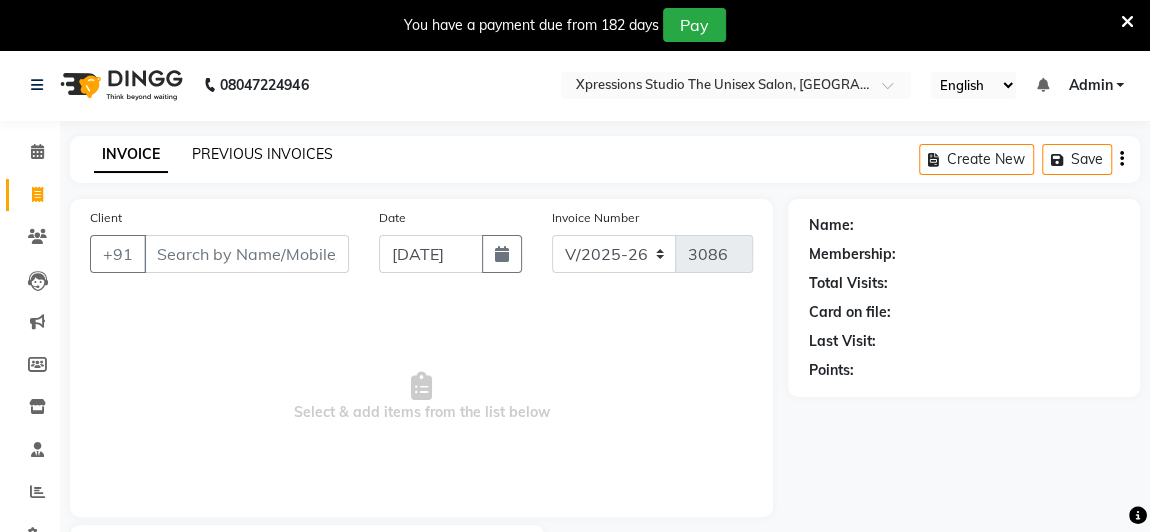 click on "PREVIOUS INVOICES" 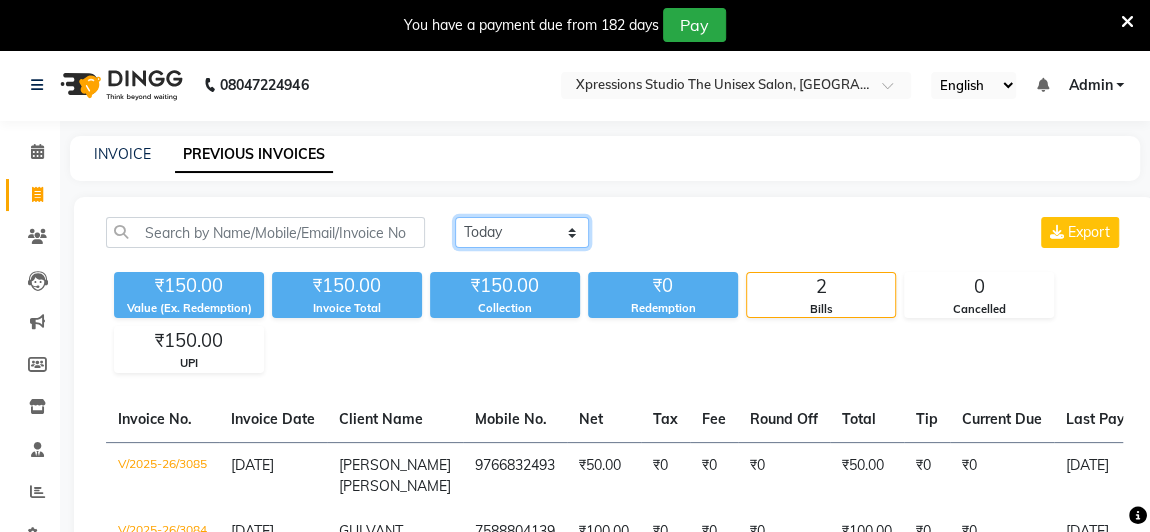 click on "Today Yesterday Custom Range" 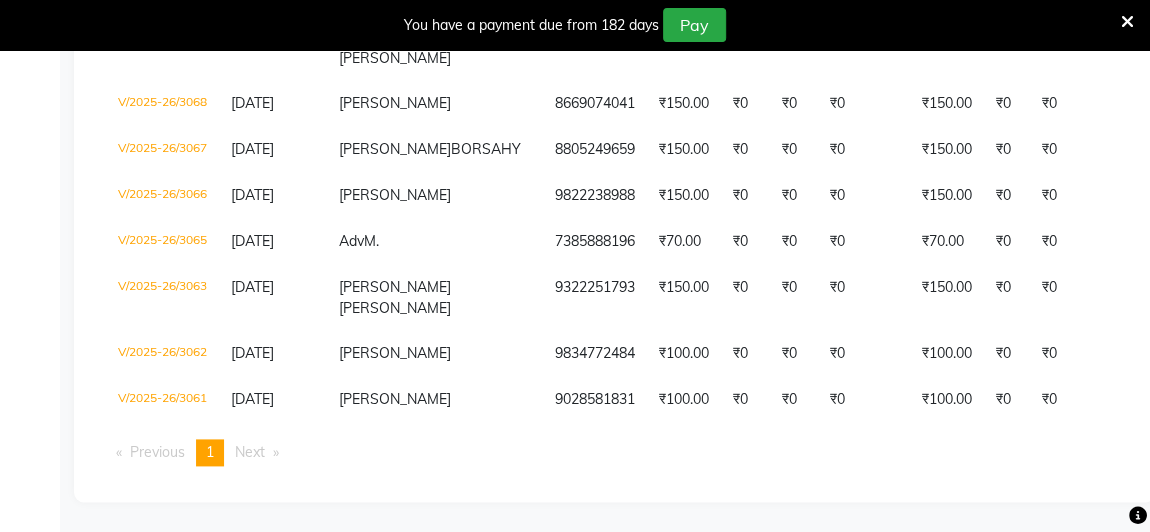 scroll, scrollTop: 1381, scrollLeft: 0, axis: vertical 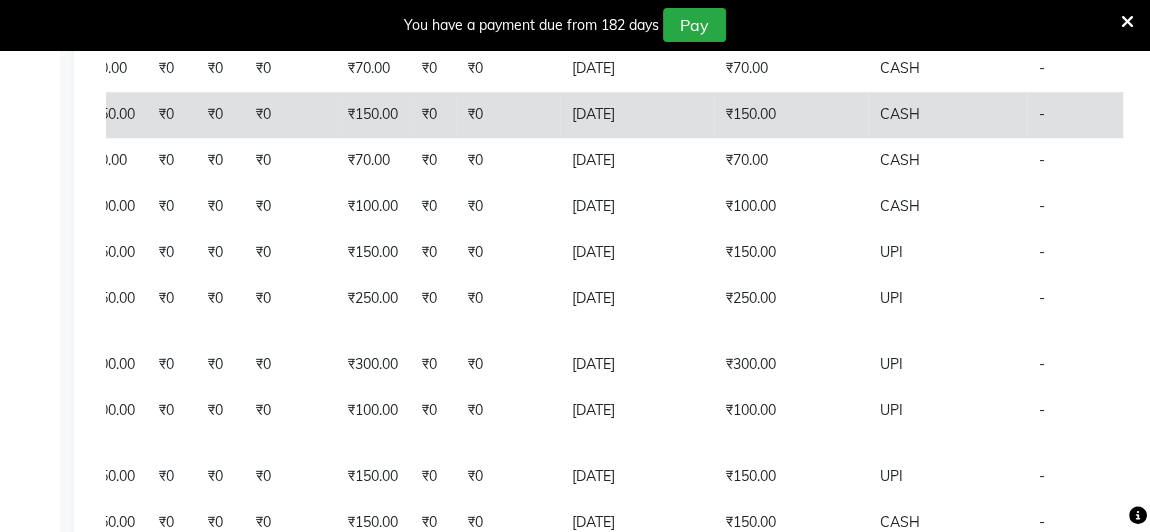 click on "PAID" 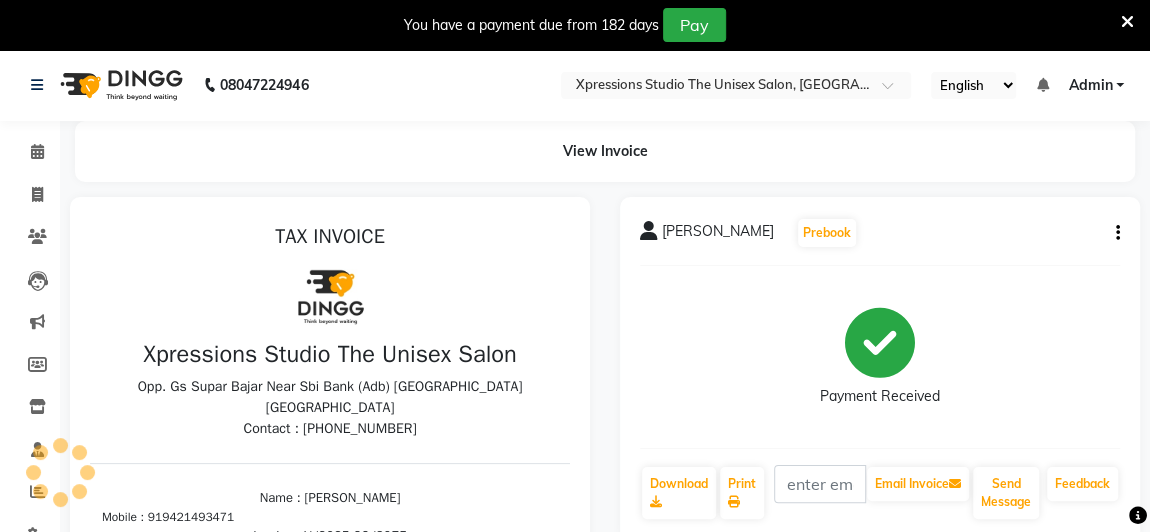 scroll, scrollTop: 0, scrollLeft: 0, axis: both 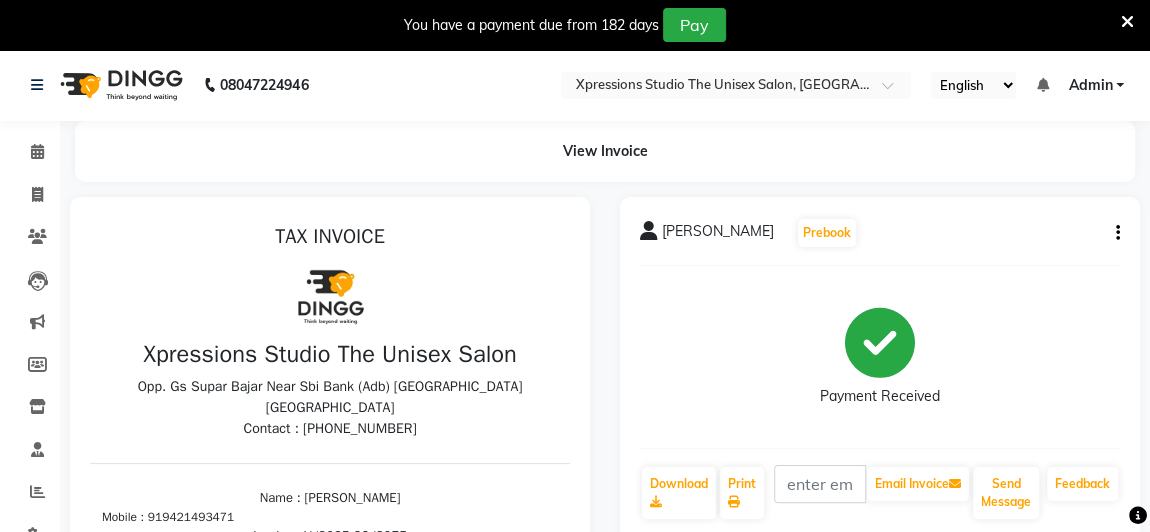click 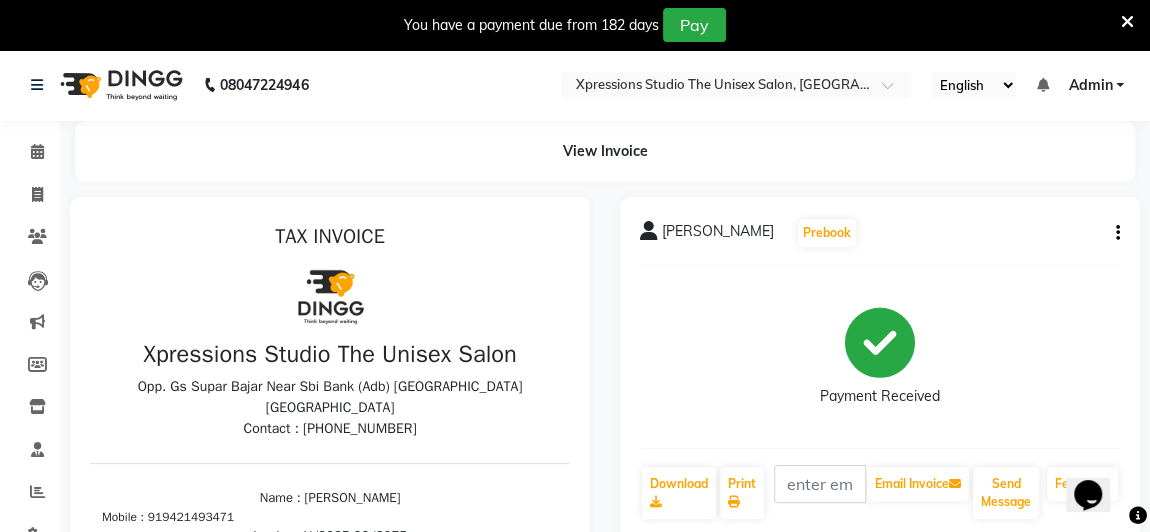 scroll, scrollTop: 0, scrollLeft: 0, axis: both 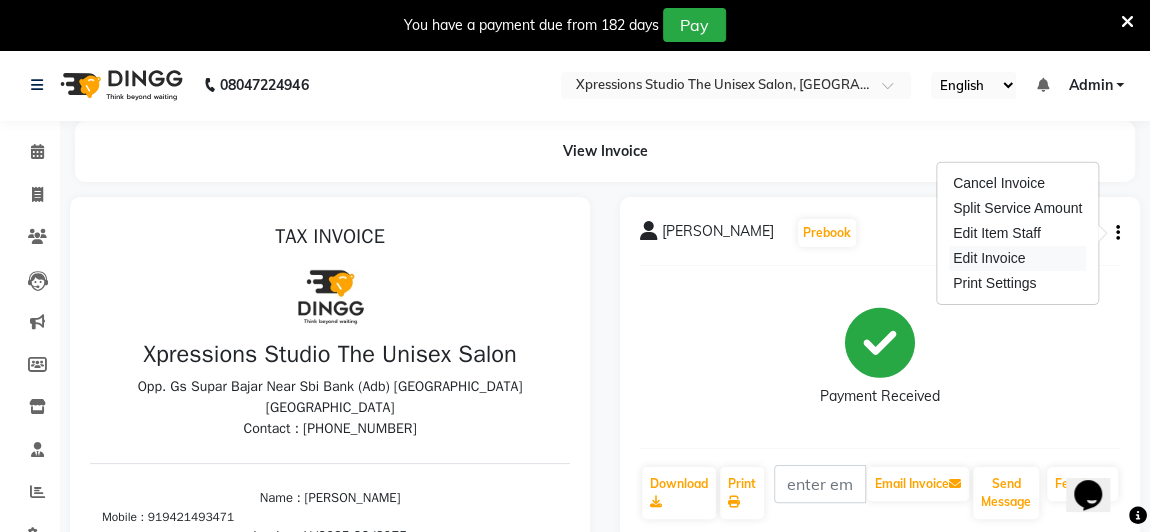 click on "Edit Invoice" at bounding box center (1017, 258) 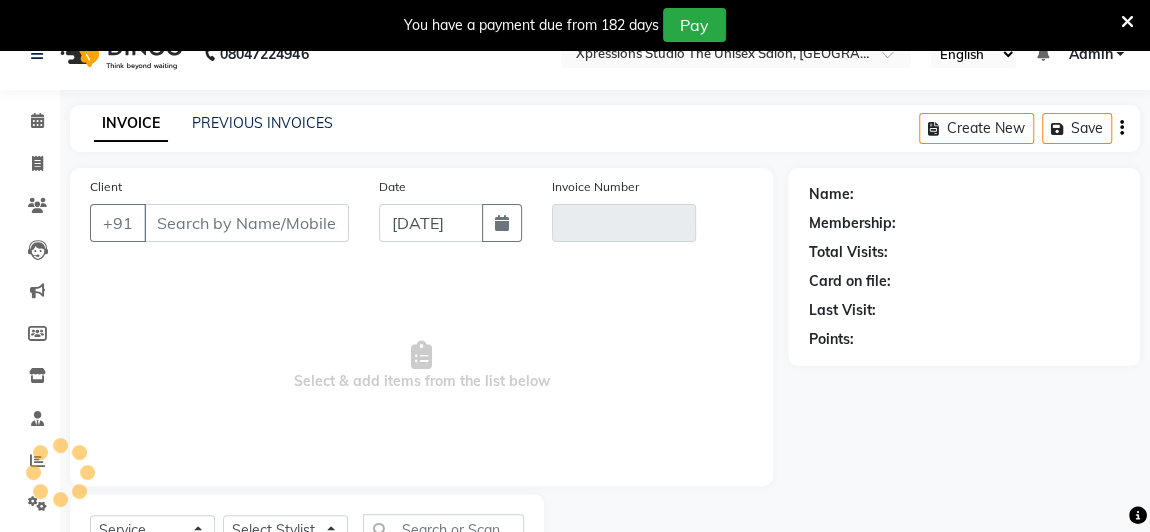 scroll, scrollTop: 0, scrollLeft: 0, axis: both 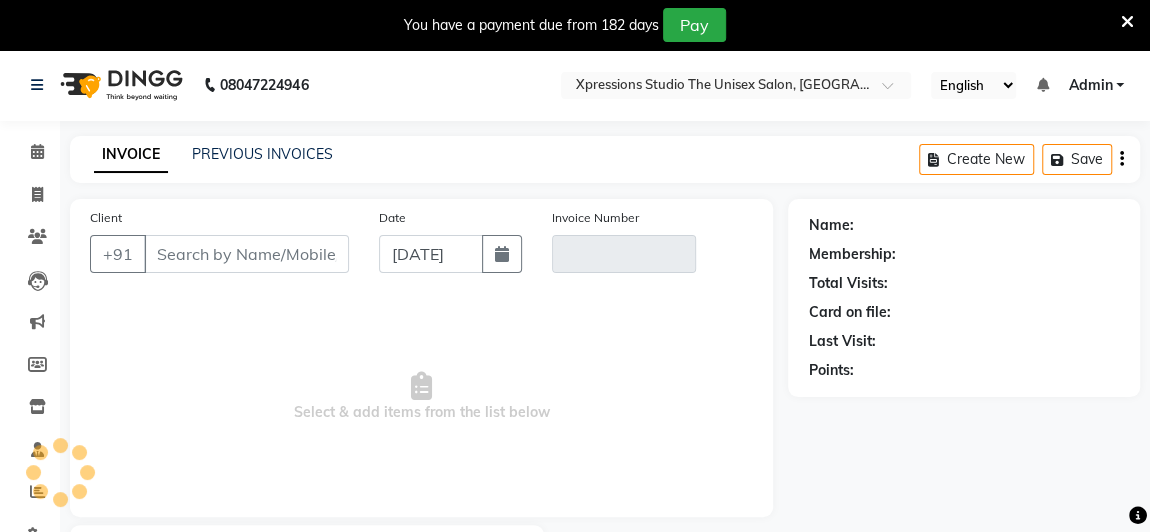type on "9421493471" 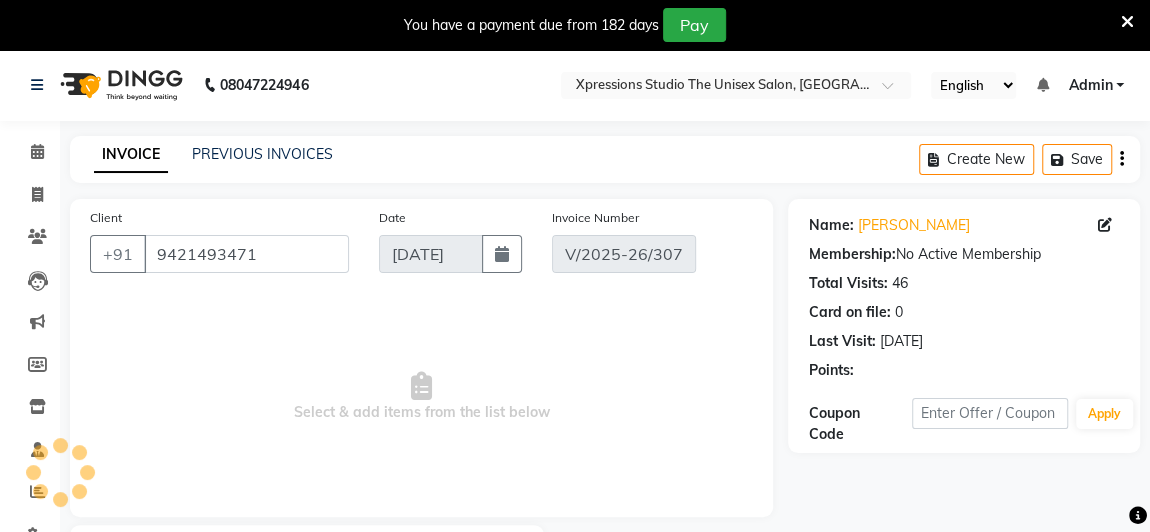 type on "[DATE]" 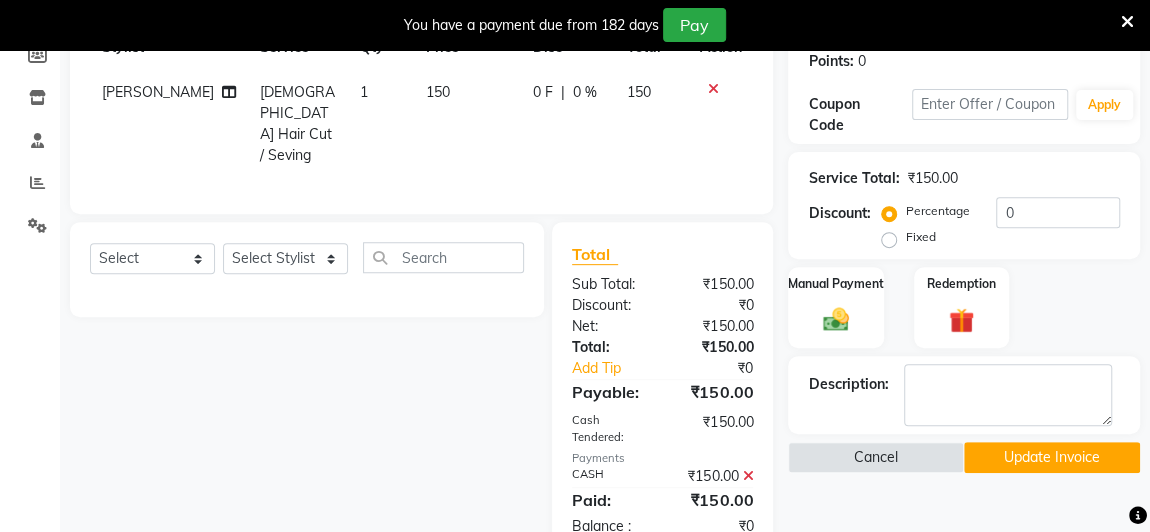 scroll, scrollTop: 308, scrollLeft: 0, axis: vertical 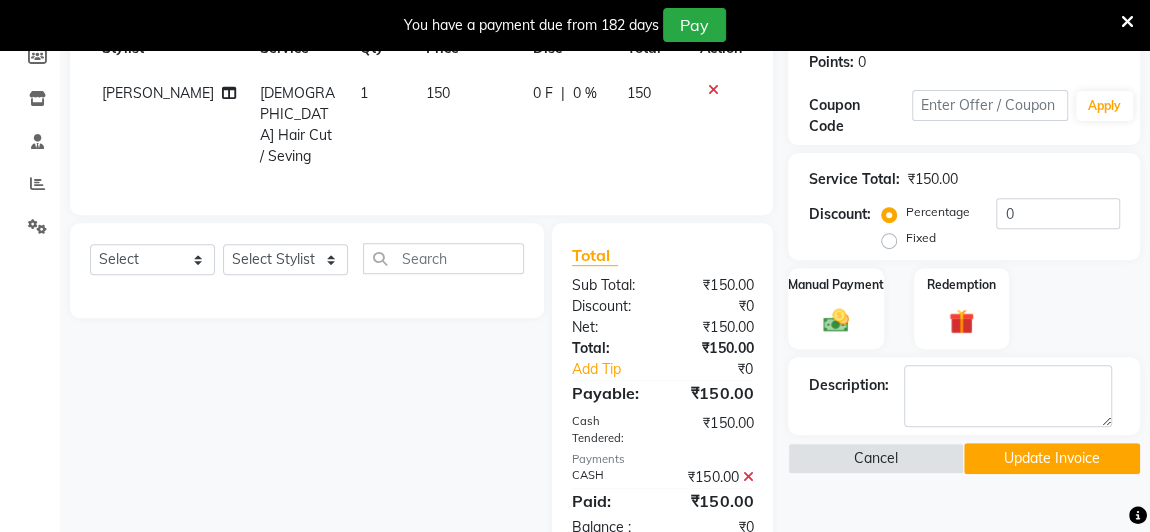 click 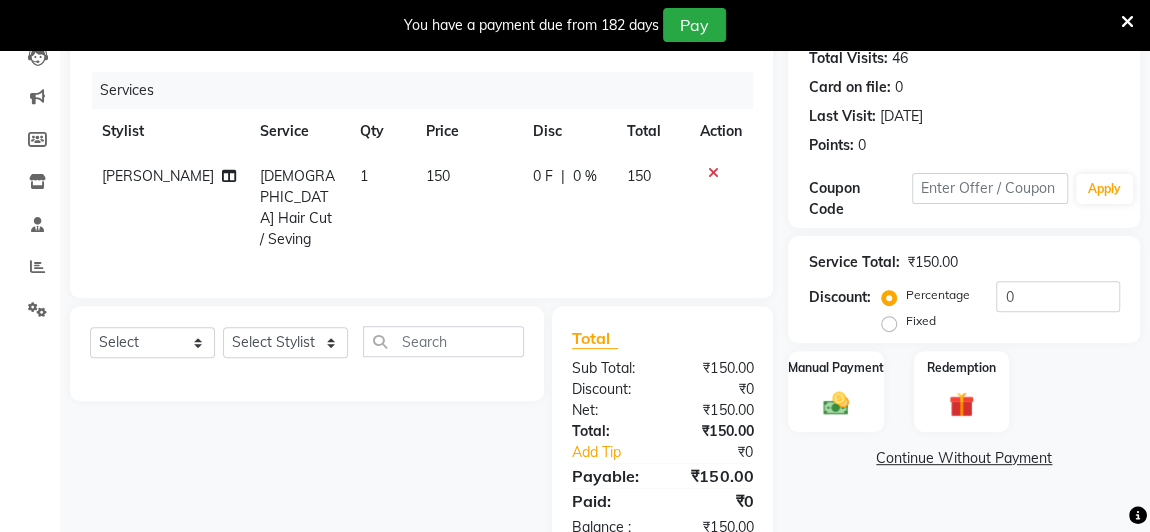 scroll, scrollTop: 226, scrollLeft: 0, axis: vertical 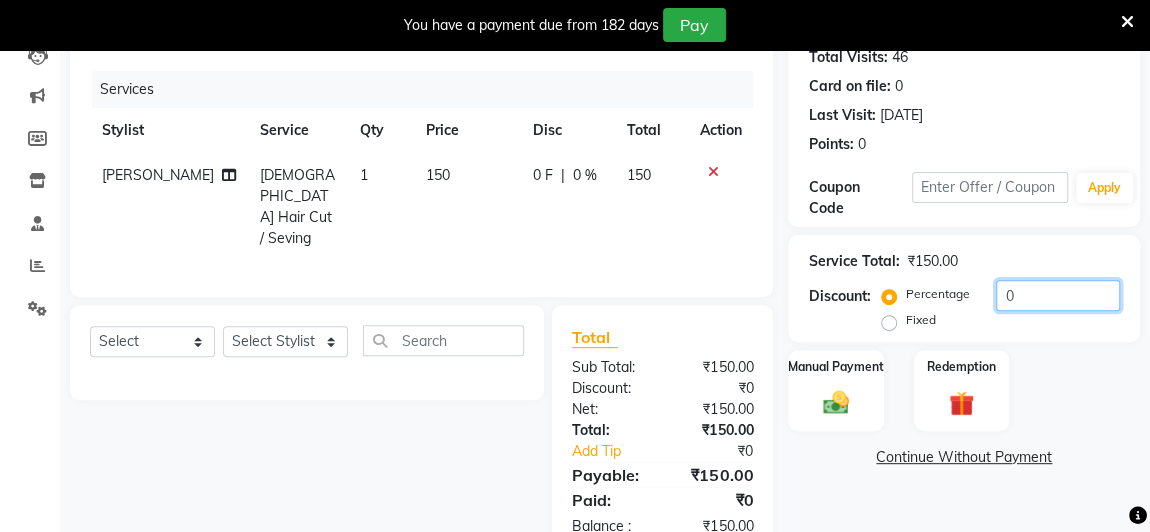 click on "0" 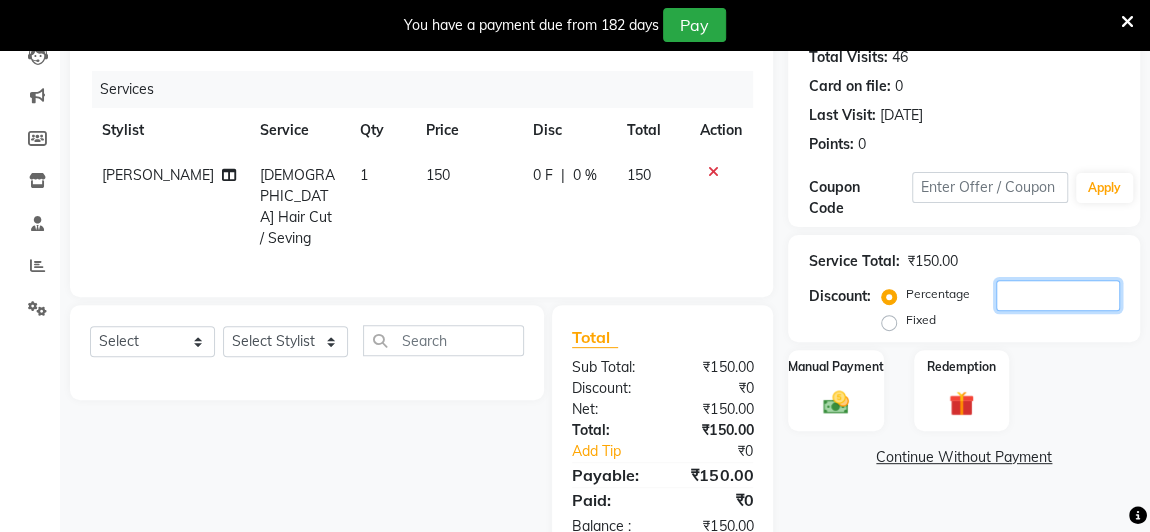 type 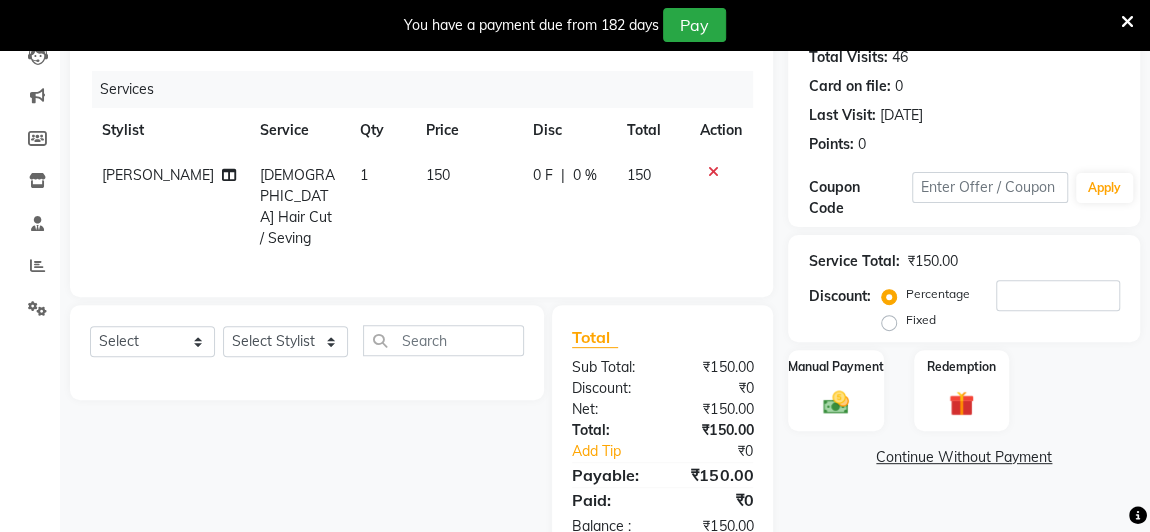 click on "Fixed" 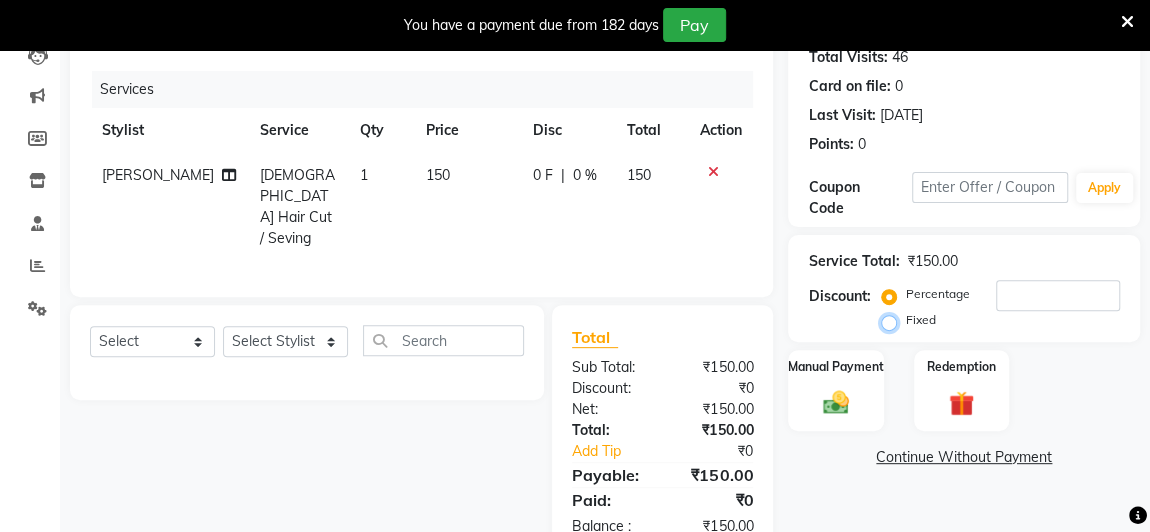 click on "Fixed" at bounding box center (893, 320) 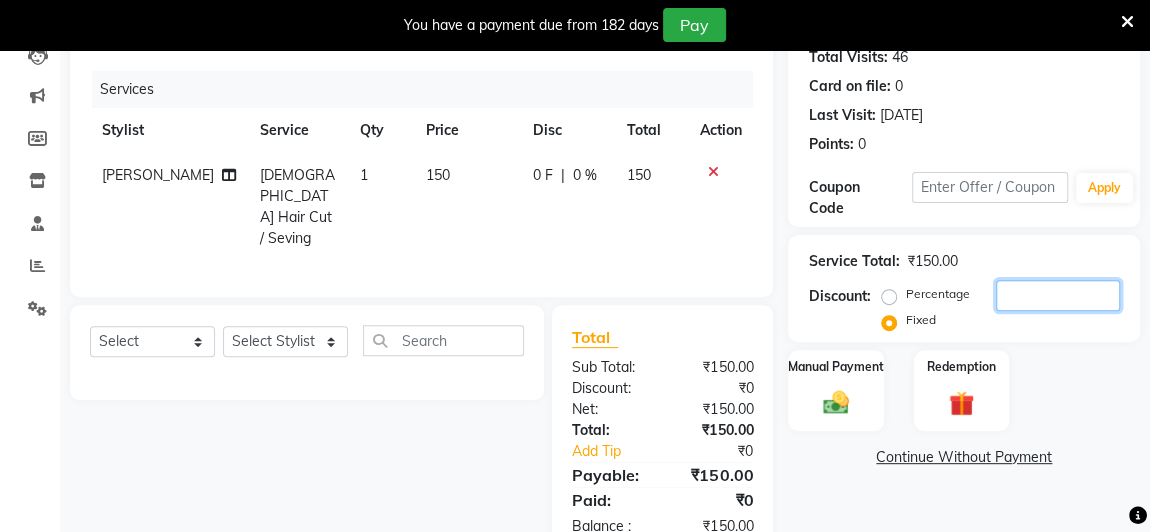 click 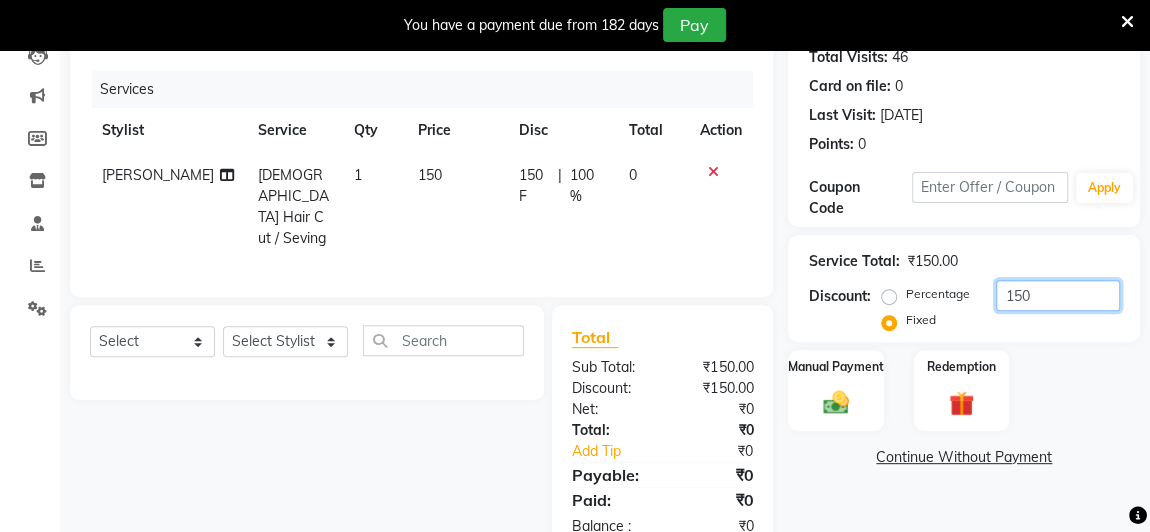 type on "150" 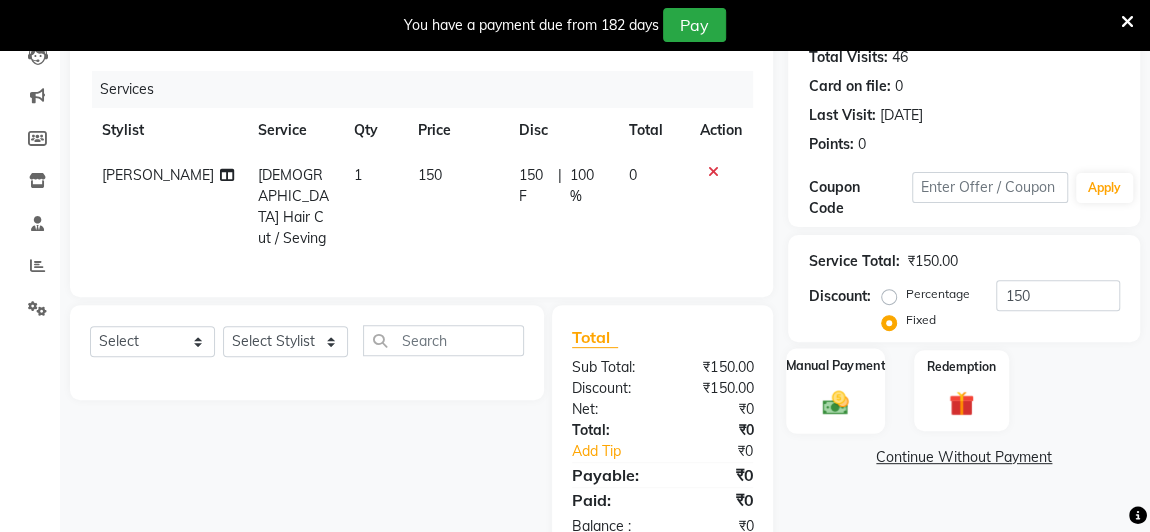 click 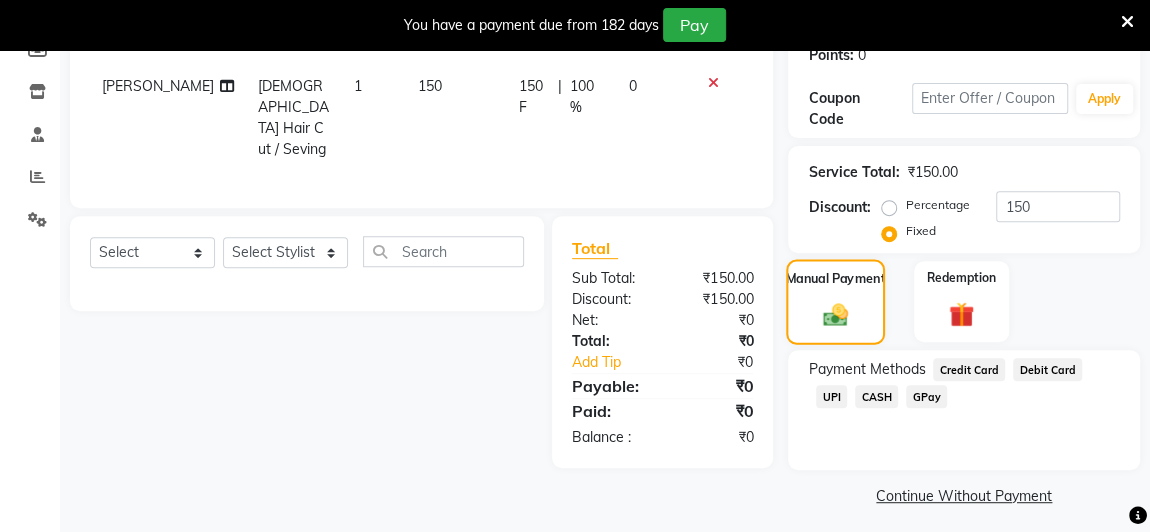 scroll, scrollTop: 323, scrollLeft: 0, axis: vertical 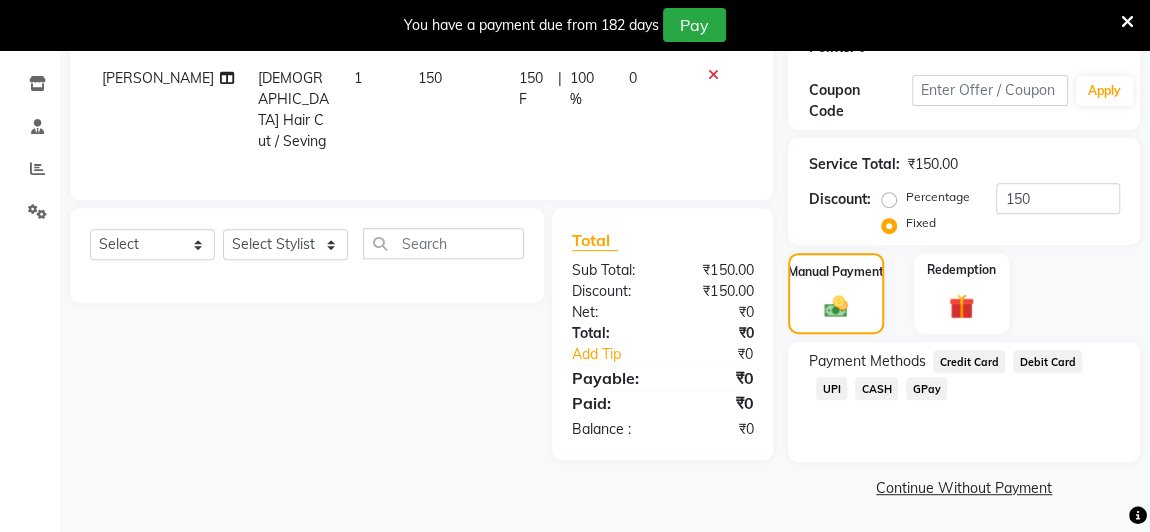 click on "CASH" 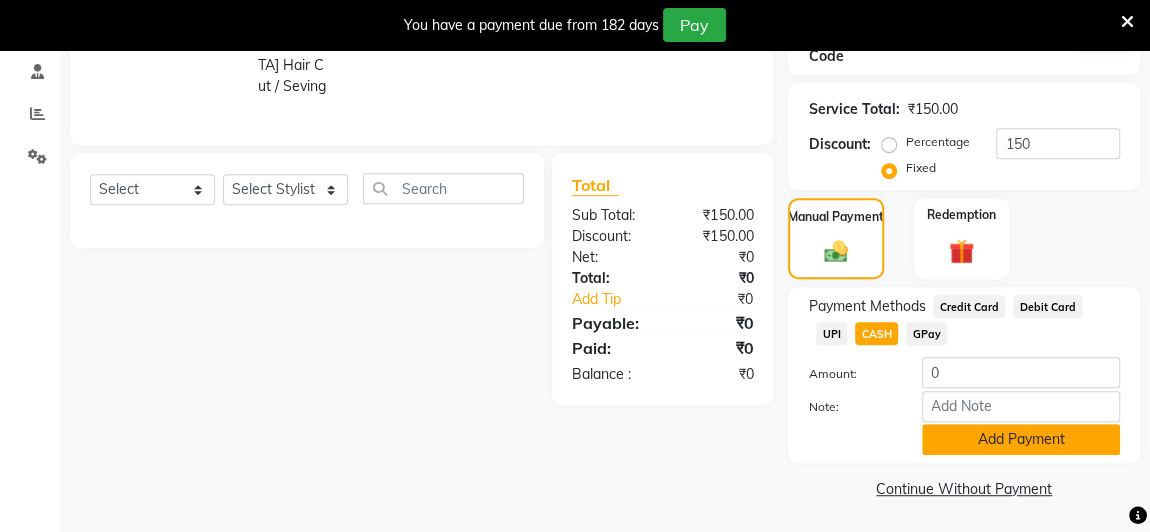 click on "Add Payment" 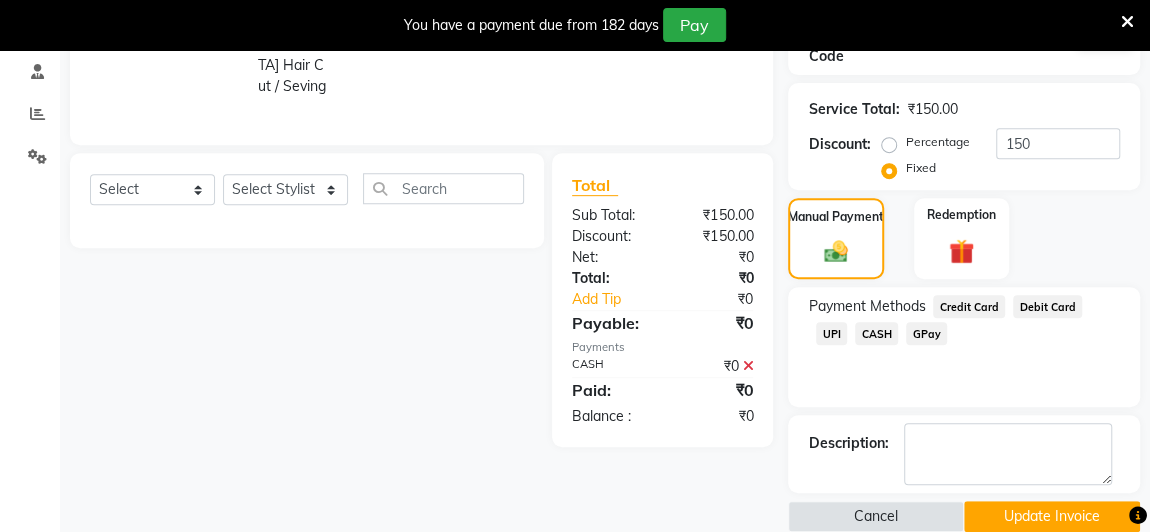 scroll, scrollTop: 405, scrollLeft: 0, axis: vertical 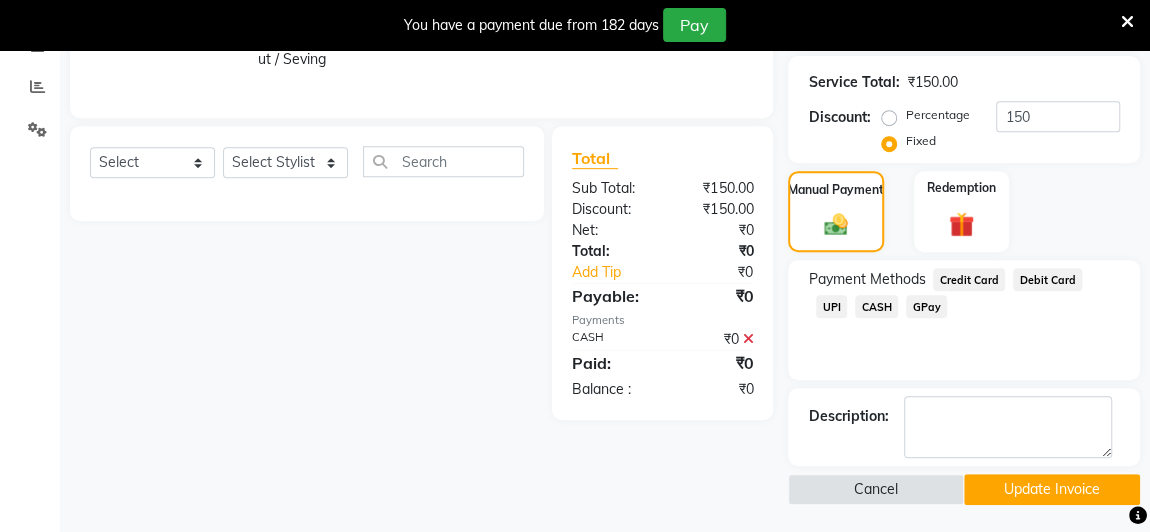 click on "Update Invoice" 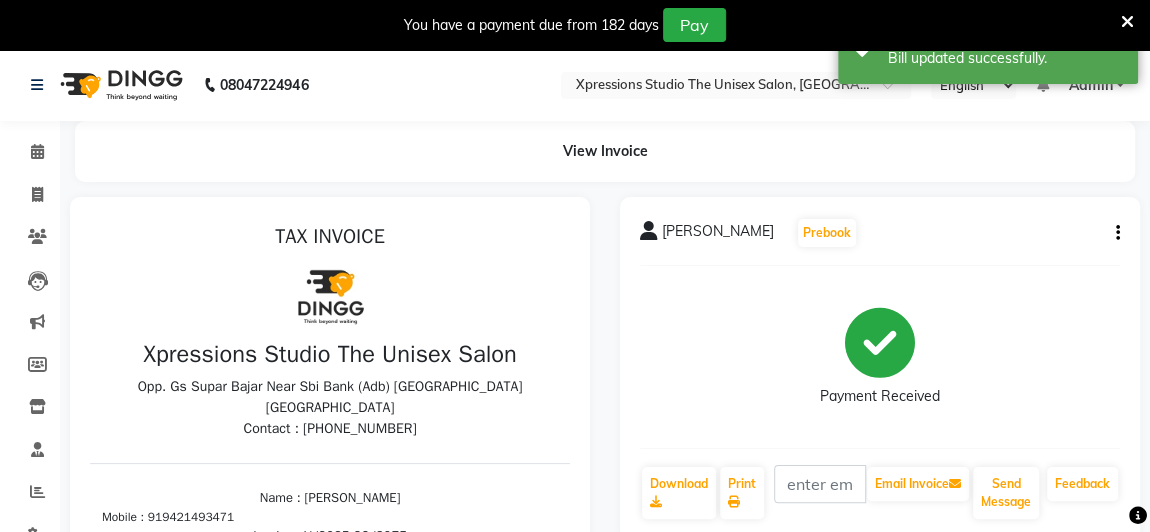 scroll, scrollTop: 0, scrollLeft: 0, axis: both 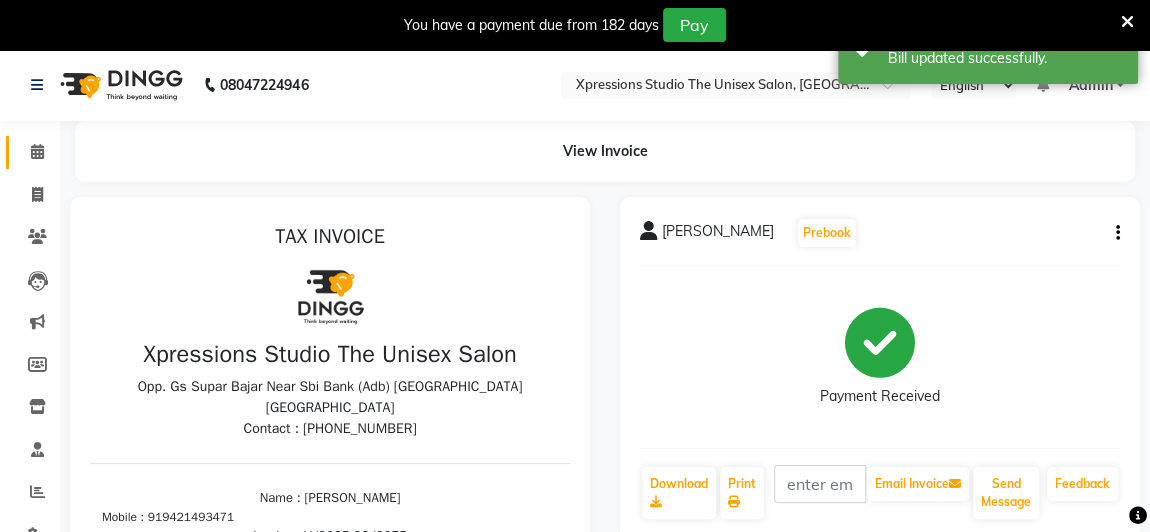 click 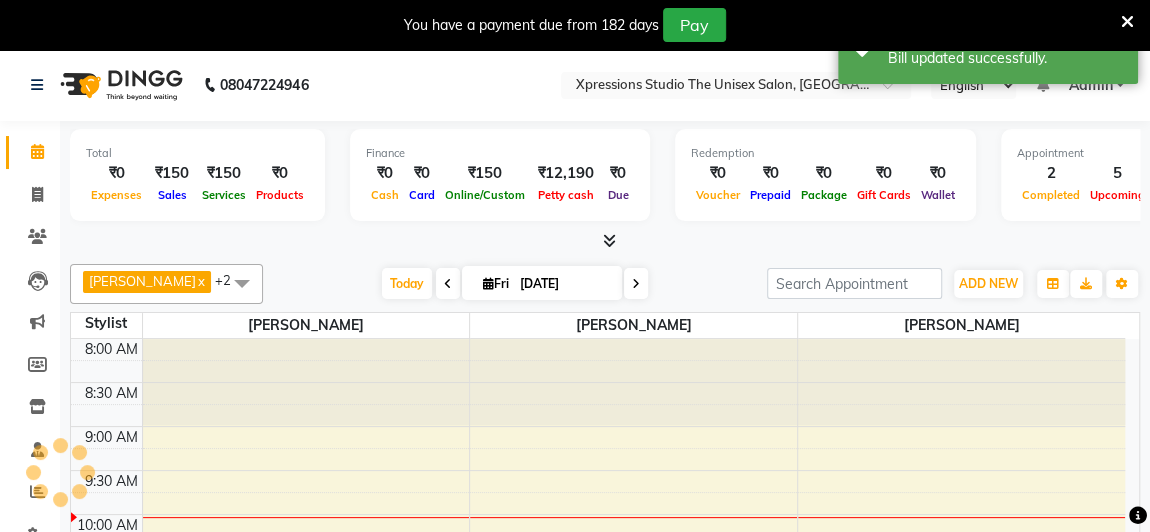scroll, scrollTop: 0, scrollLeft: 0, axis: both 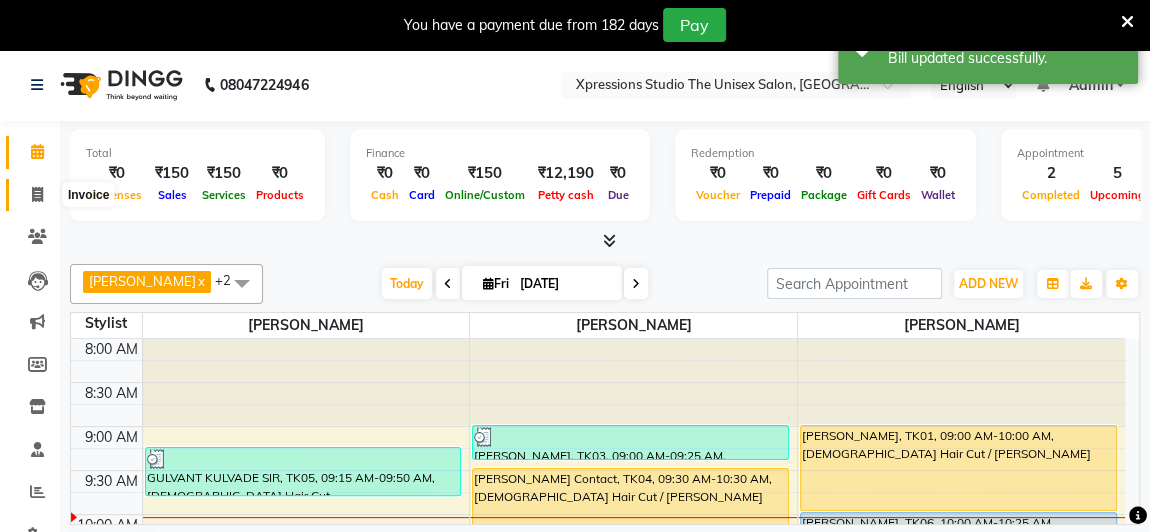 click 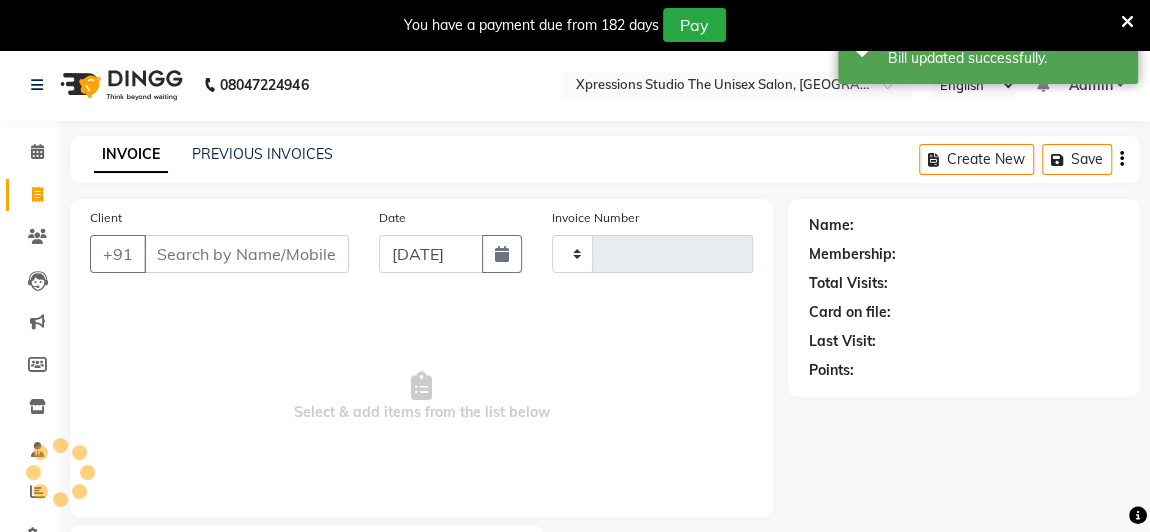 type on "3086" 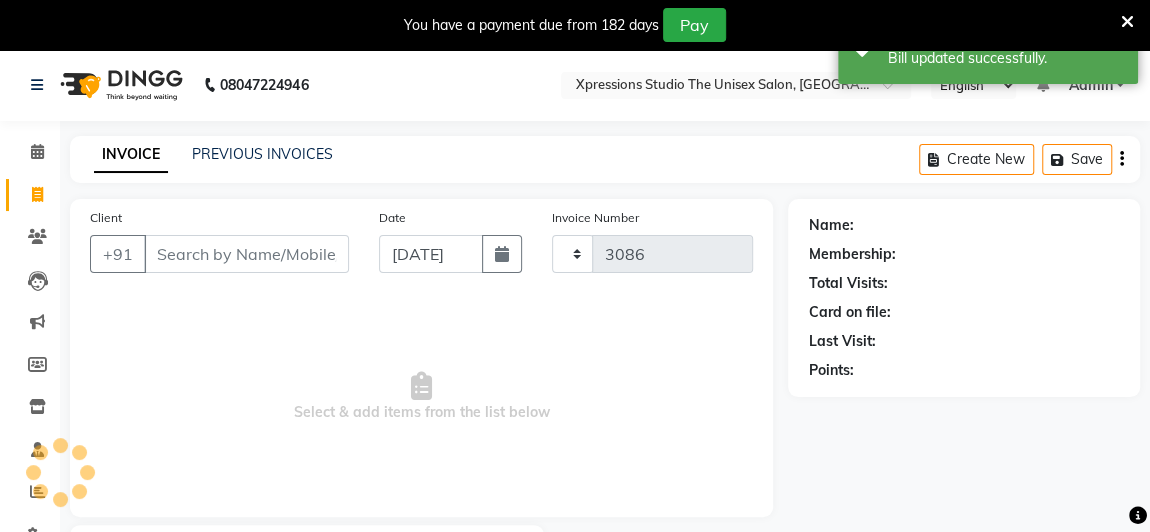 select on "7003" 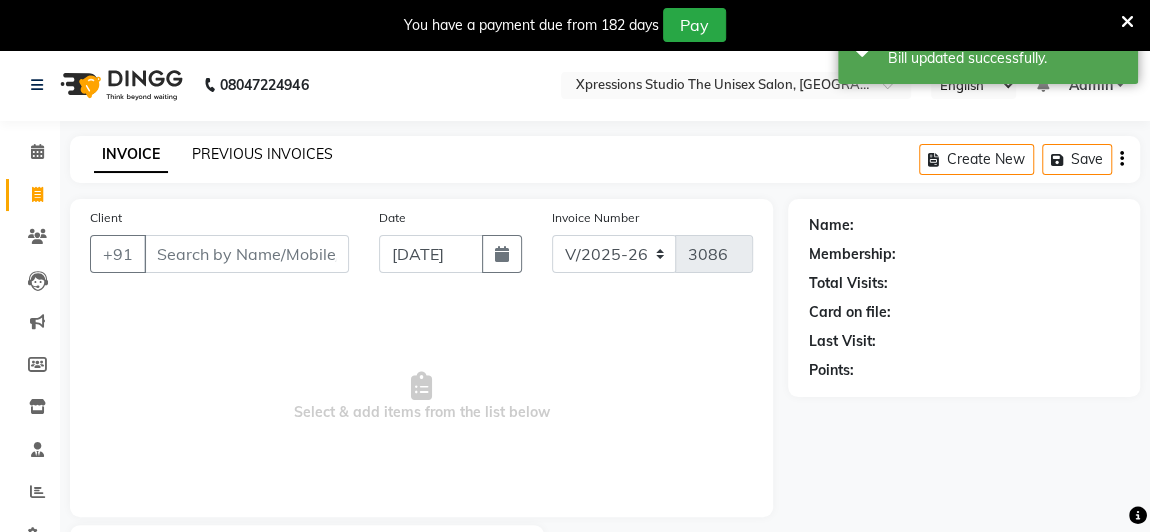 click on "PREVIOUS INVOICES" 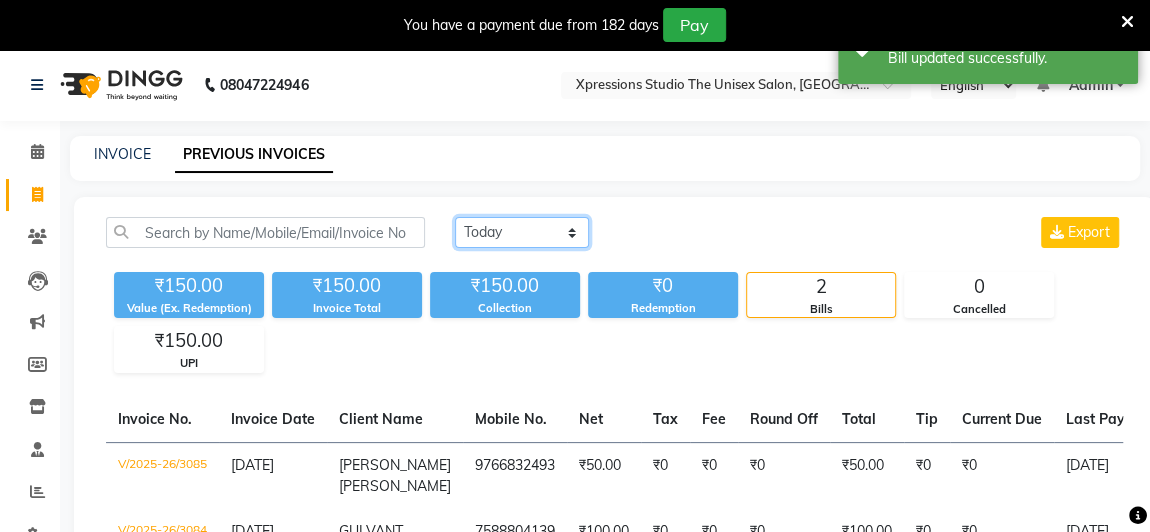 click on "Today Yesterday Custom Range" 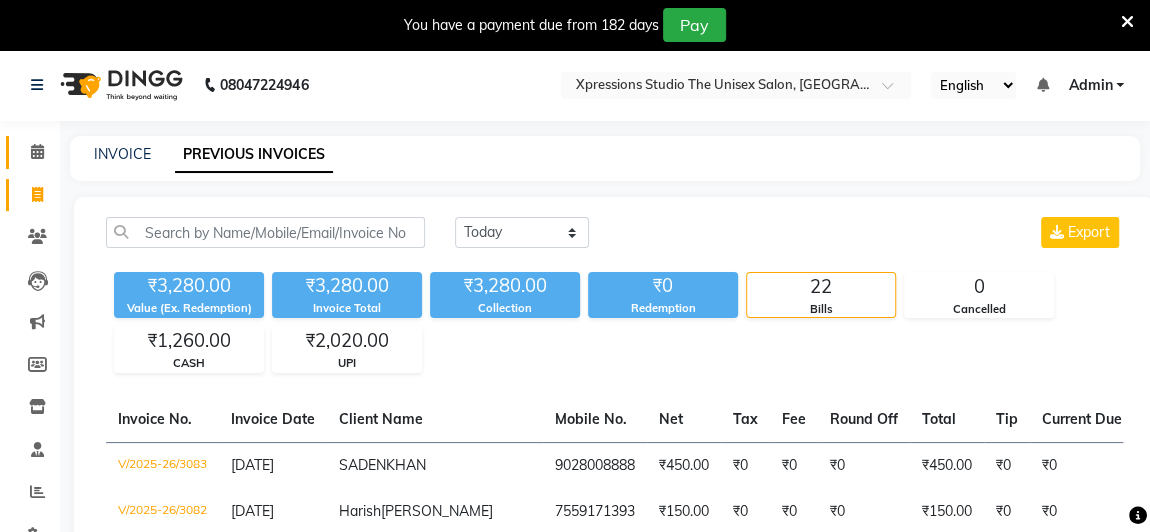 click on "Calendar" 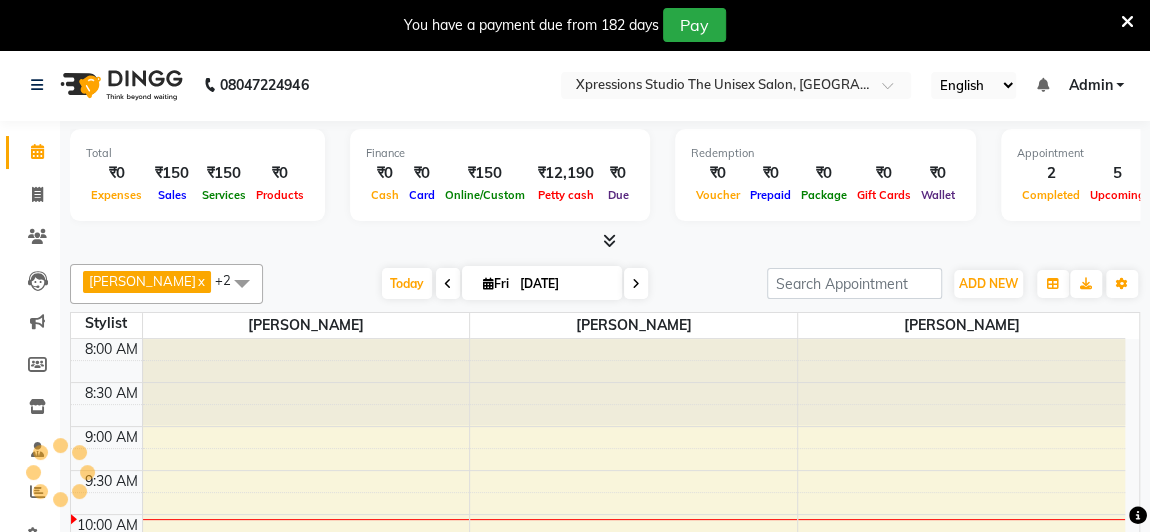 scroll, scrollTop: 0, scrollLeft: 0, axis: both 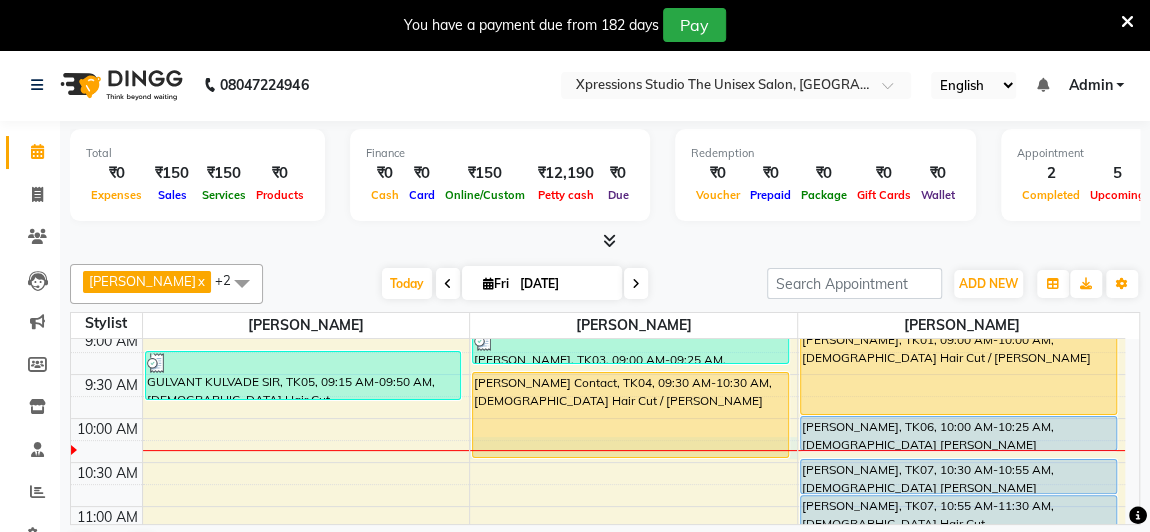 click on "8:00 AM 8:30 AM 9:00 AM 9:30 AM 10:00 AM 10:30 AM 11:00 AM 11:30 AM 12:00 PM 12:30 PM 1:00 PM 1:30 PM 2:00 PM 2:30 PM 3:00 PM 3:30 PM 4:00 PM 4:30 PM 5:00 PM 5:30 PM 6:00 PM 6:30 PM 7:00 PM 7:30 PM 8:00 PM 8:30 PM 9:00 PM 9:30 PM 10:00 PM 10:30 PM     GULVANT  KULVADE SIR, TK05, 09:15 AM-09:50 AM, Male Hair Cut     RISHABH LODHA, TK02, 02:00 PM-02:25 PM, Male  Beard    RISHABH LODHA, TK02, 02:25 PM-02:55 PM, D-Tan - Raga Datan     MAYUR SHELAKE, TK03, 09:00 AM-09:25 AM, Male  Beard    arihant sancheti Contact, TK04, 09:30 AM-10:30 AM, Male Hair Cut / Beard     anuragh bhansali, TK01, 09:00 AM-10:00 AM, Male Hair Cut / Beard     SANSKAR RAJPUT, TK06, 10:00 AM-10:25 AM, Male  Beard    SAHIL RAJPUT, TK07, 10:30 AM-10:55 AM, Male  Beard    SAHIL RAJPUT, TK07, 10:55 AM-11:30 AM, Male Hair Cut" at bounding box center [598, 902] 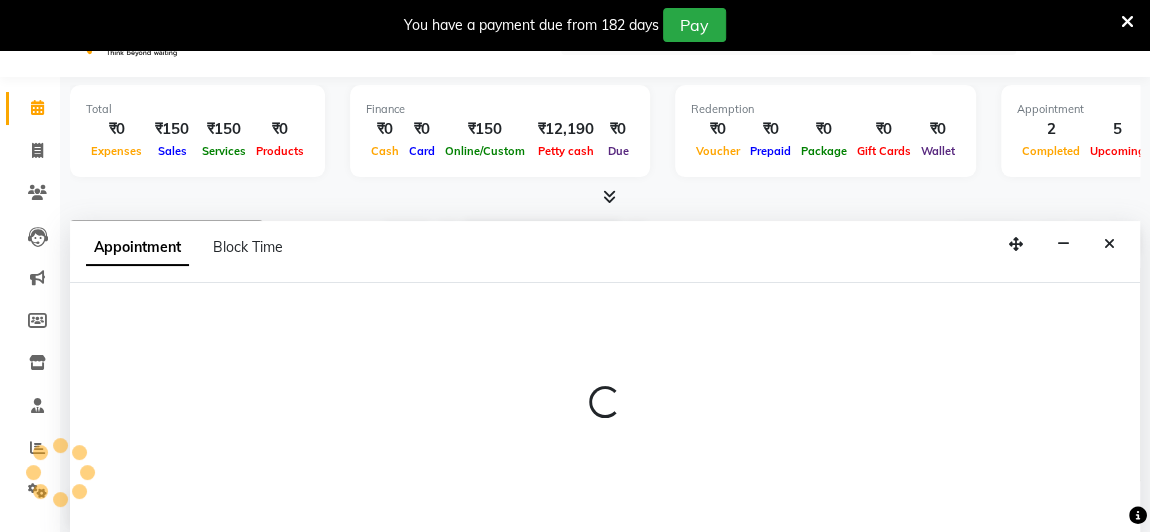 scroll, scrollTop: 49, scrollLeft: 0, axis: vertical 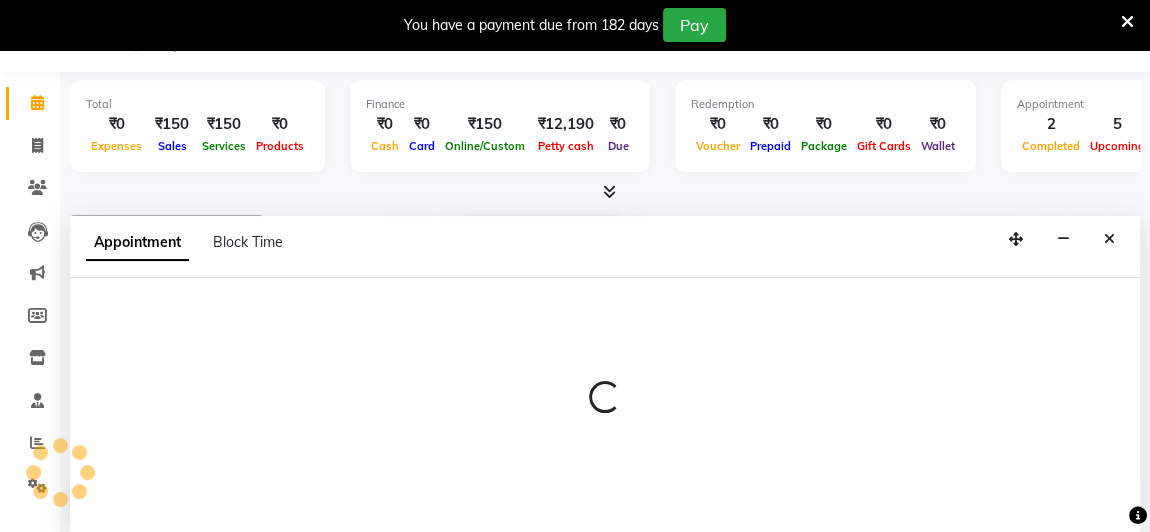 select on "57588" 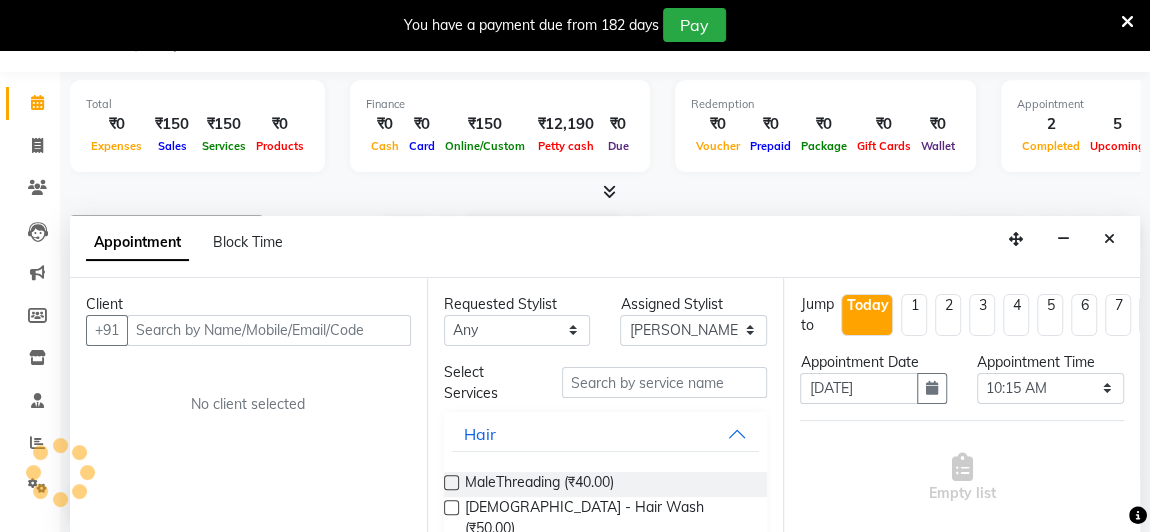 click at bounding box center [269, 330] 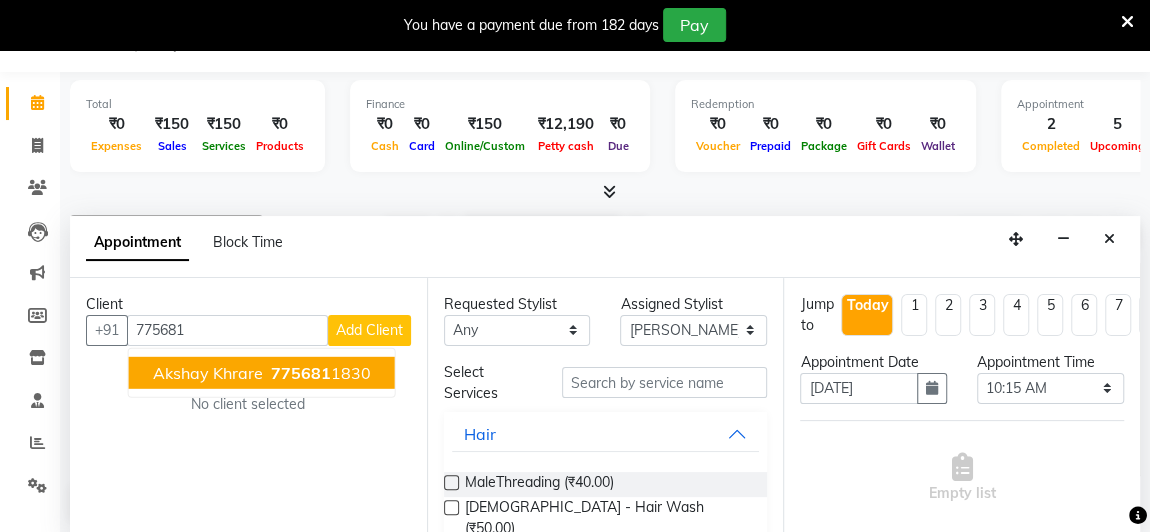 click on "775681" at bounding box center [301, 372] 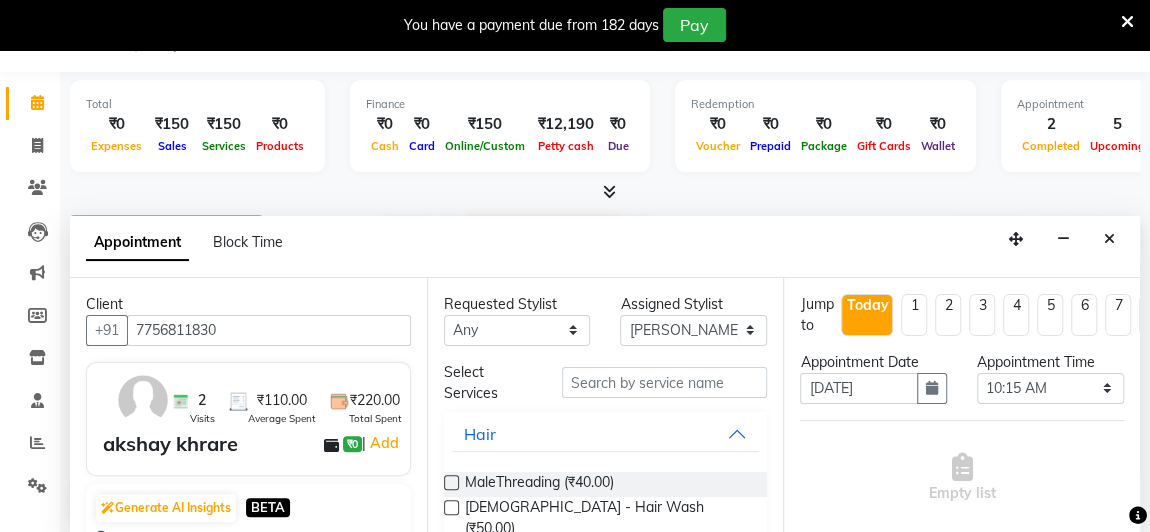 type on "7756811830" 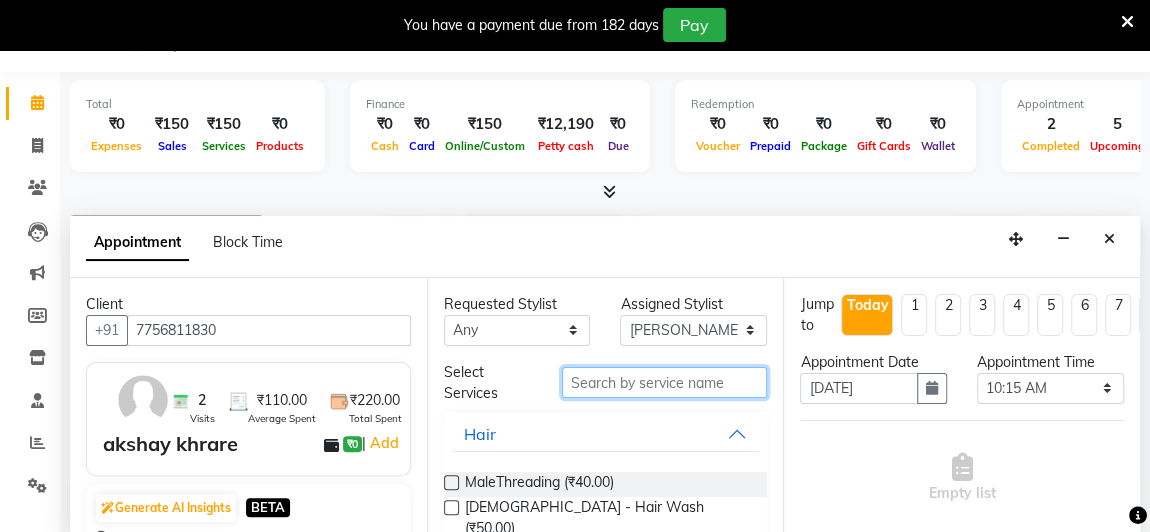 click at bounding box center [665, 382] 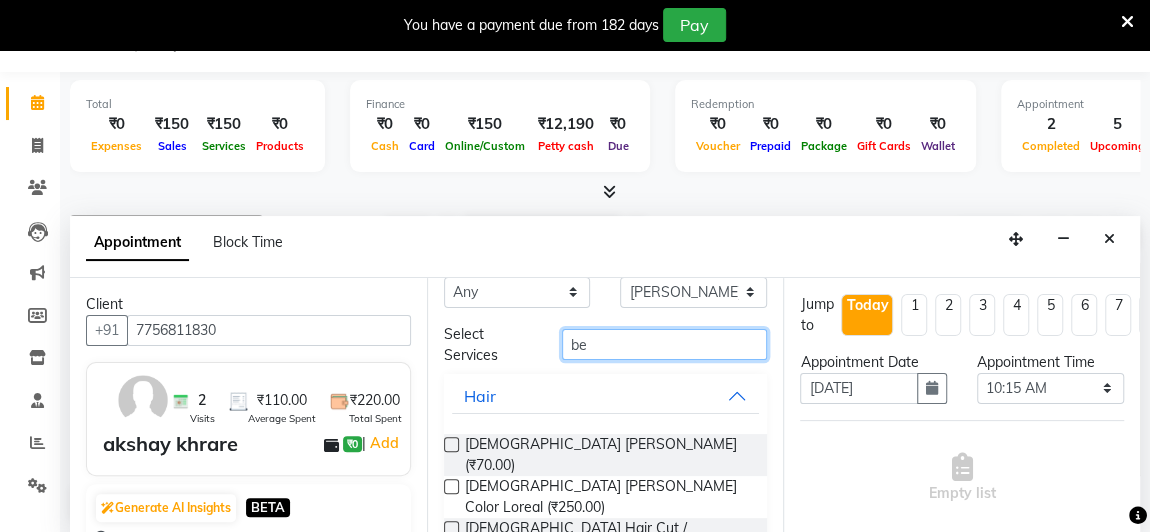 scroll, scrollTop: 41, scrollLeft: 0, axis: vertical 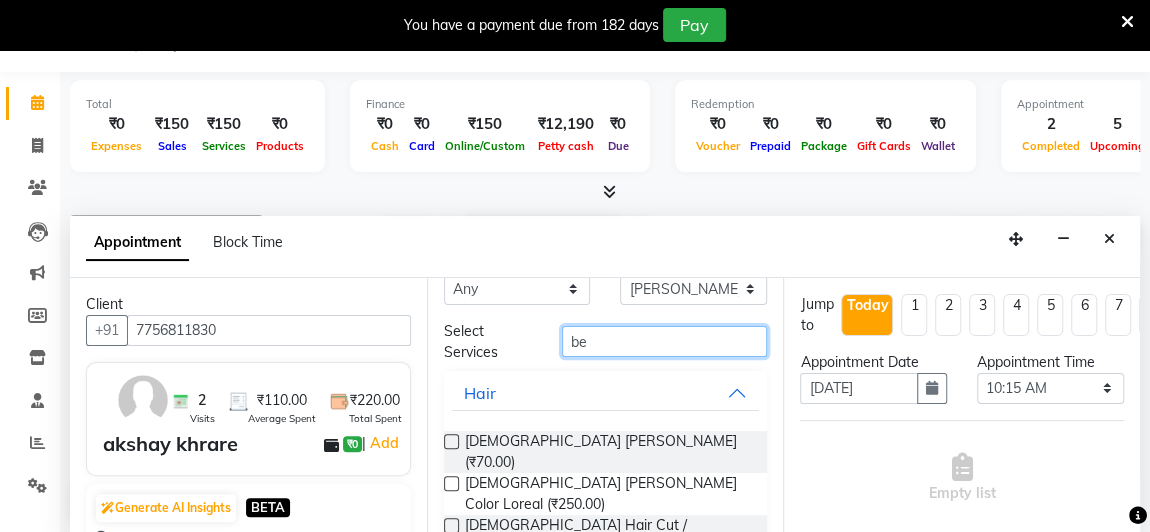 type on "be" 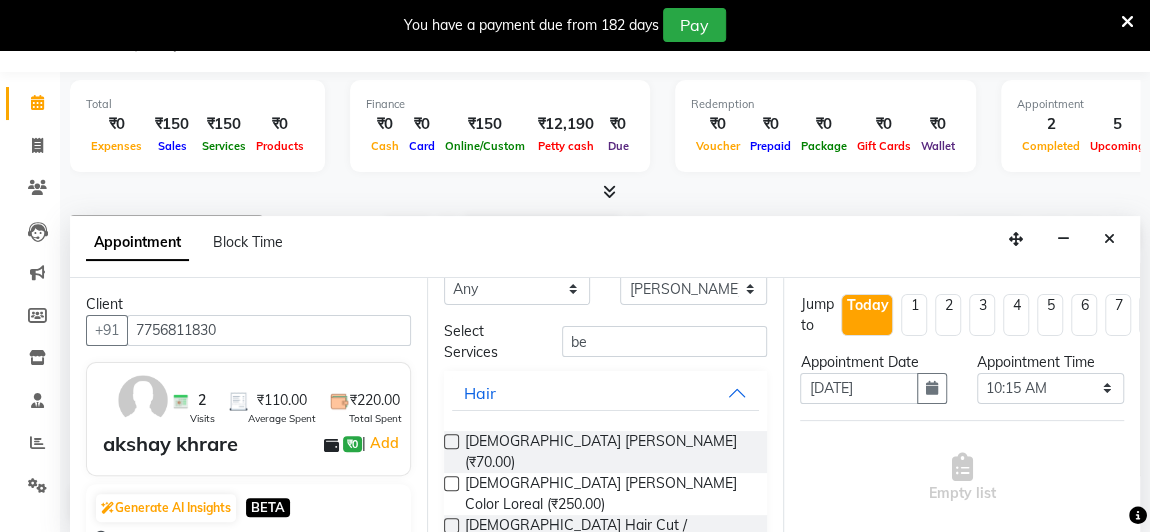 click at bounding box center [451, 525] 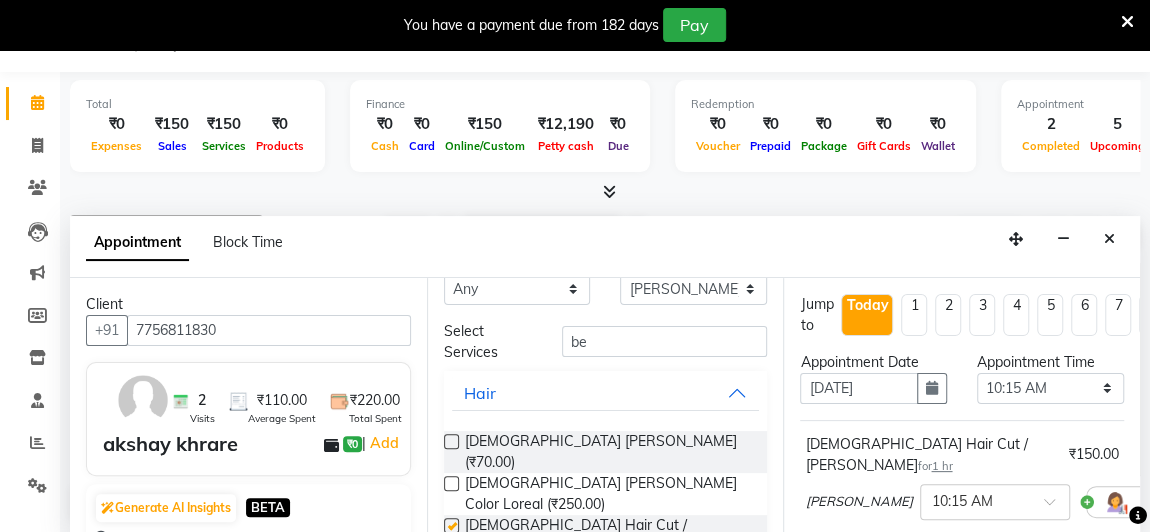 checkbox on "false" 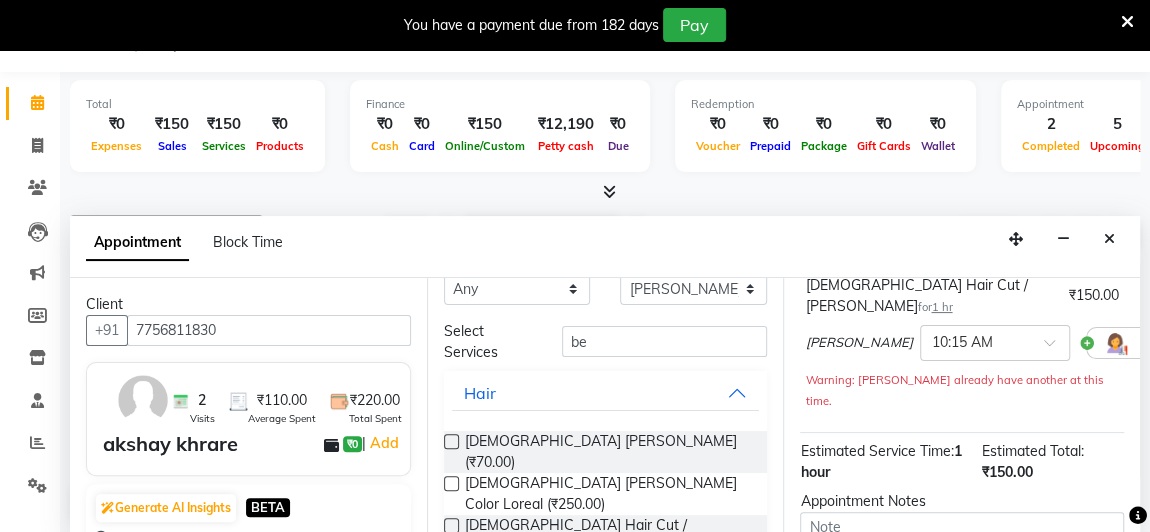 scroll, scrollTop: 343, scrollLeft: 0, axis: vertical 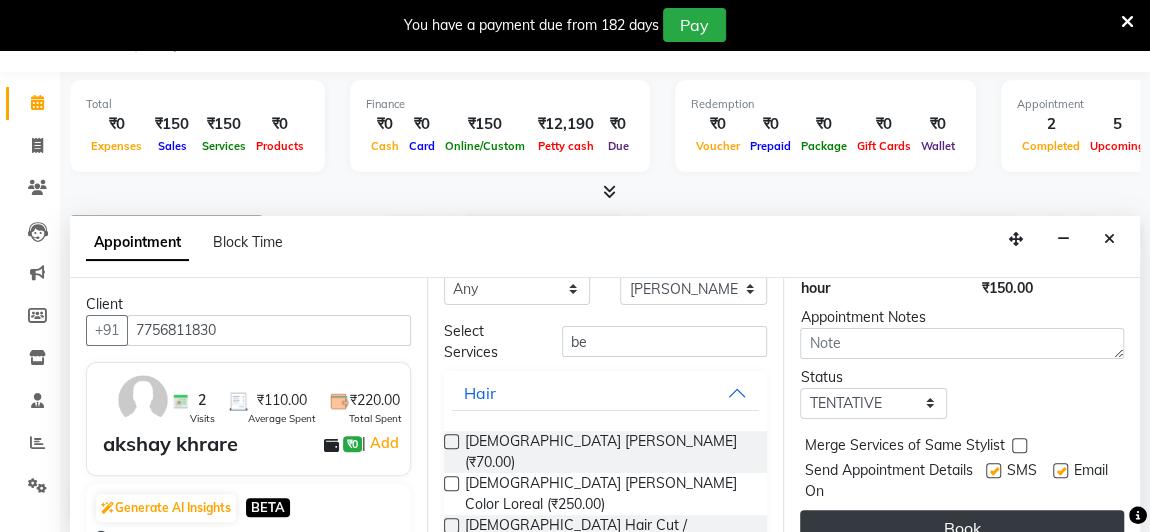 click on "Book" at bounding box center [962, 528] 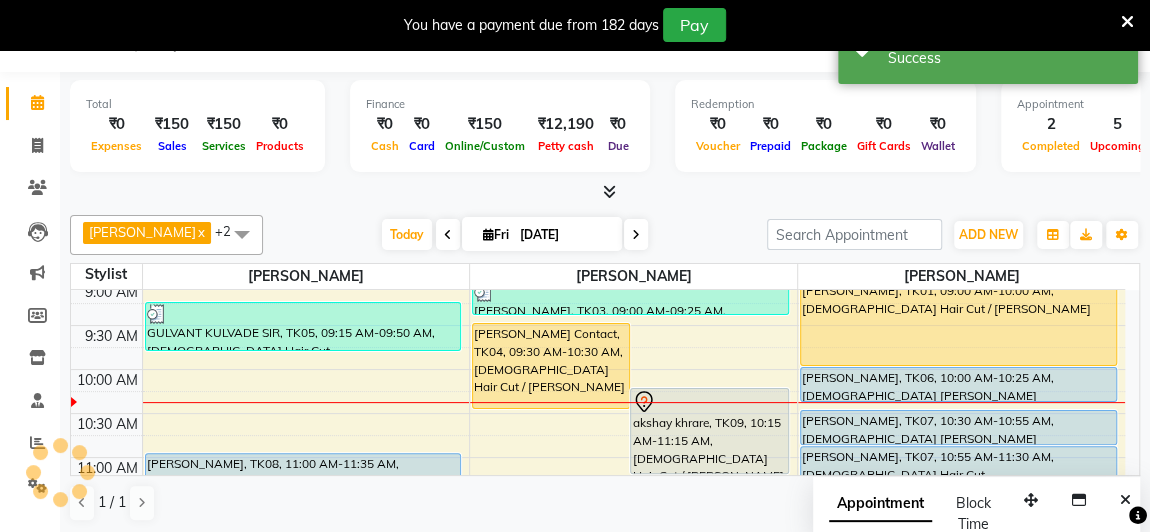 scroll, scrollTop: 0, scrollLeft: 0, axis: both 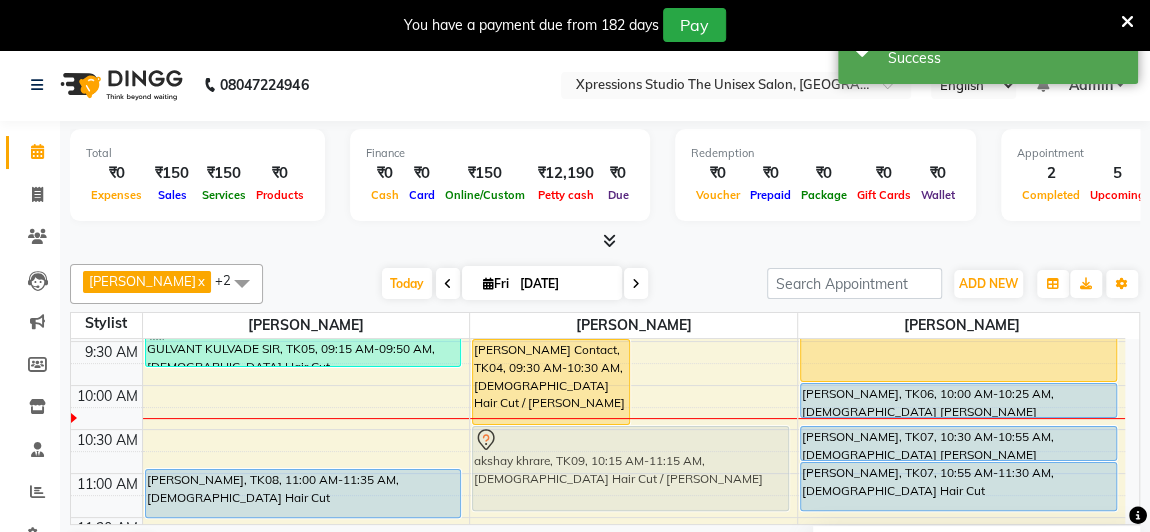 click on "arihant sancheti Contact, TK04, 09:30 AM-10:30 AM, Male Hair Cut / Beard              akshay khrare, TK09, 10:15 AM-11:15 AM, Male Hair Cut / Beard      MAYUR SHELAKE, TK03, 09:00 AM-09:25 AM, Male  Beard             akshay khrare, TK09, 10:15 AM-11:15 AM, Male Hair Cut / Beard" at bounding box center (633, 869) 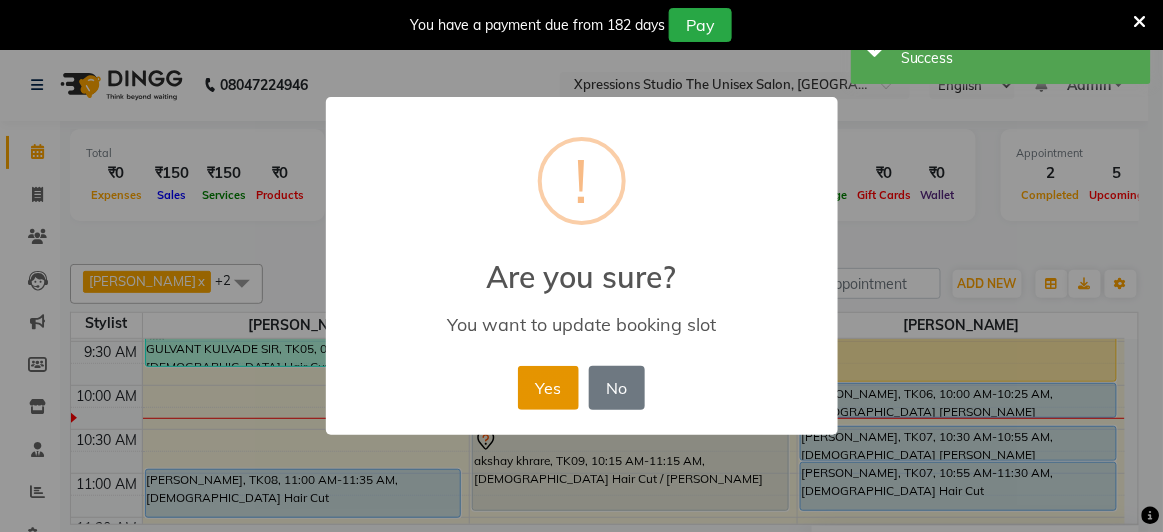 click on "Yes" at bounding box center [548, 388] 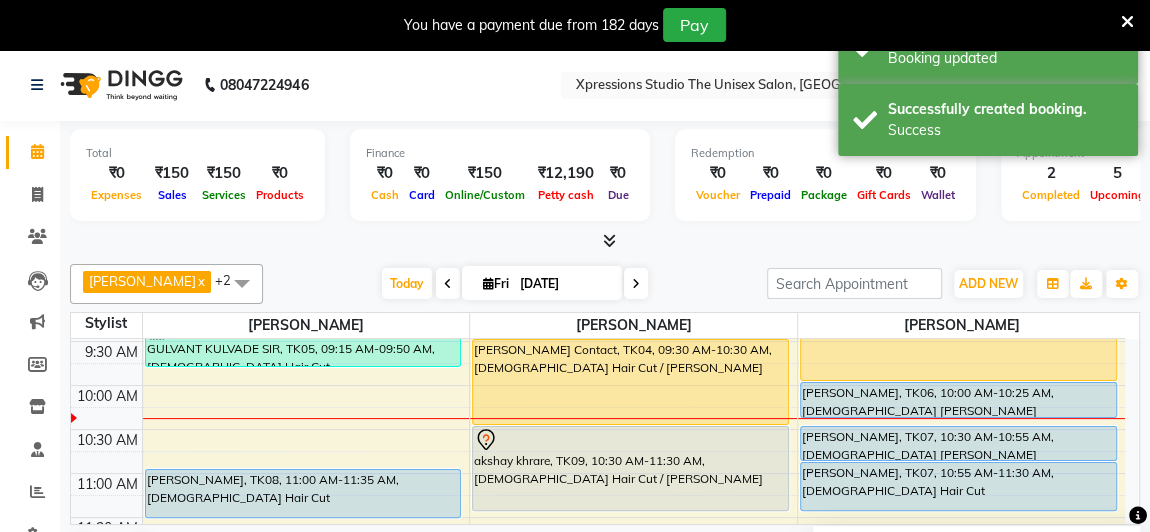click on "akshay khrare, TK09, 10:30 AM-11:30 AM, Male Hair Cut / Beard" at bounding box center [630, 468] 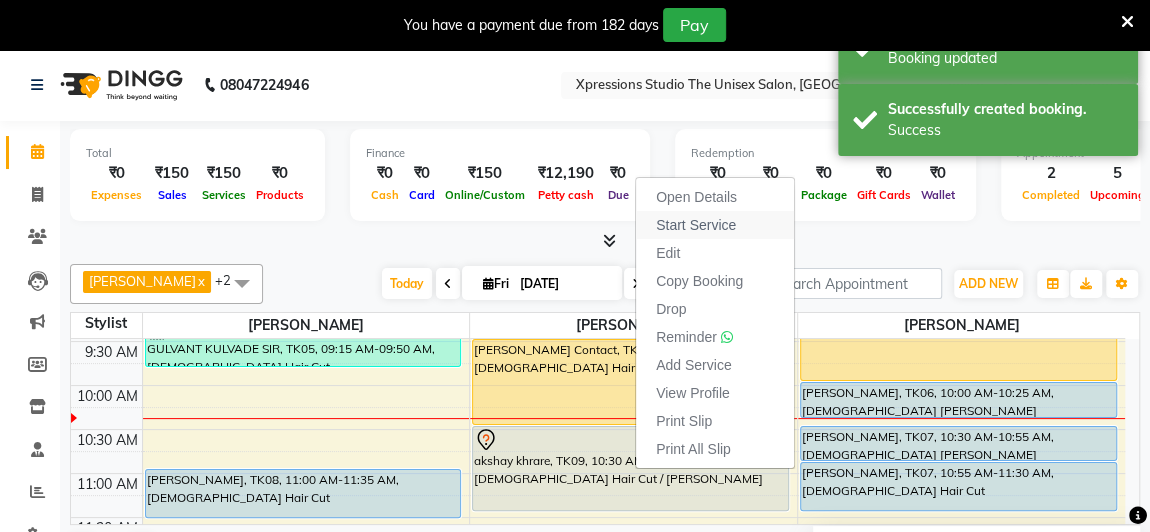 click on "Start Service" at bounding box center [696, 225] 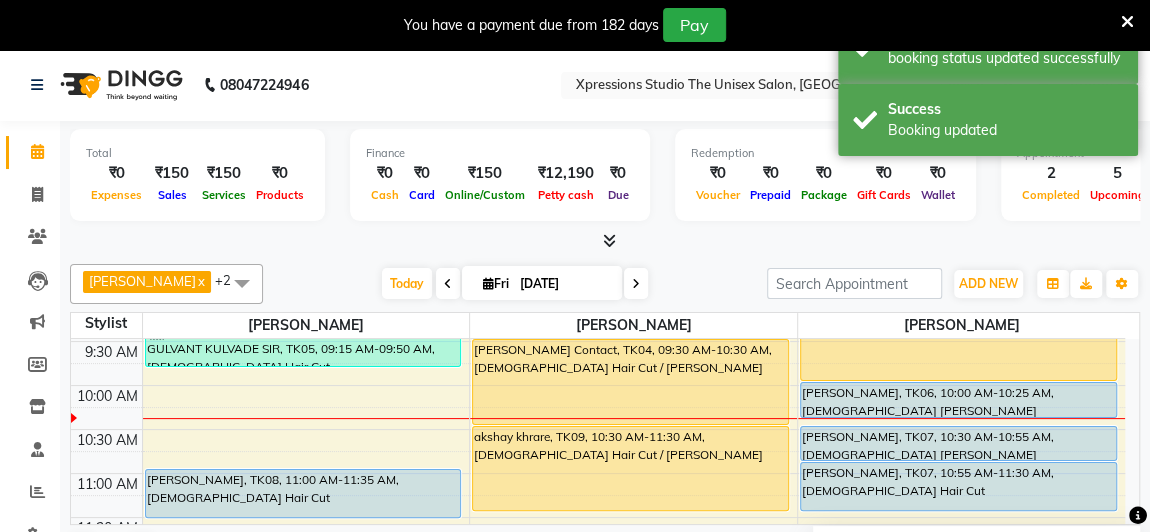 click on "arihant sancheti Contact, TK04, 09:30 AM-10:30 AM, Male Hair Cut / Beard" at bounding box center (630, 382) 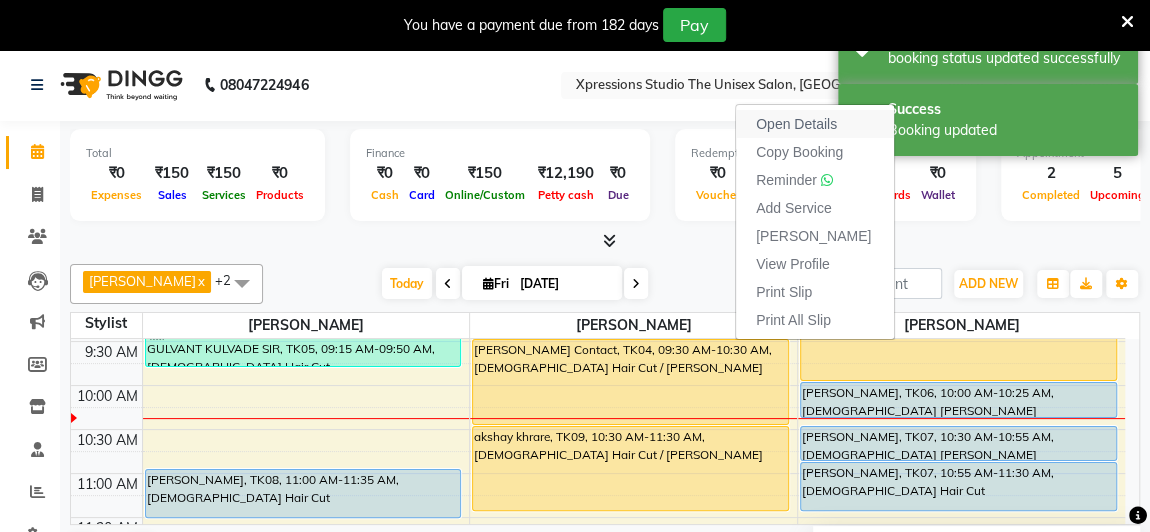 click on "Open Details" at bounding box center [796, 124] 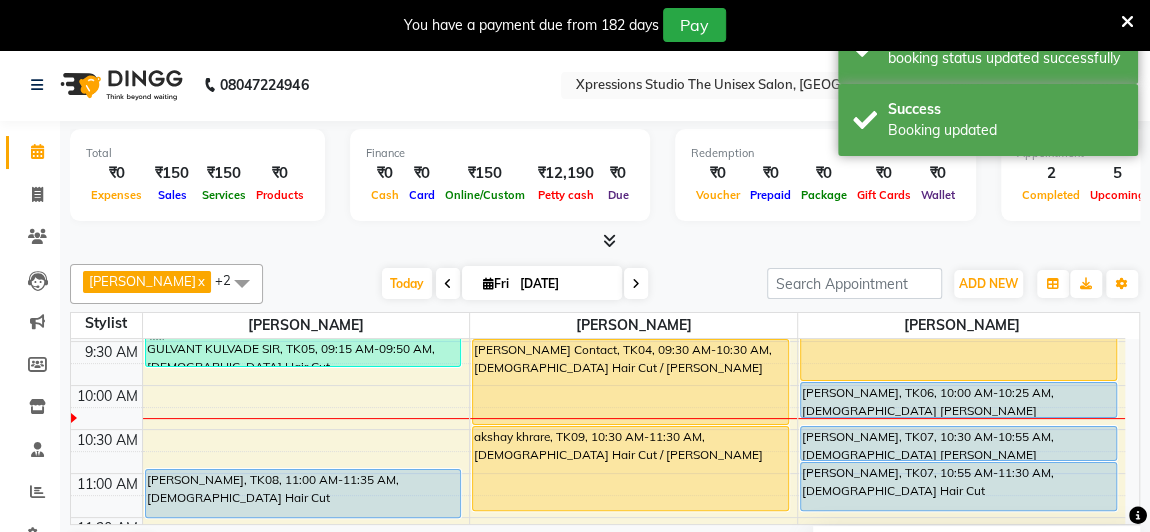 click on "[PERSON_NAME] Contact, TK04, 09:30 AM-10:30 AM, [DEMOGRAPHIC_DATA] Hair Cut / [PERSON_NAME]" at bounding box center (630, 382) 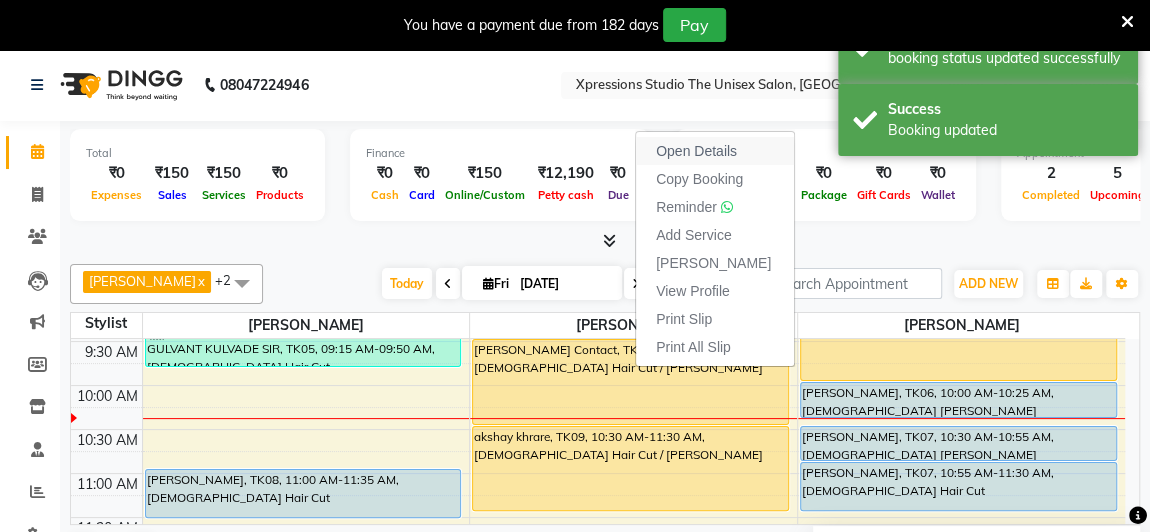 click on "Open Details" at bounding box center [696, 151] 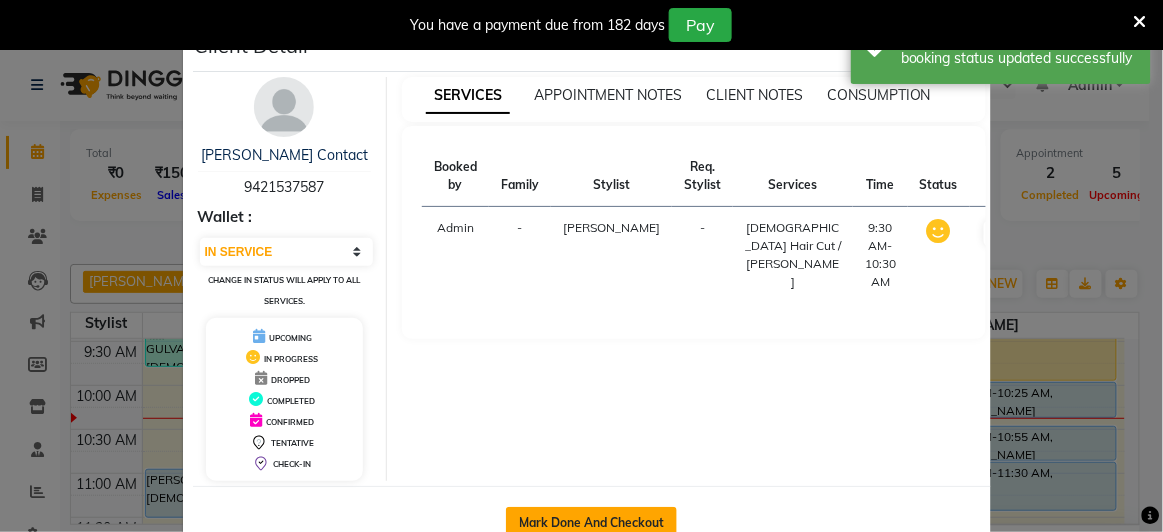 click on "Mark Done And Checkout" 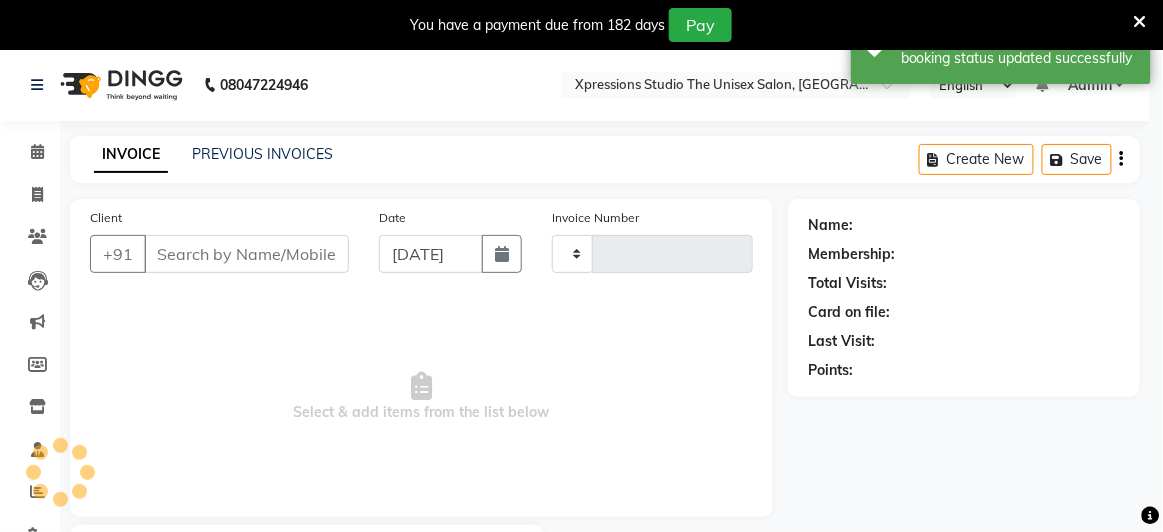 type on "3086" 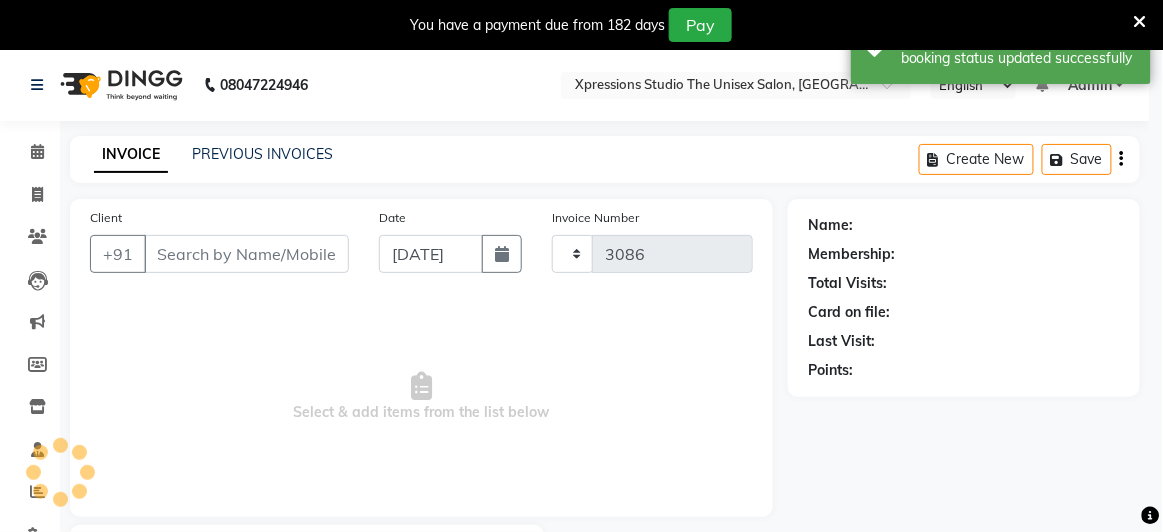 select on "7003" 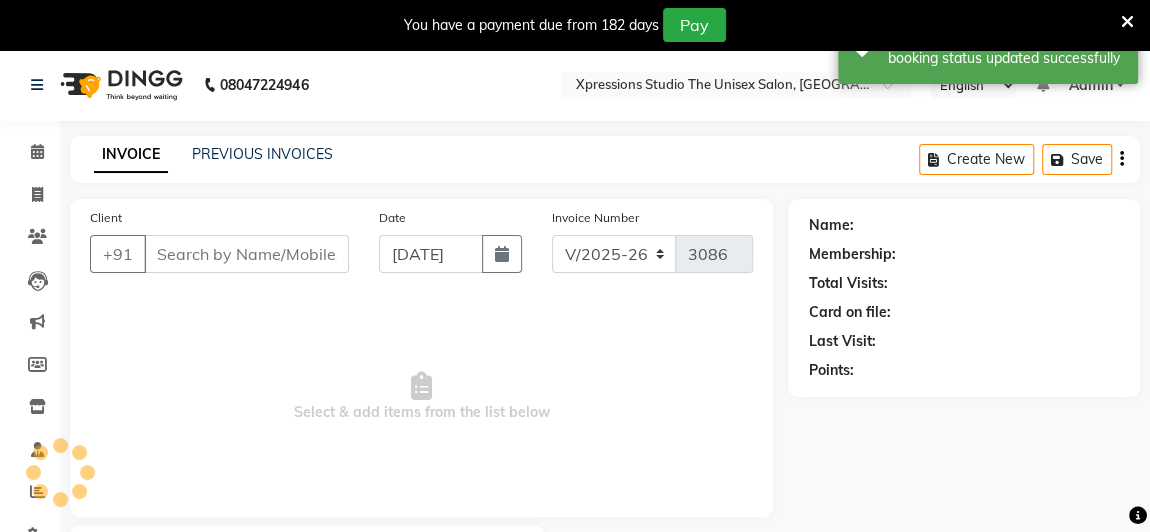 type on "9421537587" 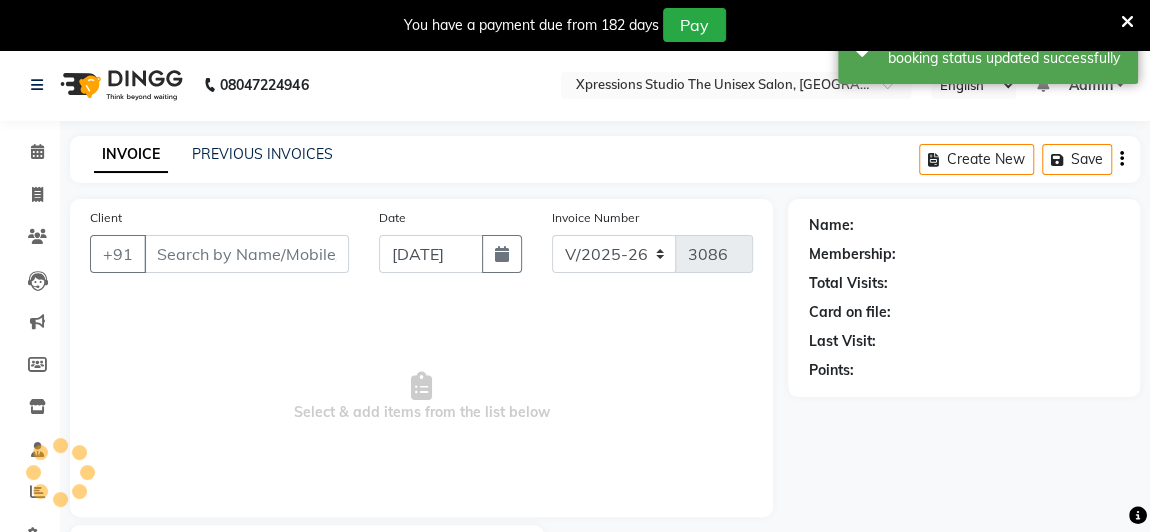 select on "57588" 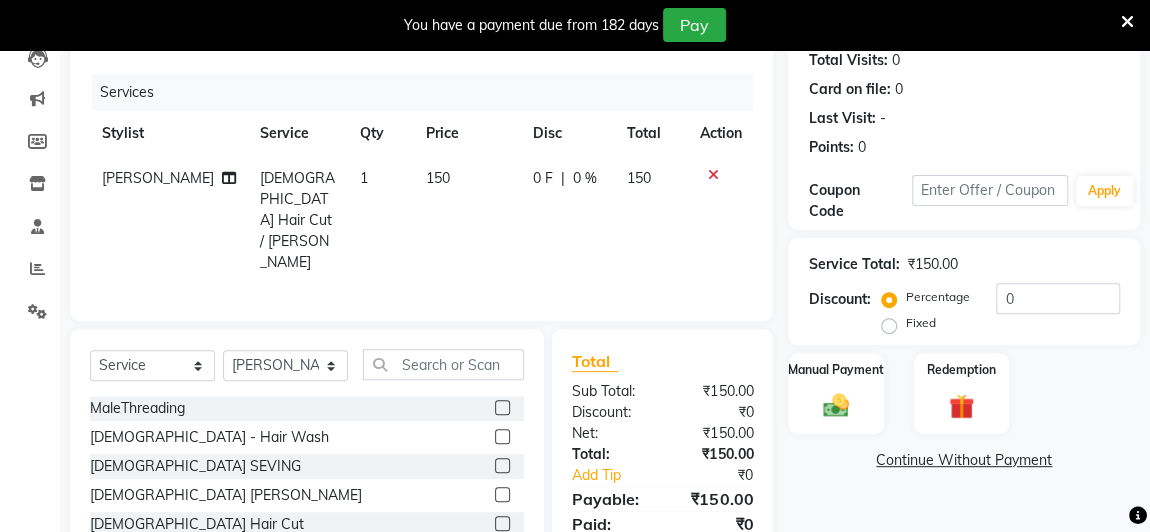 scroll, scrollTop: 316, scrollLeft: 0, axis: vertical 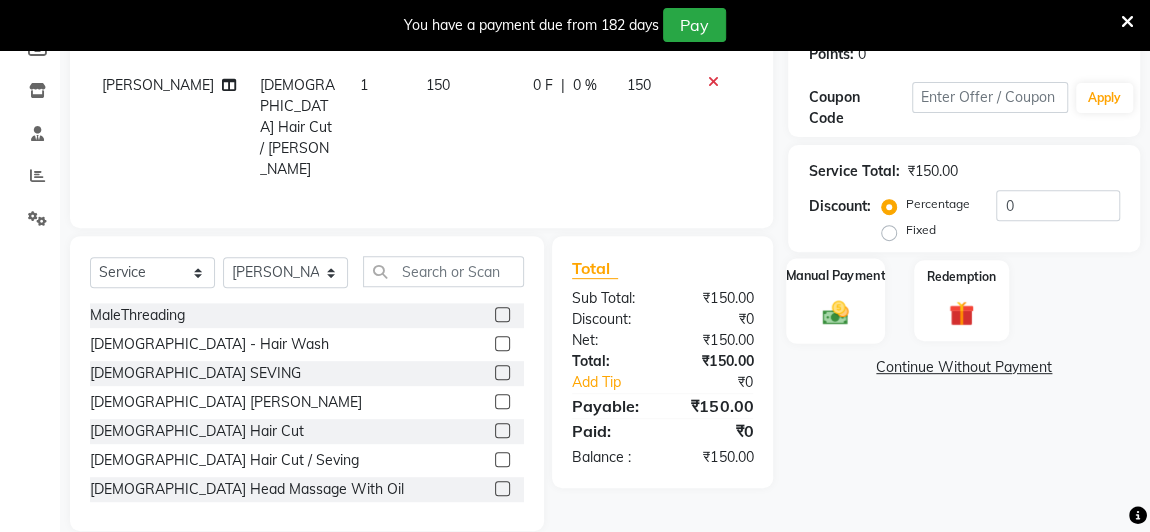 click on "Manual Payment" 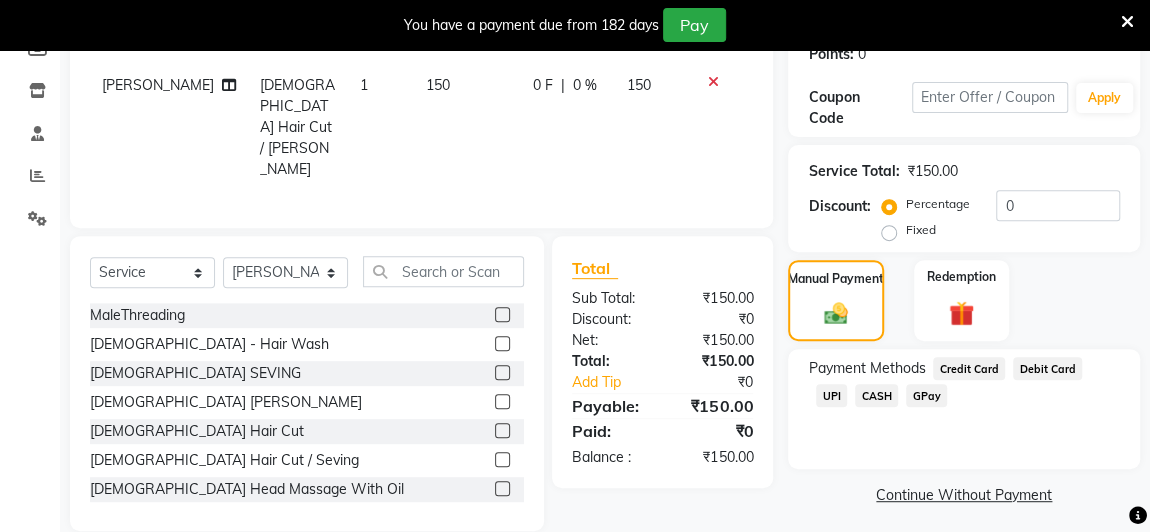 click on "UPI" 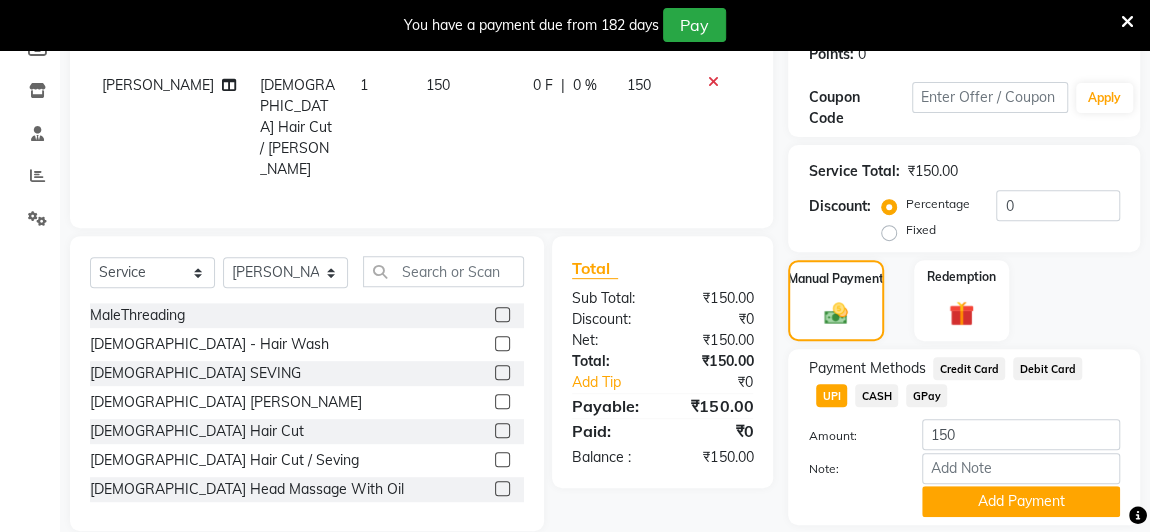 scroll, scrollTop: 378, scrollLeft: 0, axis: vertical 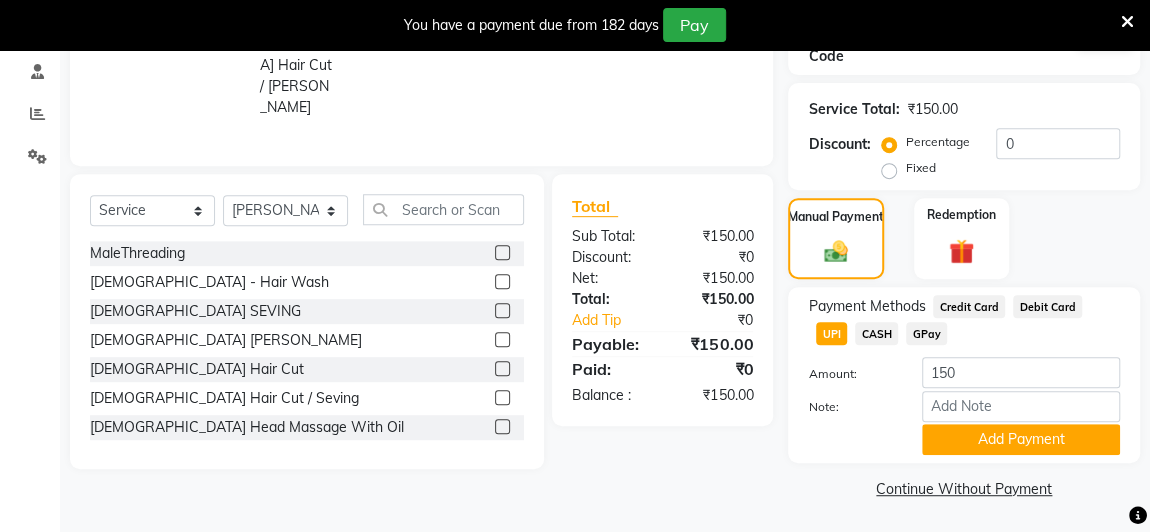 click on "Note:" 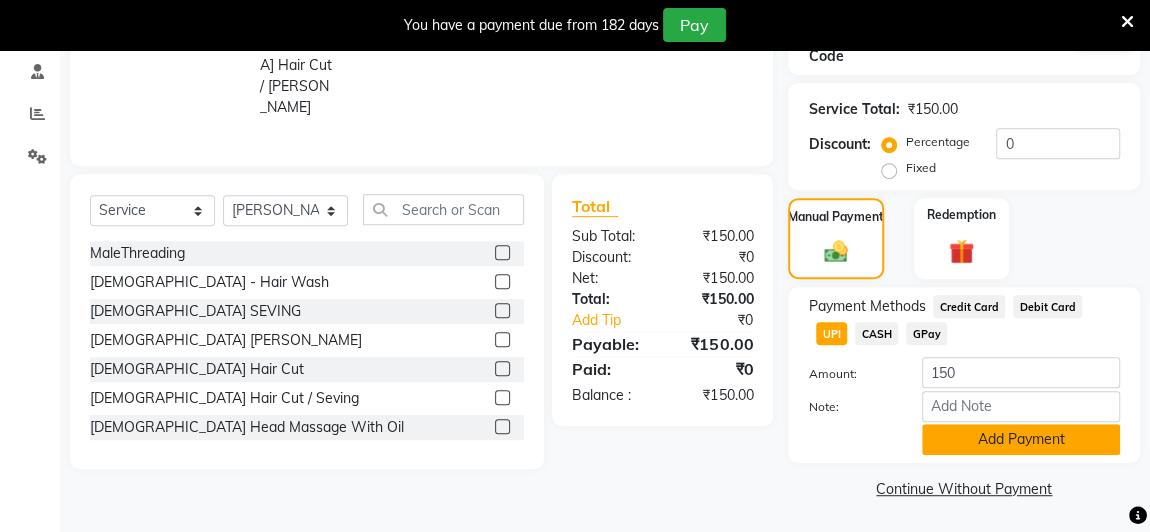 click on "Add Payment" 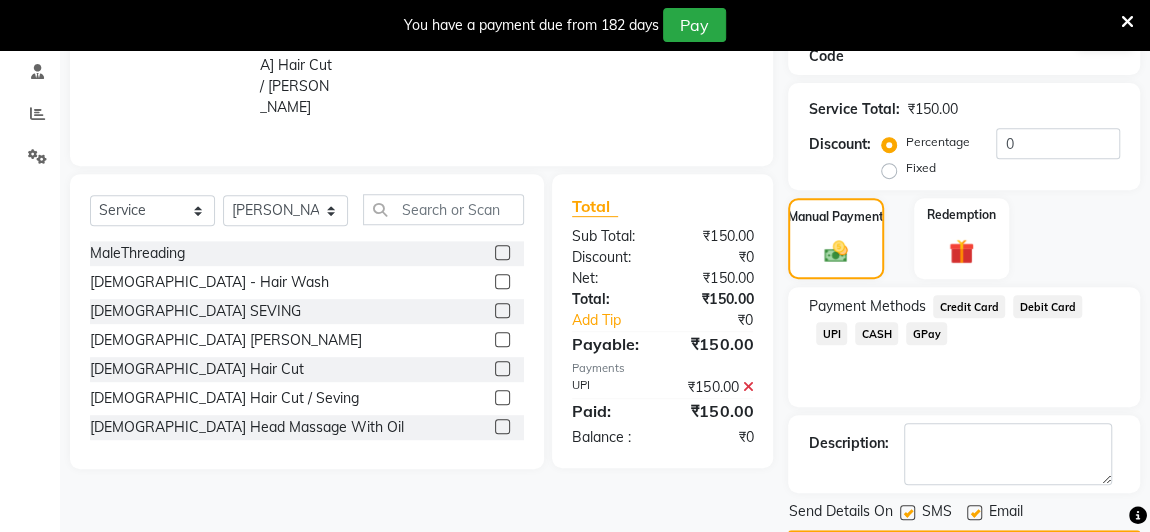 scroll, scrollTop: 434, scrollLeft: 0, axis: vertical 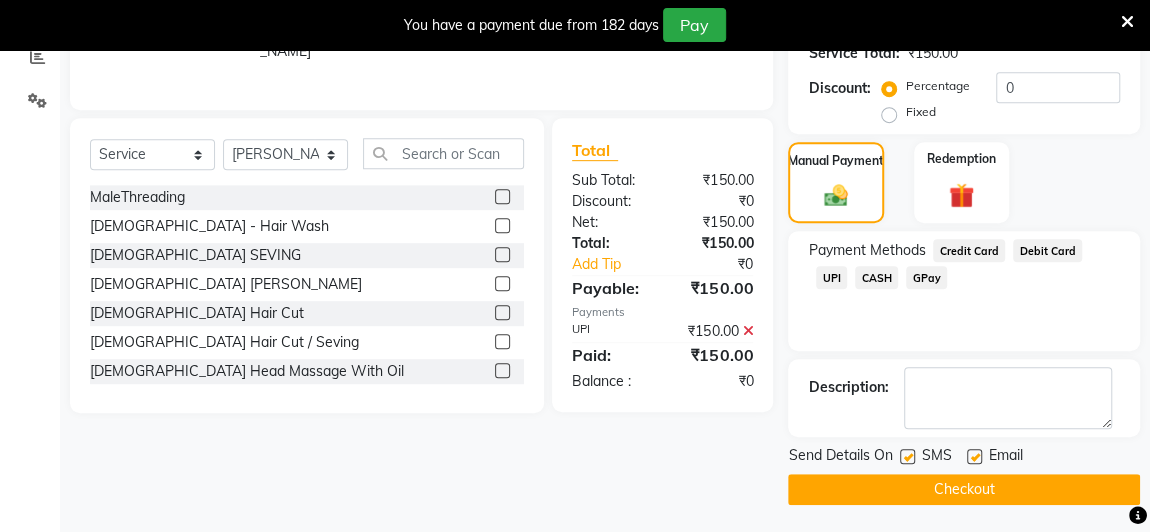 click on "Checkout" 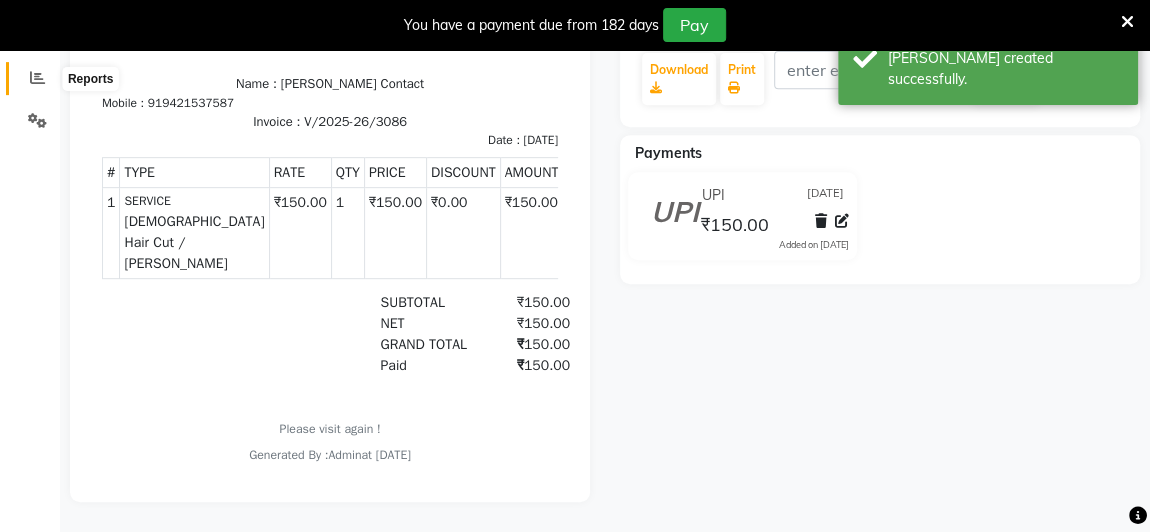 scroll, scrollTop: 0, scrollLeft: 0, axis: both 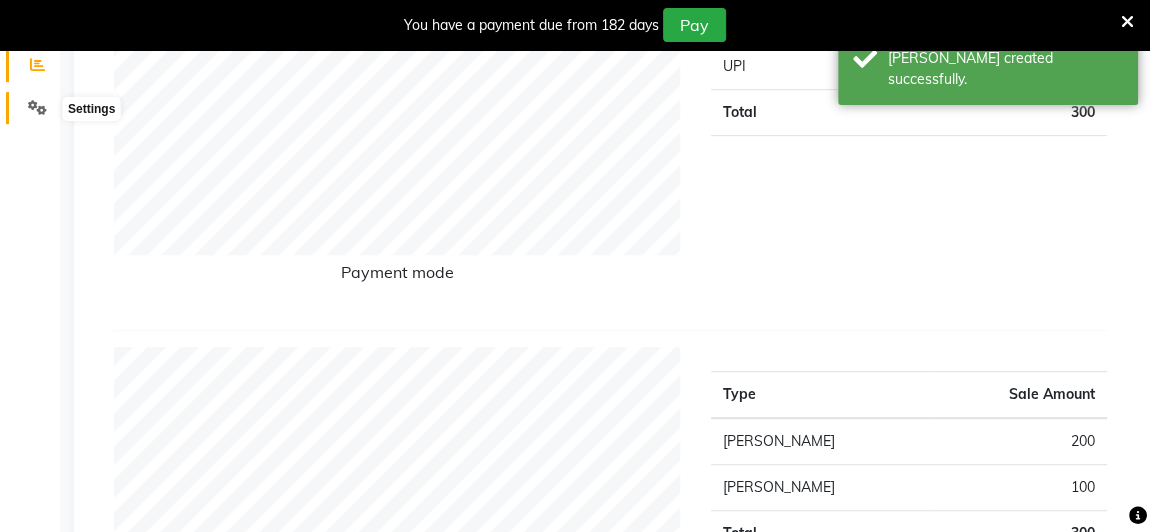 click 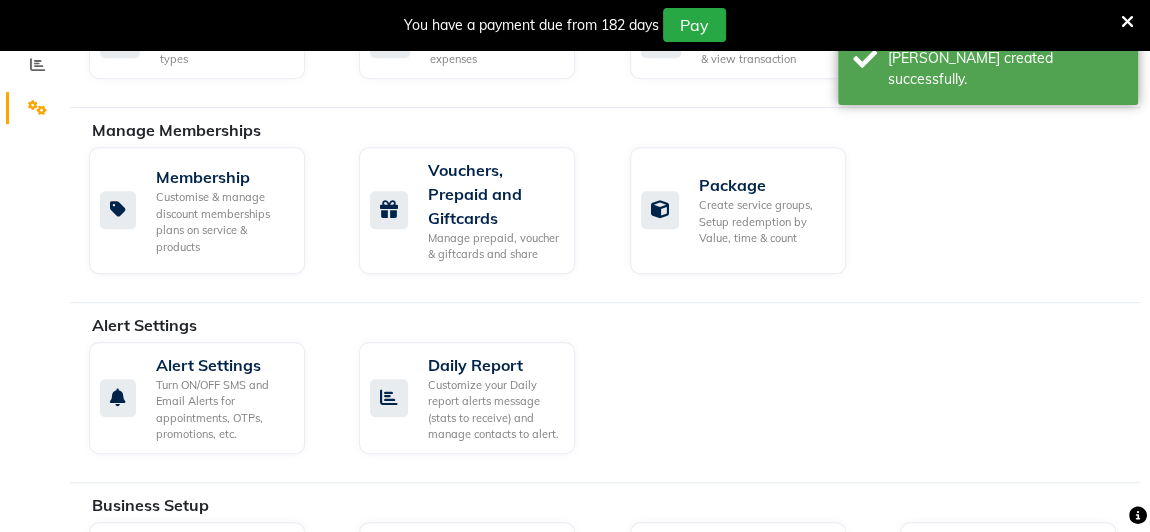 scroll, scrollTop: 0, scrollLeft: 0, axis: both 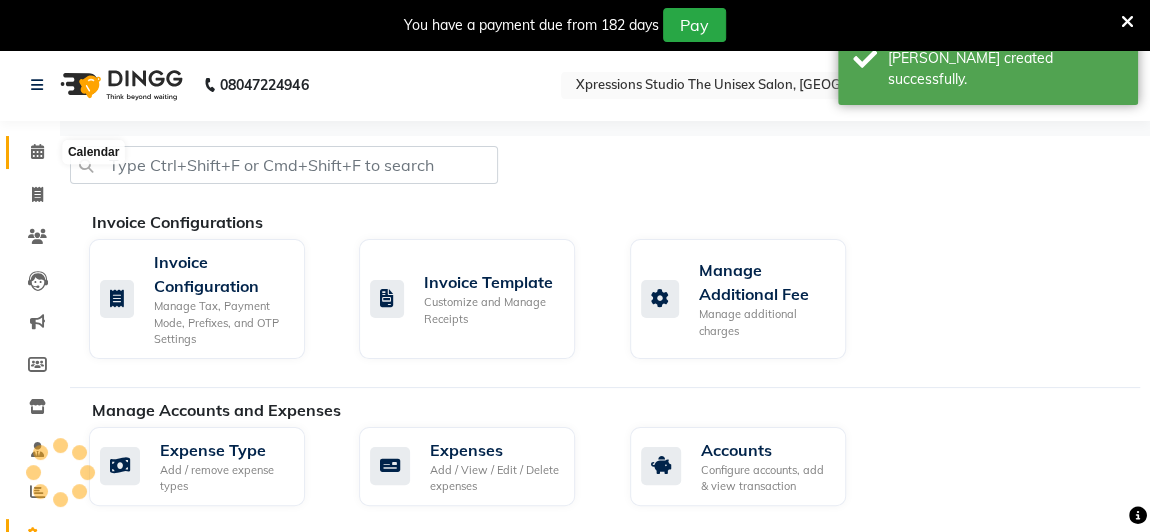 click 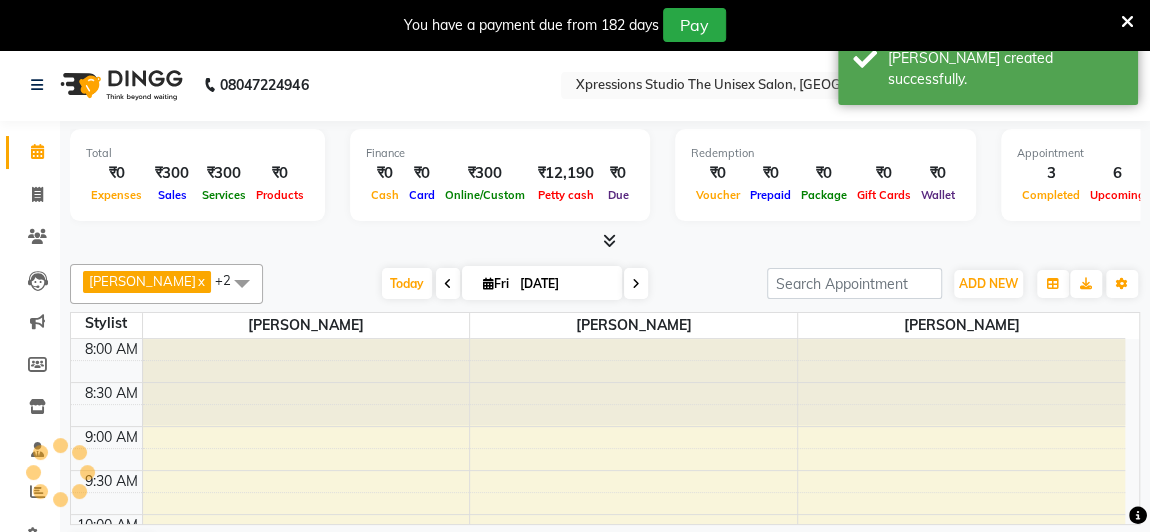 scroll, scrollTop: 173, scrollLeft: 0, axis: vertical 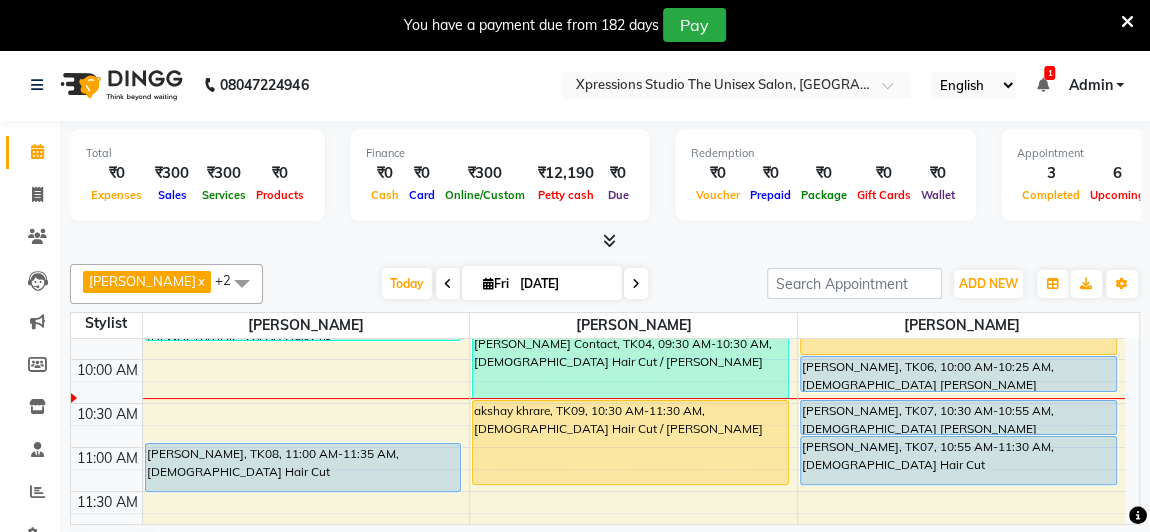 click on "ASHIT, TK08, 11:00 AM-11:35 AM, Male Hair Cut" at bounding box center (303, 467) 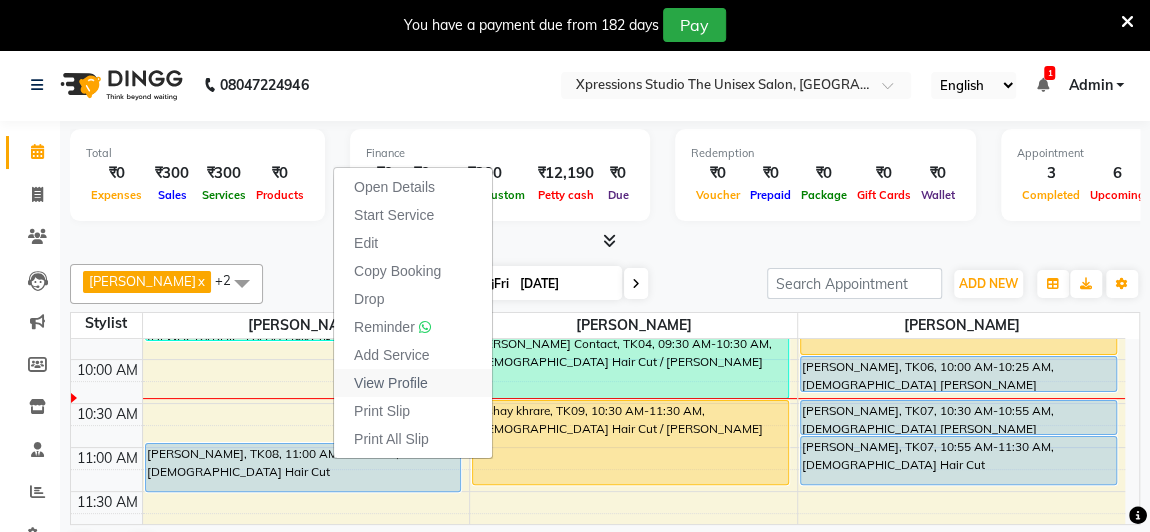 click on "View Profile" at bounding box center (391, 383) 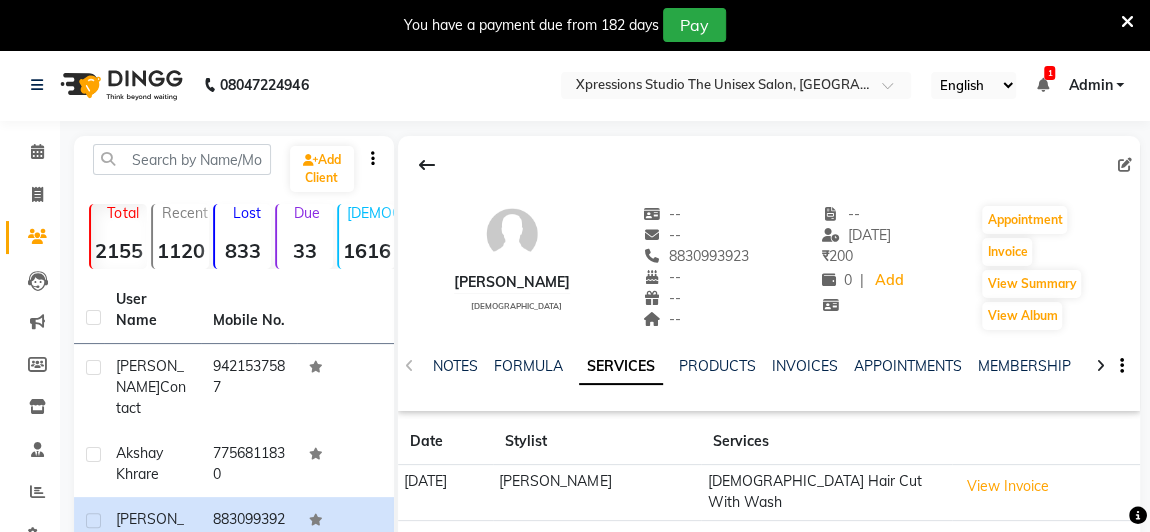 scroll, scrollTop: 36, scrollLeft: 0, axis: vertical 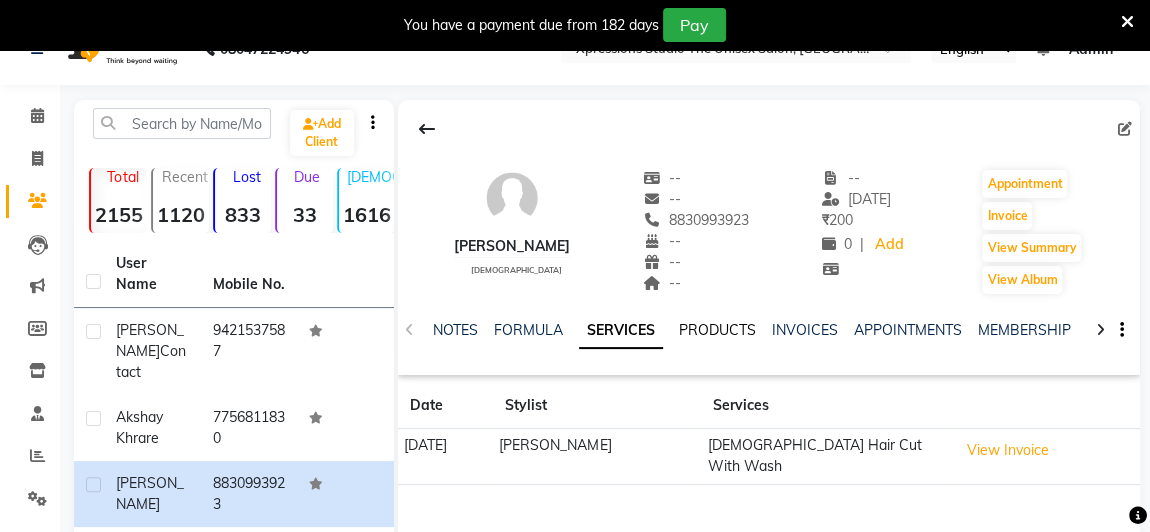 click on "PRODUCTS" 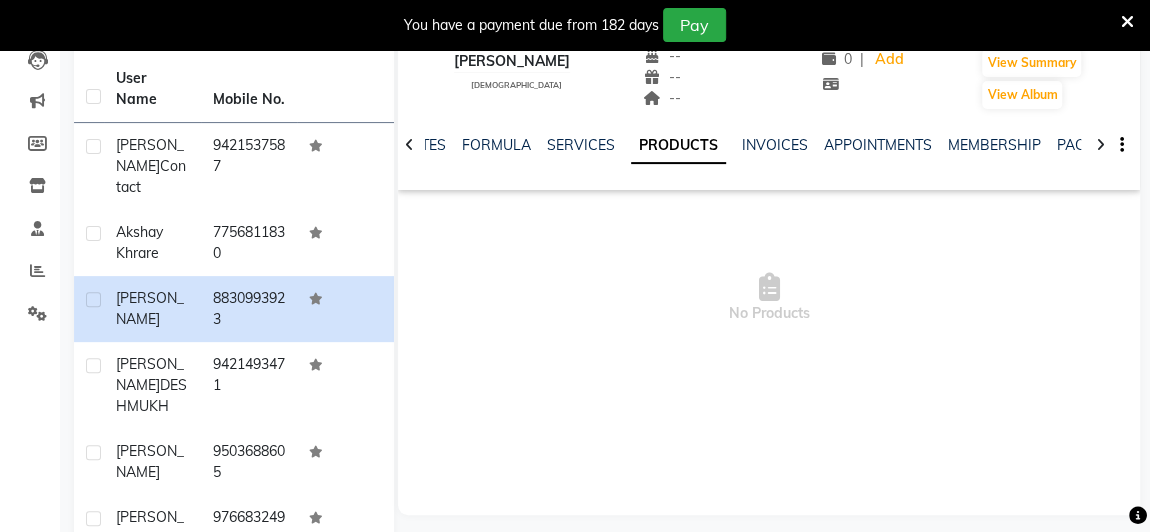 scroll, scrollTop: 0, scrollLeft: 0, axis: both 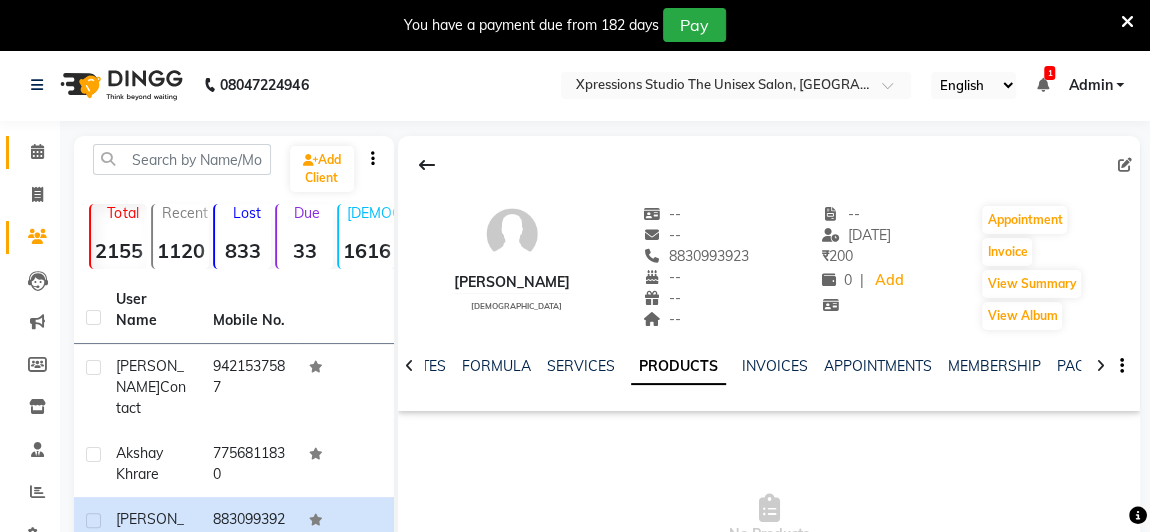 click on "Calendar" 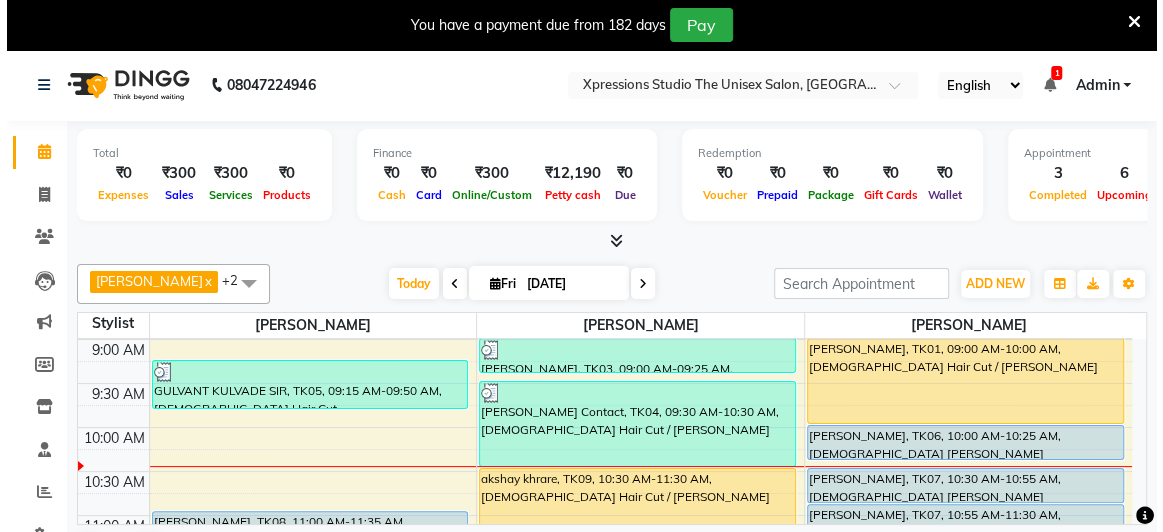 scroll, scrollTop: 96, scrollLeft: 0, axis: vertical 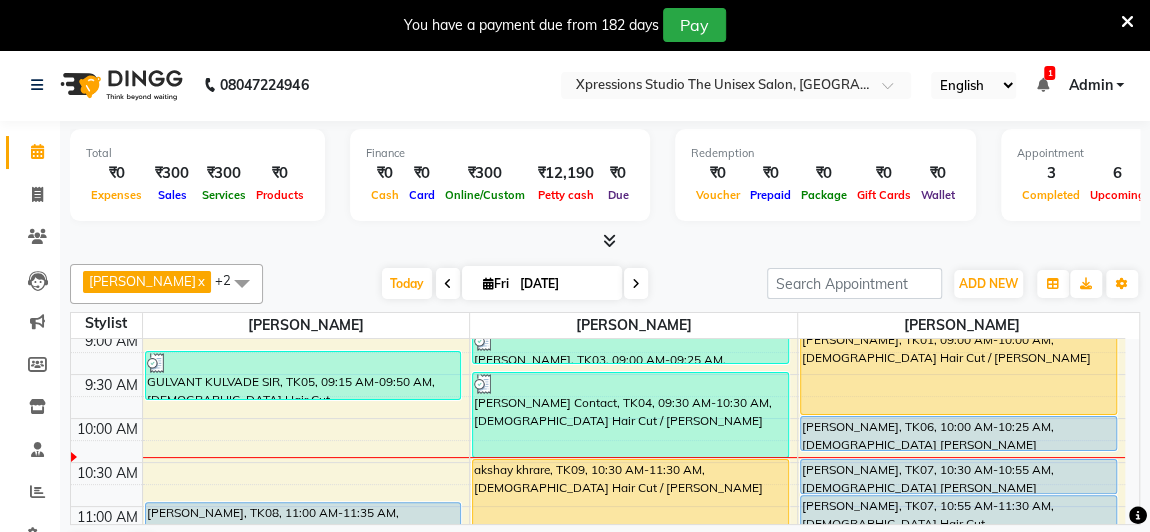 click on "[PERSON_NAME], TK01, 09:00 AM-10:00 AM, [DEMOGRAPHIC_DATA] Hair Cut / [PERSON_NAME]" at bounding box center [958, 372] 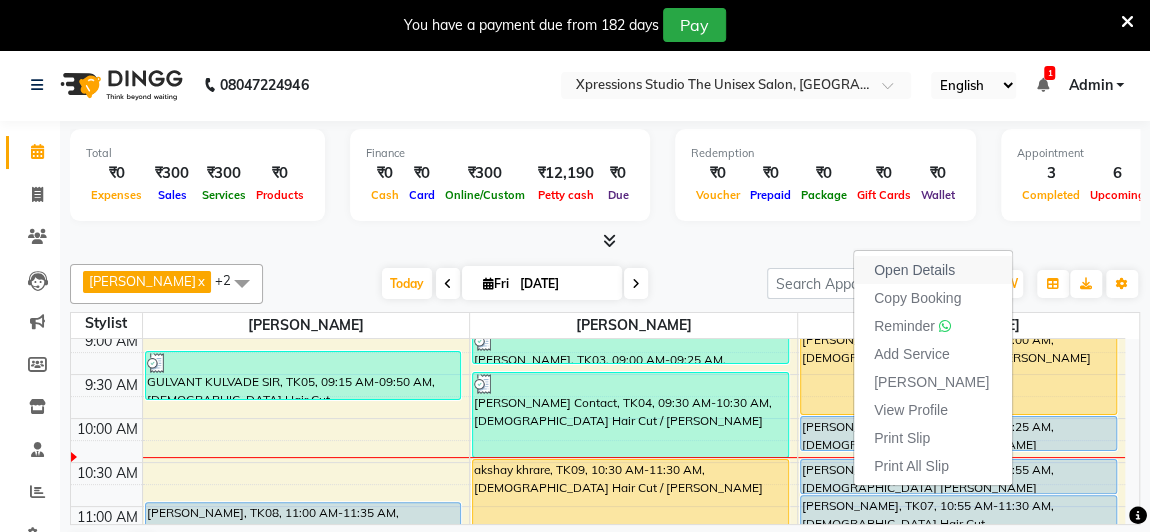 click on "Open Details" at bounding box center (914, 270) 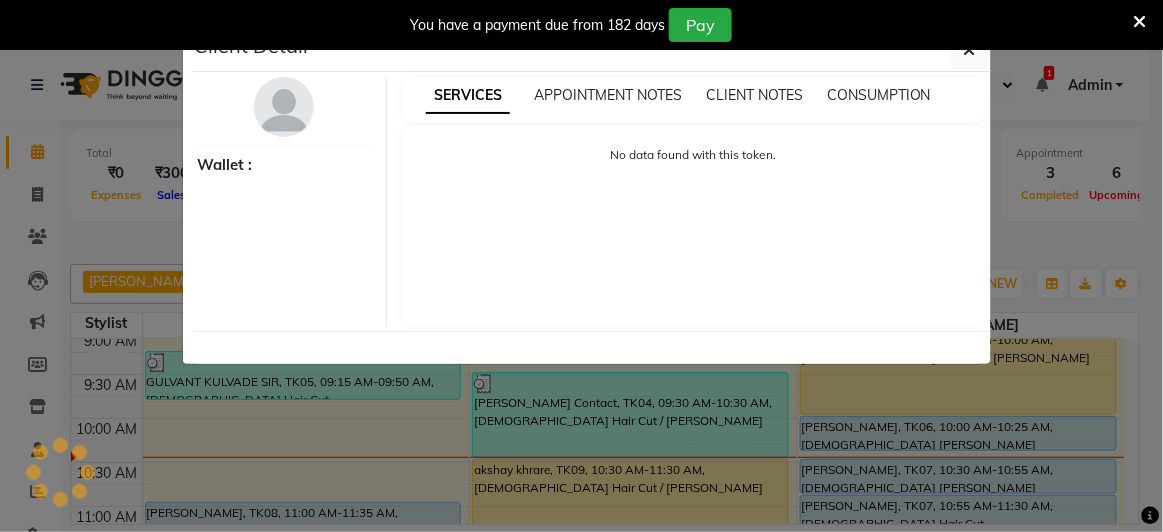select on "1" 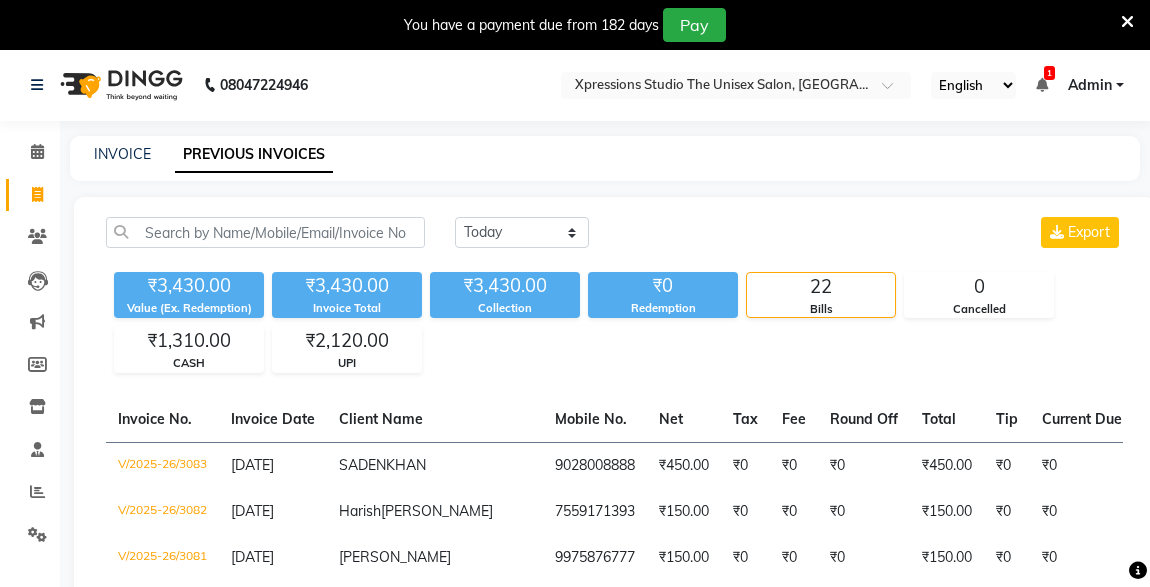 select on "[DATE]" 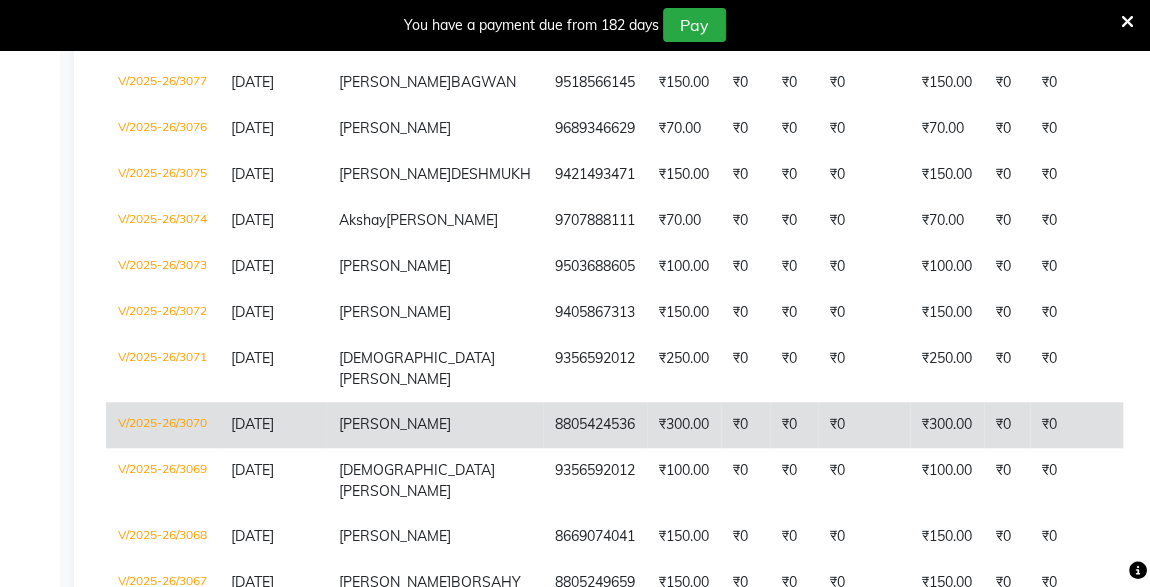 scroll, scrollTop: 0, scrollLeft: 0, axis: both 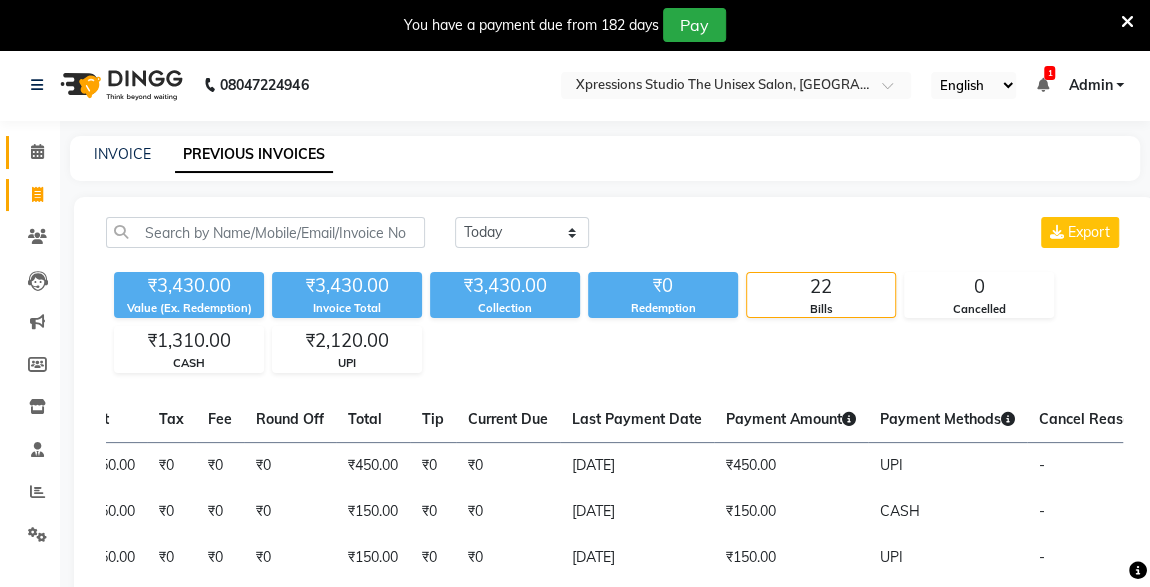 click 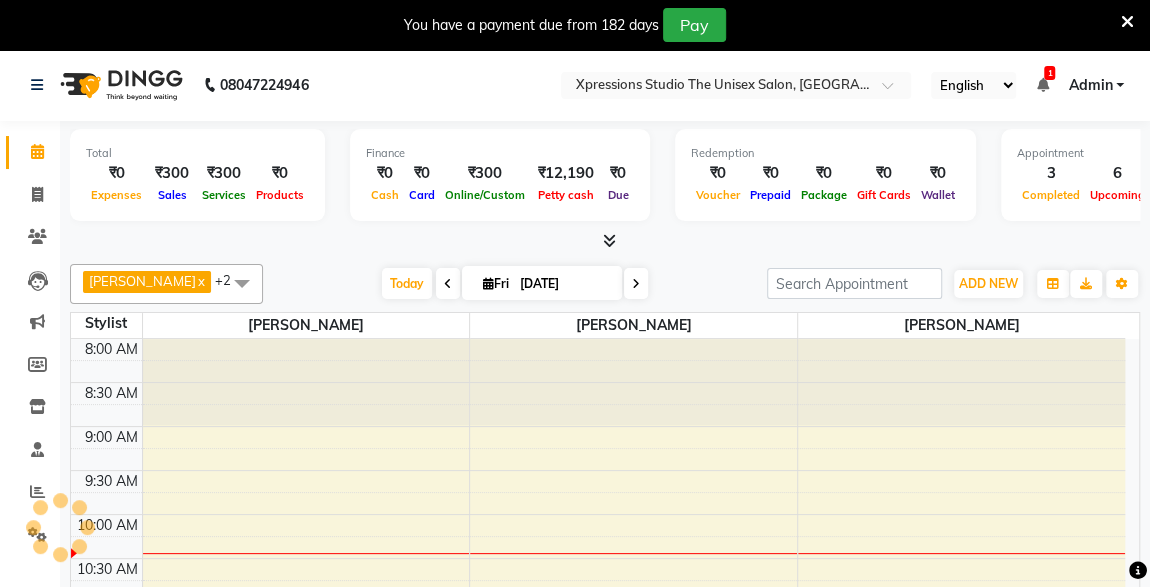 scroll, scrollTop: 173, scrollLeft: 0, axis: vertical 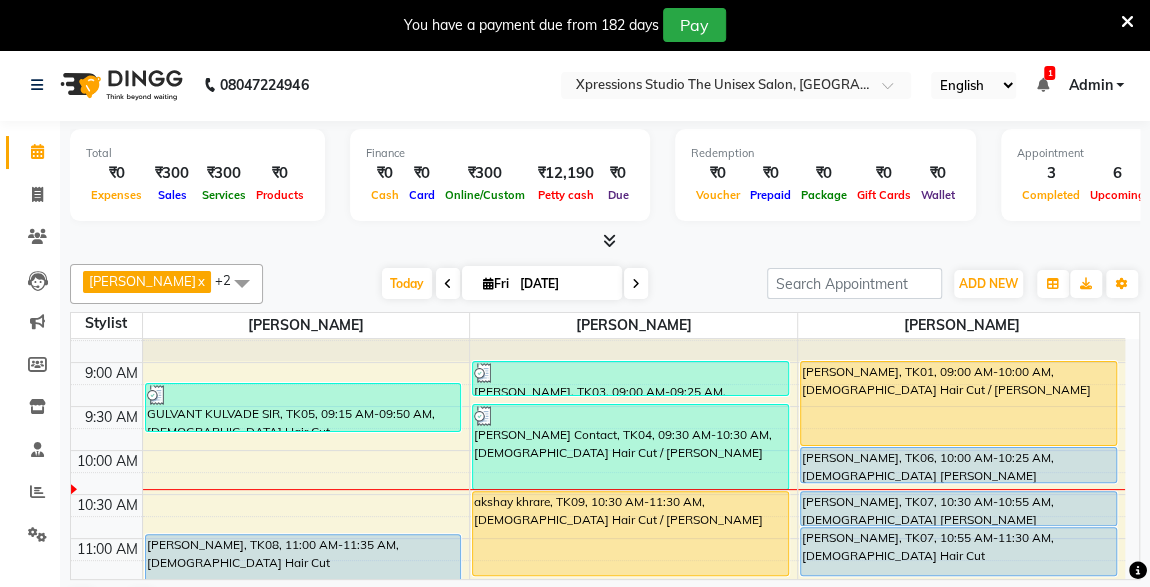 click on "[PERSON_NAME], TK01, 09:00 AM-10:00 AM, [DEMOGRAPHIC_DATA] Hair Cut / [PERSON_NAME]" at bounding box center [958, 403] 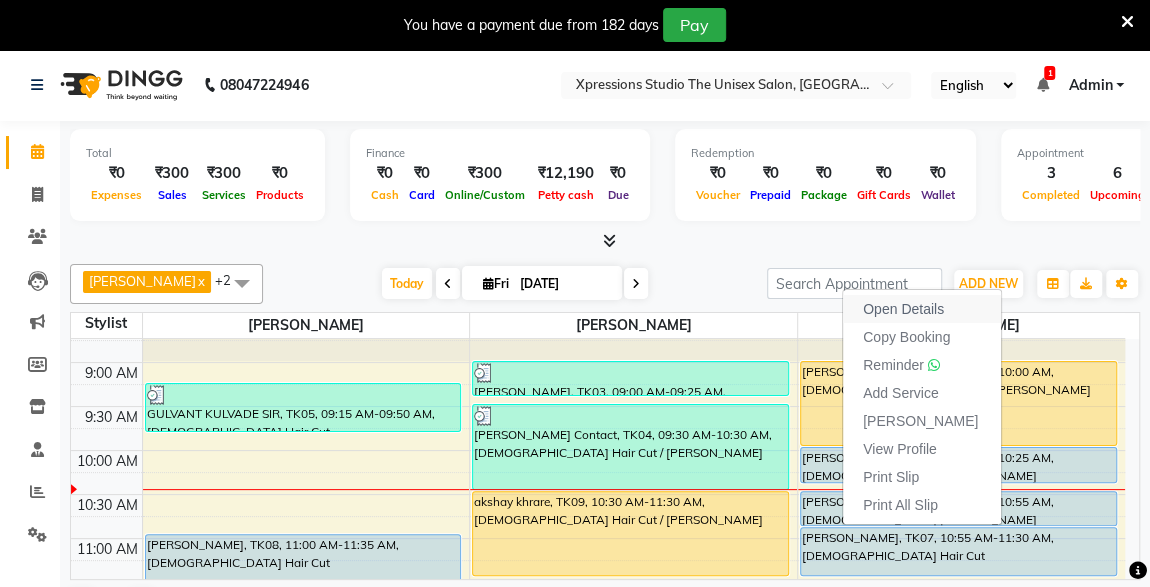 click on "Open Details" at bounding box center (903, 309) 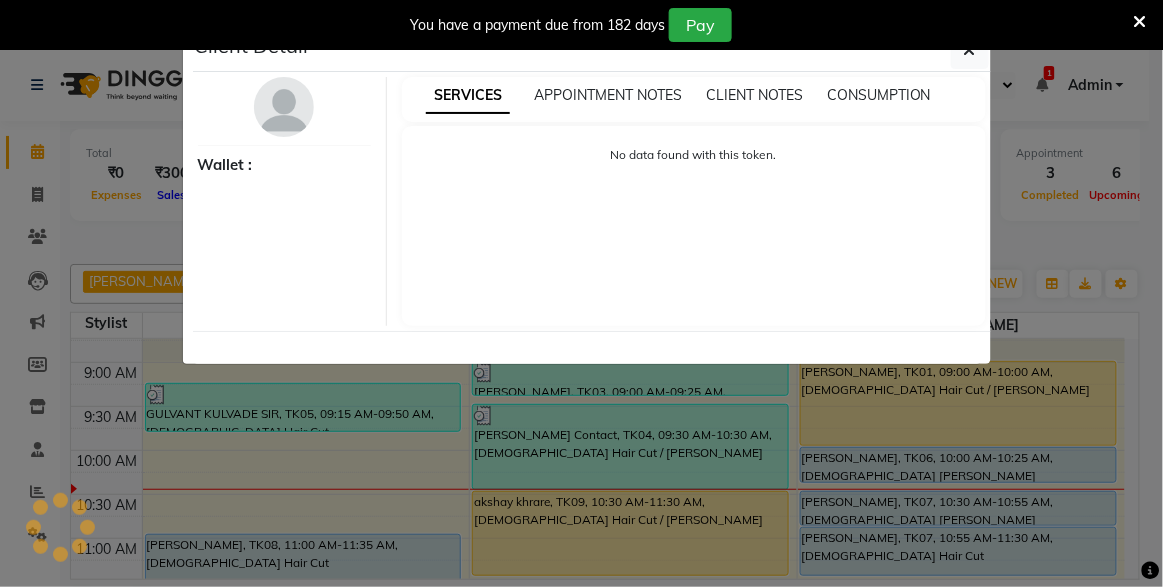 select on "1" 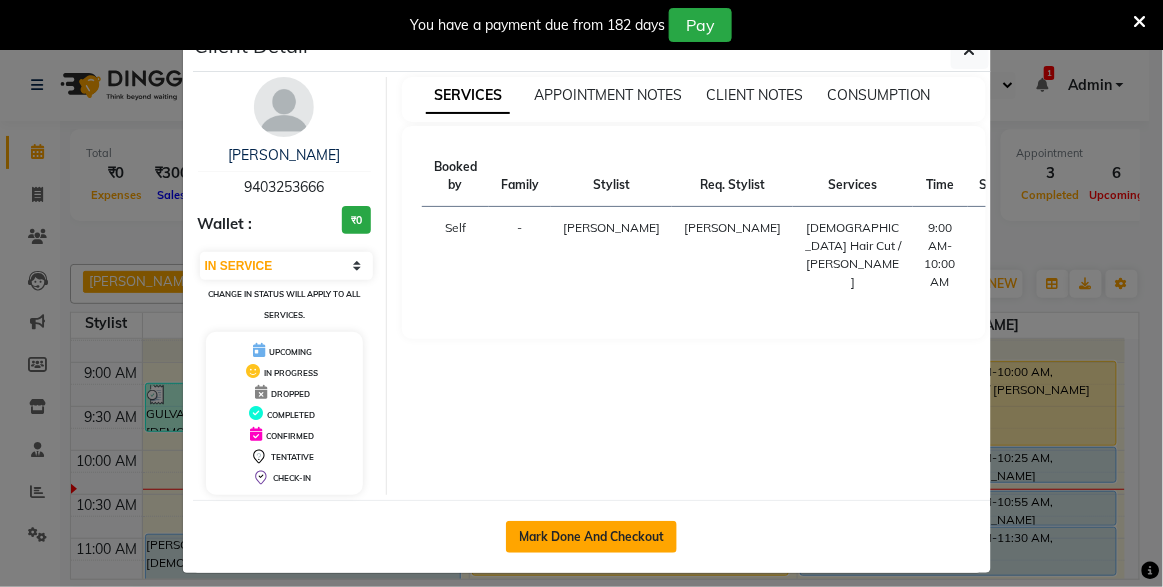 click on "Mark Done And Checkout" 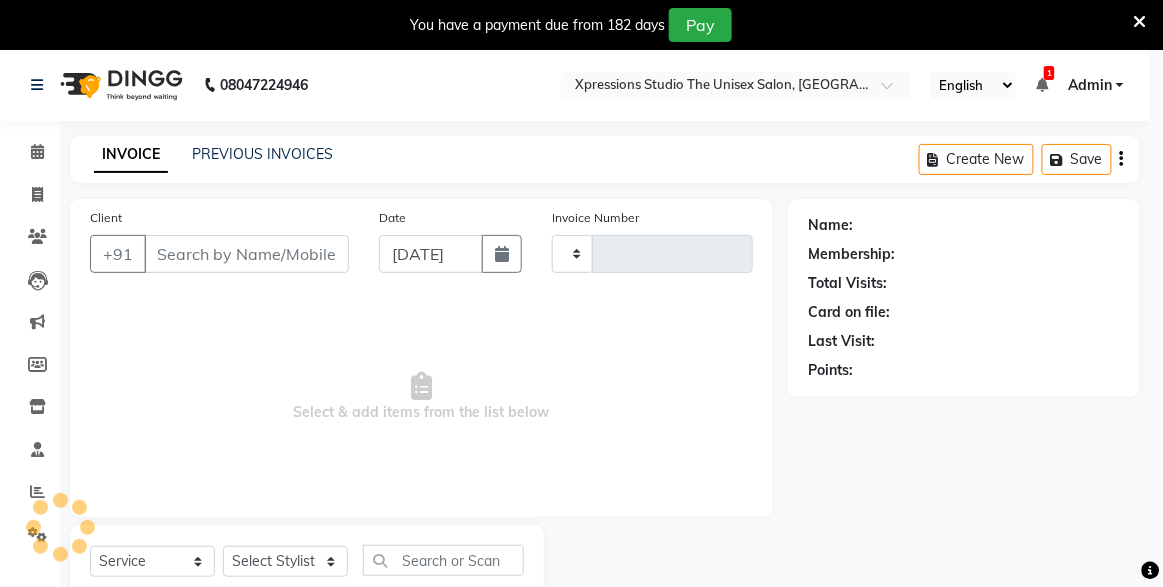 type on "3087" 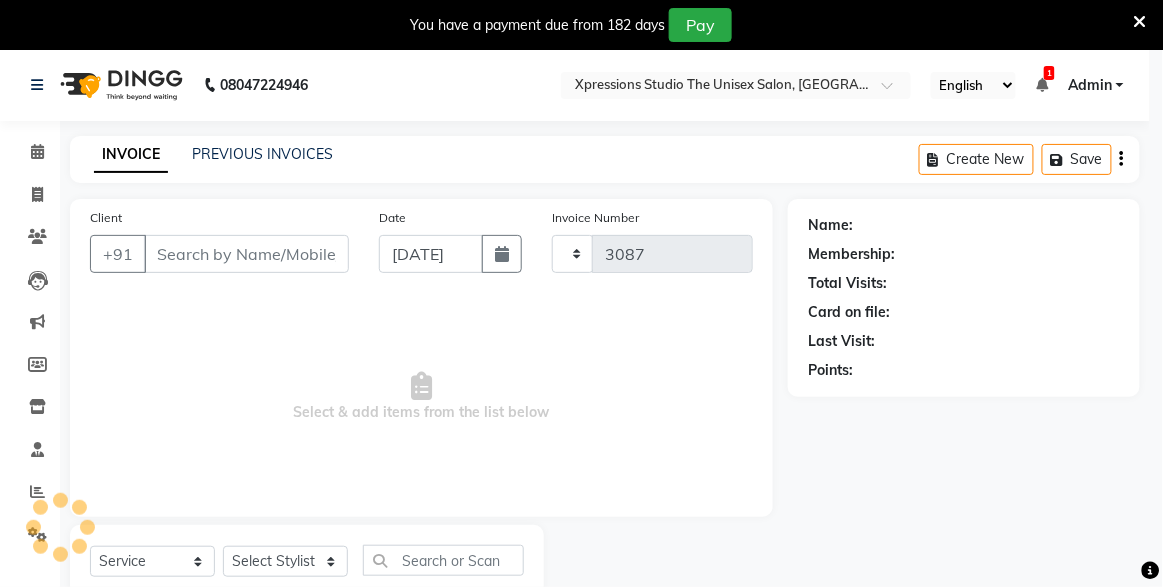 select on "7003" 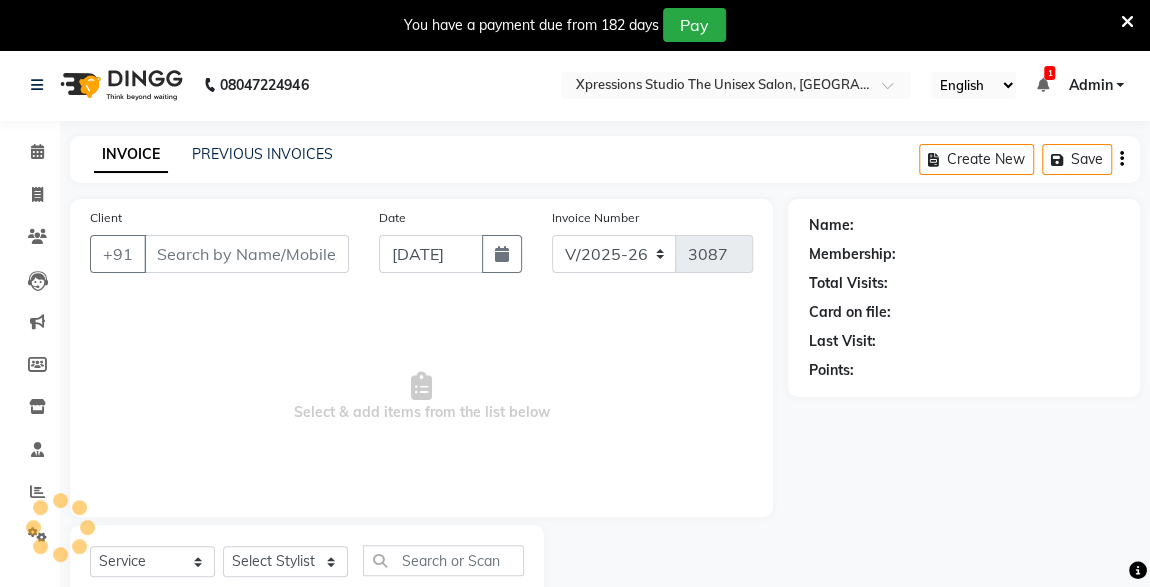 type on "9403253666" 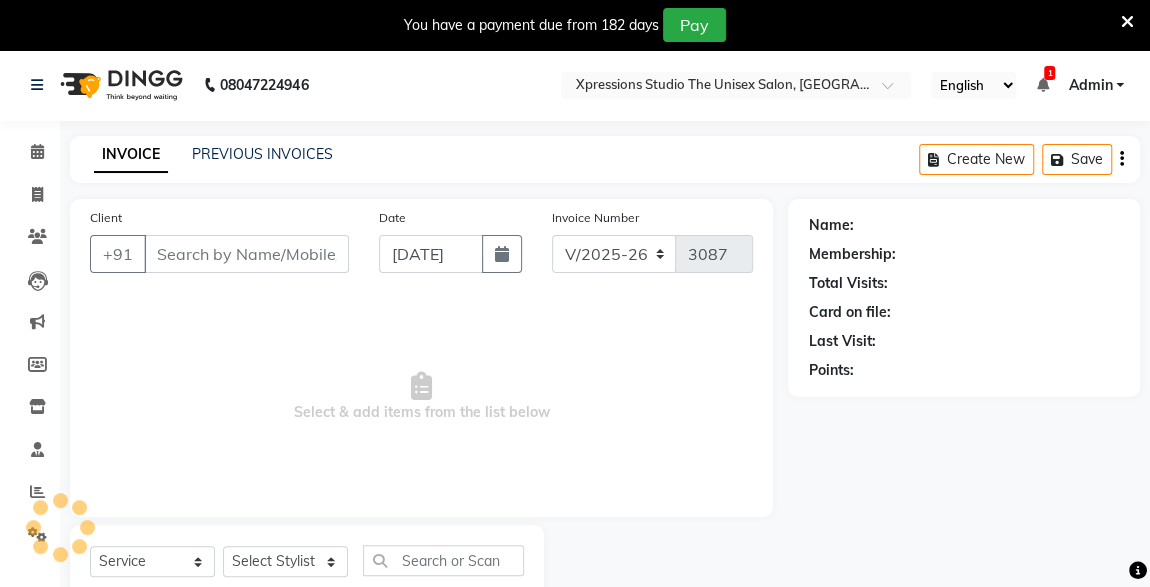 select on "57589" 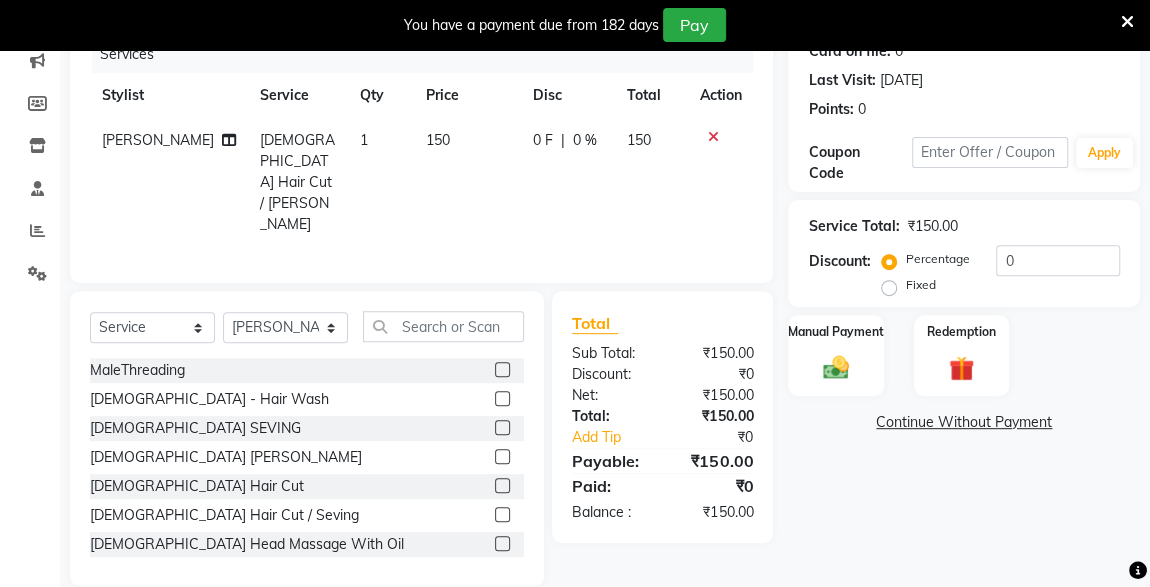 click 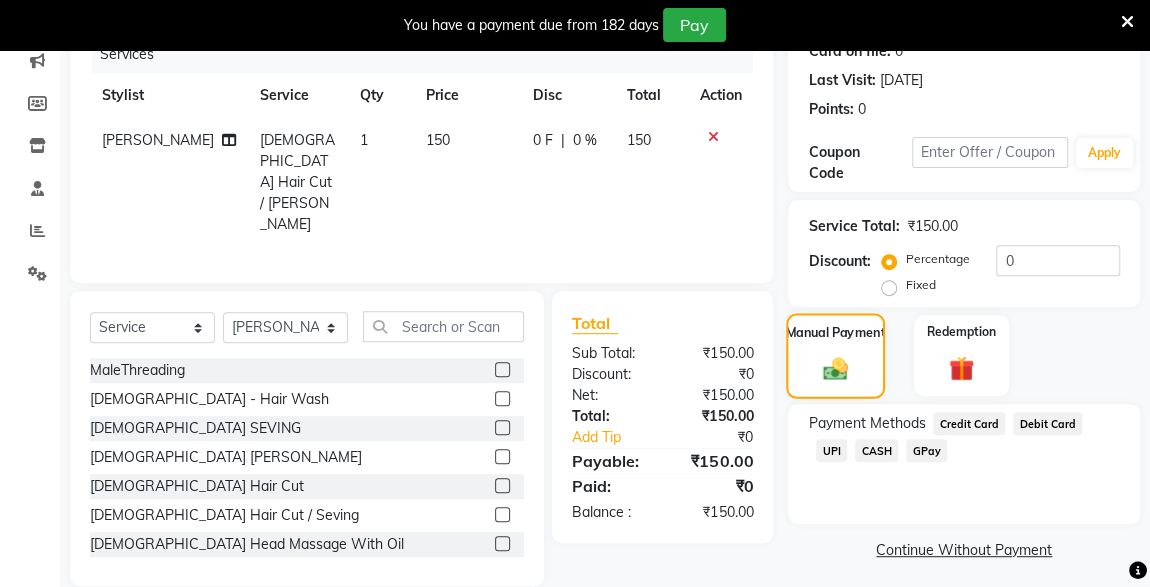 scroll, scrollTop: 268, scrollLeft: 0, axis: vertical 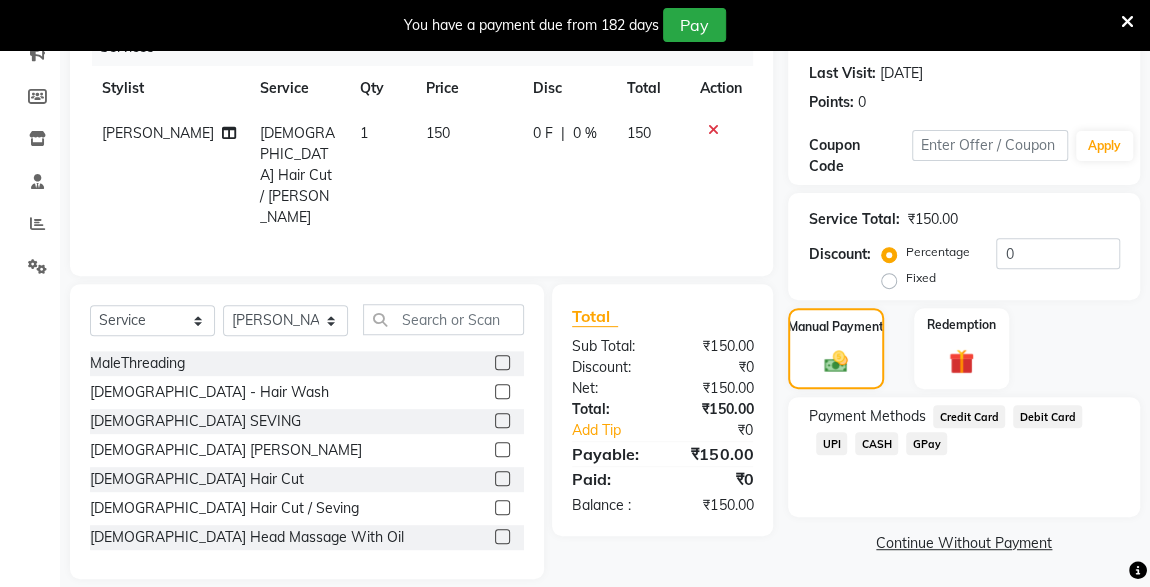 click on "CASH" 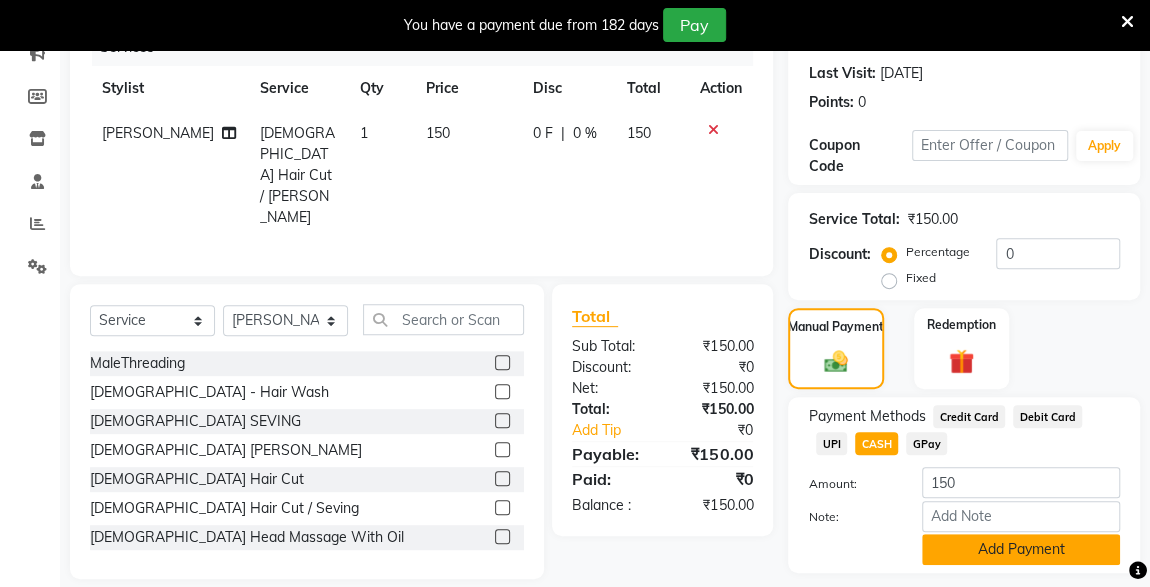 click on "Add Payment" 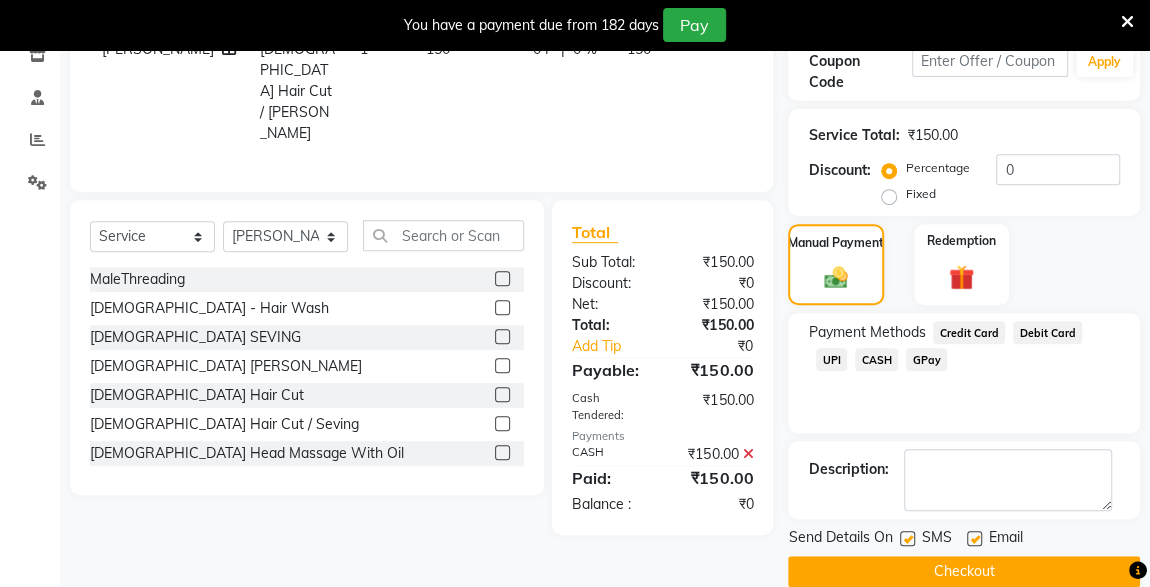 scroll, scrollTop: 379, scrollLeft: 0, axis: vertical 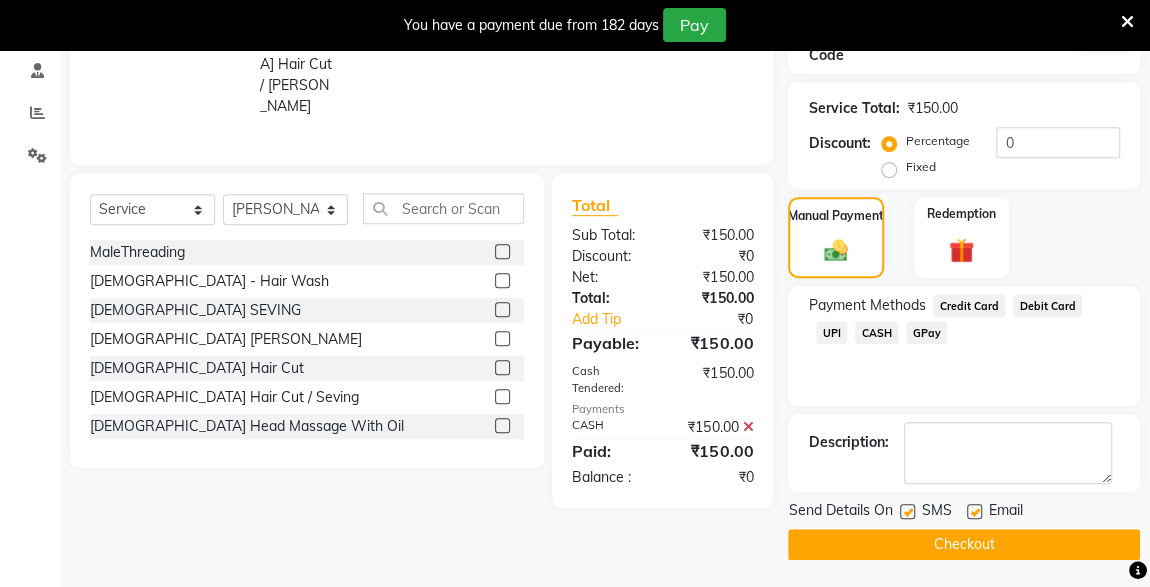 click 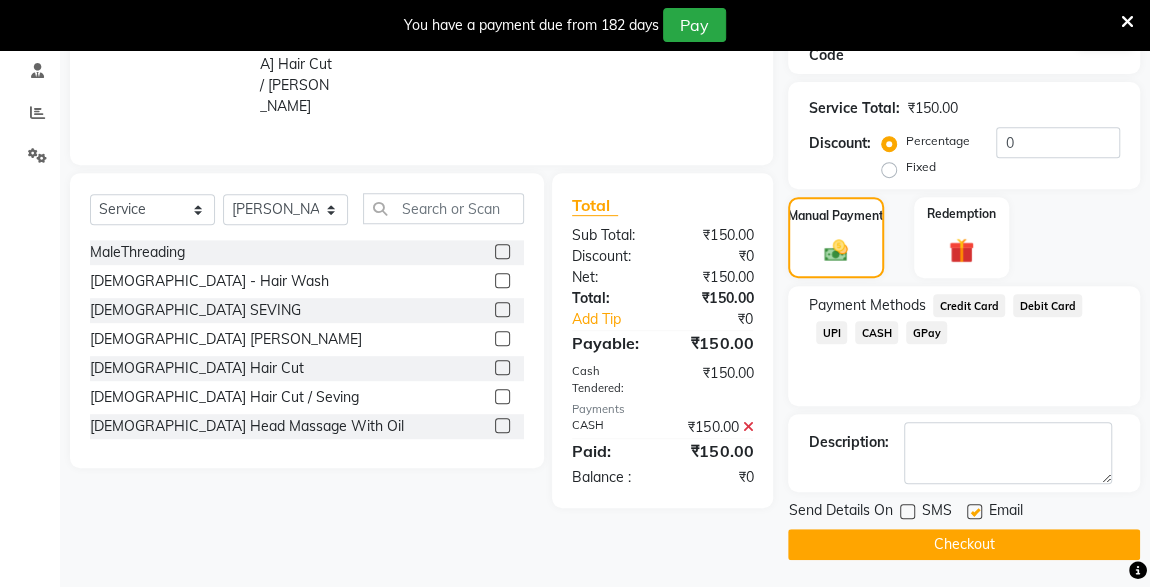 click on "Checkout" 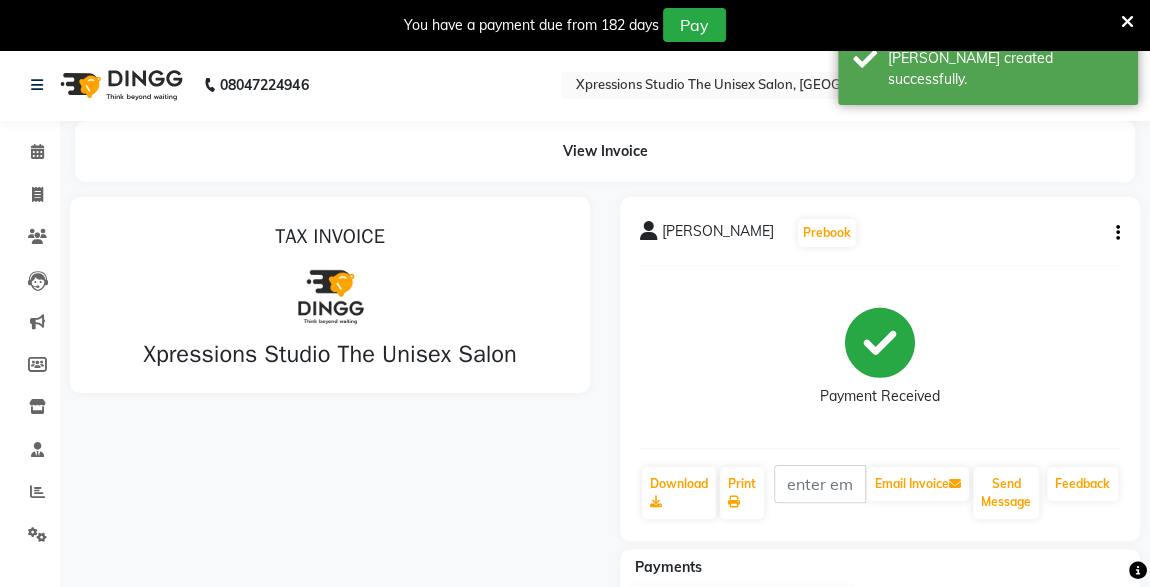 scroll, scrollTop: 0, scrollLeft: 0, axis: both 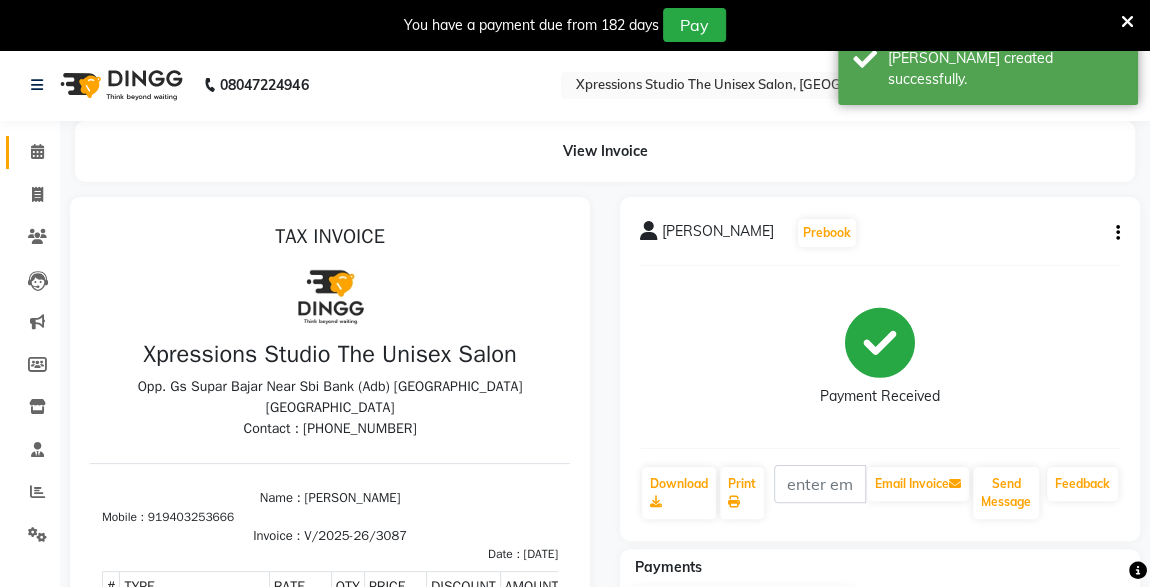 click 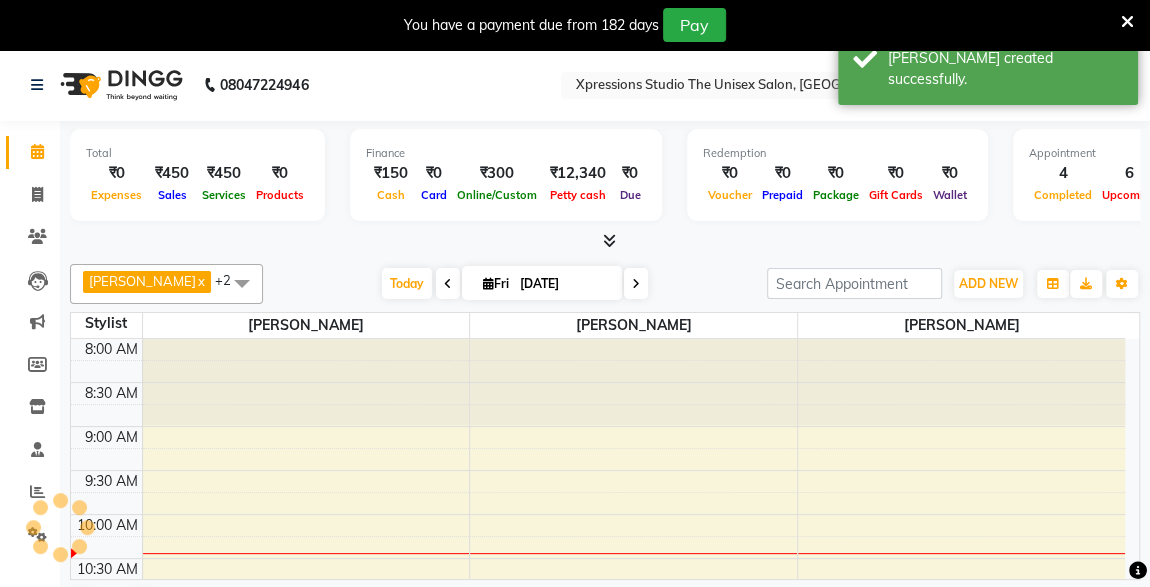 scroll, scrollTop: 0, scrollLeft: 0, axis: both 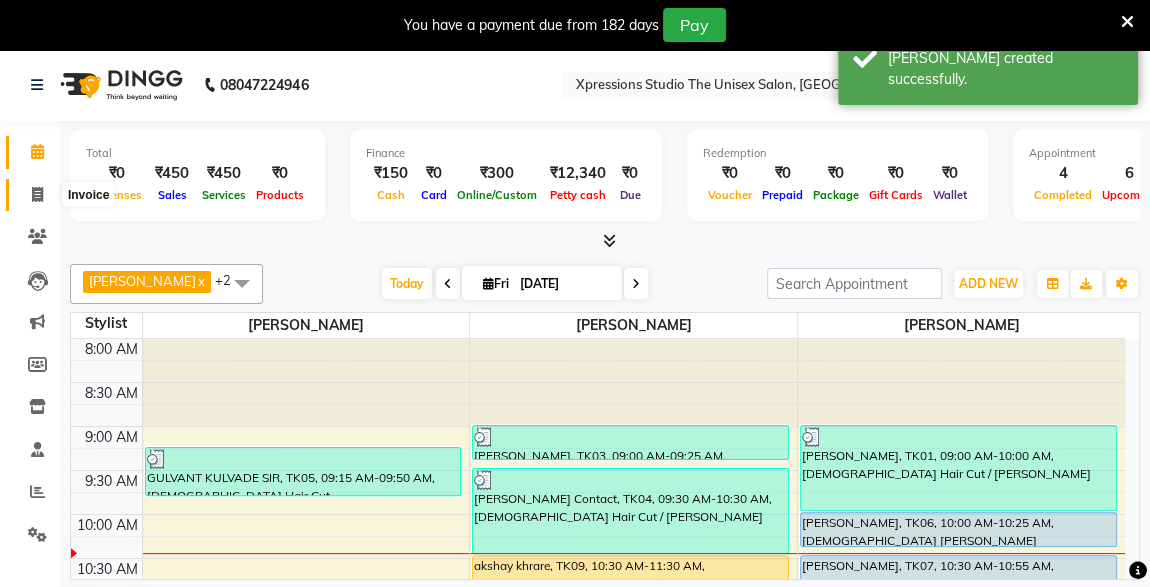click 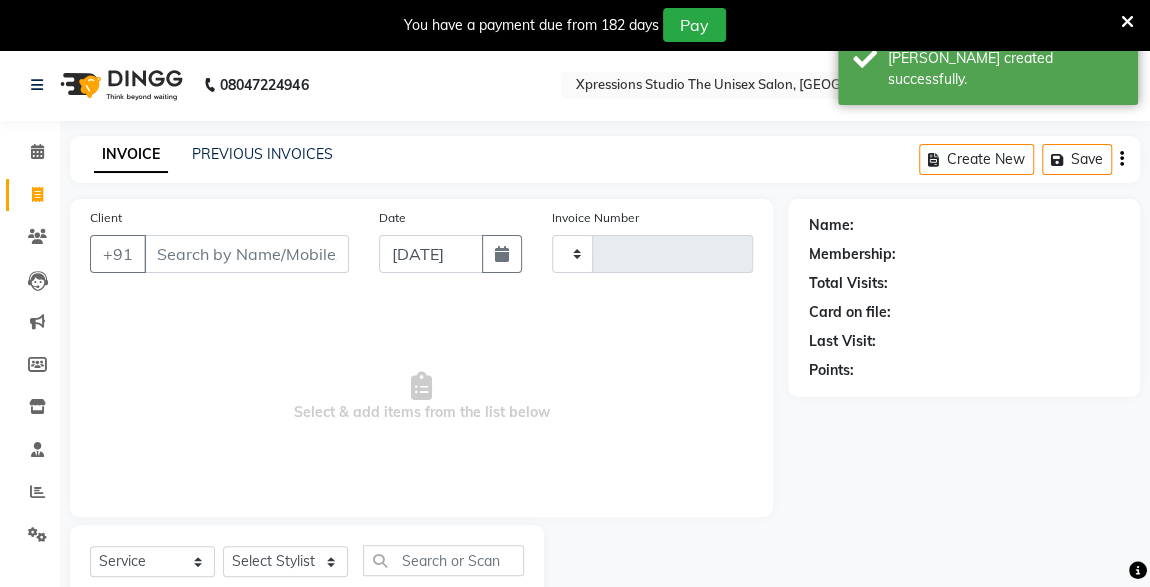 type on "3088" 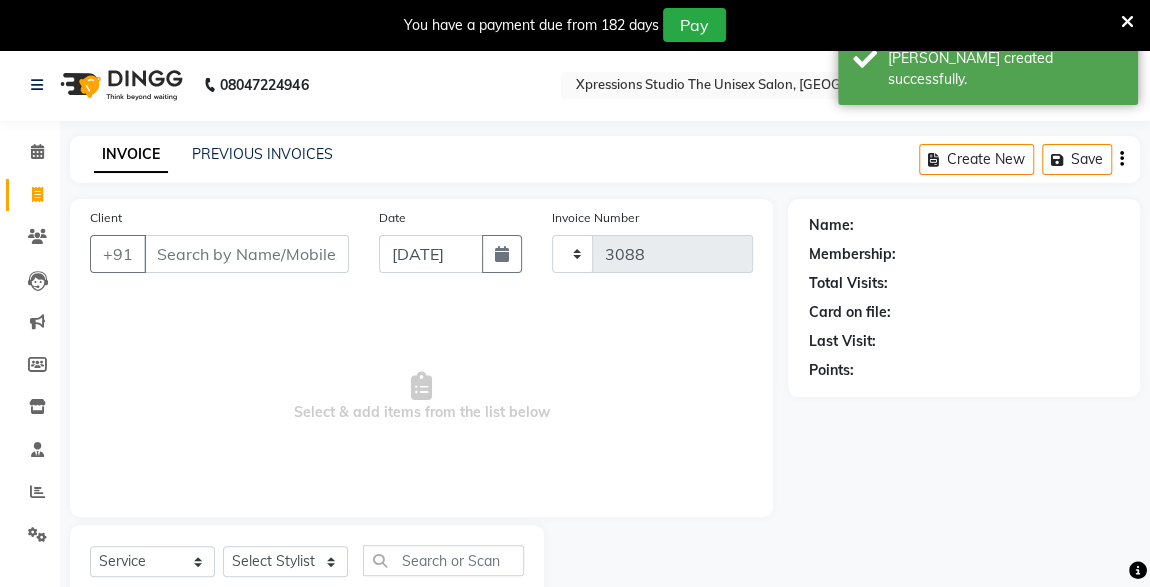 select on "7003" 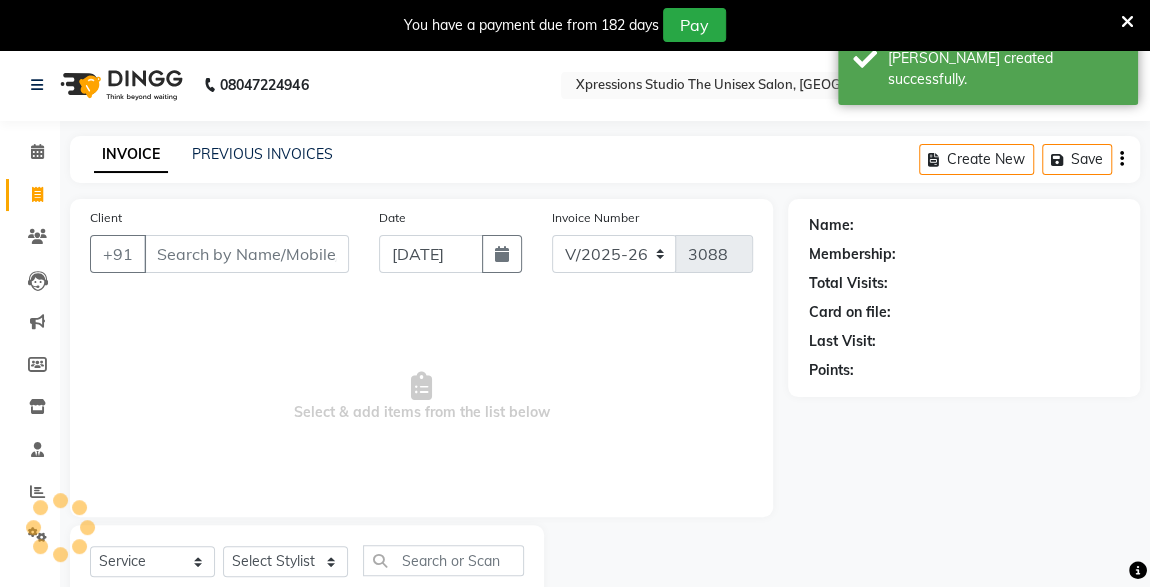 click on "Client" at bounding box center [246, 254] 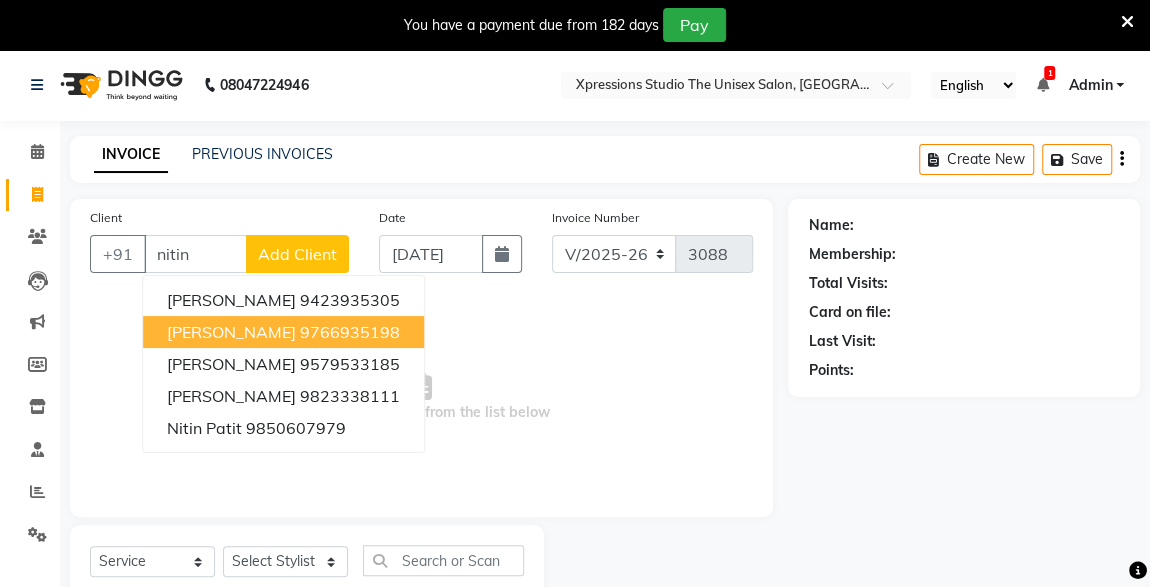 click on "[PERSON_NAME]" at bounding box center (231, 332) 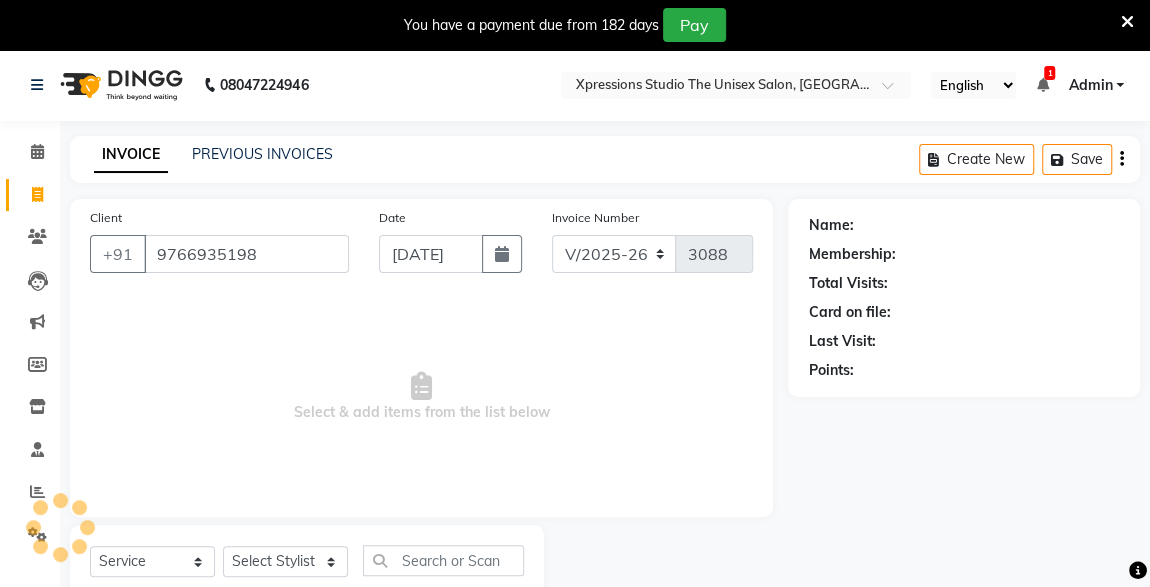 type on "9766935198" 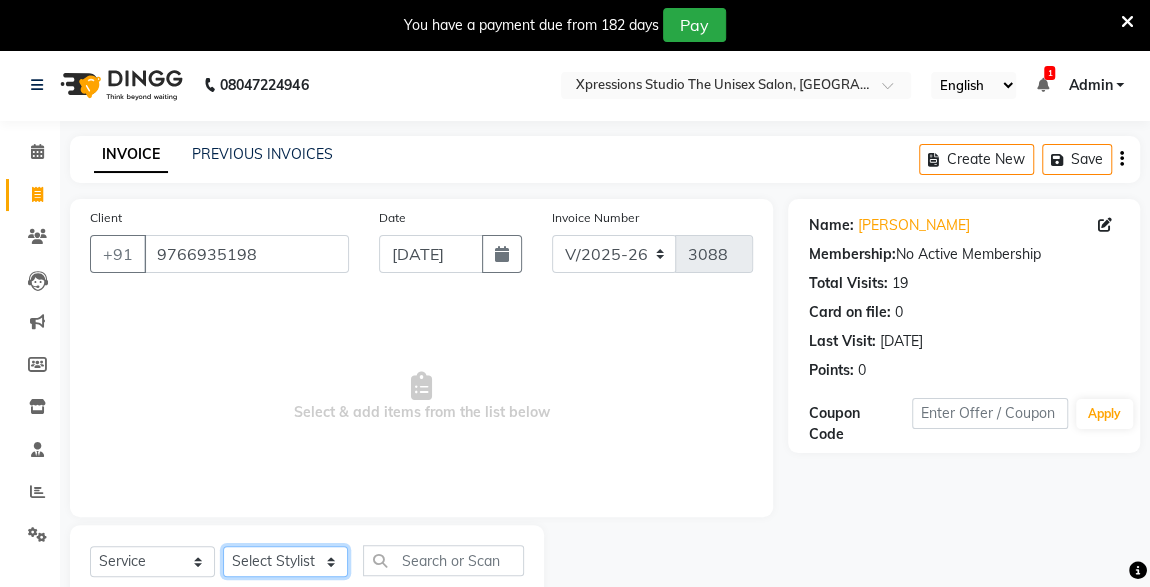 click on "Select Stylist [PERSON_NAME] [PERSON_NAME] [PERSON_NAME]" 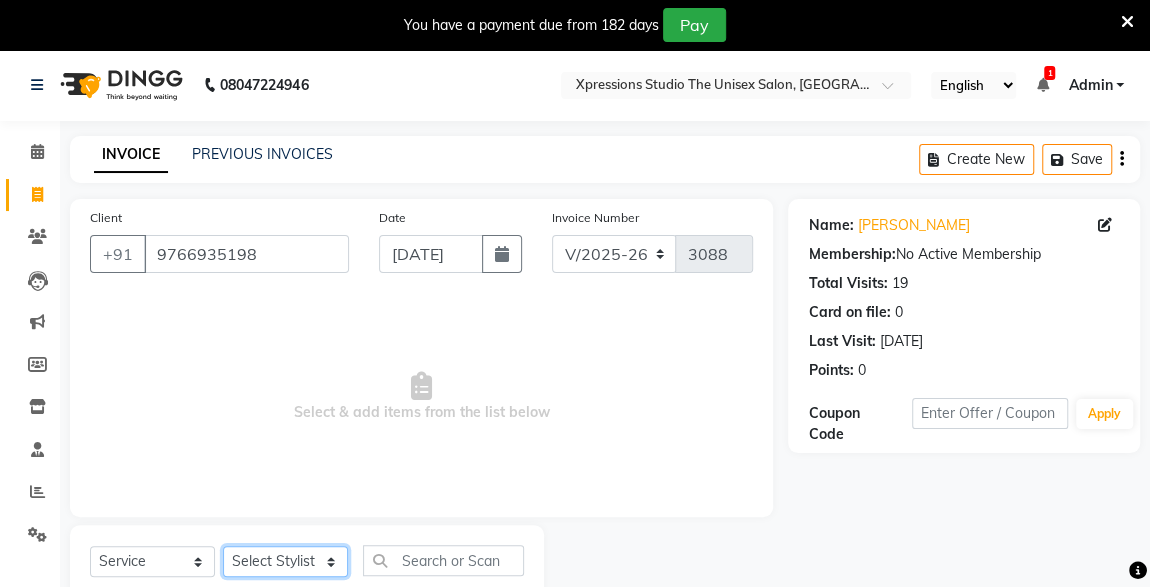 select on "57587" 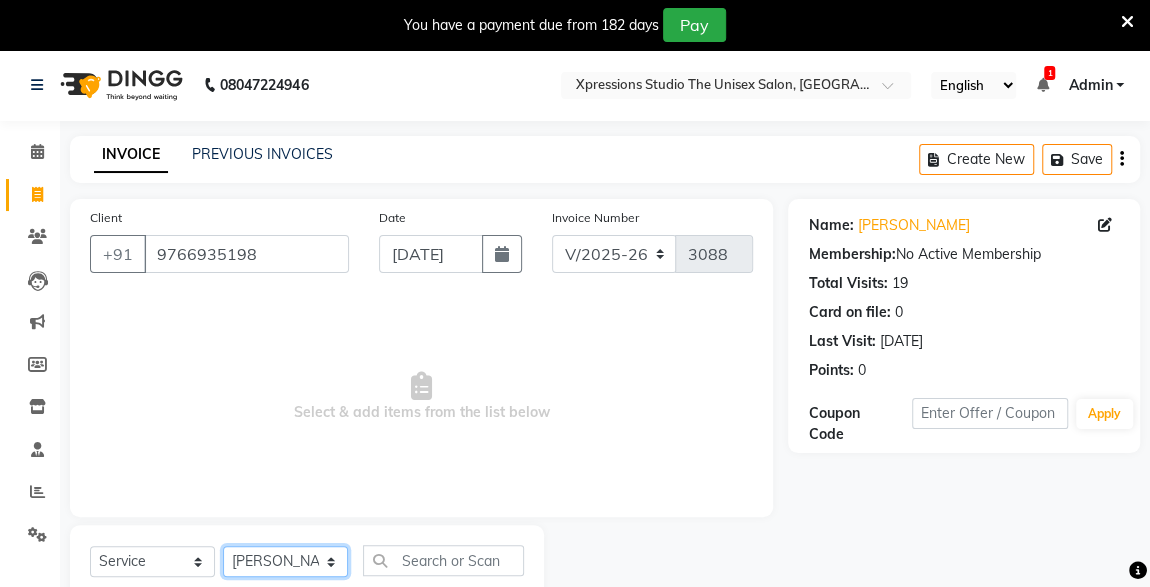 click on "Select Stylist [PERSON_NAME] [PERSON_NAME] [PERSON_NAME]" 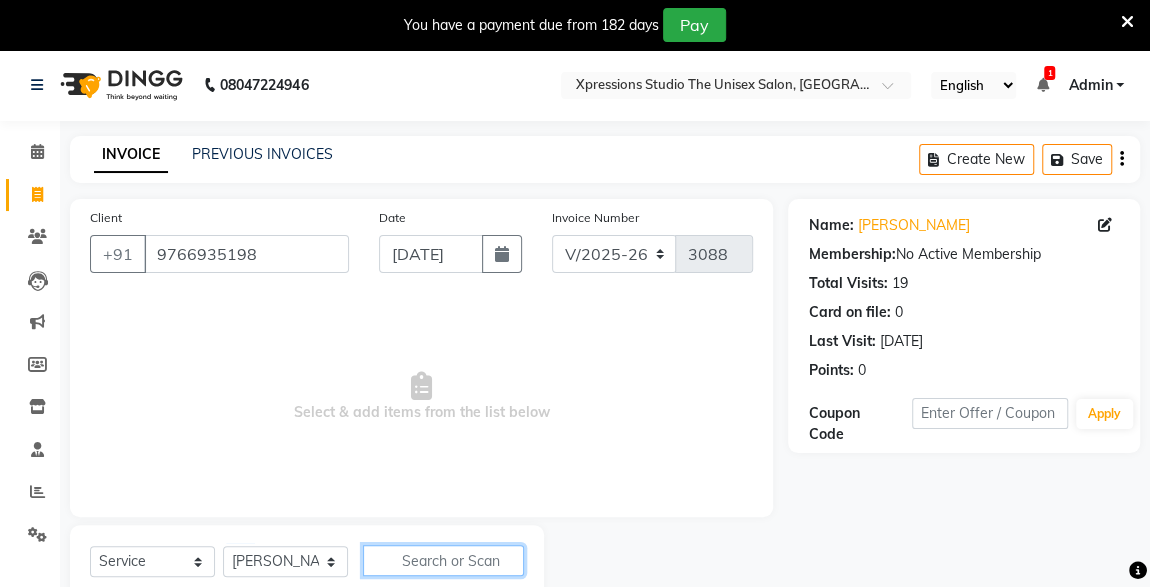 click 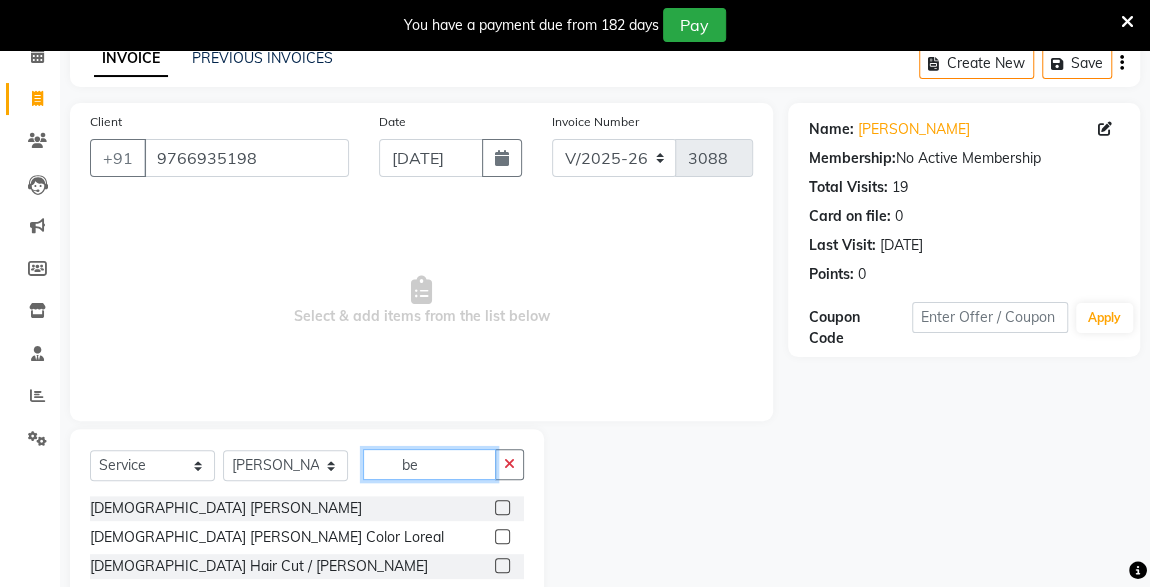 scroll, scrollTop: 261, scrollLeft: 0, axis: vertical 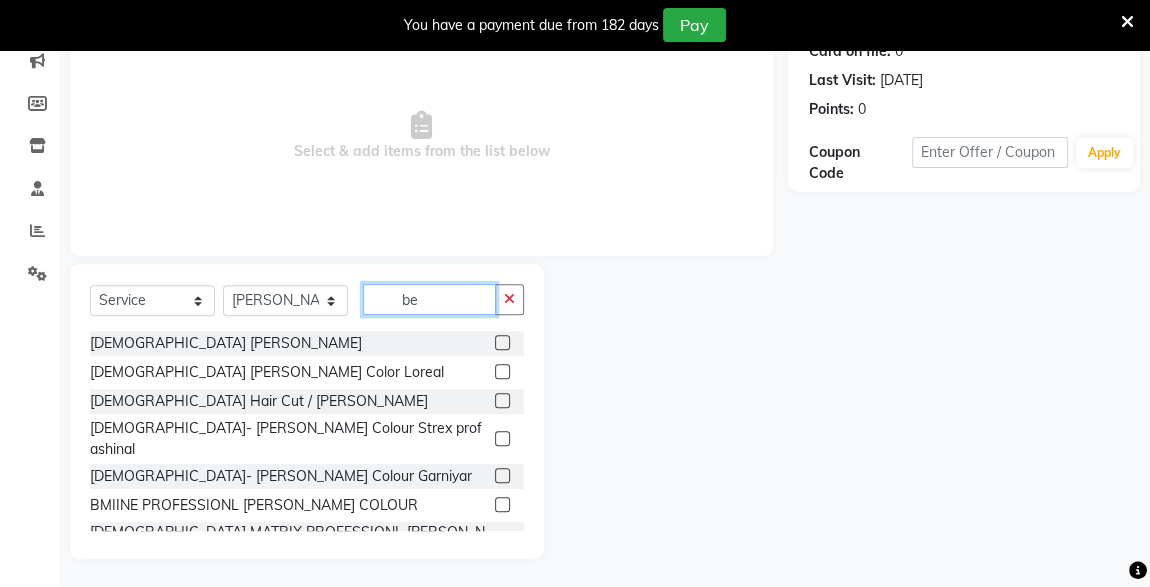 type on "be" 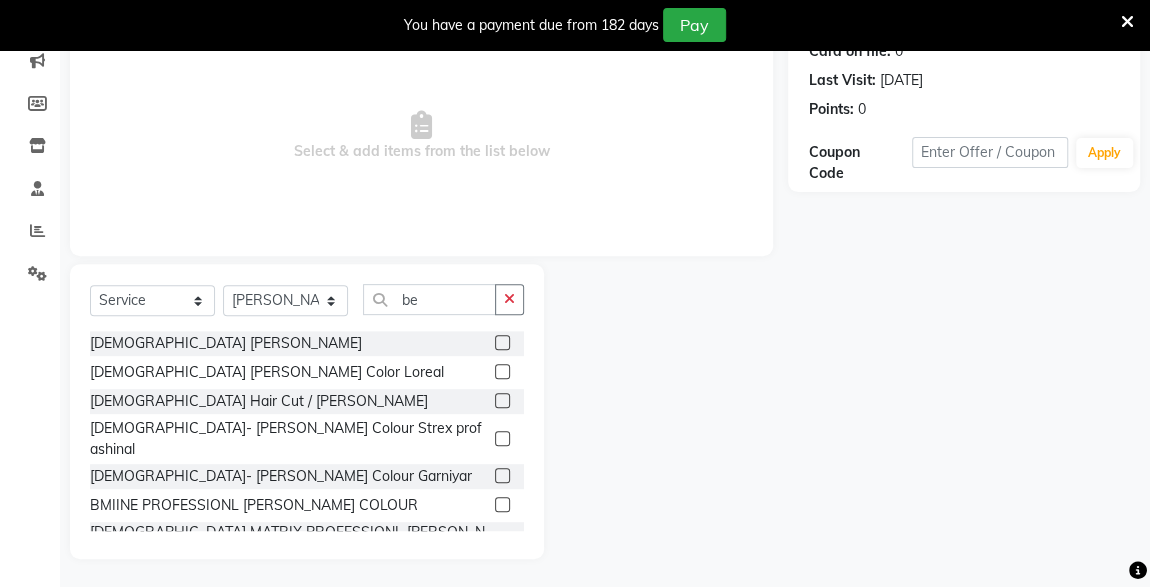 click 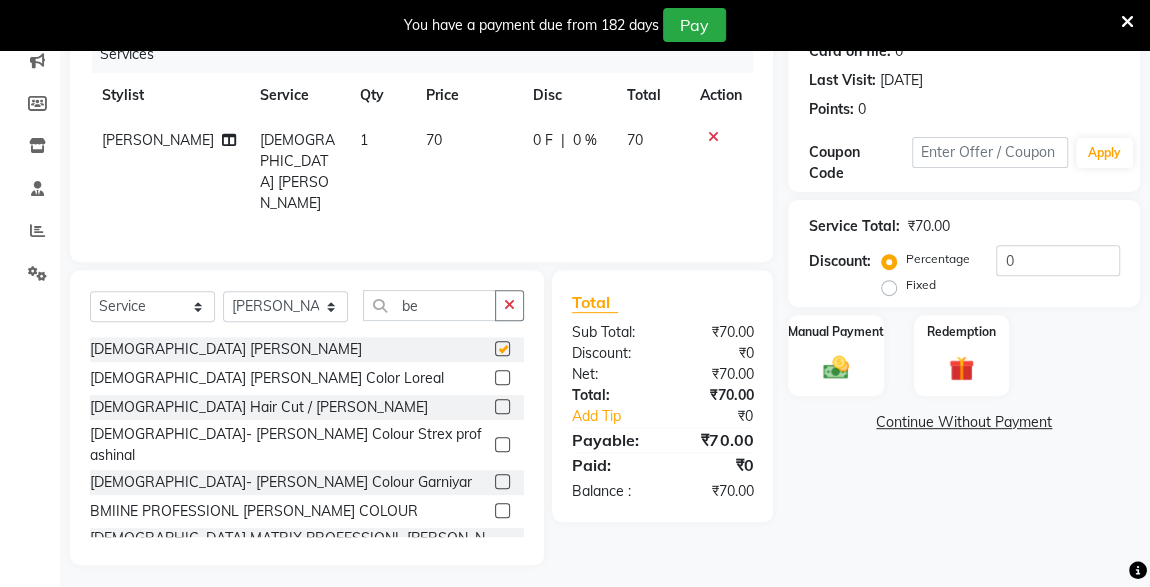checkbox on "false" 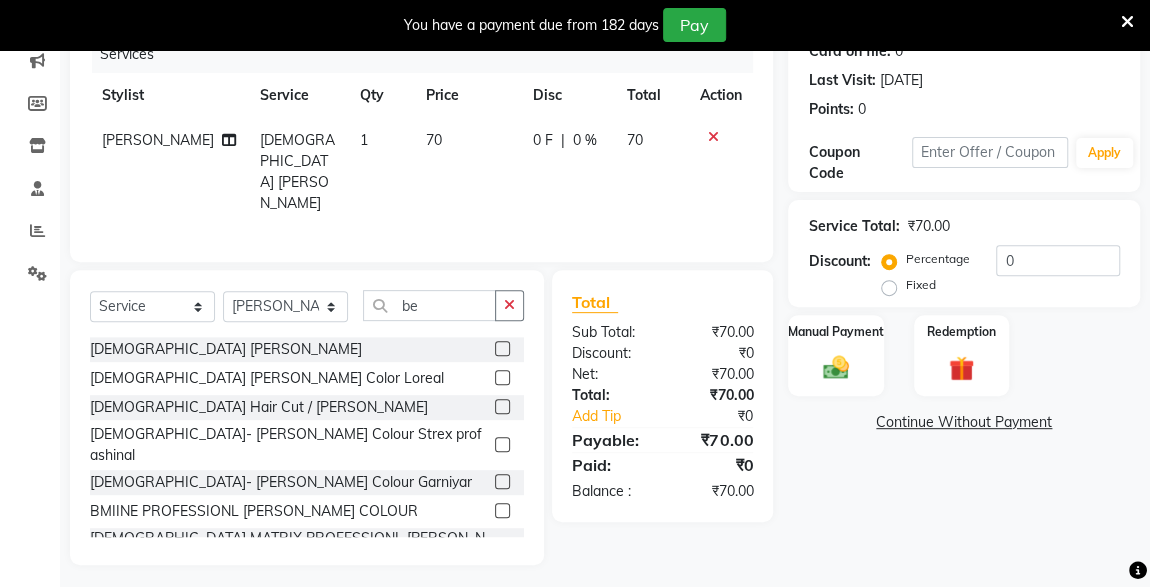 click 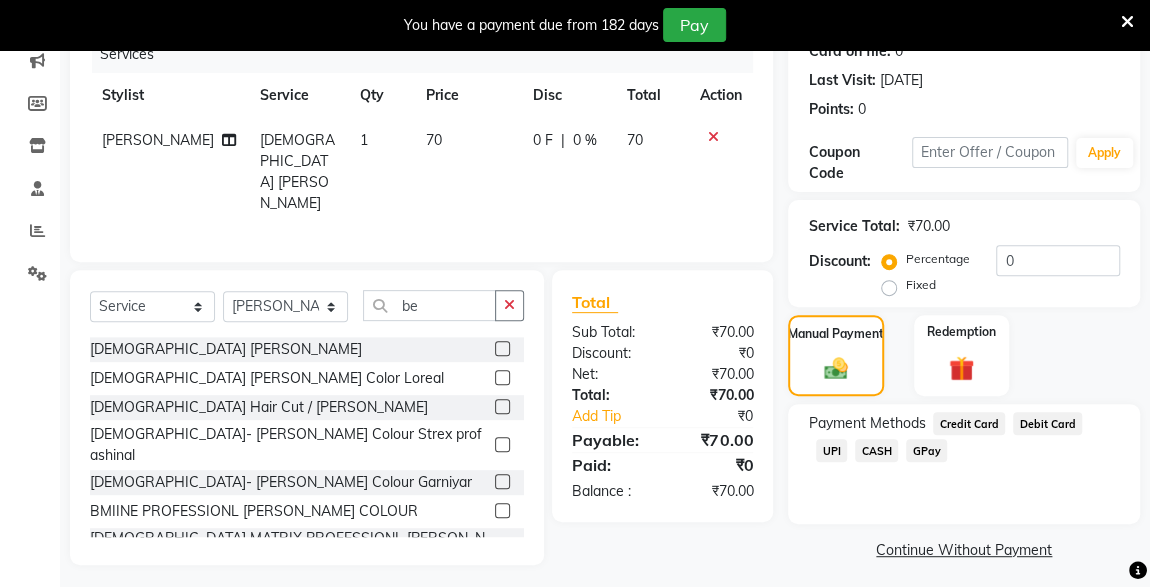 click on "CASH" 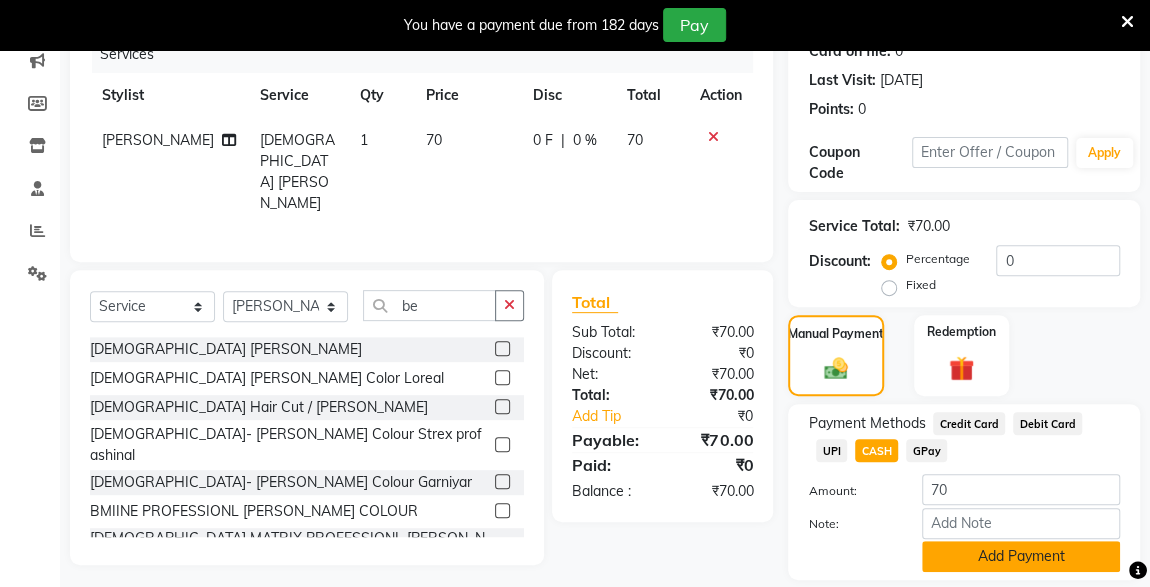 click on "Add Payment" 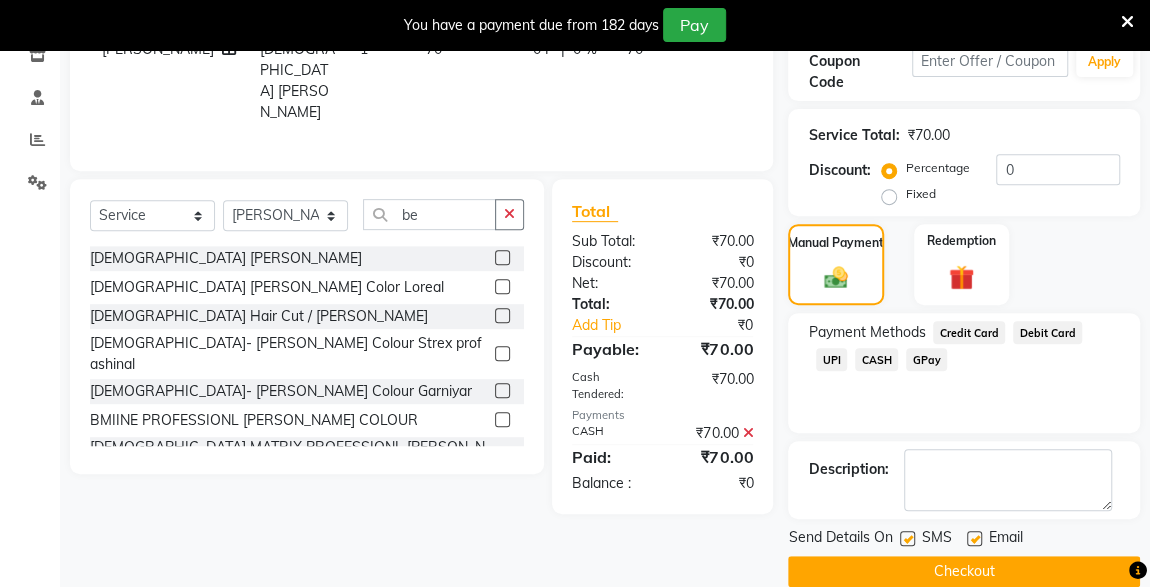 scroll, scrollTop: 379, scrollLeft: 0, axis: vertical 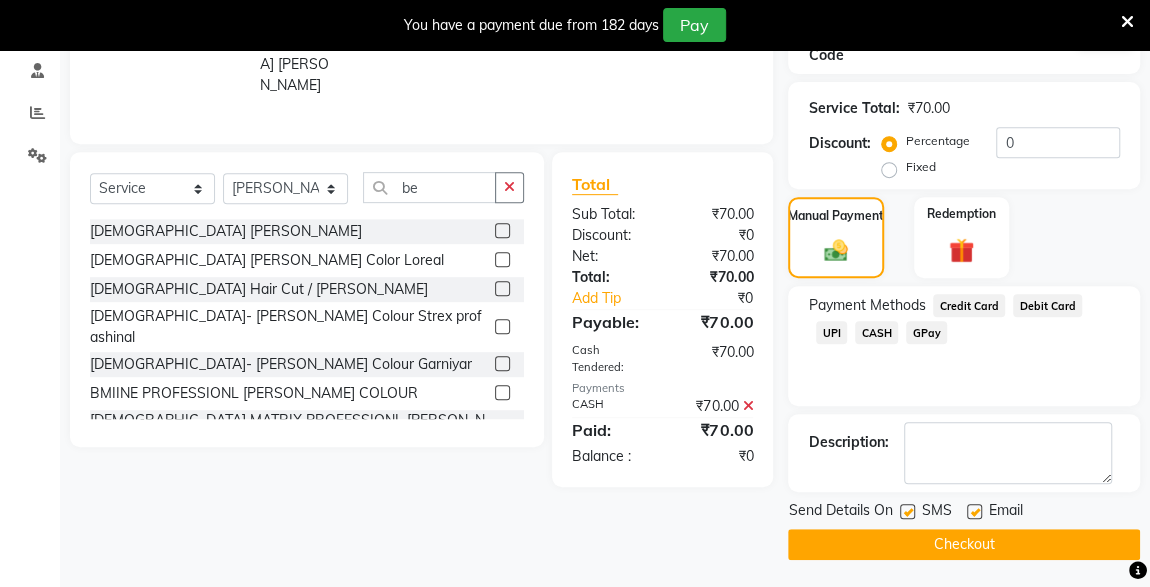click 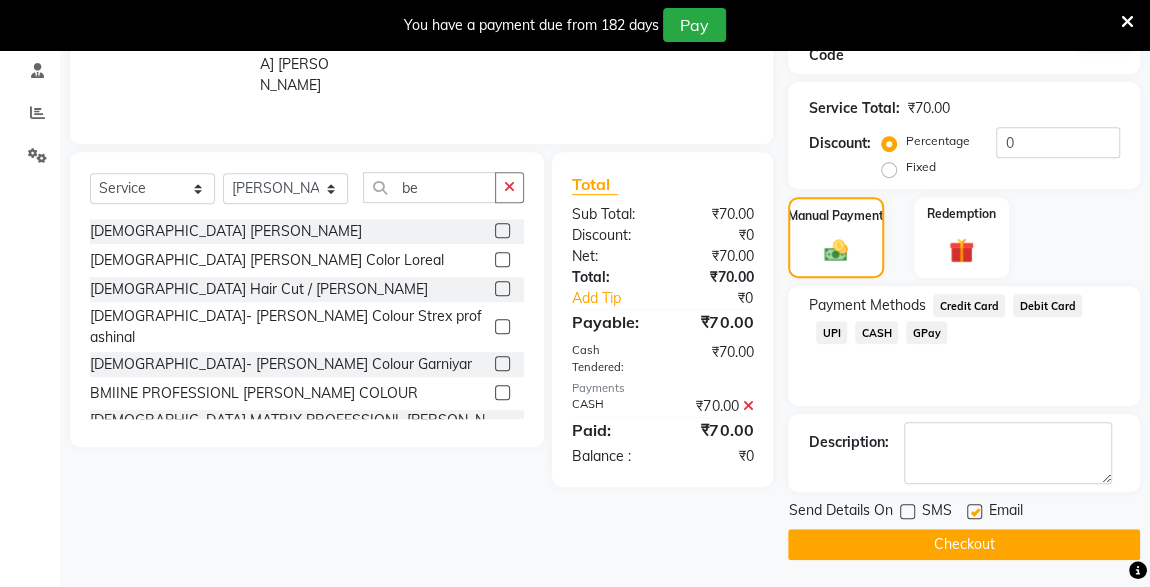 click on "Checkout" 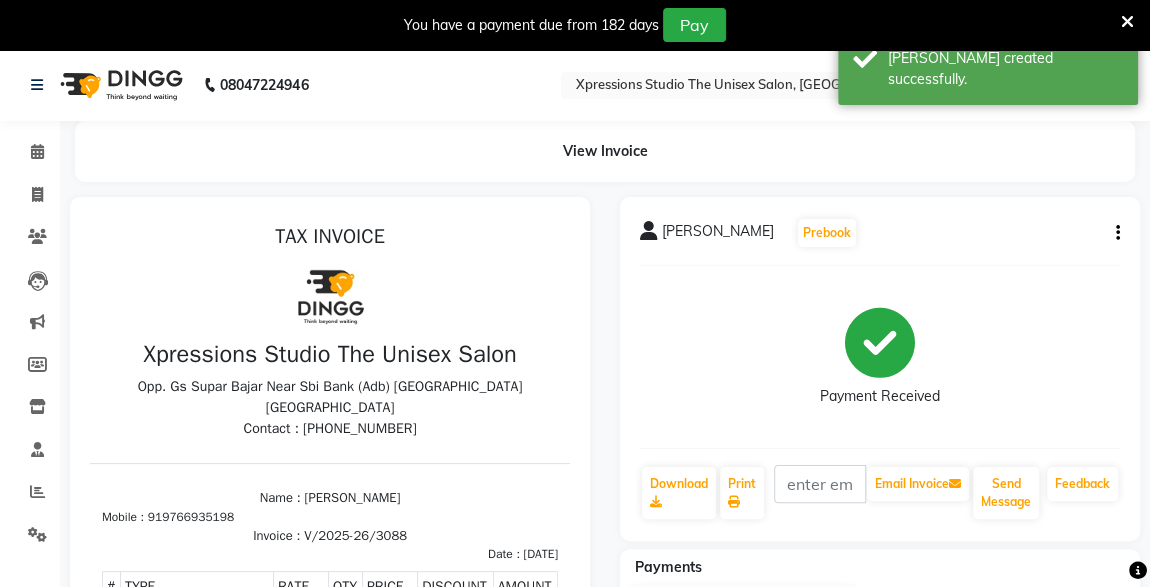 scroll, scrollTop: 0, scrollLeft: 0, axis: both 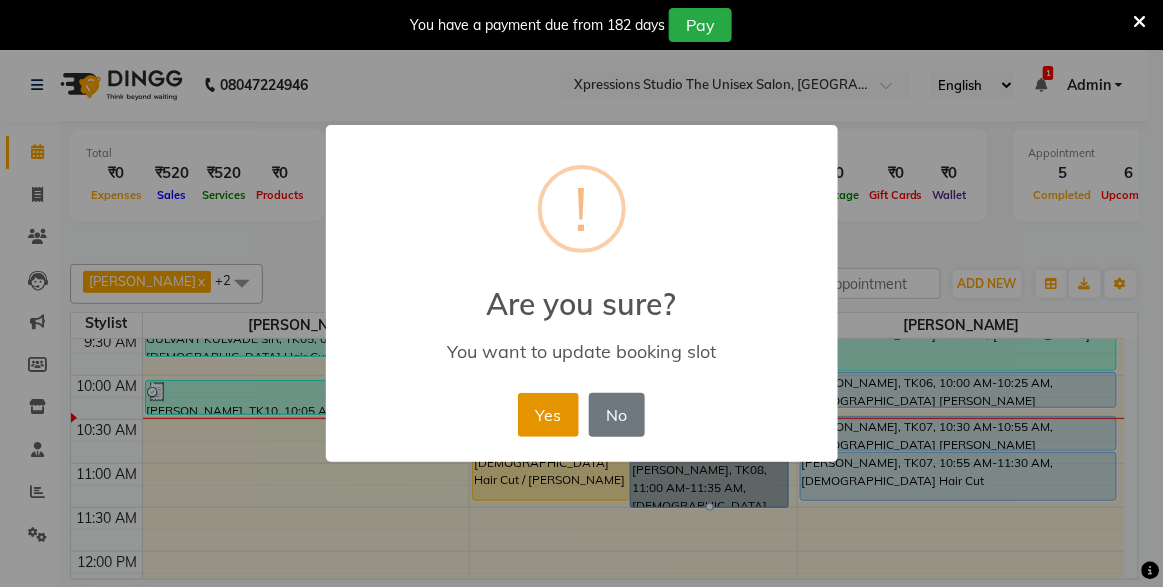 click on "Yes" at bounding box center (548, 415) 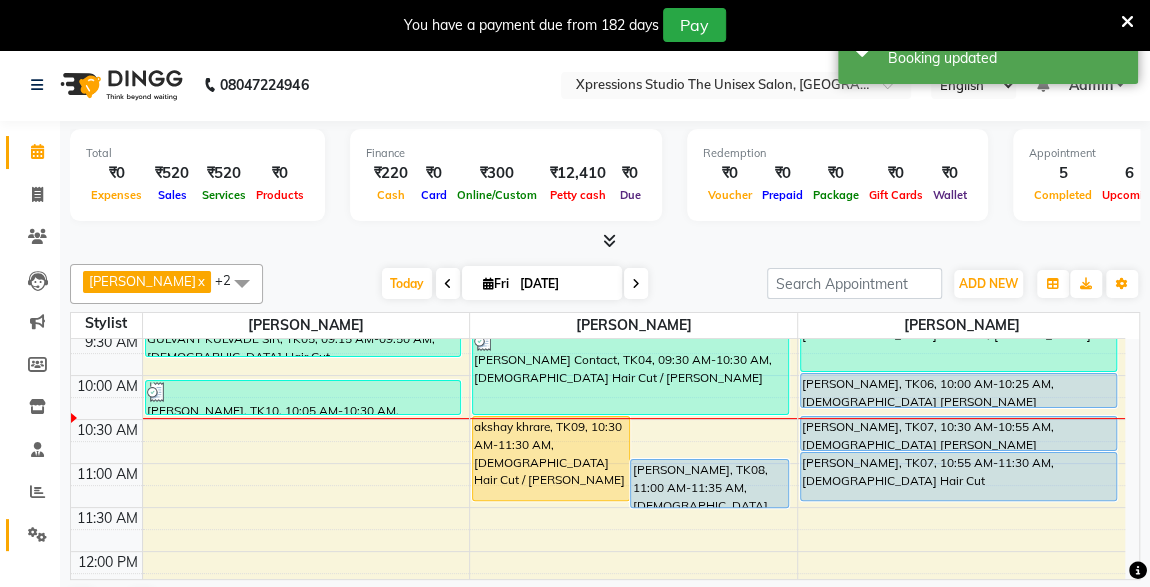 click on "Settings" 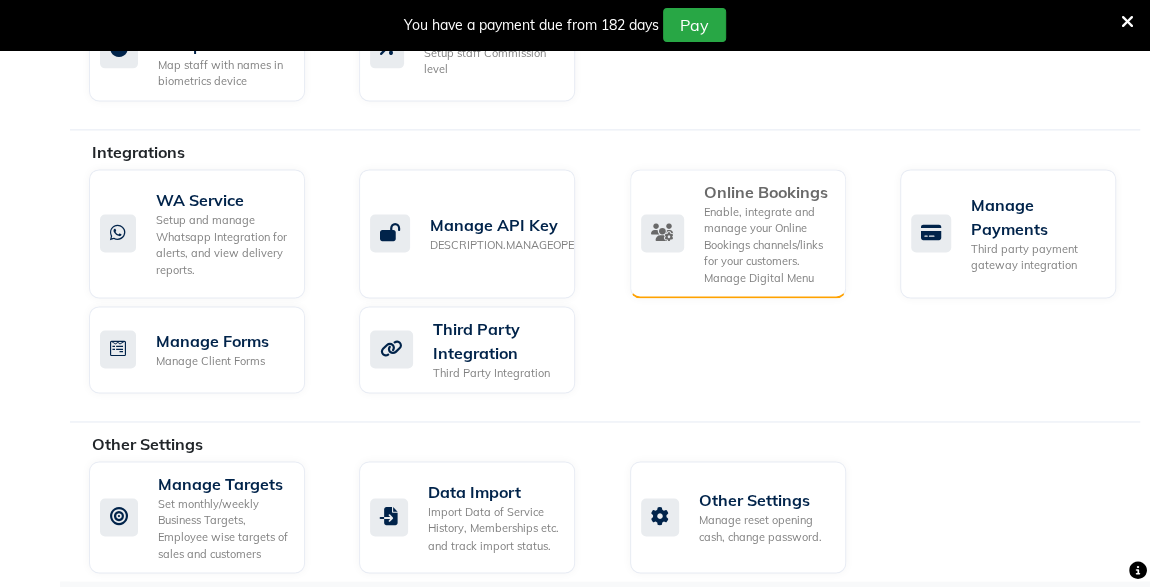 click on "Enable, integrate and manage your Online Bookings channels/links for your customers. Manage Digital Menu" 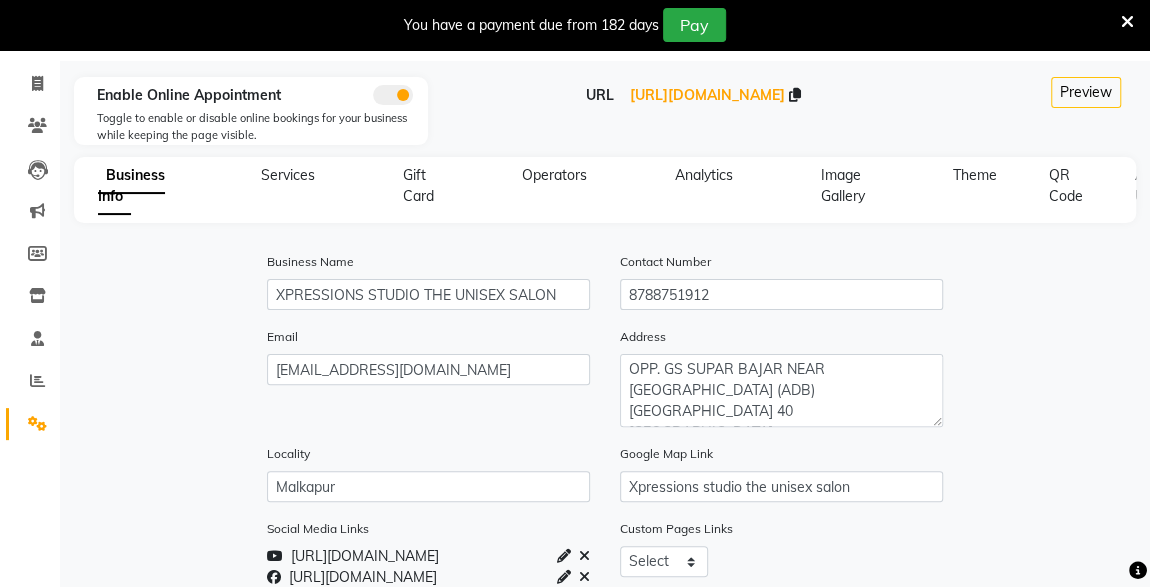 scroll, scrollTop: 0, scrollLeft: 0, axis: both 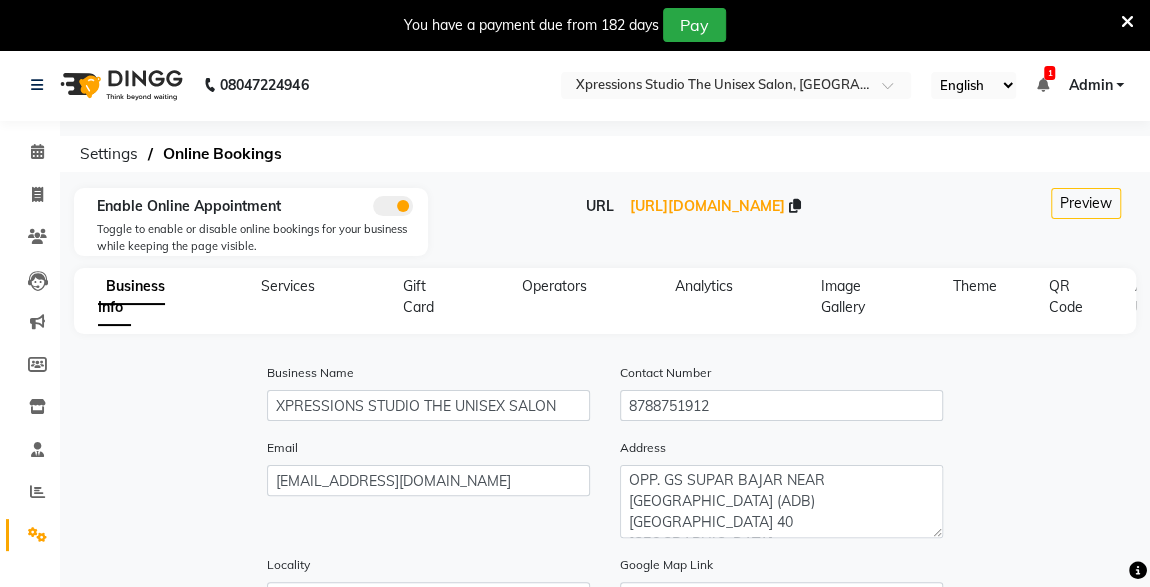 click on "Operators" 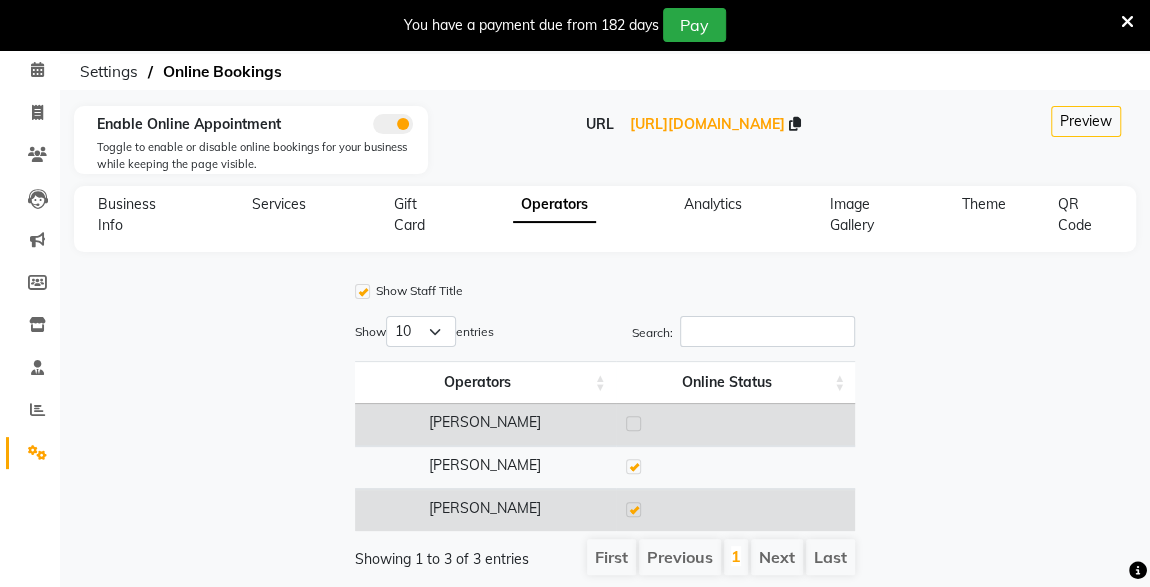 scroll, scrollTop: 163, scrollLeft: 0, axis: vertical 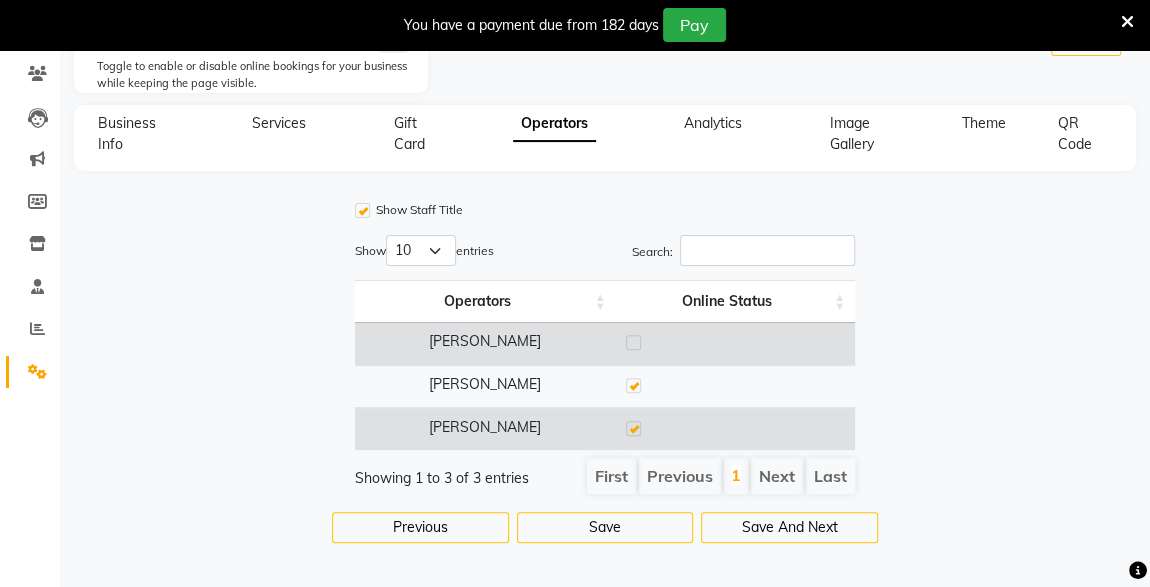 click at bounding box center [633, 342] 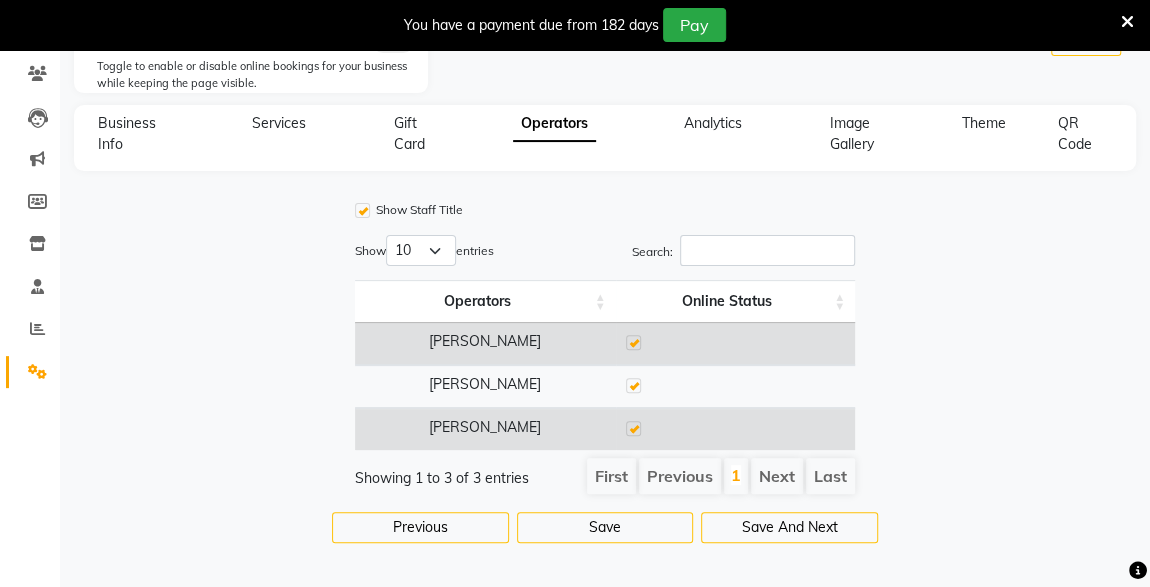 click at bounding box center [633, 385] 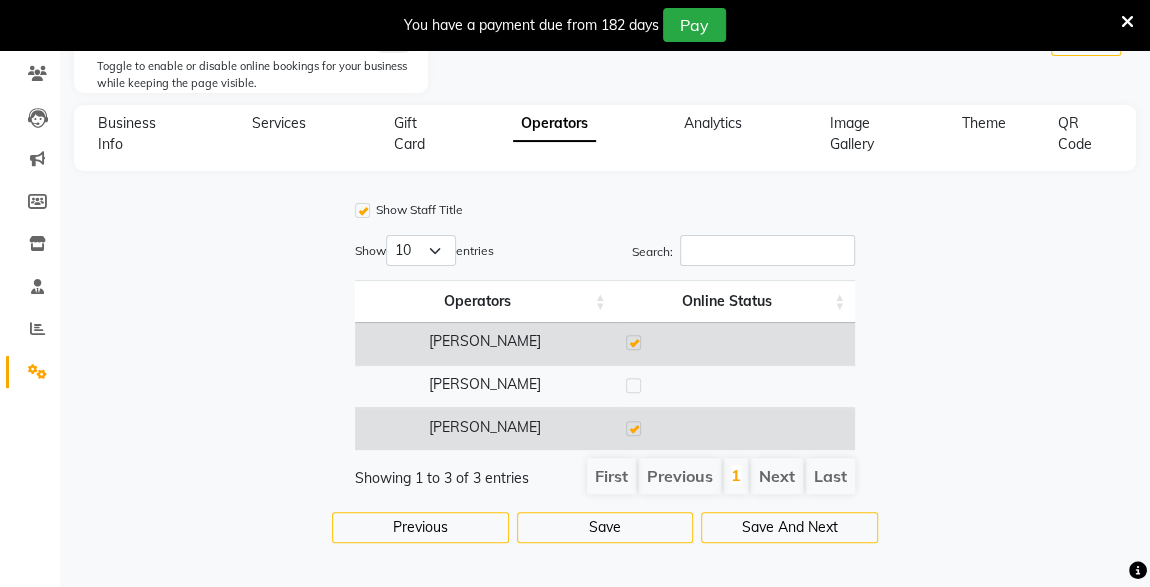 click at bounding box center (633, 385) 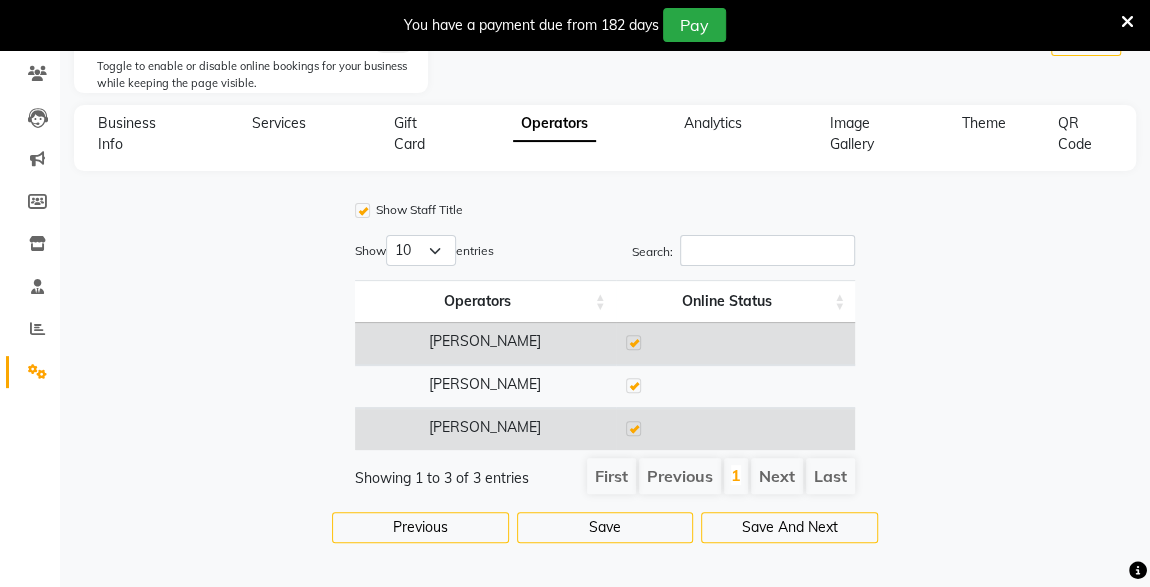 click at bounding box center (633, 428) 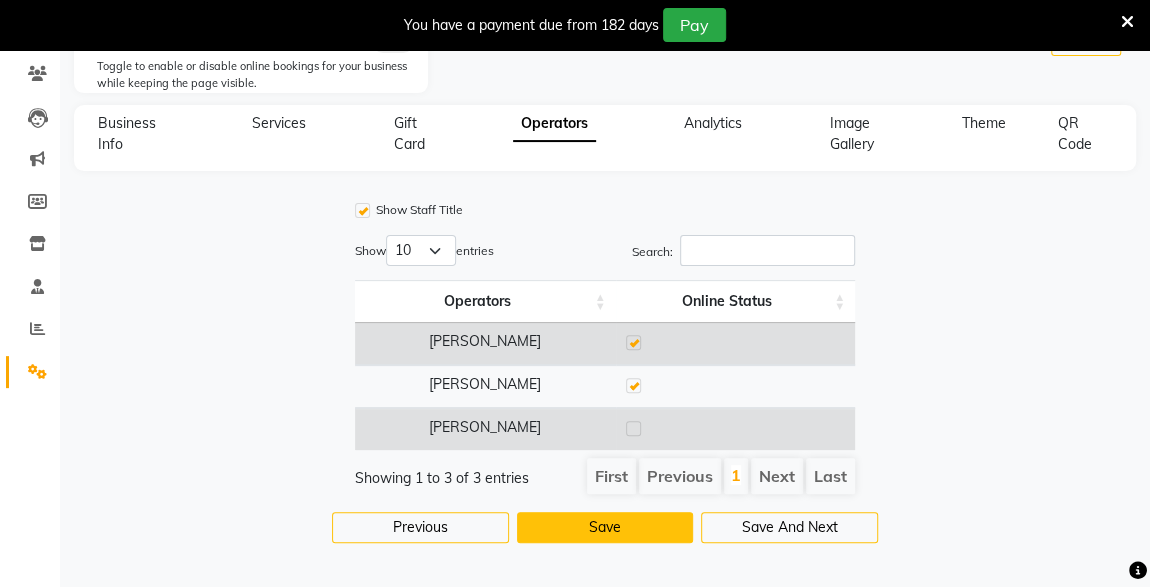 click on "Save" 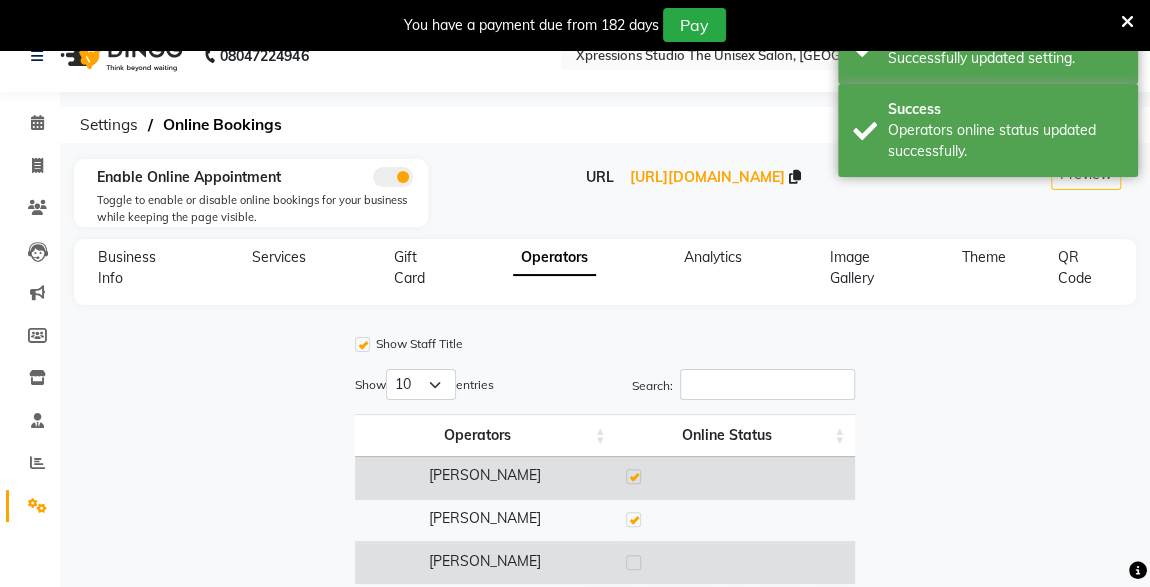 scroll, scrollTop: 0, scrollLeft: 0, axis: both 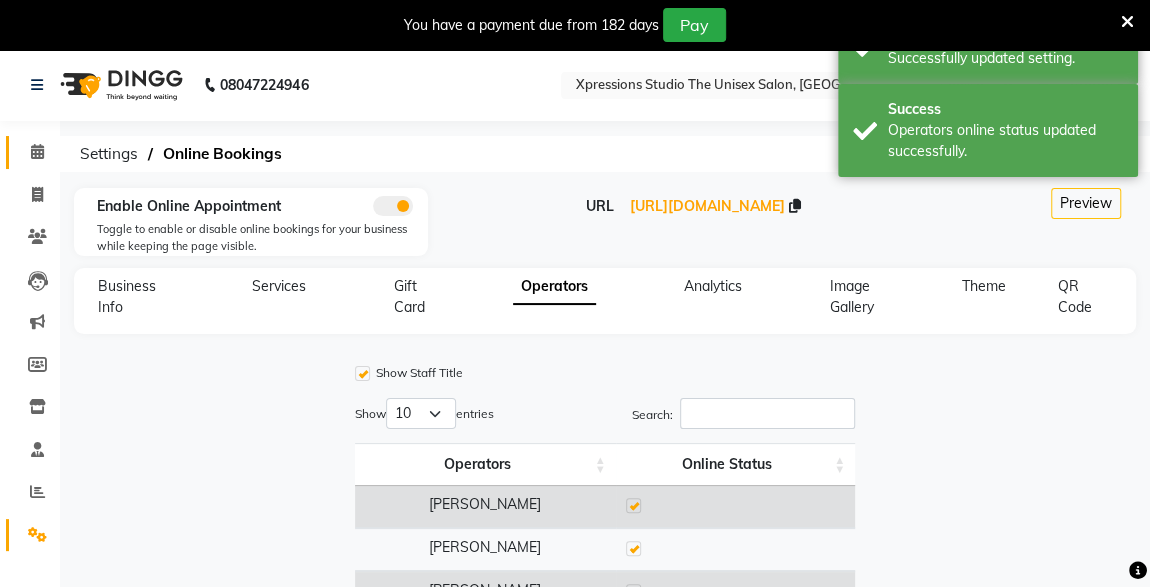 click on "Calendar" 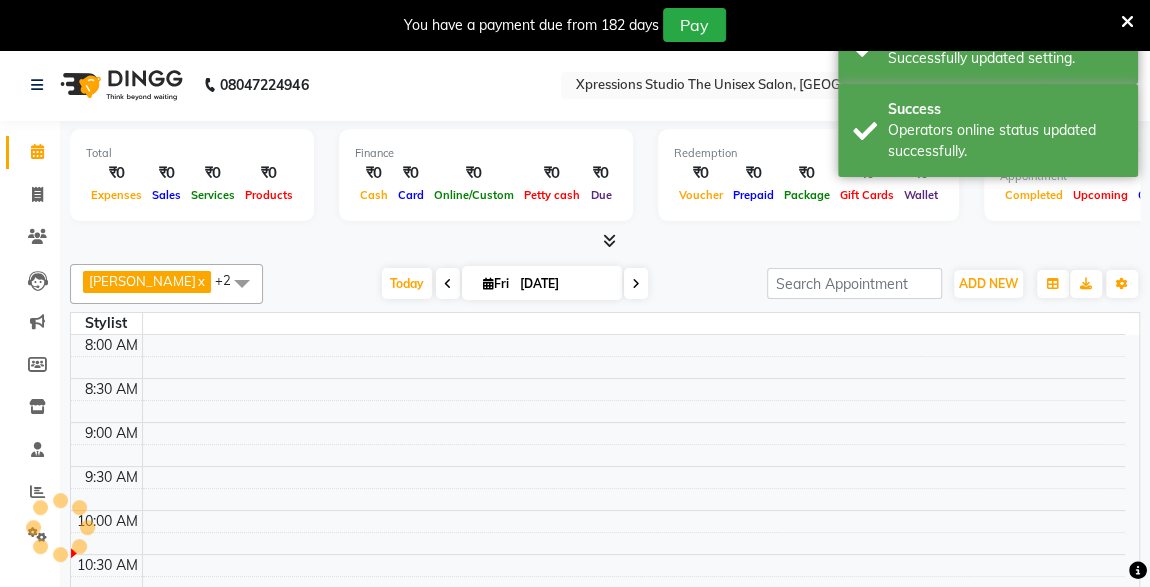 scroll, scrollTop: 0, scrollLeft: 0, axis: both 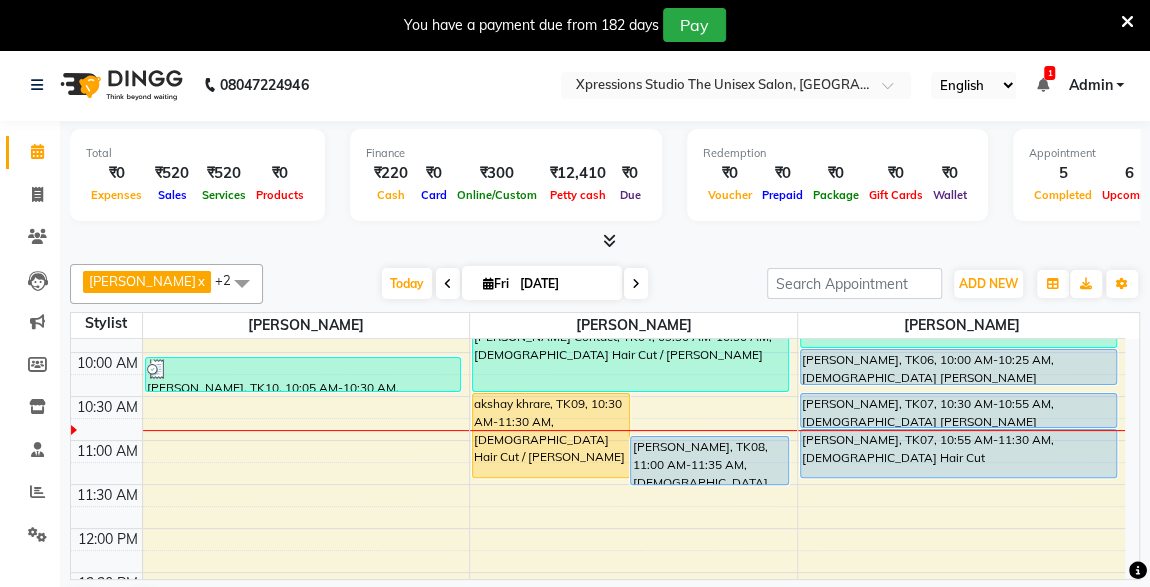 click at bounding box center (1042, 85) 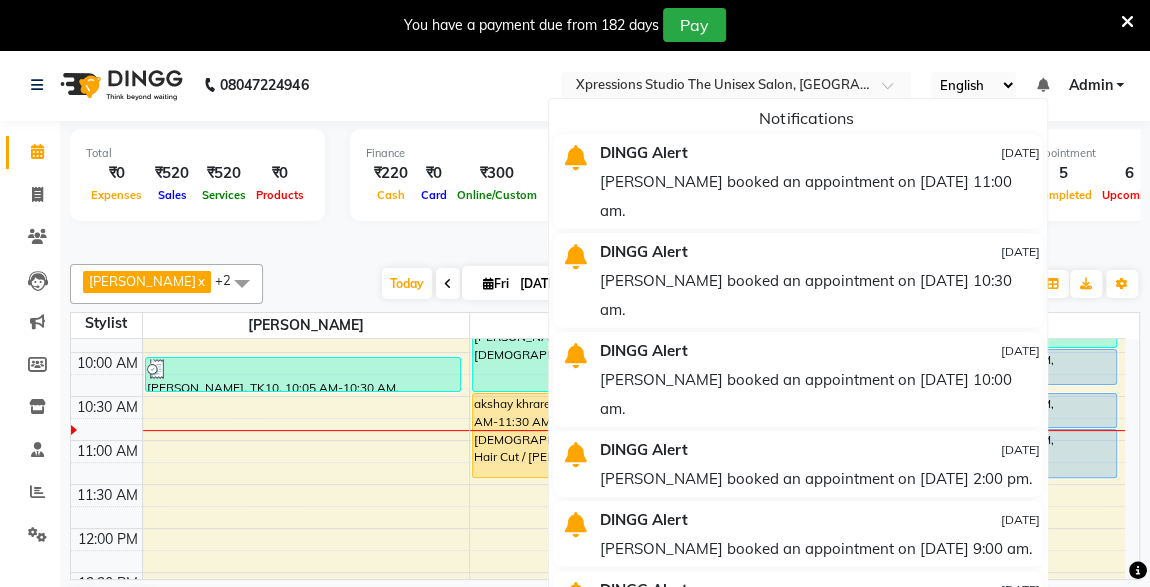 scroll, scrollTop: 0, scrollLeft: 0, axis: both 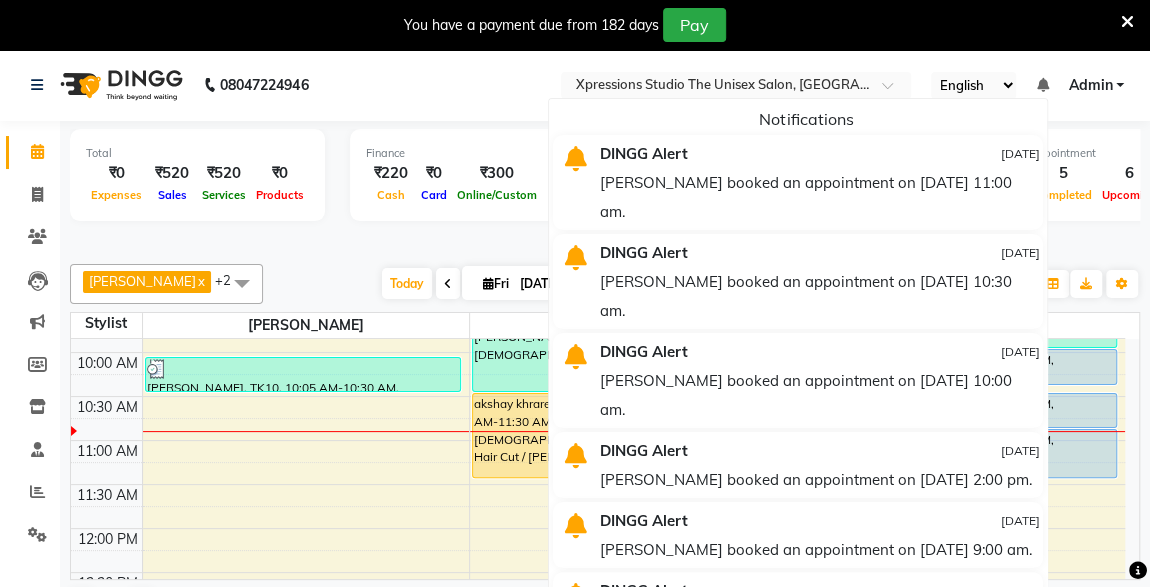 click at bounding box center (1127, 22) 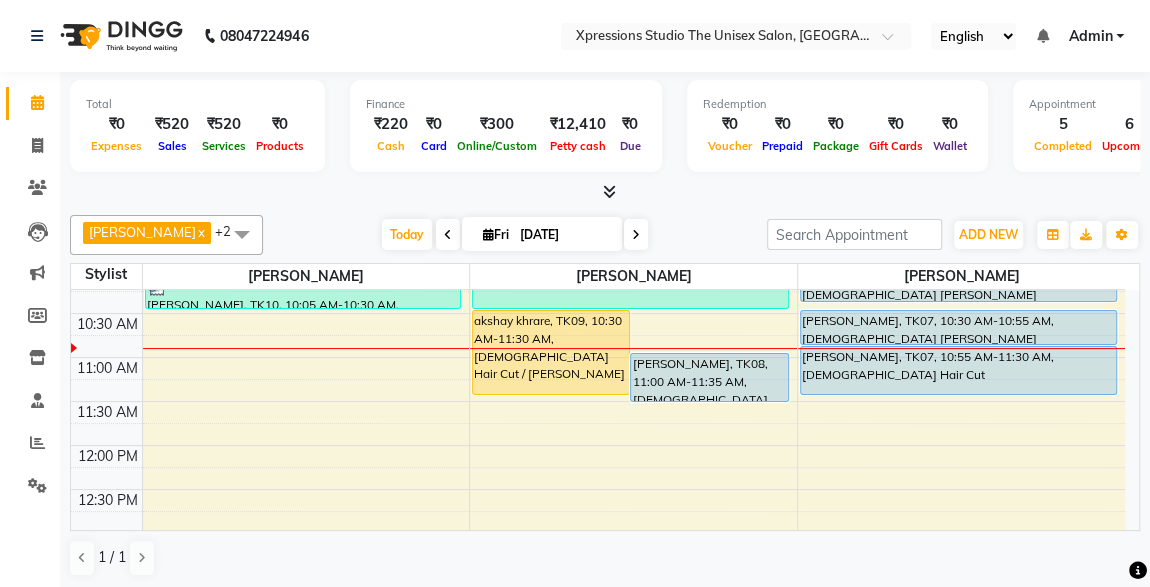 scroll, scrollTop: 181, scrollLeft: 0, axis: vertical 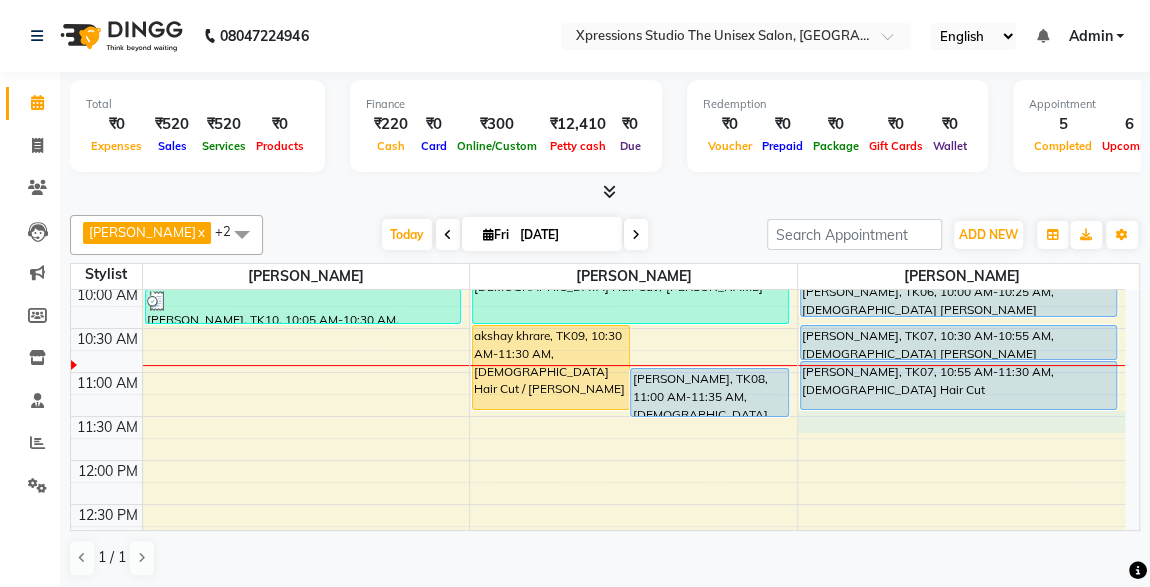 click on "8:00 AM 8:30 AM 9:00 AM 9:30 AM 10:00 AM 10:30 AM 11:00 AM 11:30 AM 12:00 PM 12:30 PM 1:00 PM 1:30 PM 2:00 PM 2:30 PM 3:00 PM 3:30 PM 4:00 PM 4:30 PM 5:00 PM 5:30 PM 6:00 PM 6:30 PM 7:00 PM 7:30 PM 8:00 PM 8:30 PM 9:00 PM 9:30 PM 10:00 PM 10:30 PM     GULVANT  KULVADE SIR, TK05, 09:15 AM-09:50 AM, Male Hair Cut      NITIN KHARCHE, TK10, 10:05 AM-10:30 AM, Male  Beard    RISHABH LODHA, TK02, 02:00 PM-02:25 PM, Male  Beard    RISHABH LODHA, TK02, 02:25 PM-02:55 PM, D-Tan - Raga Datan    akshay khrare, TK09, 10:30 AM-11:30 AM, Male Hair Cut / Beard     ASHIT, TK08, 11:00 AM-11:35 AM, Male Hair Cut      MAYUR SHELAKE, TK03, 09:00 AM-09:25 AM, Male  Beard     arihant sancheti Contact, TK04, 09:30 AM-10:30 AM, Male Hair Cut / Beard      anuragh bhansali, TK01, 09:00 AM-10:00 AM, Male Hair Cut / Beard     SANSKAR RAJPUT, TK06, 10:00 AM-10:25 AM, Male  Beard    SAHIL RAJPUT, TK07, 10:30 AM-10:55 AM, Male  Beard    SAHIL RAJPUT, TK07, 10:55 AM-11:30 AM, Male Hair Cut" at bounding box center (598, 768) 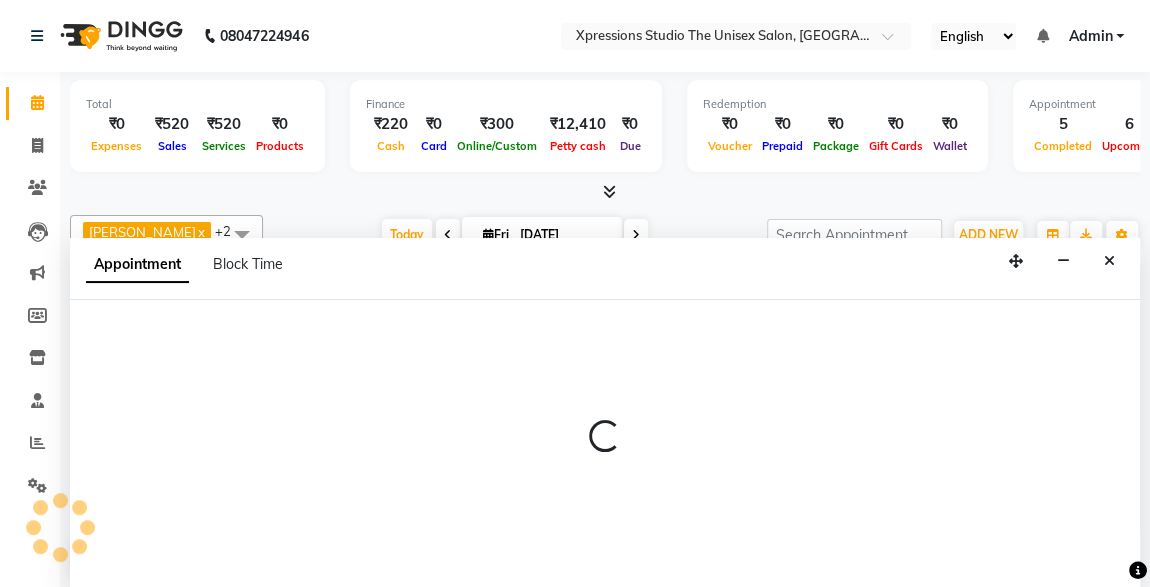 scroll, scrollTop: 0, scrollLeft: 0, axis: both 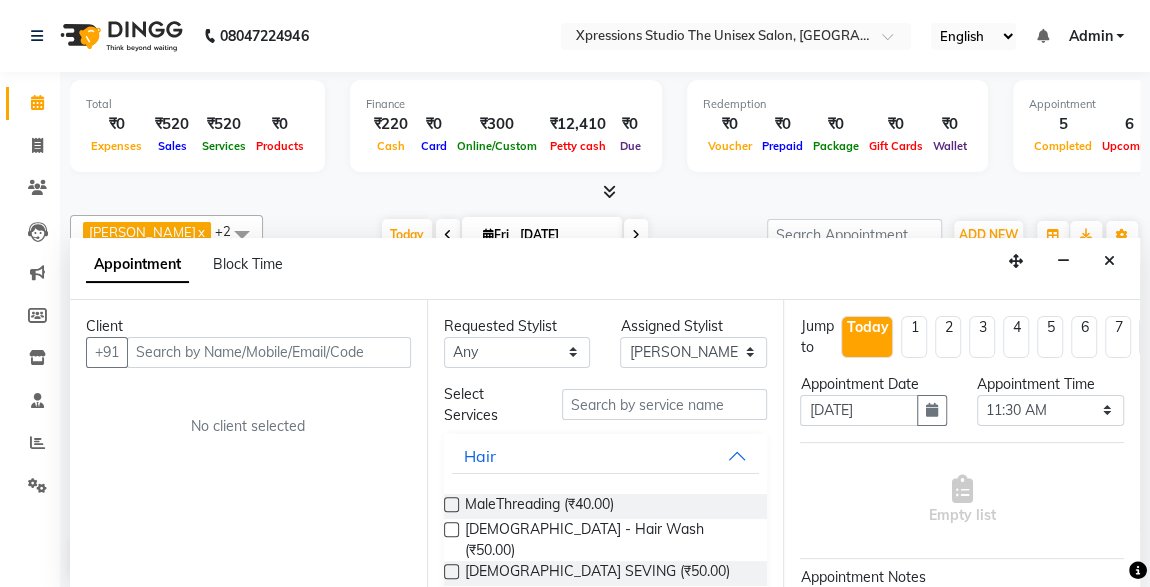 click at bounding box center (269, 352) 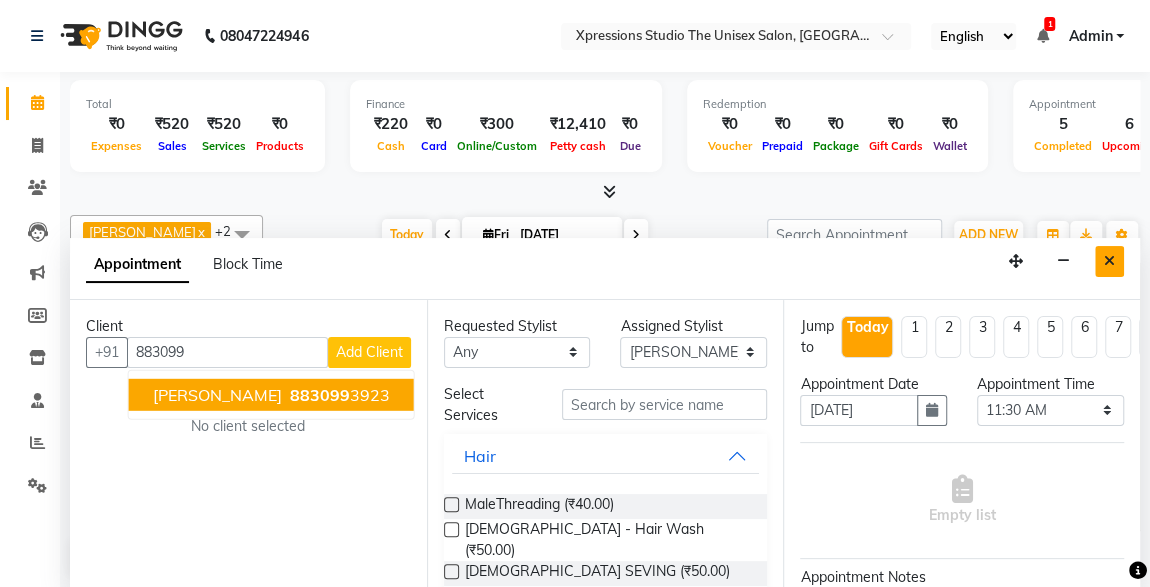 type on "883099" 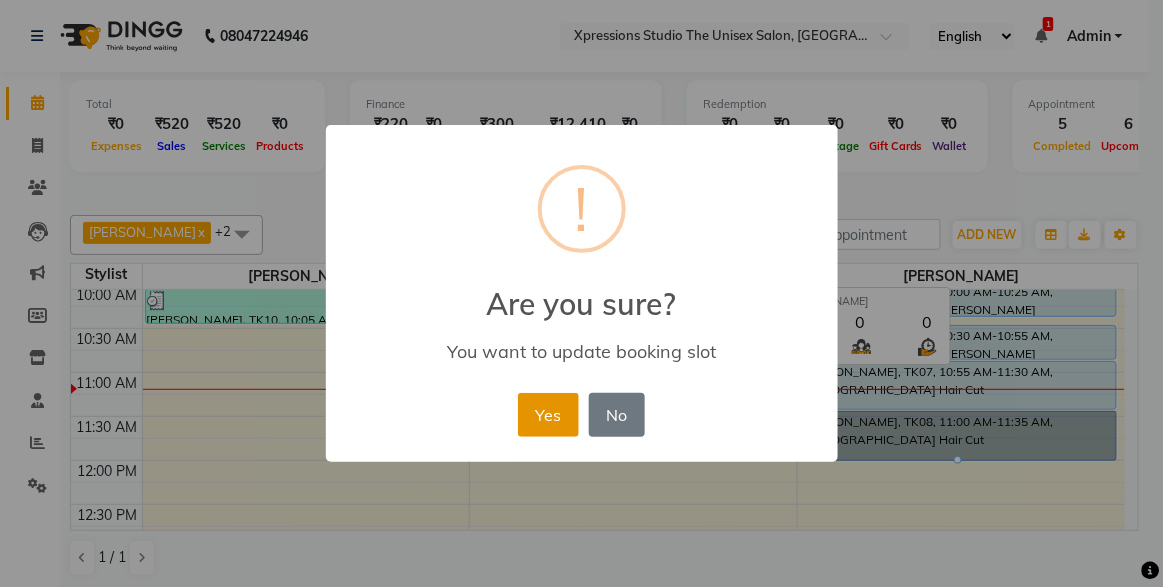 click on "Yes" at bounding box center (548, 415) 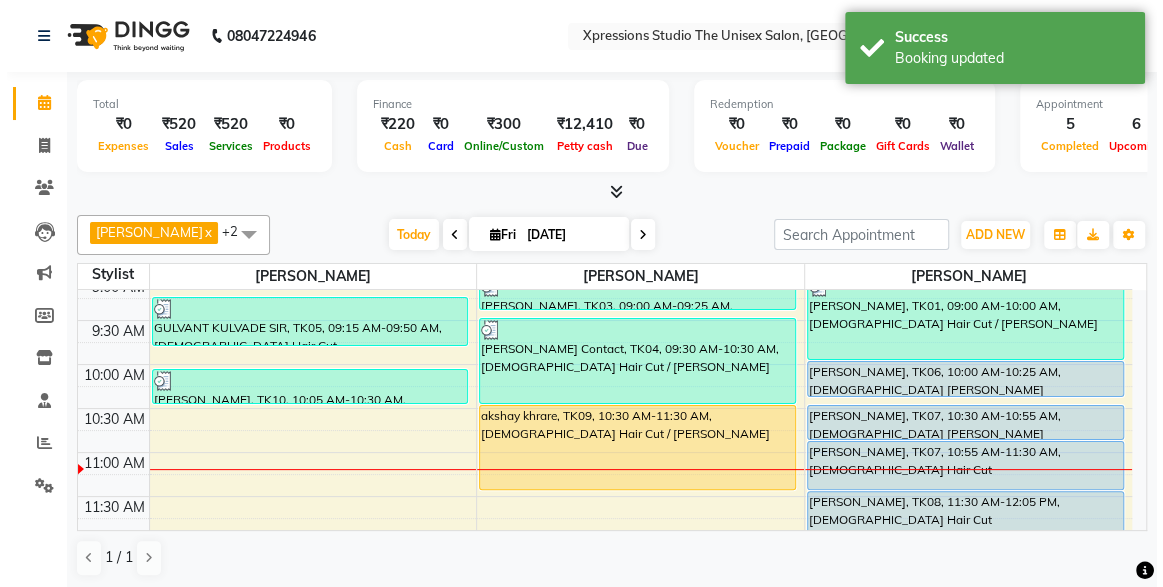 scroll, scrollTop: 97, scrollLeft: 0, axis: vertical 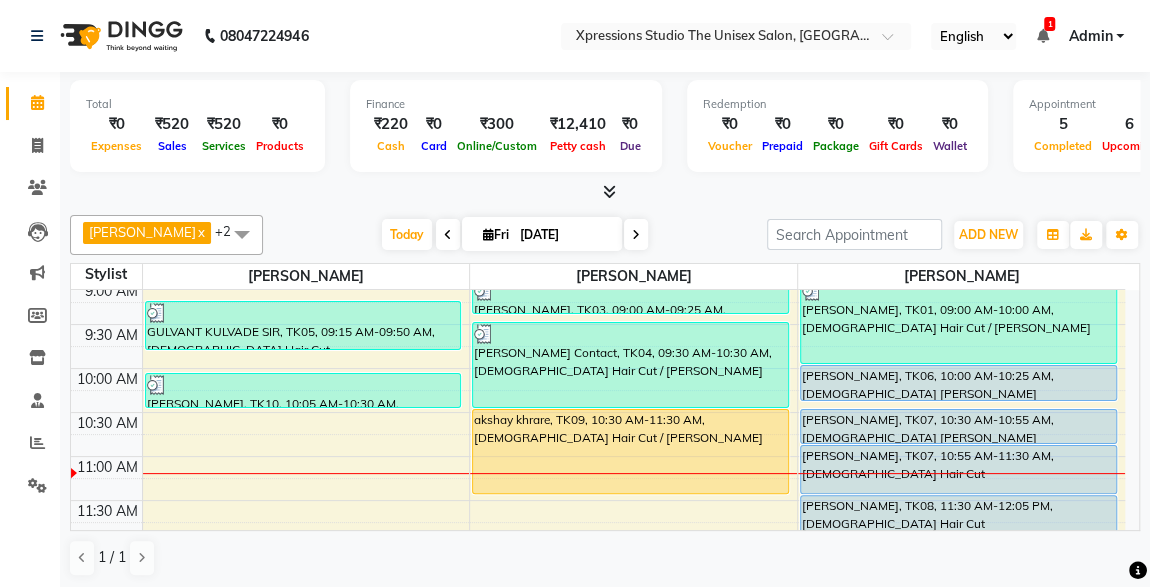 click on "ASHIT, TK08, 11:30 AM-12:05 PM, Male Hair Cut" at bounding box center [958, 520] 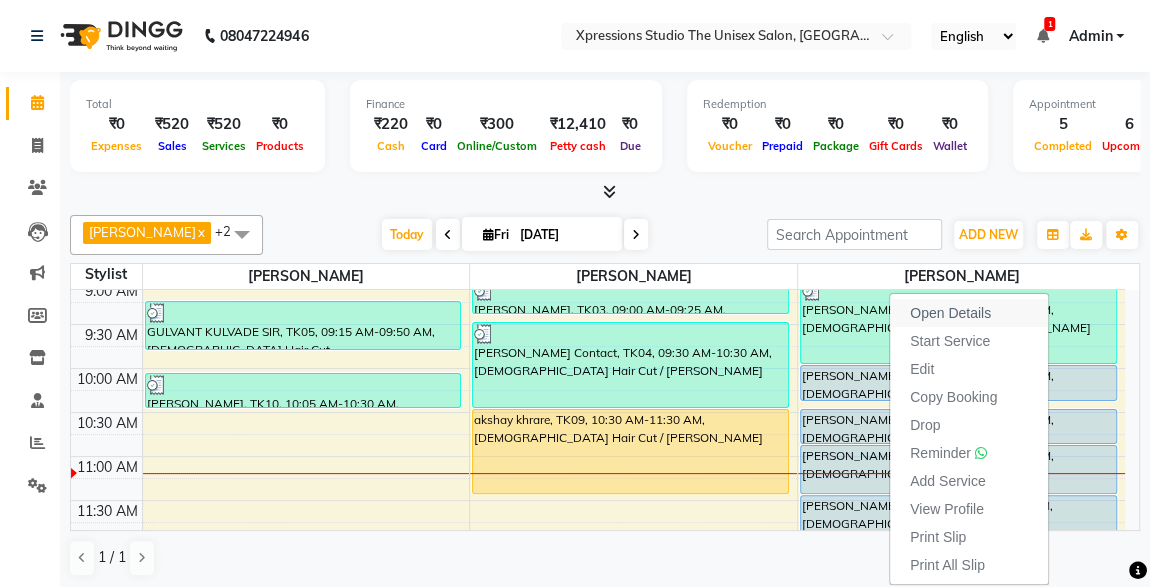 click on "Open Details" at bounding box center [950, 313] 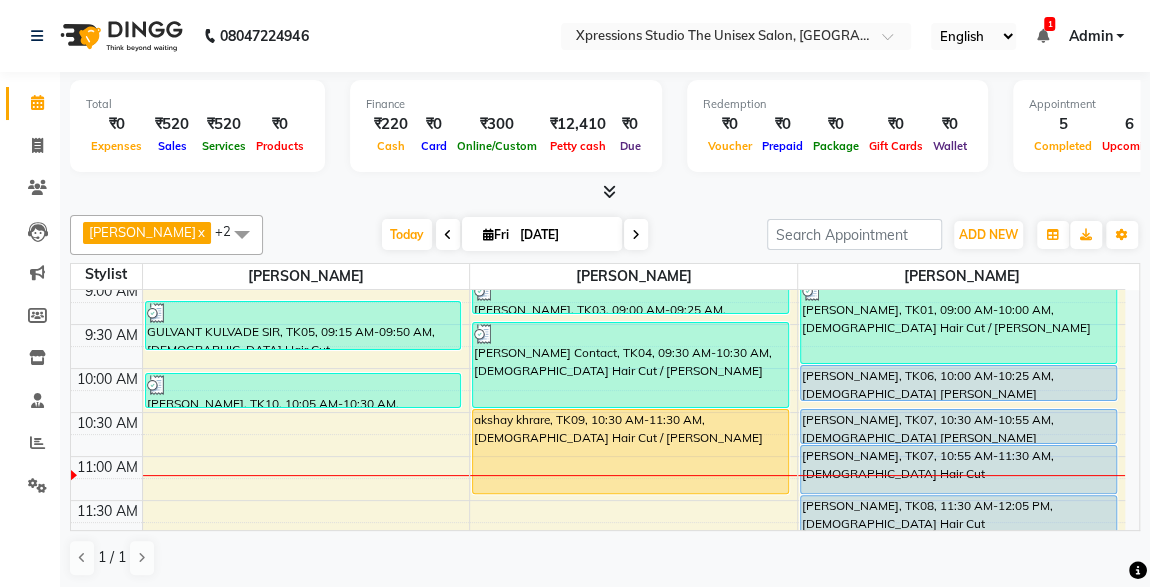 click on "ASHIT, TK08, 11:30 AM-12:05 PM, Male Hair Cut" at bounding box center [958, 520] 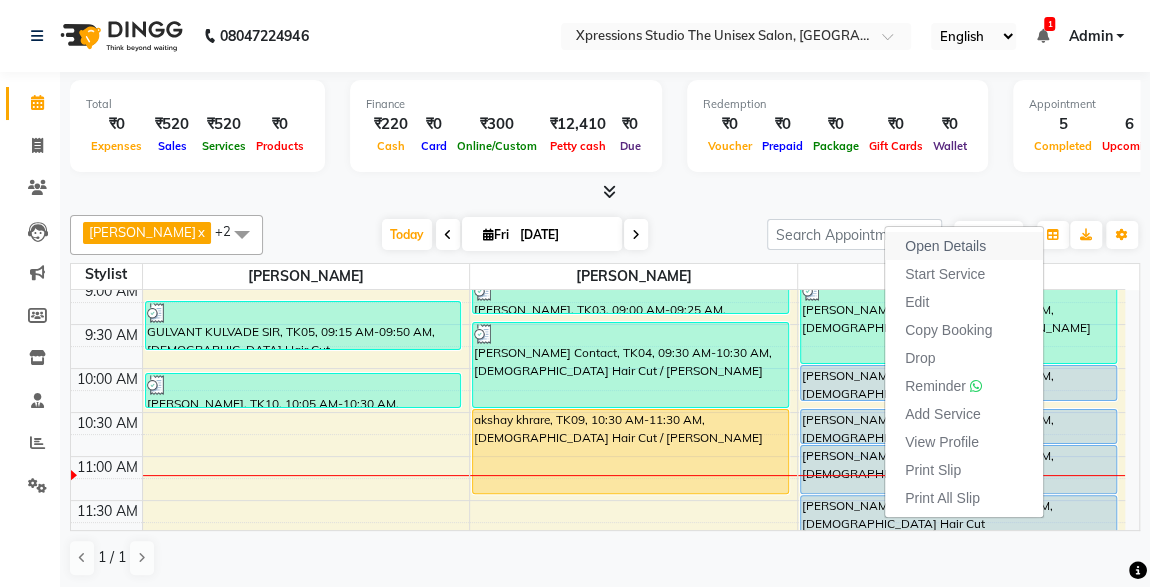 click on "Open Details" at bounding box center [945, 246] 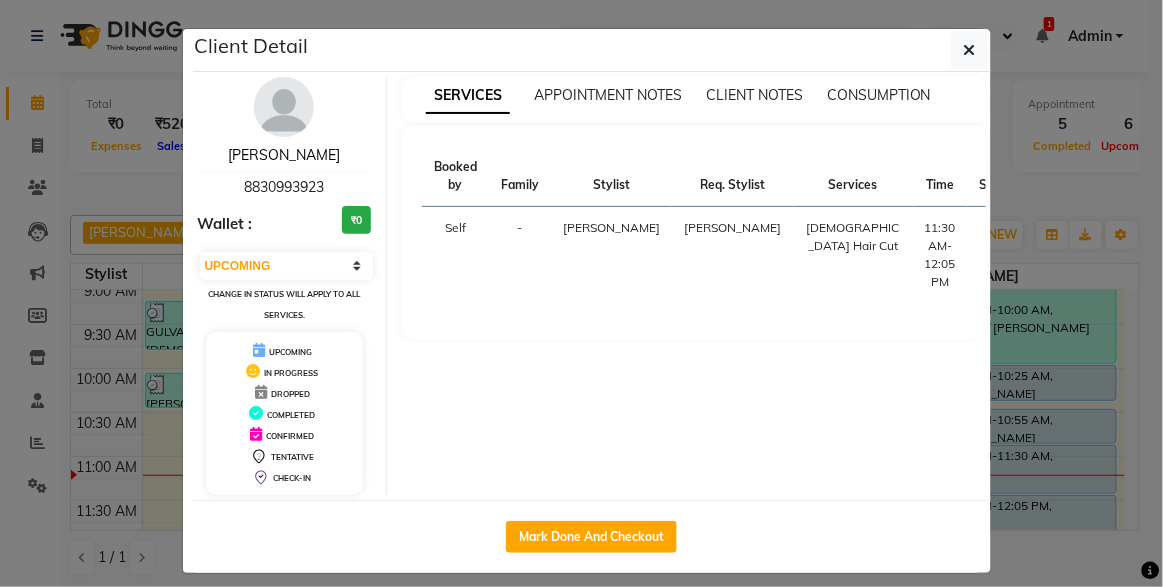 click on "ASHIT" at bounding box center [284, 155] 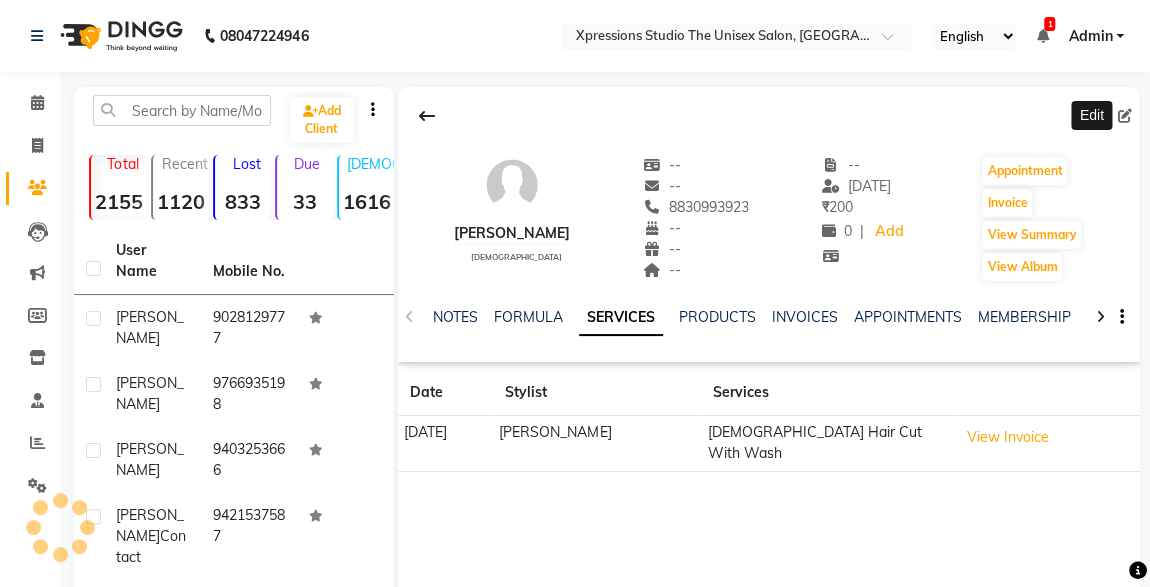click 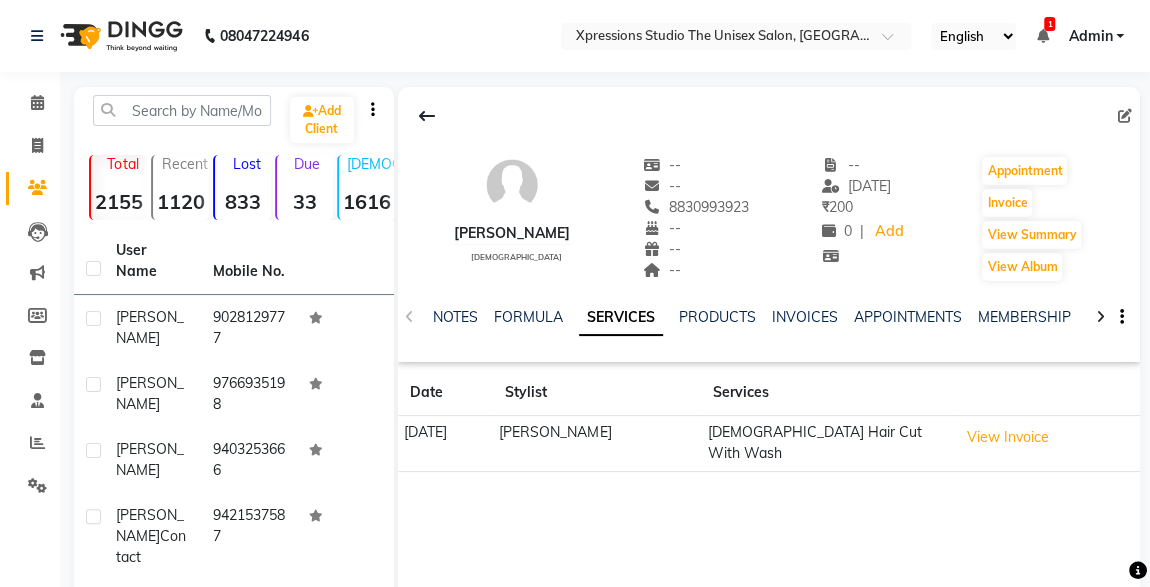 select on "male" 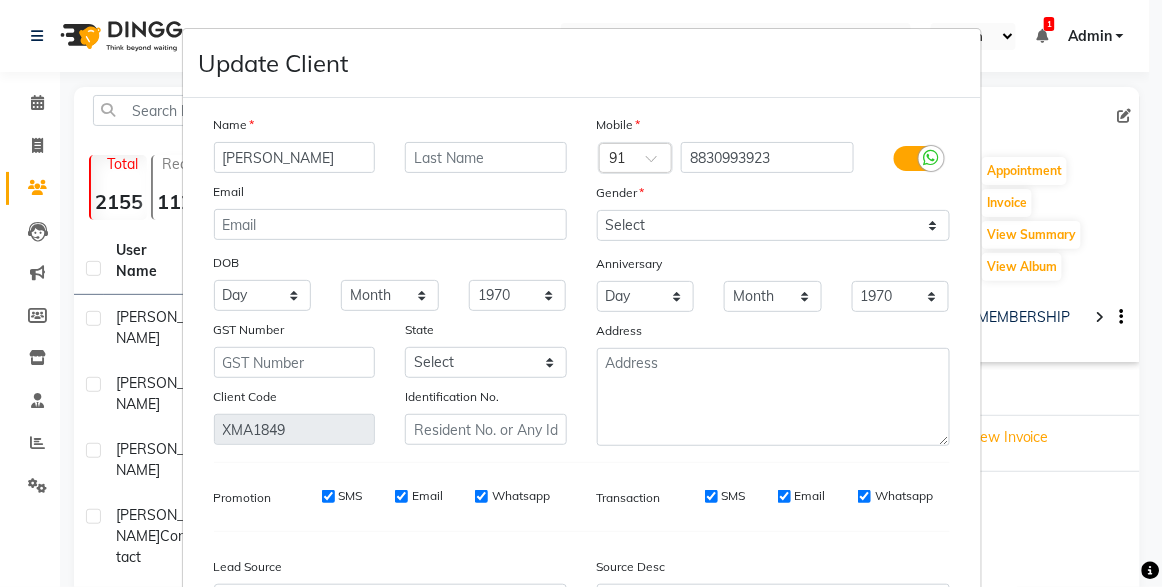 click on "ASHIT" at bounding box center [295, 157] 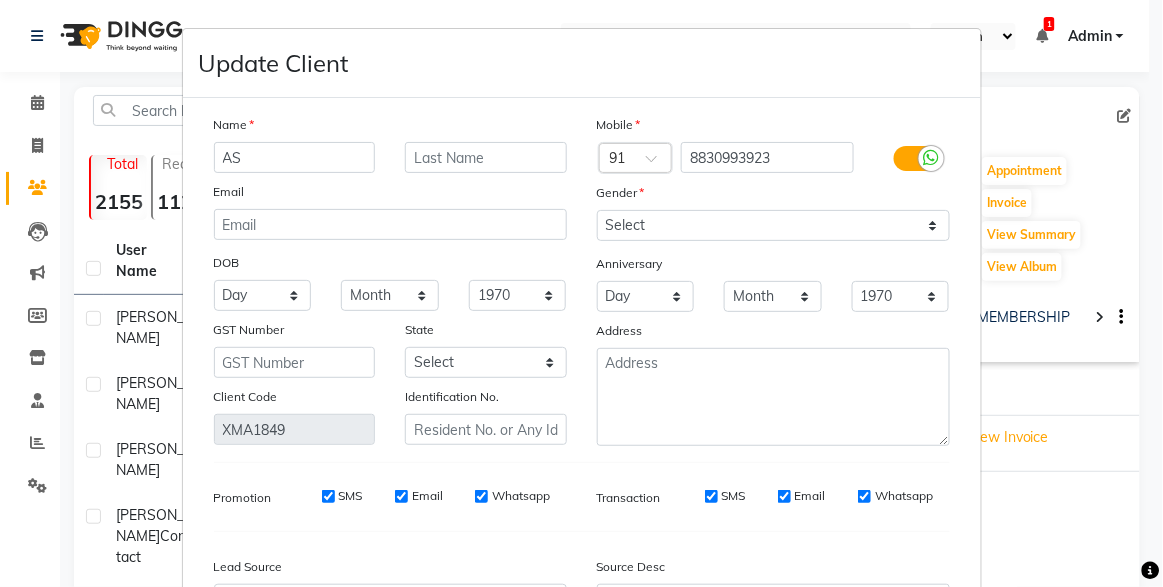 type on "A" 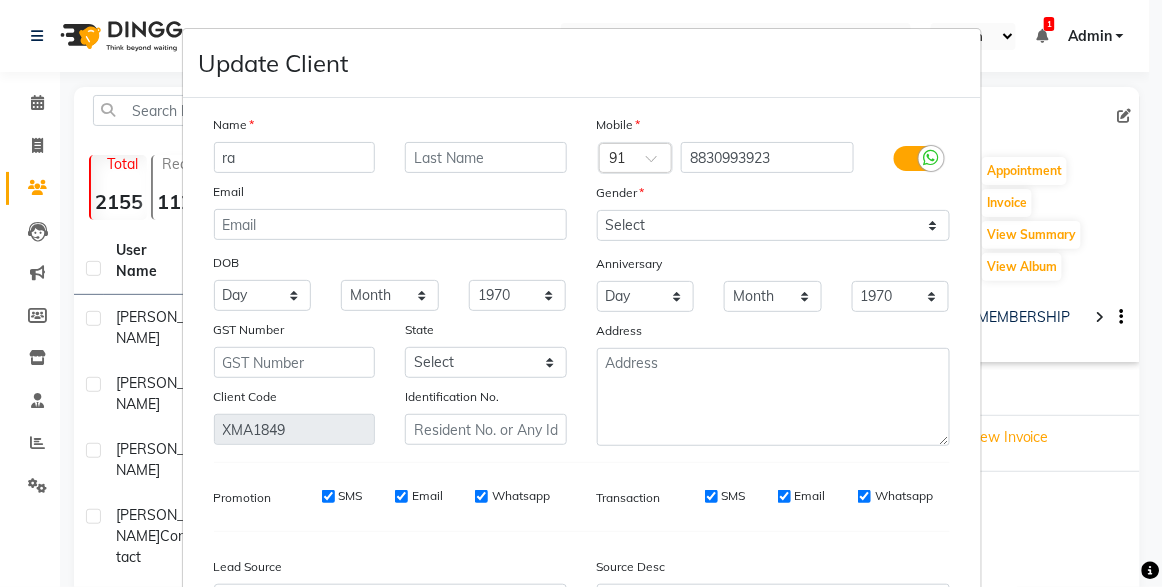type on "r" 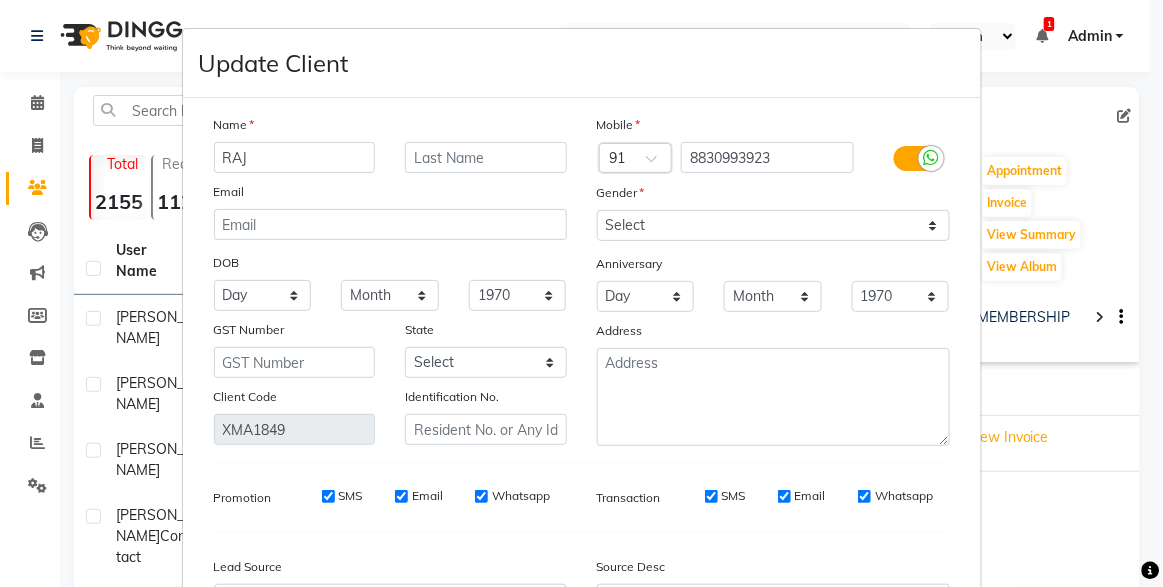 type on "RAJ" 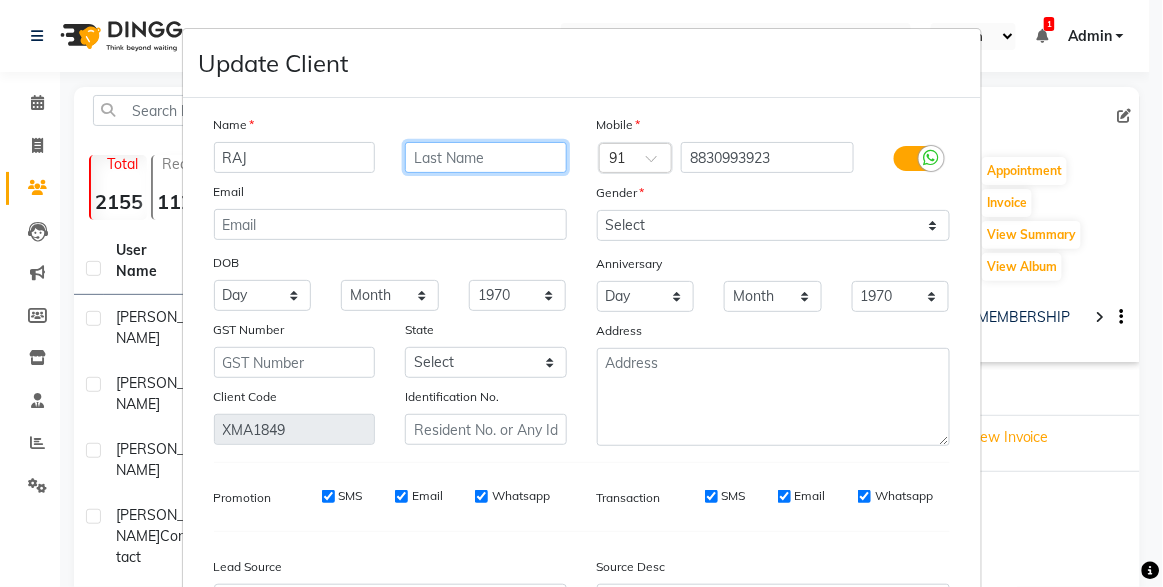 click at bounding box center [486, 157] 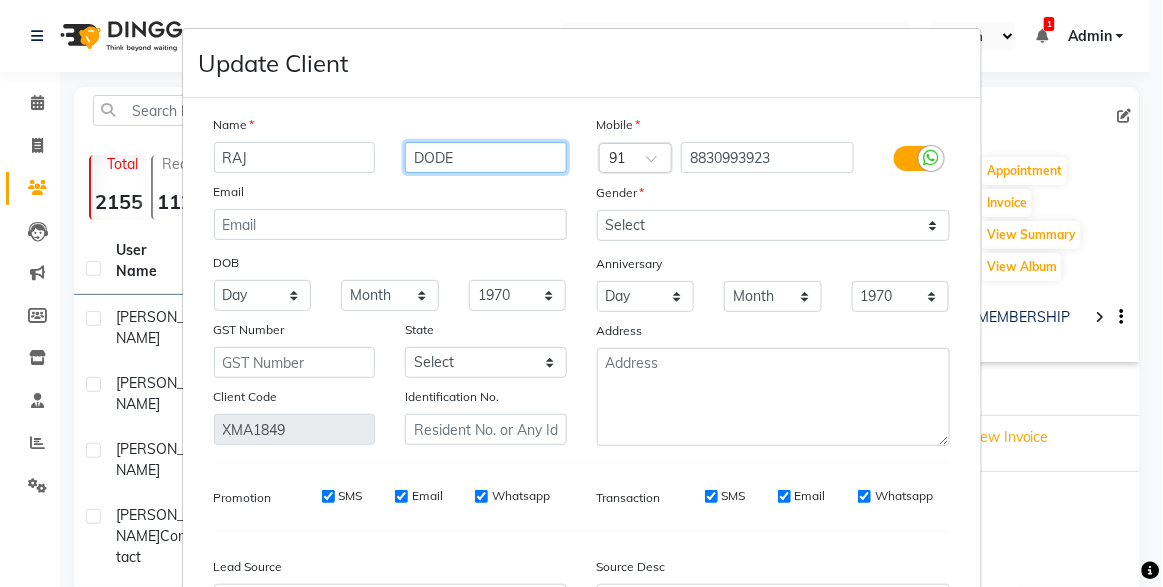 type on "DODE" 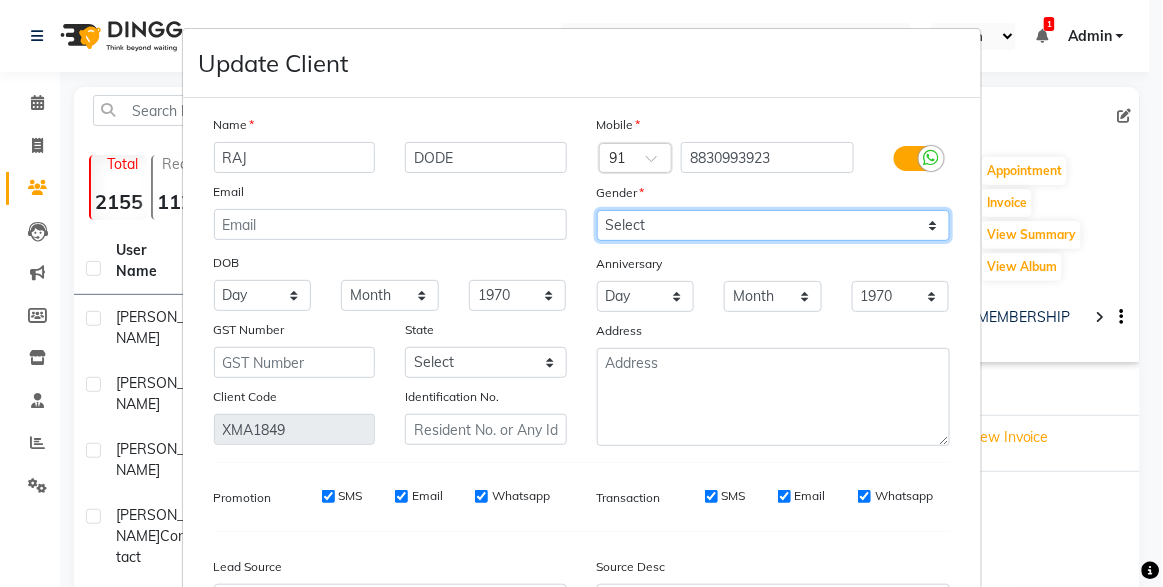 click on "Select Male Female Other Prefer Not To Say" at bounding box center (773, 225) 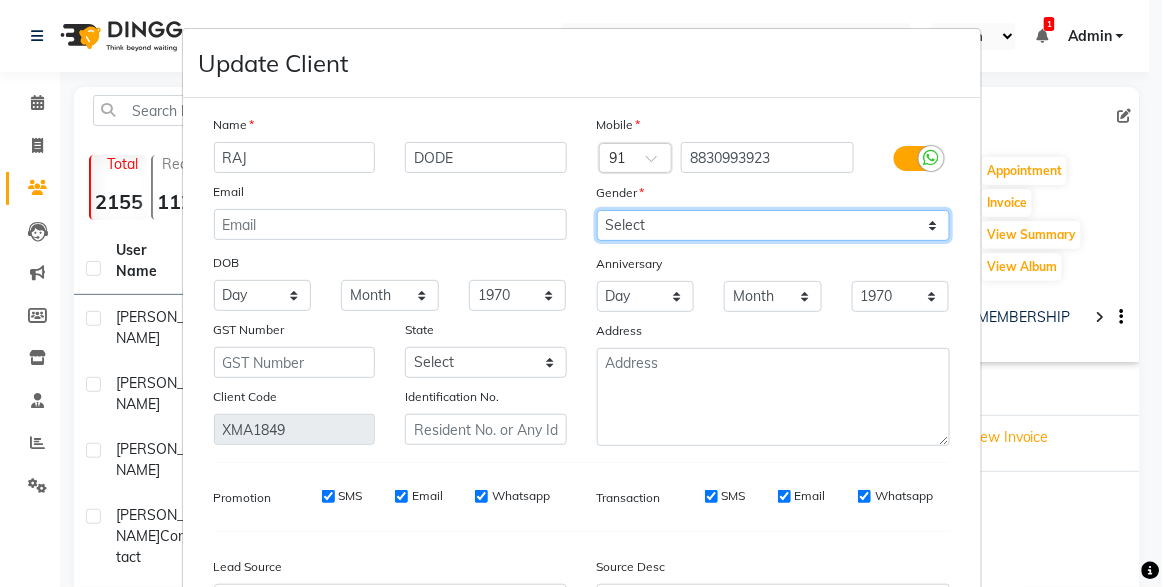 click on "Select Male Female Other Prefer Not To Say" at bounding box center [773, 225] 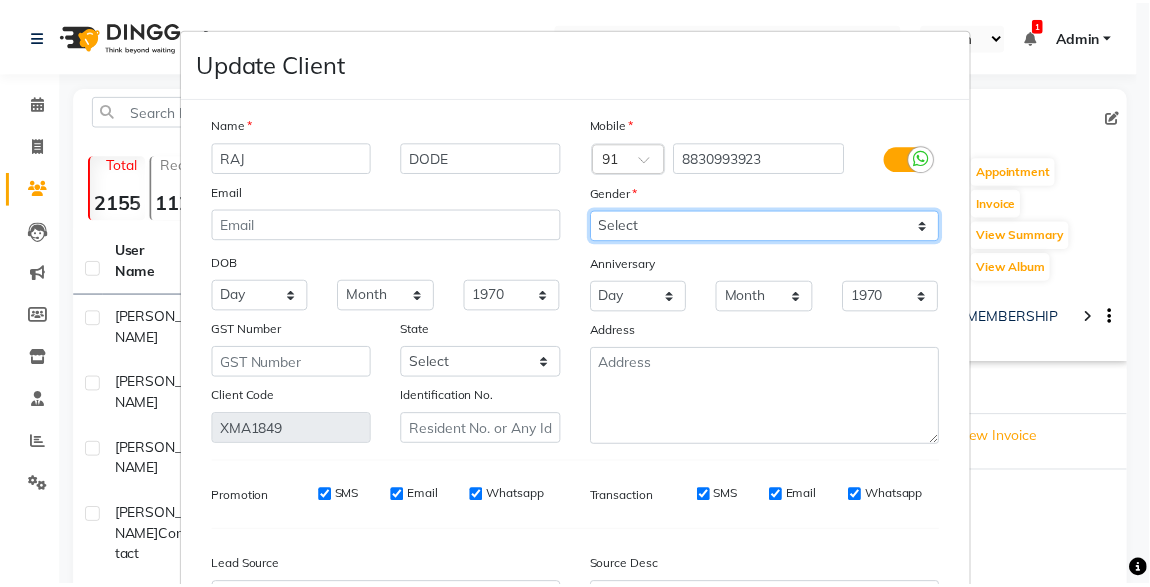 scroll, scrollTop: 219, scrollLeft: 0, axis: vertical 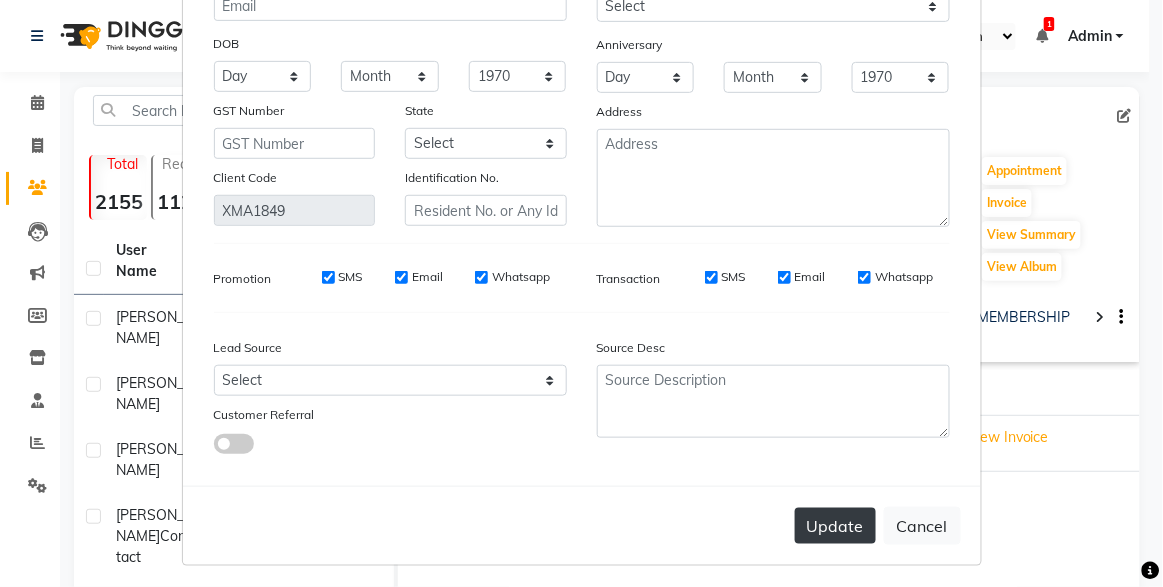 click on "Update" at bounding box center (835, 526) 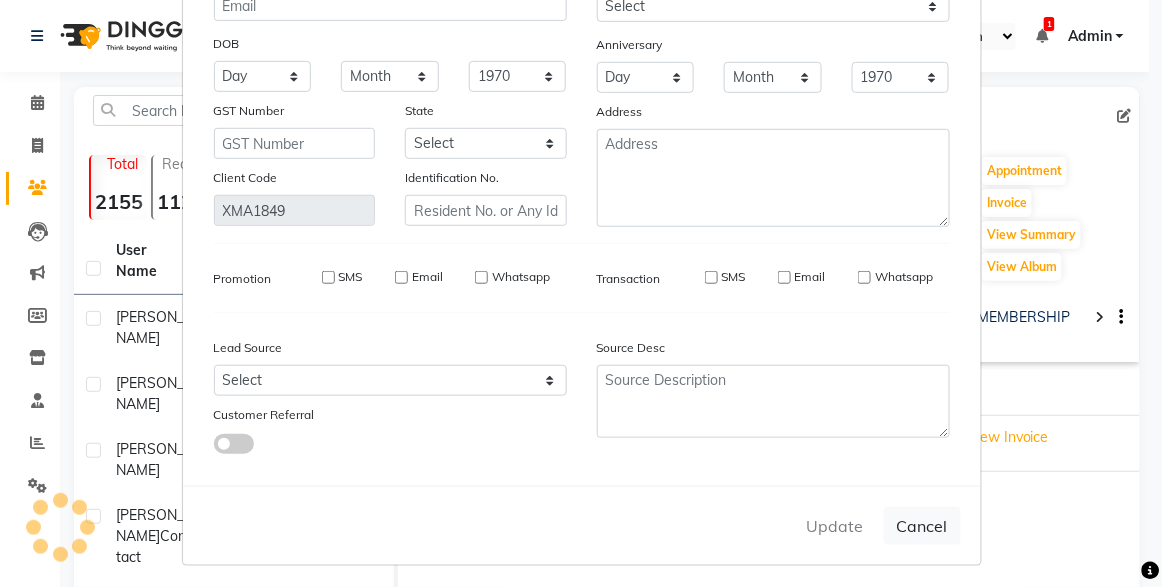 type 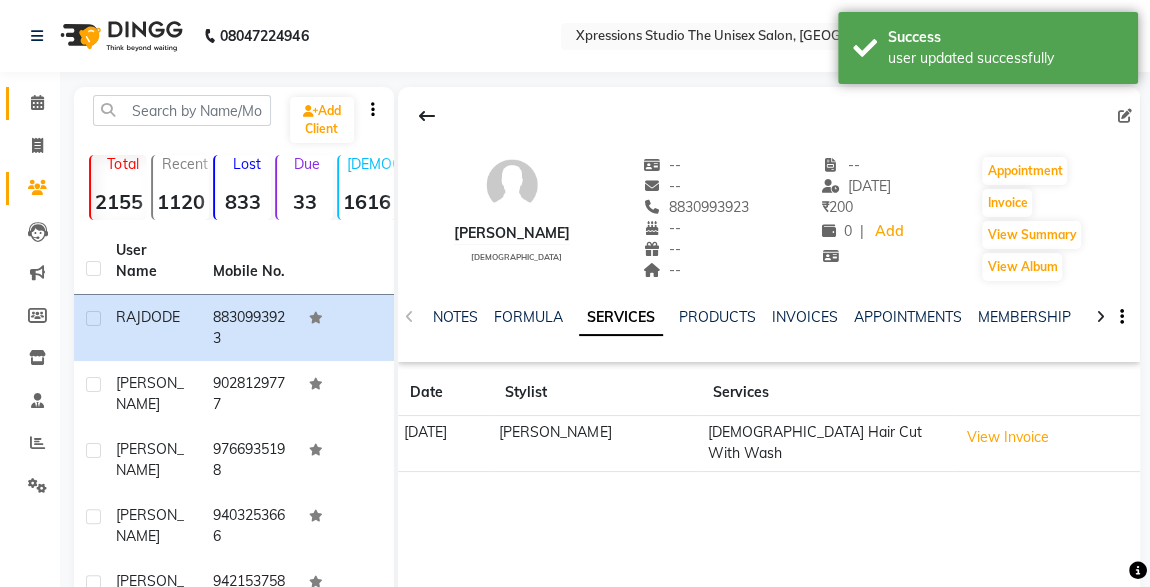 click 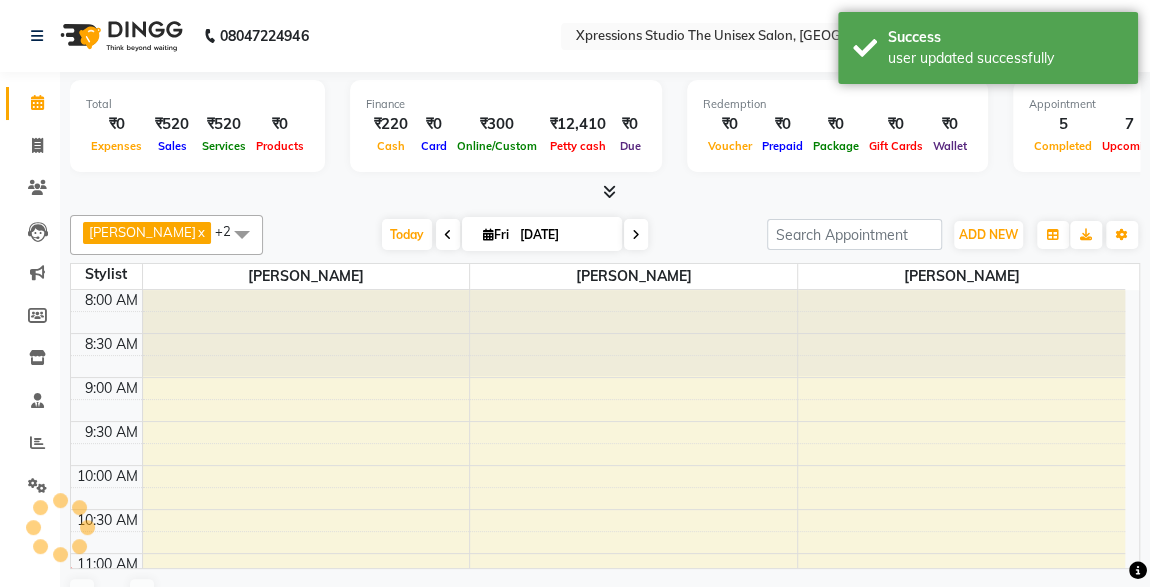 scroll, scrollTop: 260, scrollLeft: 0, axis: vertical 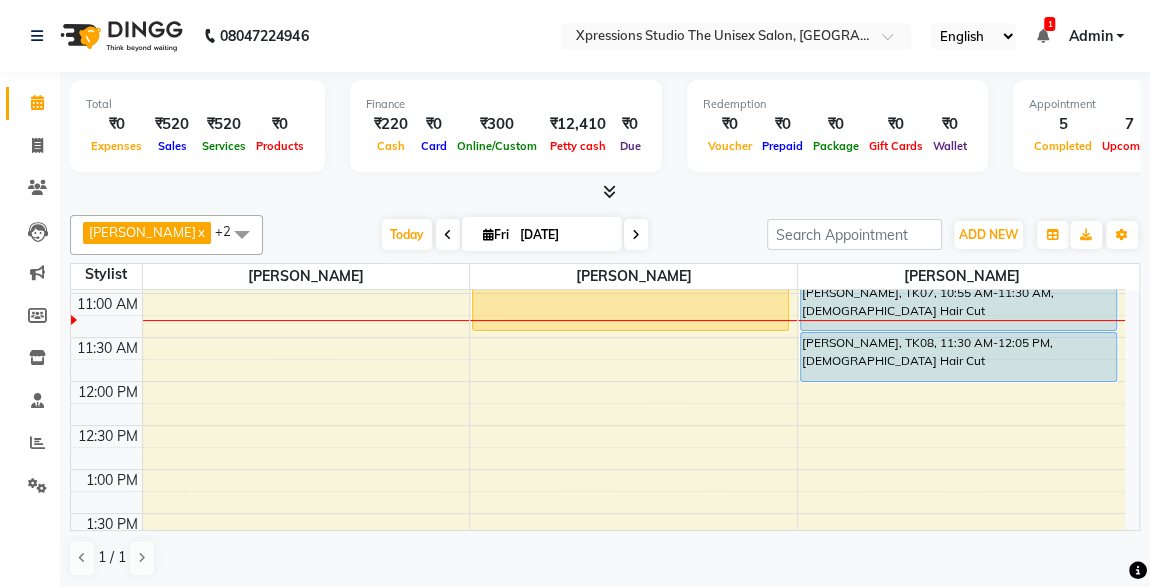 click at bounding box center [958, 381] 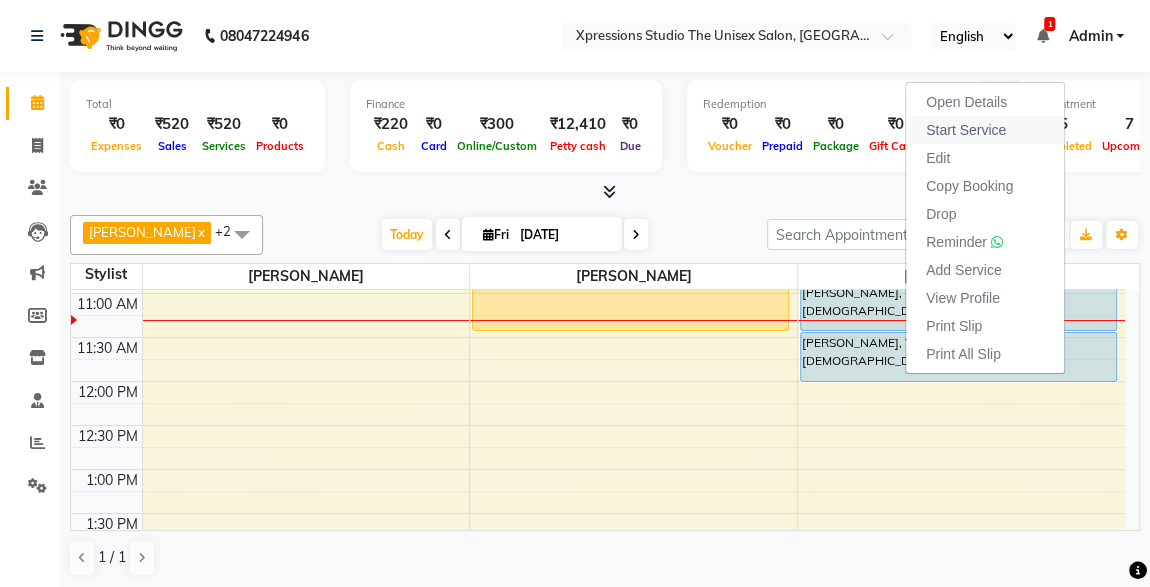 click on "Start Service" at bounding box center [966, 130] 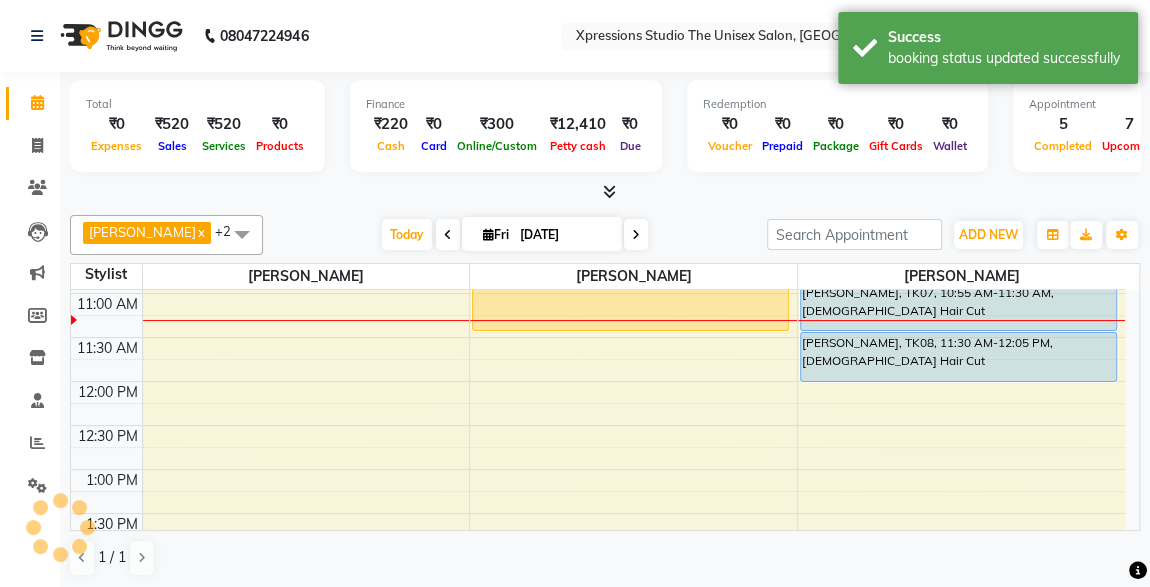 scroll, scrollTop: 49, scrollLeft: 0, axis: vertical 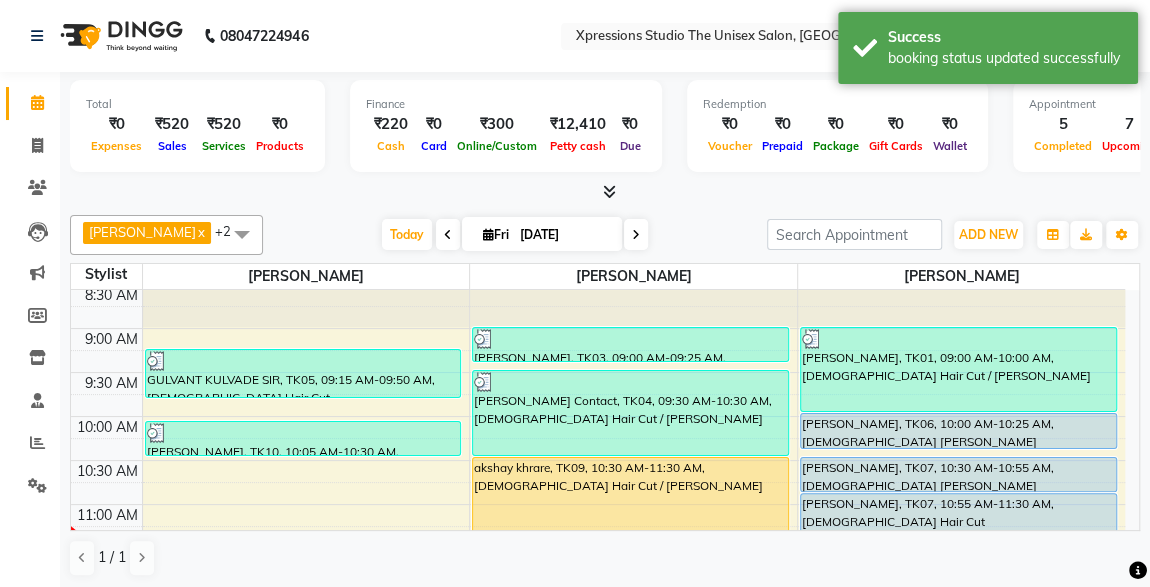 click at bounding box center [958, 448] 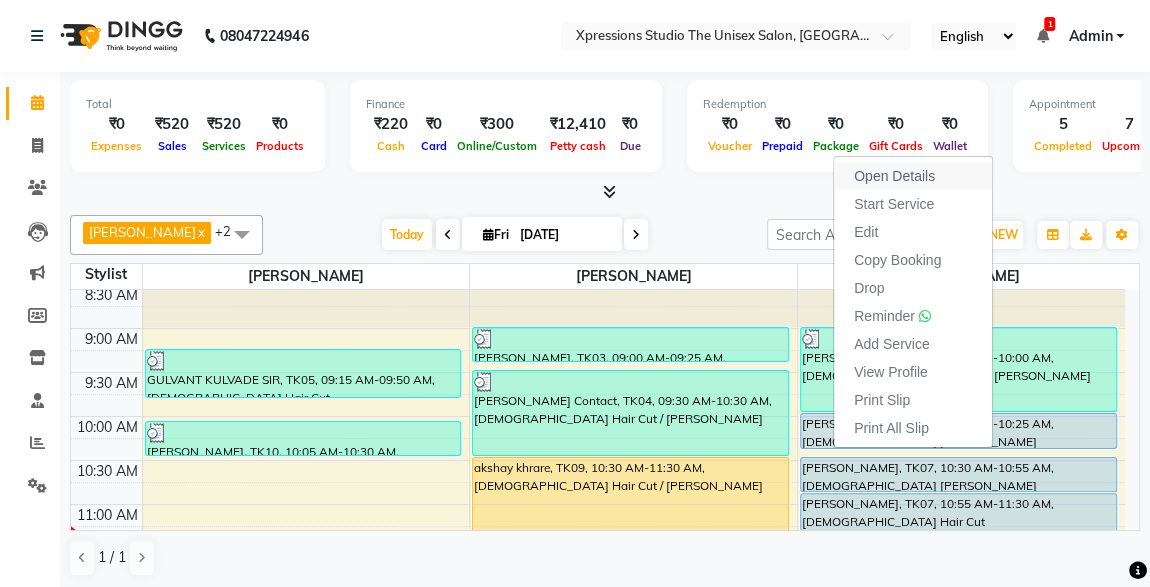 click on "Open Details" at bounding box center (894, 176) 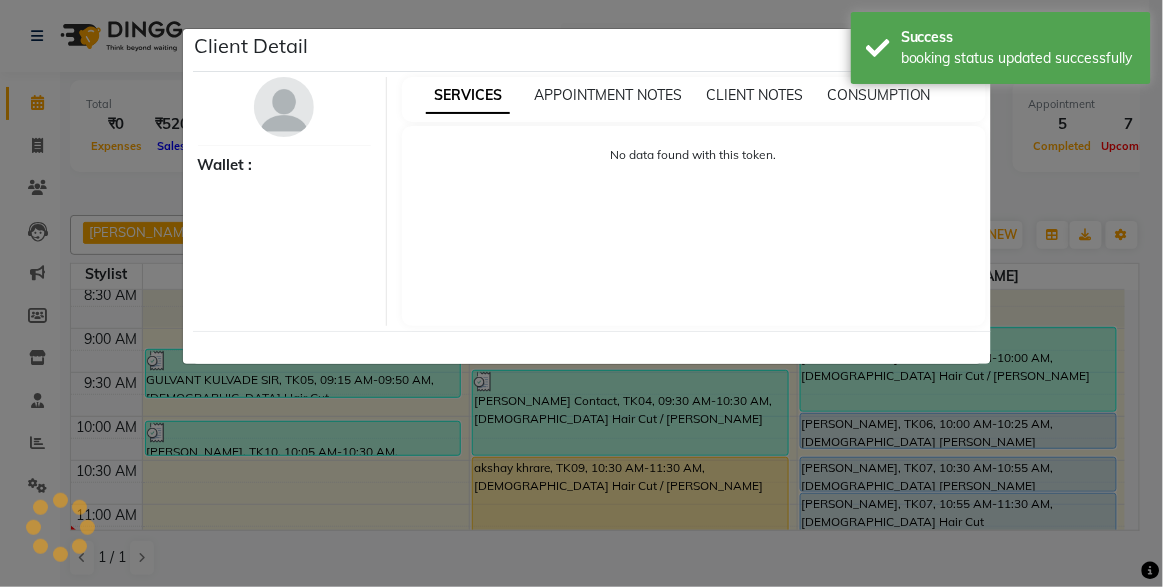 select on "5" 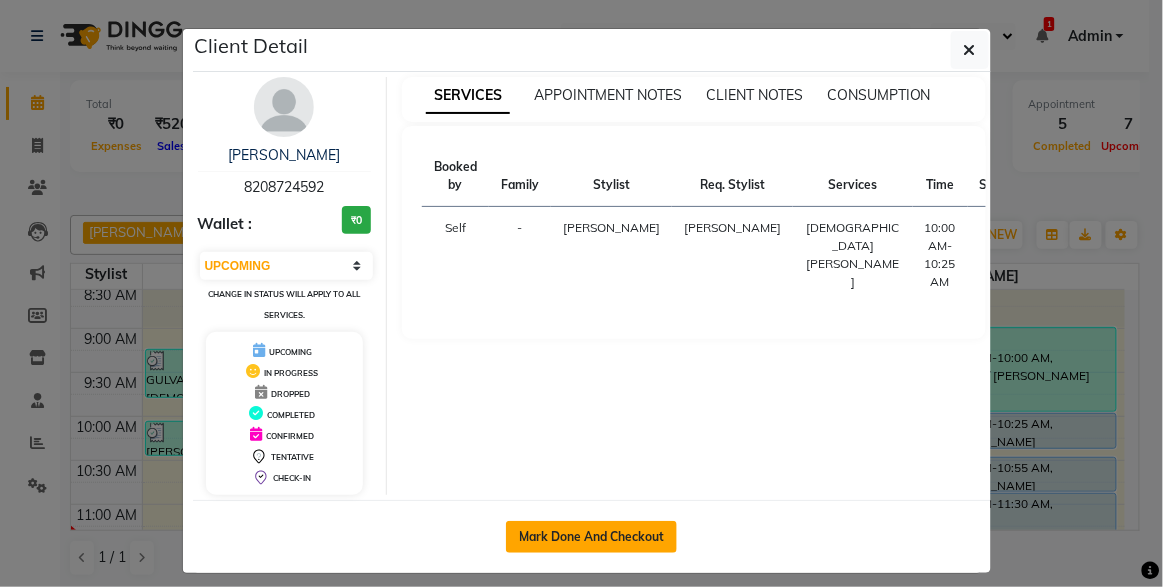 click on "Mark Done And Checkout" 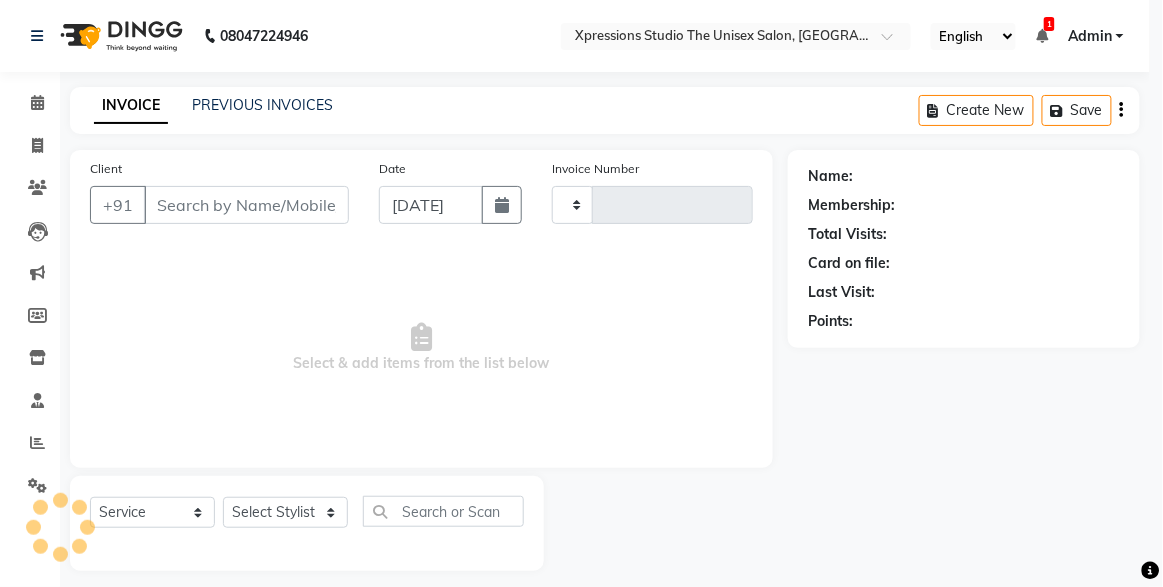 type on "3089" 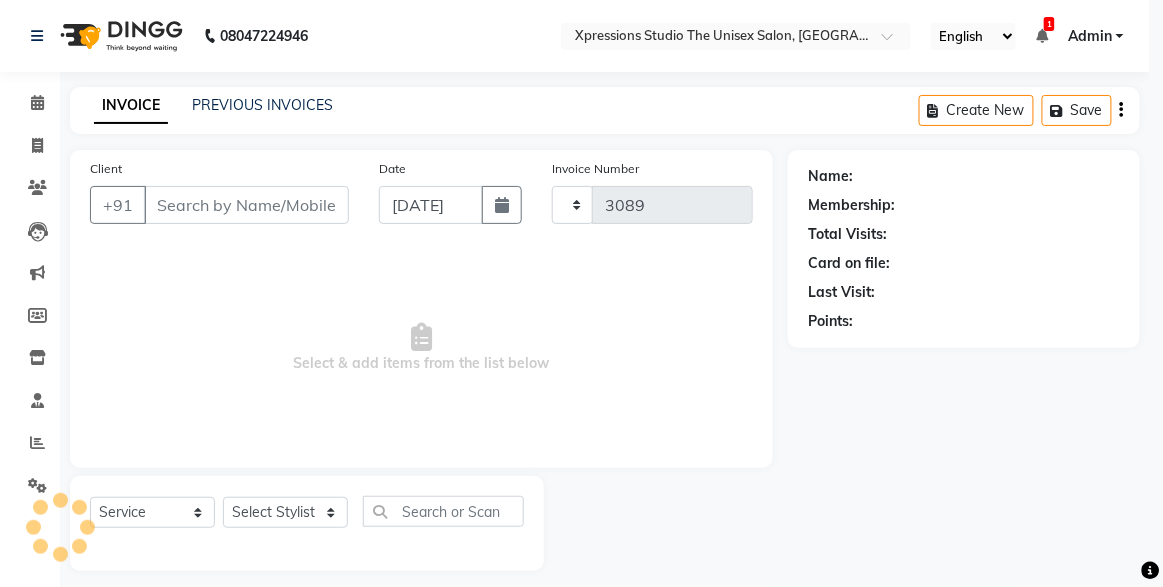 select on "7003" 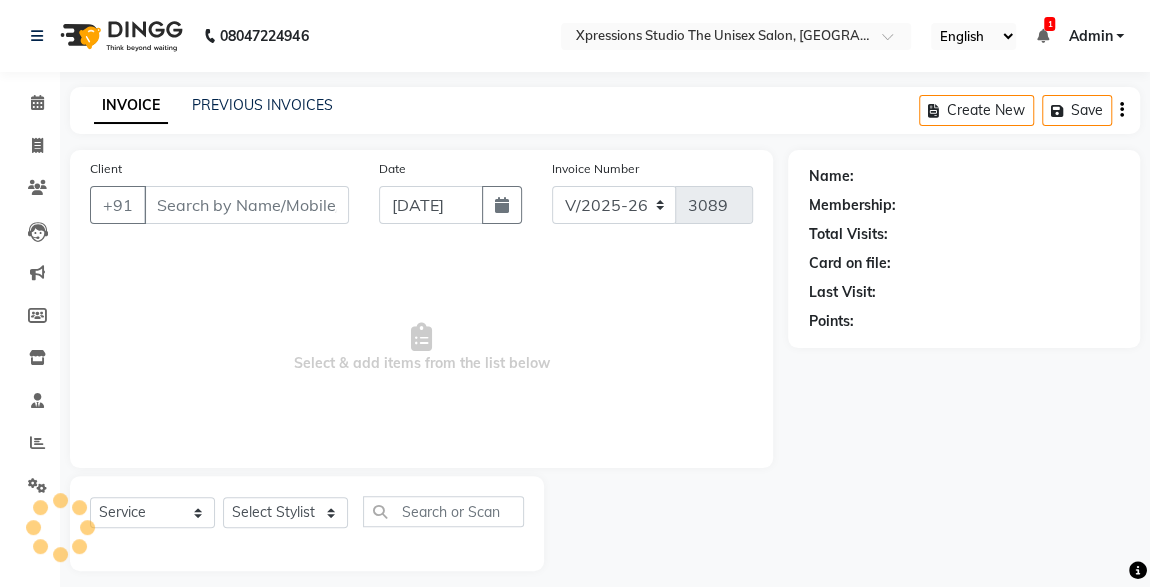 type on "8208724592" 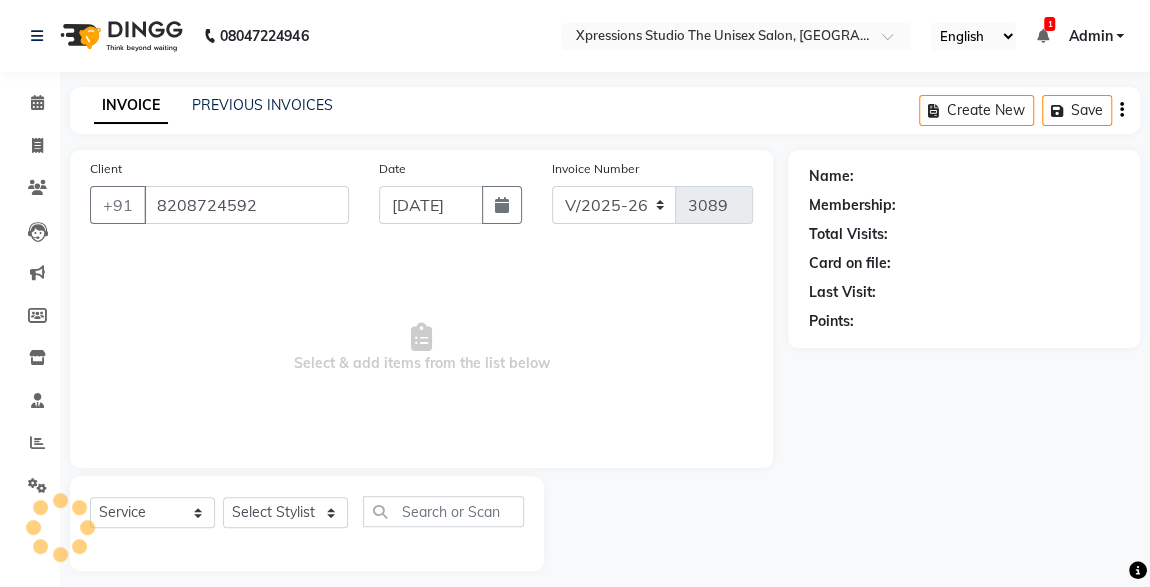 select on "57589" 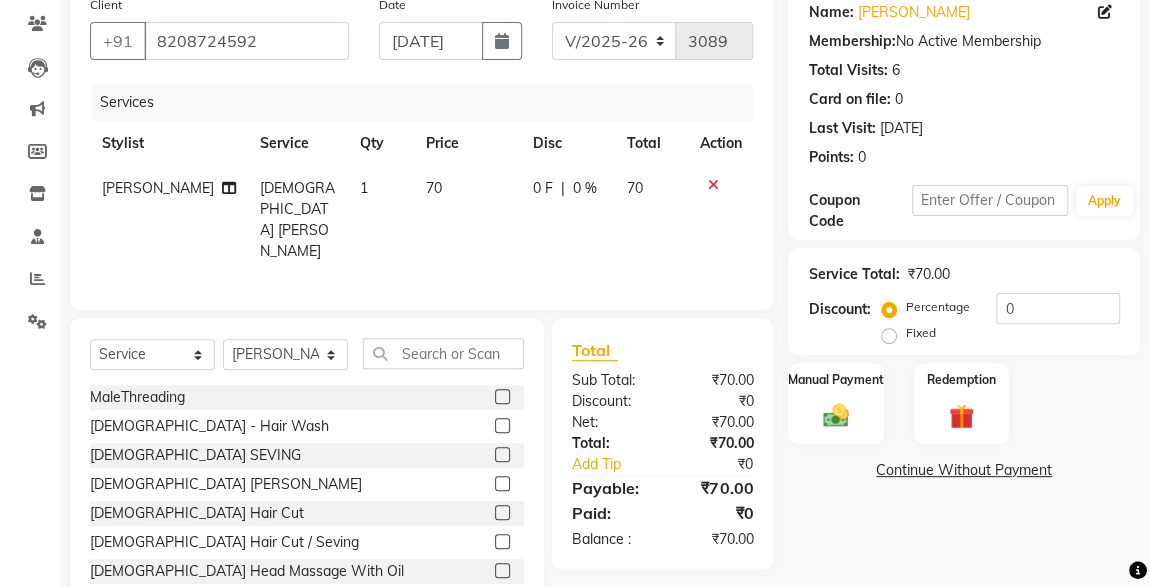 scroll, scrollTop: 180, scrollLeft: 0, axis: vertical 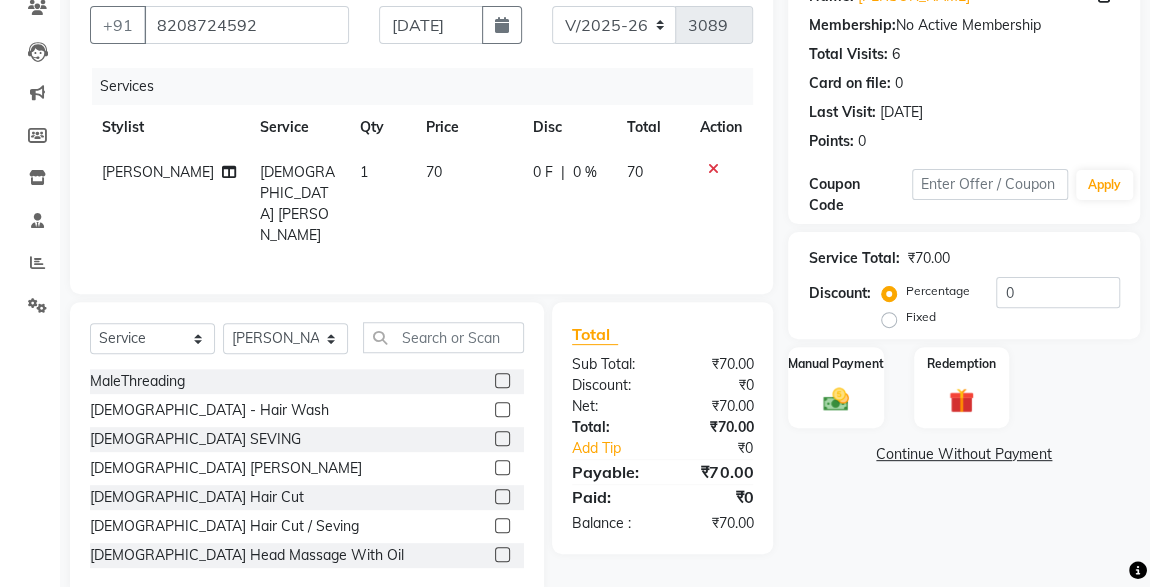 click 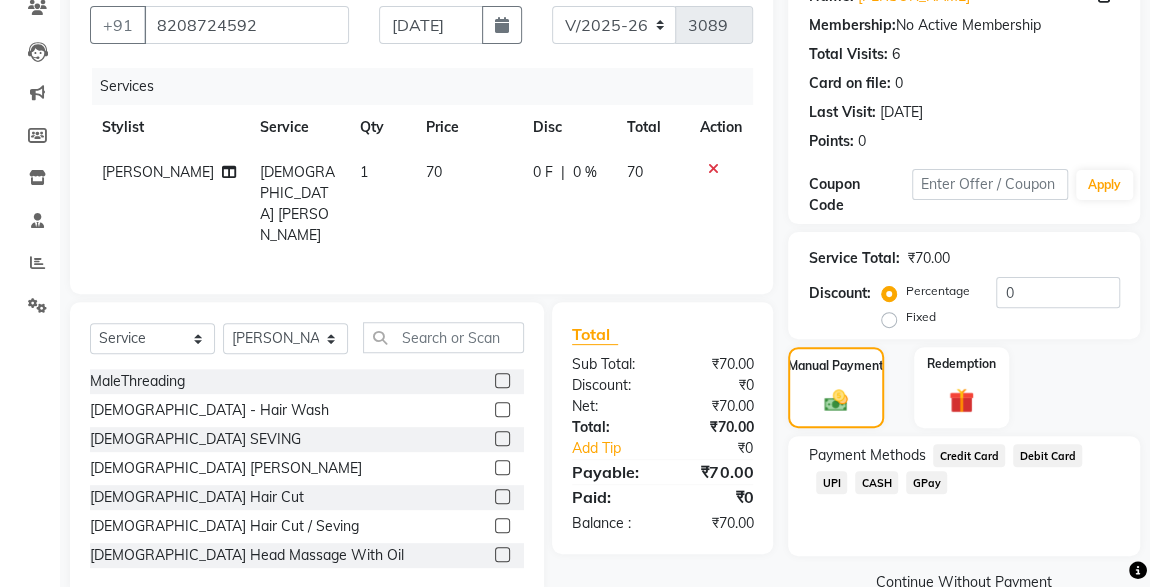 click on "UPI" 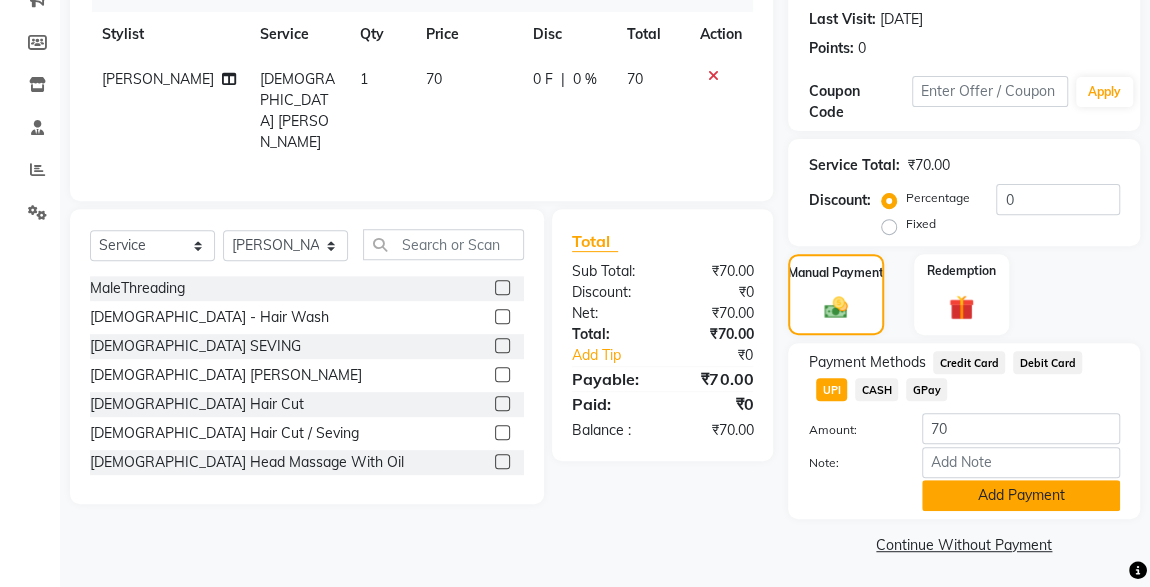 click on "Add Payment" 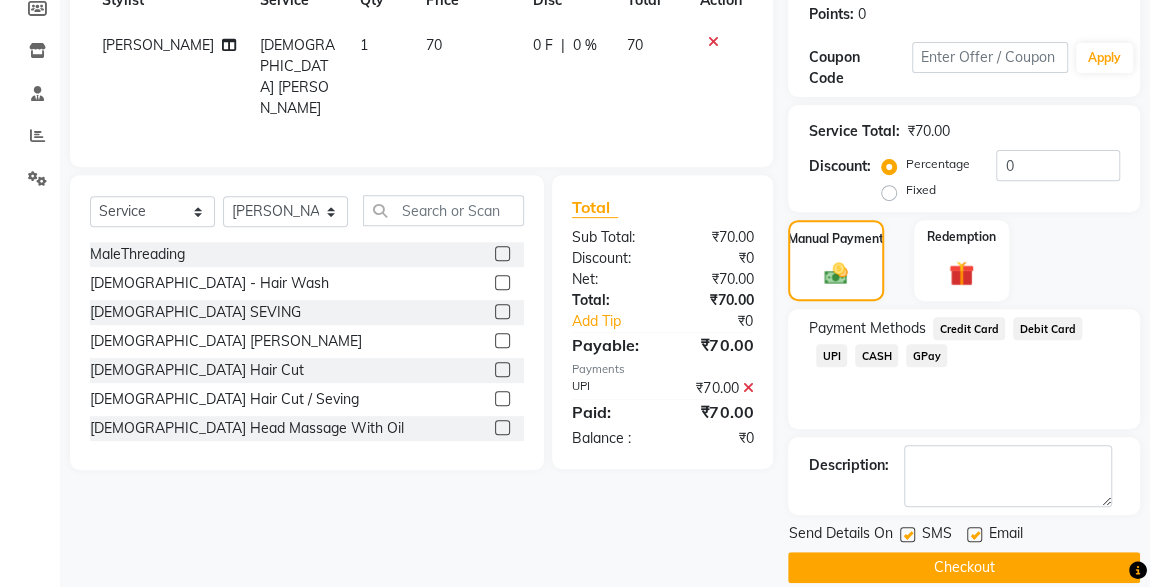 scroll, scrollTop: 330, scrollLeft: 0, axis: vertical 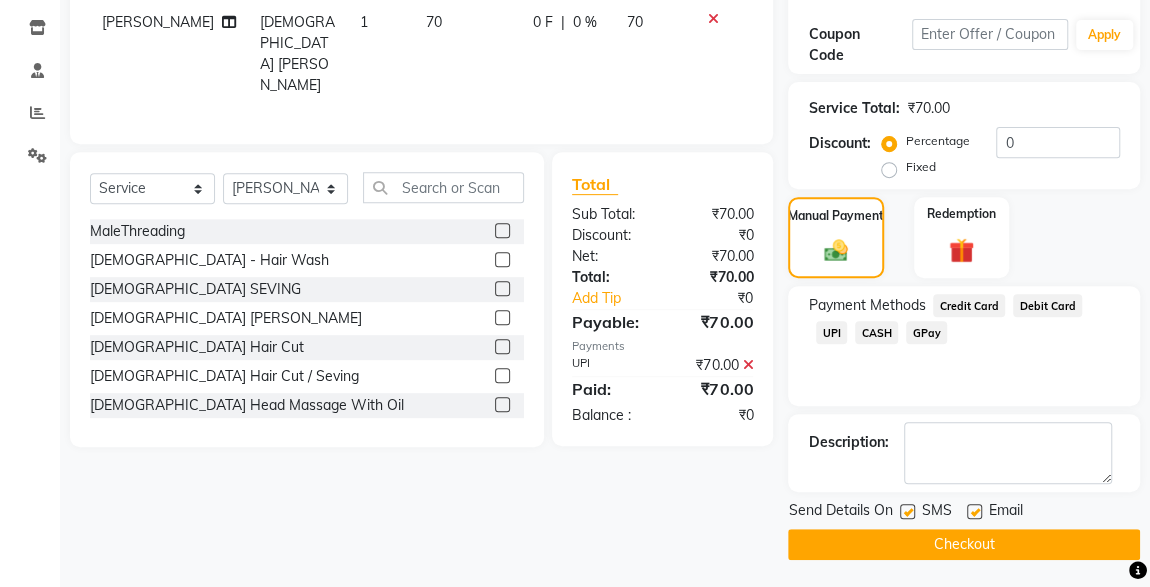 click 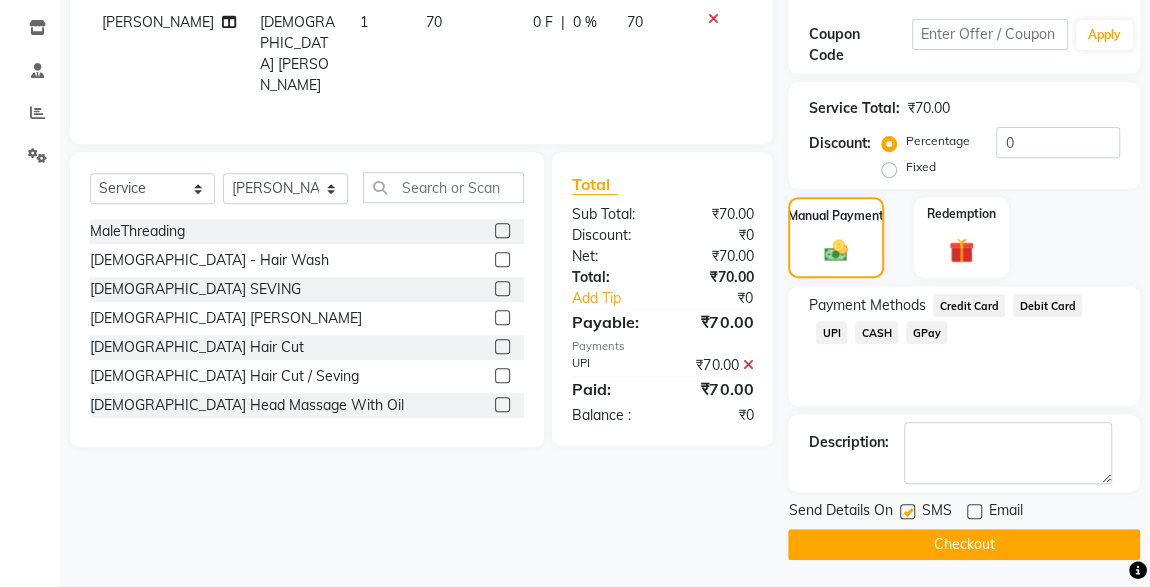 click 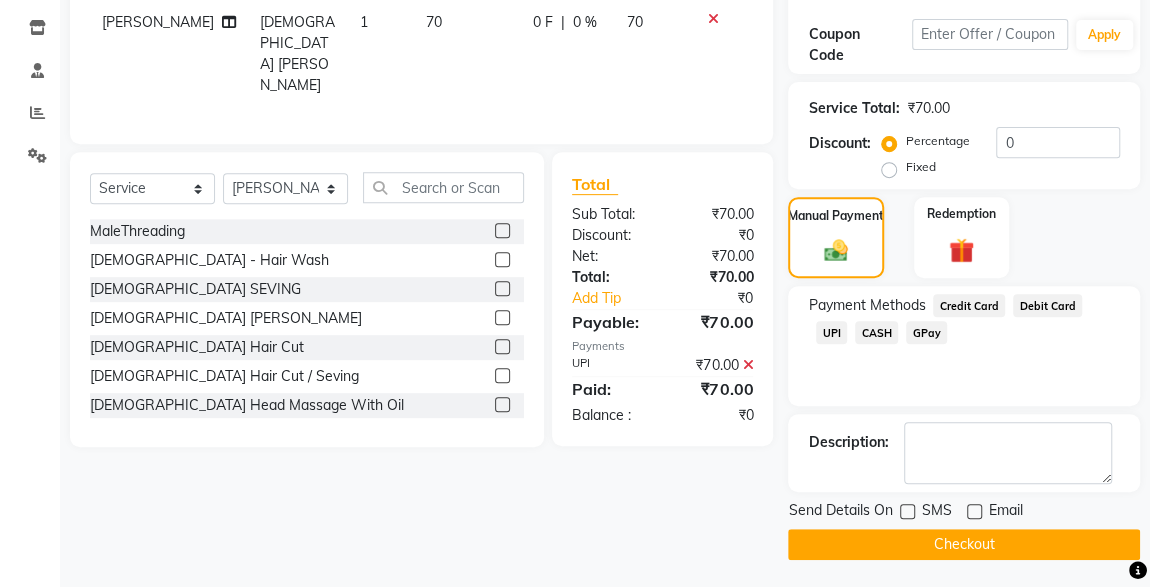 click on "Checkout" 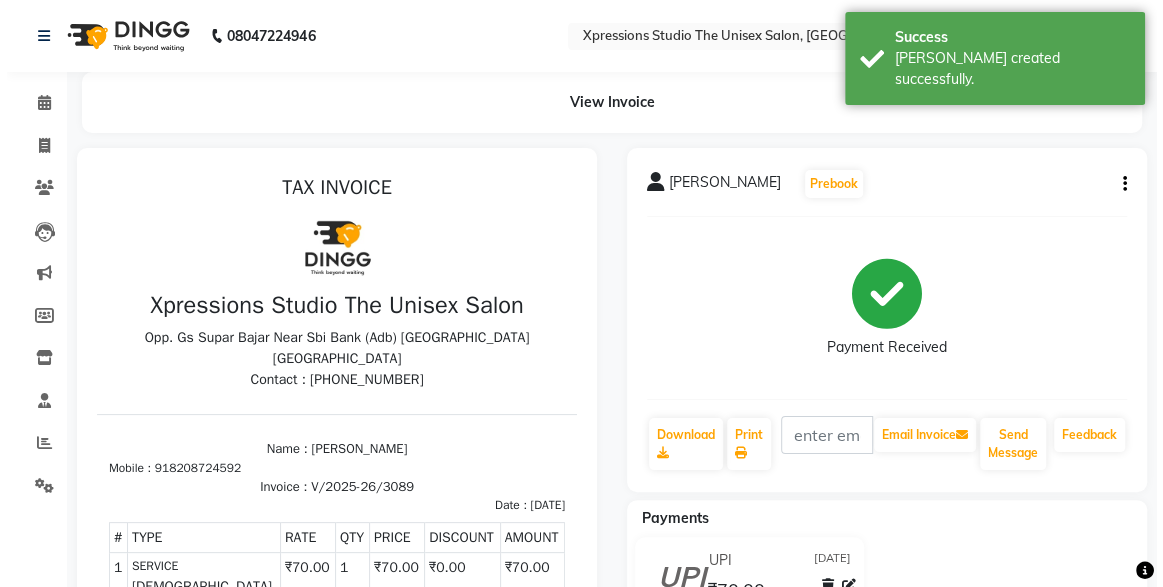 scroll, scrollTop: 0, scrollLeft: 0, axis: both 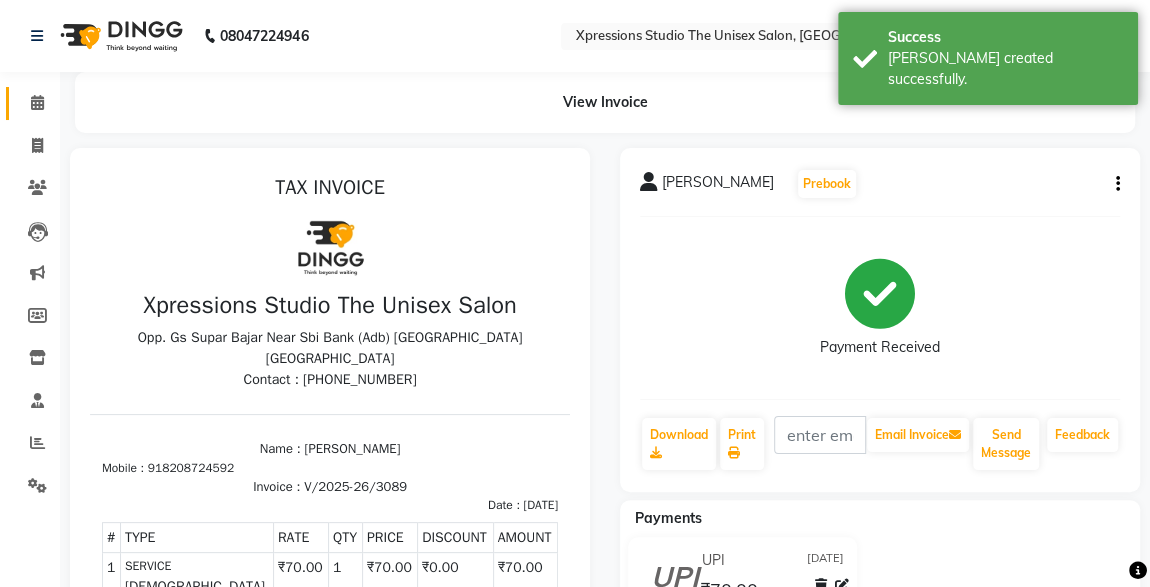 click 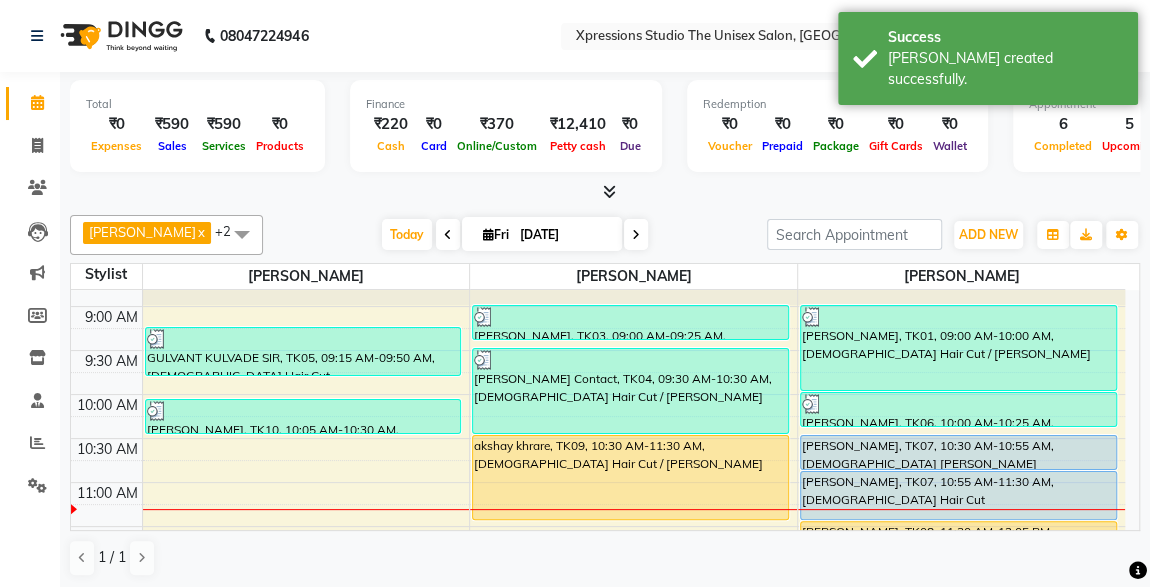 scroll, scrollTop: 127, scrollLeft: 0, axis: vertical 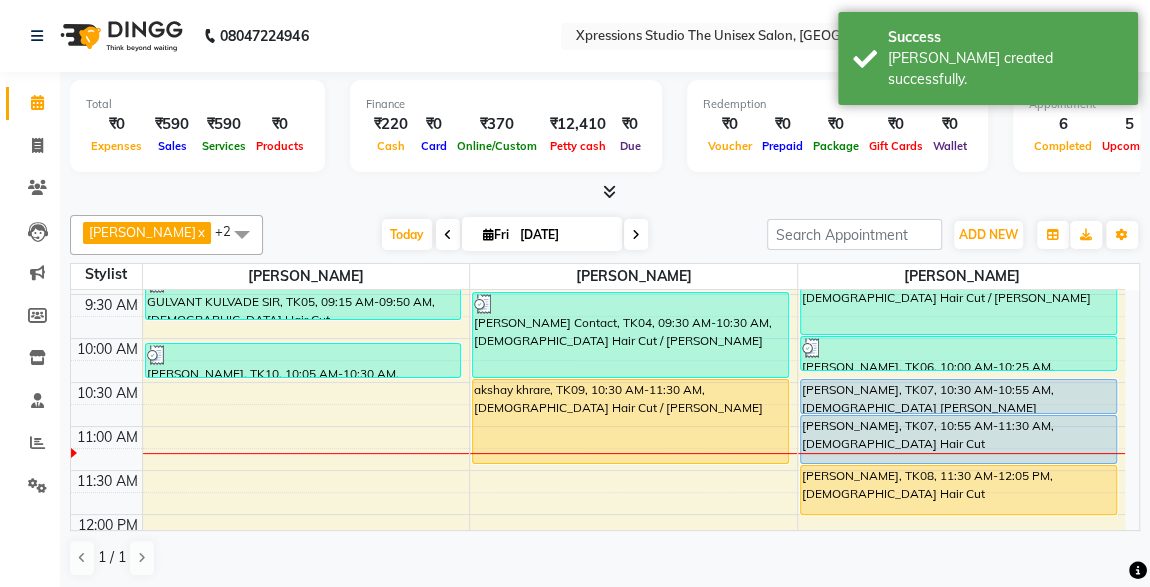click on "SAHIL RAJPUT, TK07, 10:55 AM-11:30 AM, Male Hair Cut" at bounding box center (958, 439) 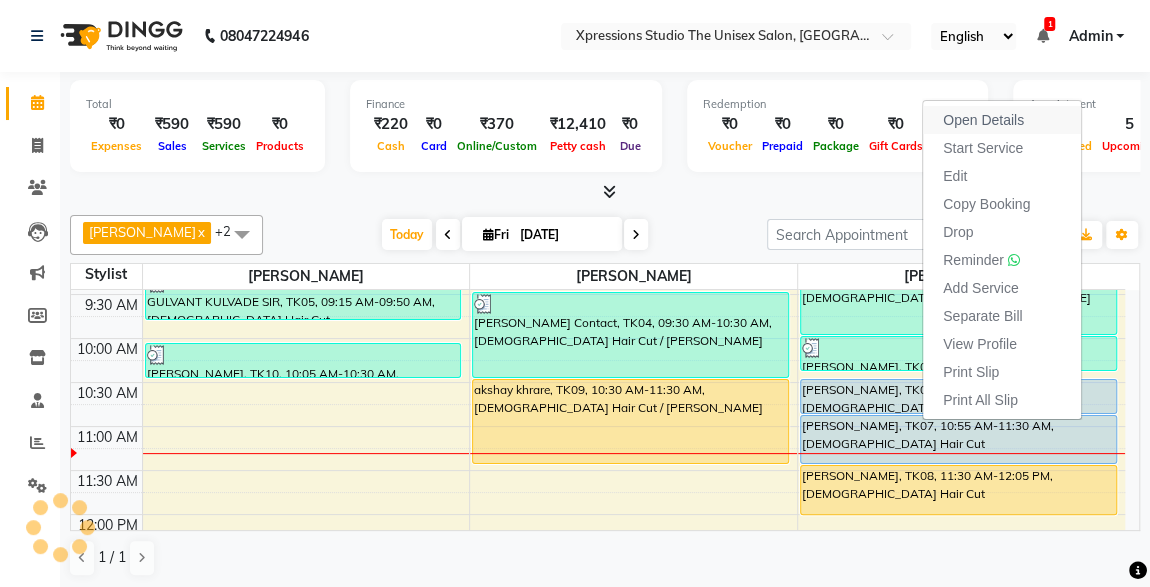 click on "Open Details" at bounding box center (983, 120) 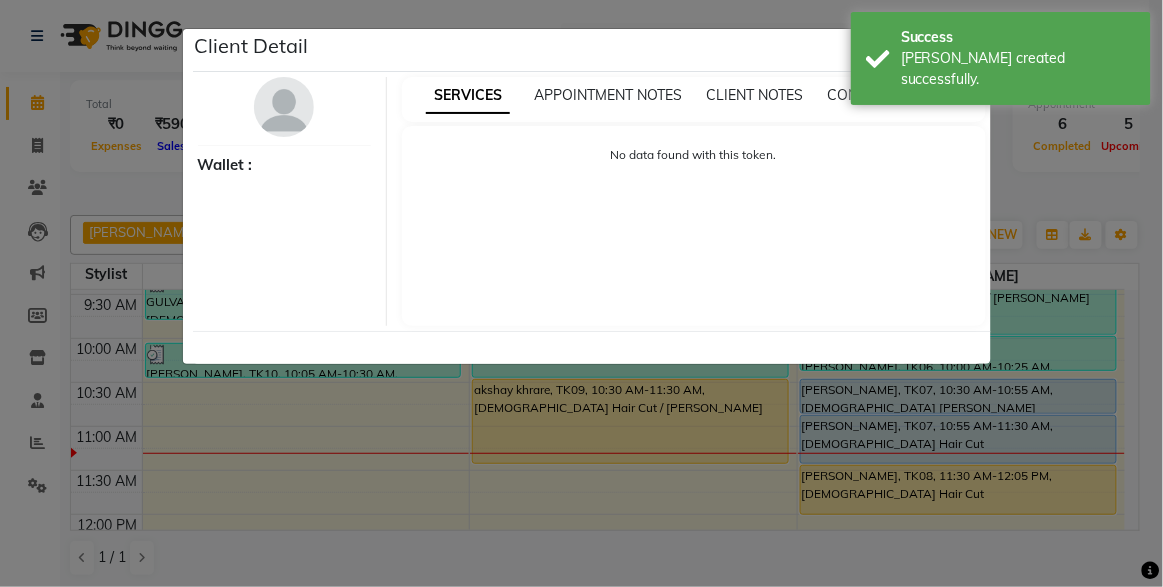 select on "5" 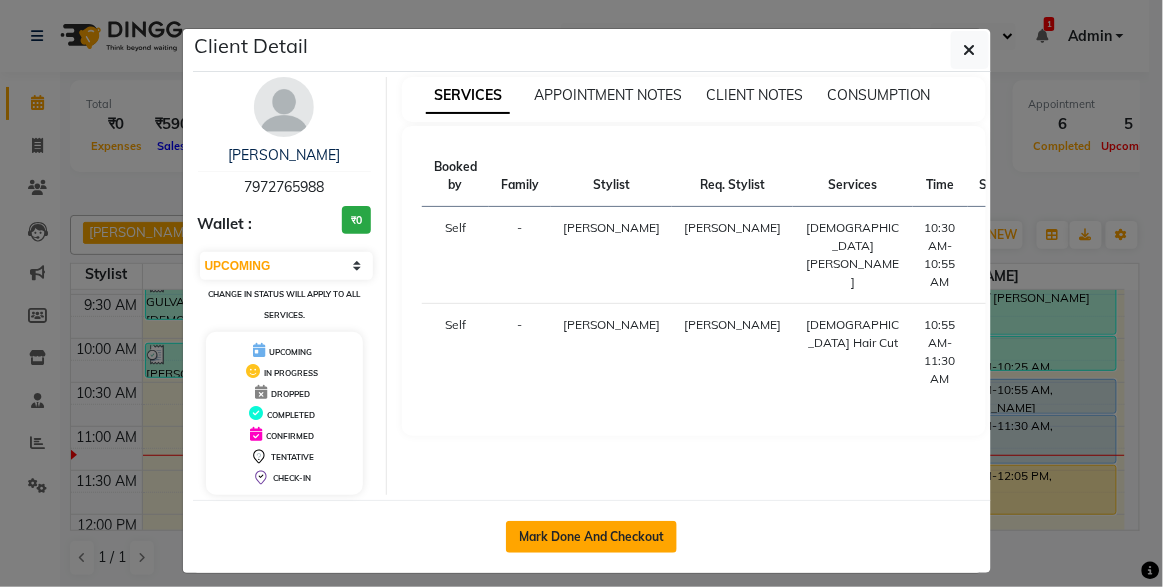 click on "Mark Done And Checkout" 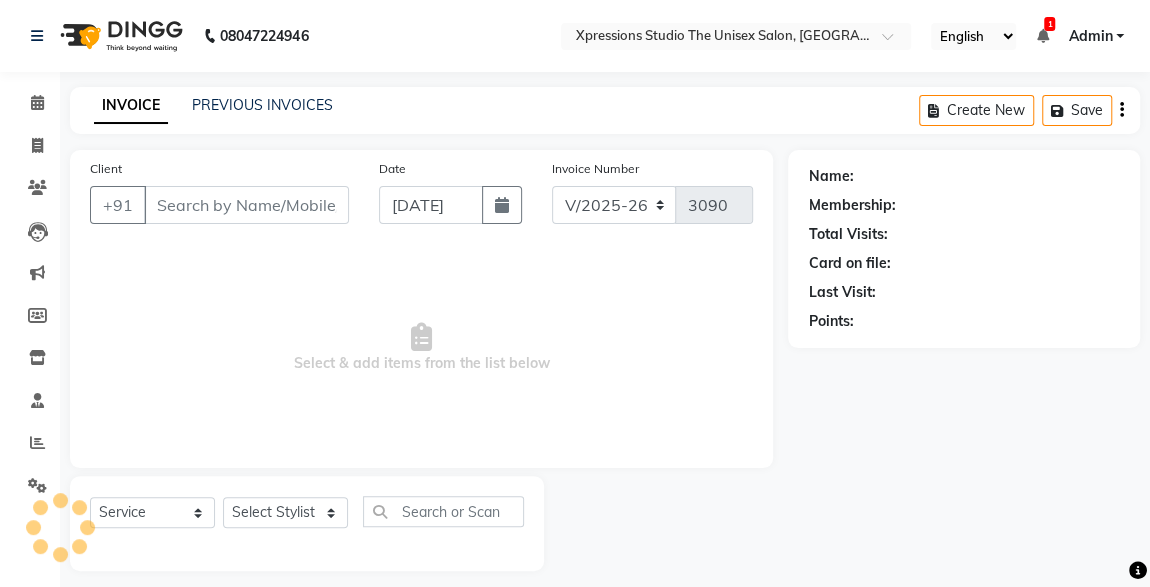 type on "7972765988" 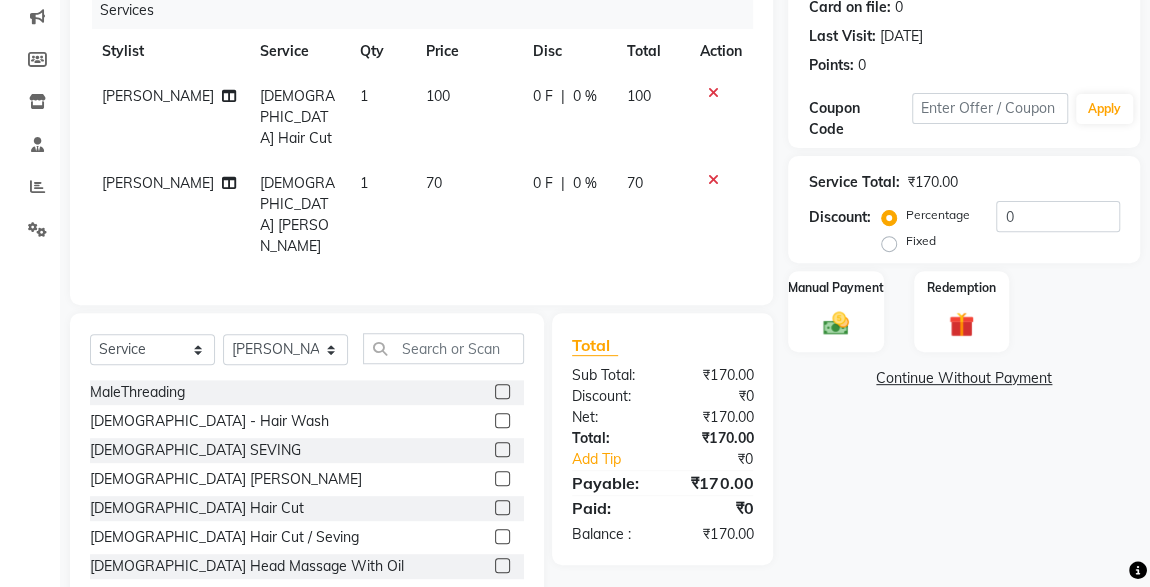 click 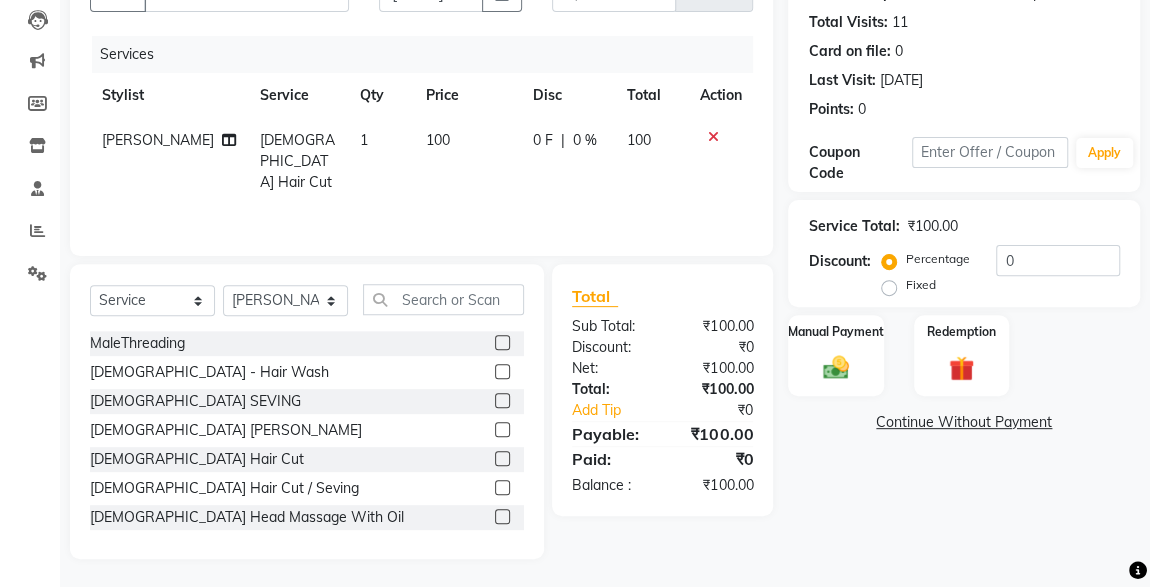 click 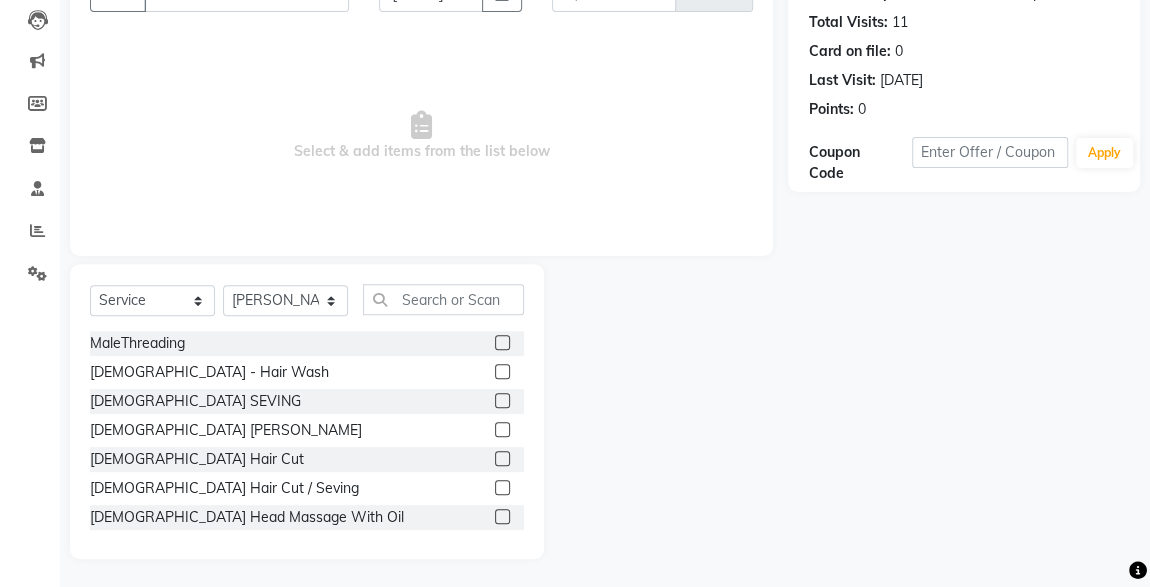 click 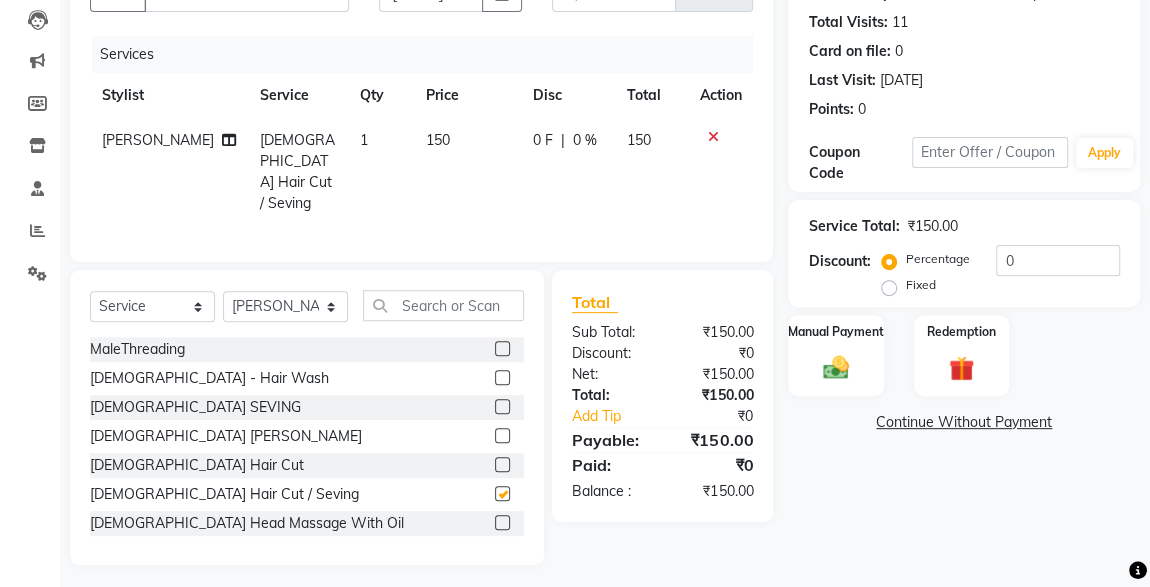 checkbox on "false" 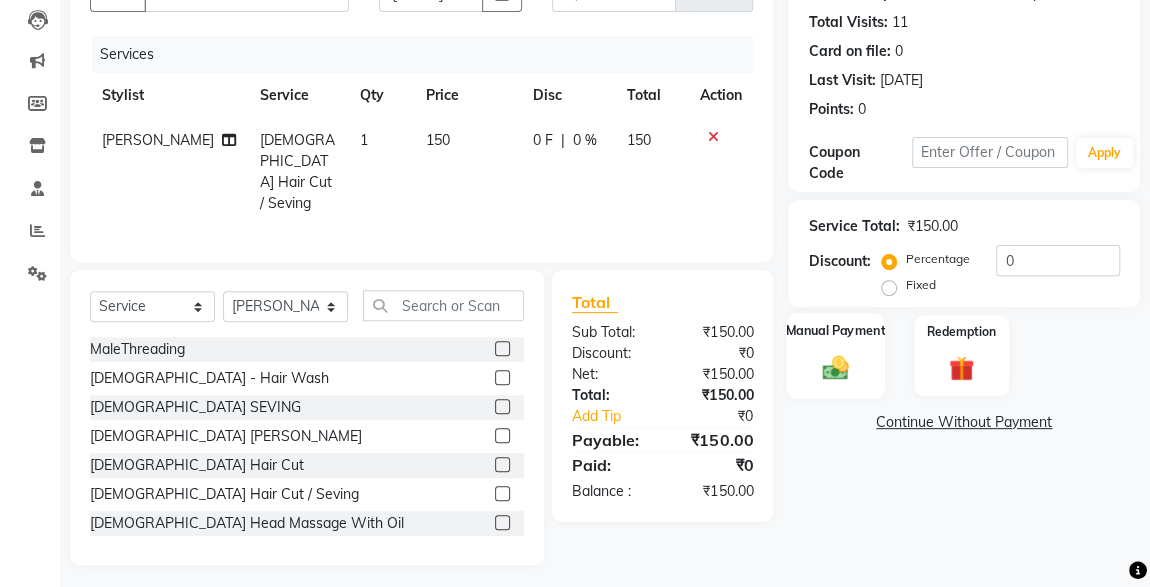 click on "Manual Payment" 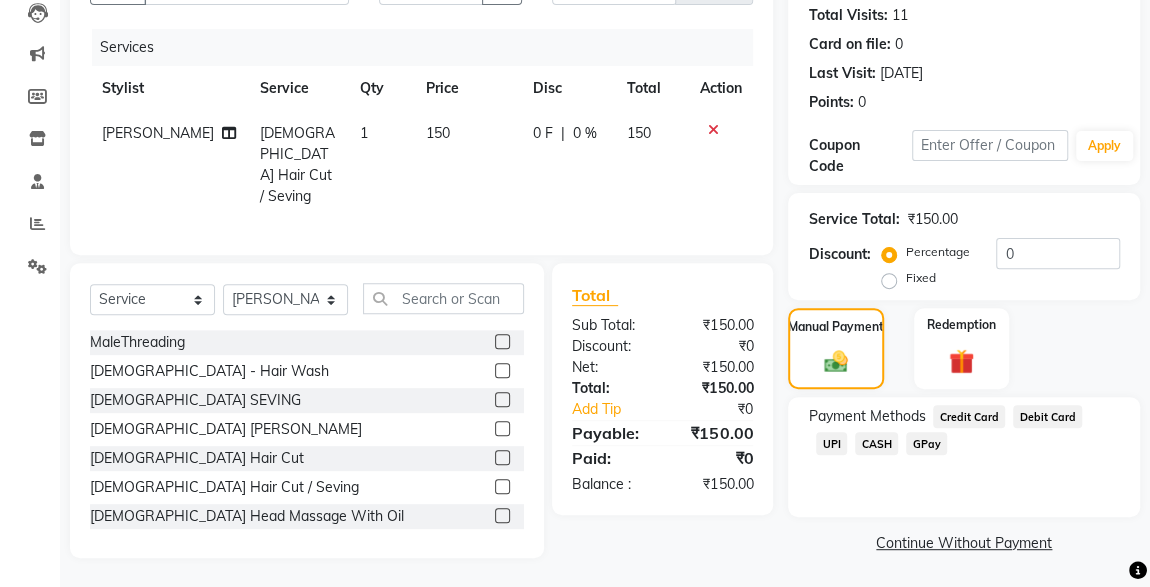 click on "CASH" 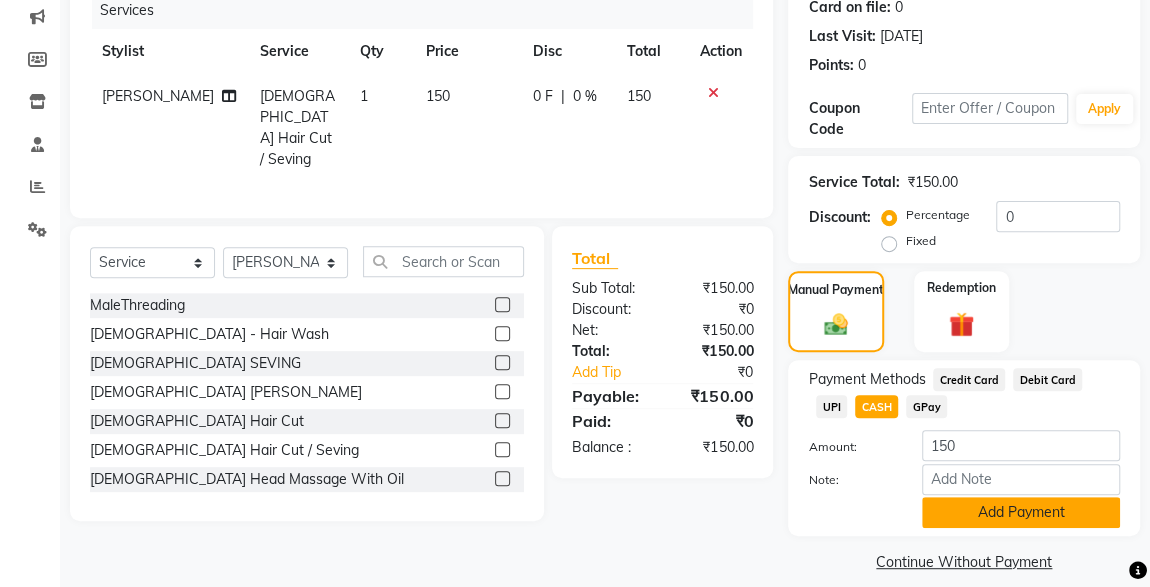 click on "Add Payment" 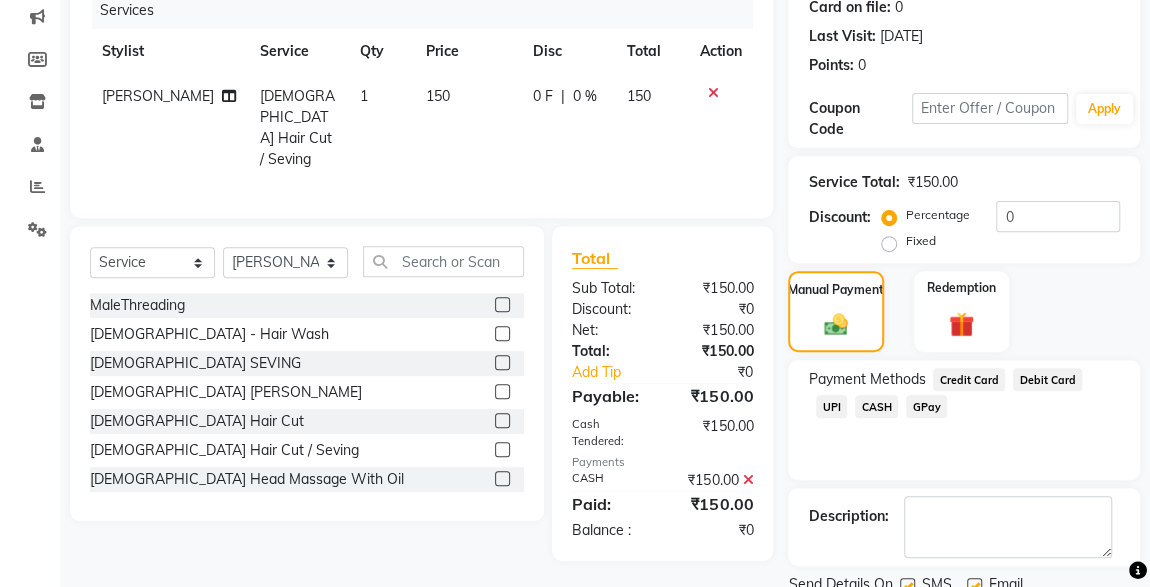 scroll, scrollTop: 330, scrollLeft: 0, axis: vertical 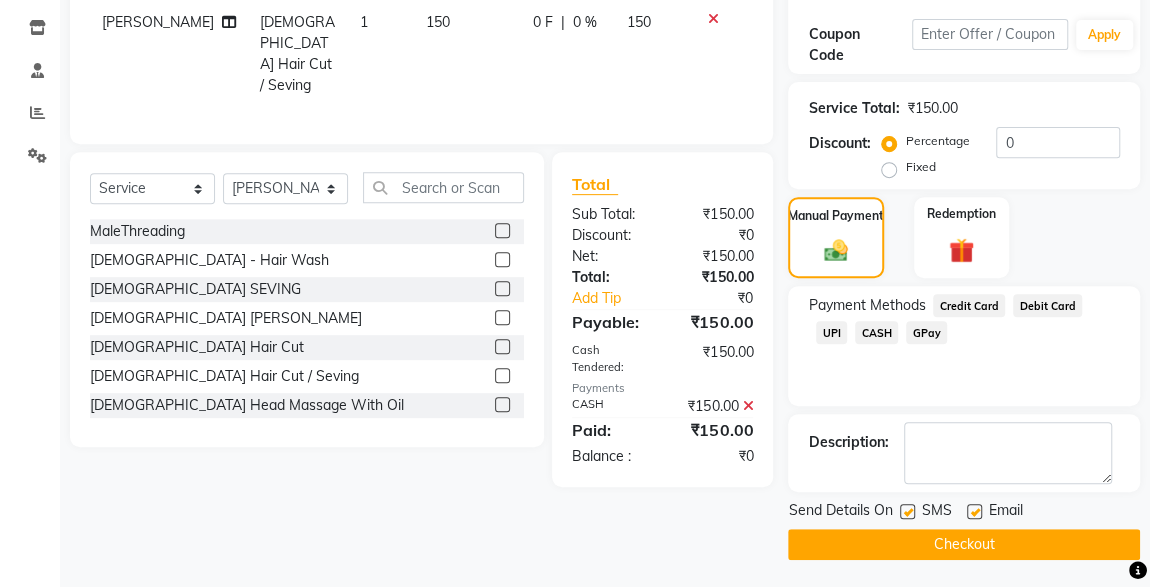 click 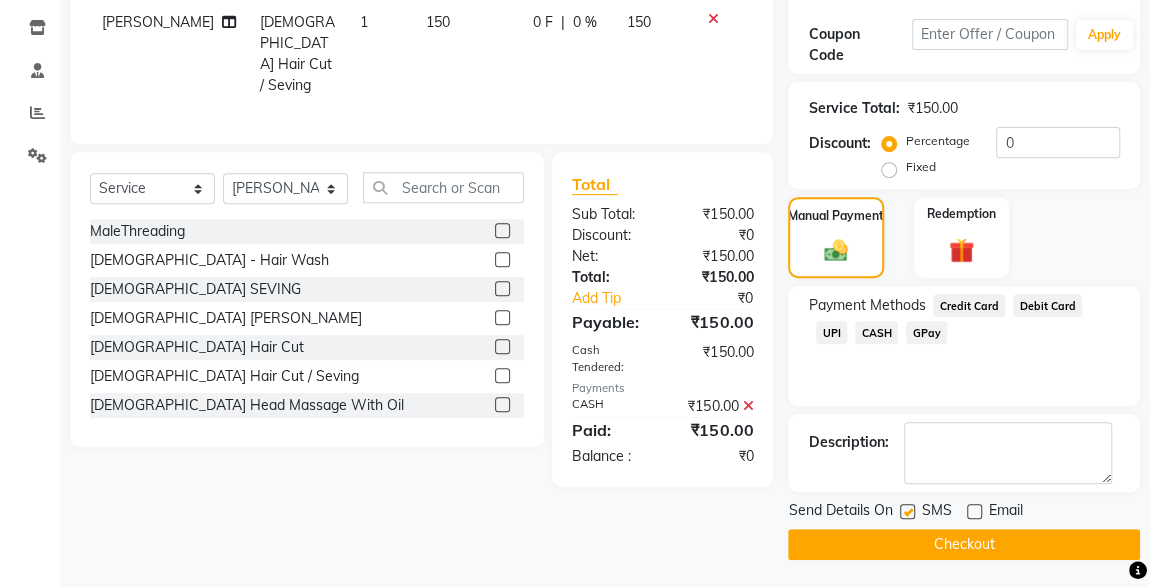 click on "Send Details On SMS Email" 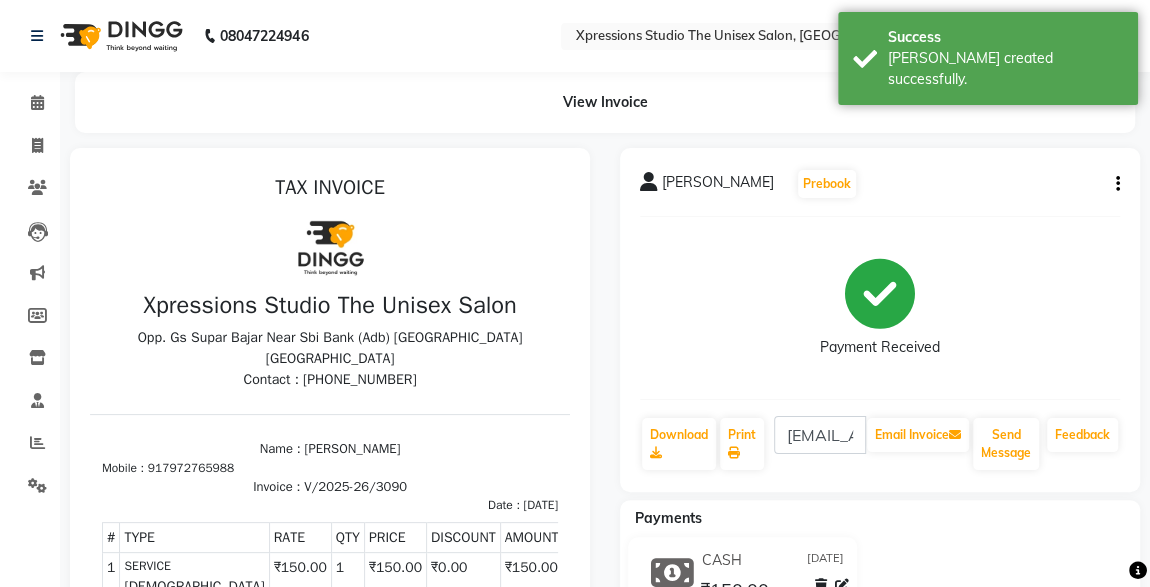 scroll, scrollTop: 0, scrollLeft: 0, axis: both 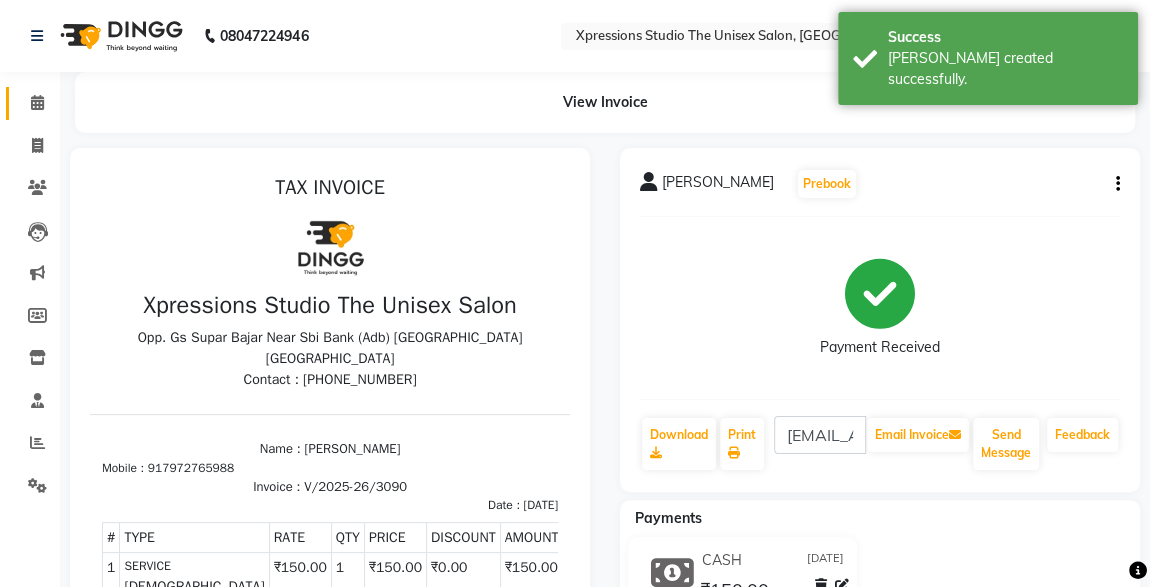 click on "Calendar" 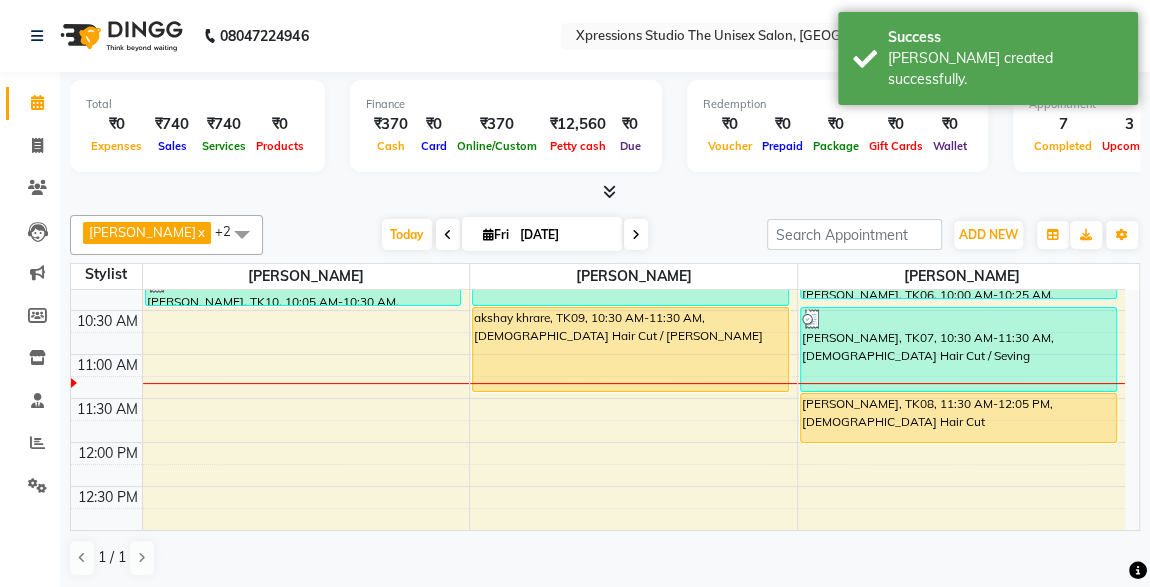 scroll, scrollTop: 221, scrollLeft: 0, axis: vertical 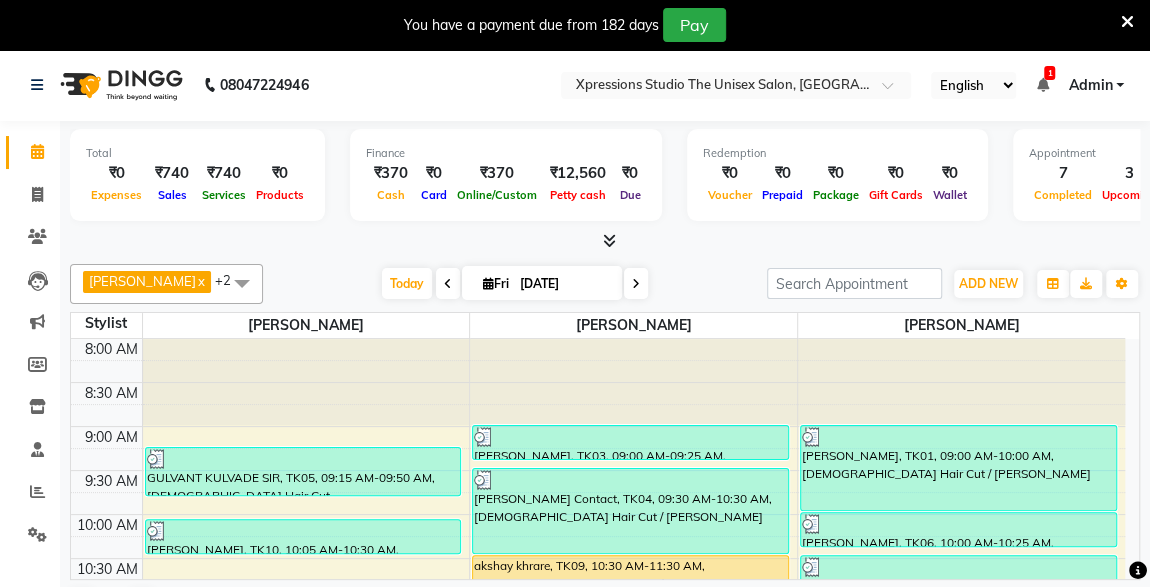 click at bounding box center (1042, 85) 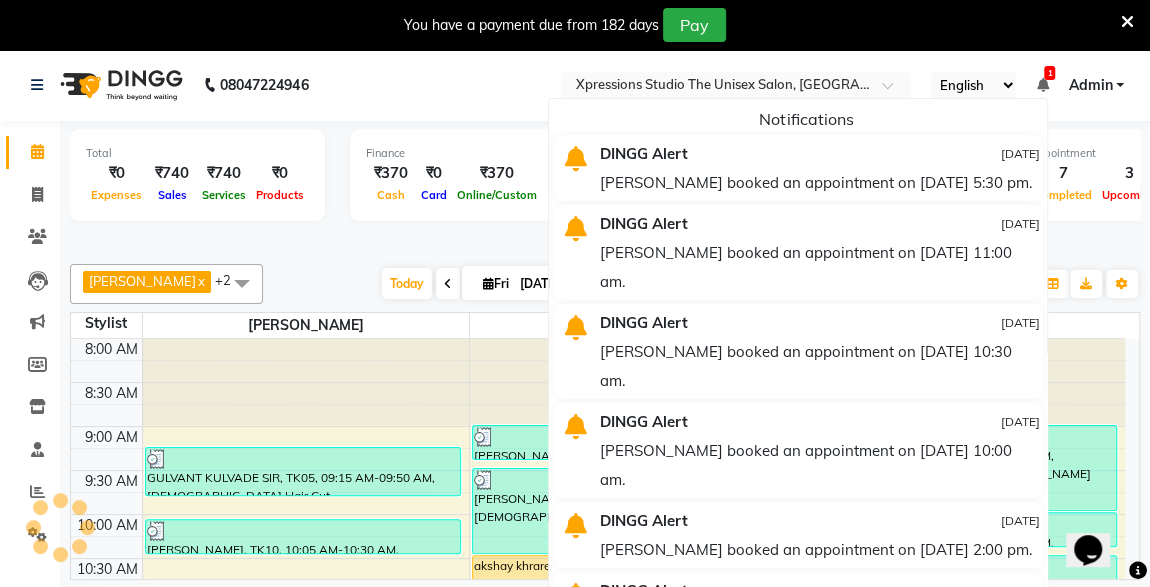 scroll, scrollTop: 0, scrollLeft: 0, axis: both 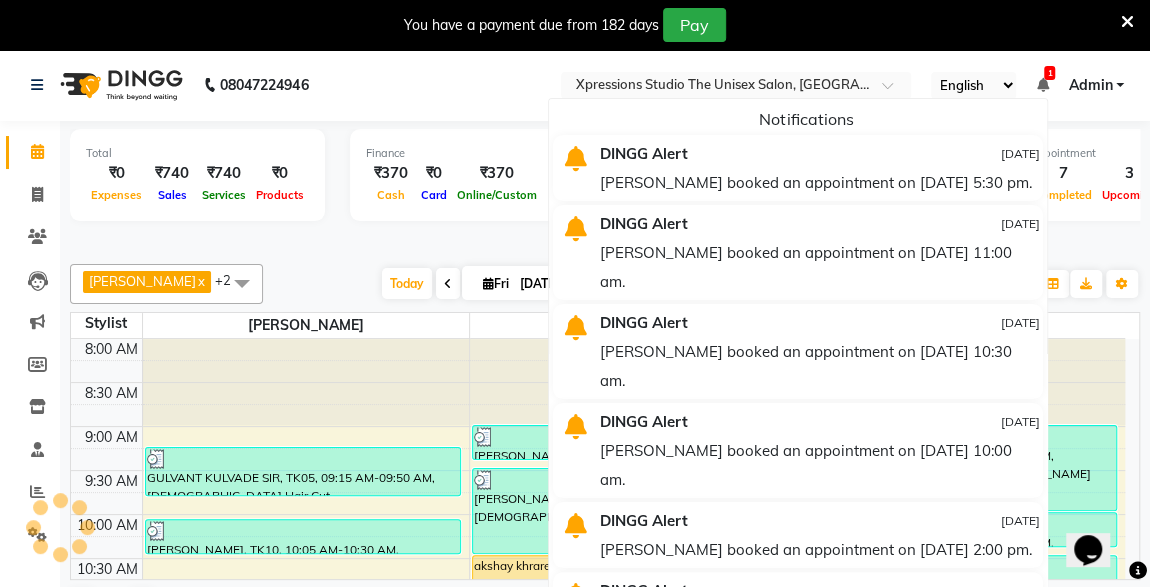 click at bounding box center [1042, 85] 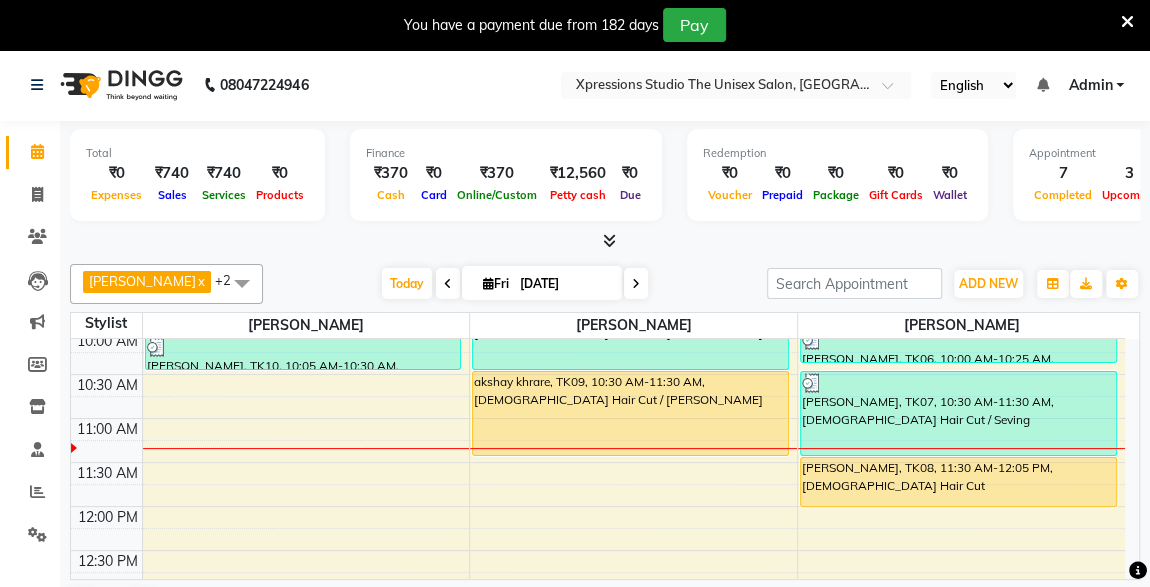 scroll, scrollTop: 169, scrollLeft: 0, axis: vertical 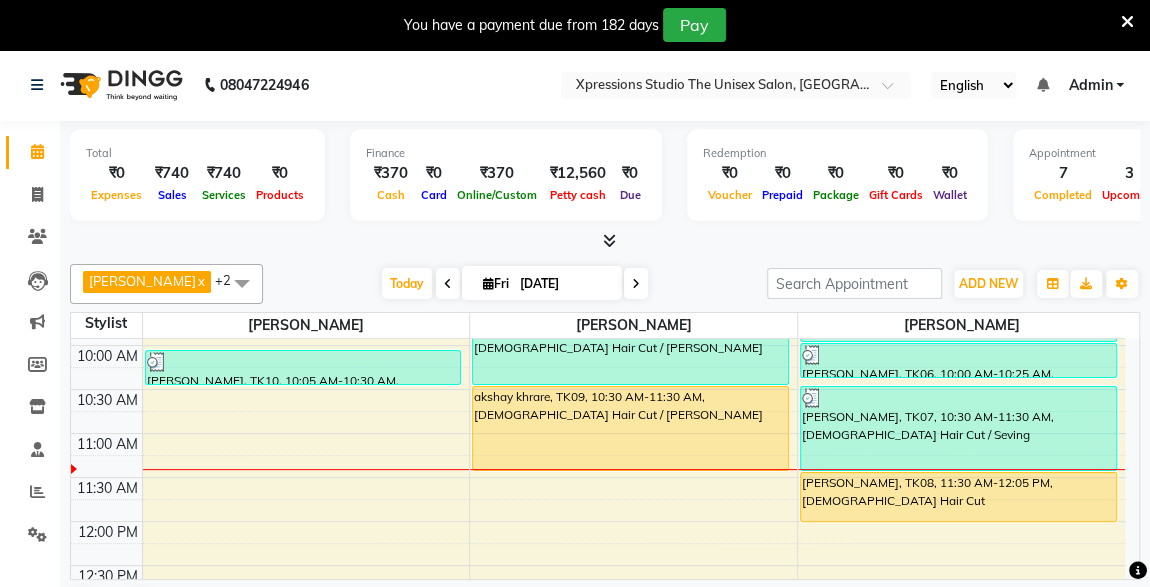 click on "akshay khrare, TK09, 10:30 AM-11:30 AM, [DEMOGRAPHIC_DATA] Hair Cut / [PERSON_NAME]" at bounding box center [630, 428] 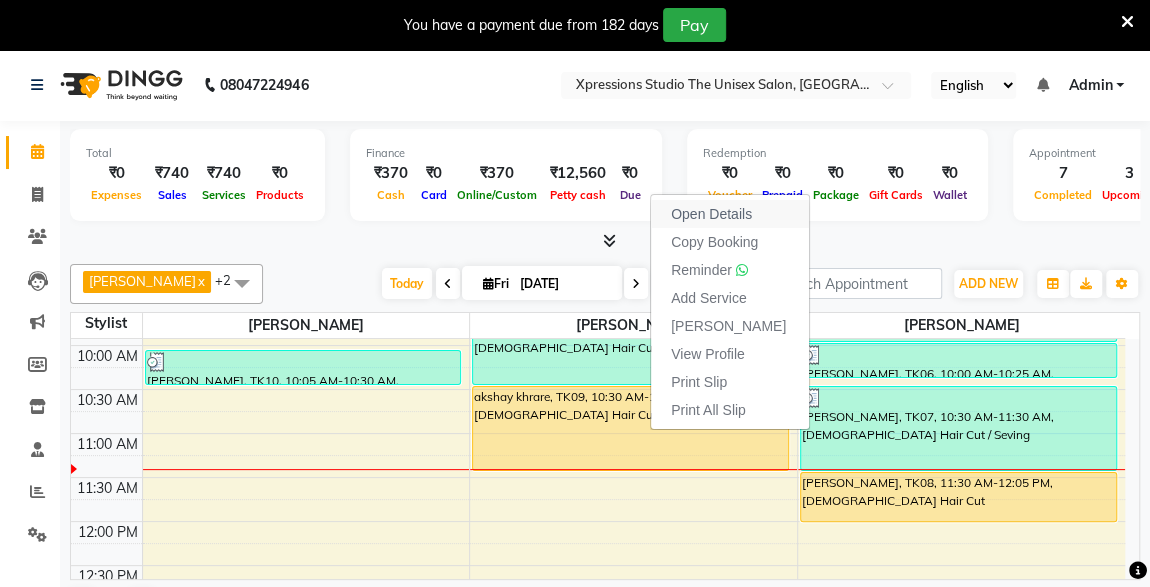 click on "Open Details" at bounding box center [730, 214] 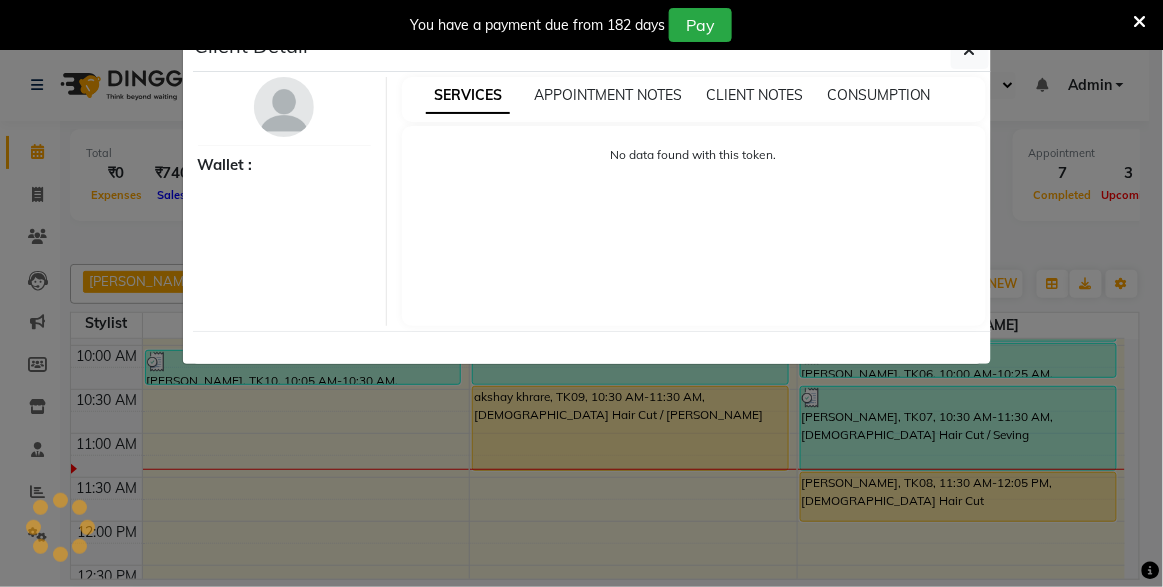 select on "1" 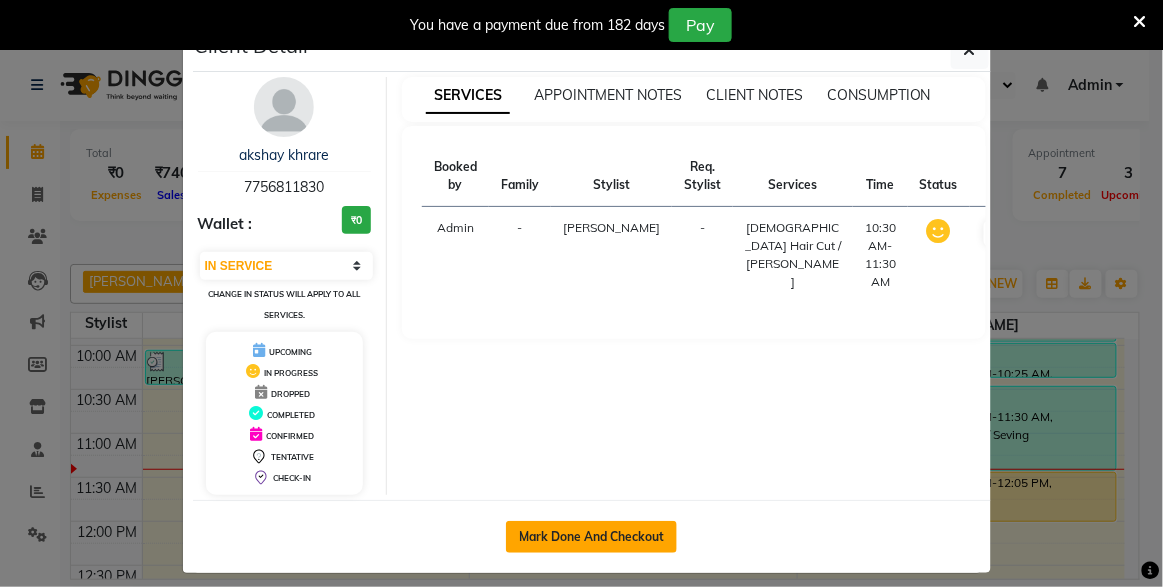 click on "Mark Done And Checkout" 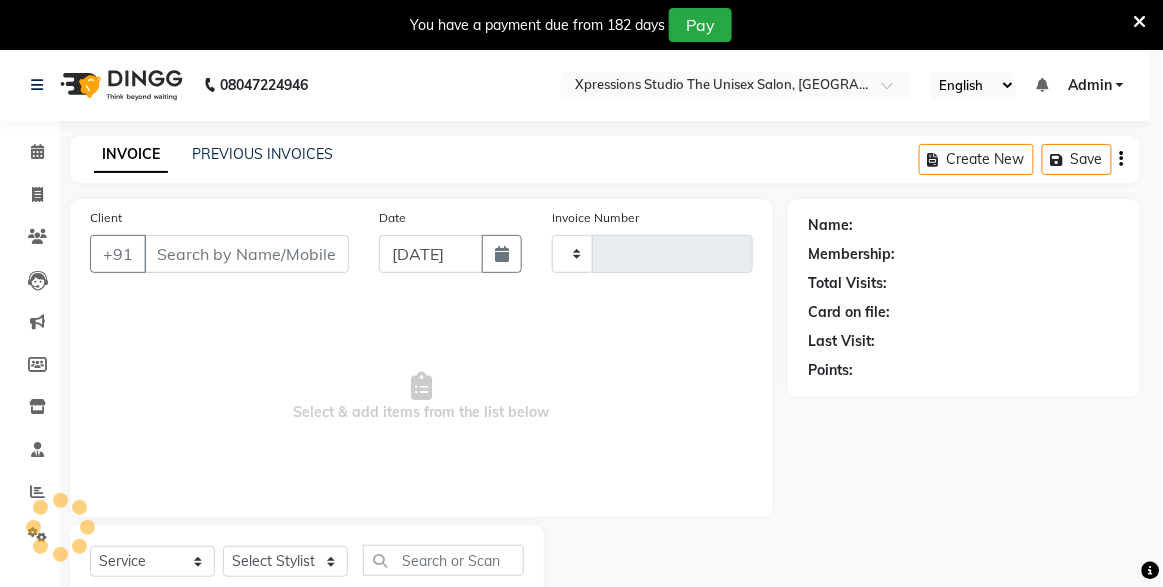 type on "3091" 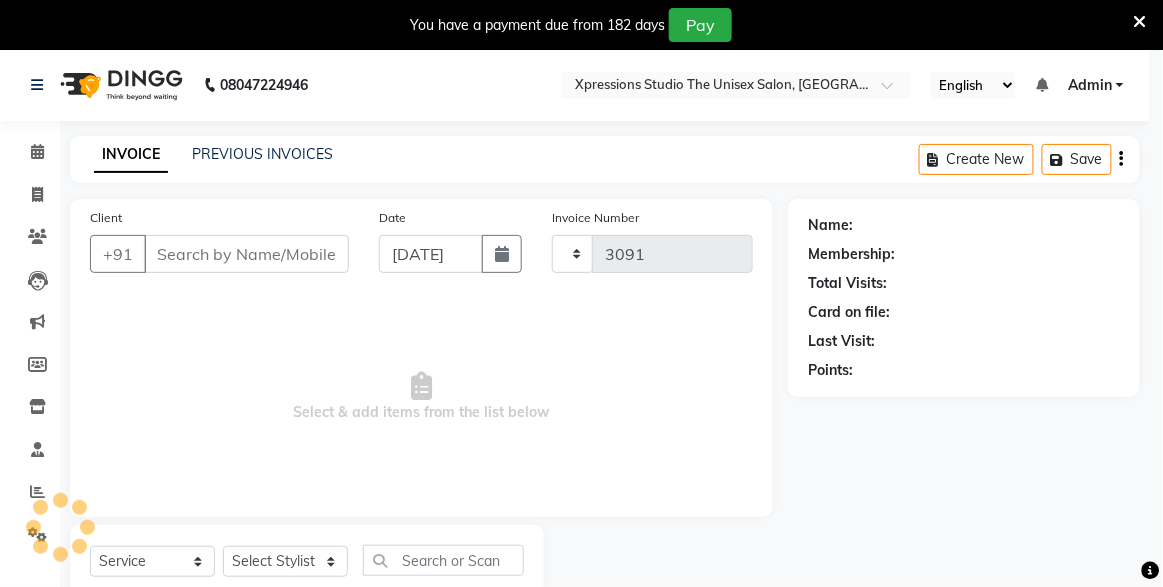 select on "7003" 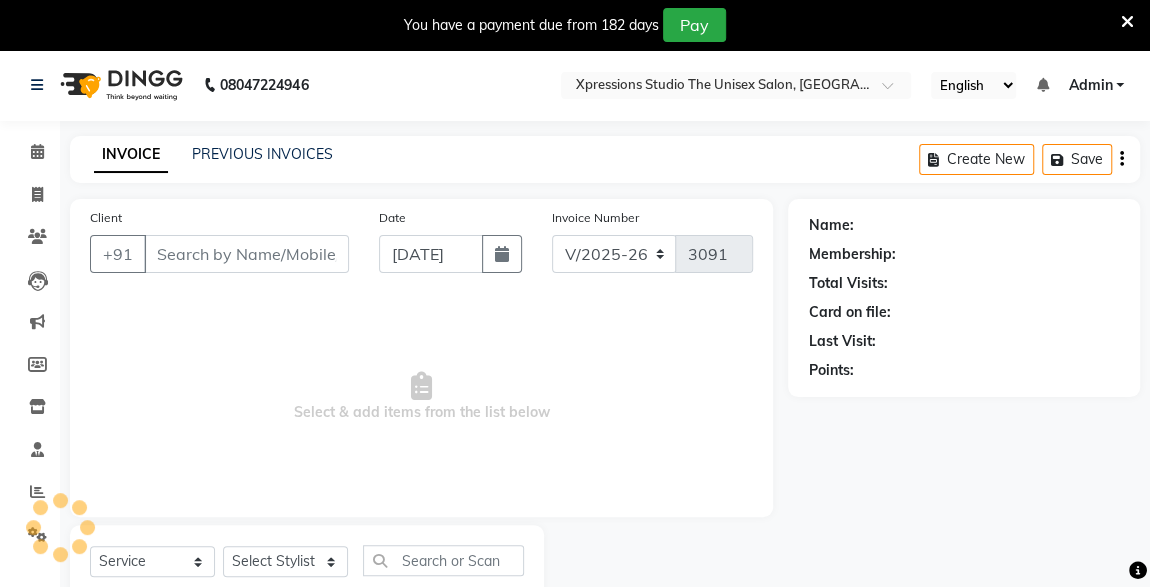 type on "7756811830" 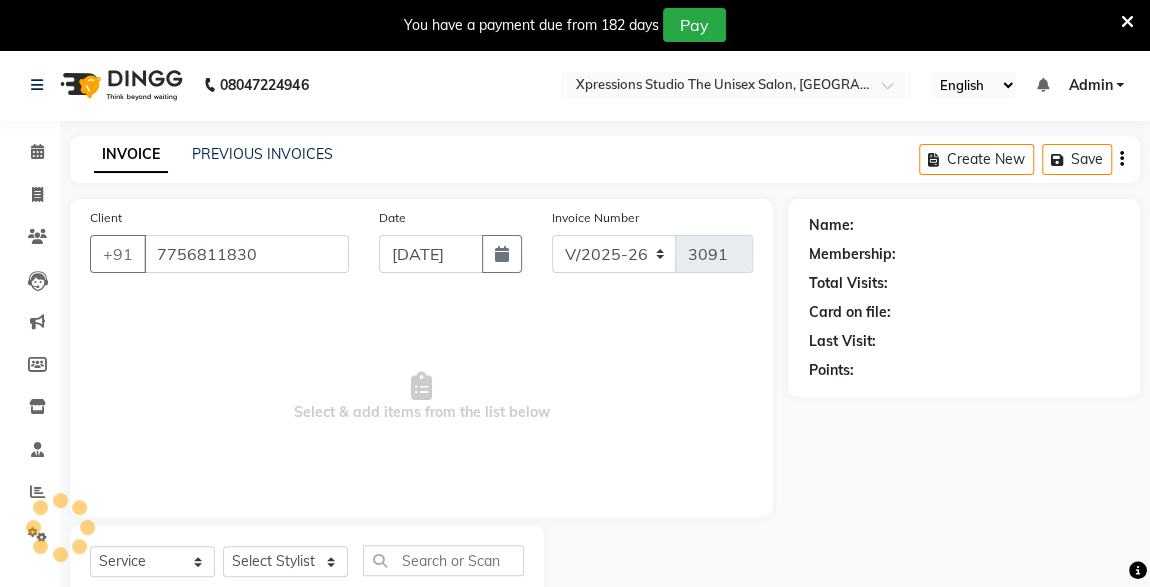 select on "57588" 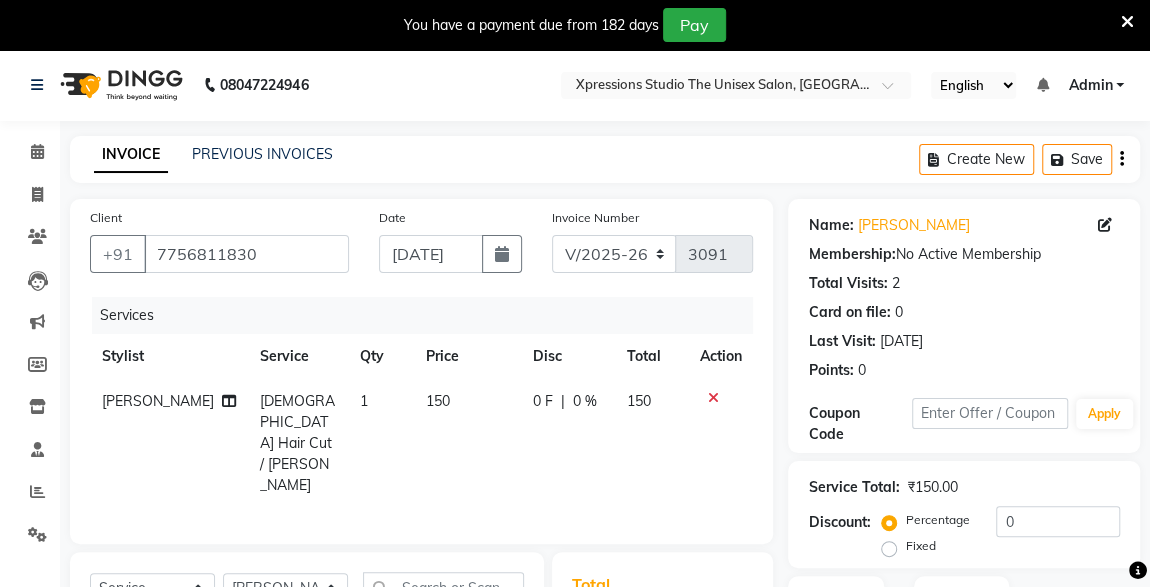 scroll, scrollTop: 261, scrollLeft: 0, axis: vertical 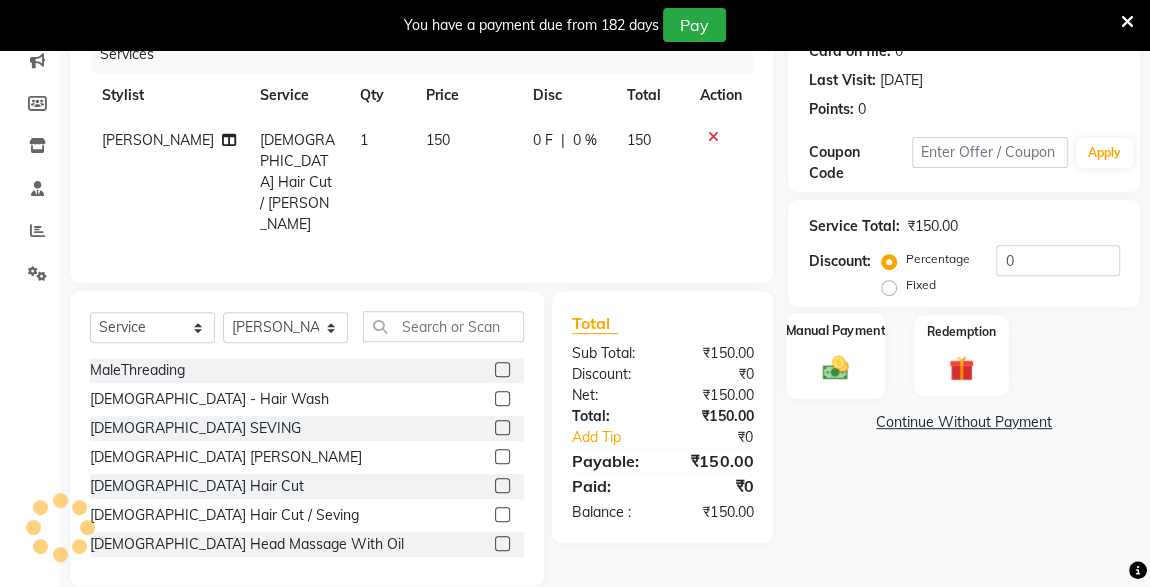click 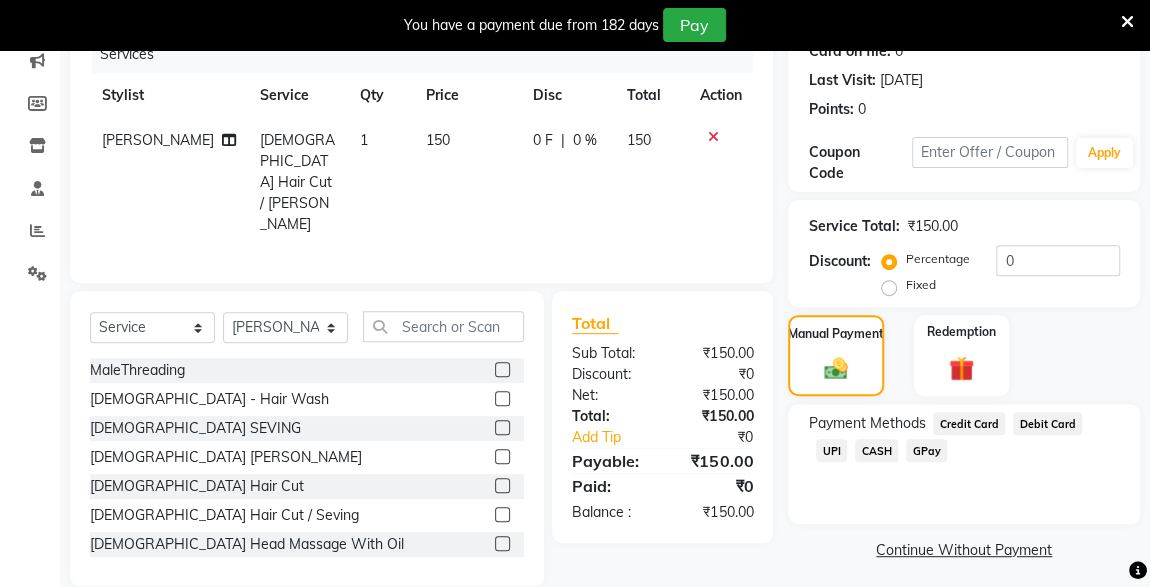 click on "UPI" 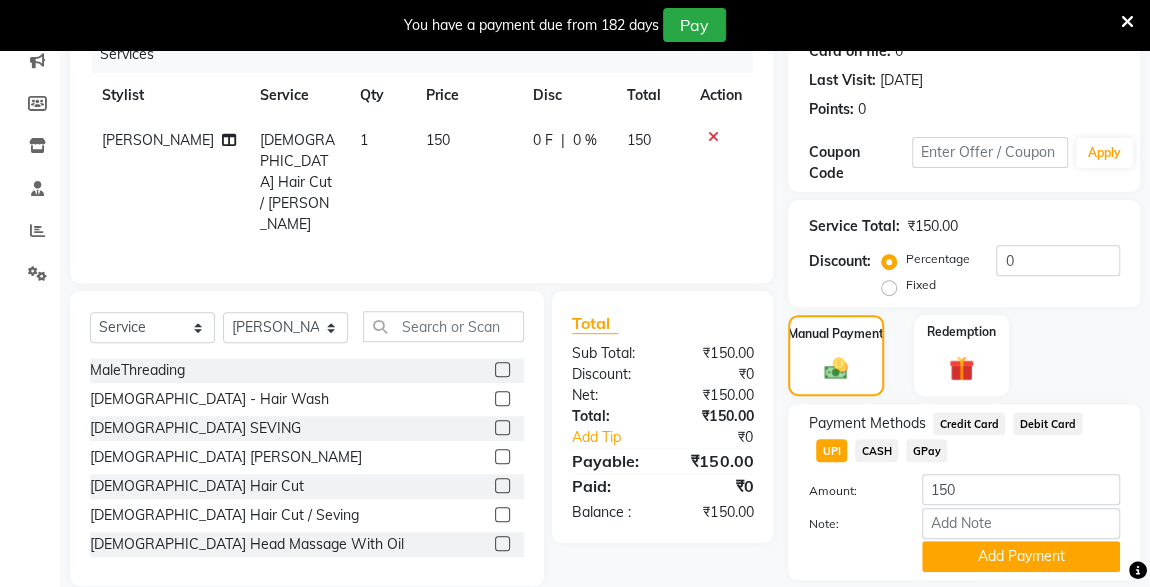 click on "CASH" 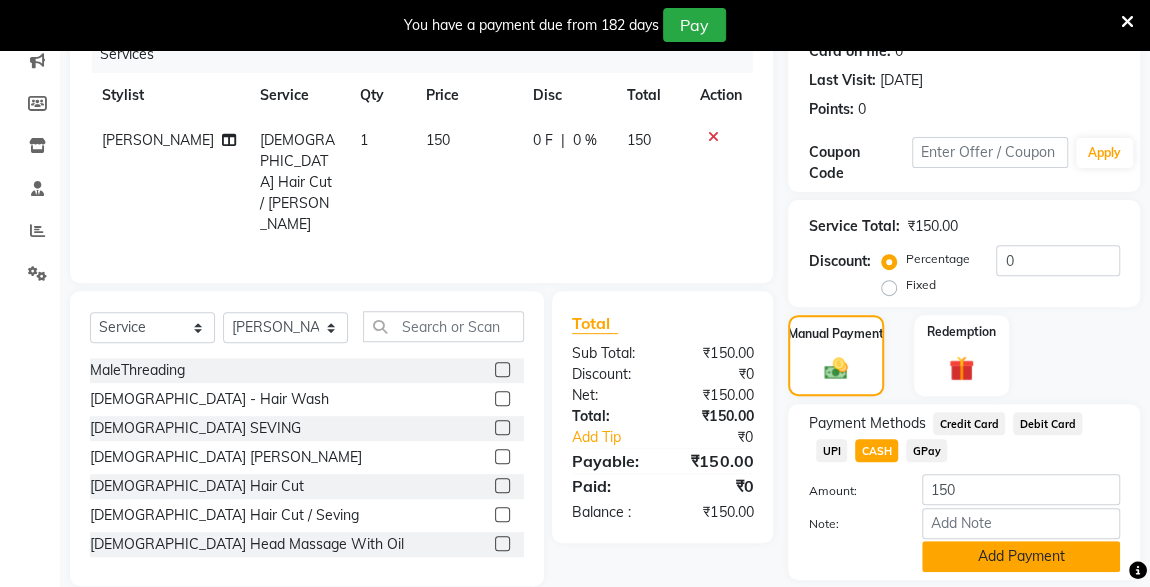 click on "Add Payment" 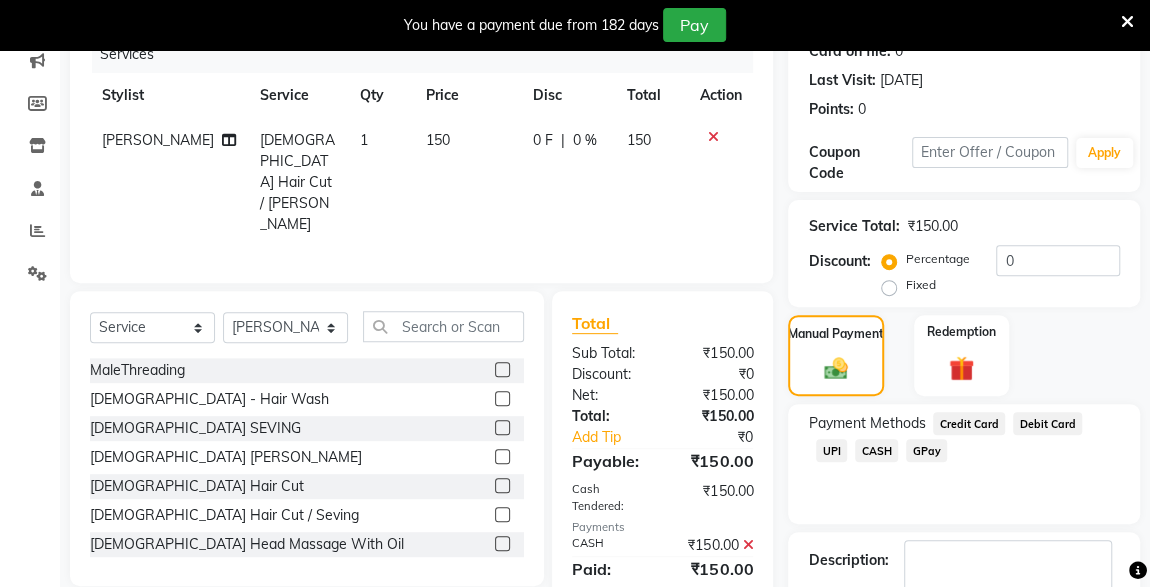 scroll, scrollTop: 379, scrollLeft: 0, axis: vertical 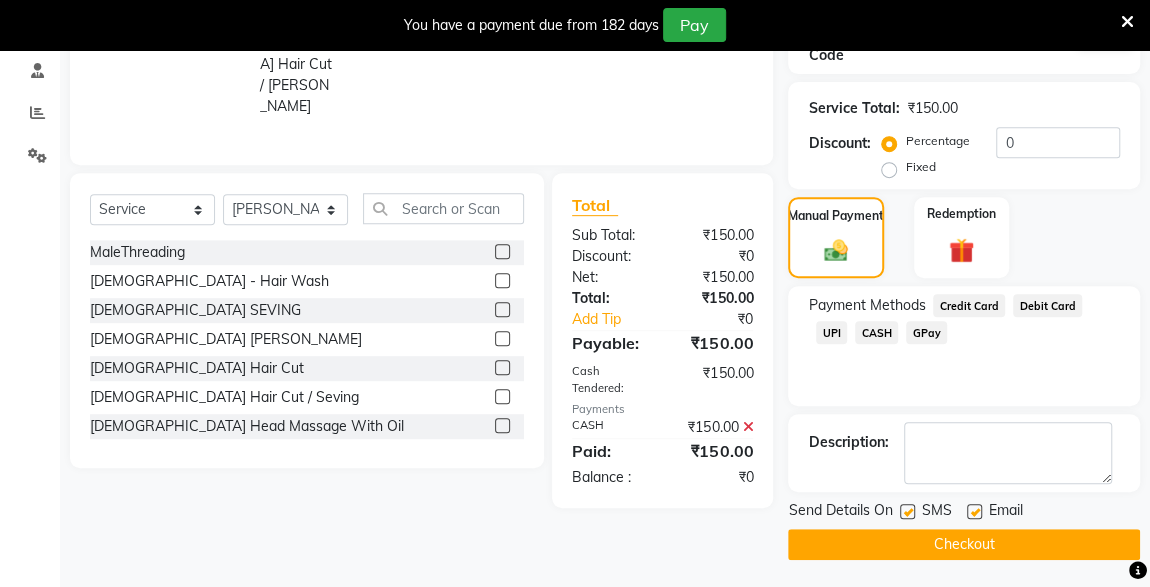 click on "SMS" 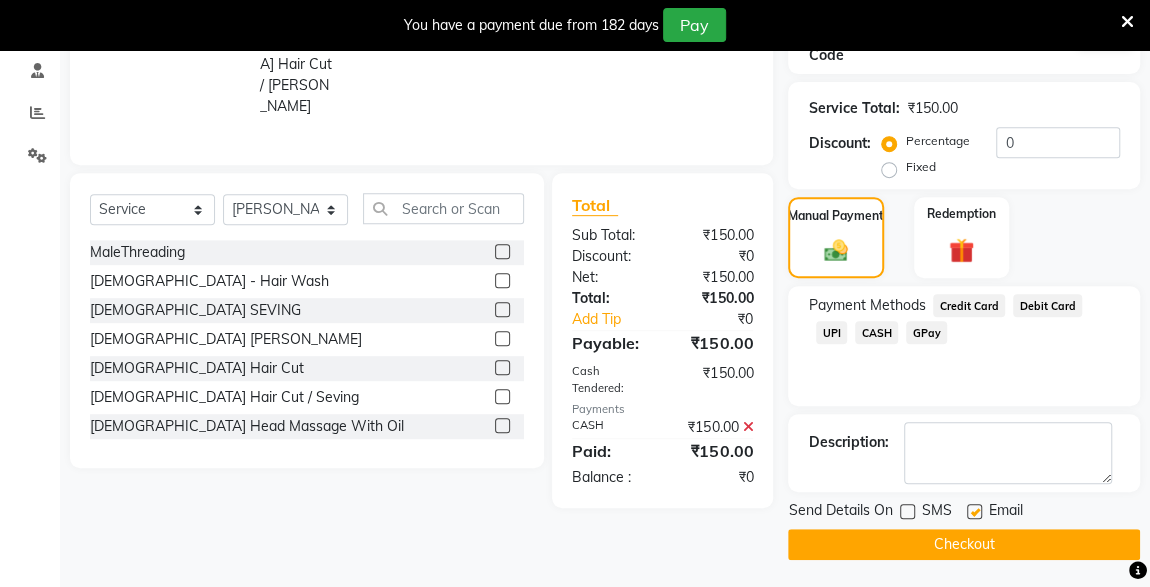 click on "Checkout" 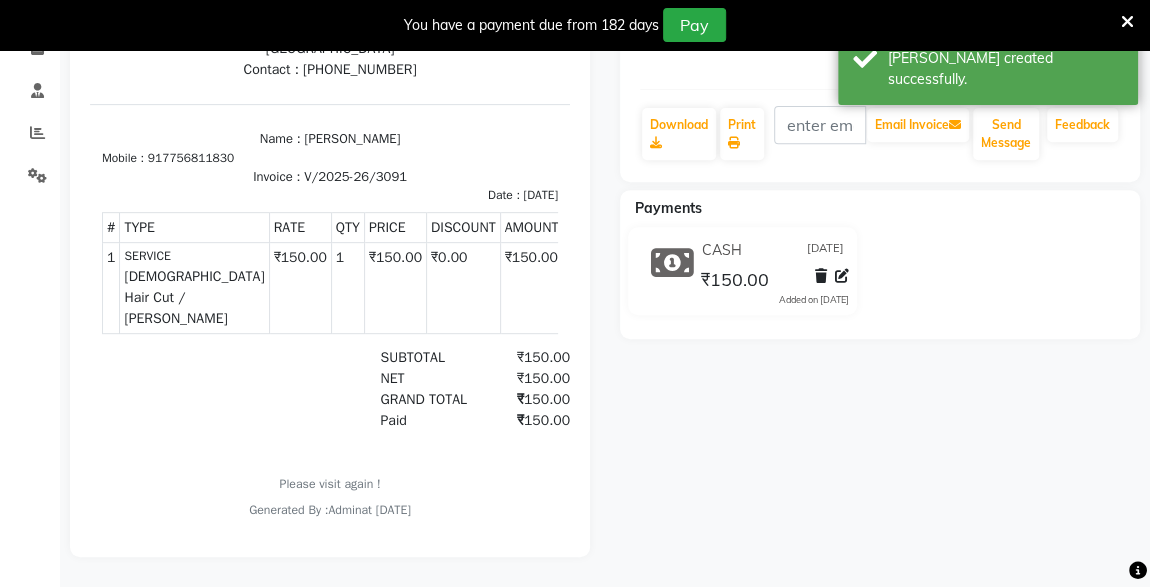 scroll, scrollTop: 0, scrollLeft: 0, axis: both 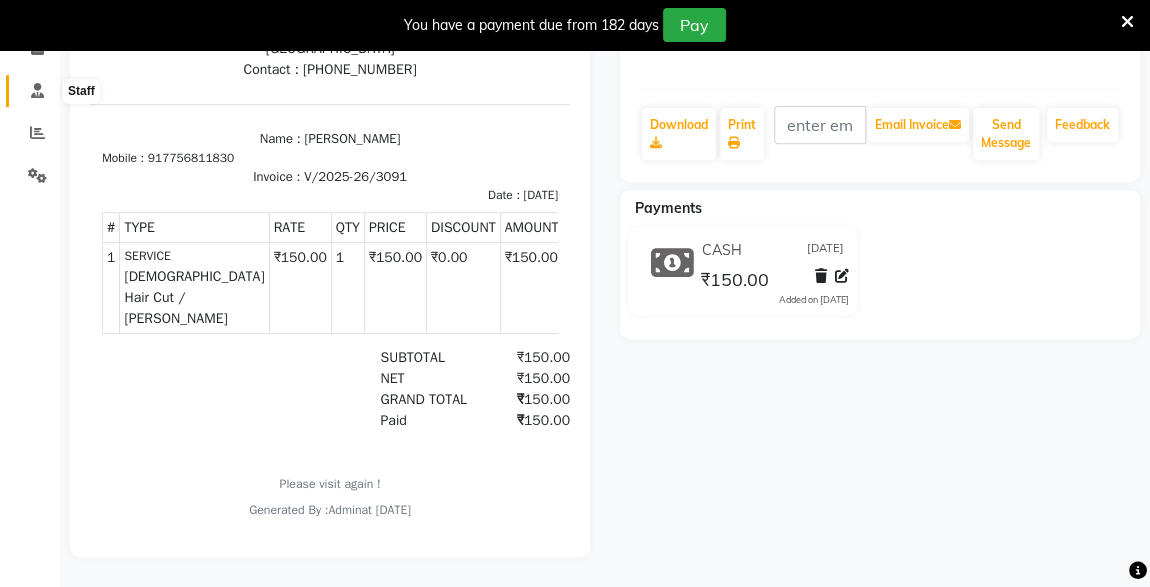 click 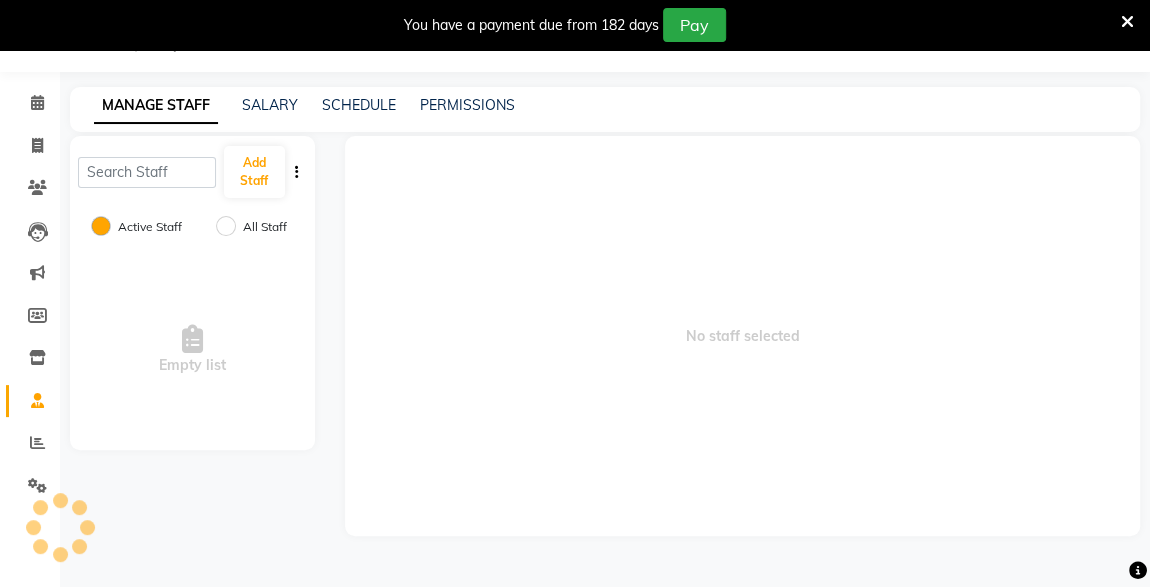 scroll, scrollTop: 49, scrollLeft: 0, axis: vertical 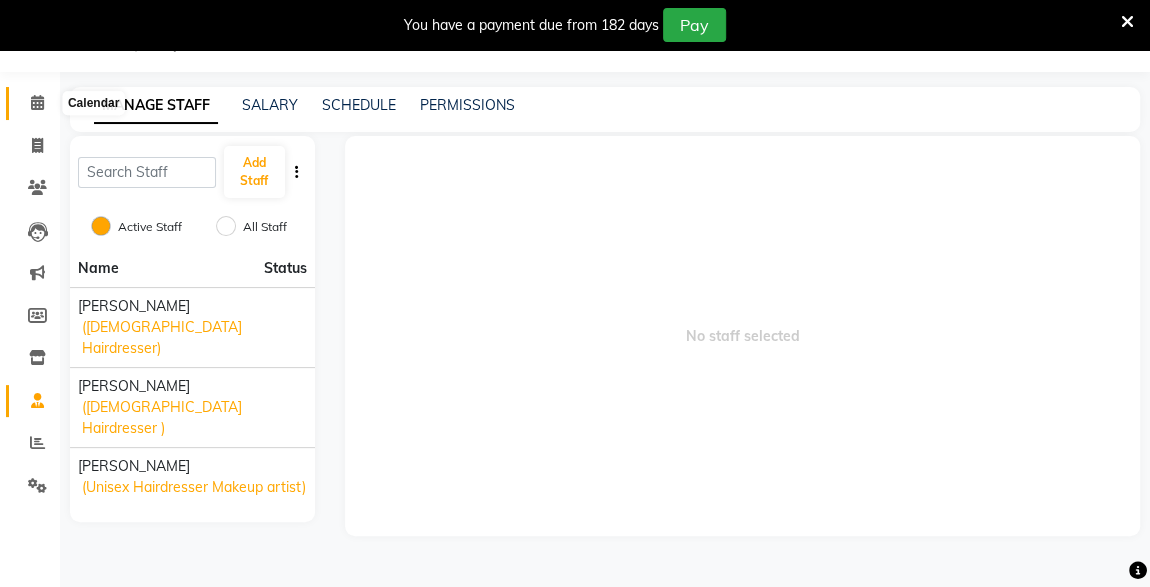 click 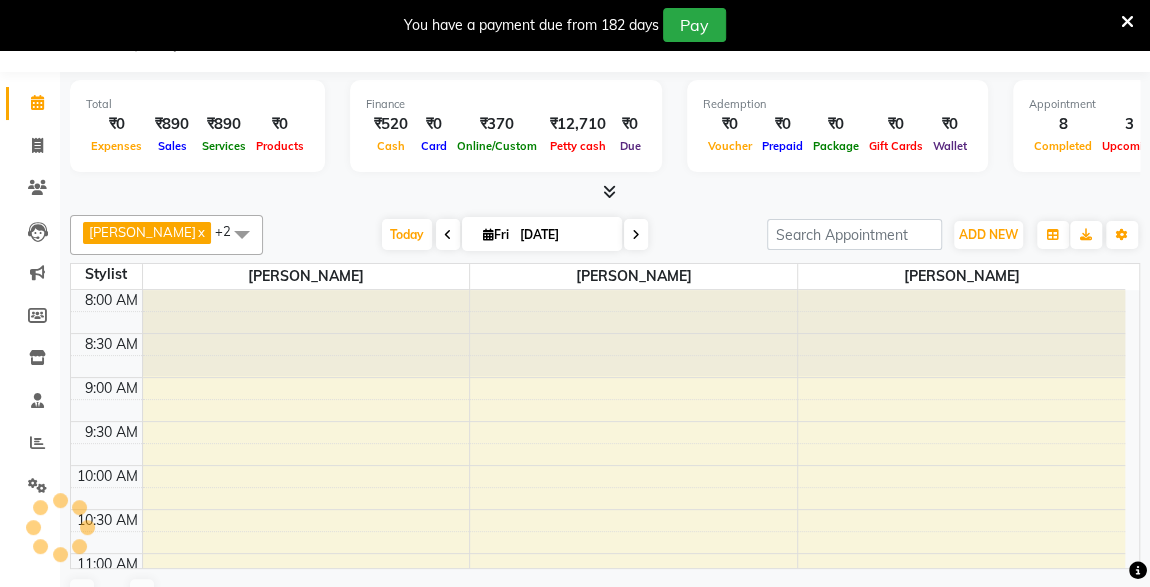 scroll, scrollTop: 0, scrollLeft: 0, axis: both 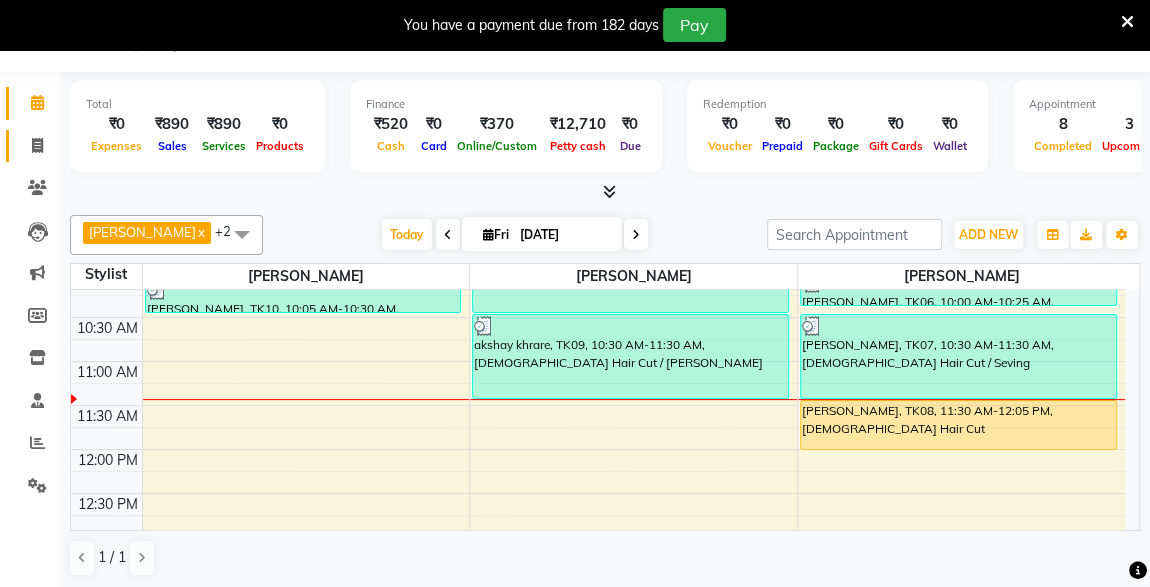 click on "Invoice" 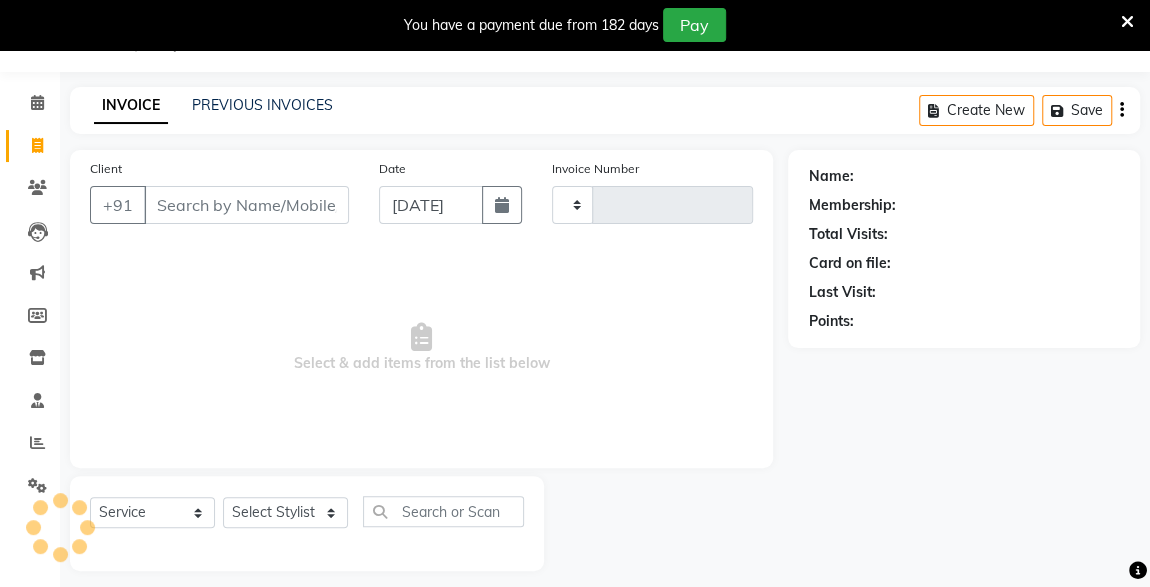 type on "3092" 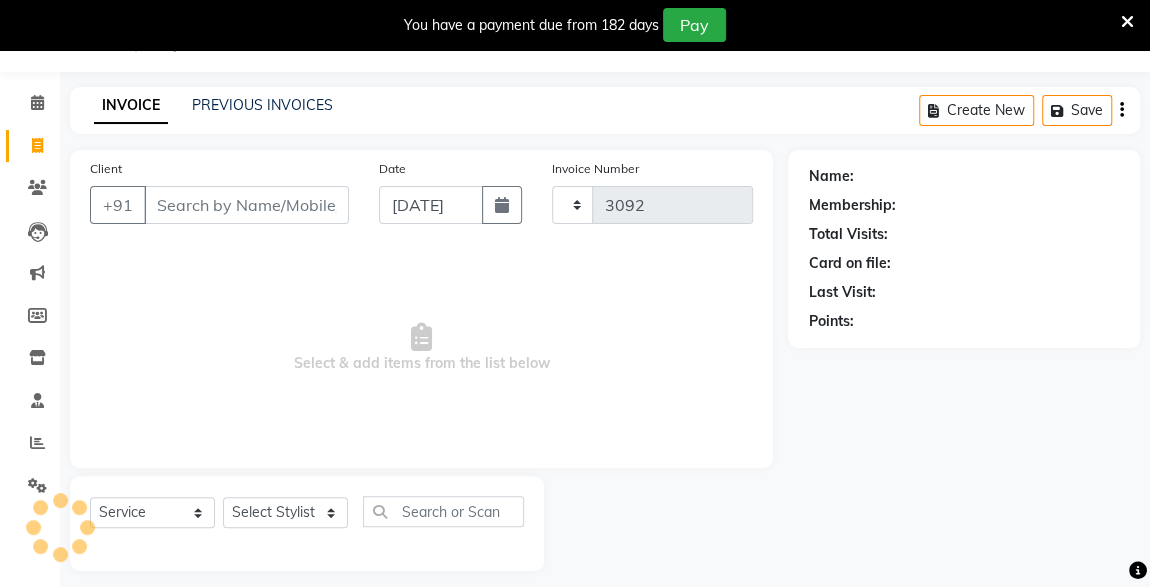 select on "7003" 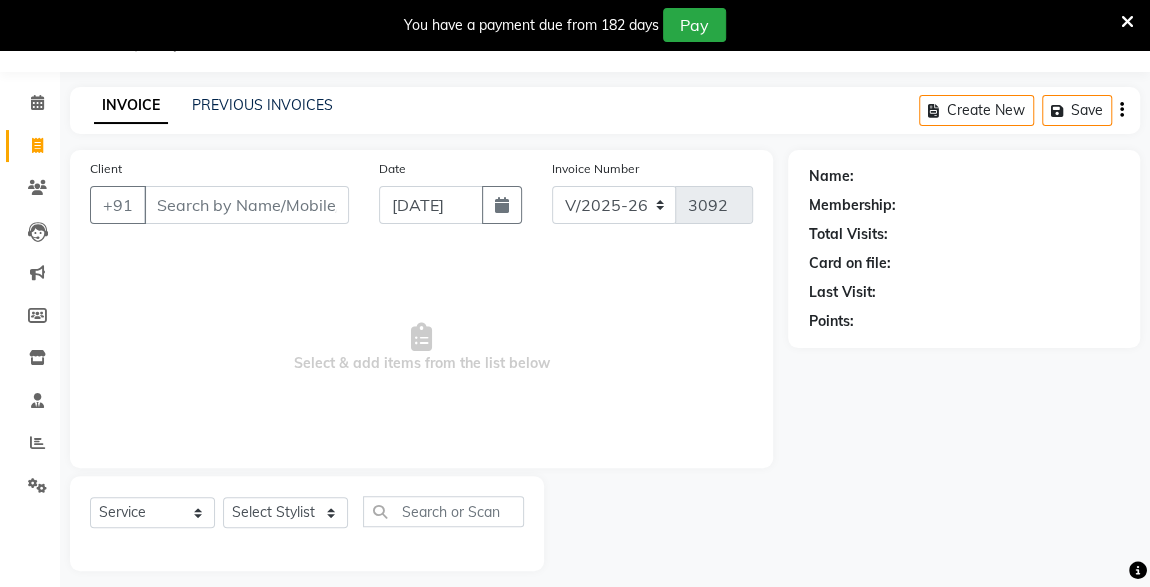 click on "Client +91" 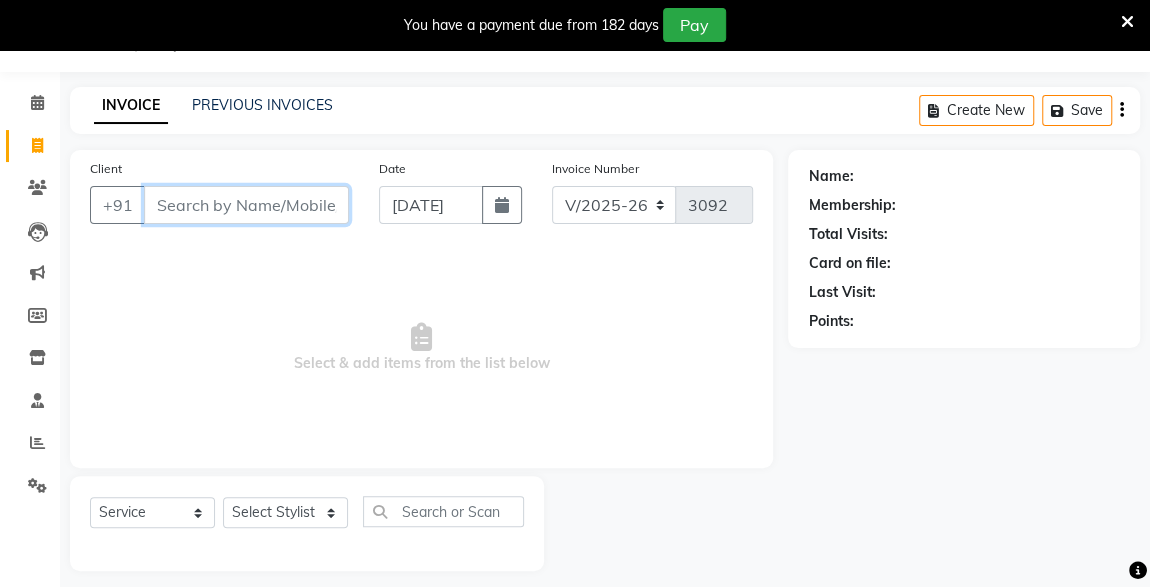 click on "Client" at bounding box center [246, 205] 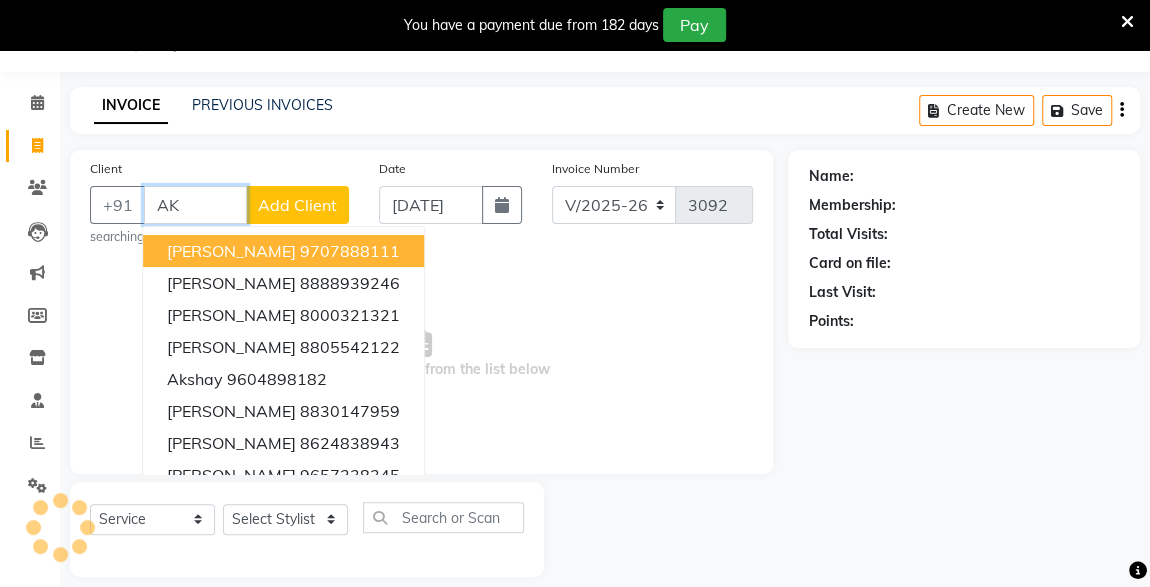 type on "A" 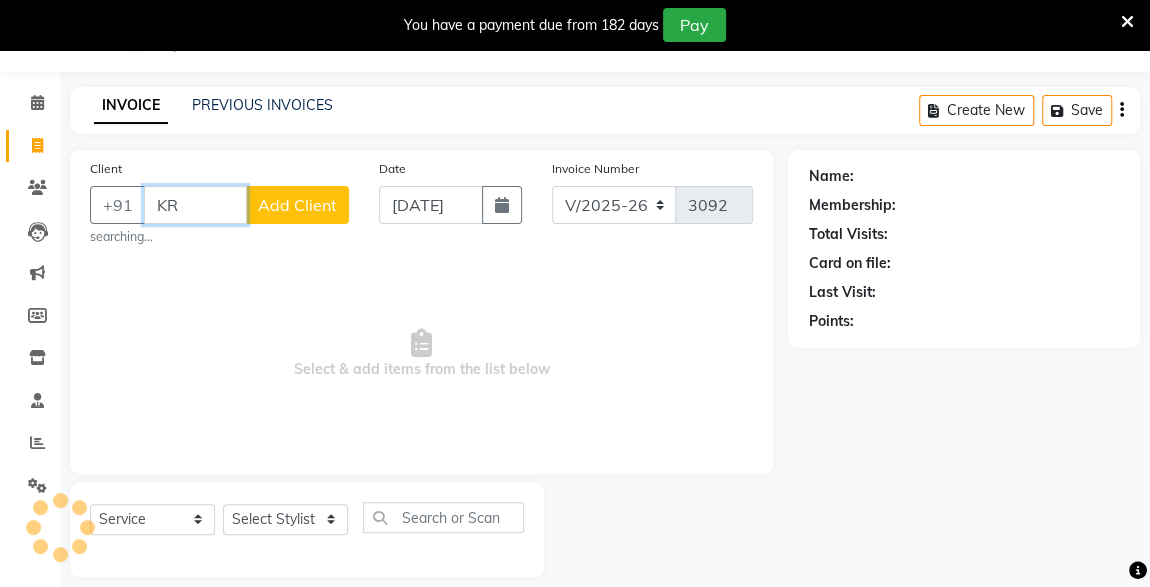 type on "K" 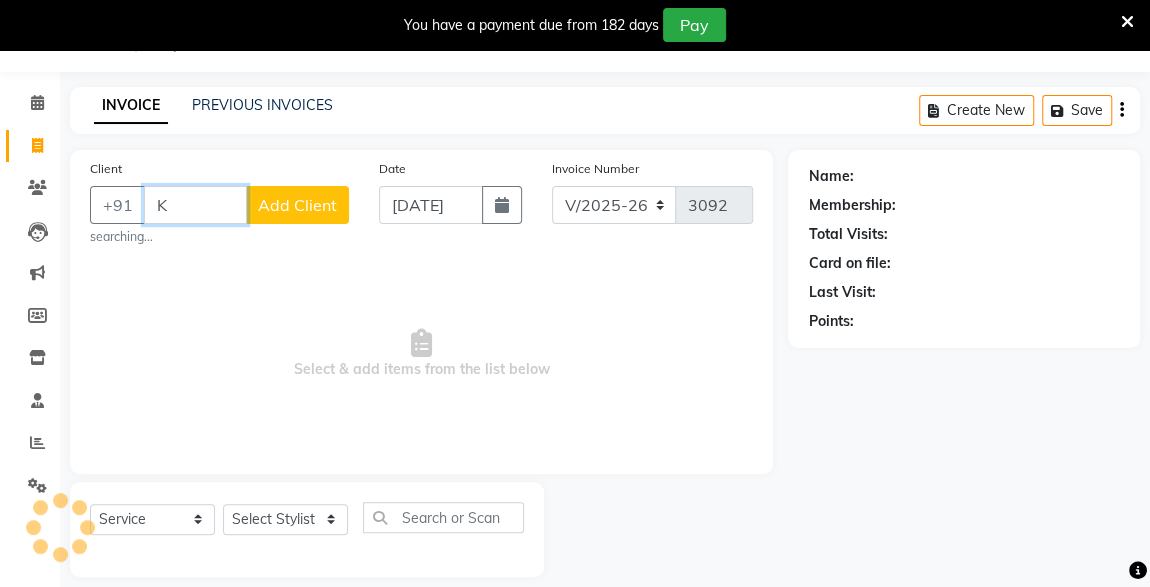 type 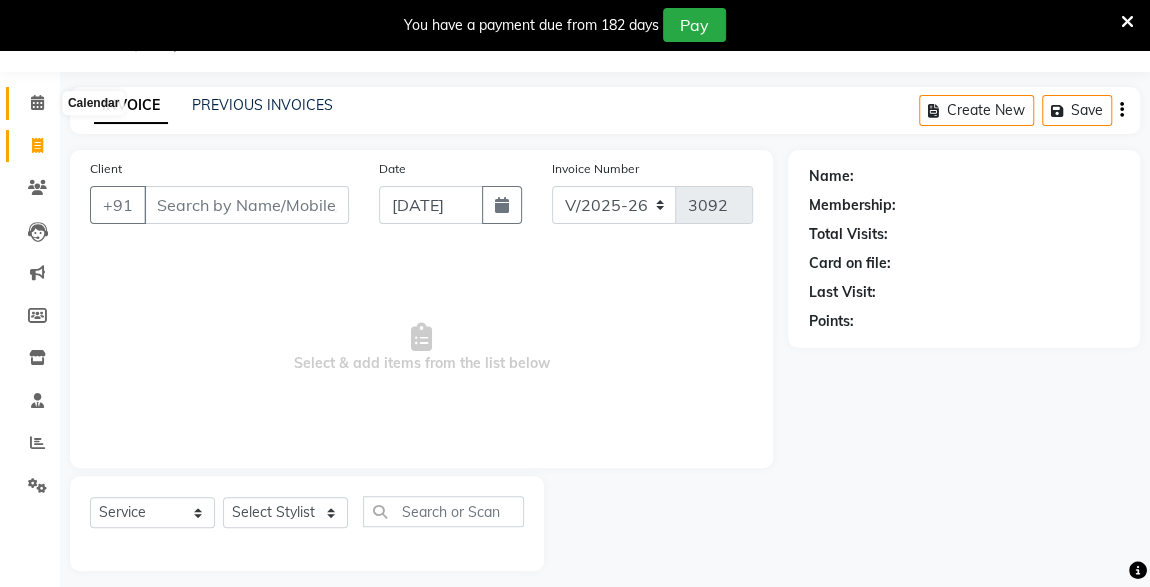 click 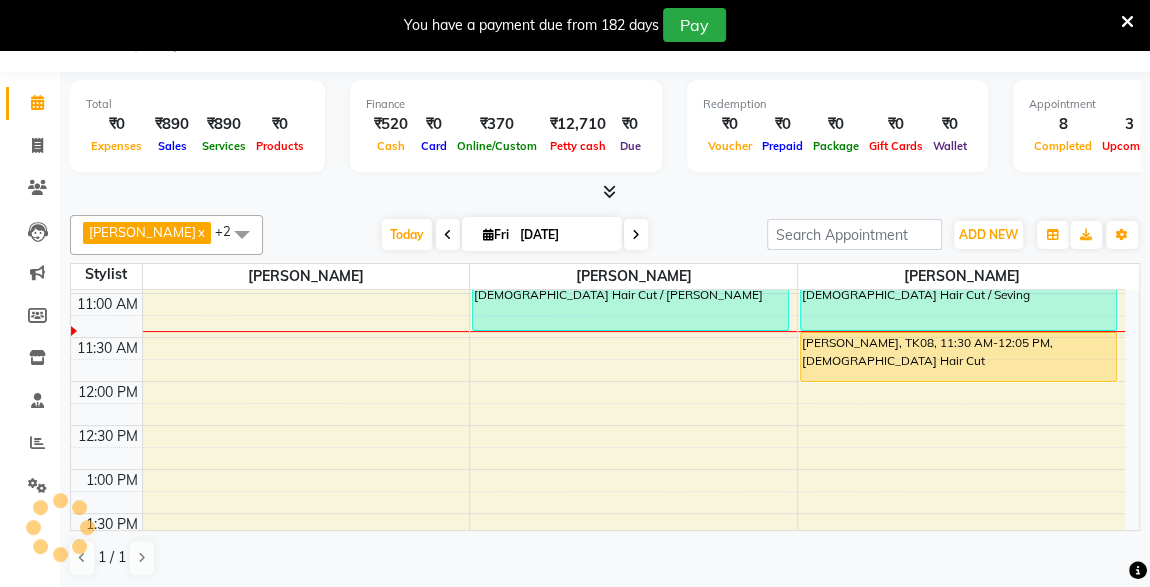 scroll, scrollTop: 0, scrollLeft: 0, axis: both 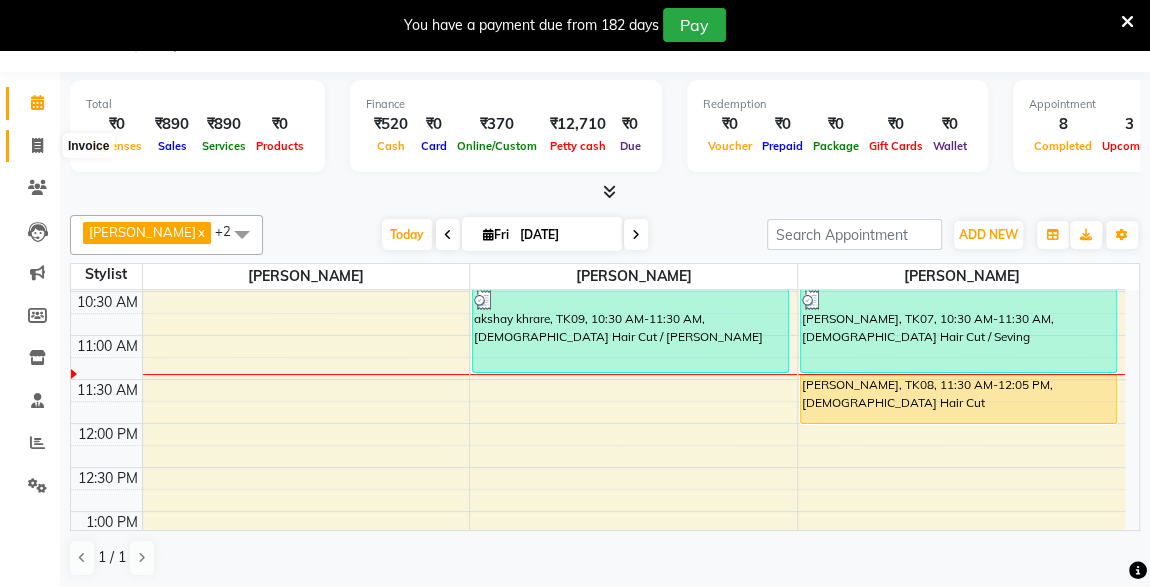 click 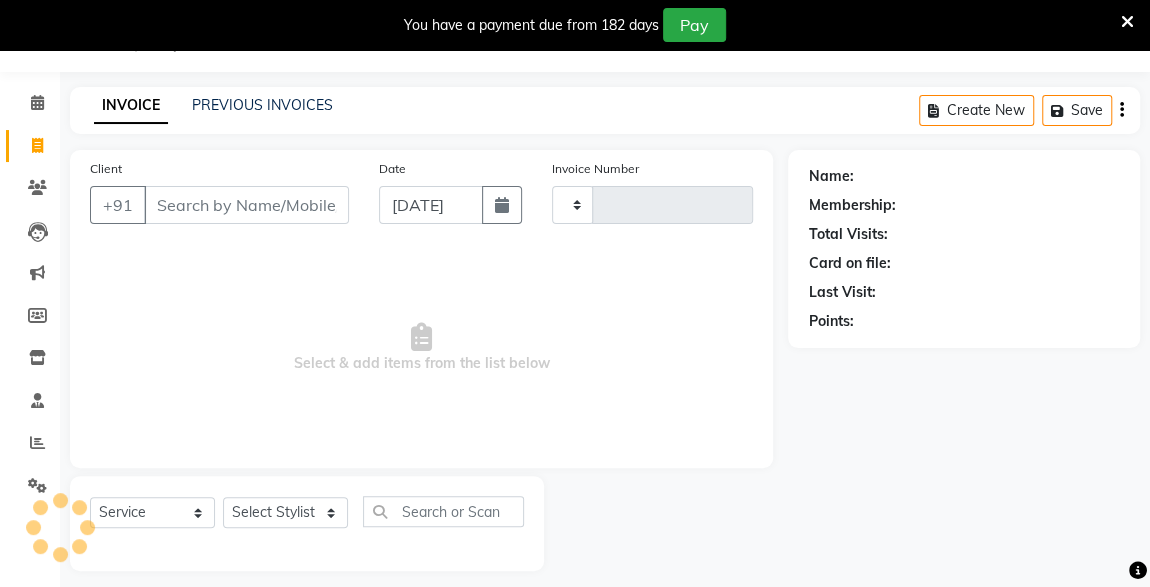 type on "3092" 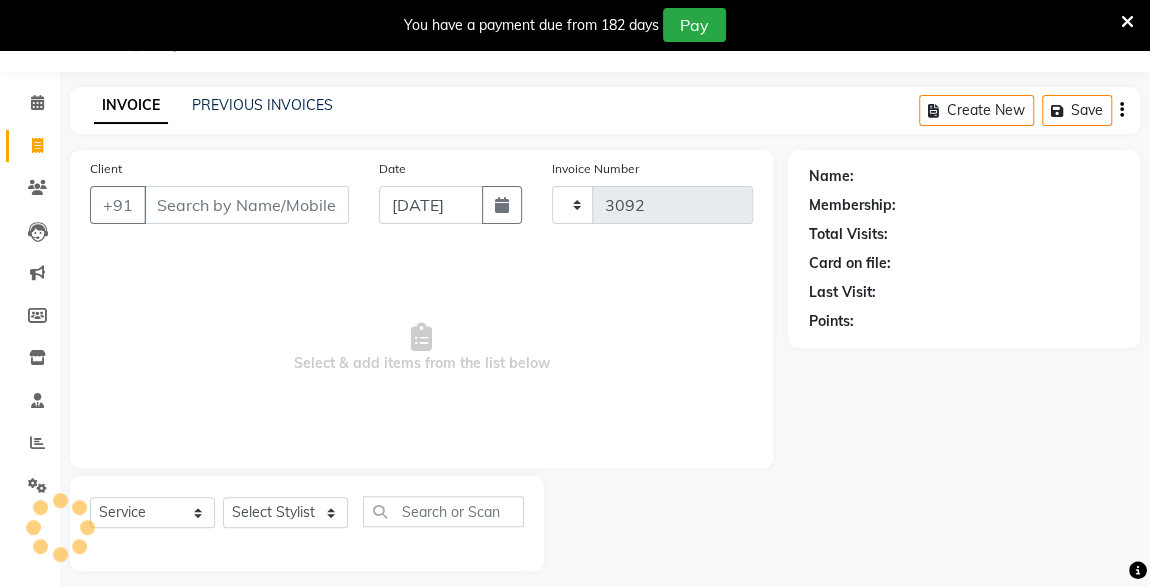 select on "7003" 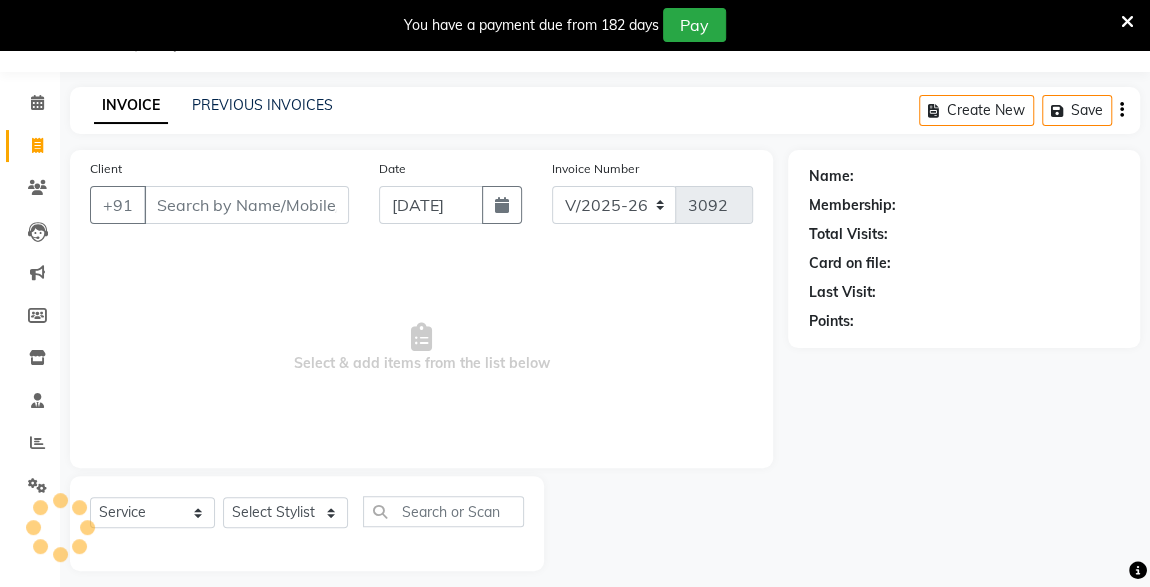 click on "Client" at bounding box center (246, 205) 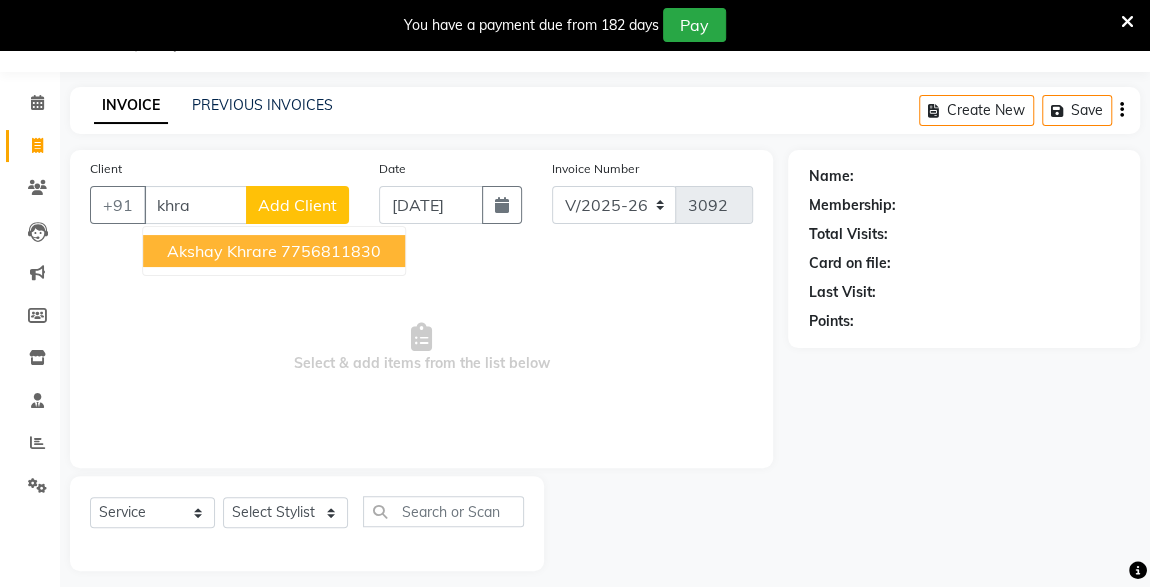 click on "7756811830" at bounding box center (331, 251) 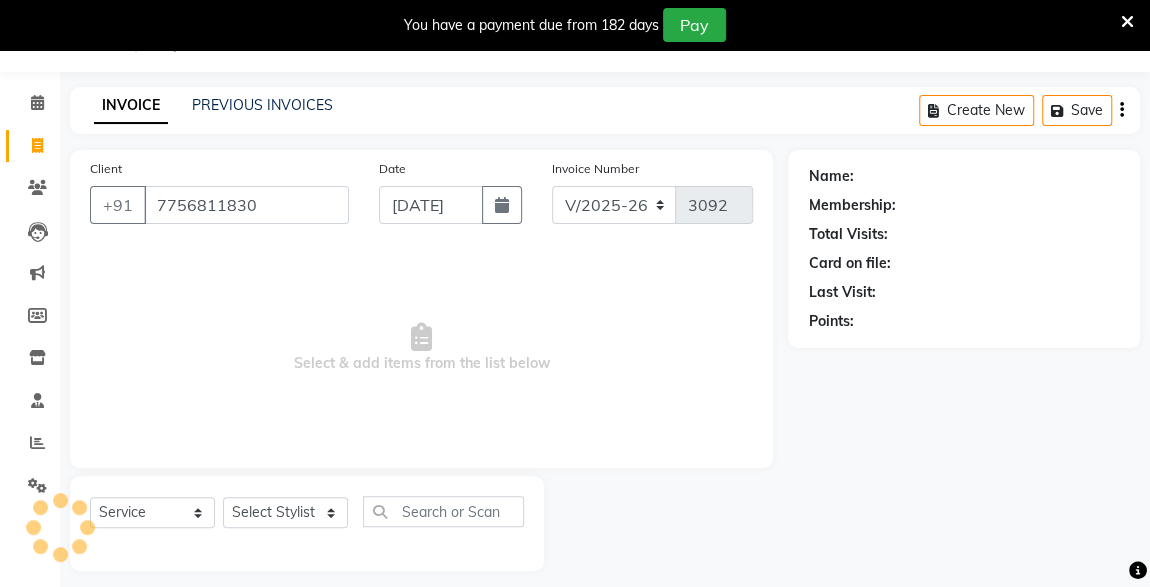 type on "7756811830" 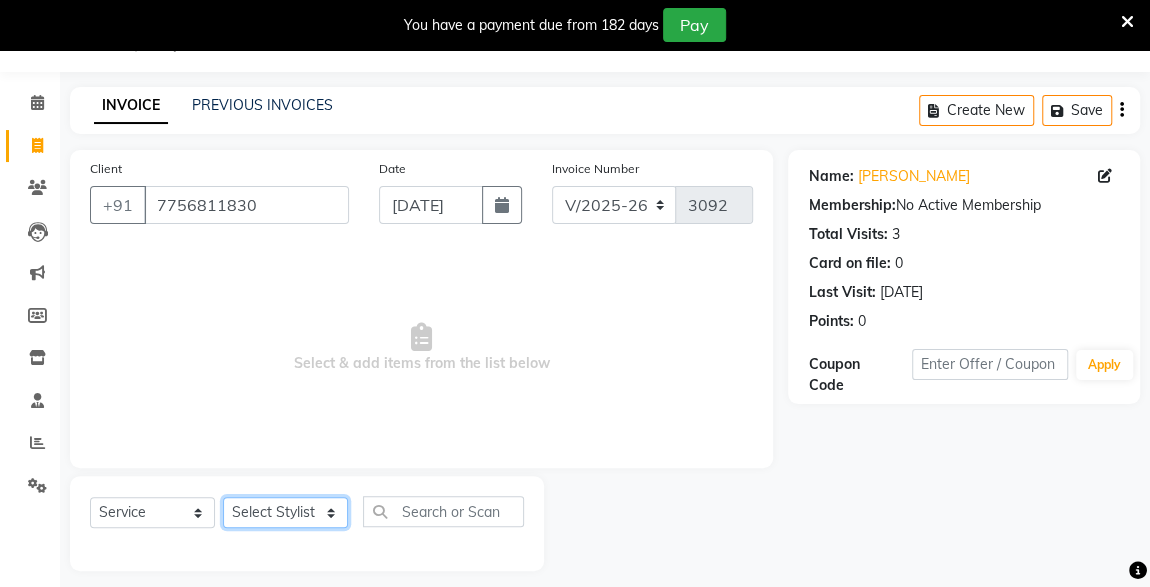 click on "Select Stylist ADESH RAUT ROHAN BABHULKAR ROSHAN TANDULKAR" 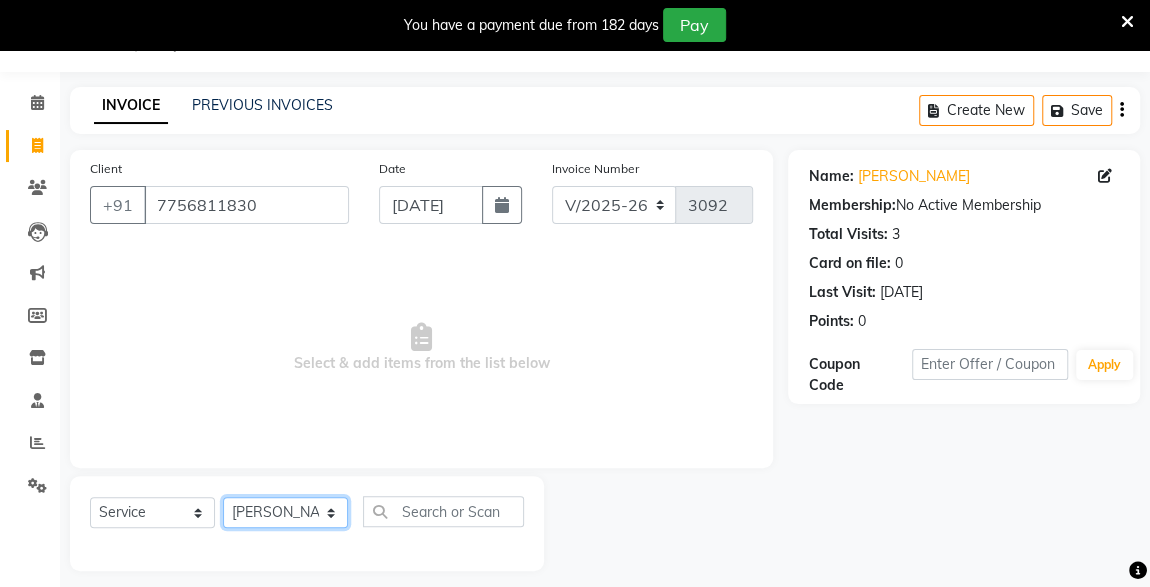 click on "Select Stylist ADESH RAUT ROHAN BABHULKAR ROSHAN TANDULKAR" 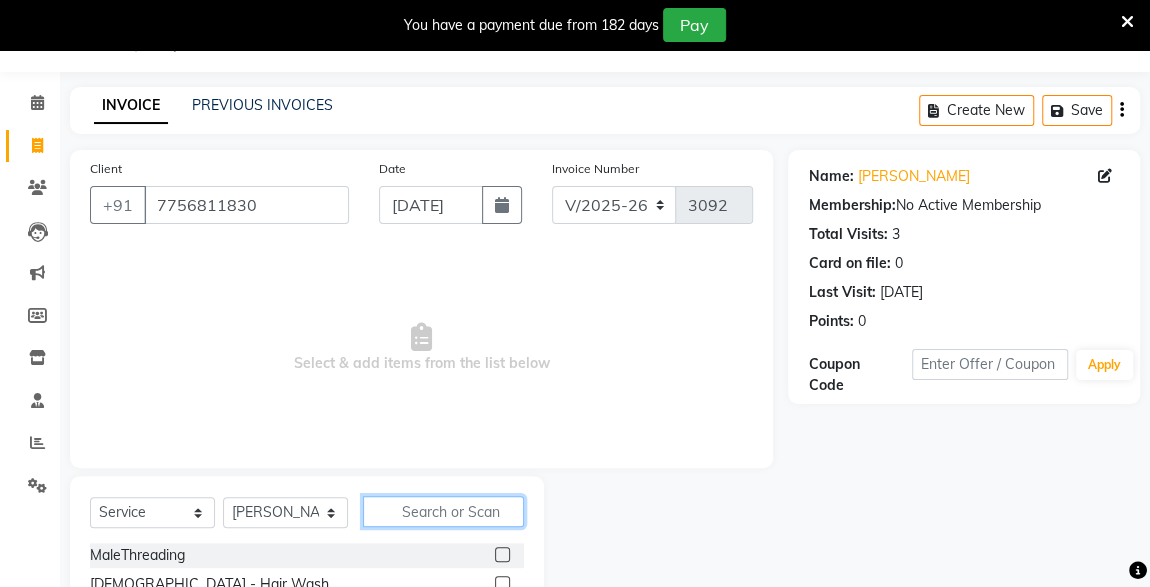 click 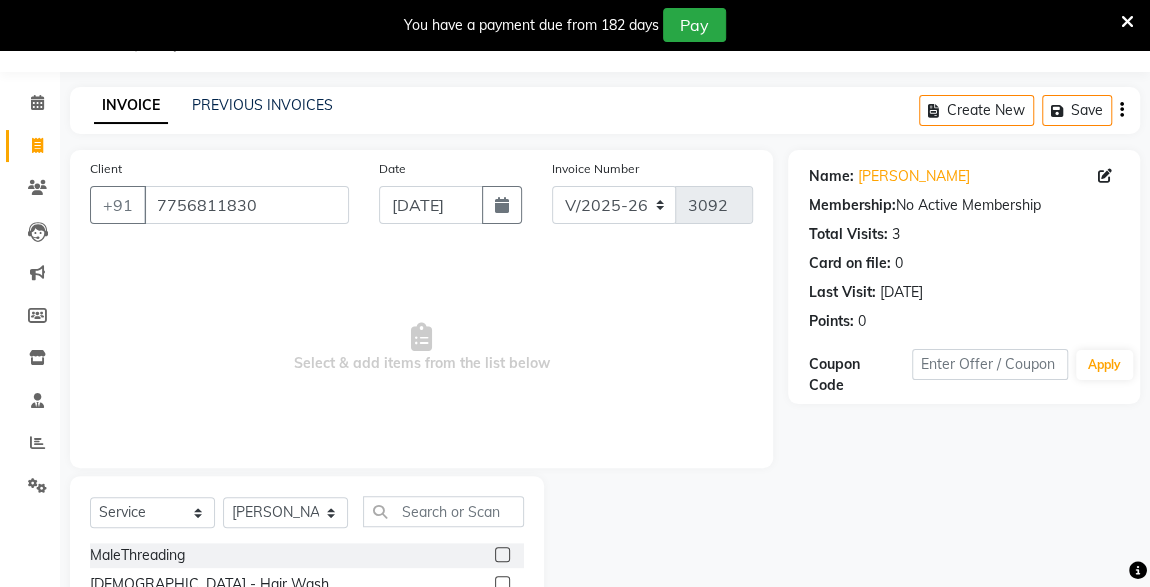 click 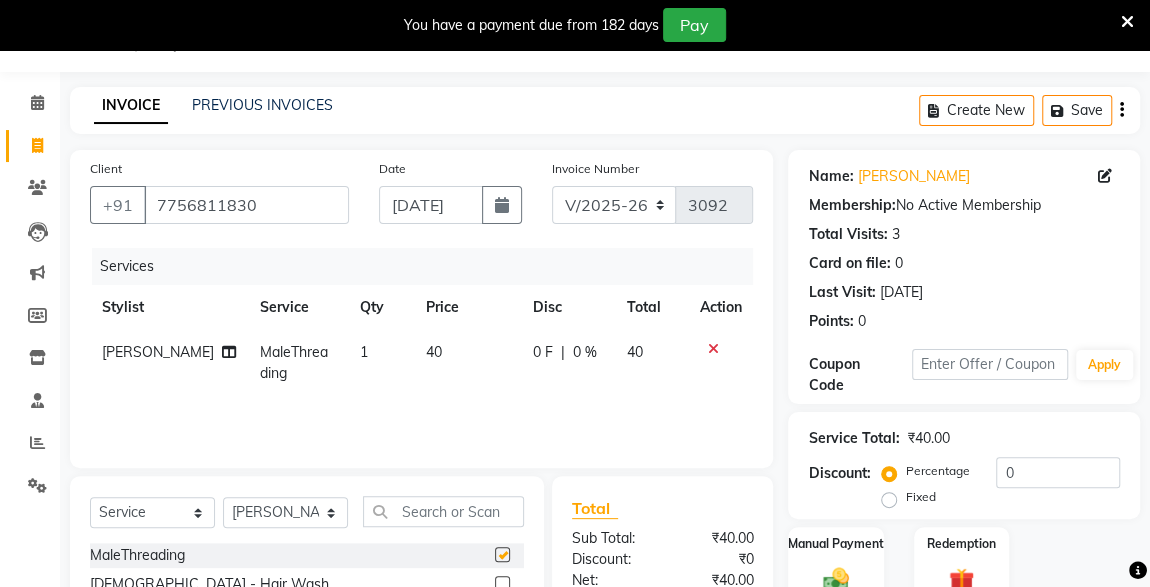 checkbox on "false" 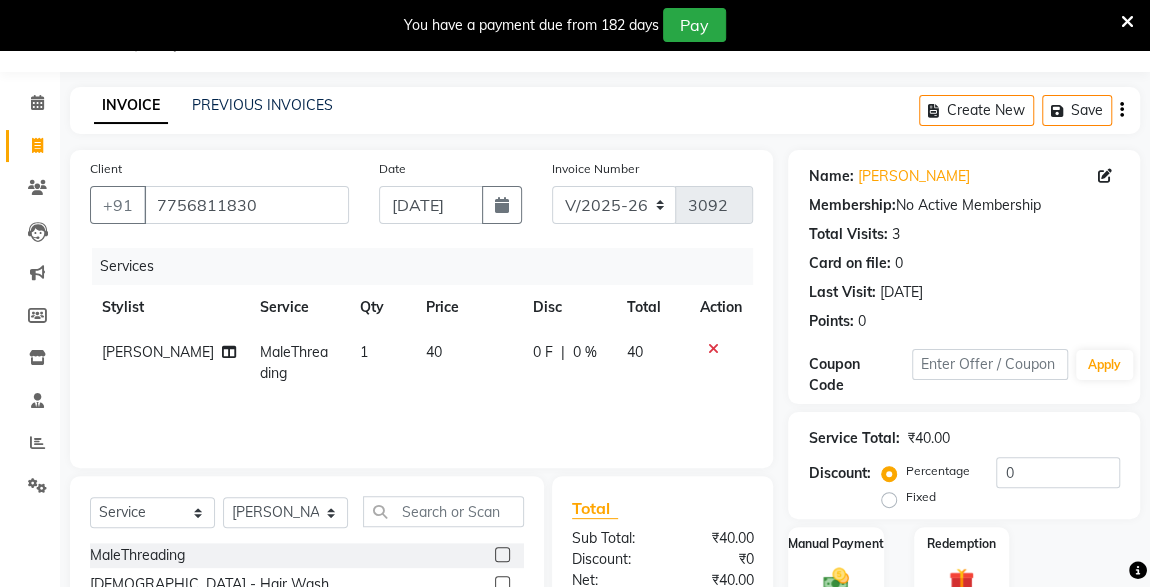 scroll, scrollTop: 261, scrollLeft: 0, axis: vertical 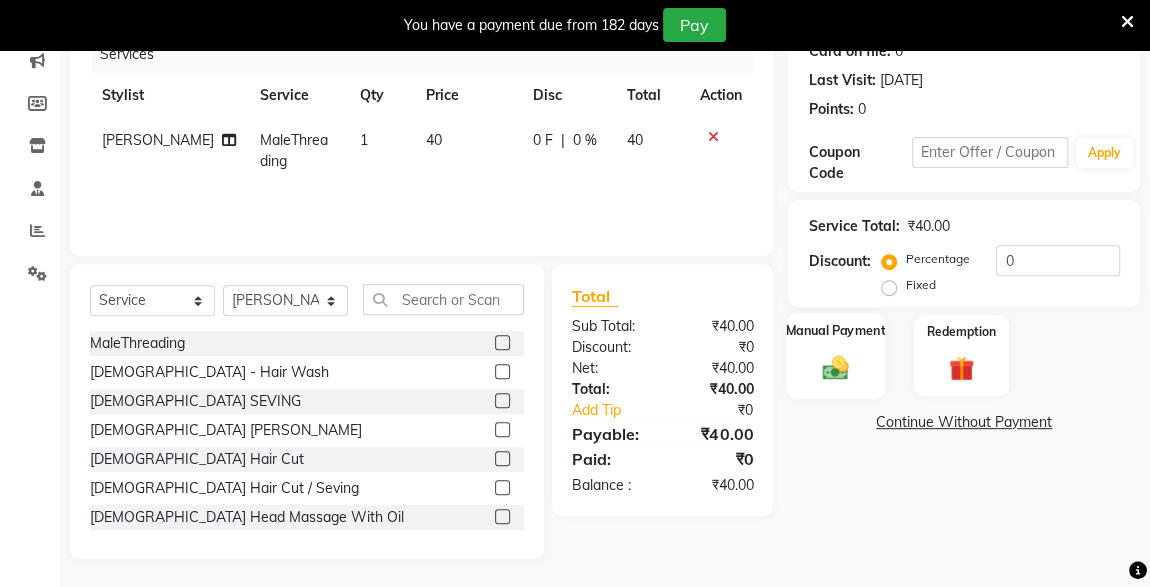 click 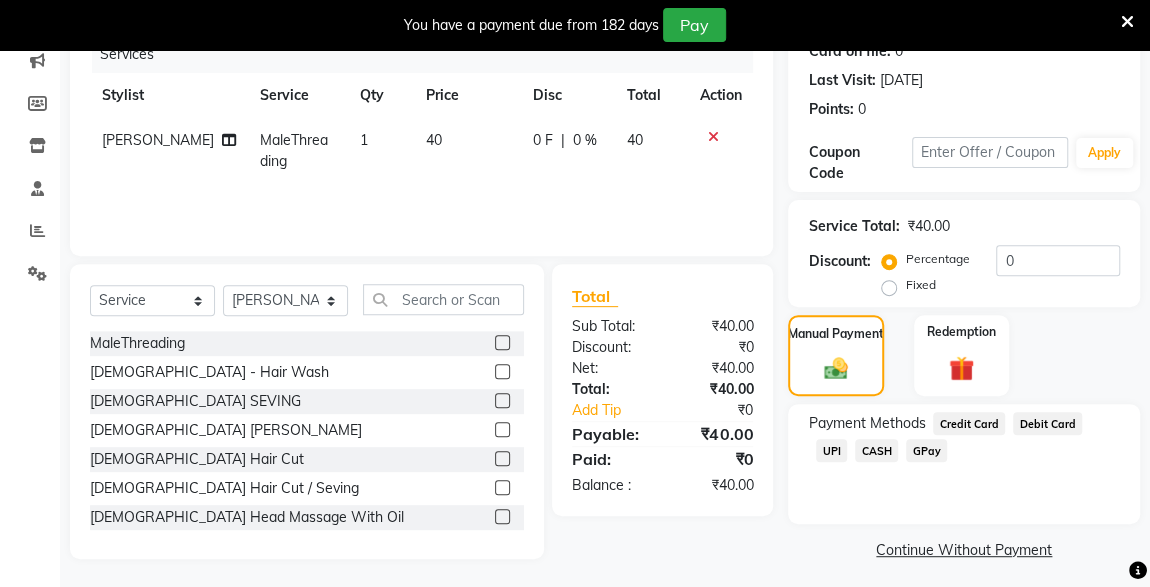 click on "Continue Without Payment" 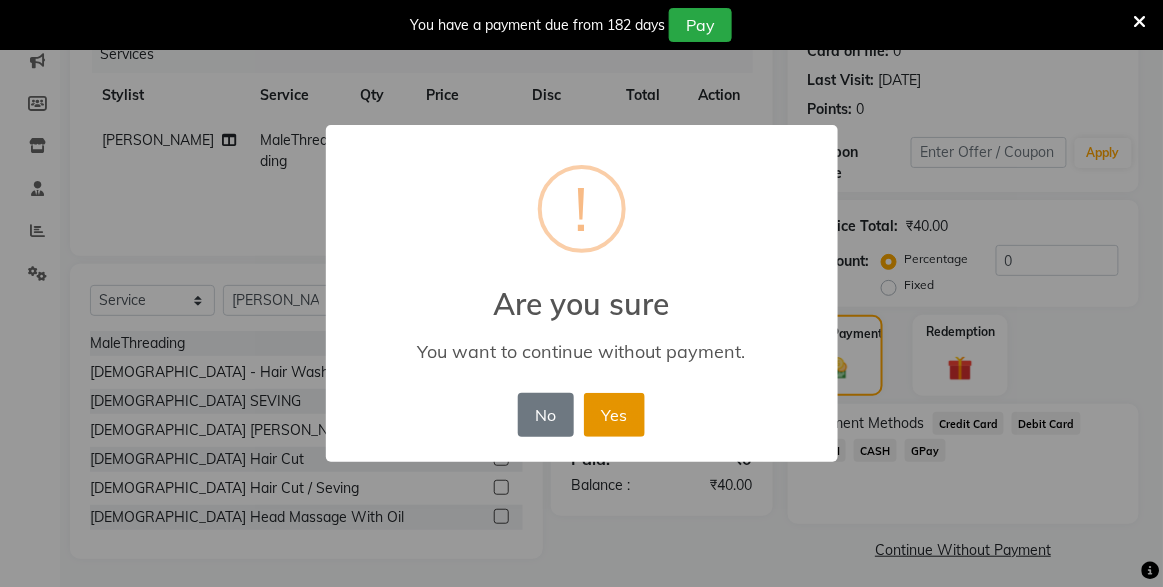 click on "Yes" at bounding box center [614, 415] 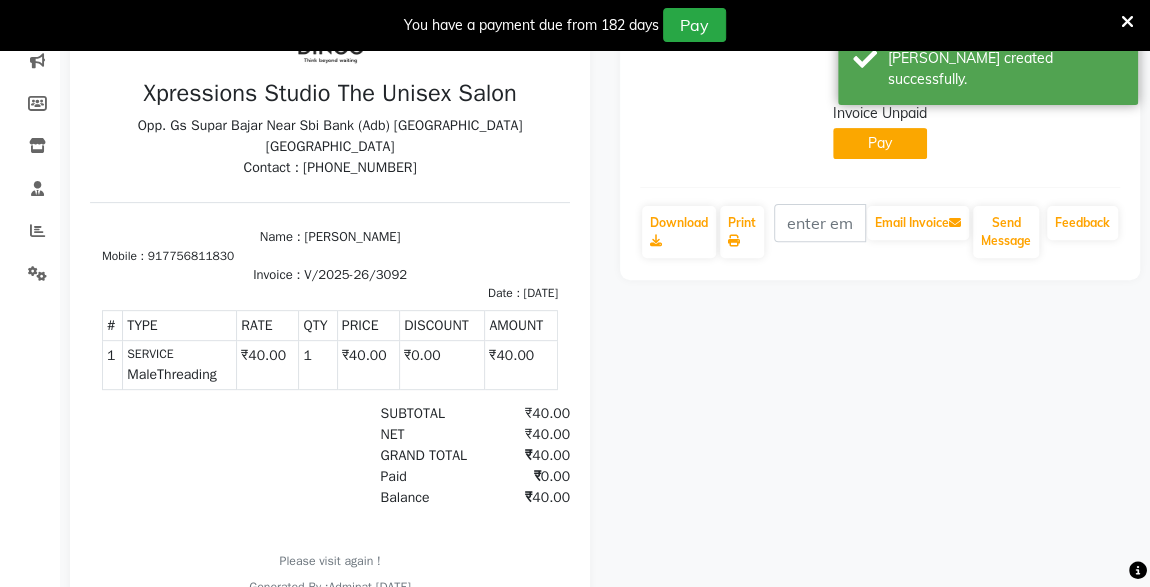 scroll, scrollTop: 0, scrollLeft: 0, axis: both 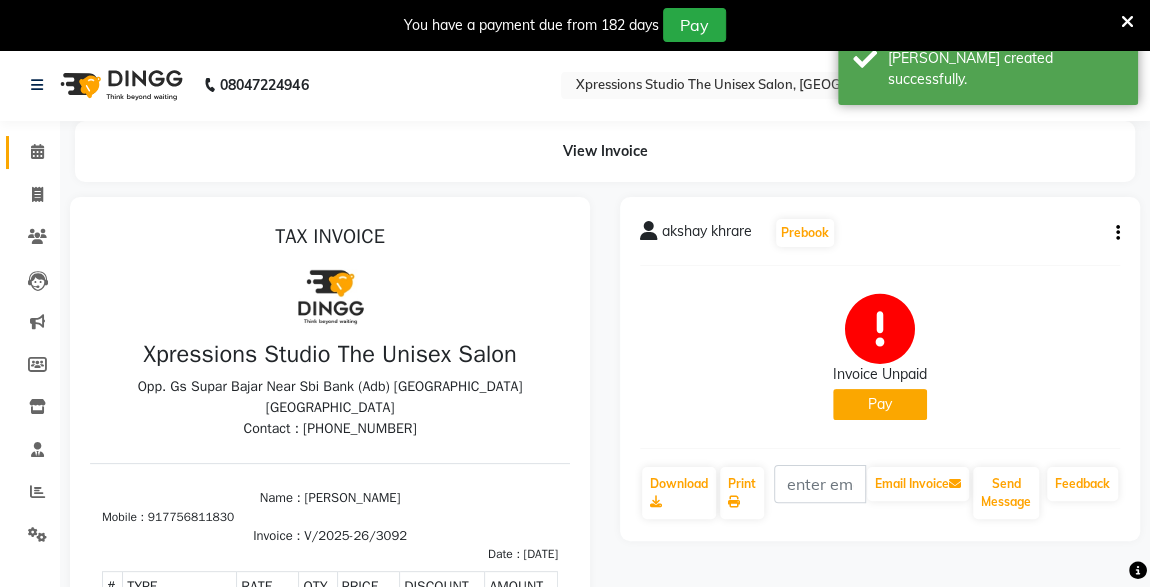 click 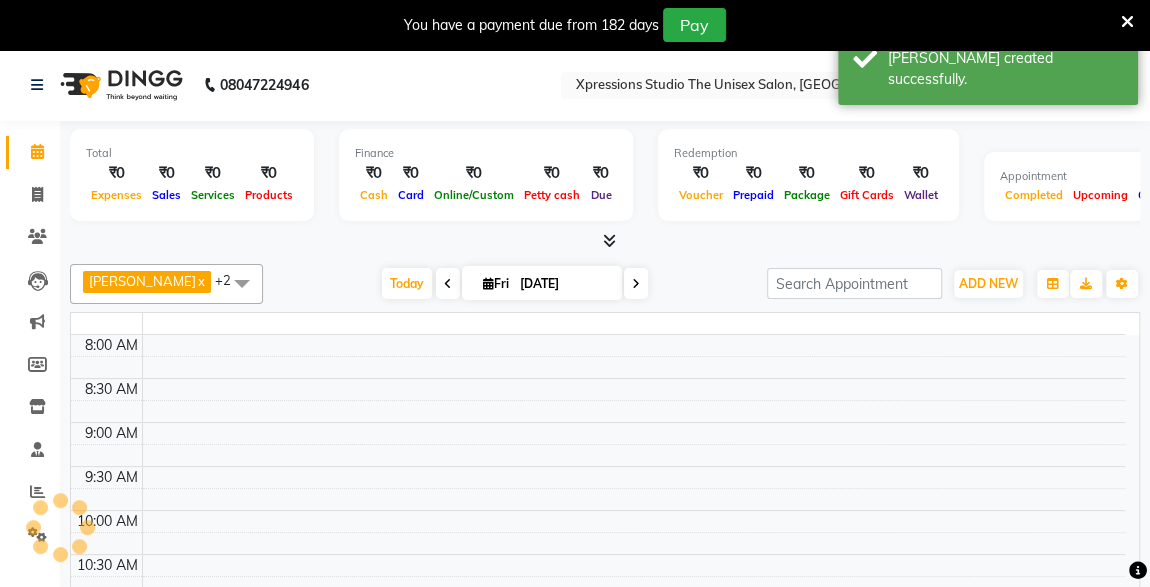 scroll, scrollTop: 0, scrollLeft: 0, axis: both 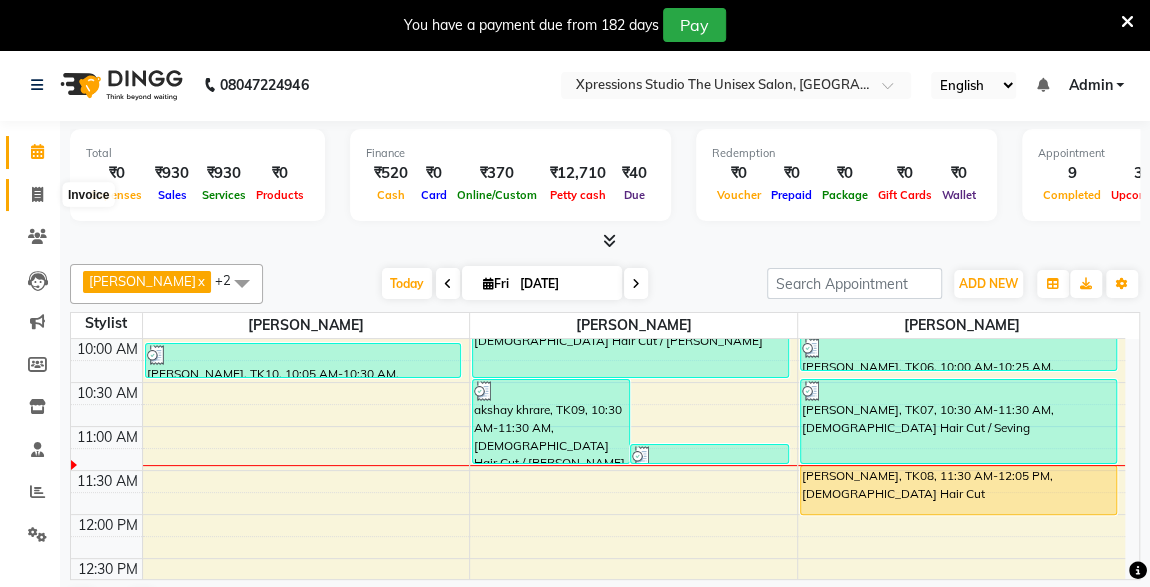 click 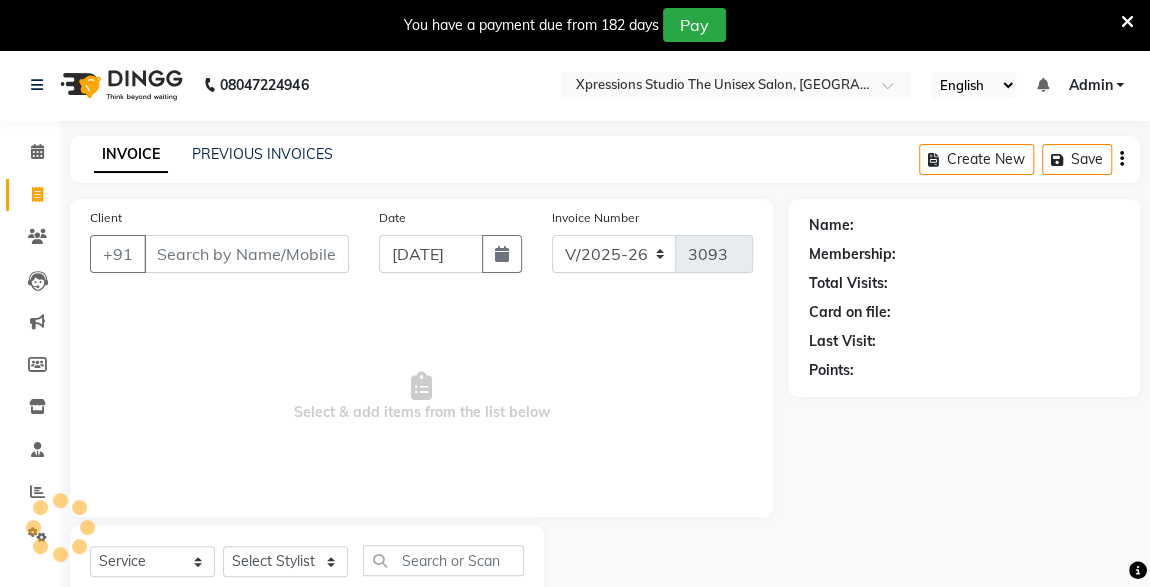 click on "Client" at bounding box center (246, 254) 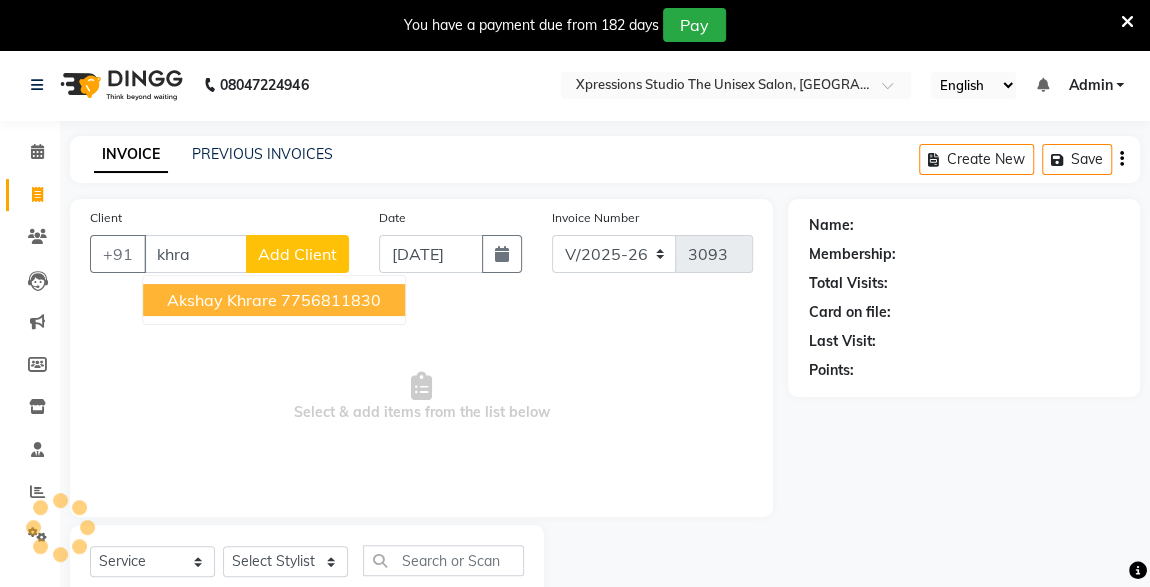 click on "7756811830" at bounding box center (331, 300) 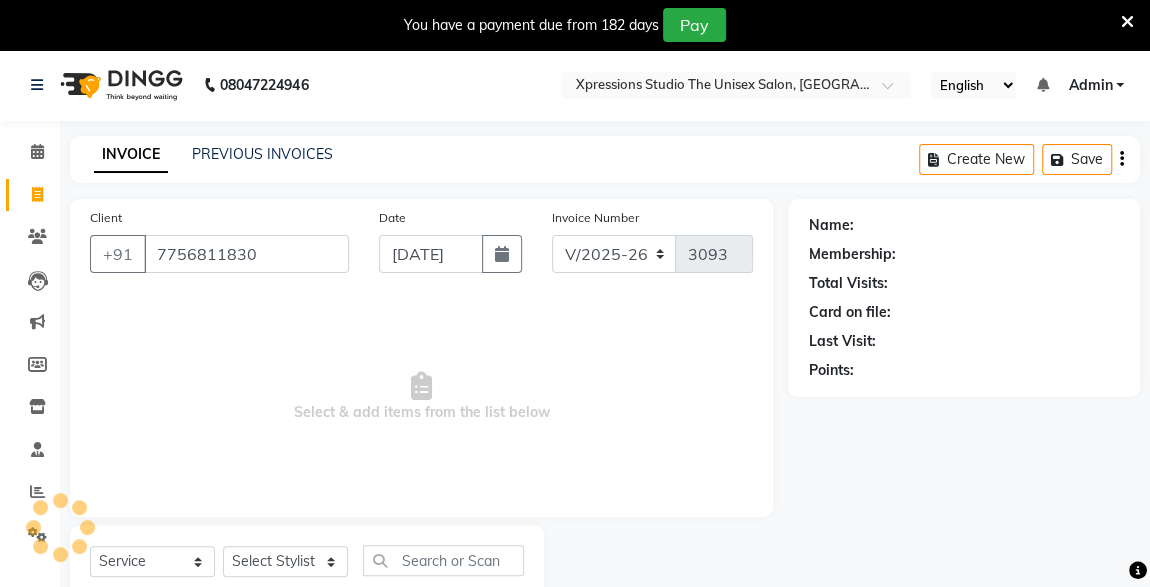 type on "7756811830" 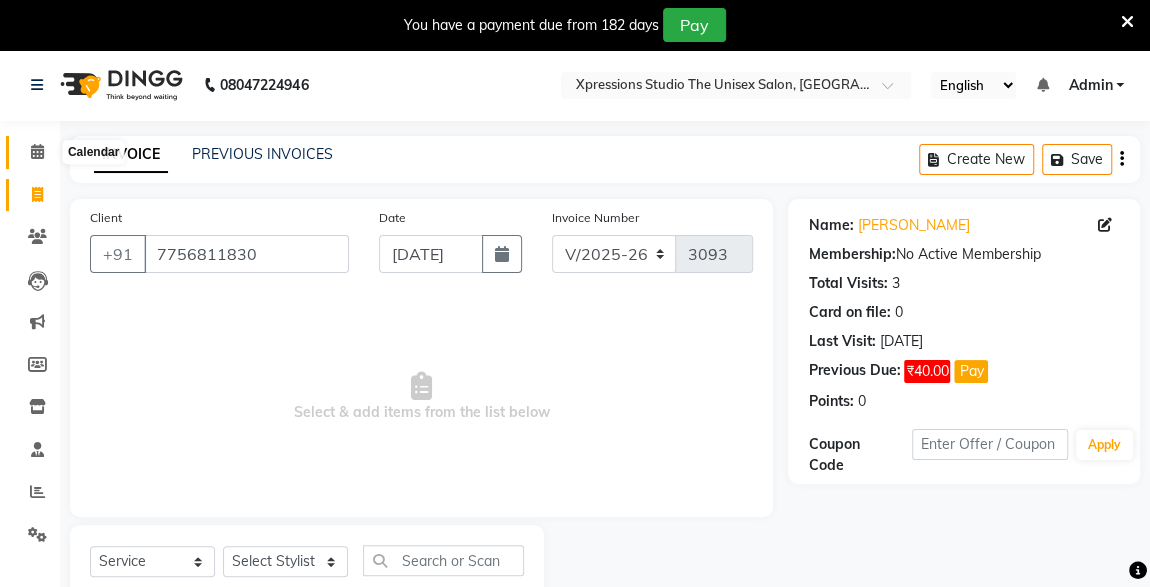 click 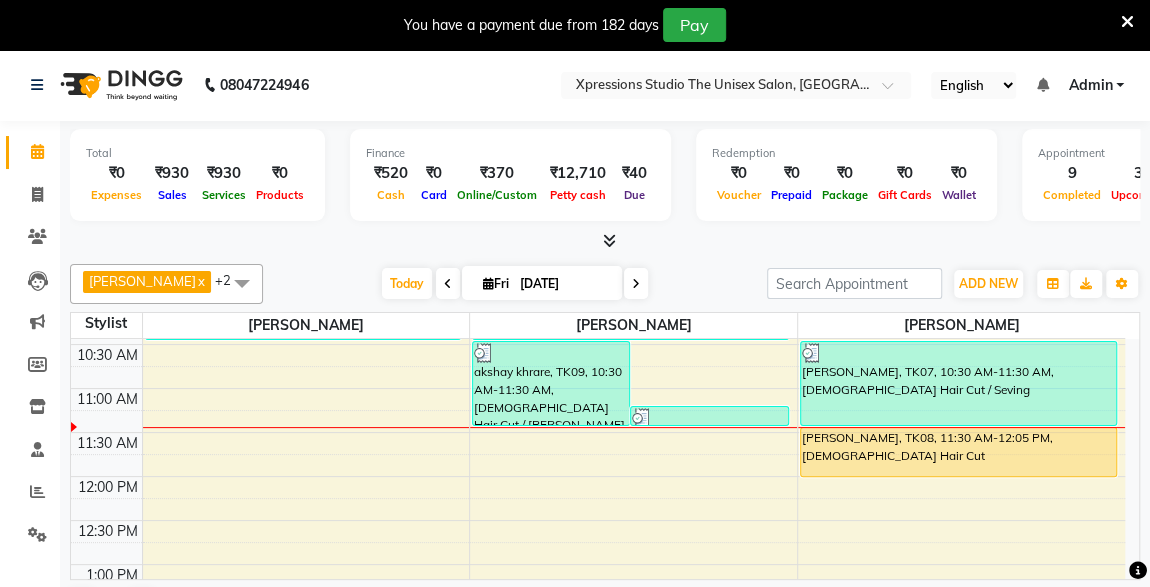 scroll, scrollTop: 218, scrollLeft: 0, axis: vertical 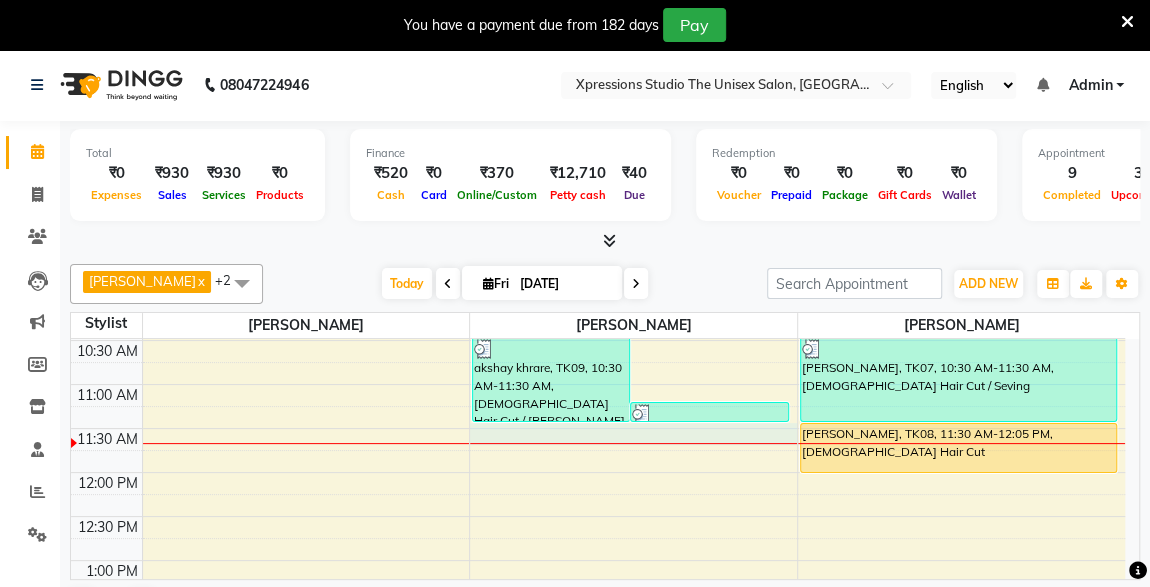 click on "8:00 AM 8:30 AM 9:00 AM 9:30 AM 10:00 AM 10:30 AM 11:00 AM 11:30 AM 12:00 PM 12:30 PM 1:00 PM 1:30 PM 2:00 PM 2:30 PM 3:00 PM 3:30 PM 4:00 PM 4:30 PM 5:00 PM 5:30 PM 6:00 PM 6:30 PM 7:00 PM 7:30 PM 8:00 PM 8:30 PM 9:00 PM 9:30 PM 10:00 PM 10:30 PM     GULVANT  KULVADE SIR, TK05, 09:15 AM-09:50 AM, Male Hair Cut      NITIN KHARCHE, TK10, 10:05 AM-10:30 AM, Male  Beard    RISHABH LODHA, TK02, 02:00 PM-02:25 PM, Male  Beard    RISHABH LODHA, TK02, 02:25 PM-02:55 PM, D-Tan - Raga Datan     akshay khrare, TK09, 10:30 AM-11:30 AM, Male Hair Cut / Beard      akshay khrare, TK12, 11:15 AM-11:30 AM, MaleThreading     MAYUR SHELAKE, TK03, 09:00 AM-09:25 AM, Male  Beard     arihant sancheti Contact, TK04, 09:30 AM-10:30 AM, Male Hair Cut / Beard      anuragh bhansali, TK01, 09:00 AM-10:00 AM, Male Hair Cut / Beard      SANSKAR RAJPUT, TK06, 10:00 AM-10:25 AM, Male  Beard     SAHIL RAJPUT, TK07, 10:30 AM-11:30 AM, Male Hair Cut / Seving    RAJ DODE, TK08, 11:30 AM-12:05 PM, Male Hair Cut" at bounding box center (598, 780) 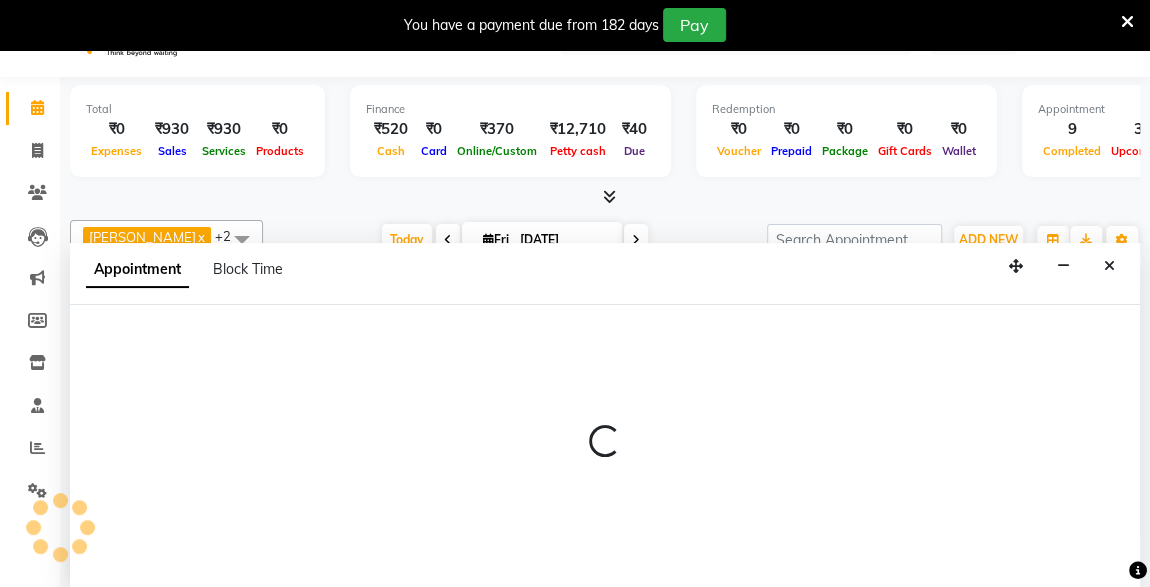 scroll, scrollTop: 49, scrollLeft: 0, axis: vertical 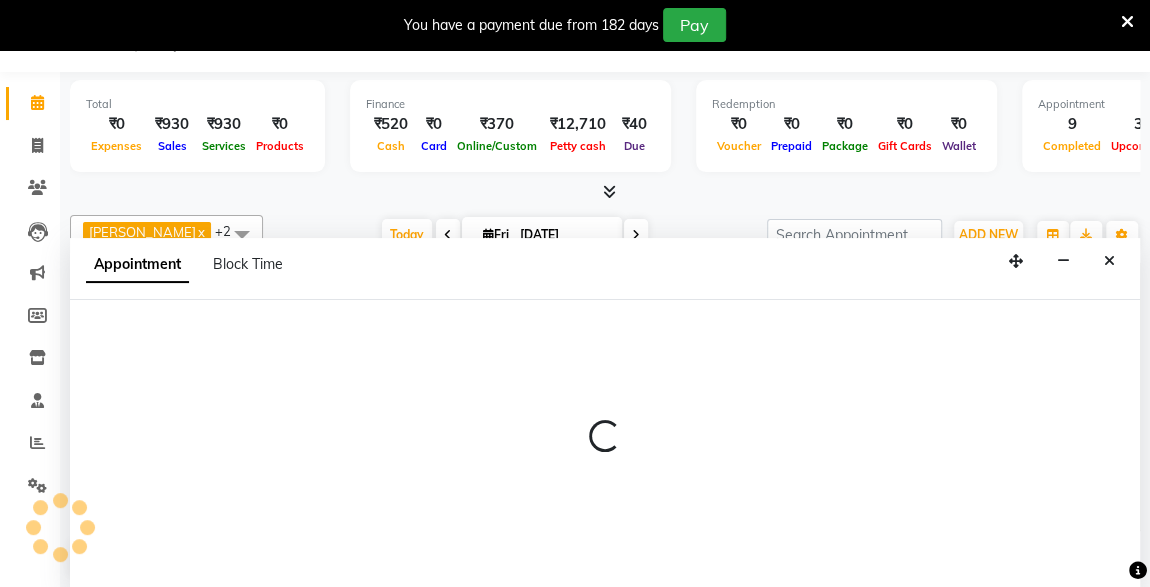 select on "57588" 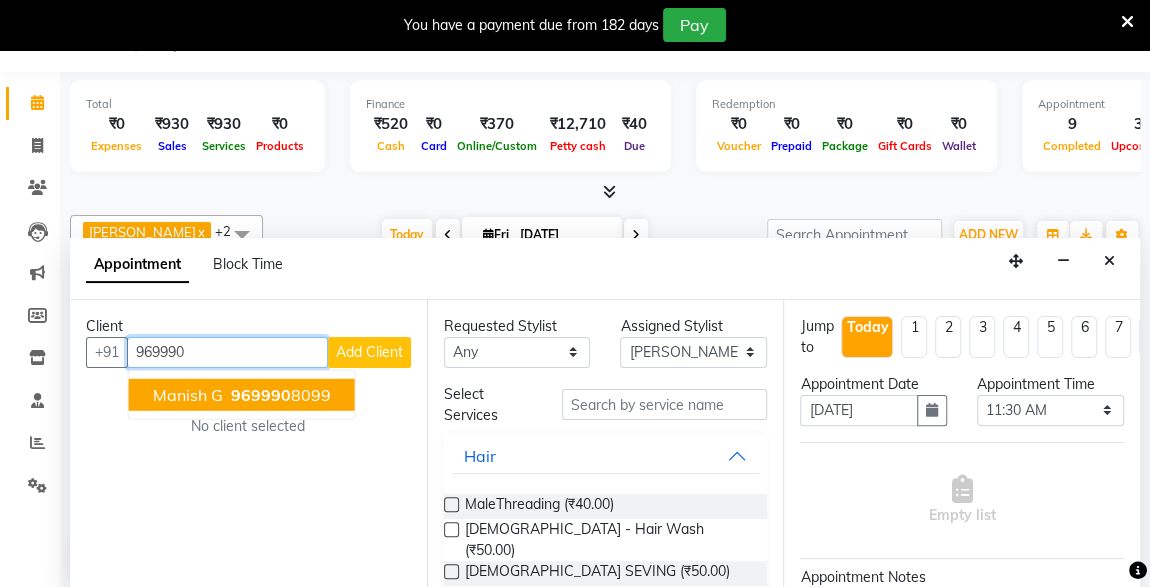 click on "969990" at bounding box center (261, 394) 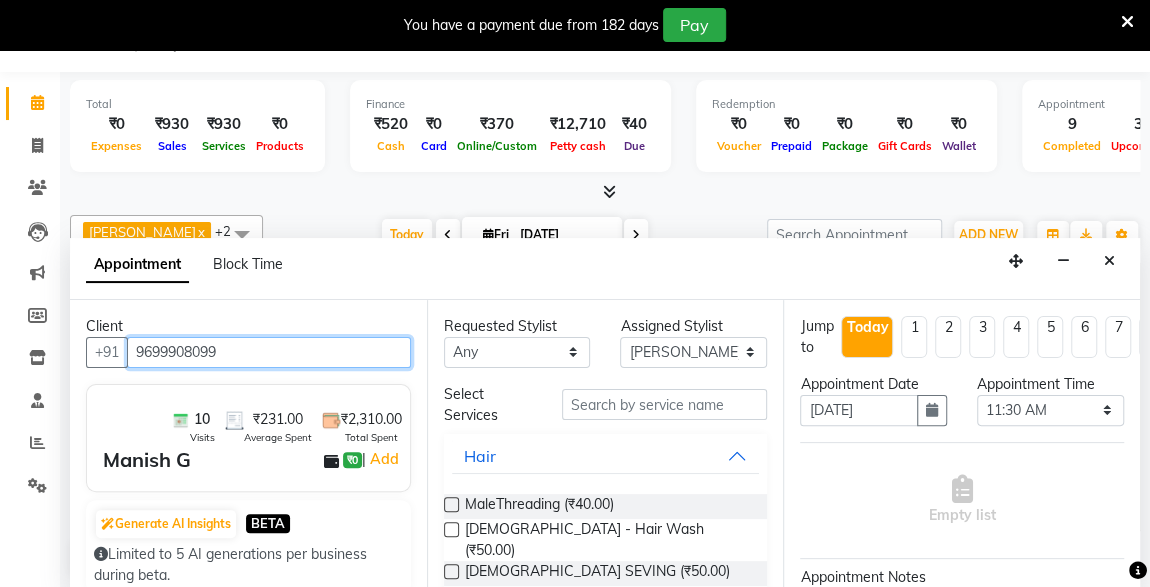 type on "9699908099" 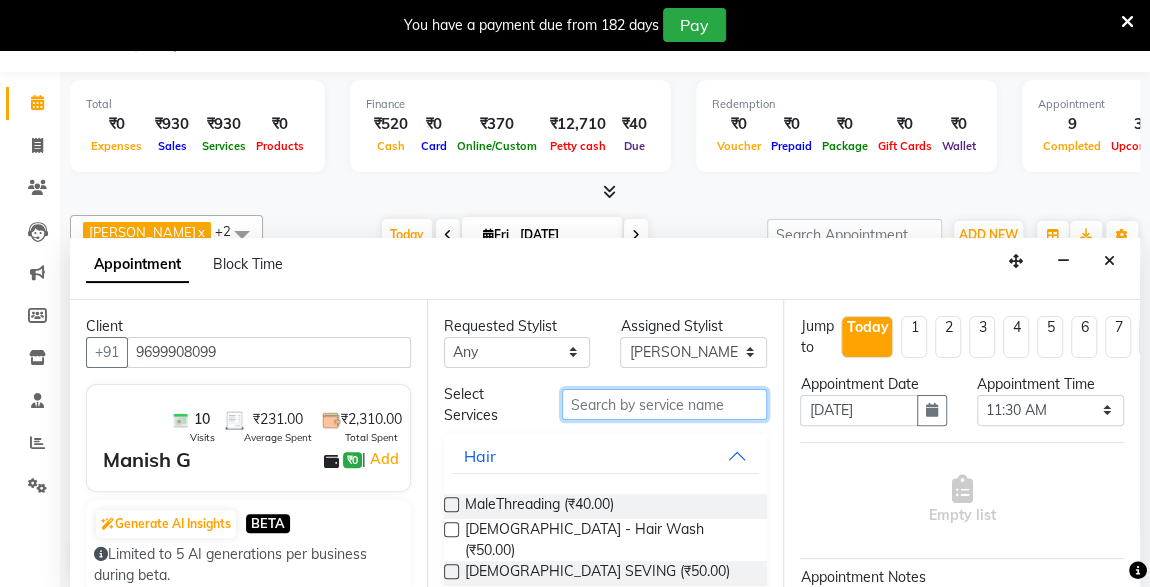 click at bounding box center (665, 404) 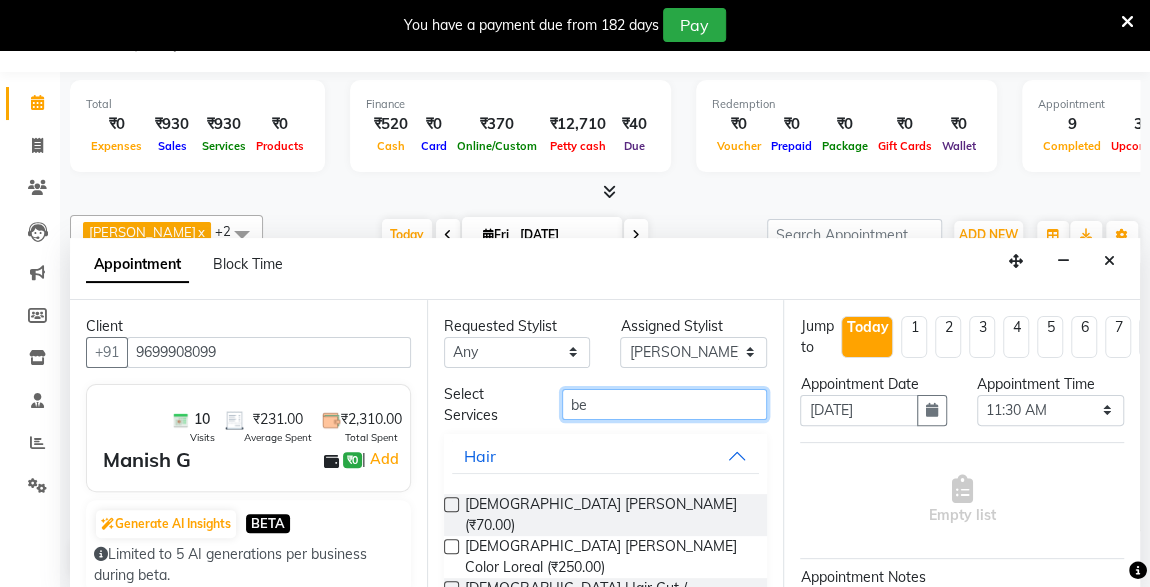 type on "be" 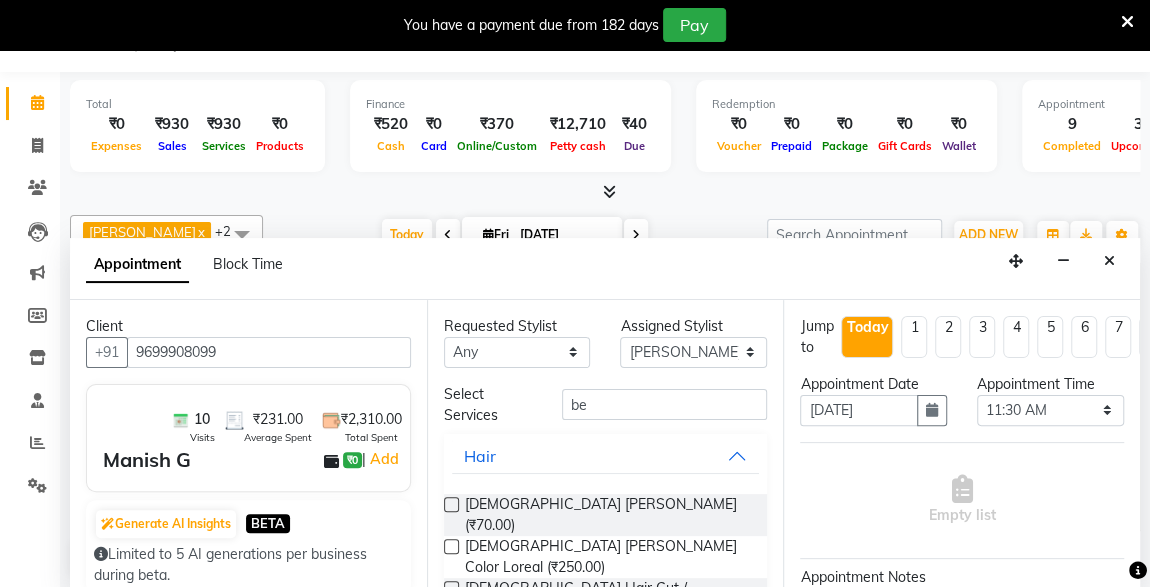 click at bounding box center [451, 588] 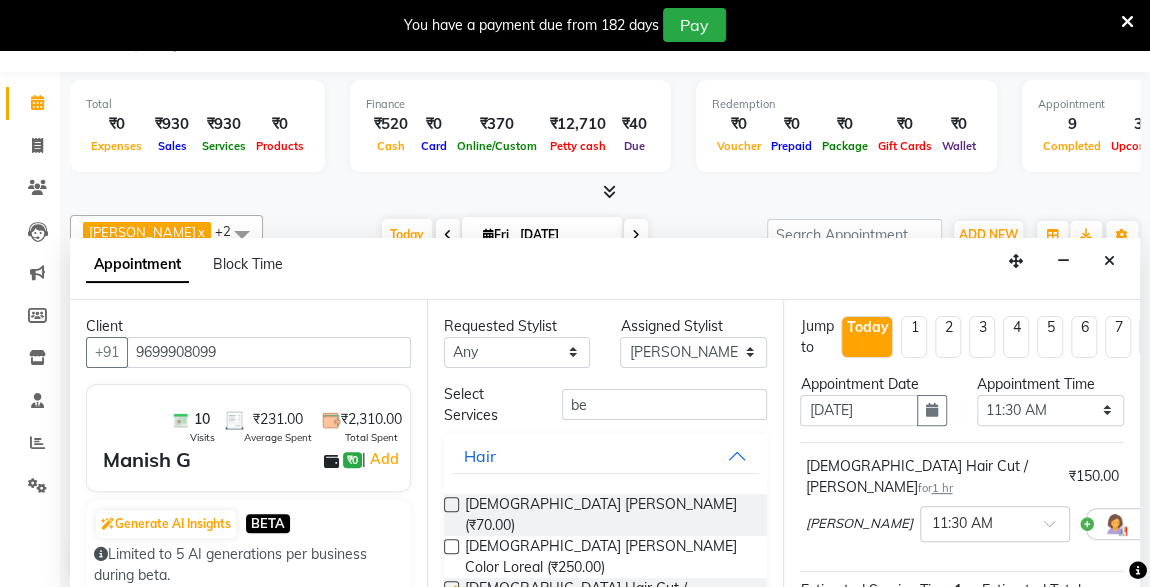 click on "Estimated Service Time:  1 hour Estimated Total:  ₹150.00" at bounding box center (962, 597) 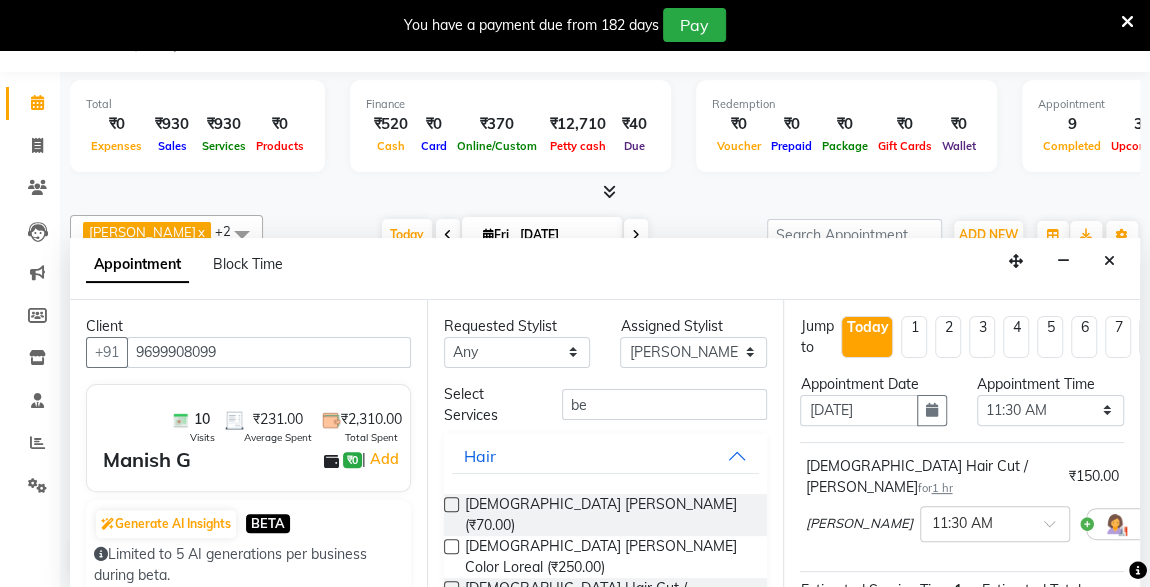 checkbox on "false" 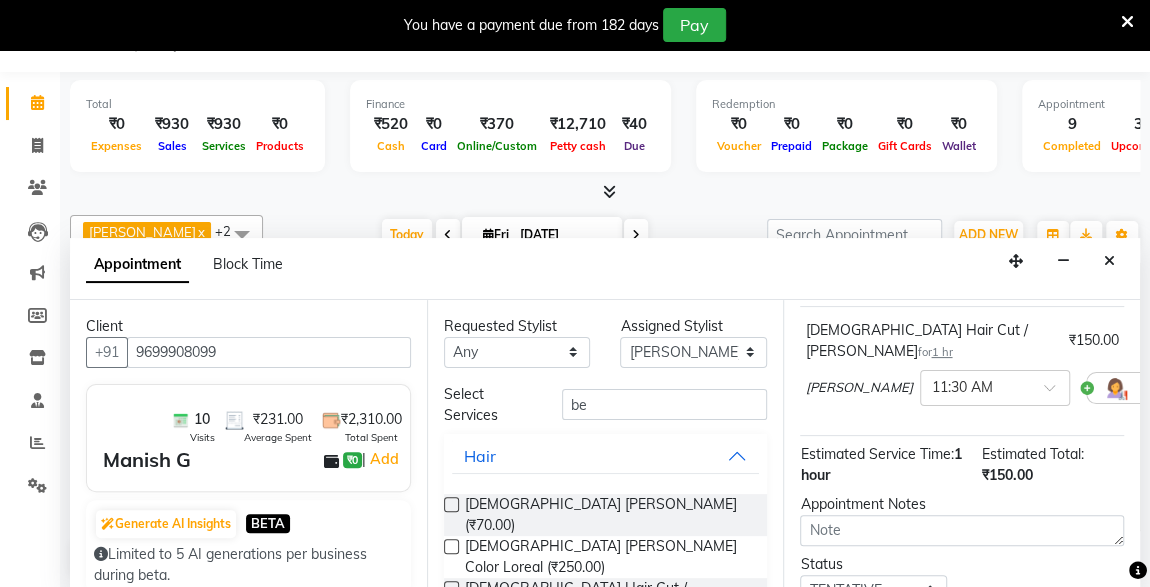 scroll, scrollTop: 289, scrollLeft: 0, axis: vertical 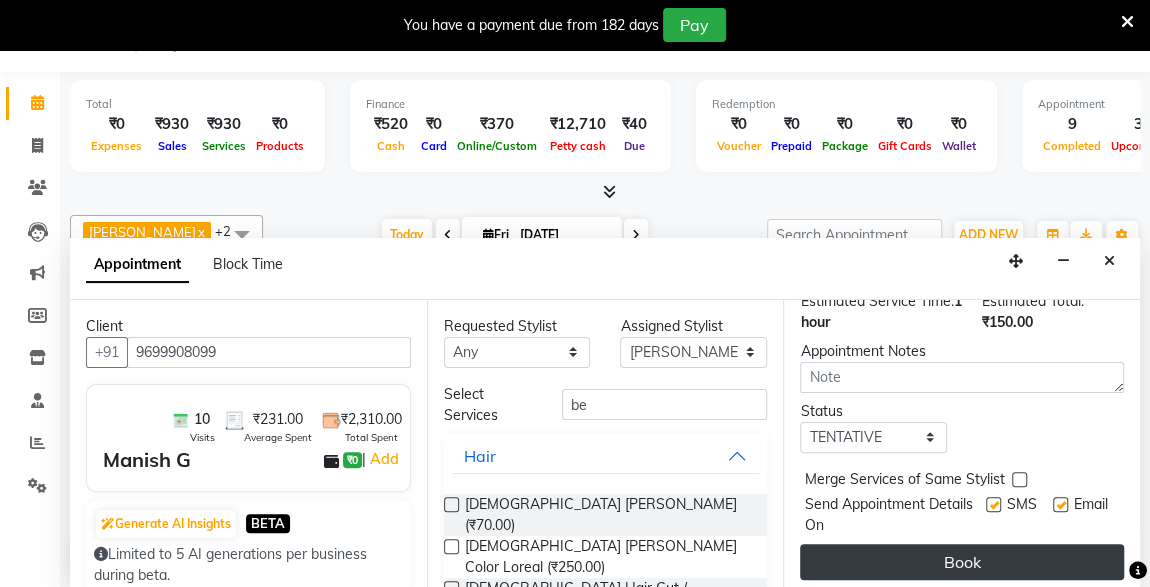 click on "Book" at bounding box center [962, 562] 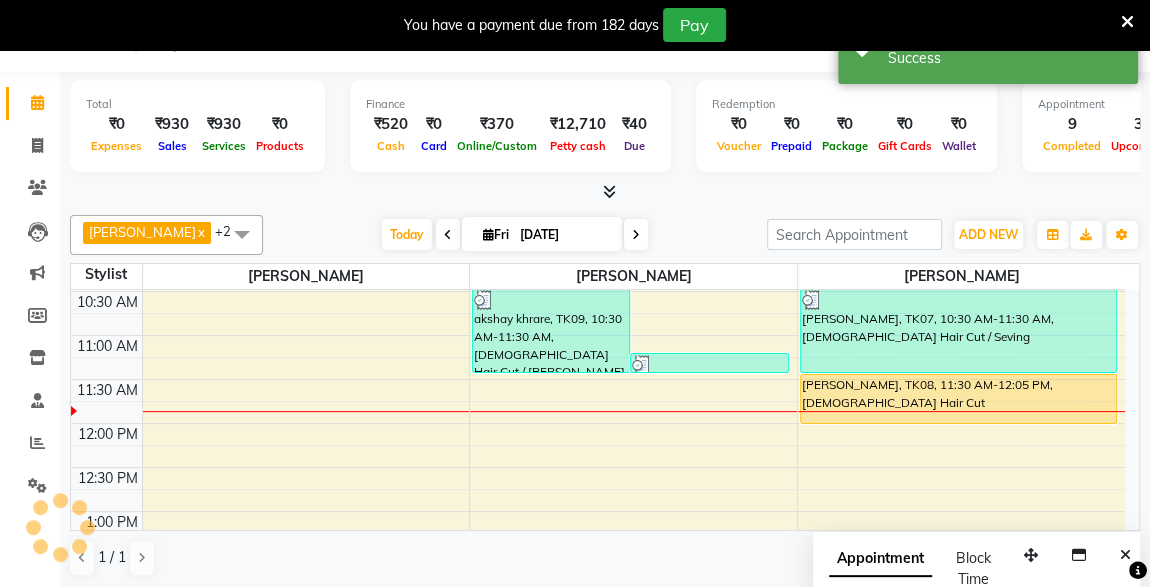 scroll, scrollTop: 0, scrollLeft: 0, axis: both 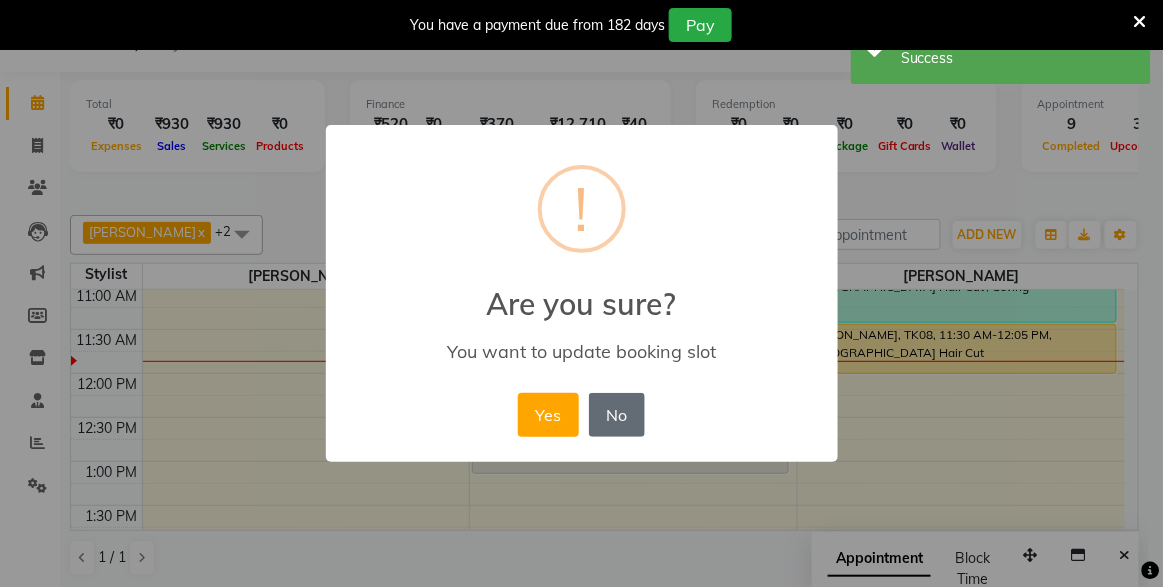 click on "No" at bounding box center [617, 415] 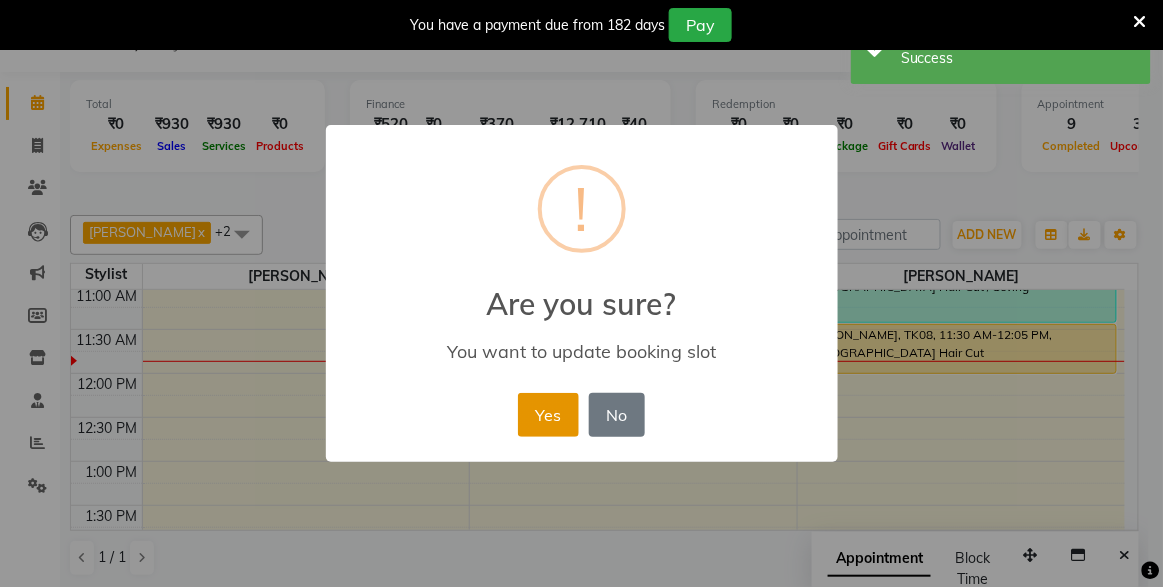 click on "Yes" at bounding box center [548, 415] 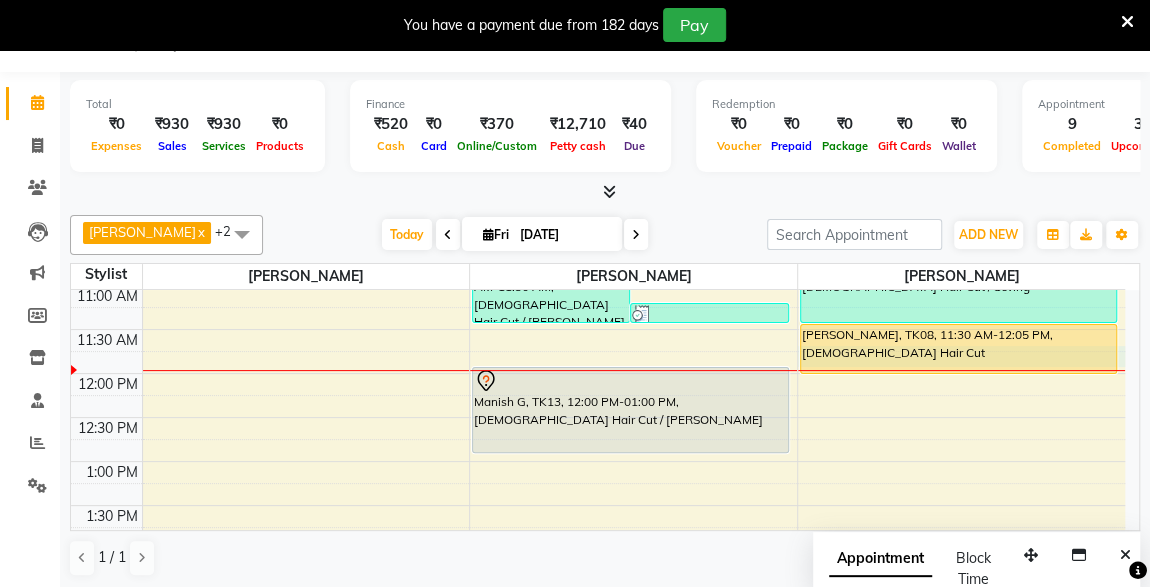click on "8:00 AM 8:30 AM 9:00 AM 9:30 AM 10:00 AM 10:30 AM 11:00 AM 11:30 AM 12:00 PM 12:30 PM 1:00 PM 1:30 PM 2:00 PM 2:30 PM 3:00 PM 3:30 PM 4:00 PM 4:30 PM 5:00 PM 5:30 PM 6:00 PM 6:30 PM 7:00 PM 7:30 PM 8:00 PM 8:30 PM 9:00 PM 9:30 PM 10:00 PM 10:30 PM     GULVANT  KULVADE SIR, TK05, 09:15 AM-09:50 AM, Male Hair Cut      NITIN KHARCHE, TK10, 10:05 AM-10:30 AM, Male  Beard    RISHABH LODHA, TK02, 02:00 PM-02:25 PM, Male  Beard    RISHABH LODHA, TK02, 02:25 PM-02:55 PM, D-Tan - Raga Datan     akshay khrare, TK09, 10:30 AM-11:30 AM, Male Hair Cut / Beard      akshay khrare, TK12, 11:15 AM-11:30 AM, MaleThreading     MAYUR SHELAKE, TK03, 09:00 AM-09:25 AM, Male  Beard     arihant sancheti Contact, TK04, 09:30 AM-10:30 AM, Male Hair Cut / Beard              Manish G, TK13, 12:00 PM-01:00 PM, Male Hair Cut / Beard      anuragh bhansali, TK01, 09:00 AM-10:00 AM, Male Hair Cut / Beard      SANSKAR RAJPUT, TK06, 10:00 AM-10:25 AM, Male  Beard     SAHIL RAJPUT, TK07, 10:30 AM-11:30 AM, Male Hair Cut / Seving" at bounding box center (598, 681) 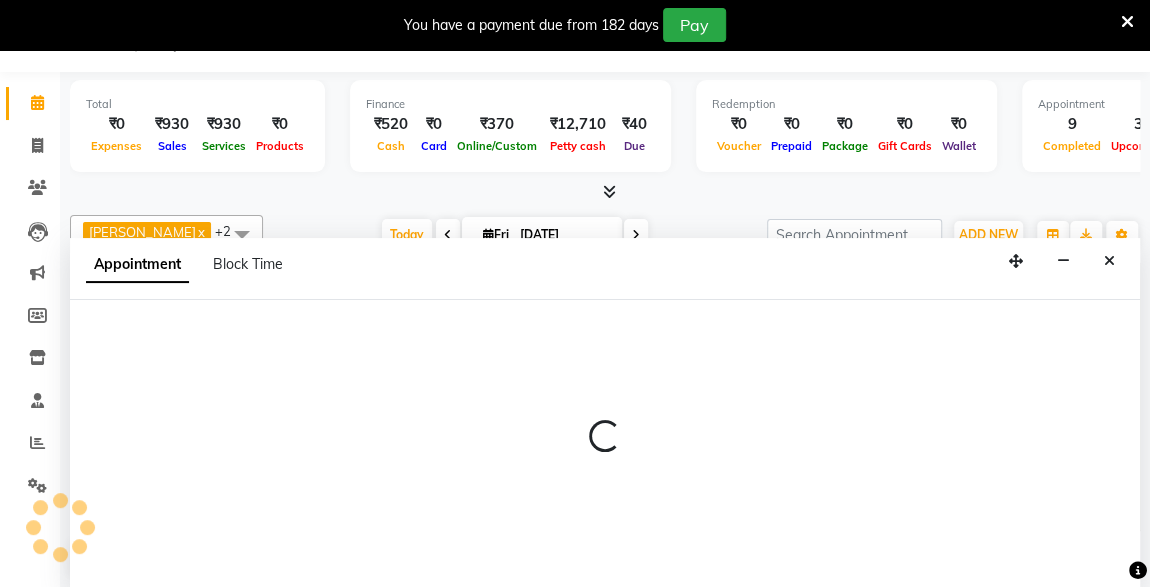 select on "57589" 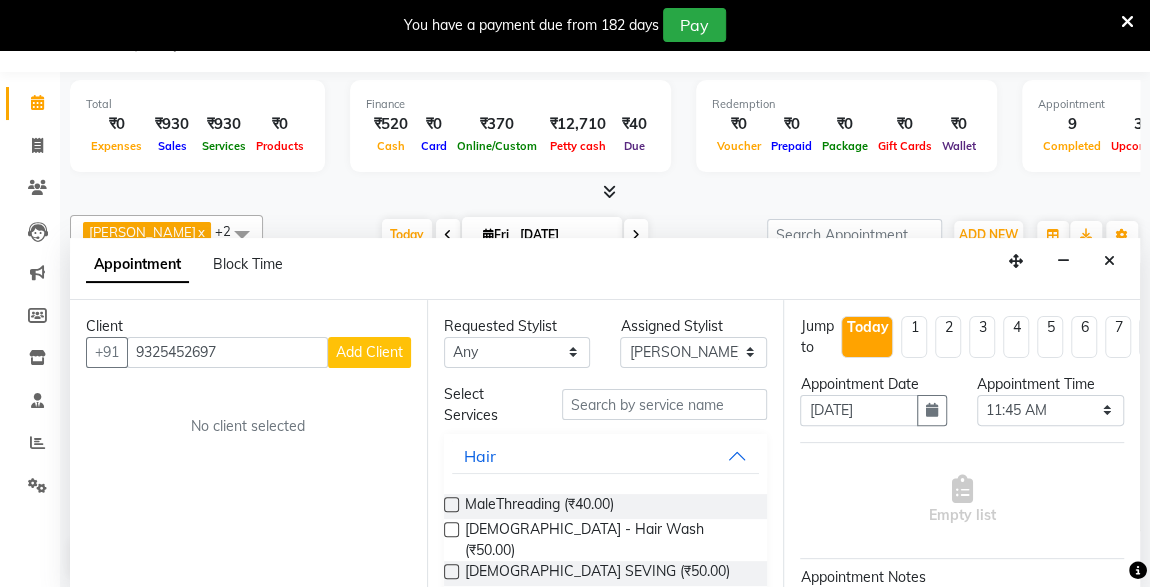 type on "9325452697" 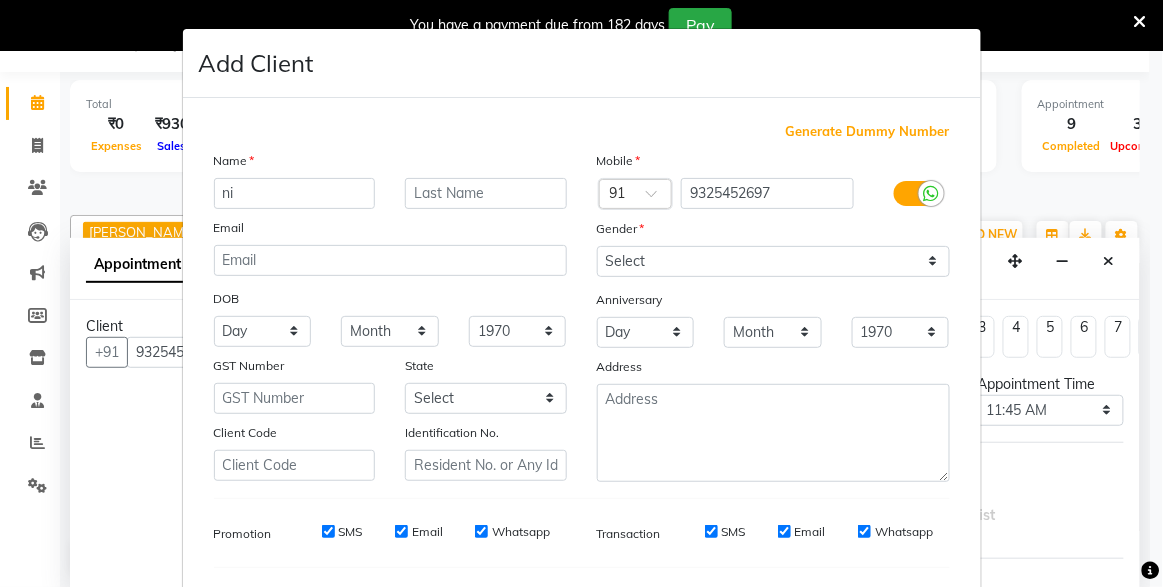 type on "n" 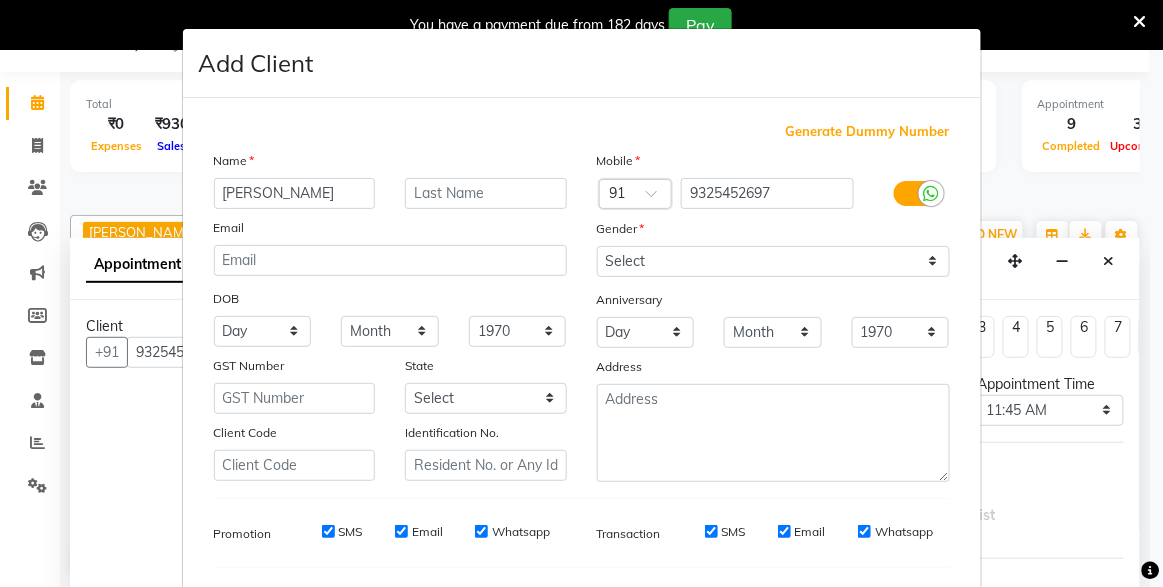 type on "NITESH INGLE" 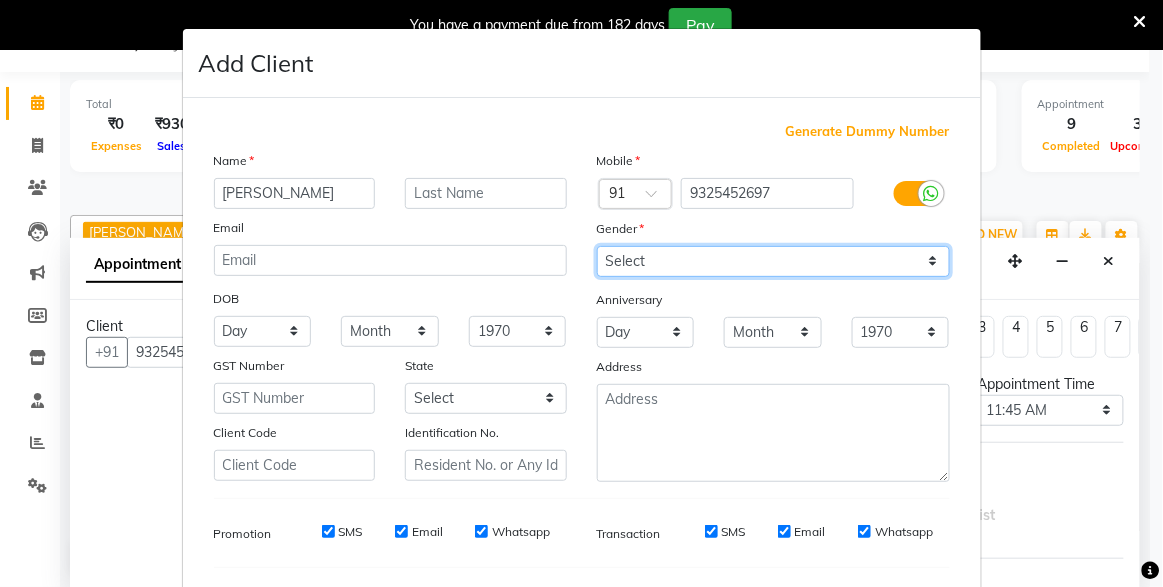 click on "Select Male Female Other Prefer Not To Say" at bounding box center (773, 261) 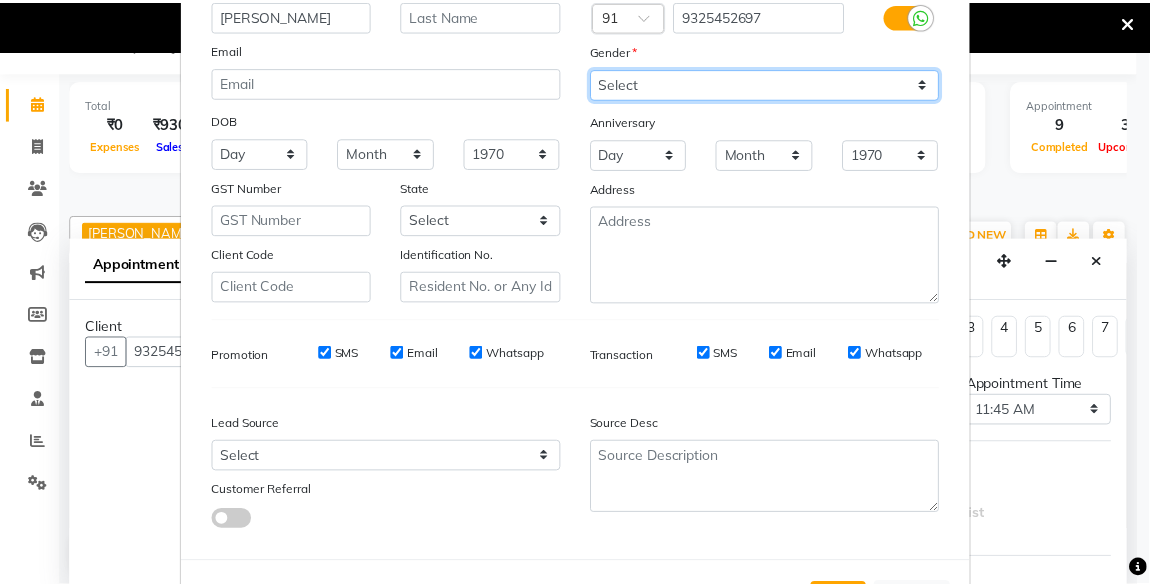 scroll, scrollTop: 255, scrollLeft: 0, axis: vertical 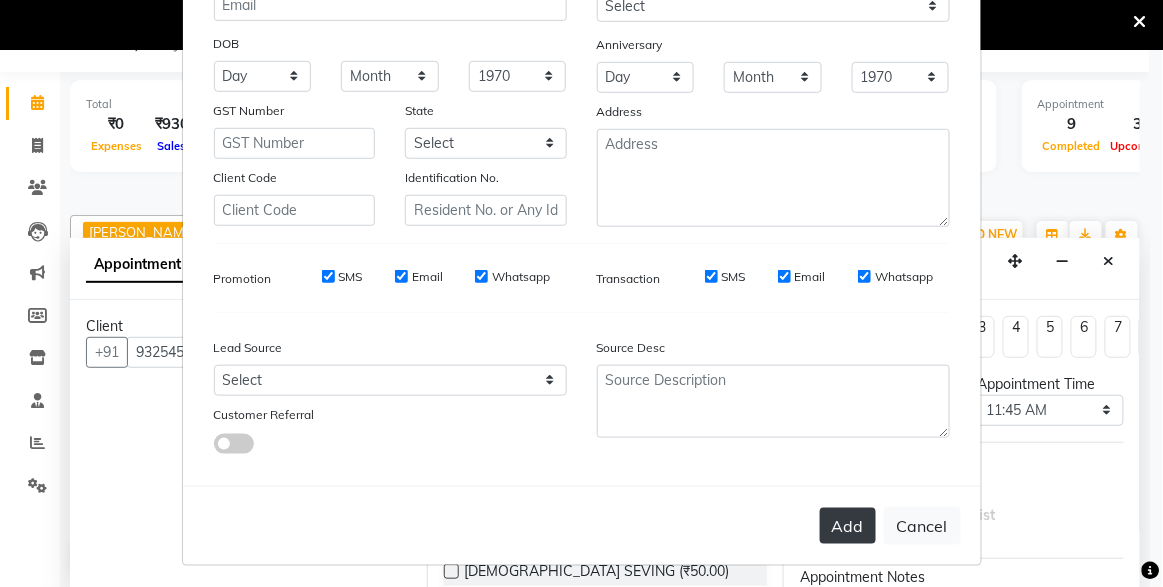 click on "Add" at bounding box center [848, 526] 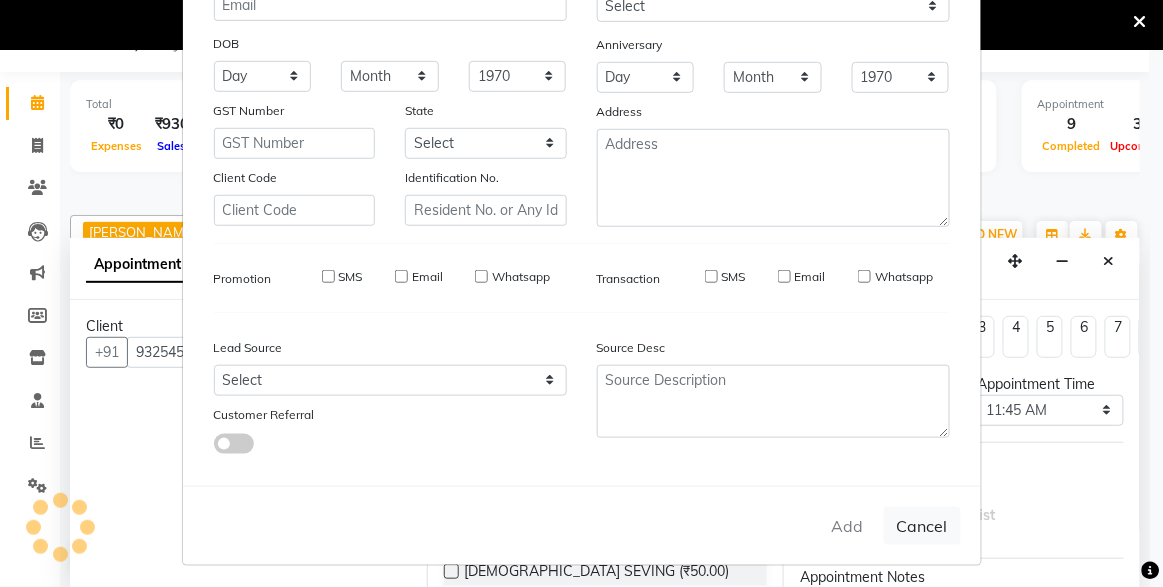 type 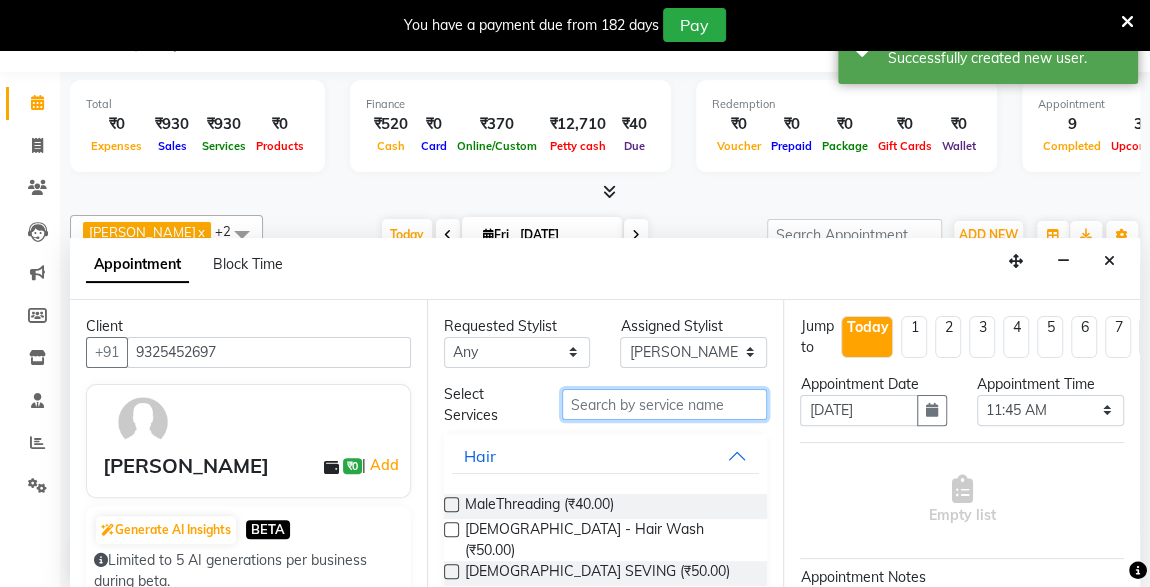click at bounding box center (665, 404) 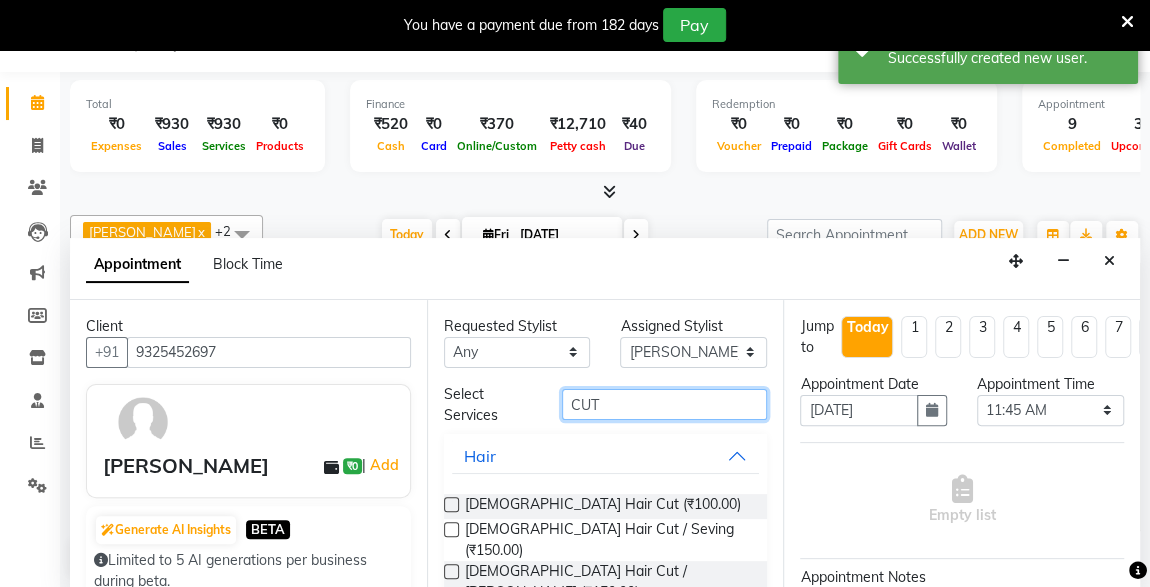 type on "CUT" 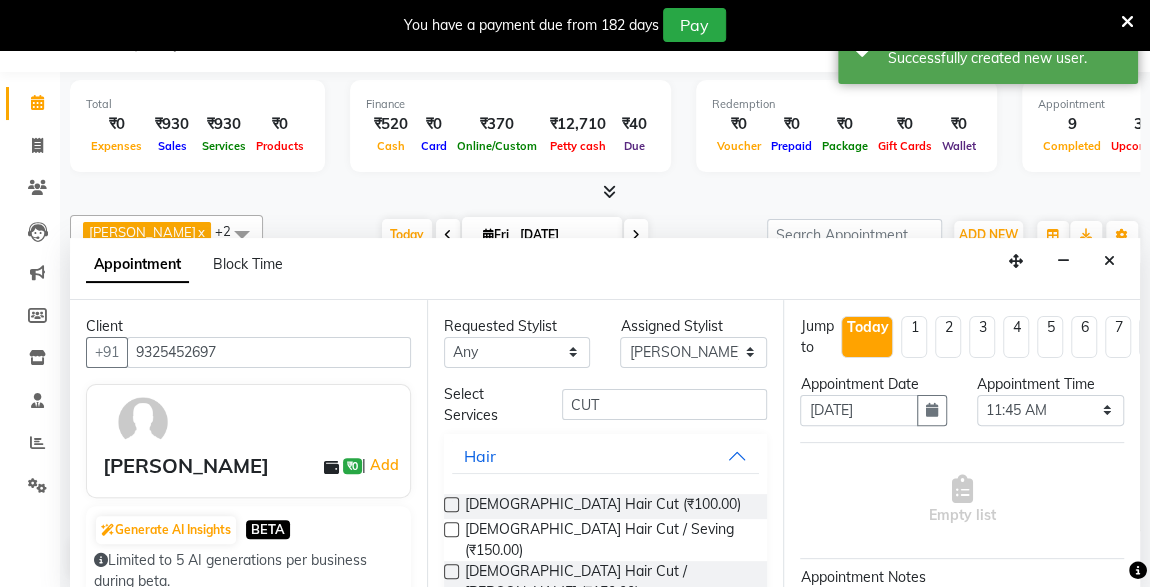 click at bounding box center [451, 504] 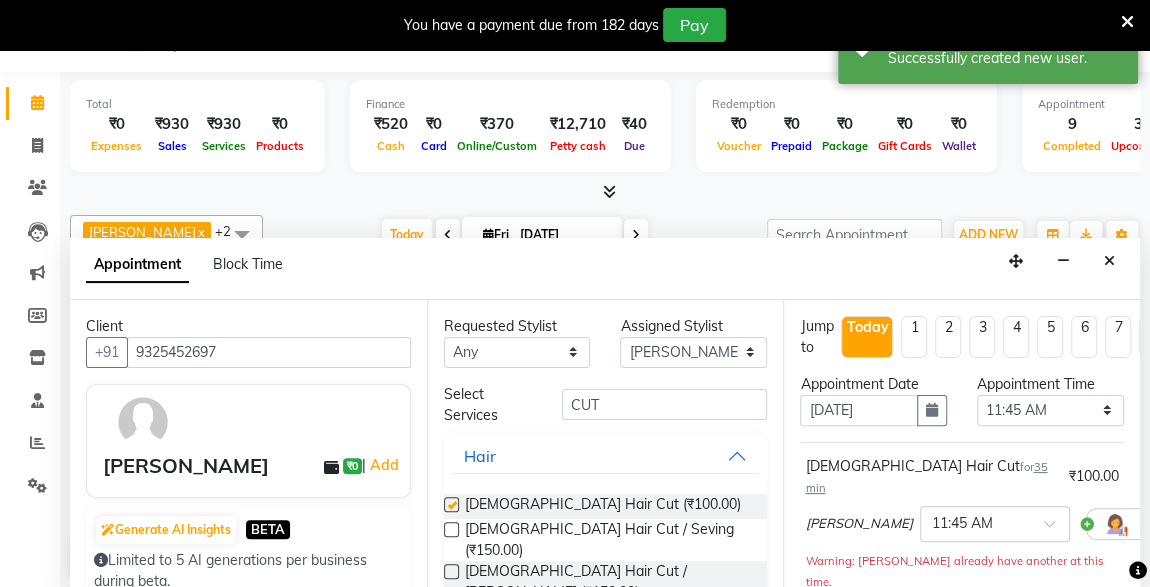 checkbox on "false" 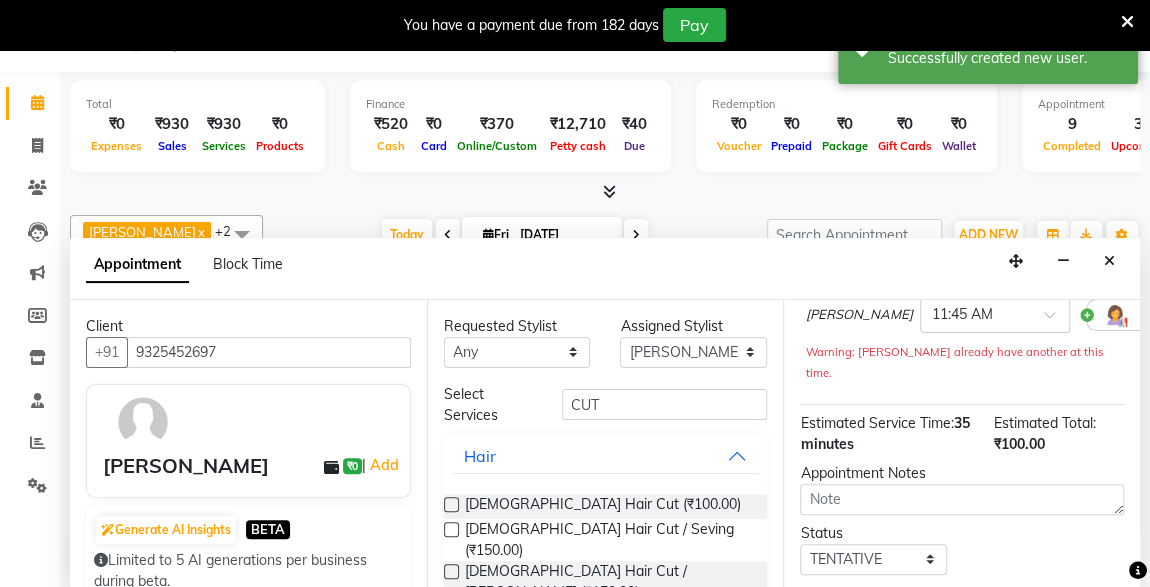 scroll, scrollTop: 330, scrollLeft: 0, axis: vertical 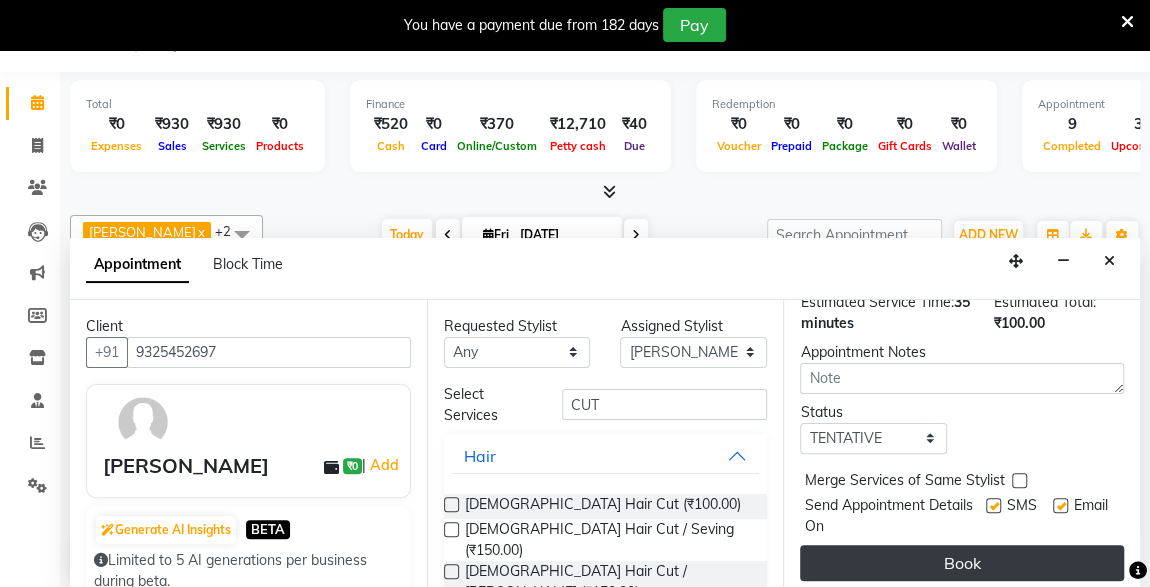 click on "Book" at bounding box center (962, 563) 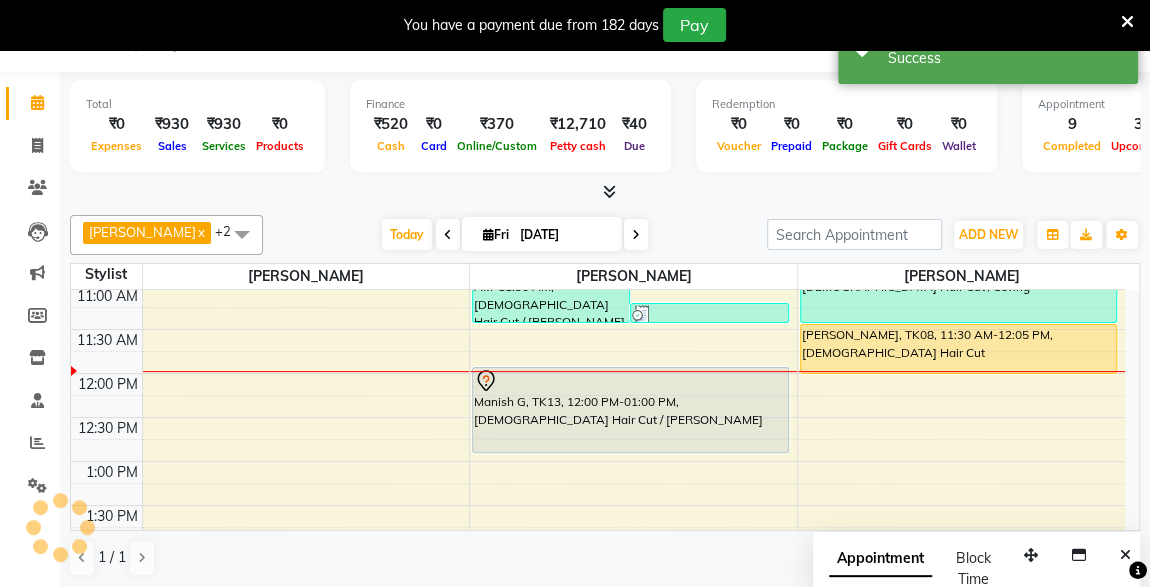 scroll, scrollTop: 0, scrollLeft: 0, axis: both 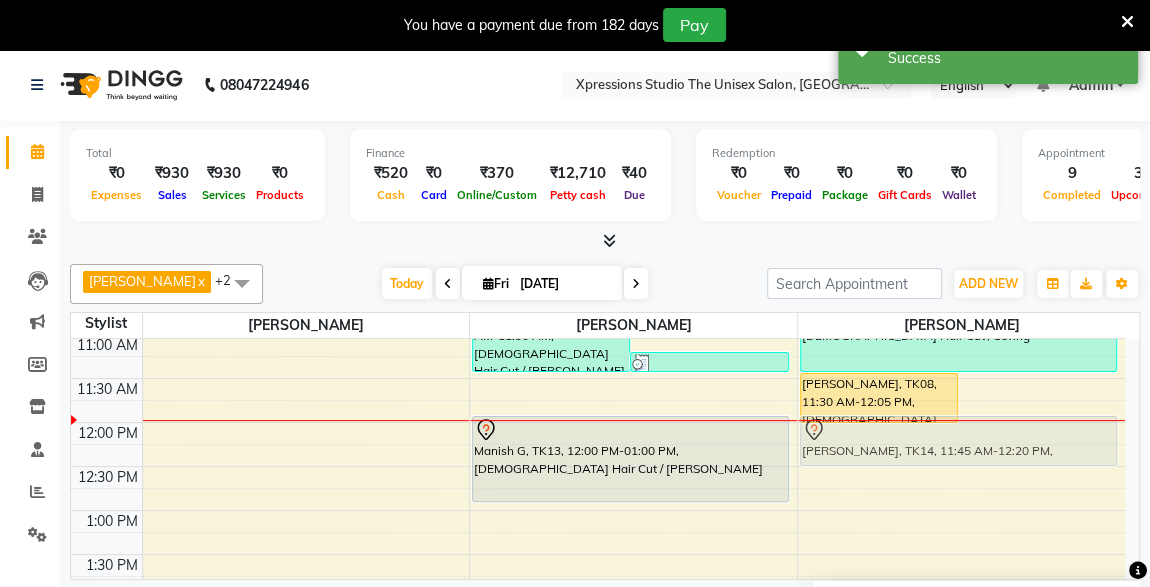 drag, startPoint x: 1046, startPoint y: 394, endPoint x: 1039, endPoint y: 423, distance: 29.832869 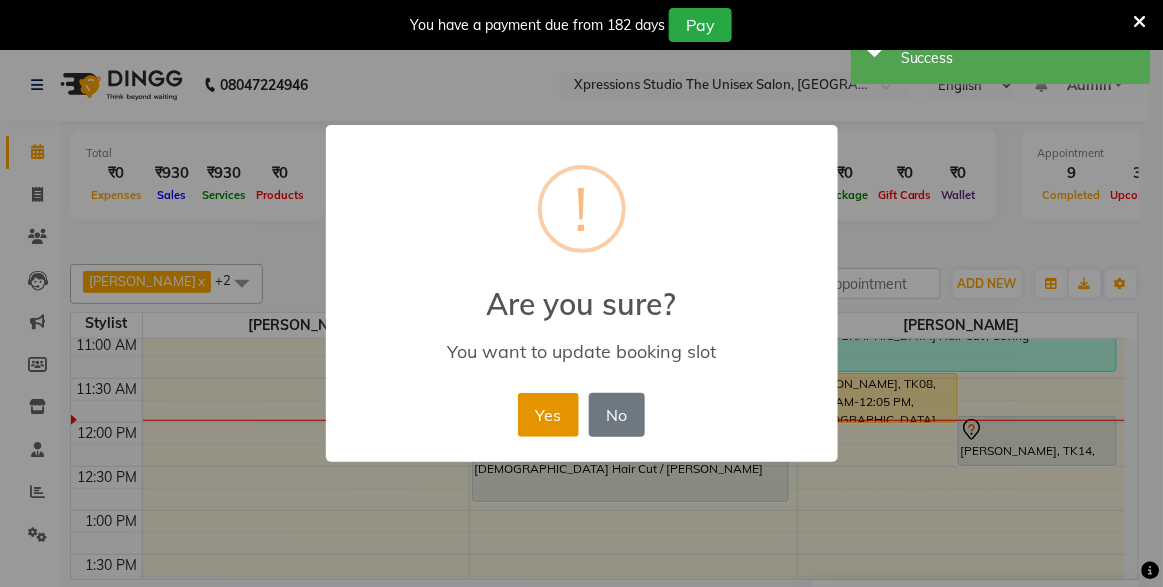 click on "Yes" at bounding box center (548, 415) 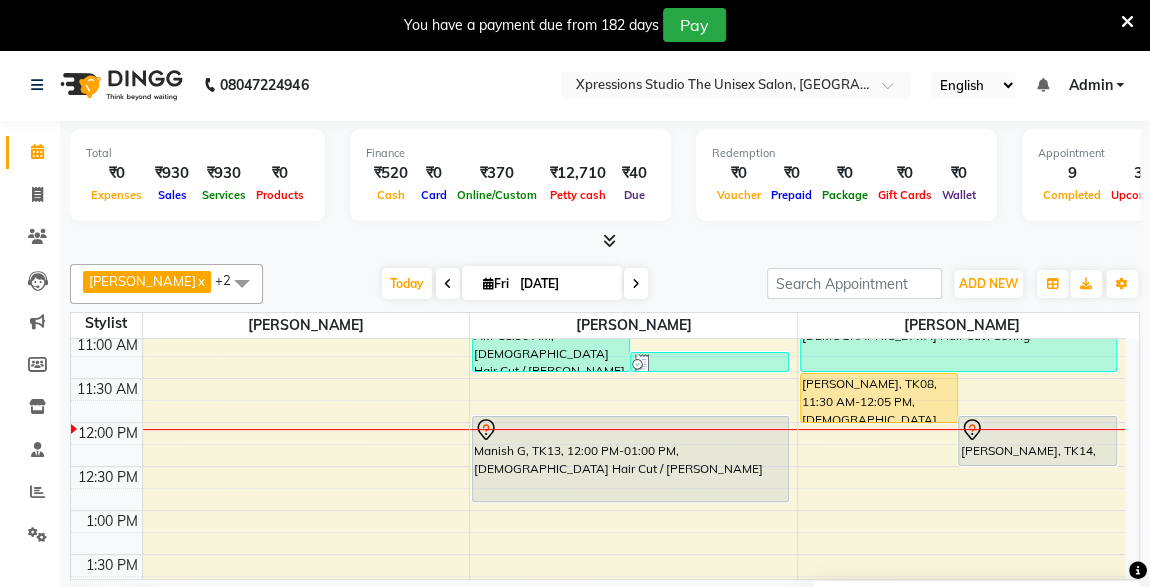 click on "8:00 AM 8:30 AM 9:00 AM 9:30 AM 10:00 AM 10:30 AM 11:00 AM 11:30 AM 12:00 PM 12:30 PM 1:00 PM 1:30 PM 2:00 PM 2:30 PM 3:00 PM 3:30 PM 4:00 PM 4:30 PM 5:00 PM 5:30 PM 6:00 PM 6:30 PM 7:00 PM 7:30 PM 8:00 PM 8:30 PM 9:00 PM 9:30 PM 10:00 PM 10:30 PM     GULVANT  KULVADE SIR, TK05, 09:15 AM-09:50 AM, Male Hair Cut      NITIN KHARCHE, TK10, 10:05 AM-10:30 AM, Male  Beard    RISHABH LODHA, TK02, 02:00 PM-02:25 PM, Male  Beard    RISHABH LODHA, TK02, 02:25 PM-02:55 PM, D-Tan - Raga Datan     akshay khrare, TK09, 10:30 AM-11:30 AM, Male Hair Cut / Beard      akshay khrare, TK12, 11:15 AM-11:30 AM, MaleThreading     MAYUR SHELAKE, TK03, 09:00 AM-09:25 AM, Male  Beard     arihant sancheti Contact, TK04, 09:30 AM-10:30 AM, Male Hair Cut / Beard              Manish G, TK13, 12:00 PM-01:00 PM, Male Hair Cut / Beard     RAJ DODE, TK08, 11:30 AM-12:05 PM, Male Hair Cut              NITESH INGLE, TK14, 12:00 PM-12:35 PM, Male Hair Cut      anuragh bhansali, TK01, 09:00 AM-10:00 AM, Male Hair Cut / Beard" at bounding box center [598, 730] 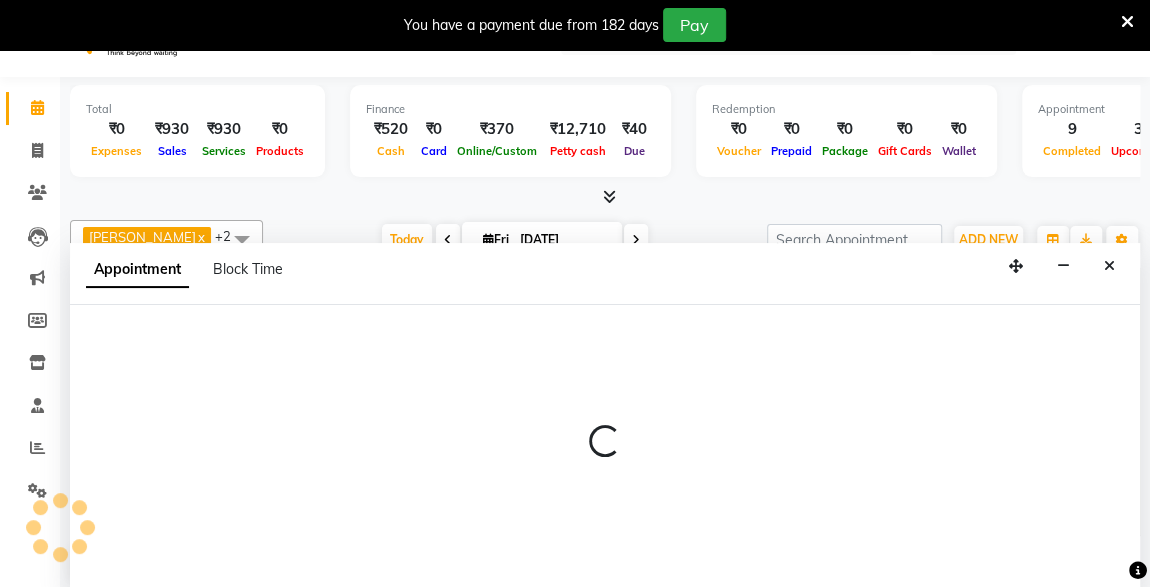 select on "57588" 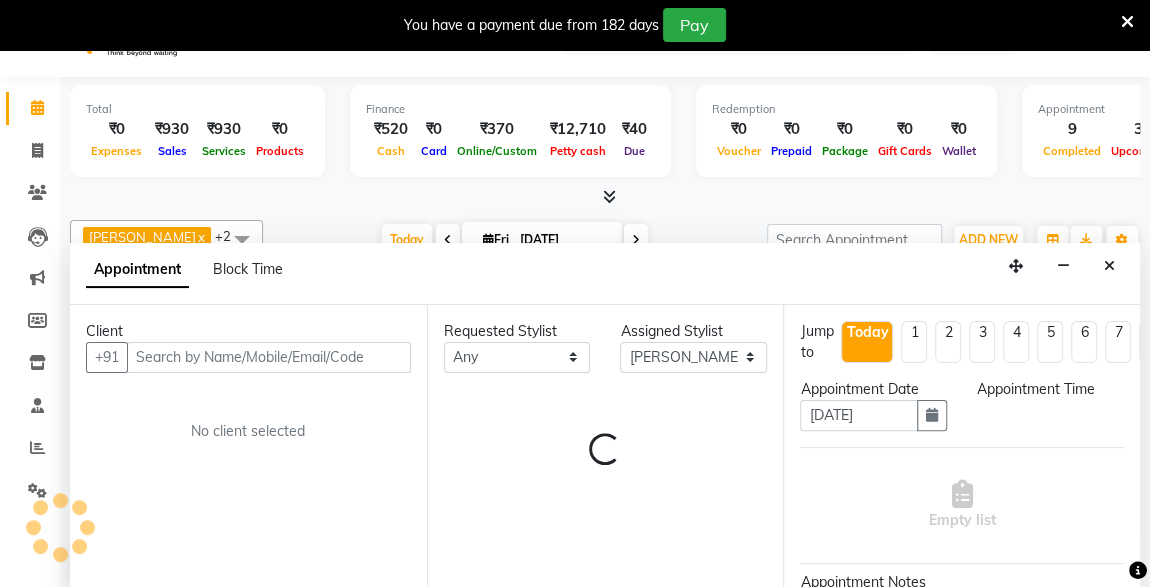 scroll, scrollTop: 49, scrollLeft: 0, axis: vertical 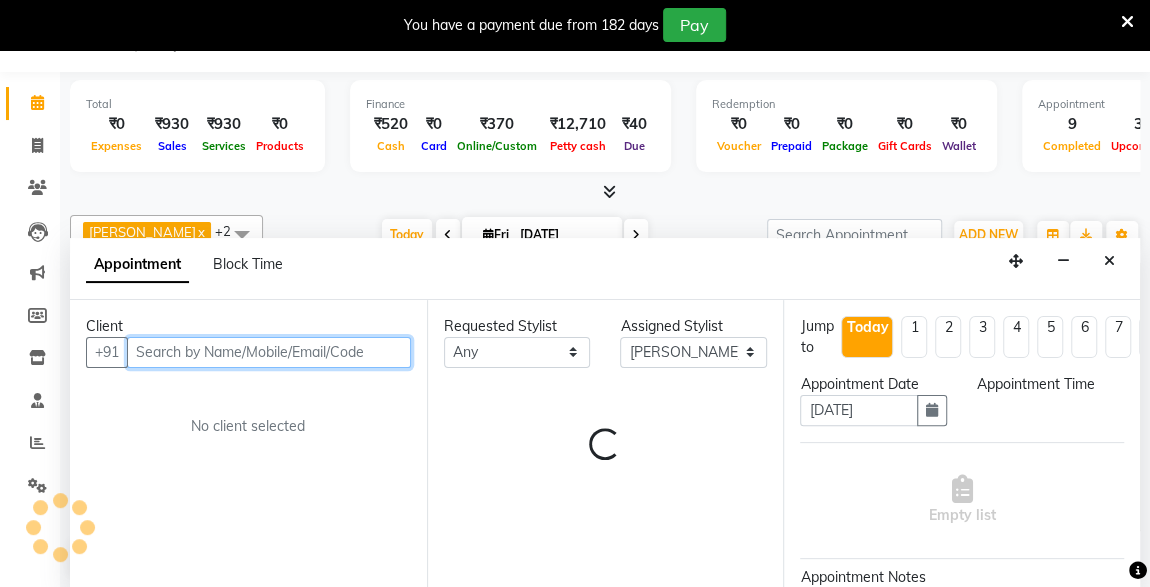 select on "810" 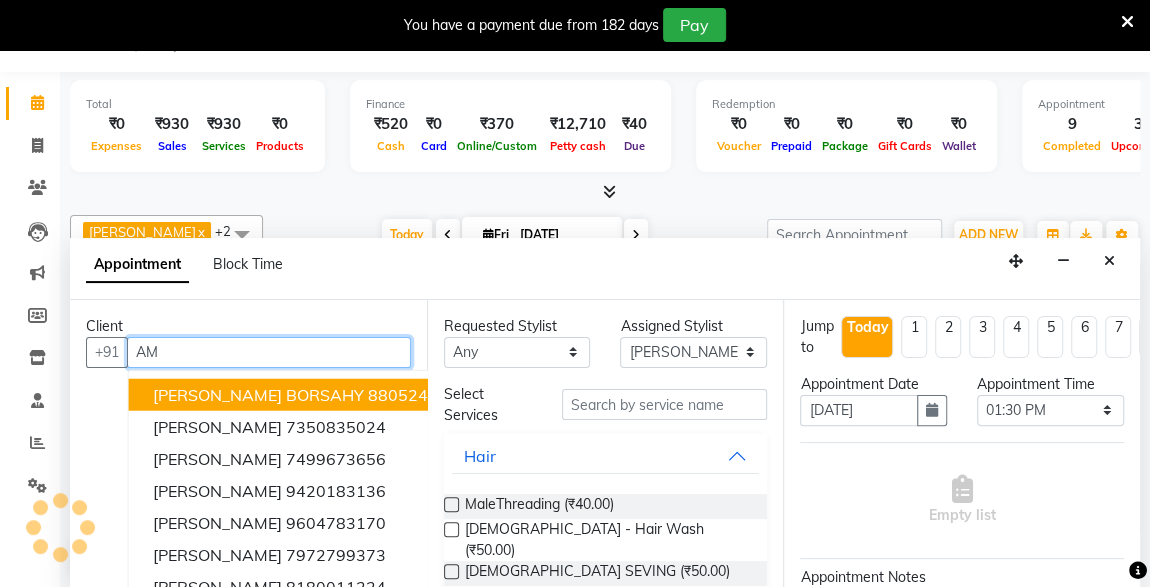 type on "A" 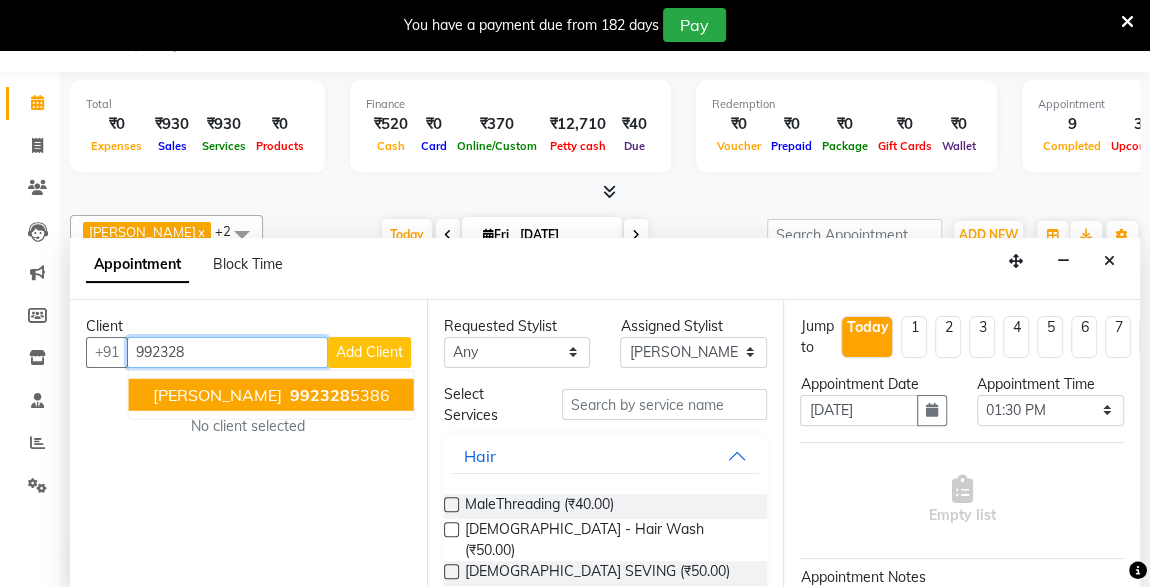 click on "992328" at bounding box center (320, 394) 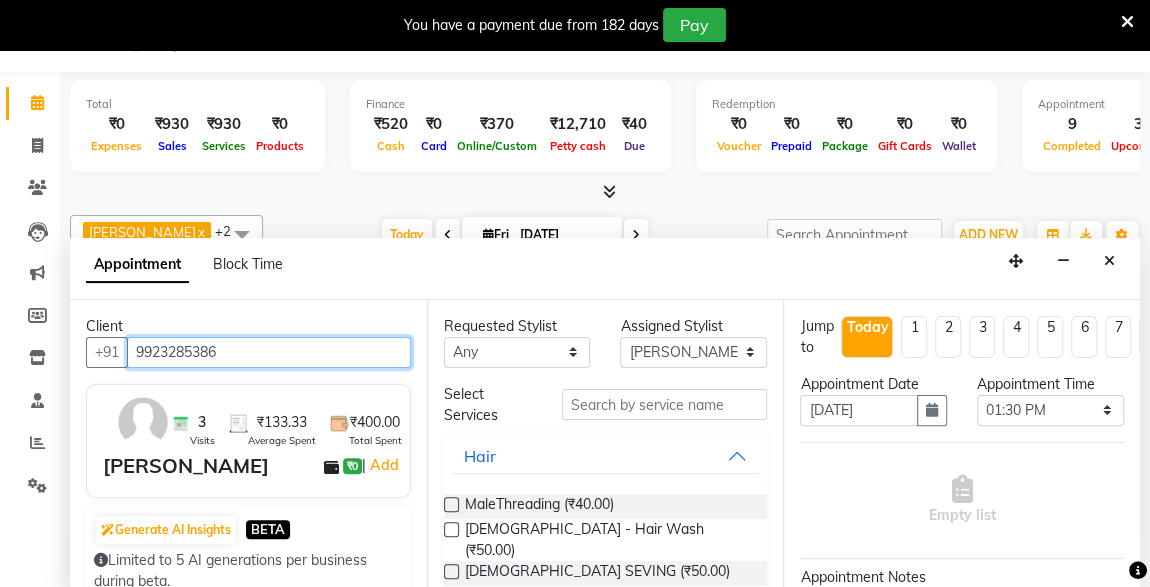 type on "9923285386" 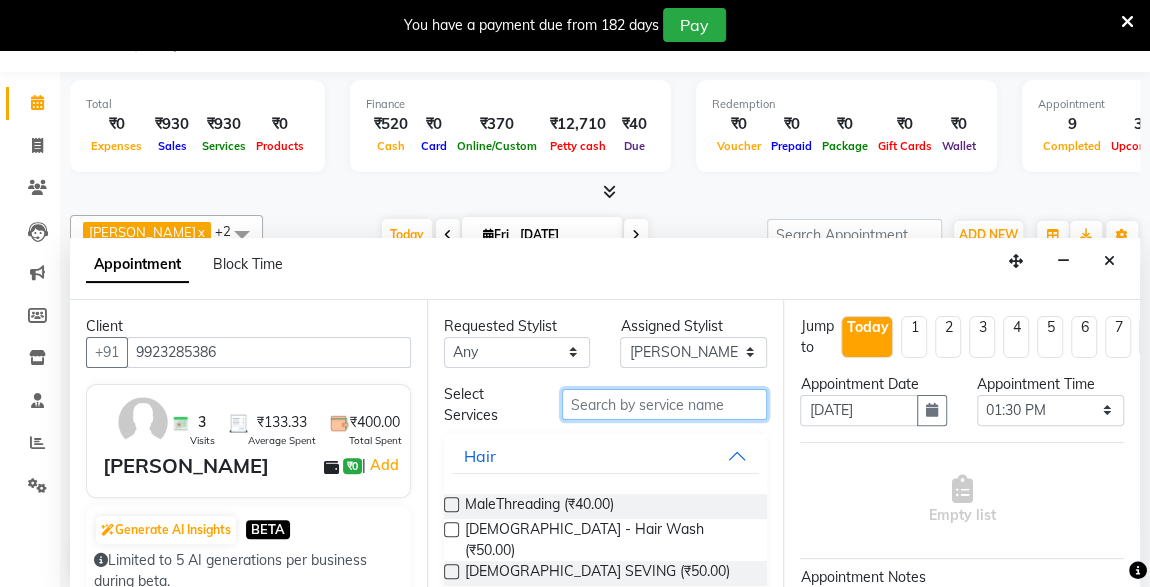 click at bounding box center [665, 404] 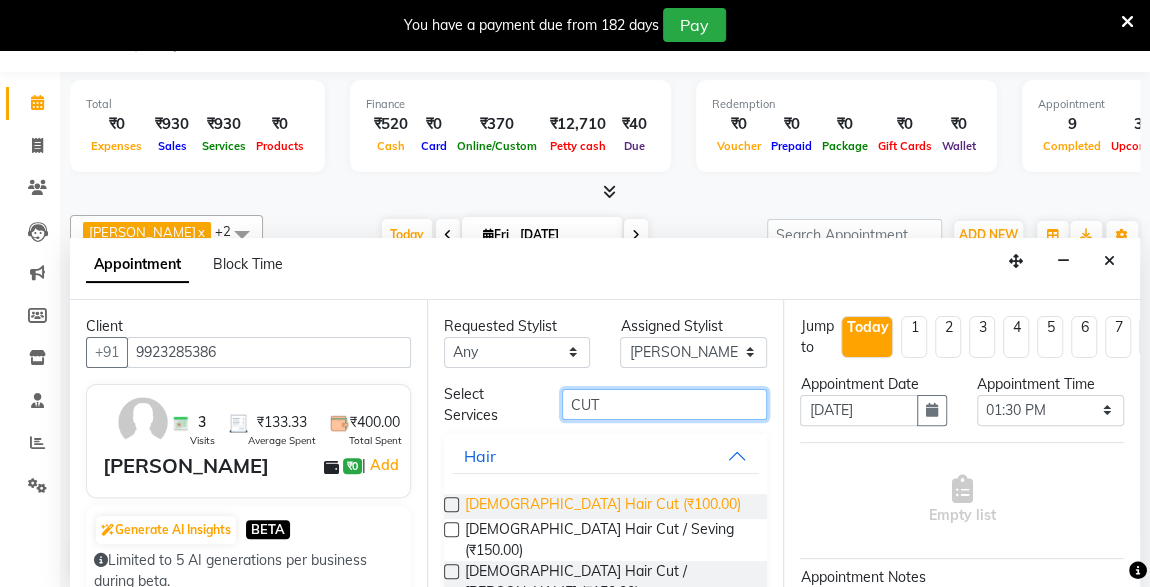 type on "CUT" 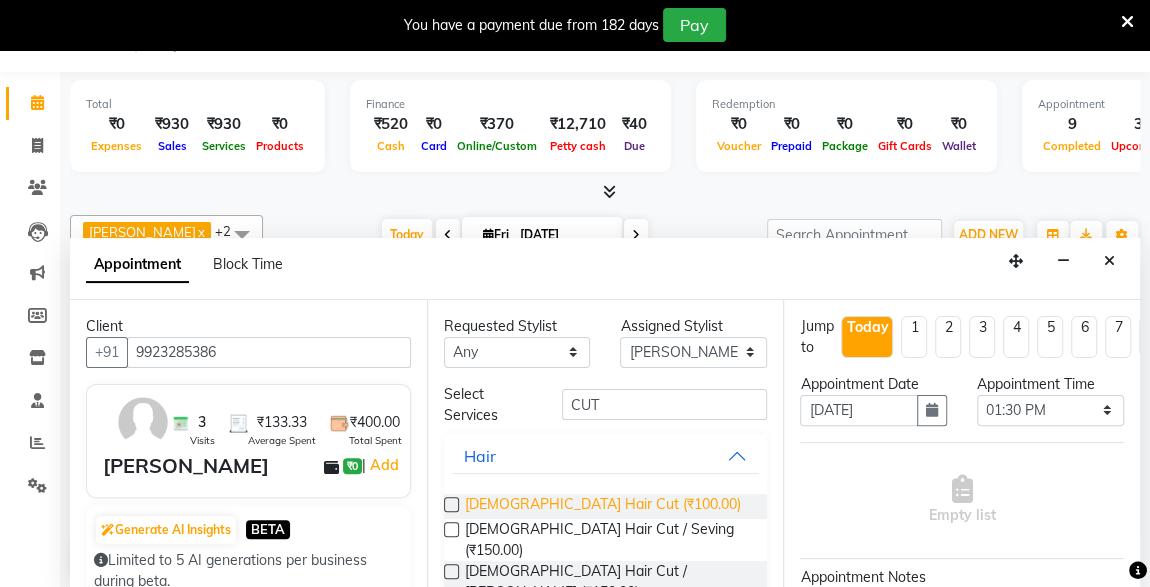 click on "[DEMOGRAPHIC_DATA] Hair Cut  (₹100.00)" at bounding box center [603, 506] 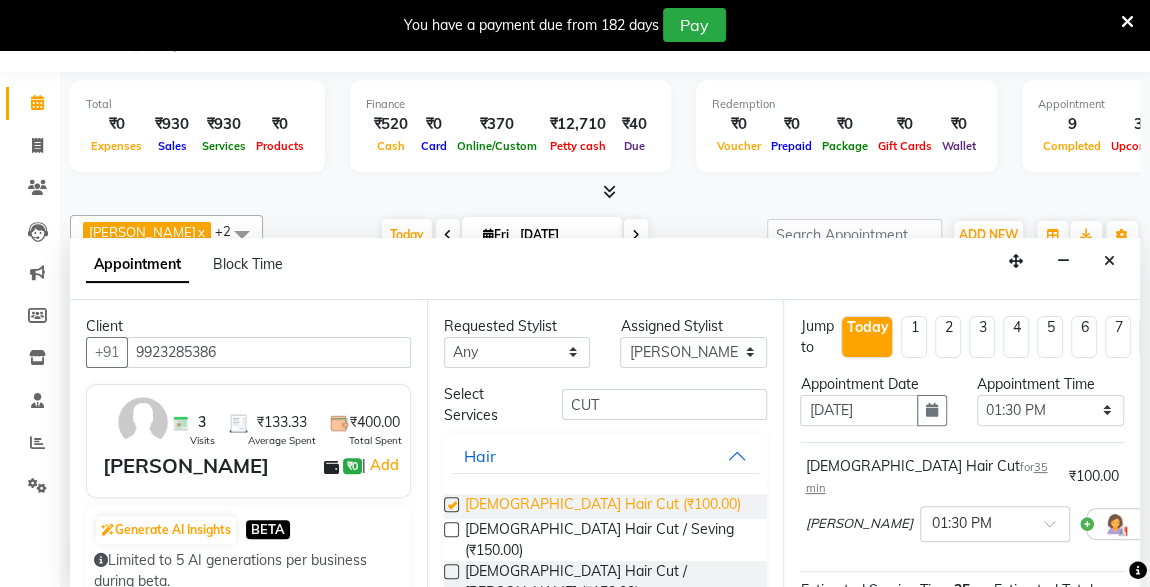 checkbox on "false" 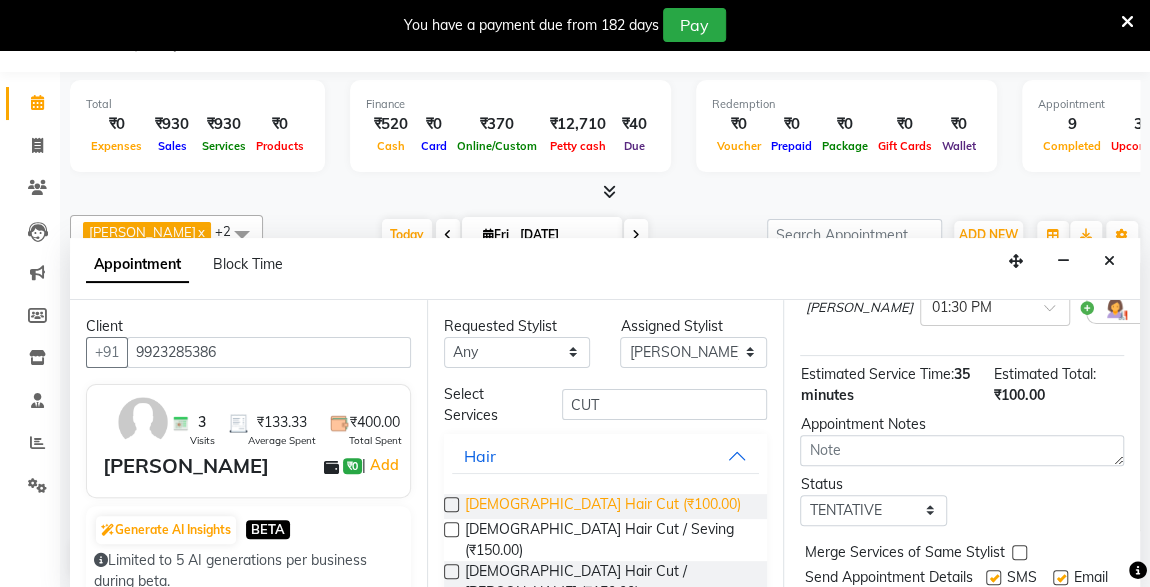 scroll, scrollTop: 289, scrollLeft: 0, axis: vertical 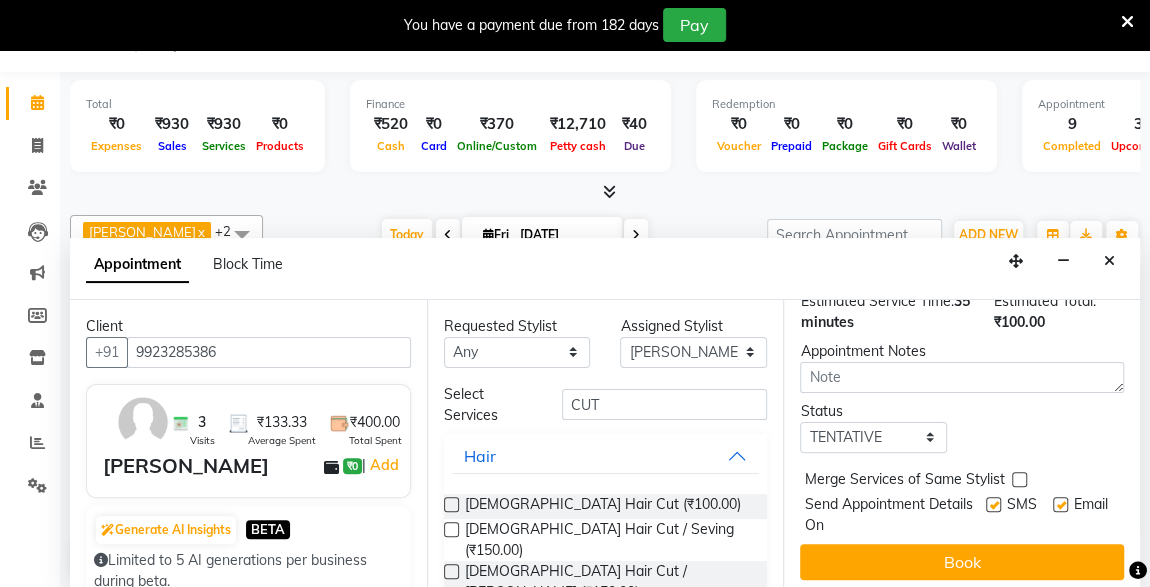 click at bounding box center [993, 504] 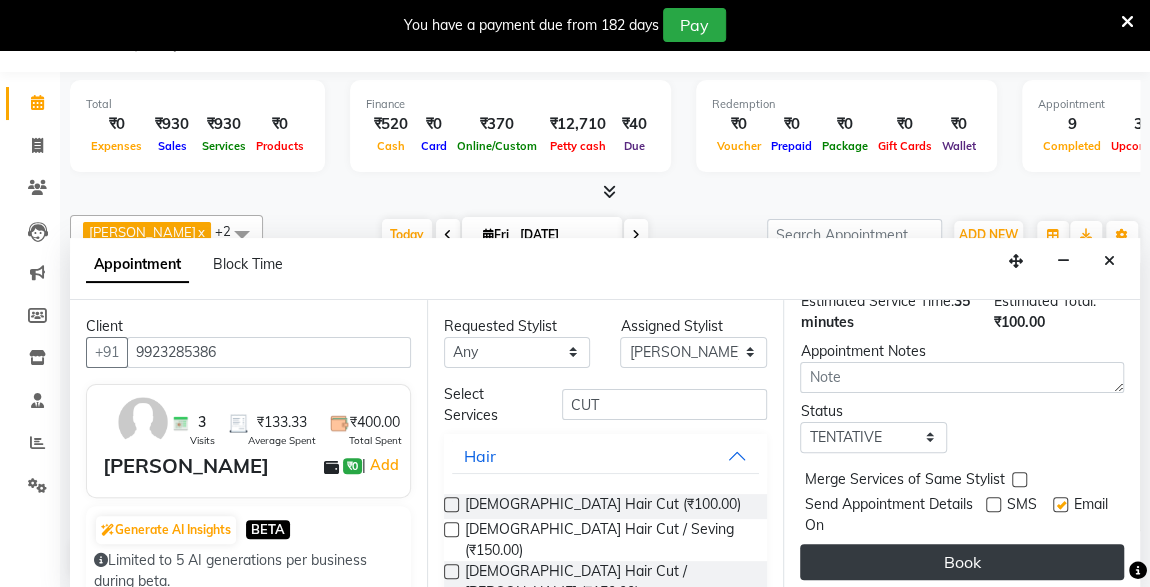 click on "Book" at bounding box center (962, 562) 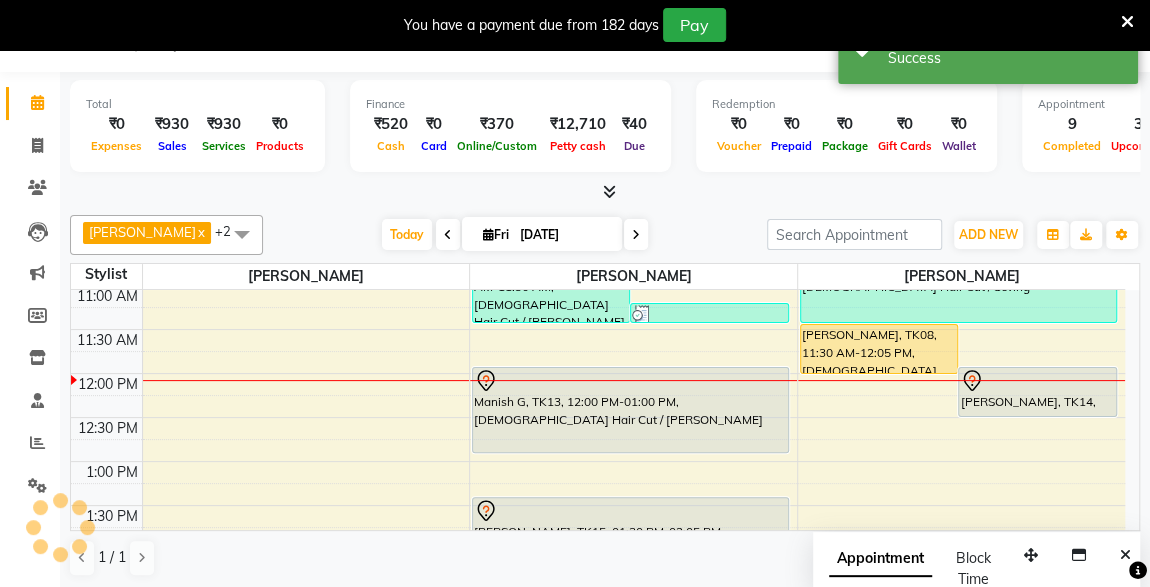 scroll, scrollTop: 0, scrollLeft: 0, axis: both 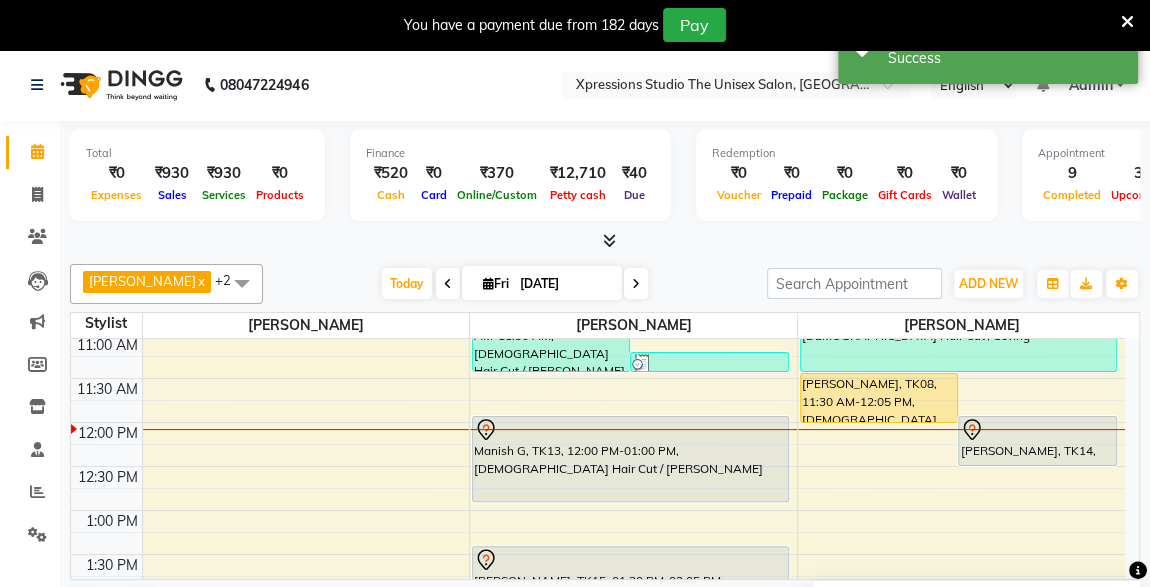 click at bounding box center (630, 560) 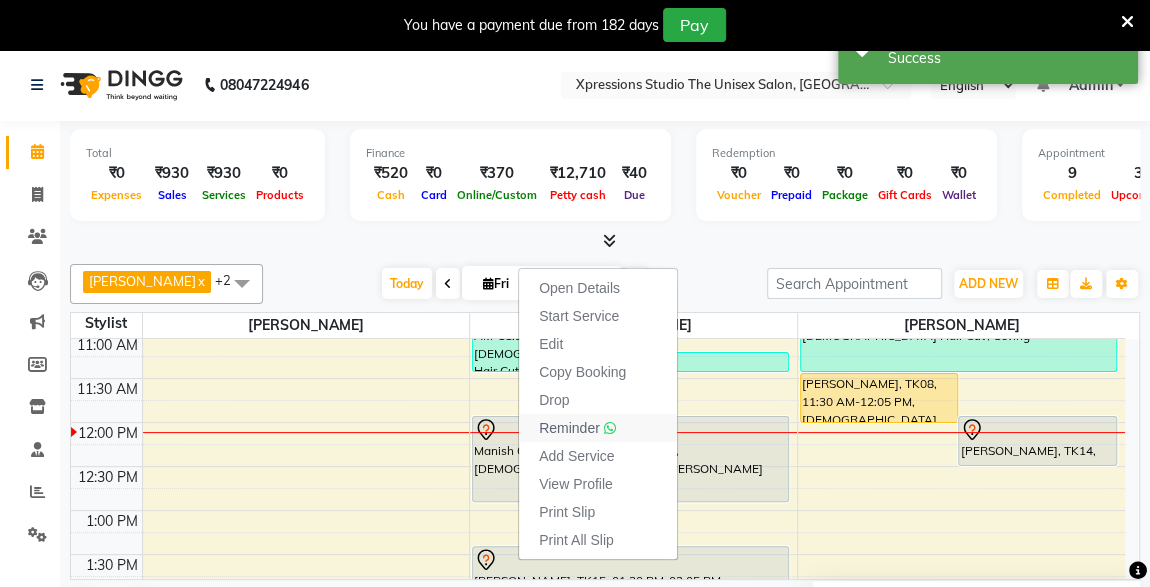 click on "Reminder" at bounding box center [569, 428] 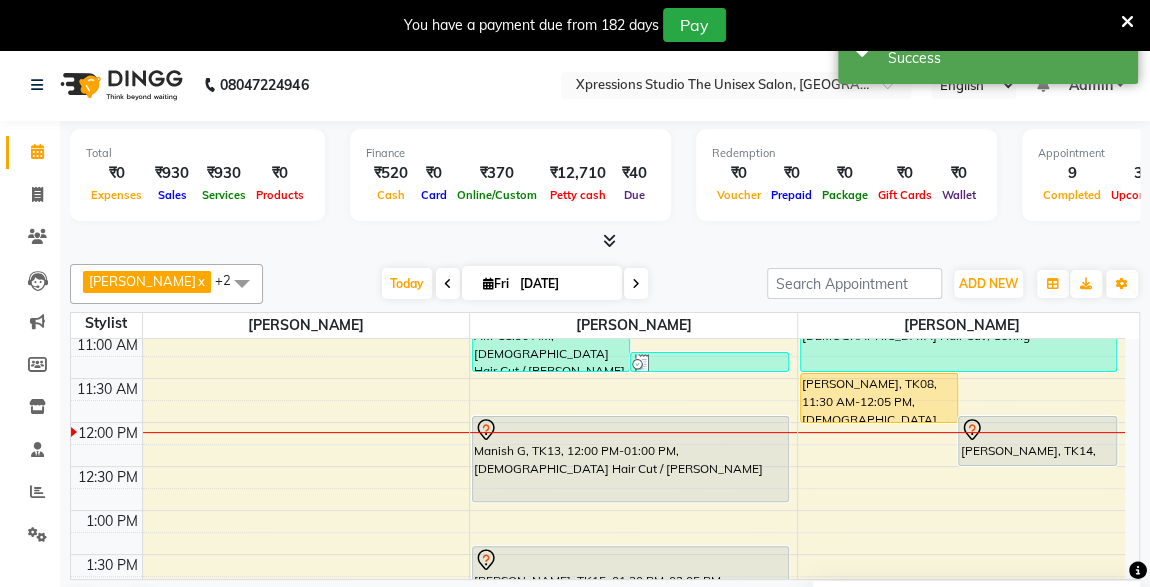 click at bounding box center [630, 430] 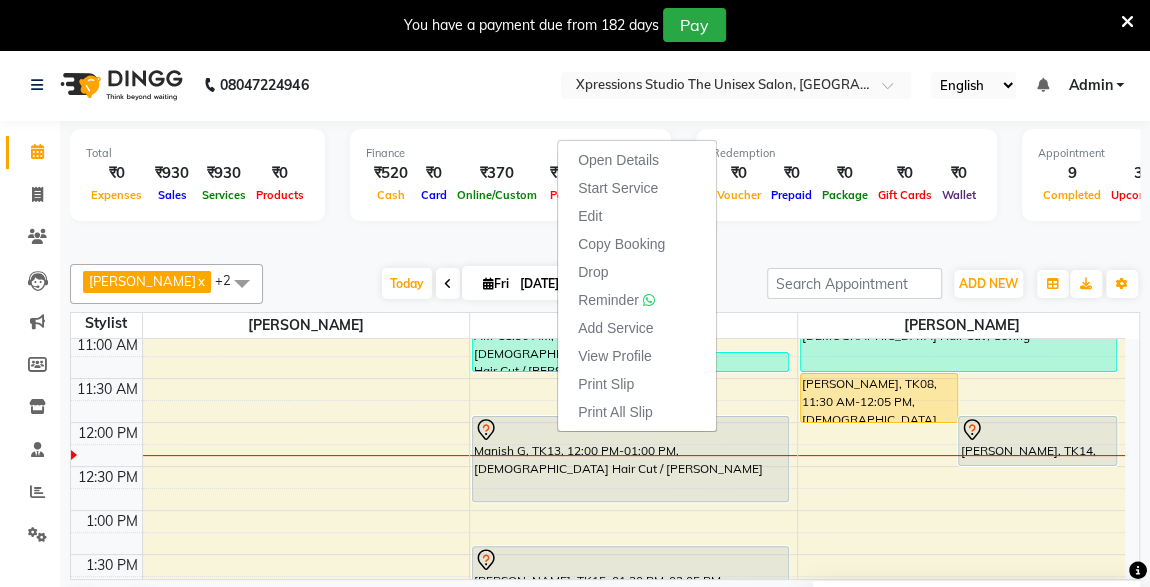 click on "Redemption  ₹0 Voucher ₹0 Prepaid ₹0 Package ₹0  Gift Cards ₹0  Wallet" at bounding box center [846, 175] 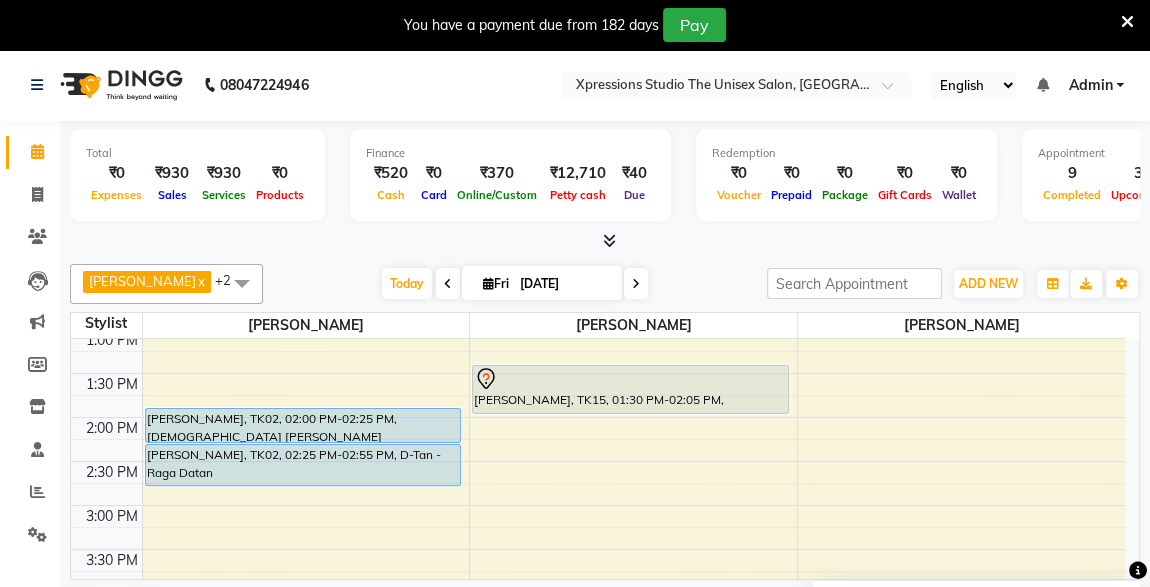 scroll, scrollTop: 479, scrollLeft: 0, axis: vertical 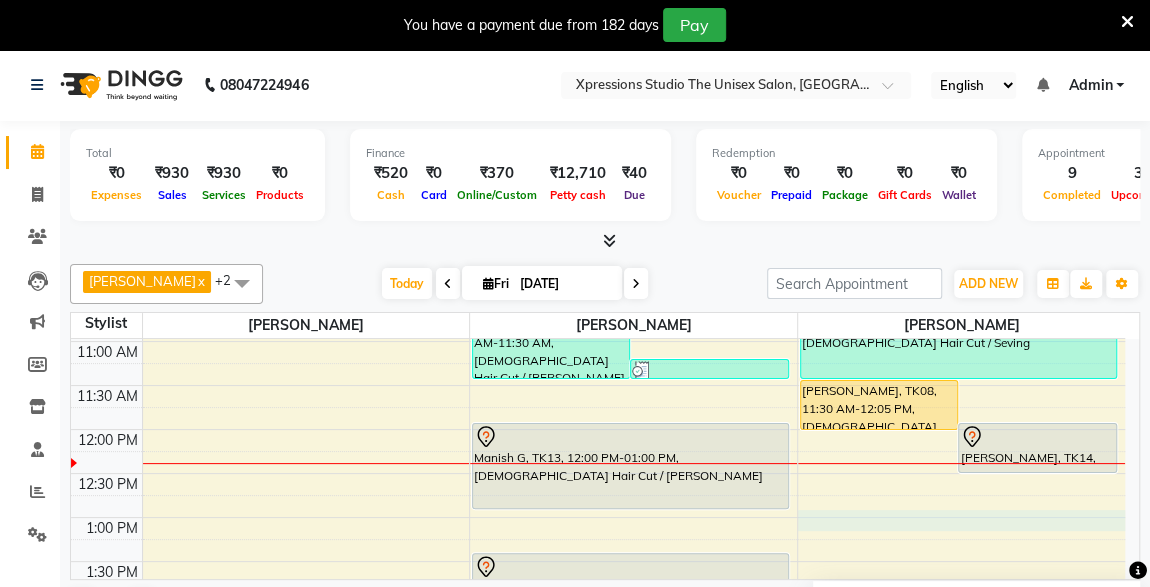 click on "8:00 AM 8:30 AM 9:00 AM 9:30 AM 10:00 AM 10:30 AM 11:00 AM 11:30 AM 12:00 PM 12:30 PM 1:00 PM 1:30 PM 2:00 PM 2:30 PM 3:00 PM 3:30 PM 4:00 PM 4:30 PM 5:00 PM 5:30 PM 6:00 PM 6:30 PM 7:00 PM 7:30 PM 8:00 PM 8:30 PM 9:00 PM 9:30 PM 10:00 PM 10:30 PM     GULVANT  KULVADE SIR, TK05, 09:15 AM-09:50 AM, Male Hair Cut      NITIN KHARCHE, TK10, 10:05 AM-10:30 AM, Male  Beard    RISHABH LODHA, TK02, 02:00 PM-02:25 PM, Male  Beard    RISHABH LODHA, TK02, 02:25 PM-02:55 PM, D-Tan - Raga Datan     akshay khrare, TK09, 10:30 AM-11:30 AM, Male Hair Cut / Beard      akshay khrare, TK12, 11:15 AM-11:30 AM, MaleThreading     MAYUR SHELAKE, TK03, 09:00 AM-09:25 AM, Male  Beard     arihant sancheti Contact, TK04, 09:30 AM-10:30 AM, Male Hair Cut / Beard              Manish G, TK13, 12:00 PM-01:00 PM, Male Hair Cut / Beard              amol kalmakar, TK15, 01:30 PM-02:05 PM, Male Hair Cut     RAJ DODE, TK08, 11:30 AM-12:05 PM, Male Hair Cut              NITESH INGLE, TK14, 12:00 PM-12:35 PM, Male Hair Cut" at bounding box center (598, 737) 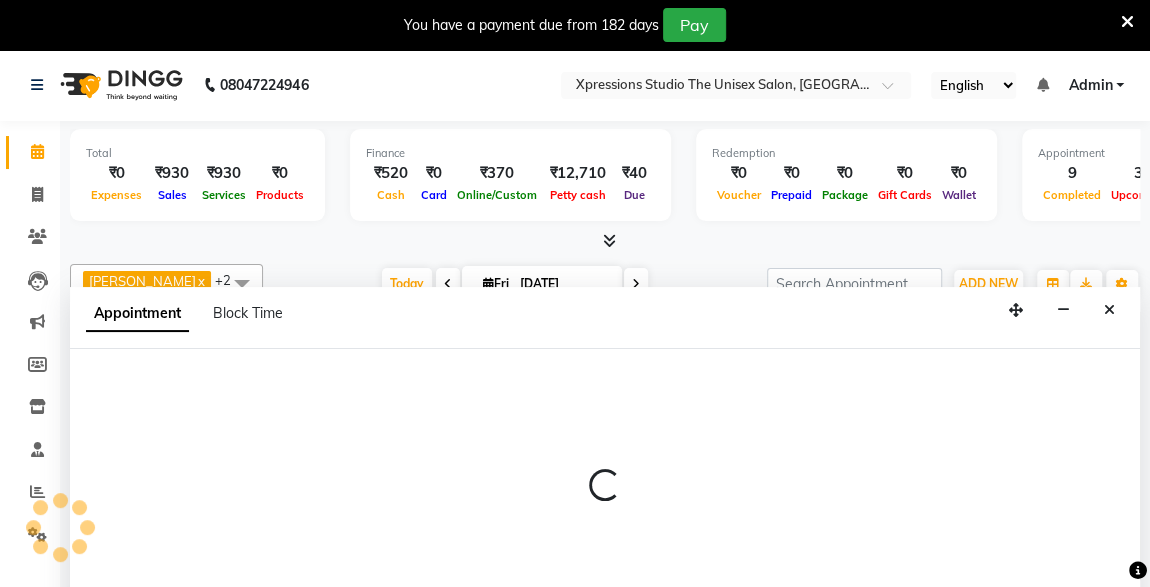 scroll, scrollTop: 49, scrollLeft: 0, axis: vertical 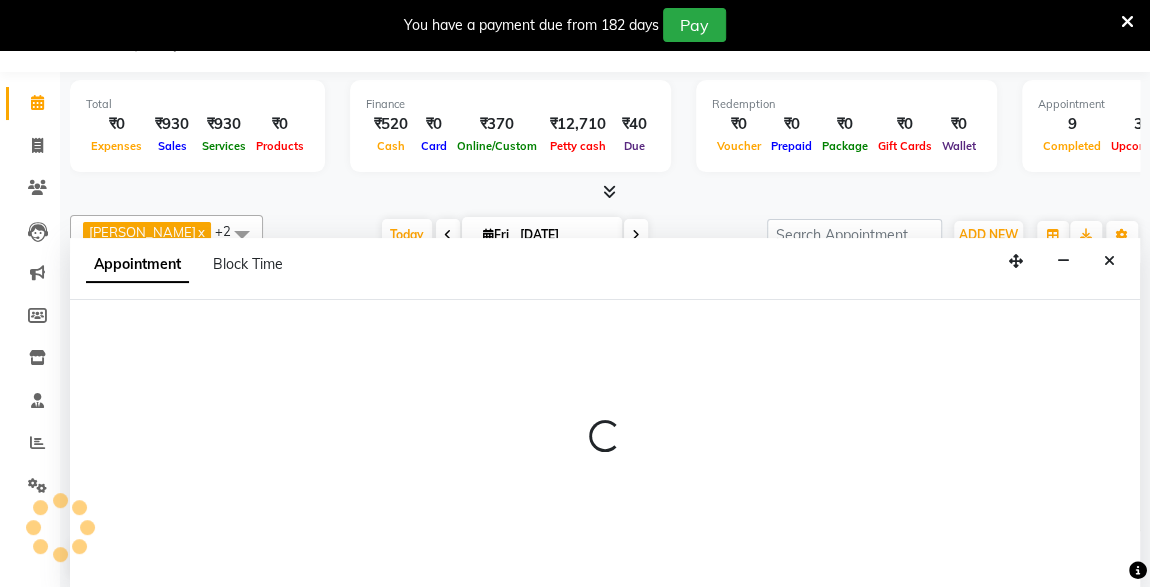 select on "57589" 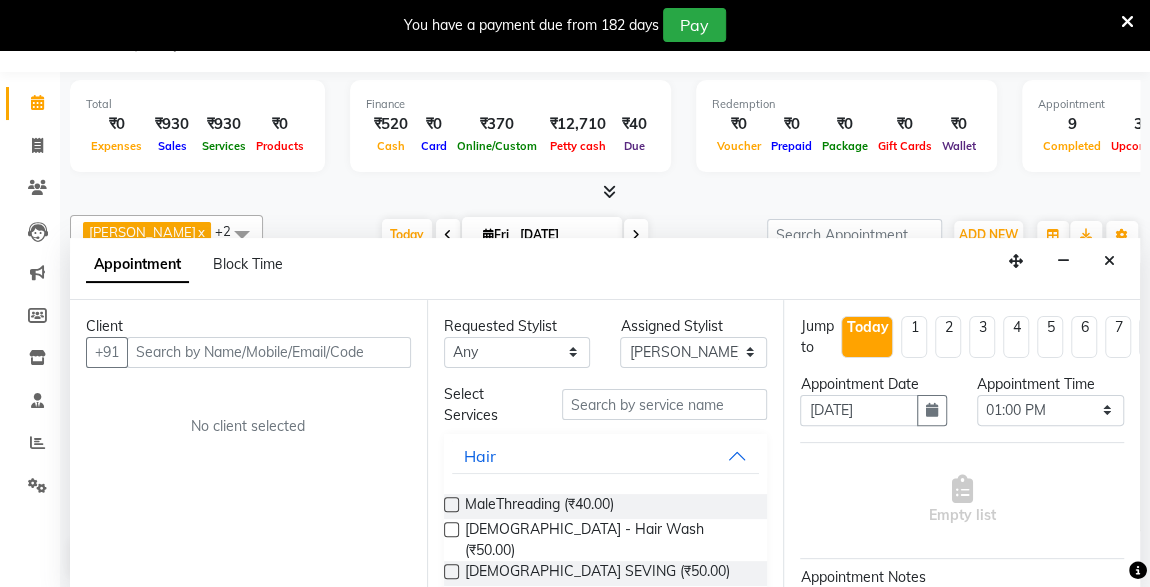 click at bounding box center [269, 352] 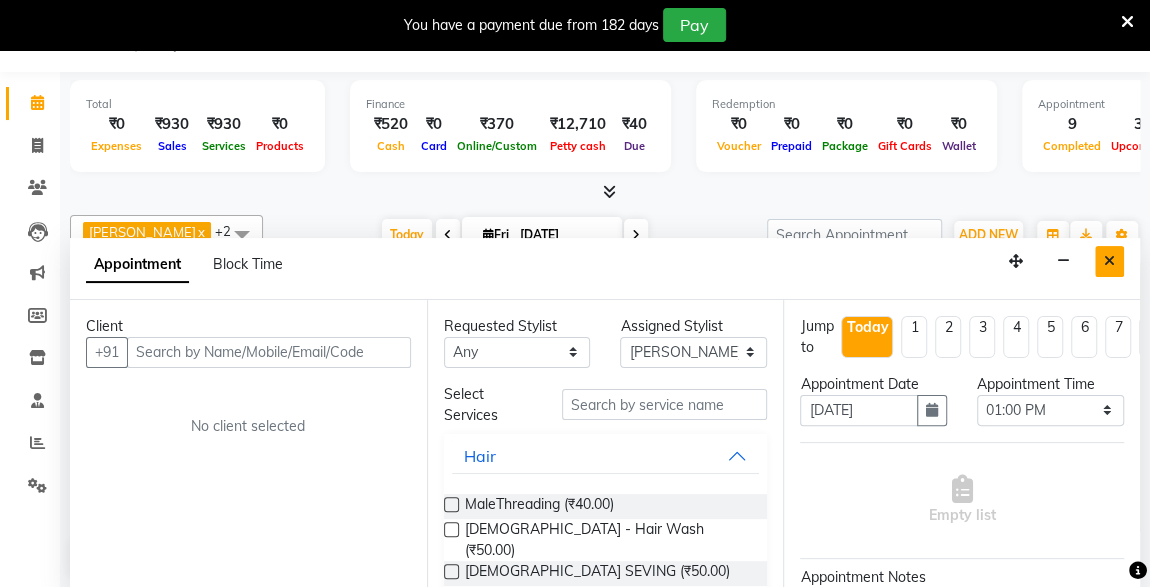 drag, startPoint x: 1106, startPoint y: 276, endPoint x: 1106, endPoint y: 243, distance: 33 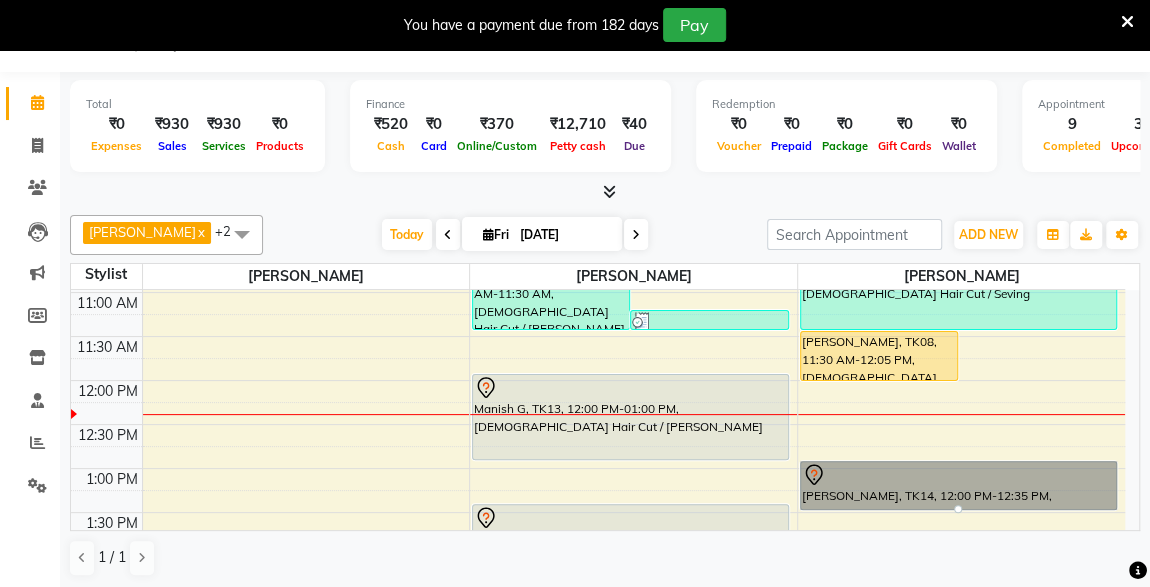 scroll, scrollTop: 261, scrollLeft: 0, axis: vertical 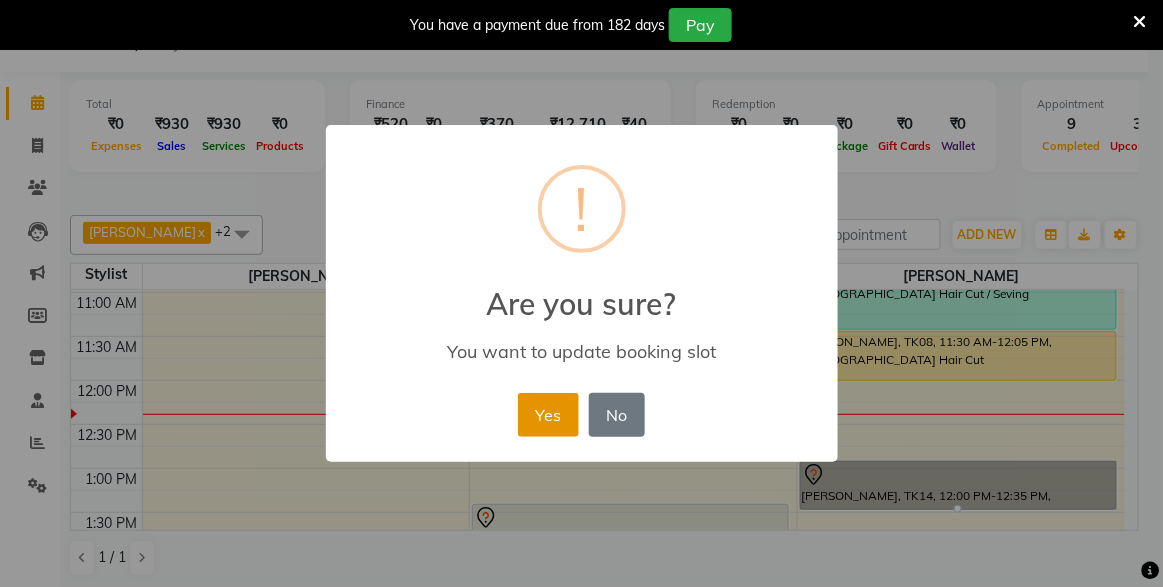 click on "Yes" at bounding box center (548, 415) 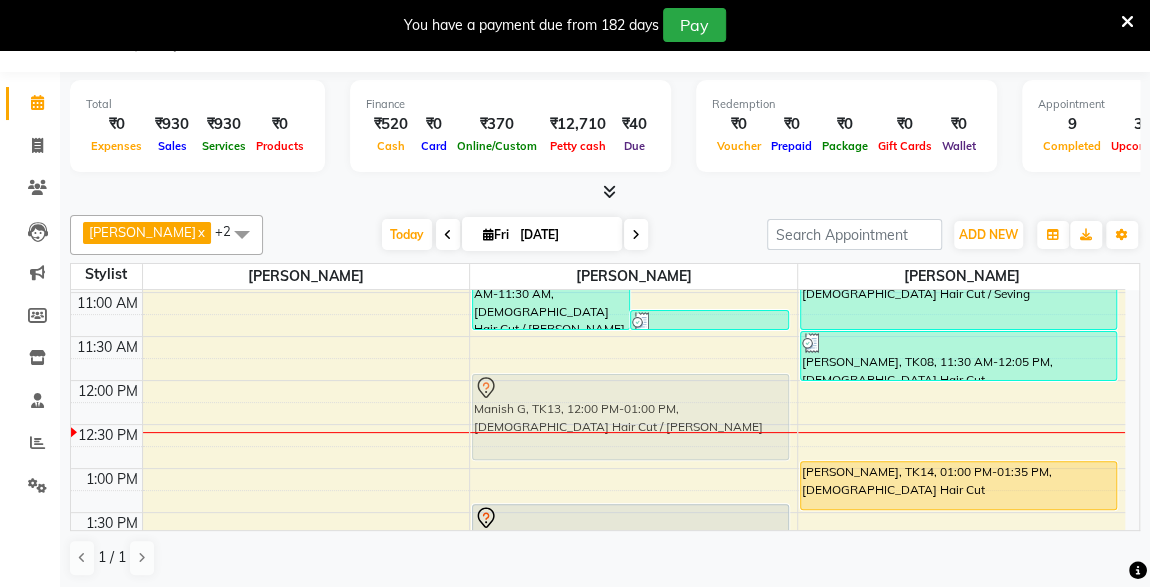 click on "akshay khrare, TK09, 10:30 AM-11:30 AM, Male Hair Cut / Beard      akshay khrare, TK12, 11:15 AM-11:30 AM, MaleThreading     MAYUR SHELAKE, TK03, 09:00 AM-09:25 AM, Male  Beard     arihant sancheti Contact, TK04, 09:30 AM-10:30 AM, Male Hair Cut / Beard              Manish G, TK13, 12:00 PM-01:00 PM, Male Hair Cut / Beard              amol kalmakar, TK15, 01:30 PM-02:05 PM, Male Hair Cut              Manish G, TK13, 12:00 PM-01:00 PM, Male Hair Cut / Beard" at bounding box center [633, 688] 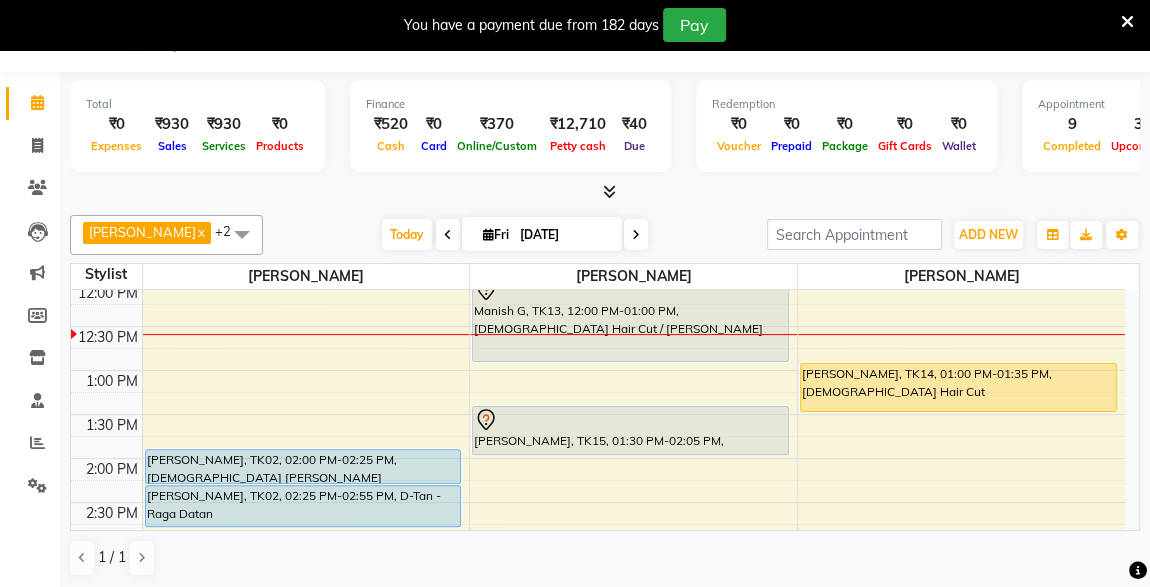 scroll, scrollTop: 355, scrollLeft: 0, axis: vertical 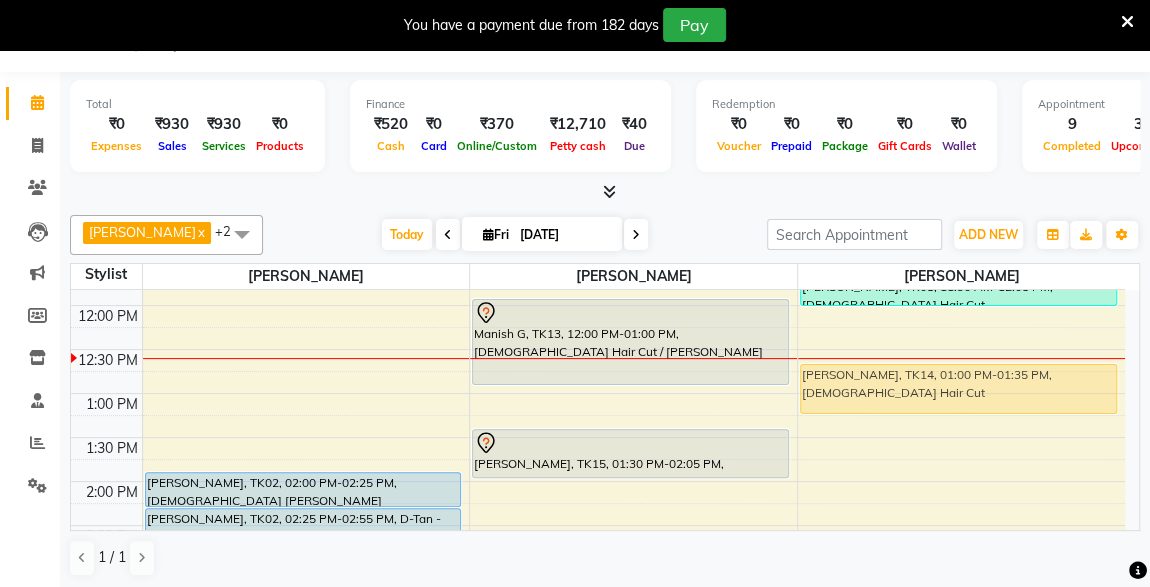 drag, startPoint x: 963, startPoint y: 386, endPoint x: 960, endPoint y: 363, distance: 23.194826 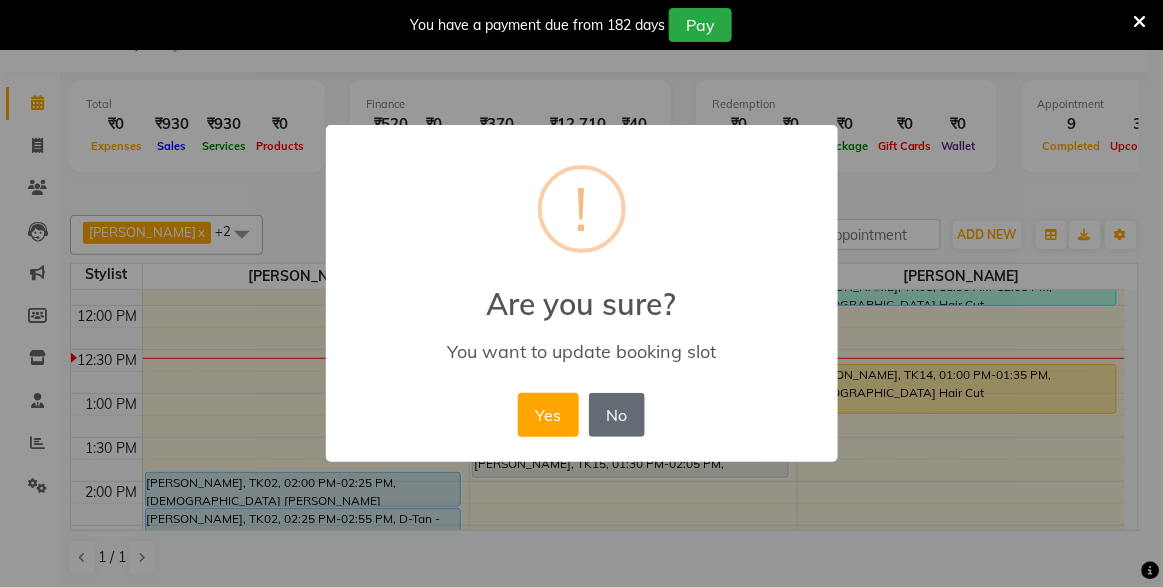 click on "No" at bounding box center [617, 415] 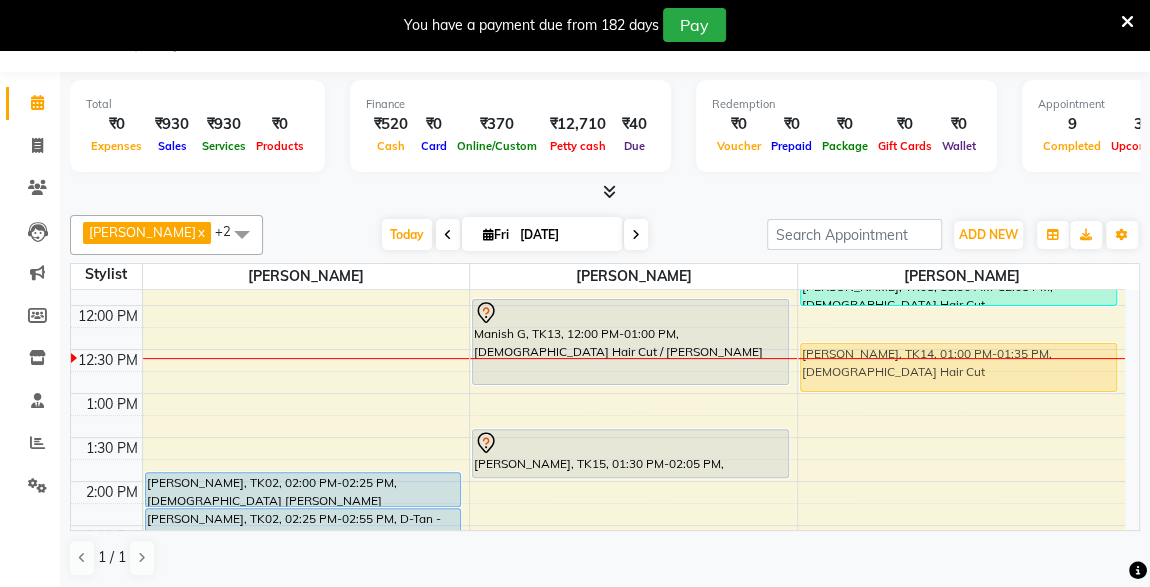 drag, startPoint x: 858, startPoint y: 399, endPoint x: 861, endPoint y: 355, distance: 44.102154 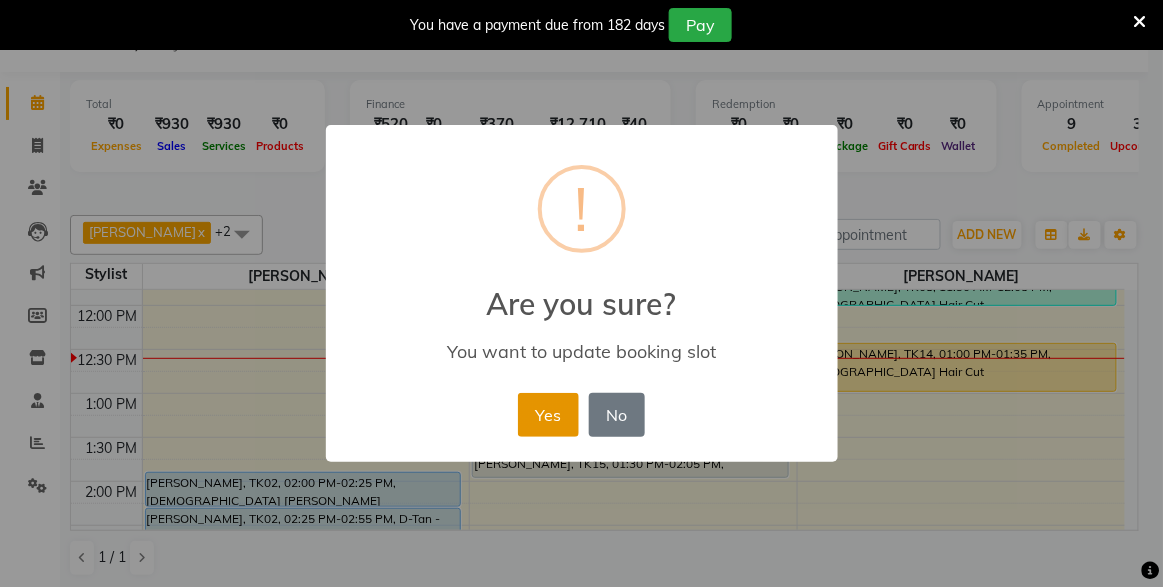 click on "Yes" at bounding box center (548, 415) 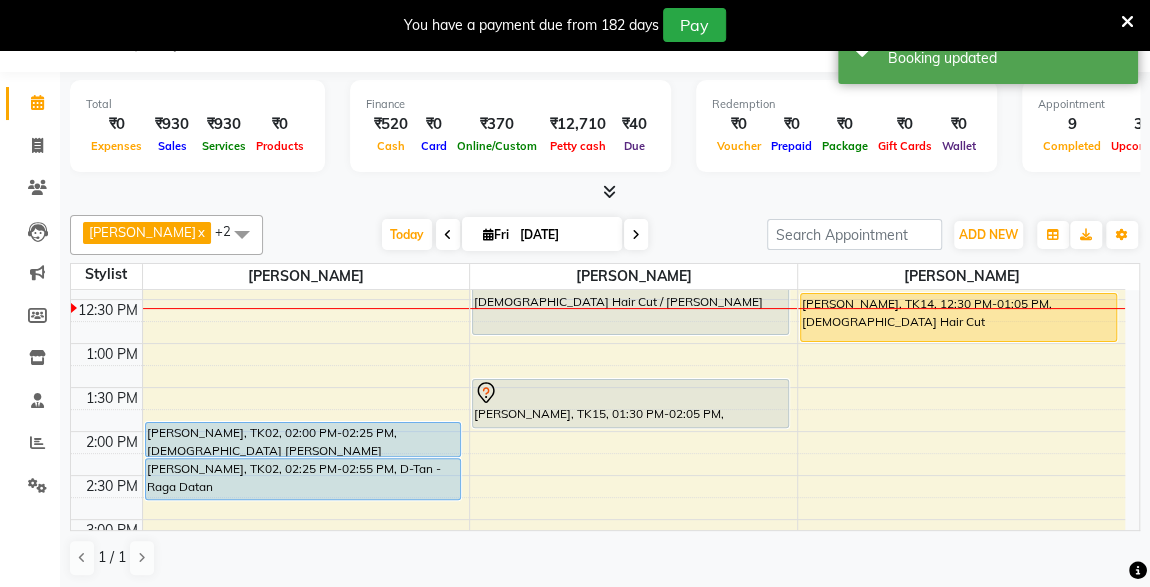 scroll, scrollTop: 348, scrollLeft: 0, axis: vertical 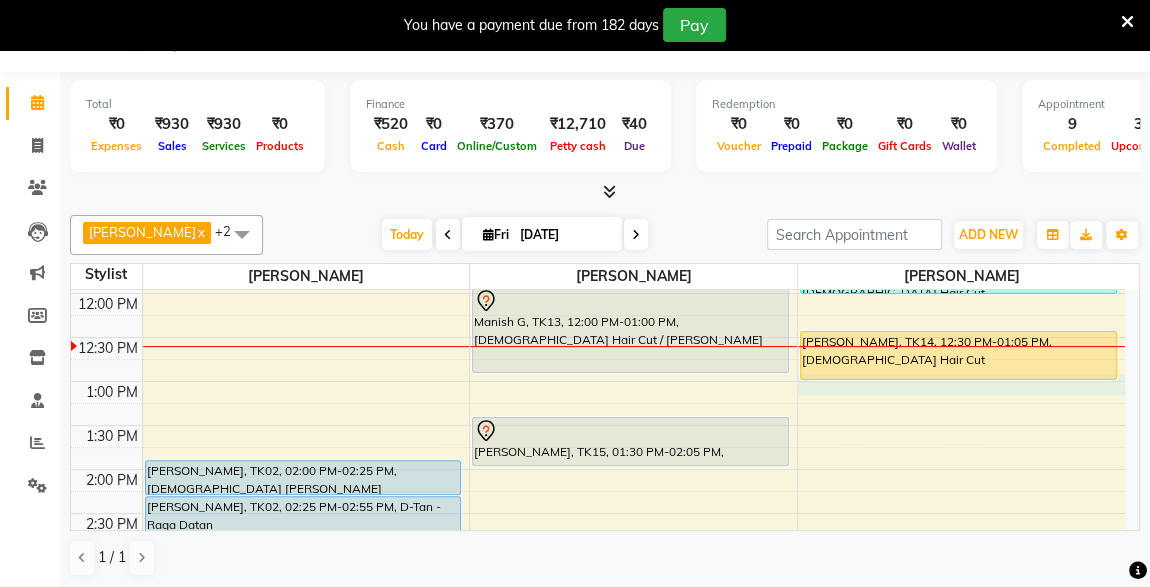 click on "8:00 AM 8:30 AM 9:00 AM 9:30 AM 10:00 AM 10:30 AM 11:00 AM 11:30 AM 12:00 PM 12:30 PM 1:00 PM 1:30 PM 2:00 PM 2:30 PM 3:00 PM 3:30 PM 4:00 PM 4:30 PM 5:00 PM 5:30 PM 6:00 PM 6:30 PM 7:00 PM 7:30 PM 8:00 PM 8:30 PM 9:00 PM 9:30 PM 10:00 PM 10:30 PM     GULVANT  KULVADE SIR, TK05, 09:15 AM-09:50 AM, Male Hair Cut      NITIN KHARCHE, TK10, 10:05 AM-10:30 AM, Male  Beard    RISHABH LODHA, TK02, 02:00 PM-02:25 PM, Male  Beard    RISHABH LODHA, TK02, 02:25 PM-02:55 PM, D-Tan - Raga Datan     akshay khrare, TK09, 10:30 AM-11:30 AM, Male Hair Cut / Beard      akshay khrare, TK12, 11:15 AM-11:30 AM, MaleThreading     MAYUR SHELAKE, TK03, 09:00 AM-09:25 AM, Male  Beard     arihant sancheti Contact, TK04, 09:30 AM-10:30 AM, Male Hair Cut / Beard              Manish G, TK13, 12:00 PM-01:00 PM, Male Hair Cut / Beard              amol kalmakar, TK15, 01:30 PM-02:05 PM, Male Hair Cut      anuragh bhansali, TK01, 09:00 AM-10:00 AM, Male Hair Cut / Beard      SANSKAR RAJPUT, TK06, 10:00 AM-10:25 AM, Male  Beard" at bounding box center (598, 601) 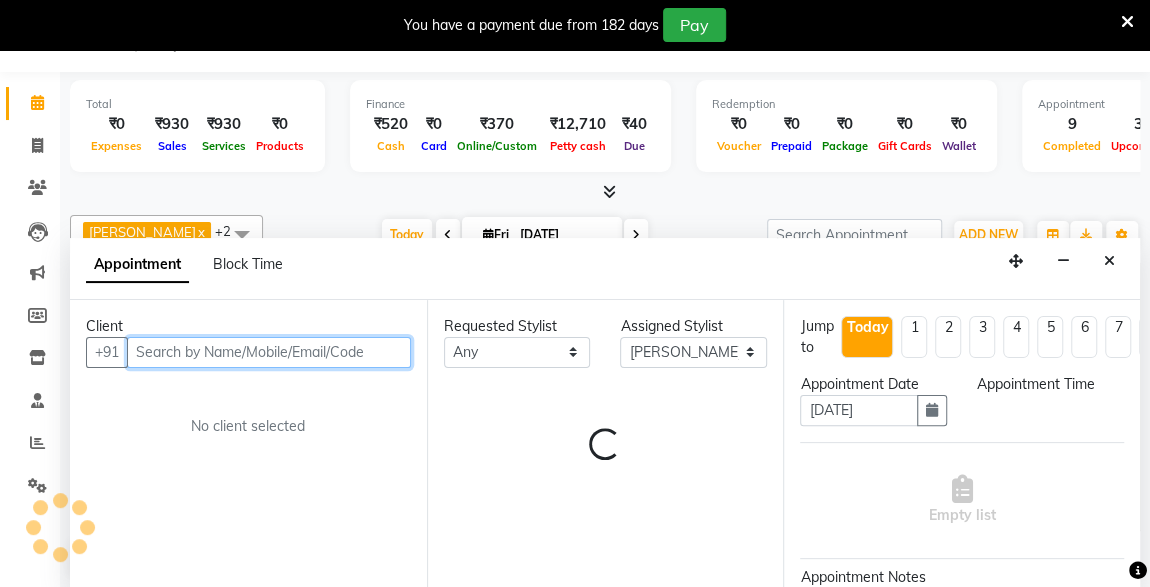 select on "780" 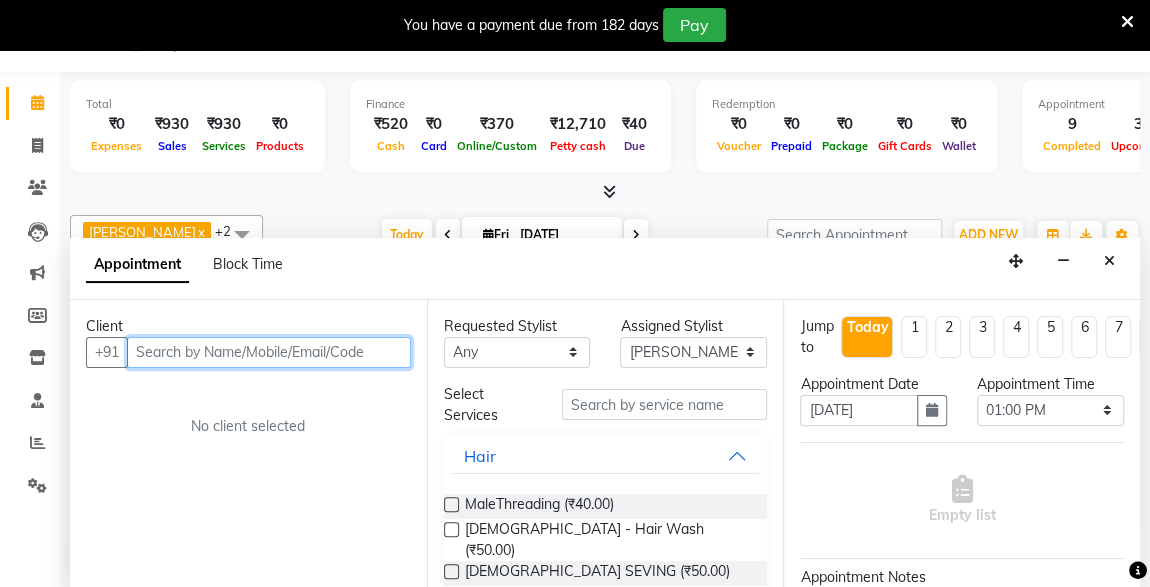 click at bounding box center [269, 352] 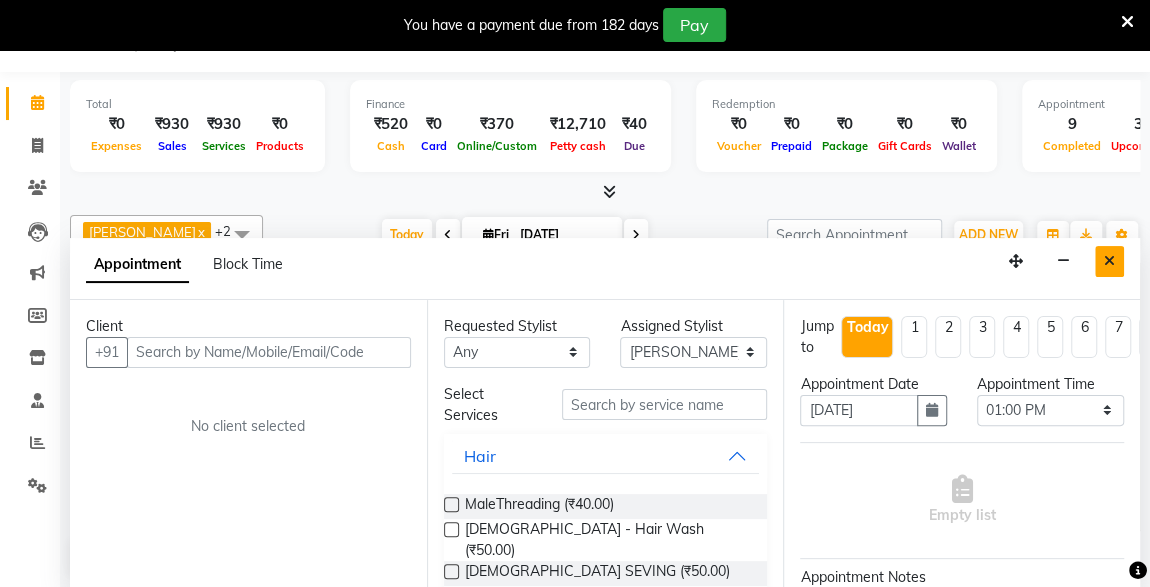 click at bounding box center [1109, 261] 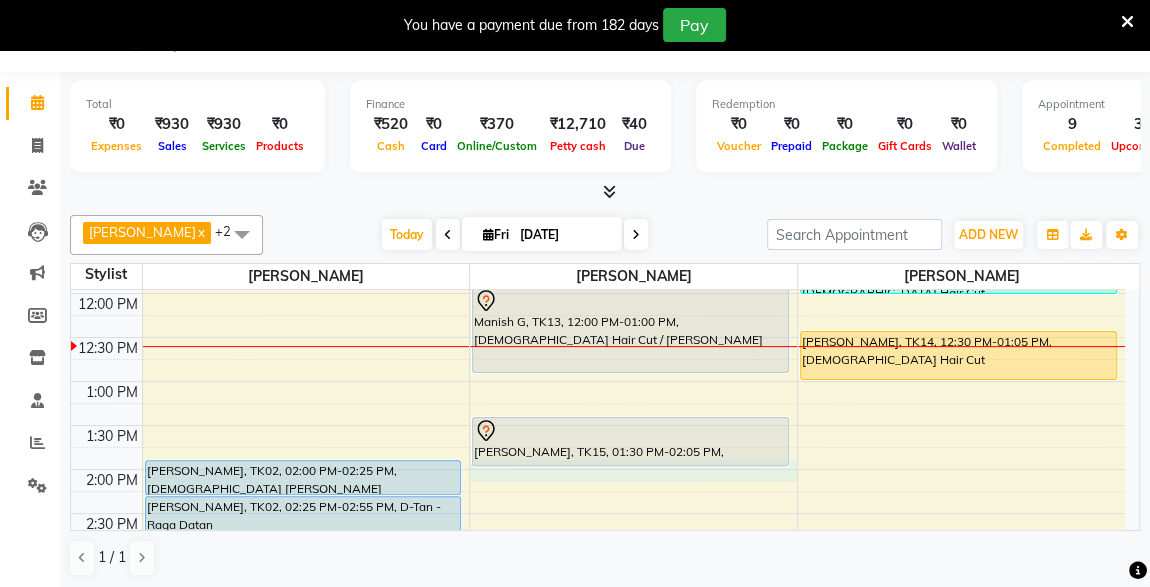 click on "8:00 AM 8:30 AM 9:00 AM 9:30 AM 10:00 AM 10:30 AM 11:00 AM 11:30 AM 12:00 PM 12:30 PM 1:00 PM 1:30 PM 2:00 PM 2:30 PM 3:00 PM 3:30 PM 4:00 PM 4:30 PM 5:00 PM 5:30 PM 6:00 PM 6:30 PM 7:00 PM 7:30 PM 8:00 PM 8:30 PM 9:00 PM 9:30 PM 10:00 PM 10:30 PM     GULVANT  KULVADE SIR, TK05, 09:15 AM-09:50 AM, Male Hair Cut      NITIN KHARCHE, TK10, 10:05 AM-10:30 AM, Male  Beard    RISHABH LODHA, TK02, 02:00 PM-02:25 PM, Male  Beard    RISHABH LODHA, TK02, 02:25 PM-02:55 PM, D-Tan - Raga Datan     akshay khrare, TK09, 10:30 AM-11:30 AM, Male Hair Cut / Beard      akshay khrare, TK12, 11:15 AM-11:30 AM, MaleThreading     MAYUR SHELAKE, TK03, 09:00 AM-09:25 AM, Male  Beard     arihant sancheti Contact, TK04, 09:30 AM-10:30 AM, Male Hair Cut / Beard              Manish G, TK13, 12:00 PM-01:00 PM, Male Hair Cut / Beard              amol kalmakar, TK15, 01:30 PM-02:05 PM, Male Hair Cut      anuragh bhansali, TK01, 09:00 AM-10:00 AM, Male Hair Cut / Beard      SANSKAR RAJPUT, TK06, 10:00 AM-10:25 AM, Male  Beard" at bounding box center (598, 601) 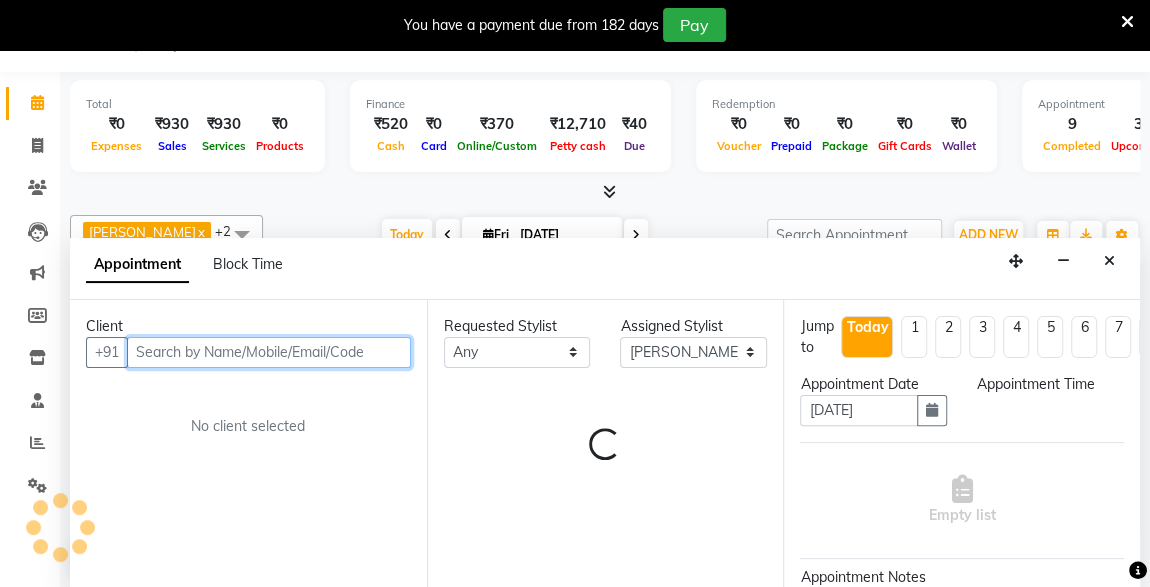 select on "840" 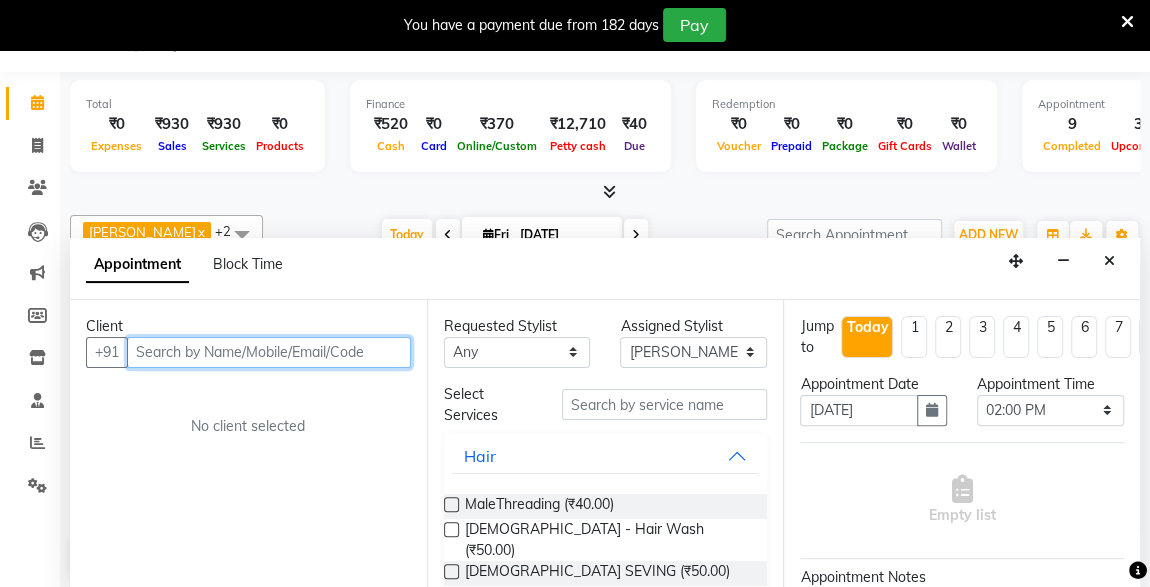 click at bounding box center [269, 352] 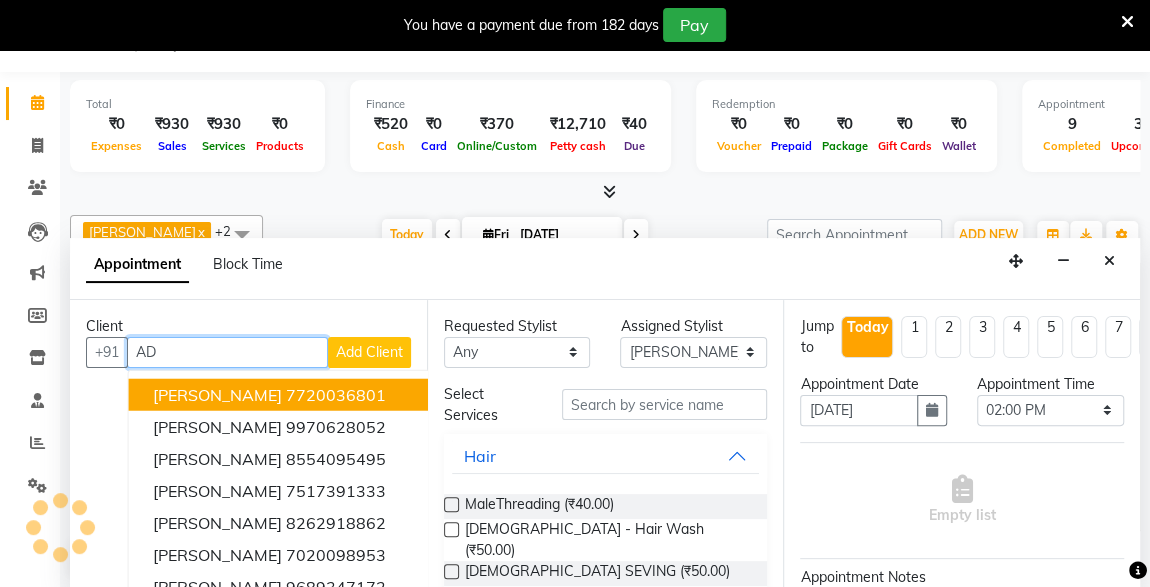type on "A" 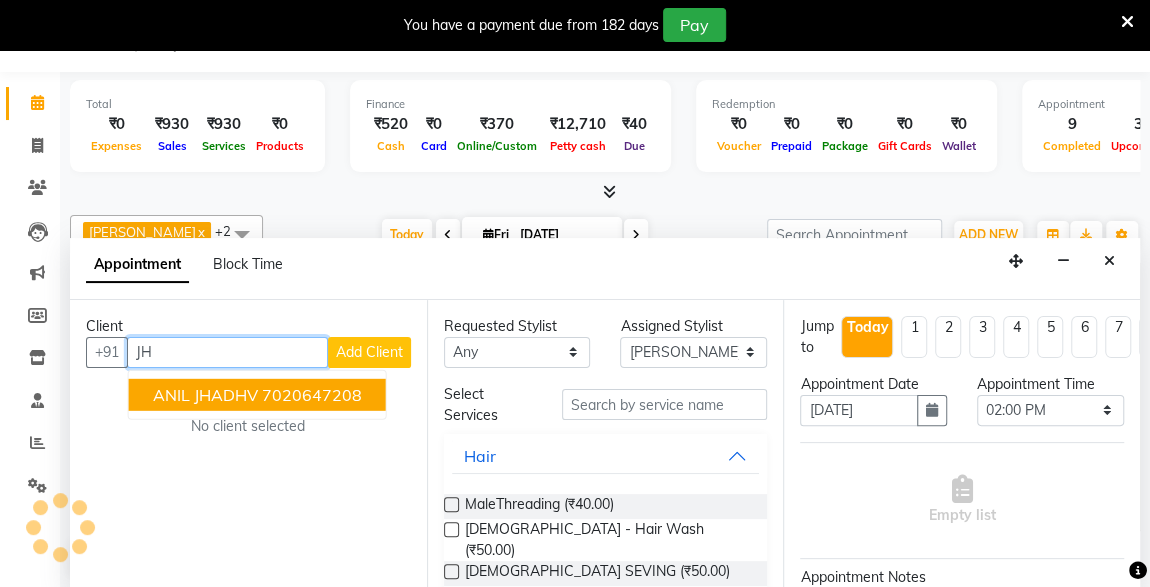 type on "J" 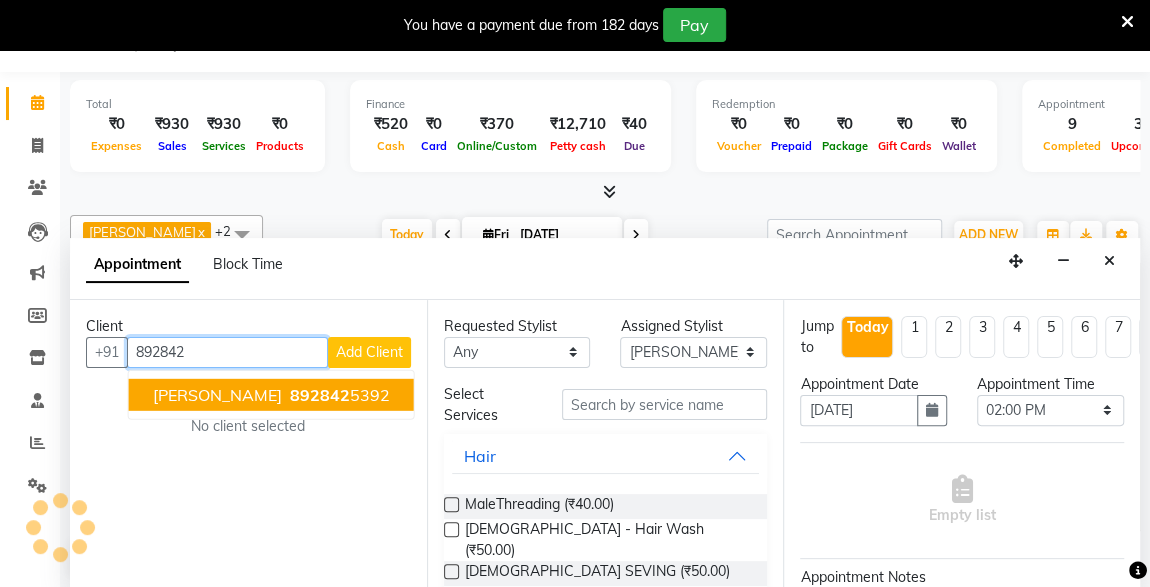 click on "892842 5392" at bounding box center (338, 394) 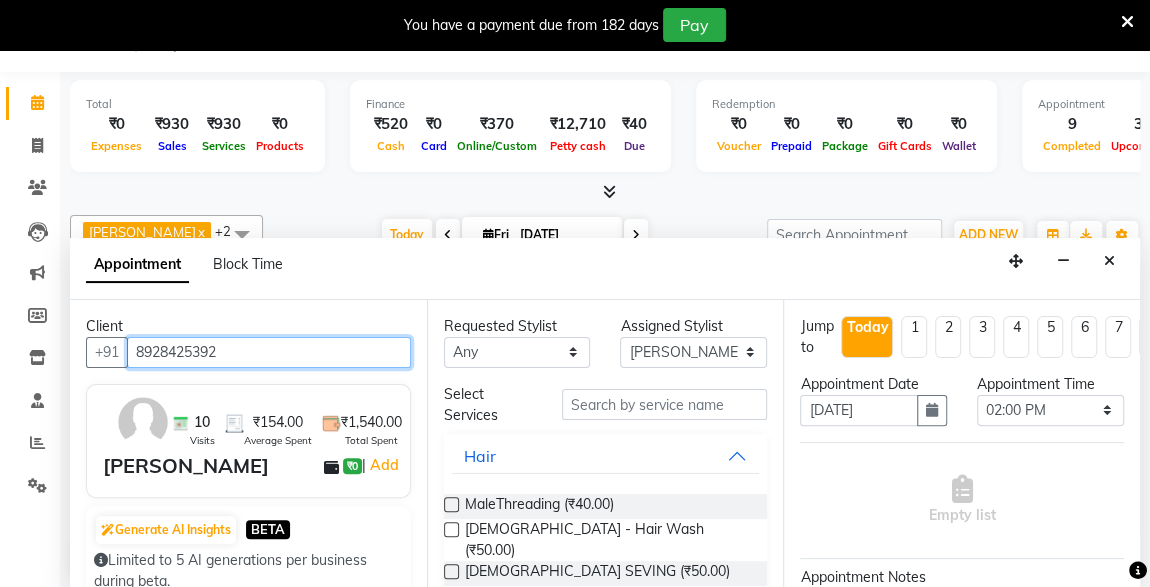 type on "8928425392" 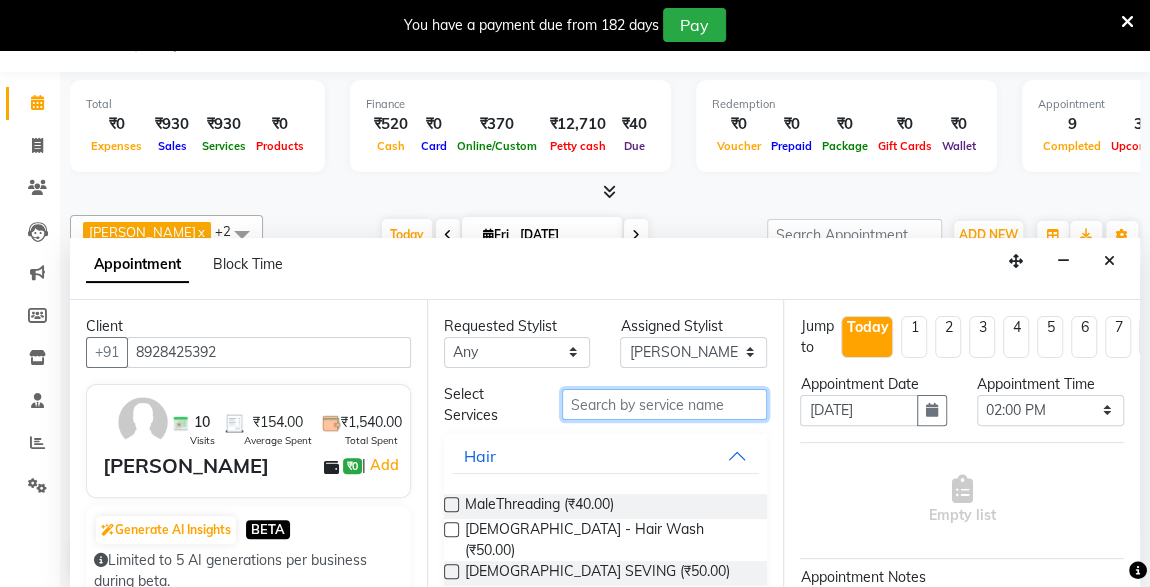 click at bounding box center (665, 404) 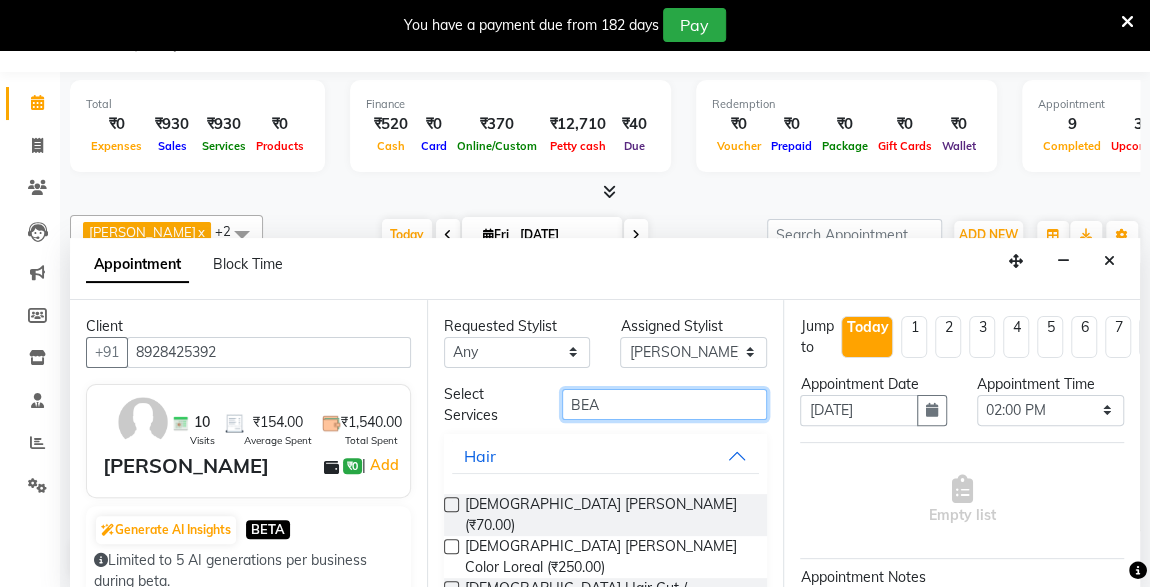 type on "BEA" 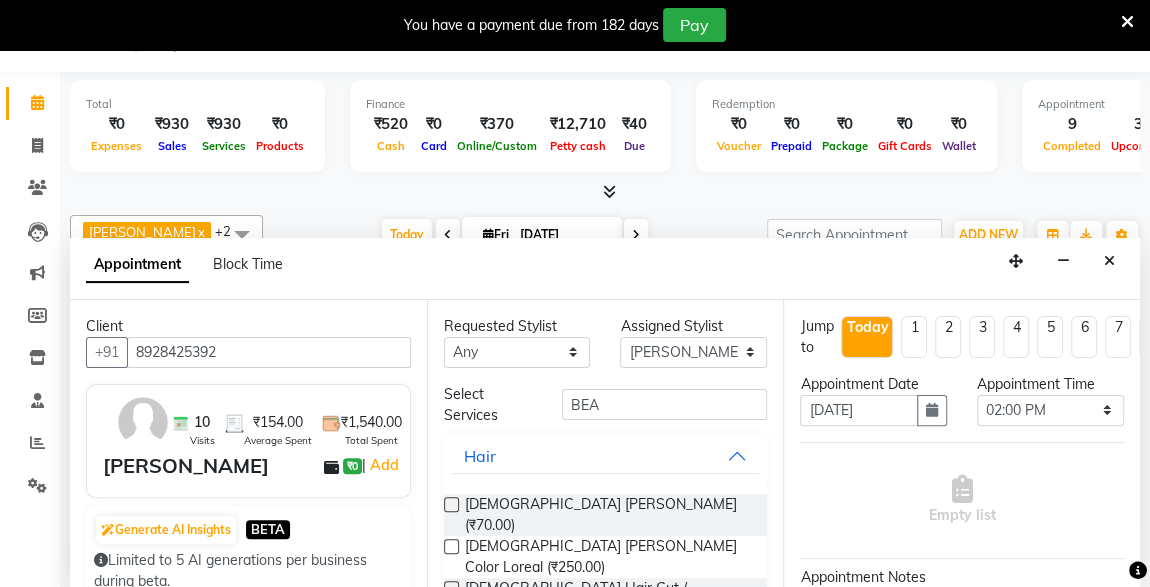 click at bounding box center (451, 588) 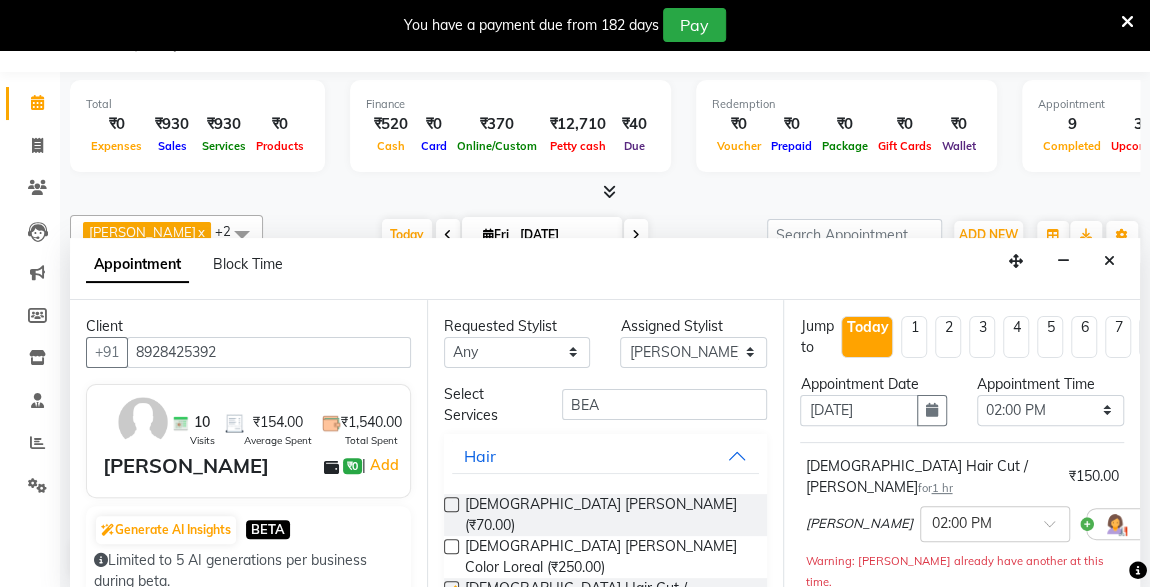 checkbox on "false" 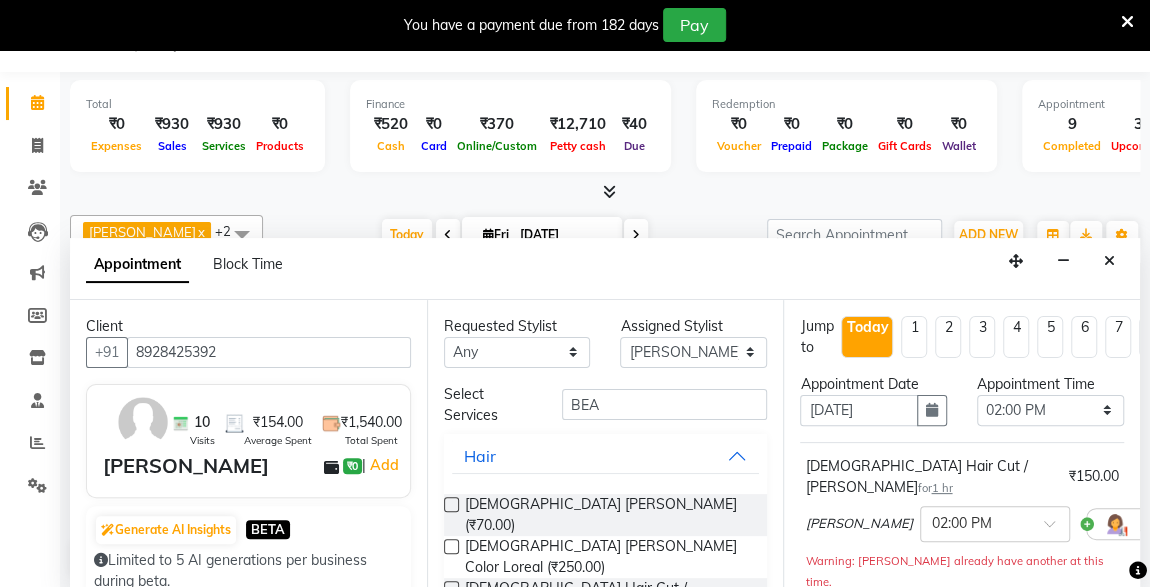 scroll, scrollTop: 310, scrollLeft: 0, axis: vertical 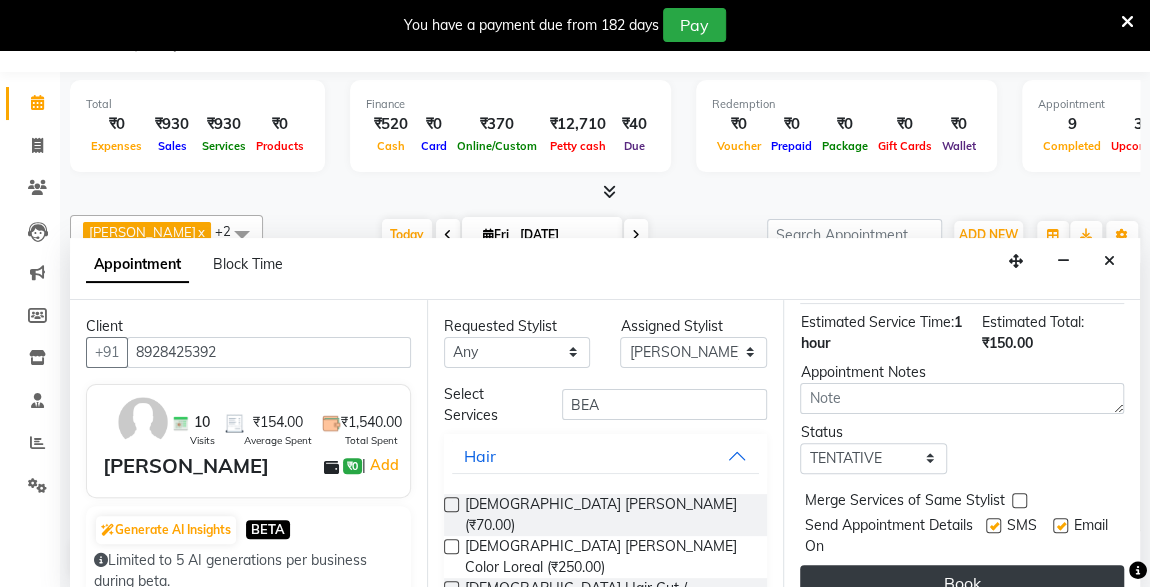 click on "Book" at bounding box center (962, 583) 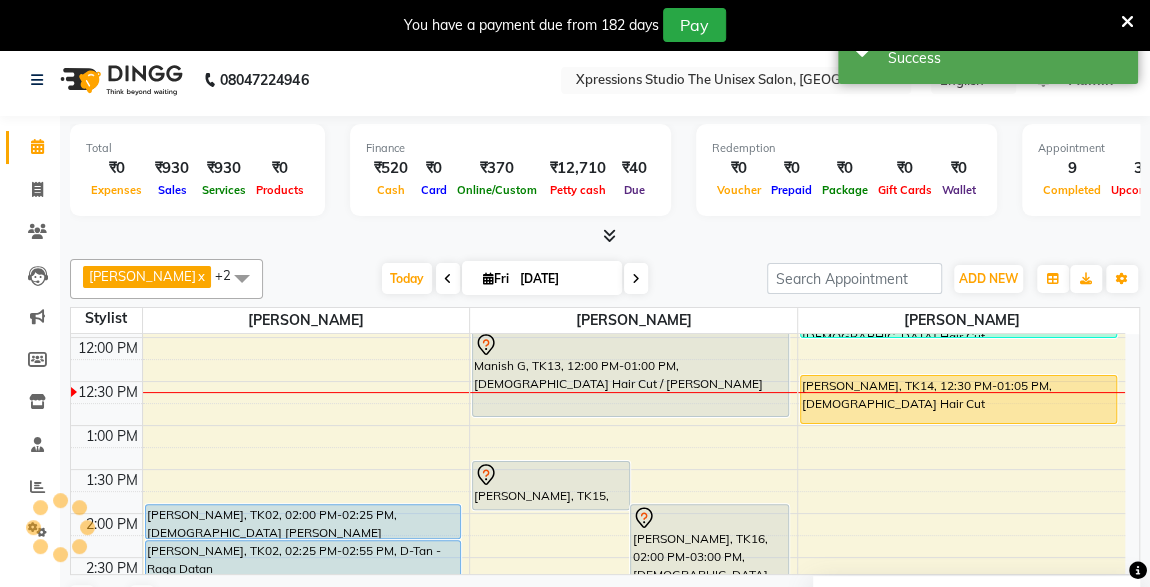 scroll, scrollTop: 0, scrollLeft: 0, axis: both 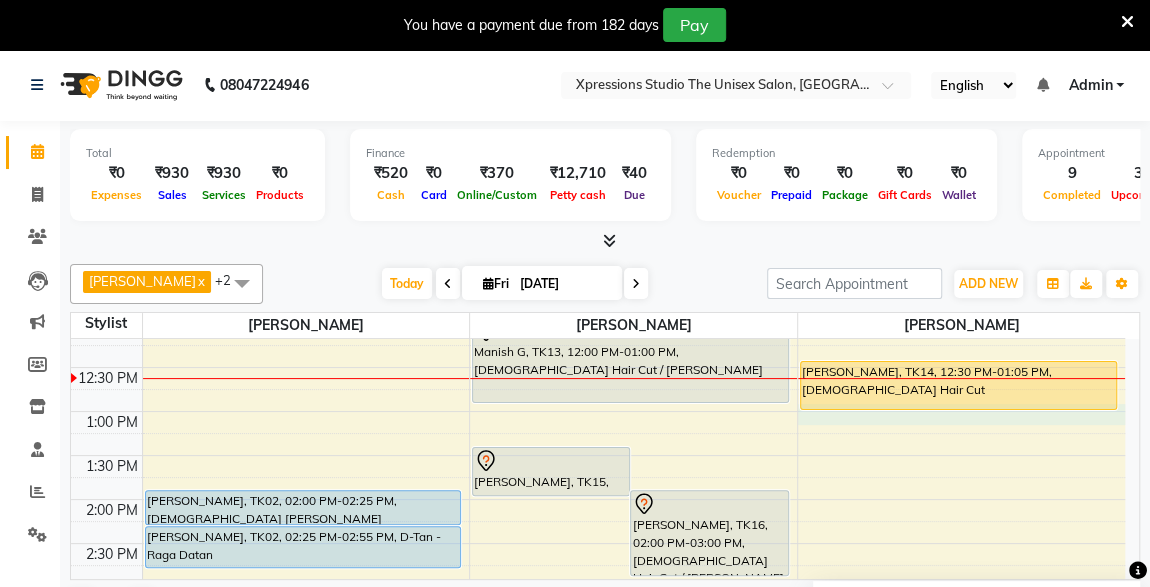 click on "8:00 AM 8:30 AM 9:00 AM 9:30 AM 10:00 AM 10:30 AM 11:00 AM 11:30 AM 12:00 PM 12:30 PM 1:00 PM 1:30 PM 2:00 PM 2:30 PM 3:00 PM 3:30 PM 4:00 PM 4:30 PM 5:00 PM 5:30 PM 6:00 PM 6:30 PM 7:00 PM 7:30 PM 8:00 PM 8:30 PM 9:00 PM 9:30 PM 10:00 PM 10:30 PM     GULVANT  KULVADE SIR, TK05, 09:15 AM-09:50 AM, Male Hair Cut      NITIN KHARCHE, TK10, 10:05 AM-10:30 AM, Male  Beard    RISHABH LODHA, TK02, 02:00 PM-02:25 PM, Male  Beard    RISHABH LODHA, TK02, 02:25 PM-02:55 PM, D-Tan - Raga Datan     akshay khrare, TK09, 10:30 AM-11:30 AM, Male Hair Cut / Beard      akshay khrare, TK12, 11:15 AM-11:30 AM, MaleThreading             amol kalmakar, TK15, 01:30 PM-02:05 PM, Male Hair Cut              ADITYA JADHAV, TK16, 02:00 PM-03:00 PM, Male Hair Cut / Beard      MAYUR SHELAKE, TK03, 09:00 AM-09:25 AM, Male  Beard     arihant sancheti Contact, TK04, 09:30 AM-10:30 AM, Male Hair Cut / Beard              Manish G, TK13, 12:00 PM-01:00 PM, Male Hair Cut / Beard          SANSKAR RAJPUT, TK06, 10:00 AM-10:25 AM, Male  Beard" at bounding box center [598, 631] 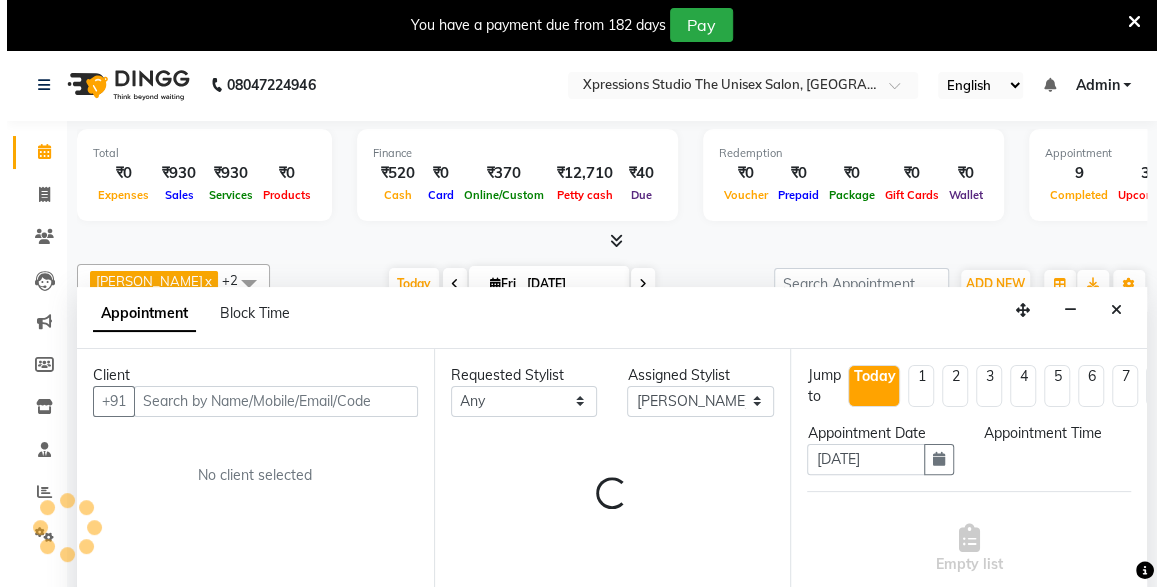 scroll, scrollTop: 49, scrollLeft: 0, axis: vertical 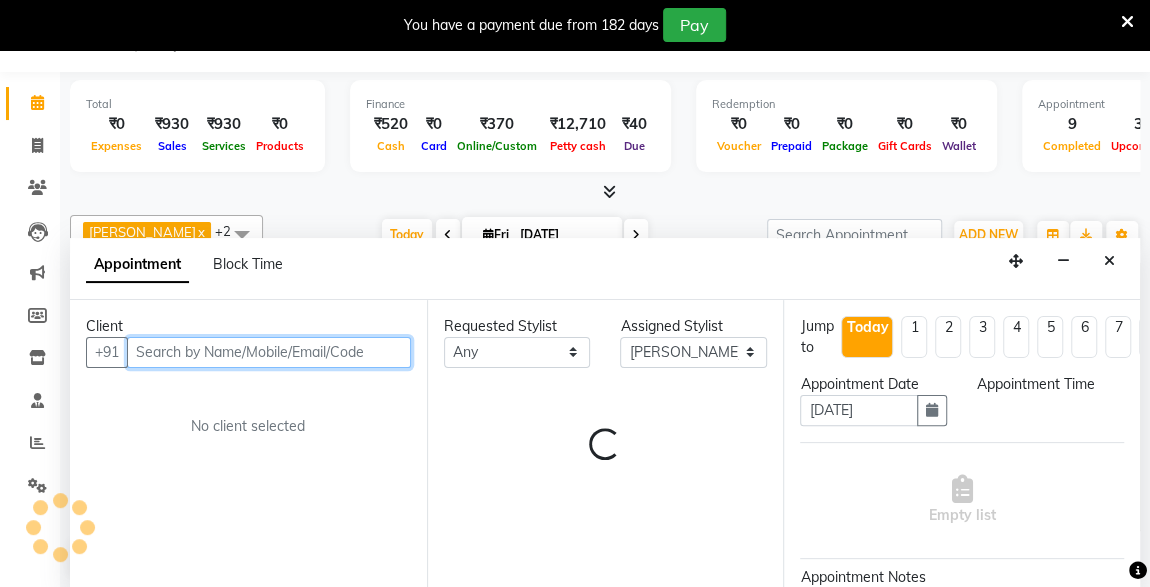 select on "780" 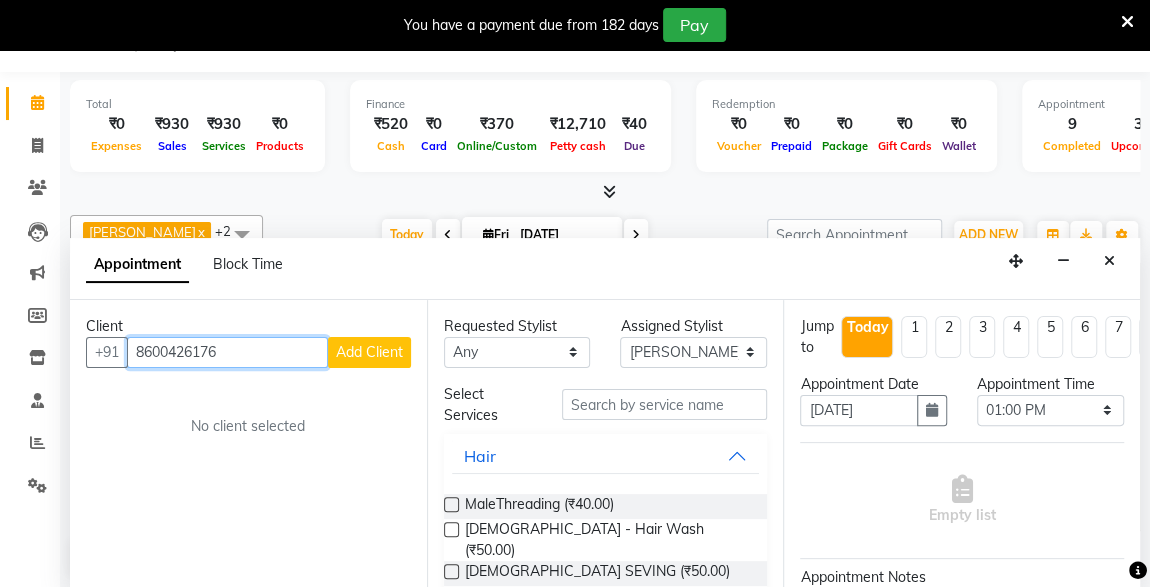type on "8600426176" 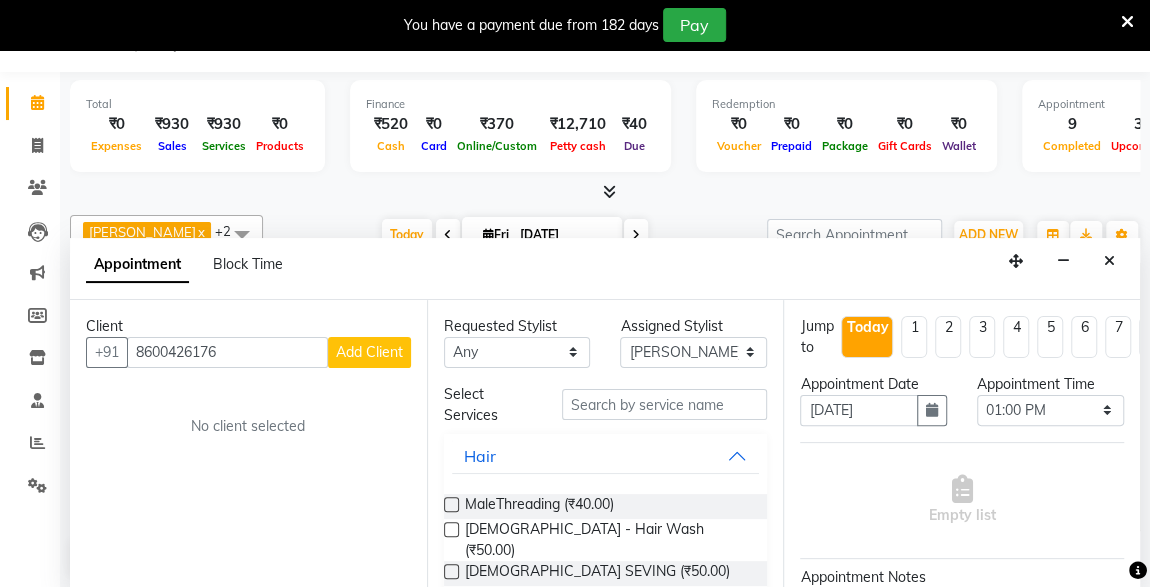 click on "Add Client" at bounding box center [369, 352] 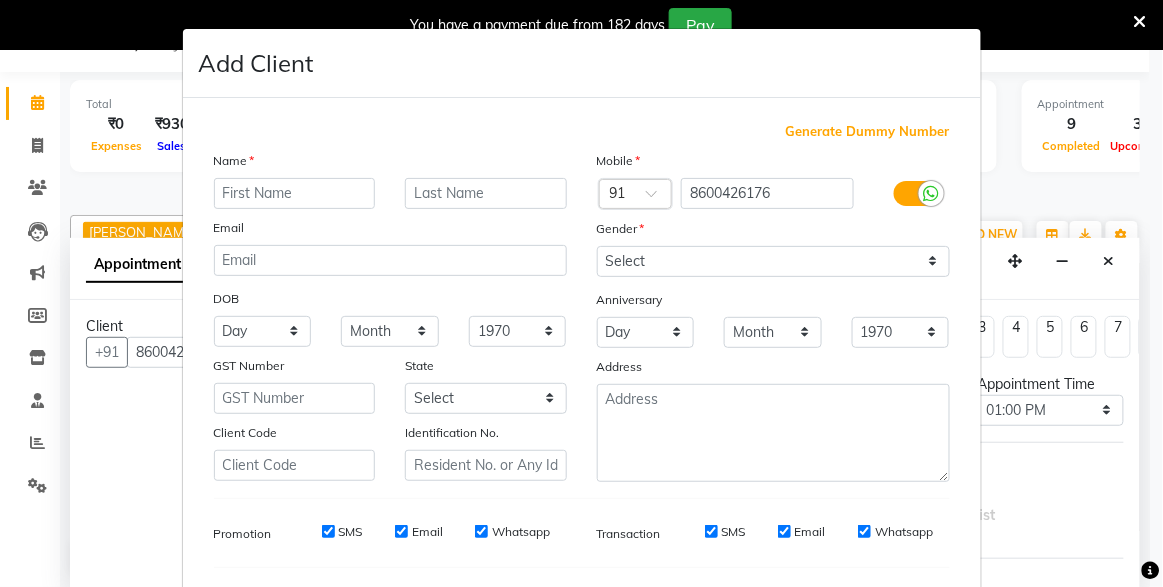 click at bounding box center [295, 193] 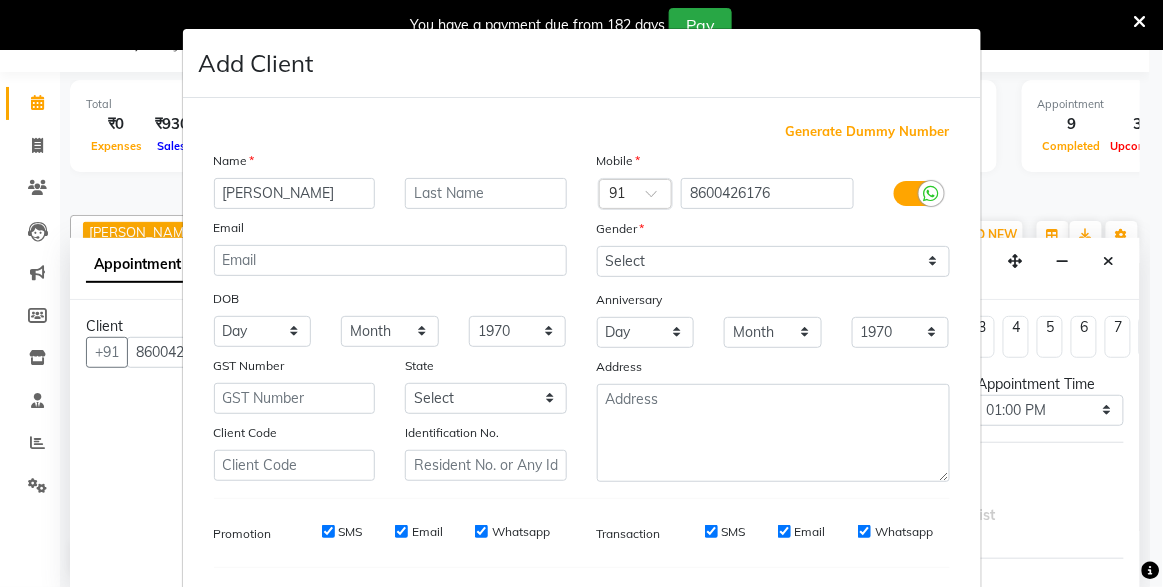 type on "UTKARSH KOLTE" 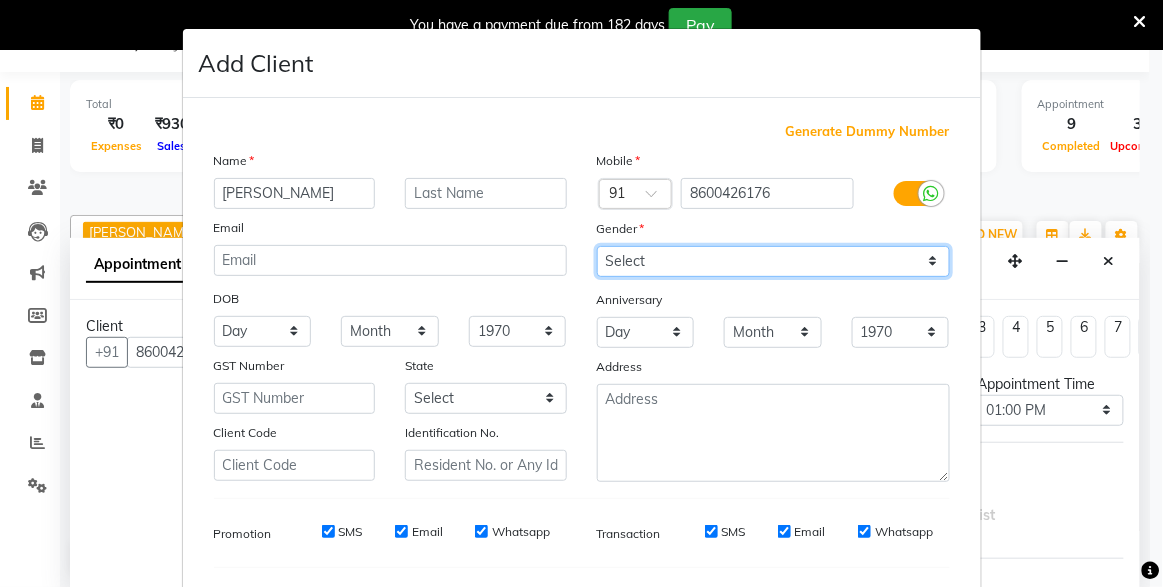 click on "Select Male Female Other Prefer Not To Say" at bounding box center [773, 261] 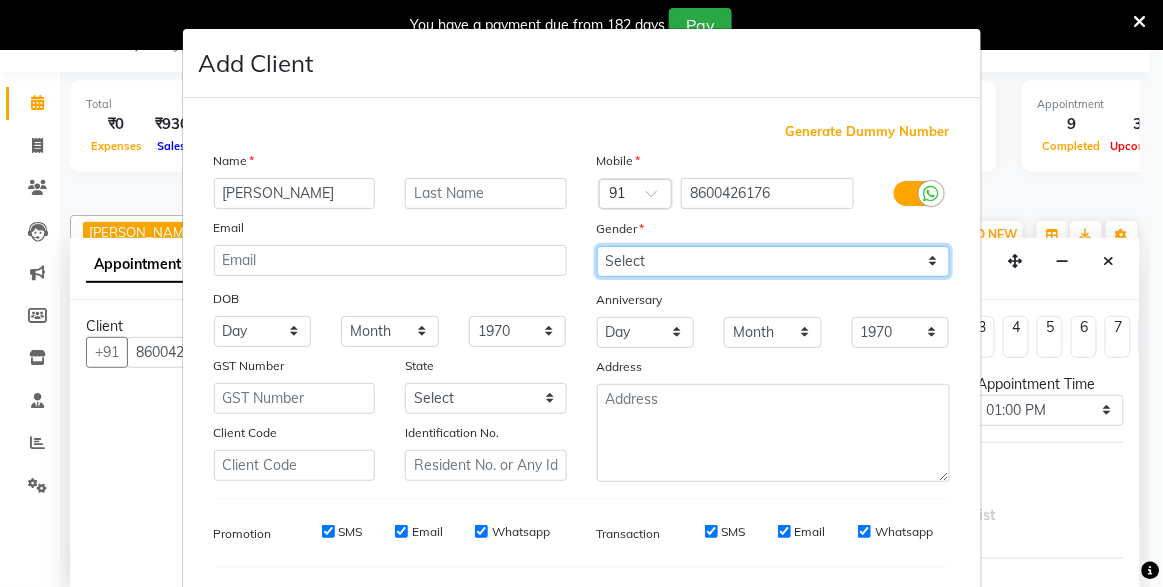 select on "male" 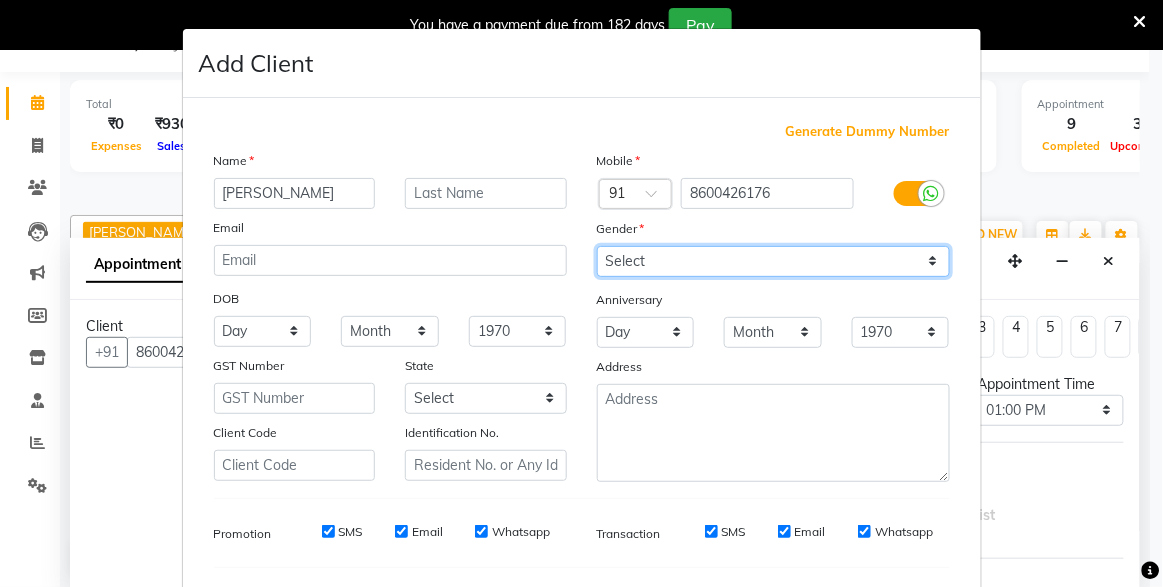 click on "Select Male Female Other Prefer Not To Say" at bounding box center (773, 261) 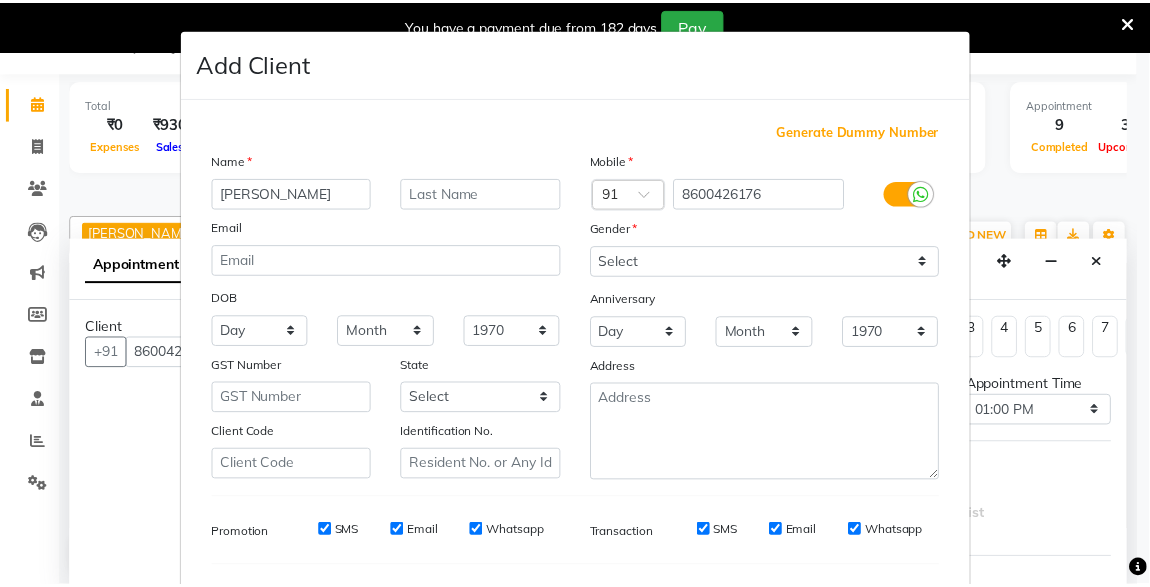 scroll, scrollTop: 255, scrollLeft: 0, axis: vertical 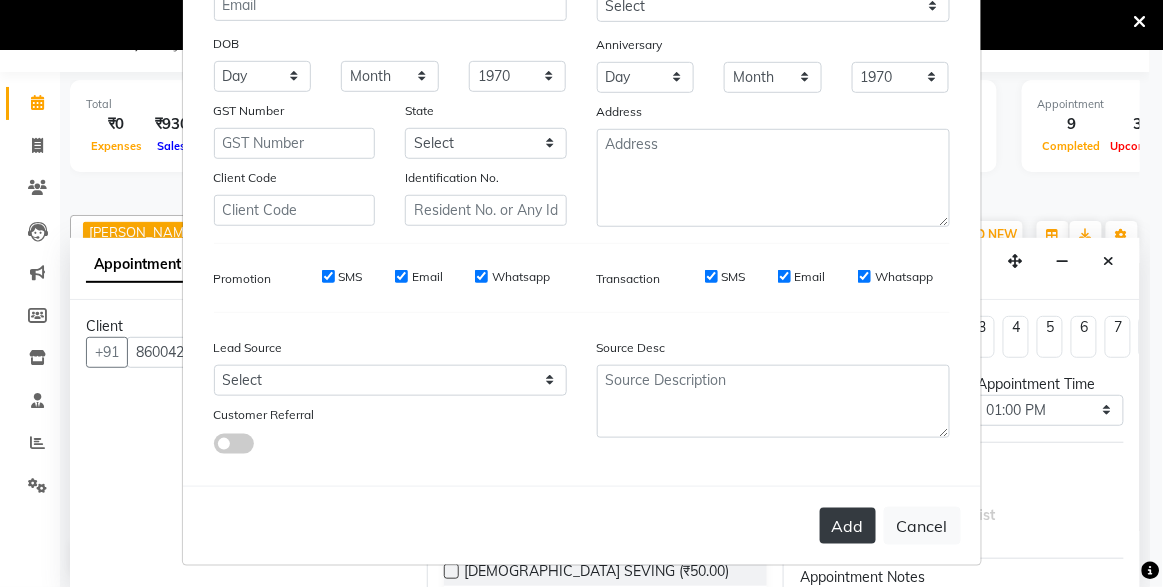 click on "Add" at bounding box center (848, 526) 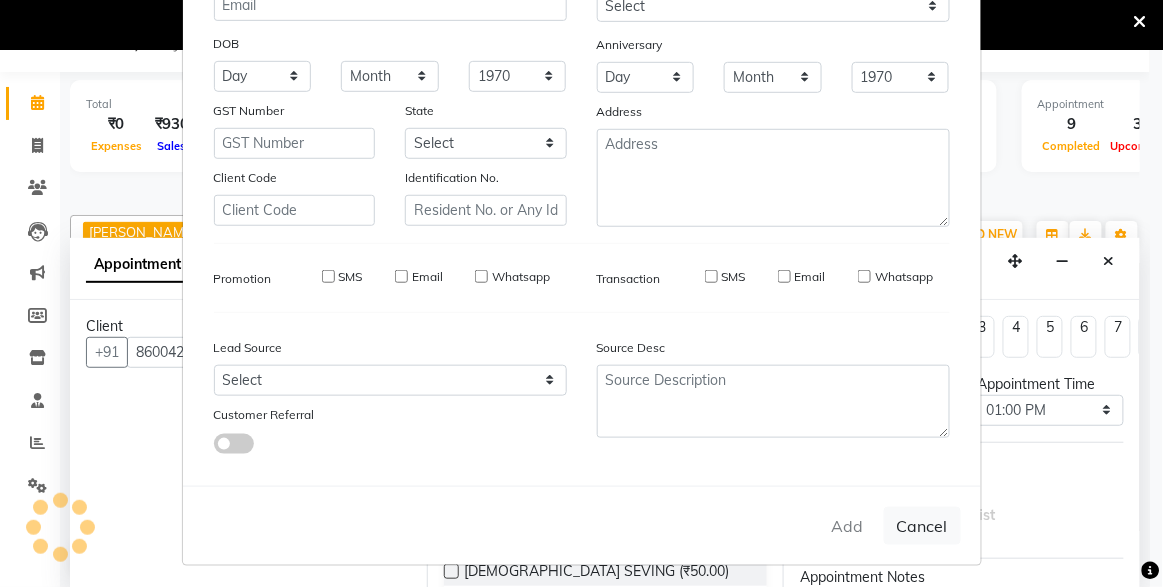 type 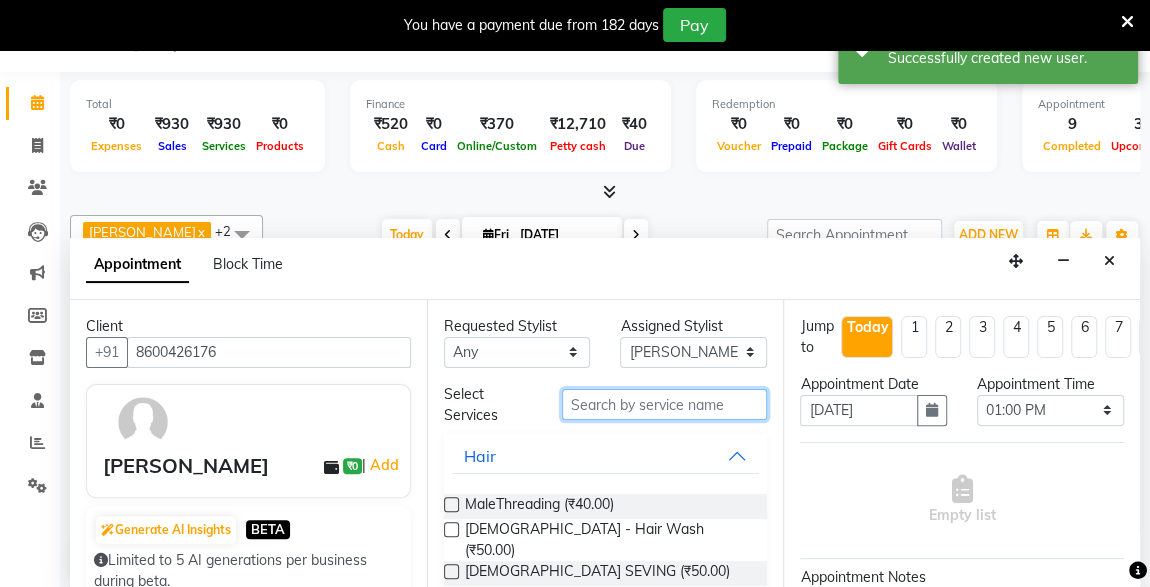 click at bounding box center (665, 404) 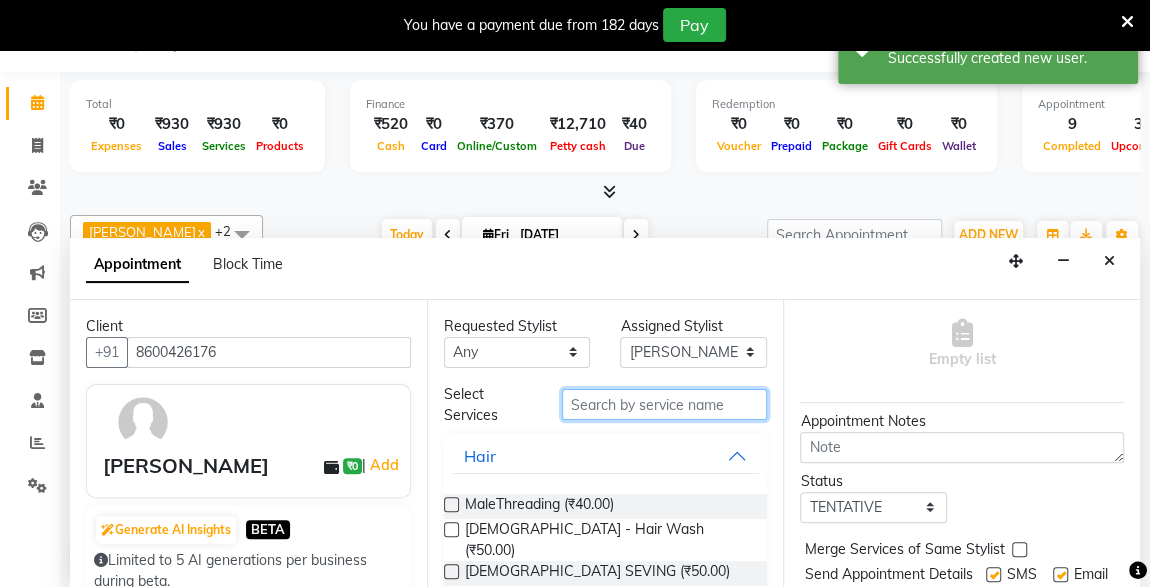 scroll, scrollTop: 147, scrollLeft: 0, axis: vertical 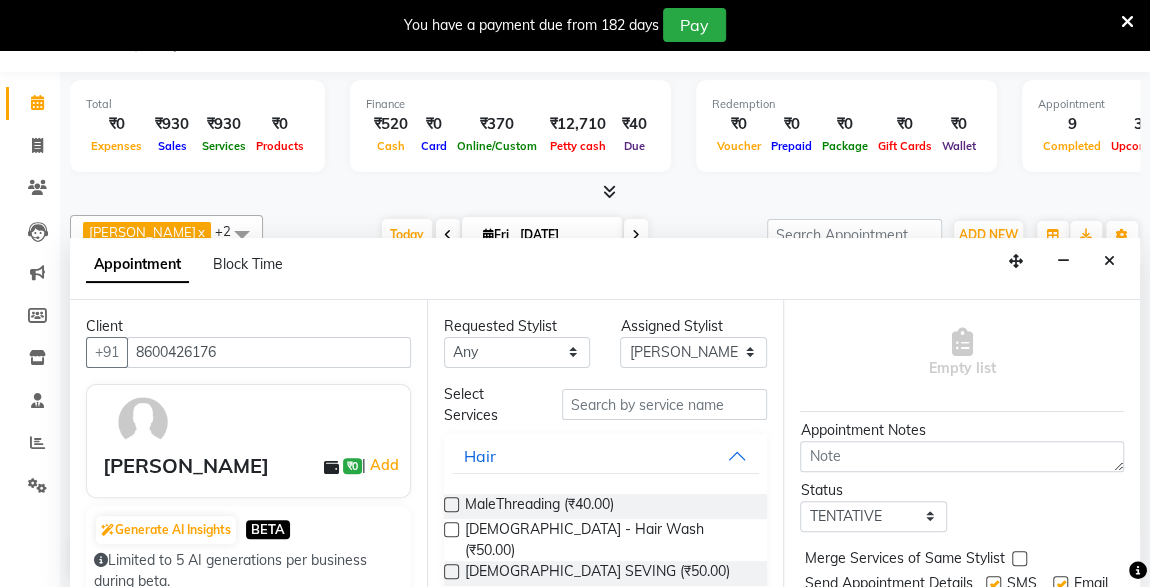 click at bounding box center [451, 596] 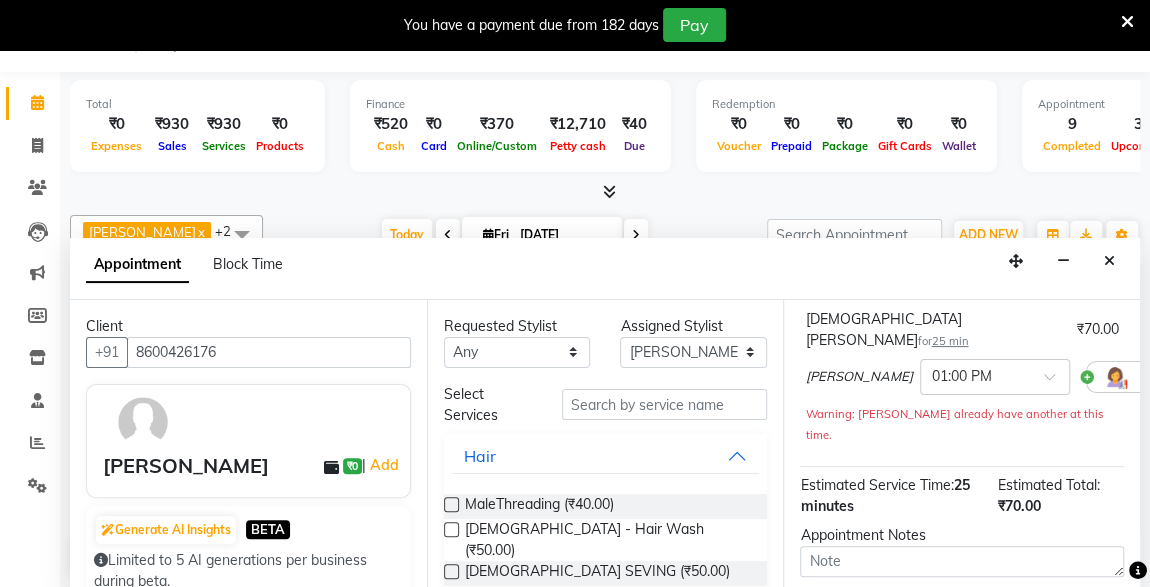 checkbox on "false" 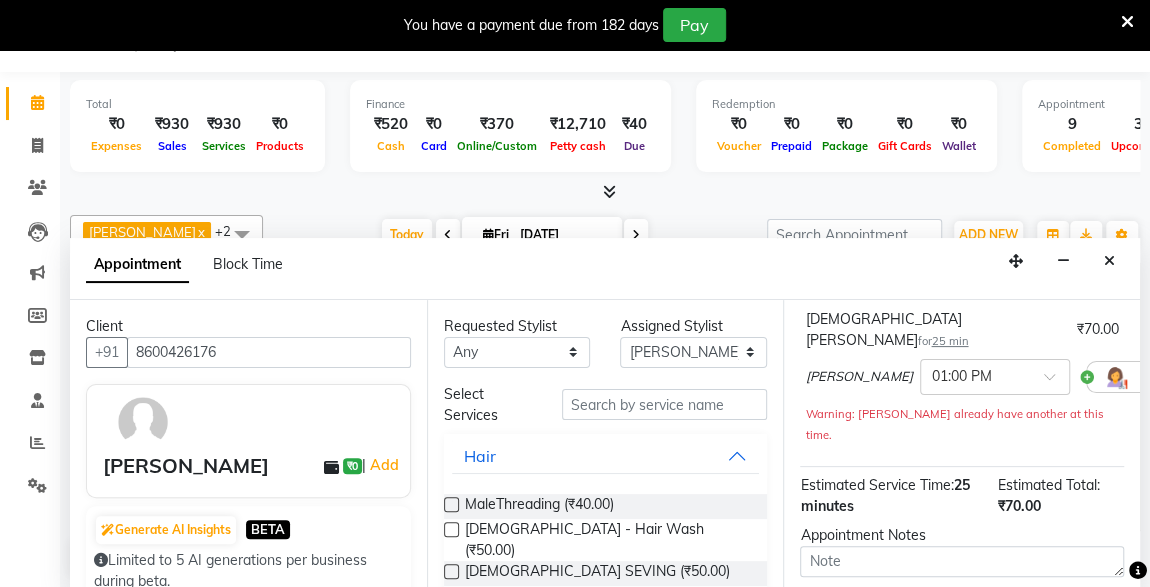 scroll, scrollTop: 330, scrollLeft: 0, axis: vertical 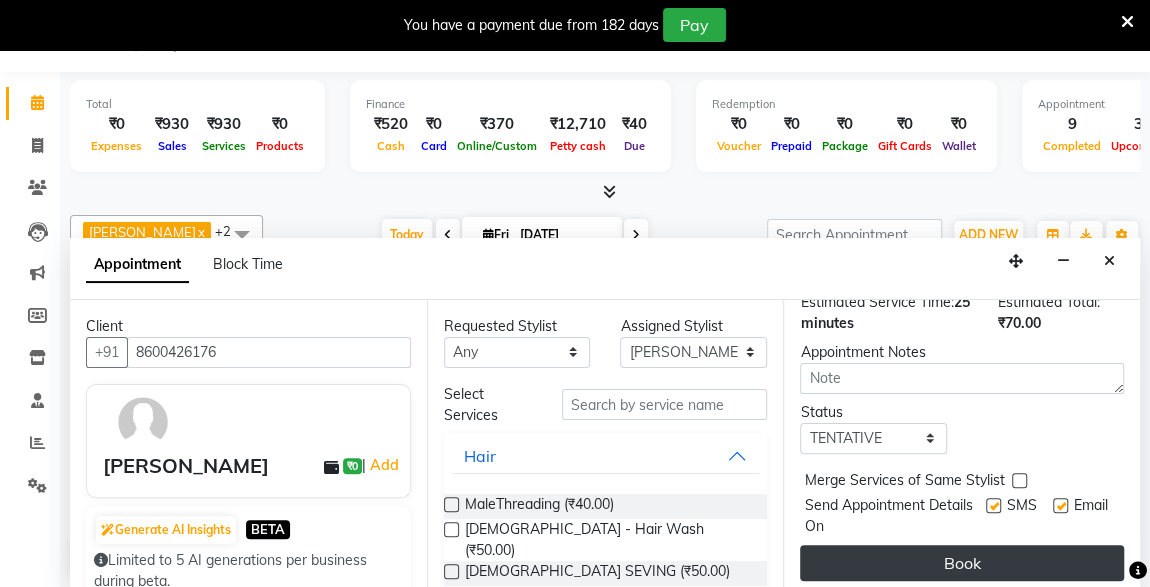 click on "Book" at bounding box center (962, 563) 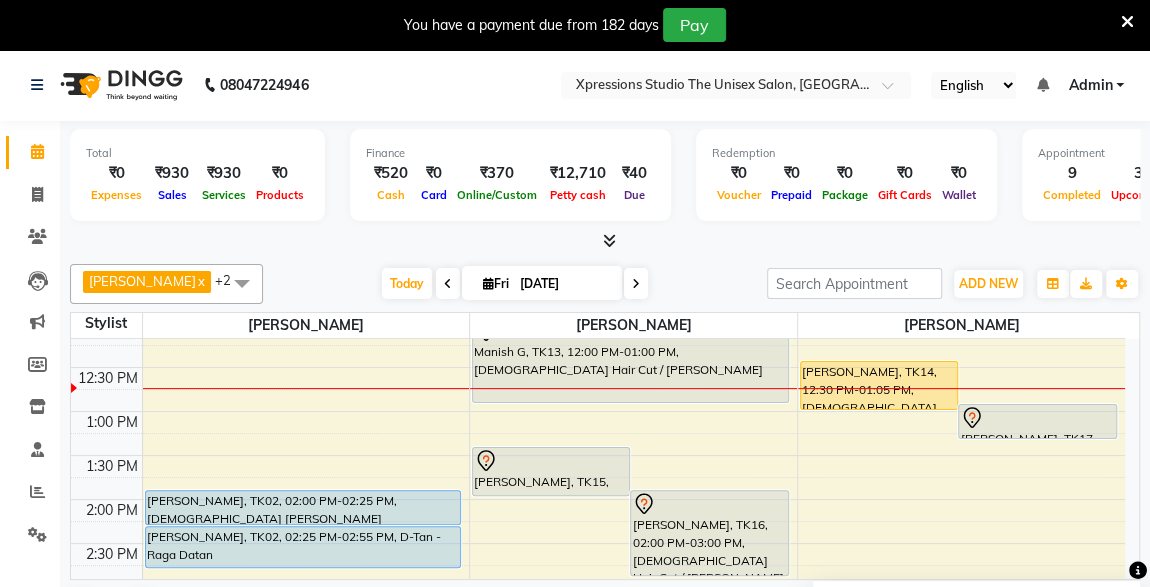 scroll, scrollTop: 49, scrollLeft: 0, axis: vertical 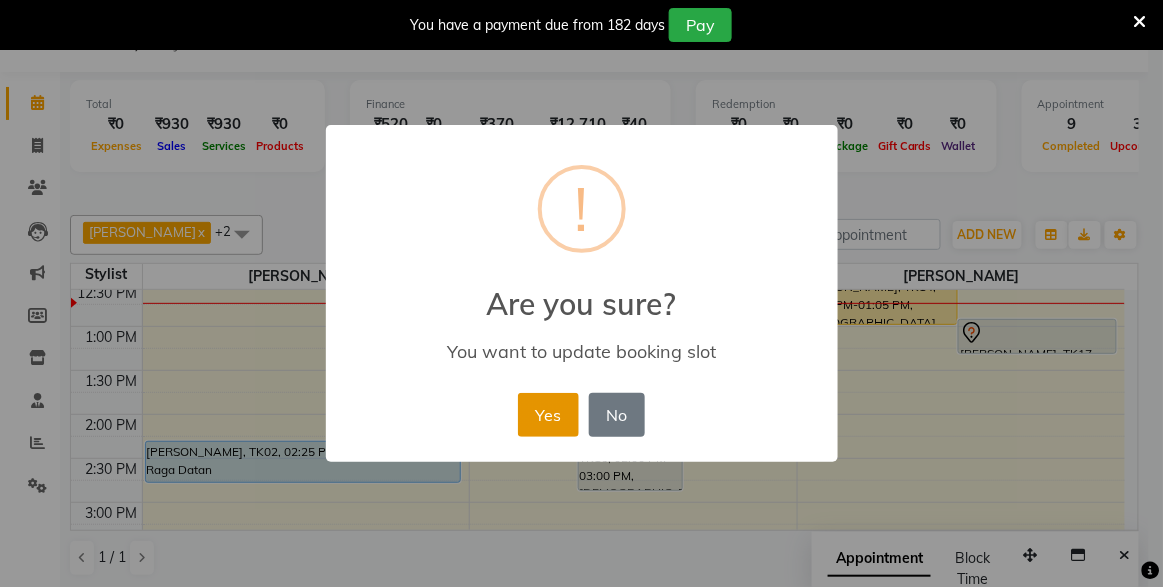 click on "Yes" at bounding box center (548, 415) 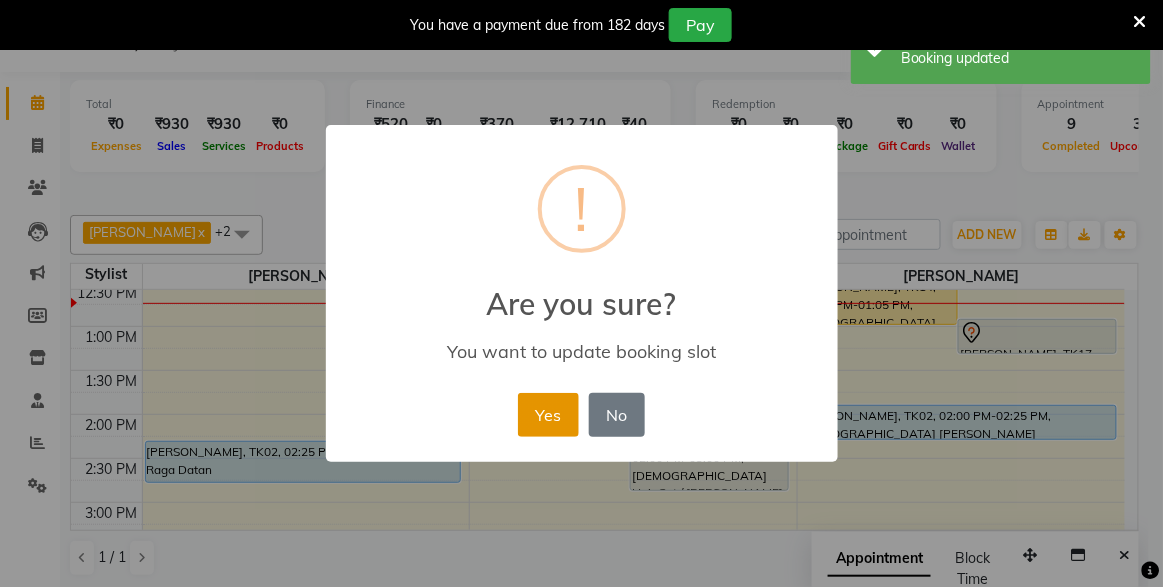 click on "Yes" at bounding box center [548, 415] 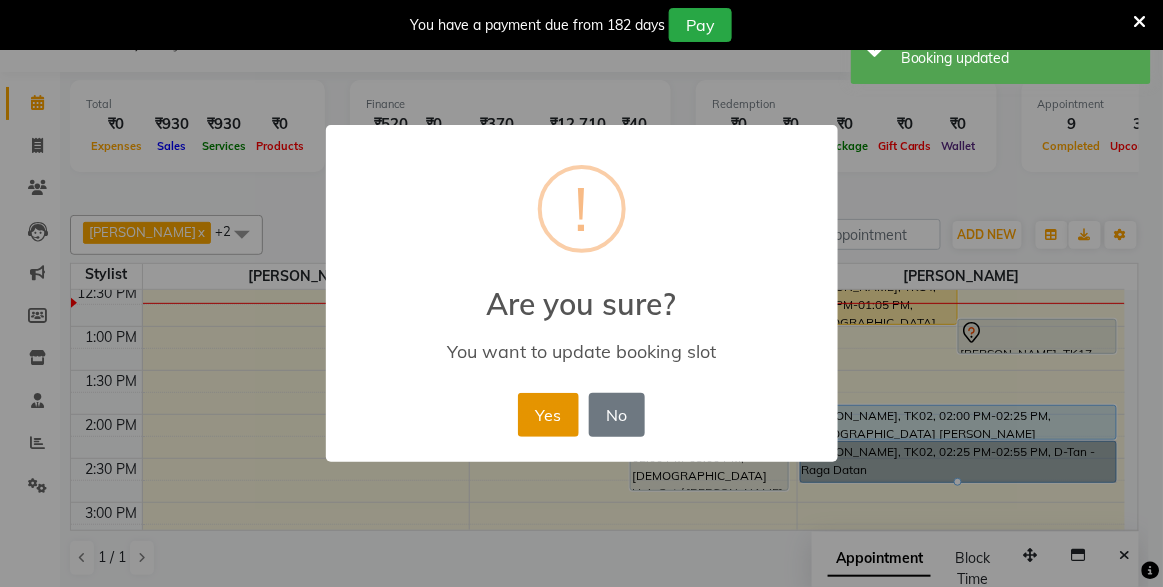 click on "Yes" at bounding box center (548, 415) 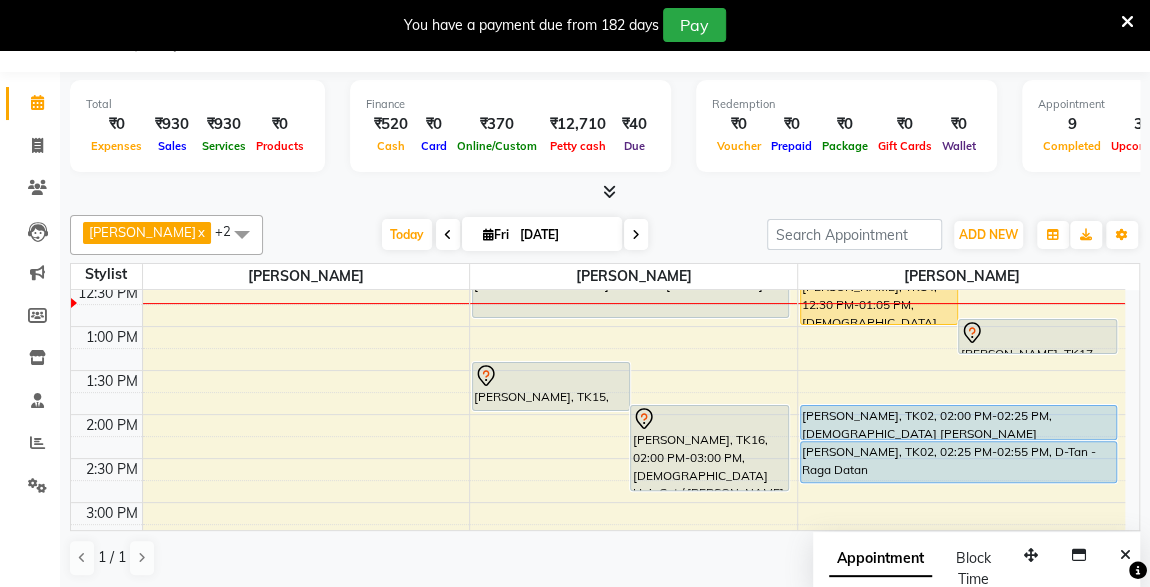 scroll, scrollTop: 167, scrollLeft: 0, axis: vertical 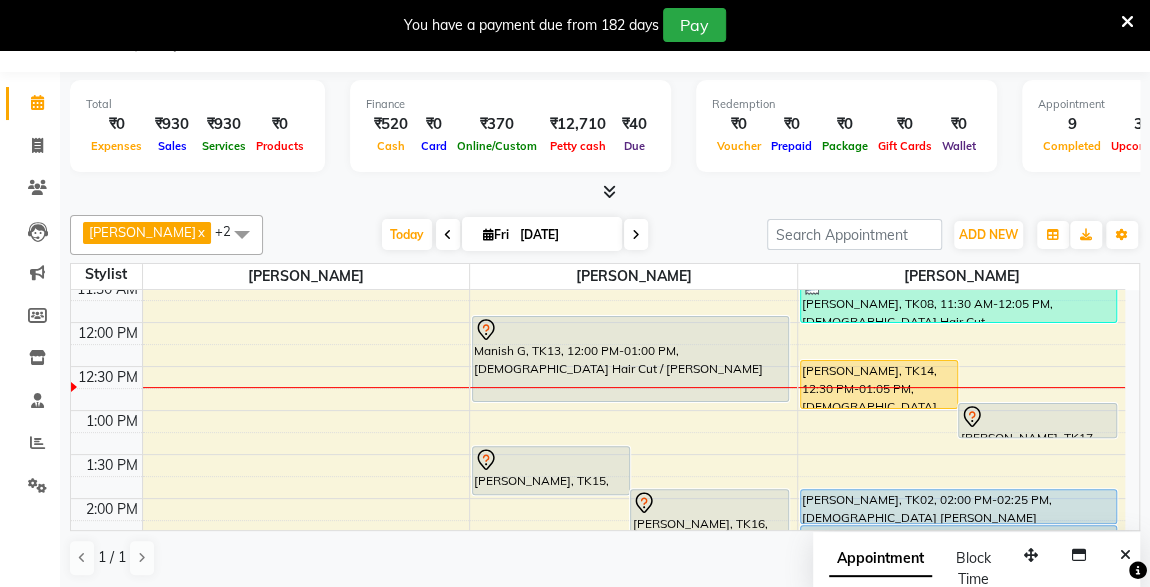 click at bounding box center [1037, 417] 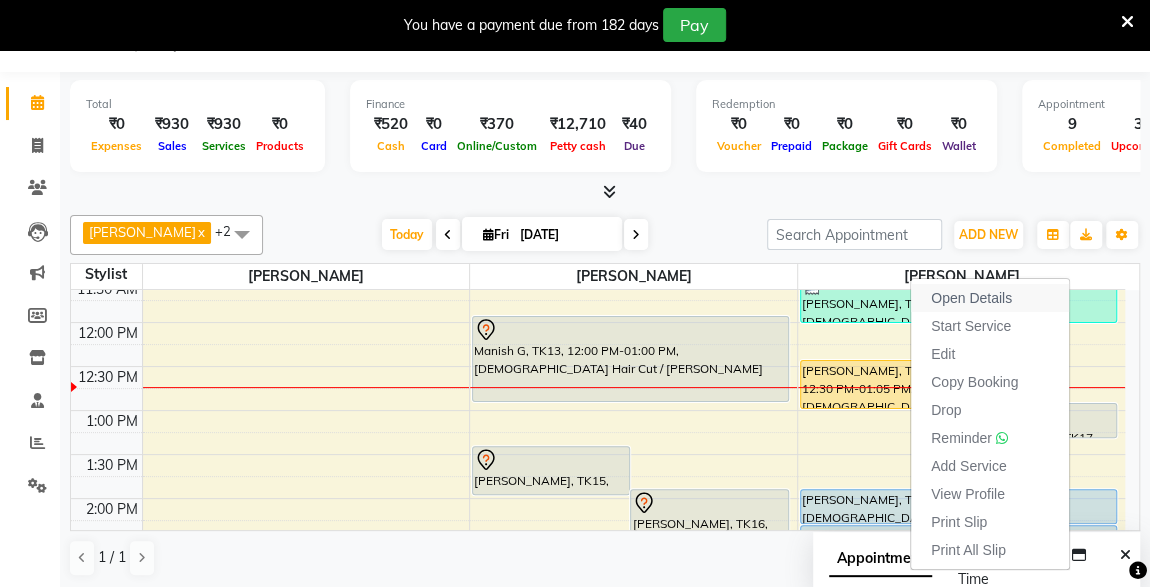 click on "Open Details" at bounding box center [990, 298] 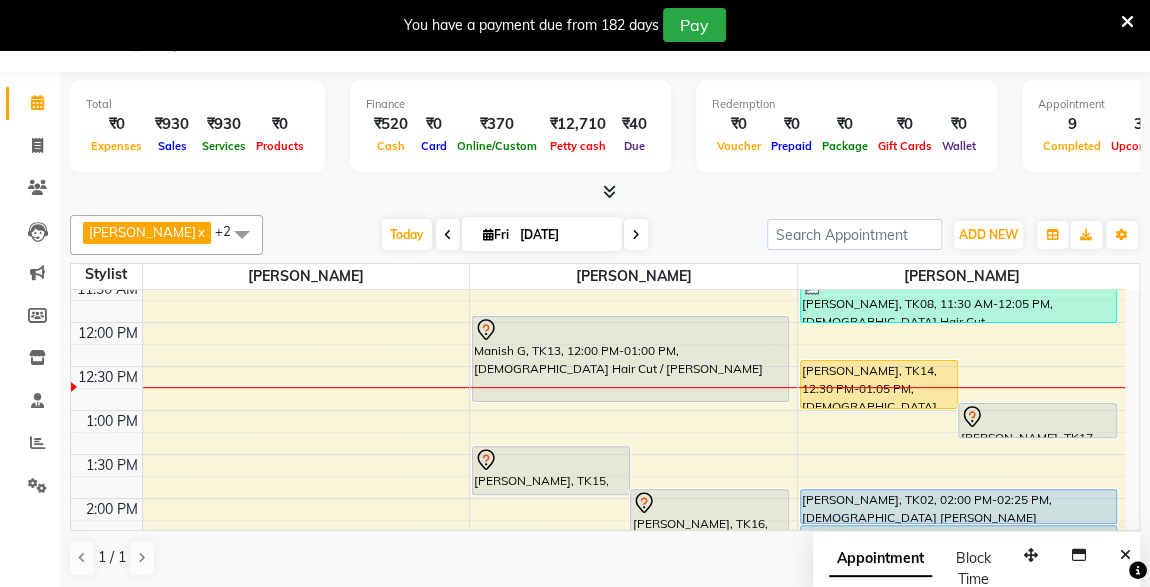 click 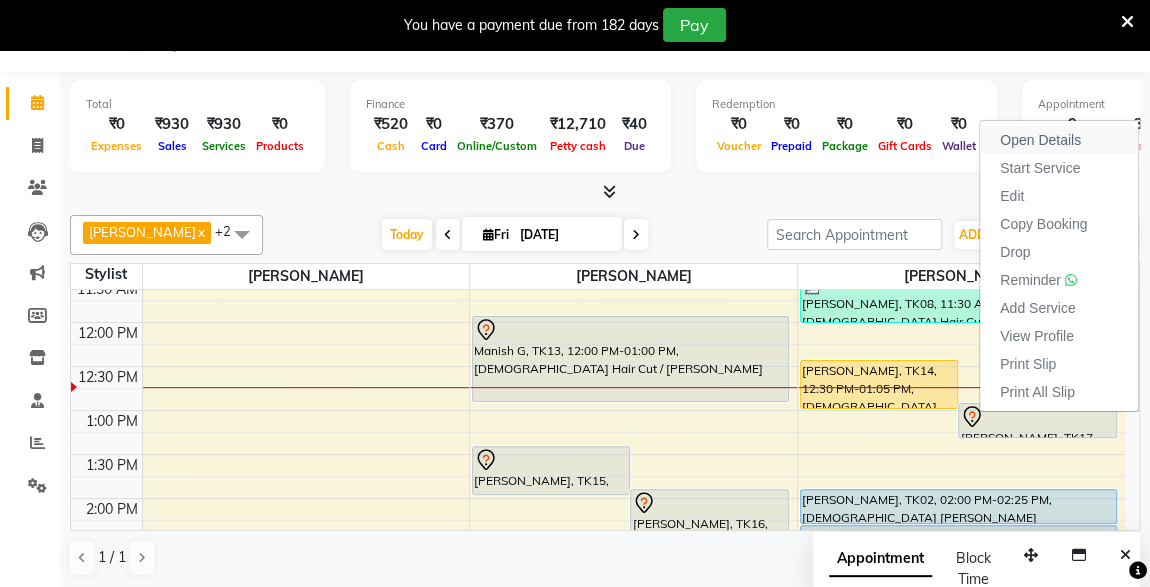 click on "Open Details" at bounding box center [1040, 140] 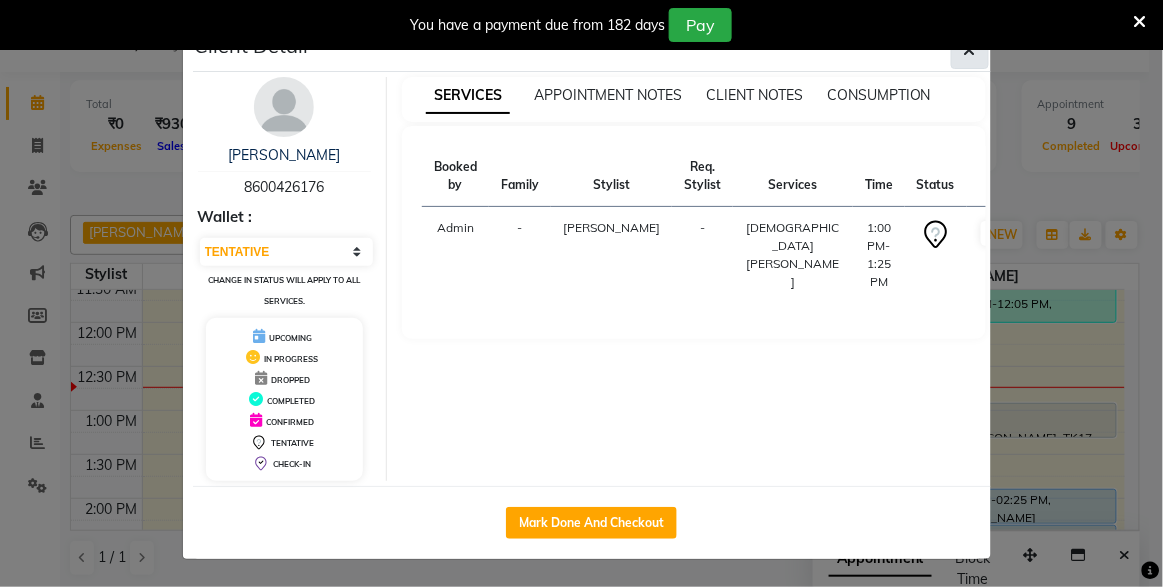 click 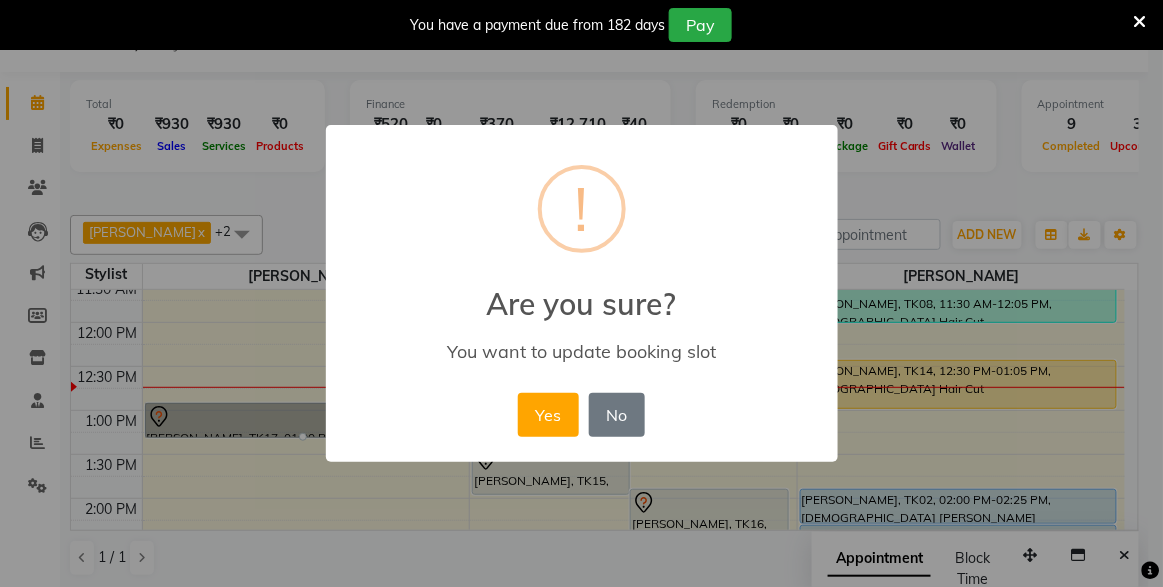 click on "× ! Are you sure? You want to update booking slot Yes No No" at bounding box center (581, 293) 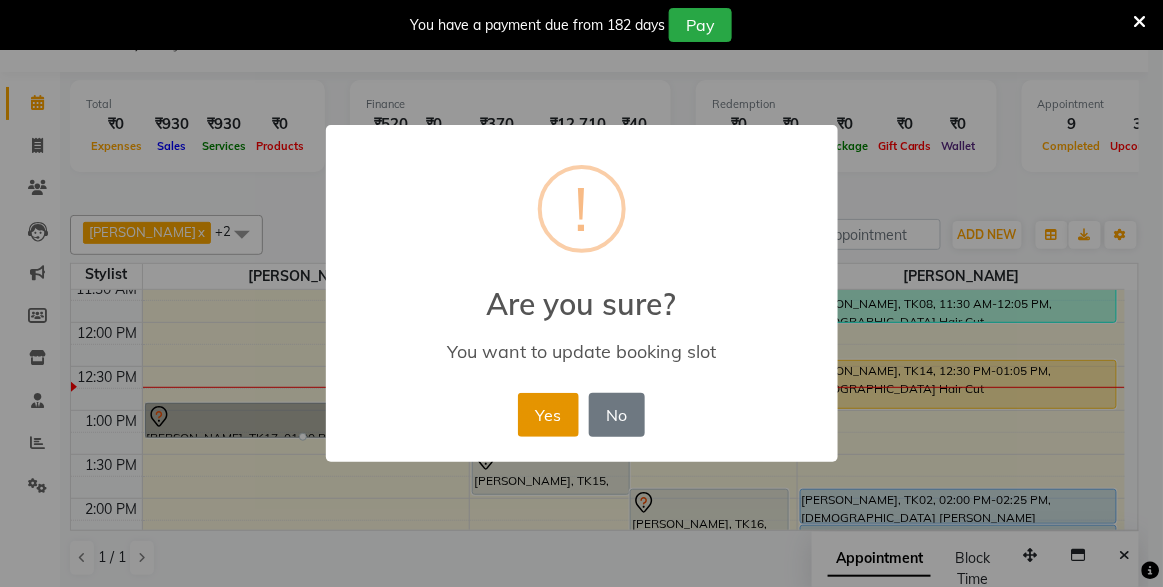 click on "Yes" at bounding box center (548, 415) 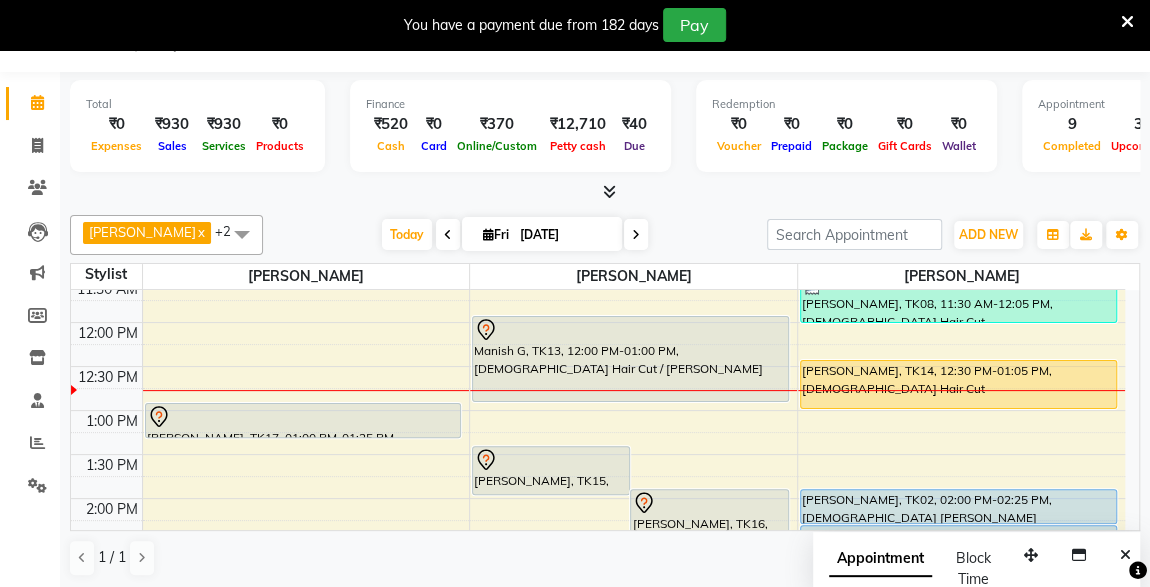 click on "8:00 AM 8:30 AM 9:00 AM 9:30 AM 10:00 AM 10:30 AM 11:00 AM 11:30 AM 12:00 PM 12:30 PM 1:00 PM 1:30 PM 2:00 PM 2:30 PM 3:00 PM 3:30 PM 4:00 PM 4:30 PM 5:00 PM 5:30 PM 6:00 PM 6:30 PM 7:00 PM 7:30 PM 8:00 PM 8:30 PM 9:00 PM 9:30 PM 10:00 PM 10:30 PM     GULVANT  KULVADE SIR, TK05, 09:15 AM-09:50 AM, Male Hair Cut      NITIN KHARCHE, TK10, 10:05 AM-10:30 AM, Male  Beard             UTKARSH KOLTE, TK17, 01:00 PM-01:25 PM, Male  Beard     akshay khrare, TK09, 10:30 AM-11:30 AM, Male Hair Cut / Beard      akshay khrare, TK12, 11:15 AM-11:30 AM, MaleThreading             amol kalmakar, TK15, 01:30 PM-02:05 PM, Male Hair Cut              ADITYA JADHAV, TK16, 02:00 PM-03:00 PM, Male Hair Cut / Beard      MAYUR SHELAKE, TK03, 09:00 AM-09:25 AM, Male  Beard     arihant sancheti Contact, TK04, 09:30 AM-10:30 AM, Male Hair Cut / Beard              Manish G, TK13, 12:00 PM-01:00 PM, Male Hair Cut / Beard      anuragh bhansali, TK01, 09:00 AM-10:00 AM, Male Hair Cut / Beard" at bounding box center [598, 630] 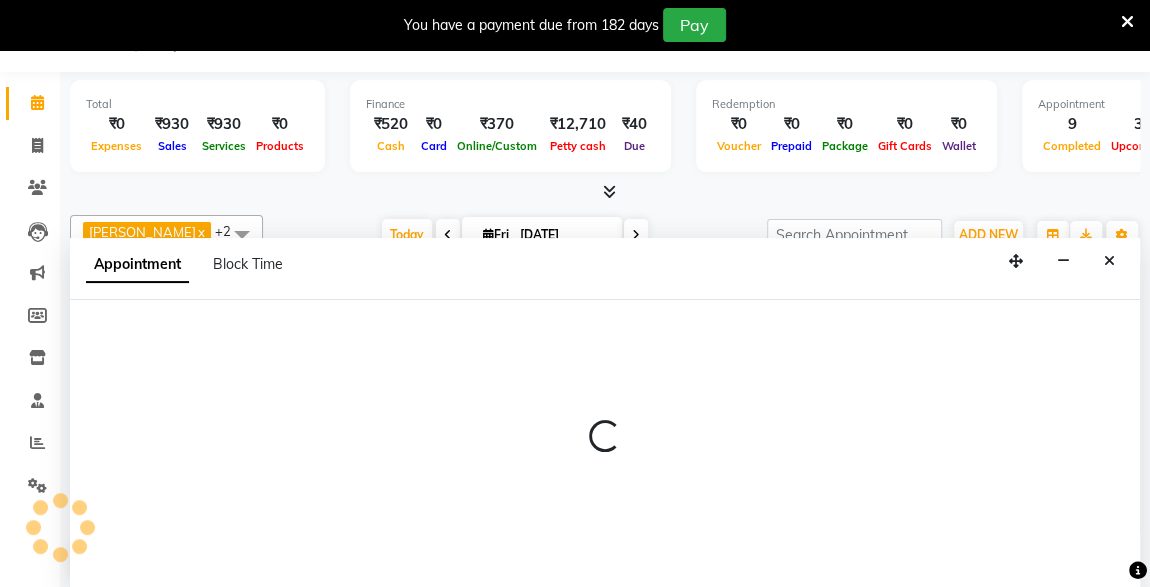 select on "57589" 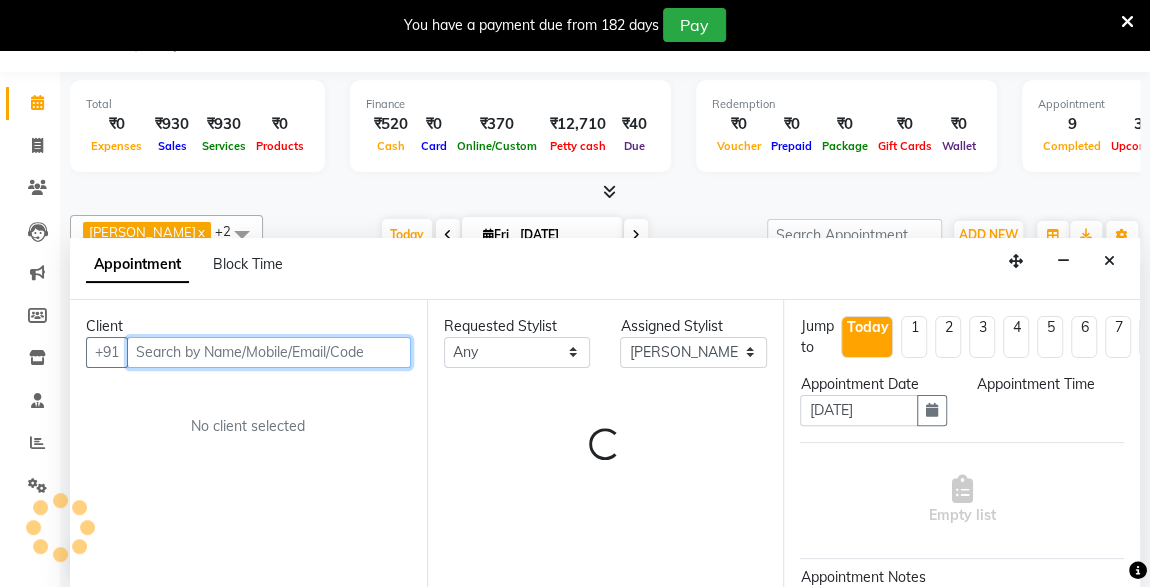 select on "795" 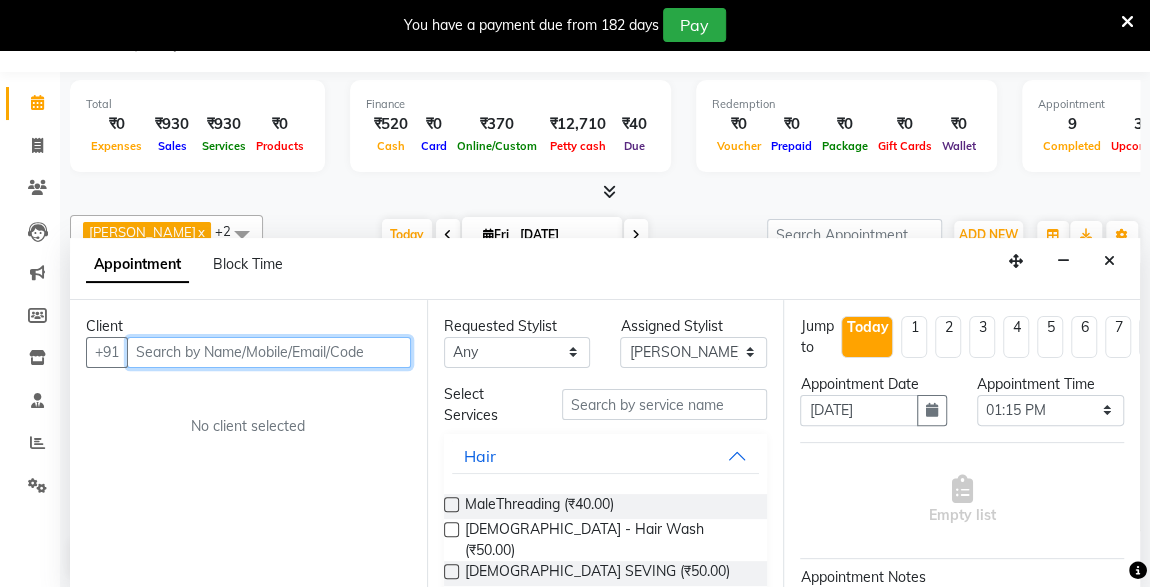 click at bounding box center [269, 352] 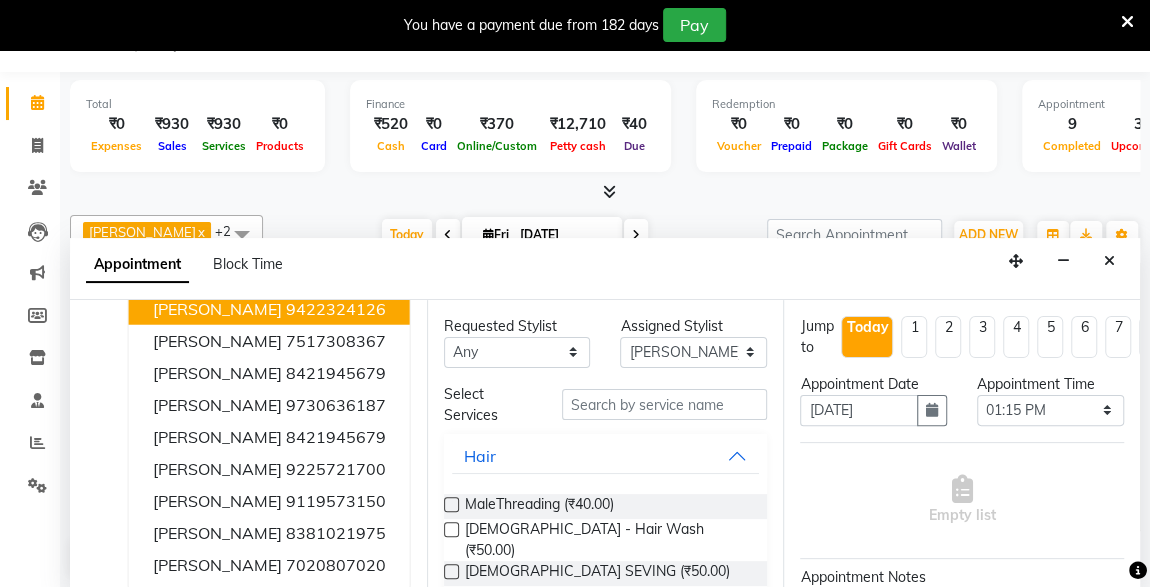scroll, scrollTop: 98, scrollLeft: 0, axis: vertical 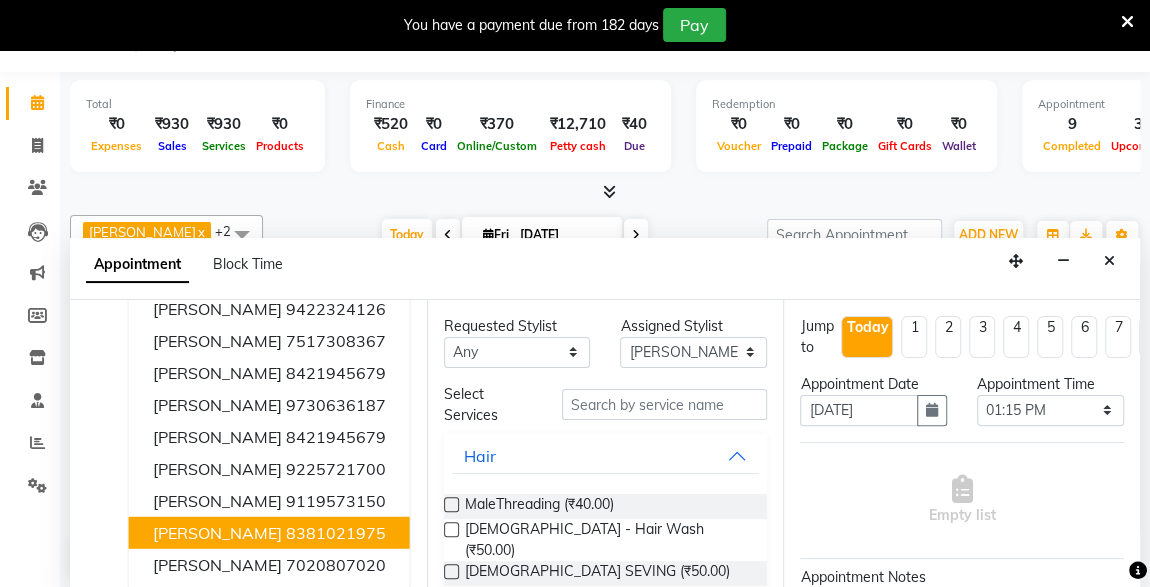 click on "8381021975" at bounding box center [336, 532] 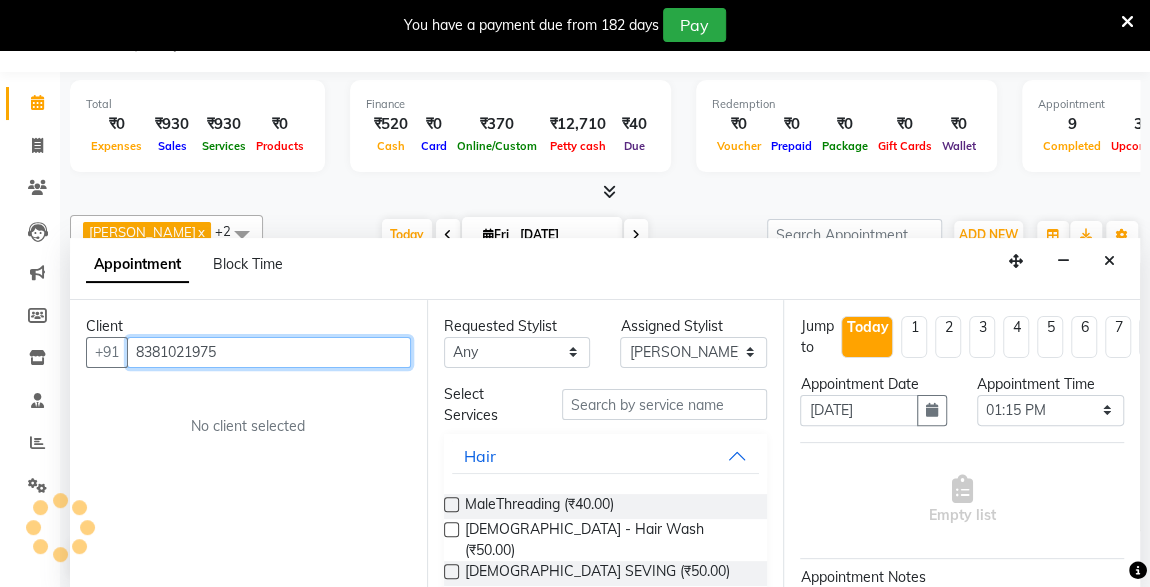 scroll, scrollTop: 0, scrollLeft: 0, axis: both 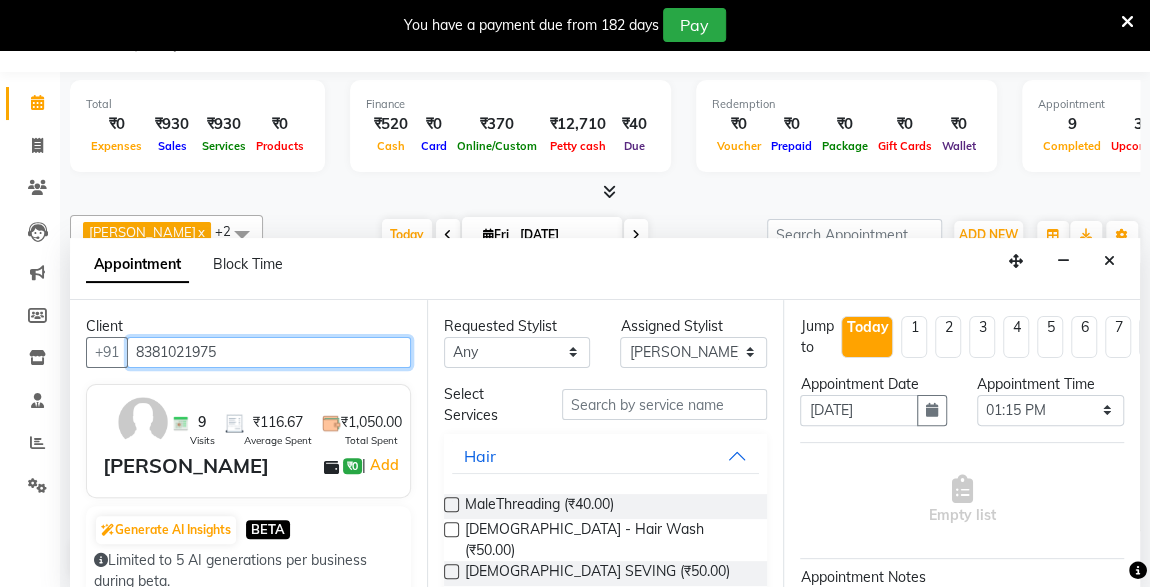 type on "8381021975" 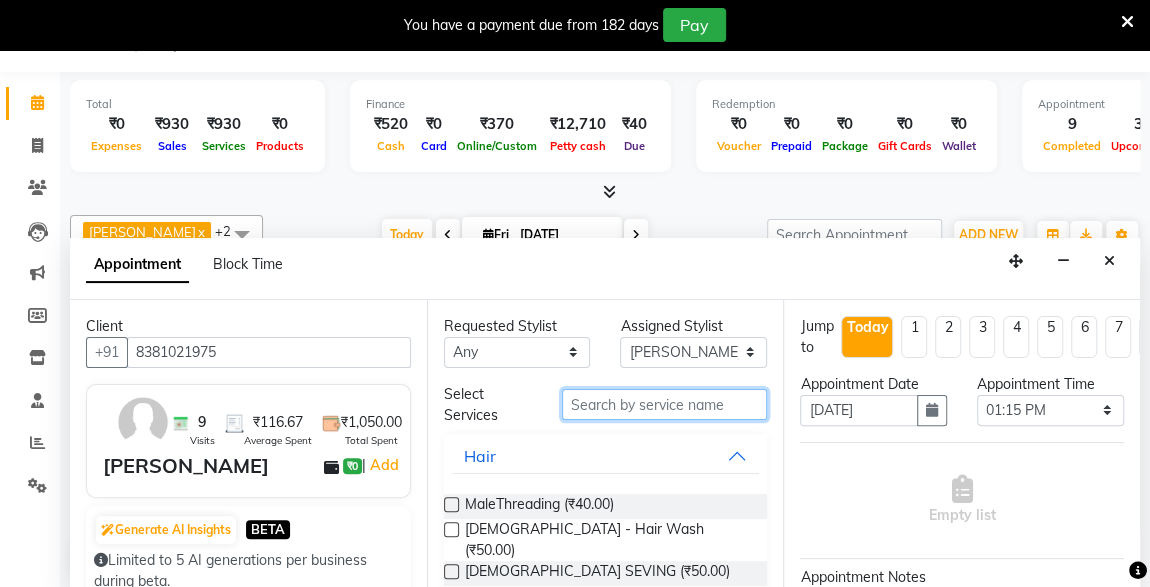 click at bounding box center (665, 404) 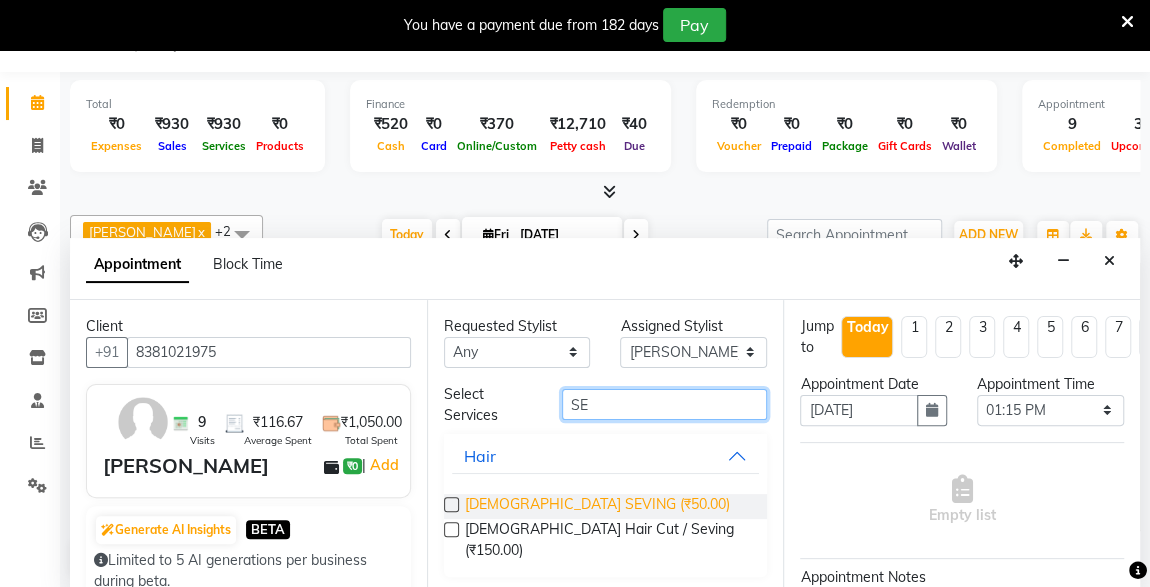 type on "SE" 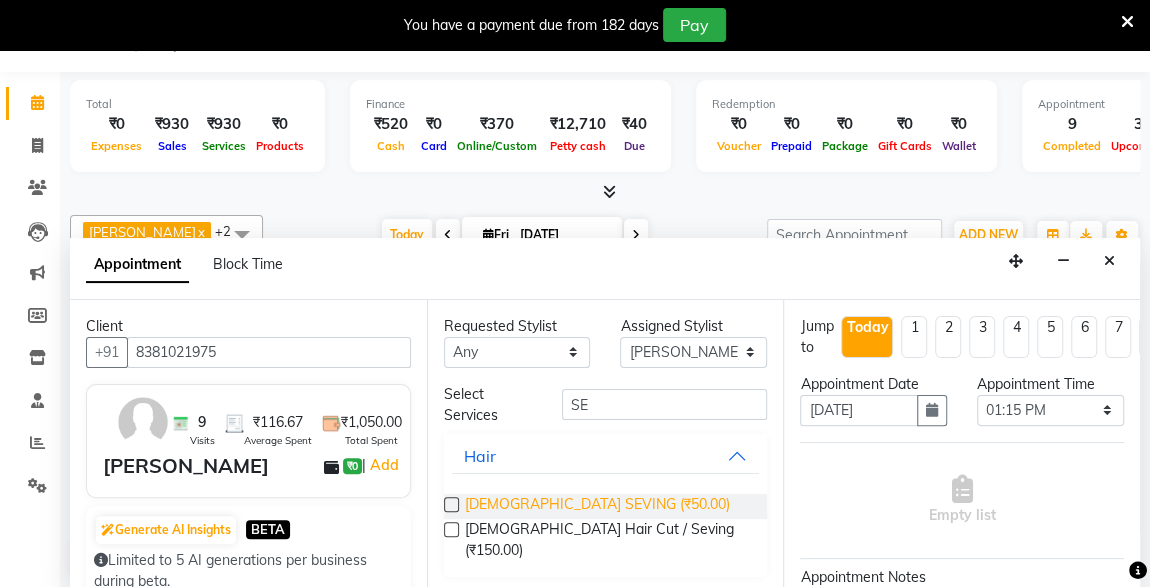 click on "[DEMOGRAPHIC_DATA] SEVING  (₹50.00)" at bounding box center [597, 506] 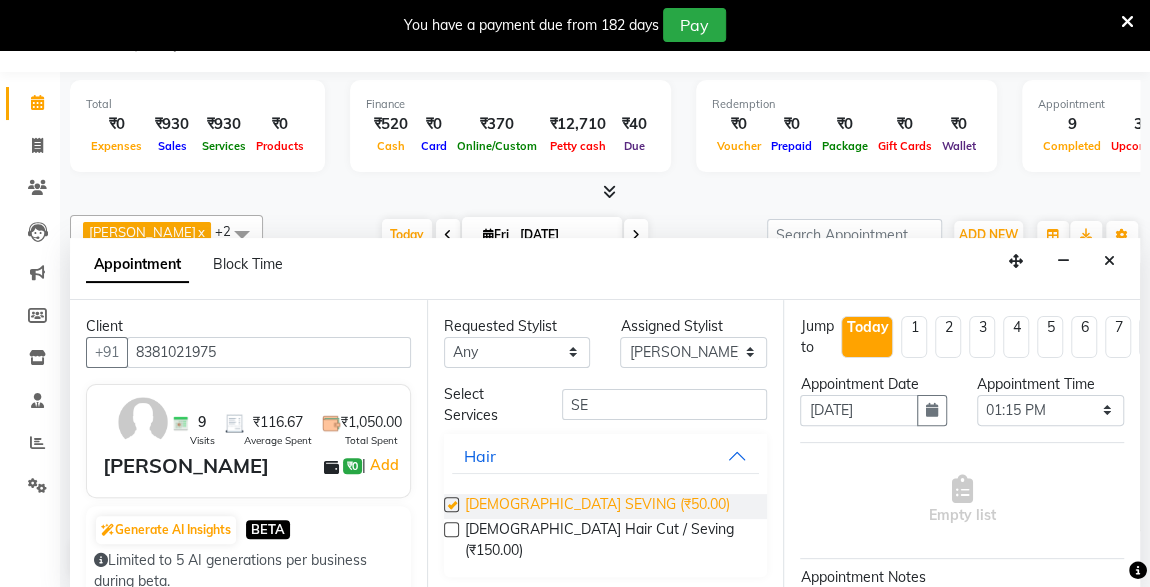 checkbox on "false" 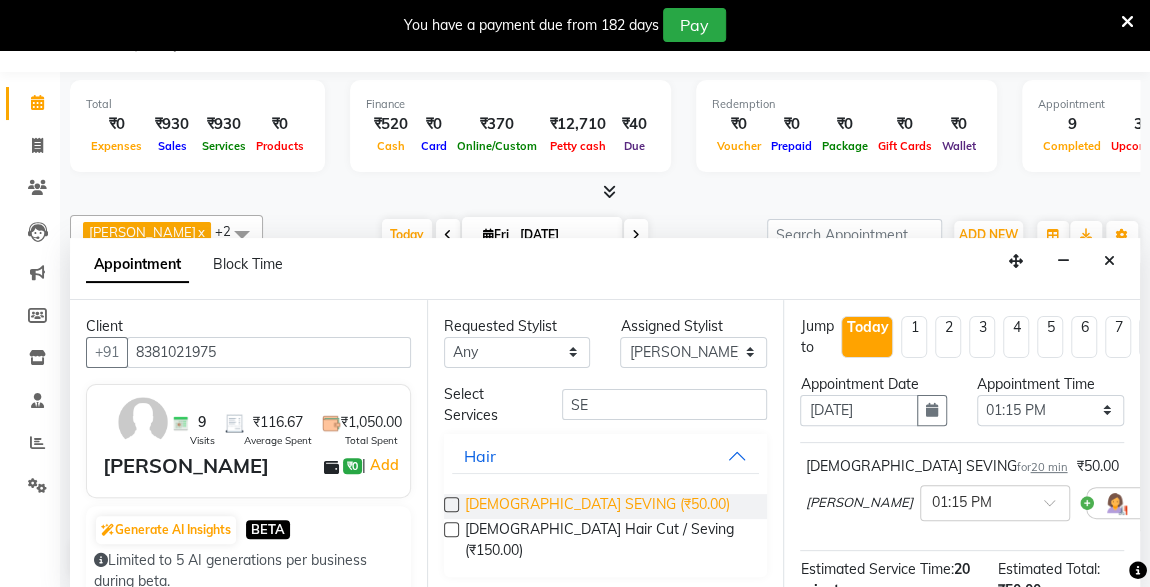 scroll, scrollTop: 289, scrollLeft: 0, axis: vertical 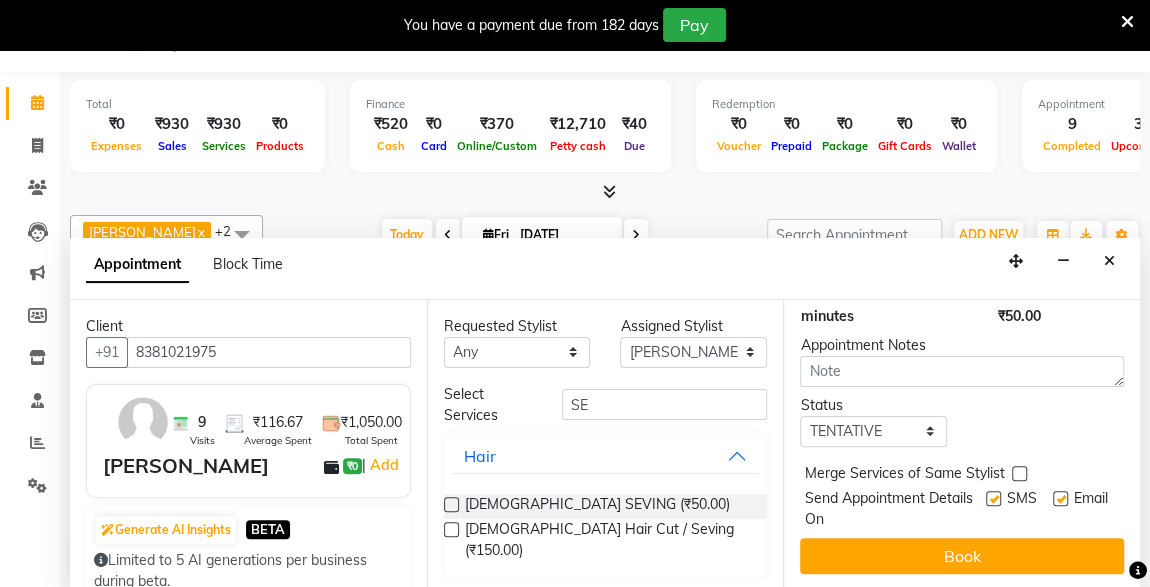 click at bounding box center (993, 498) 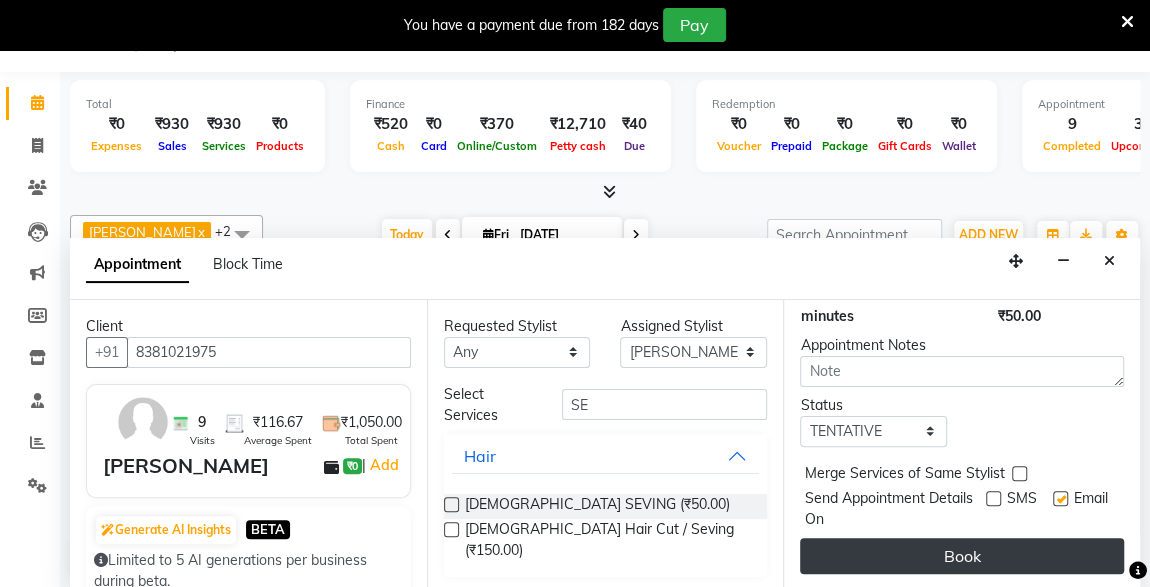 click on "Book" at bounding box center [962, 556] 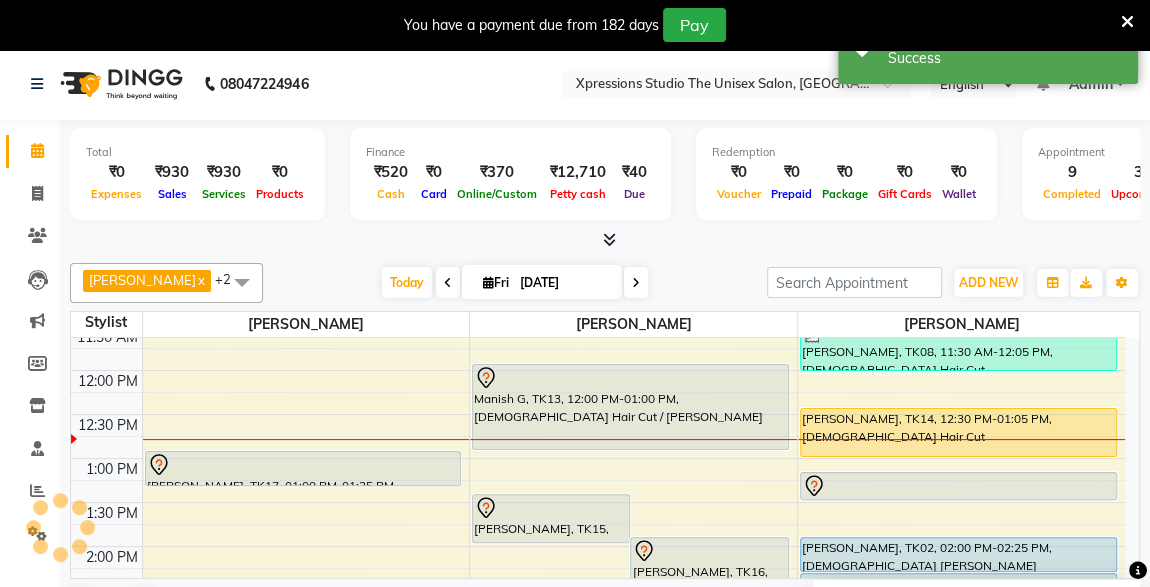 scroll, scrollTop: 0, scrollLeft: 0, axis: both 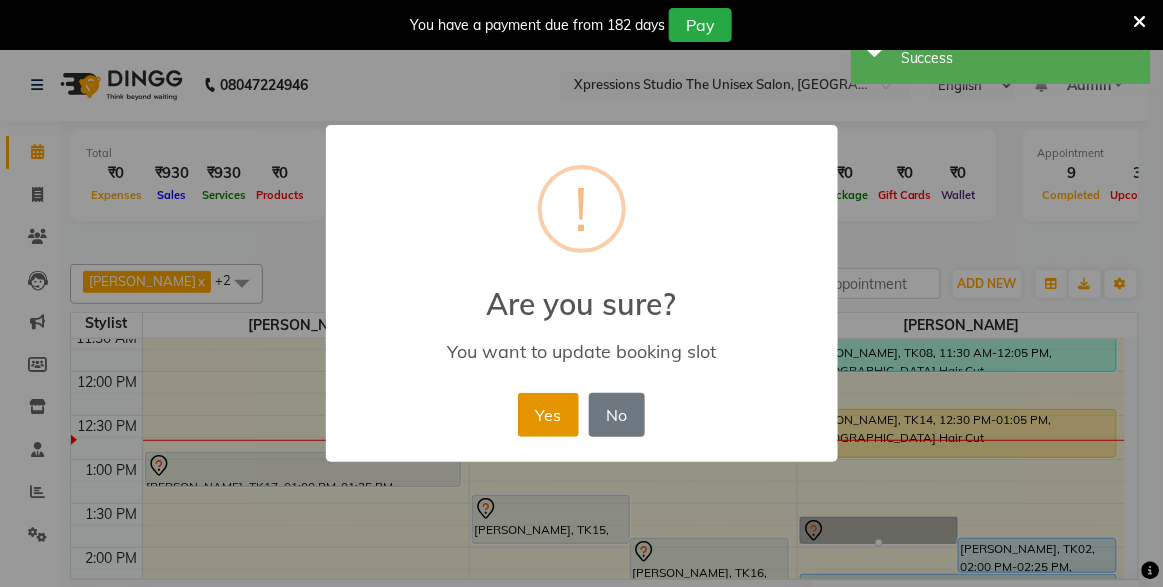 click on "Yes" at bounding box center (548, 415) 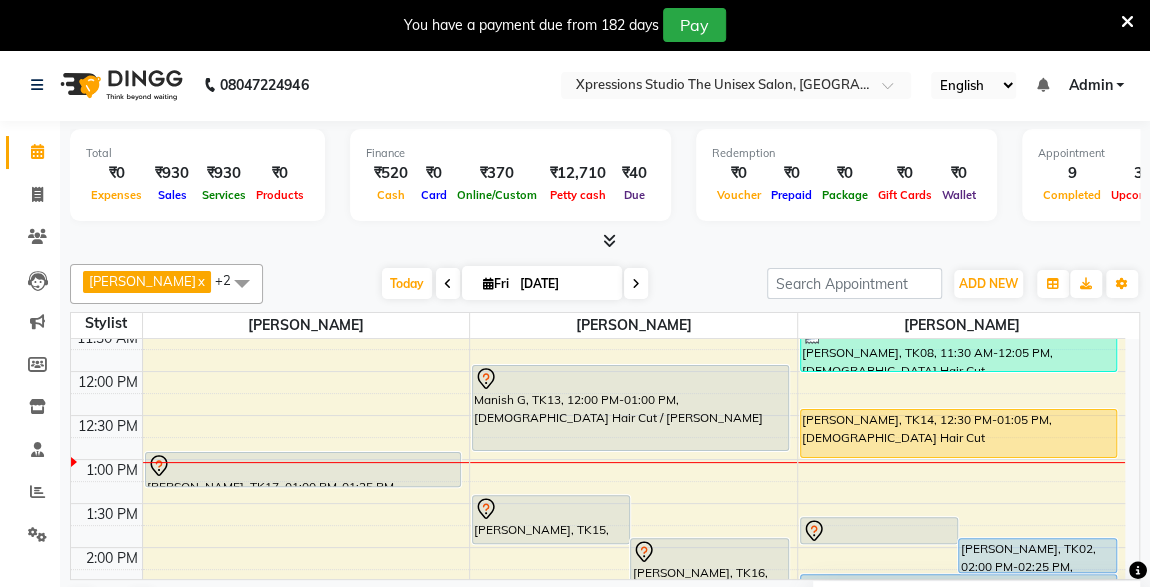 click at bounding box center [958, 457] 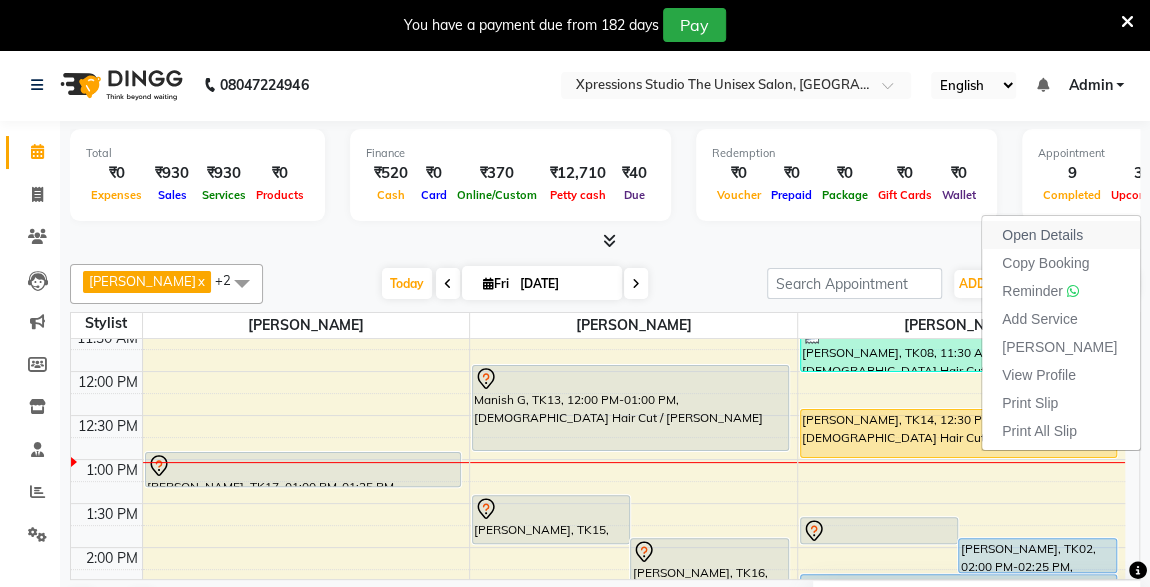 click on "Open Details" at bounding box center (1042, 235) 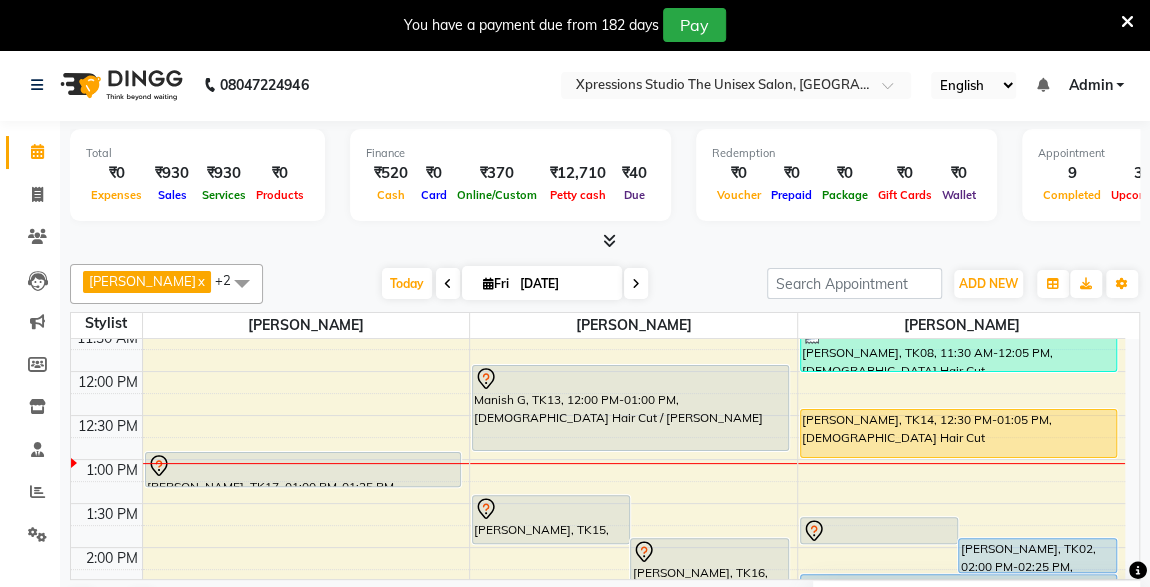 click on "[PERSON_NAME], TK14, 12:30 PM-01:05 PM, [DEMOGRAPHIC_DATA] Hair Cut" at bounding box center [958, 433] 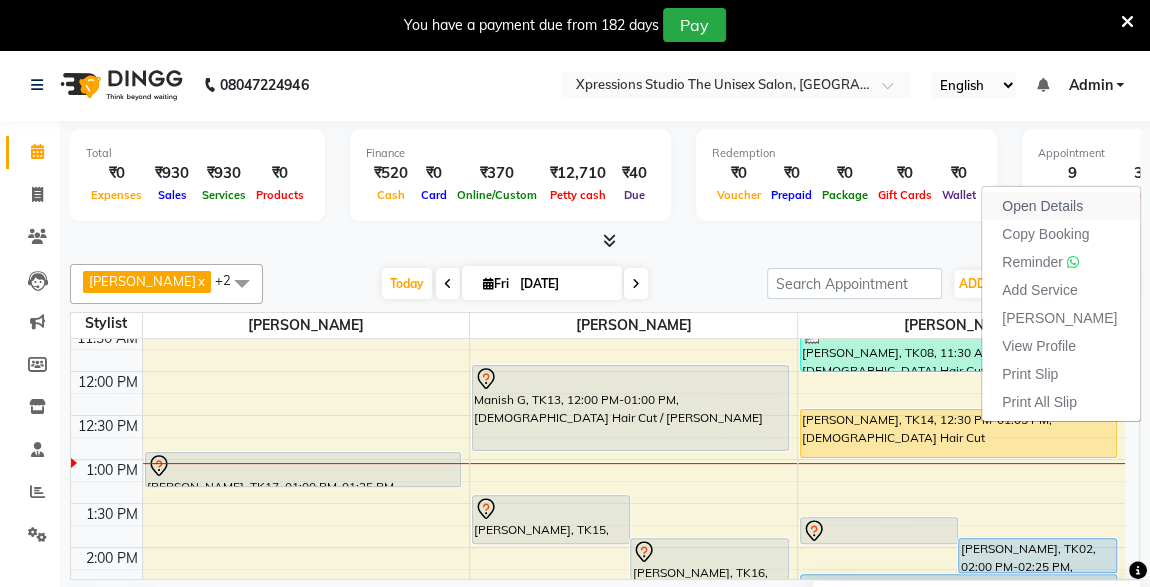 click on "Open Details" at bounding box center (1042, 206) 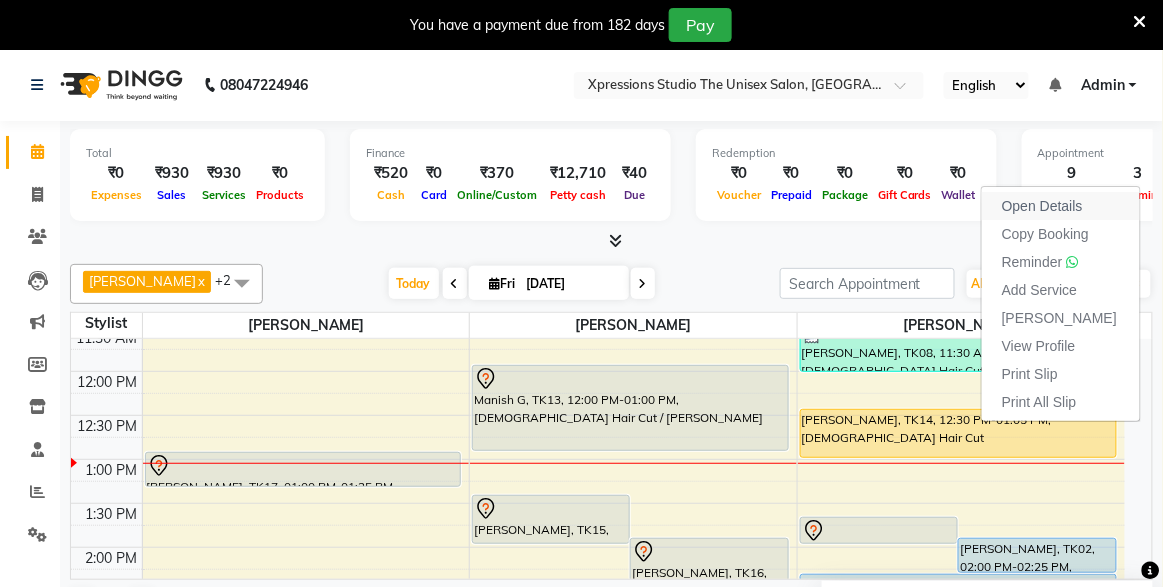 select on "1" 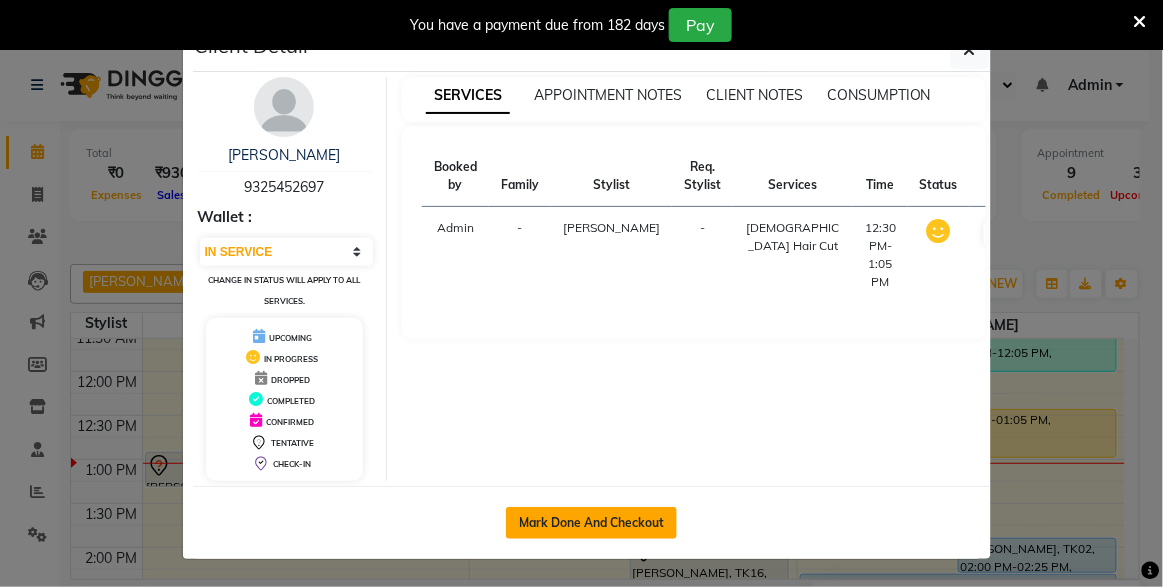 click on "Mark Done And Checkout" 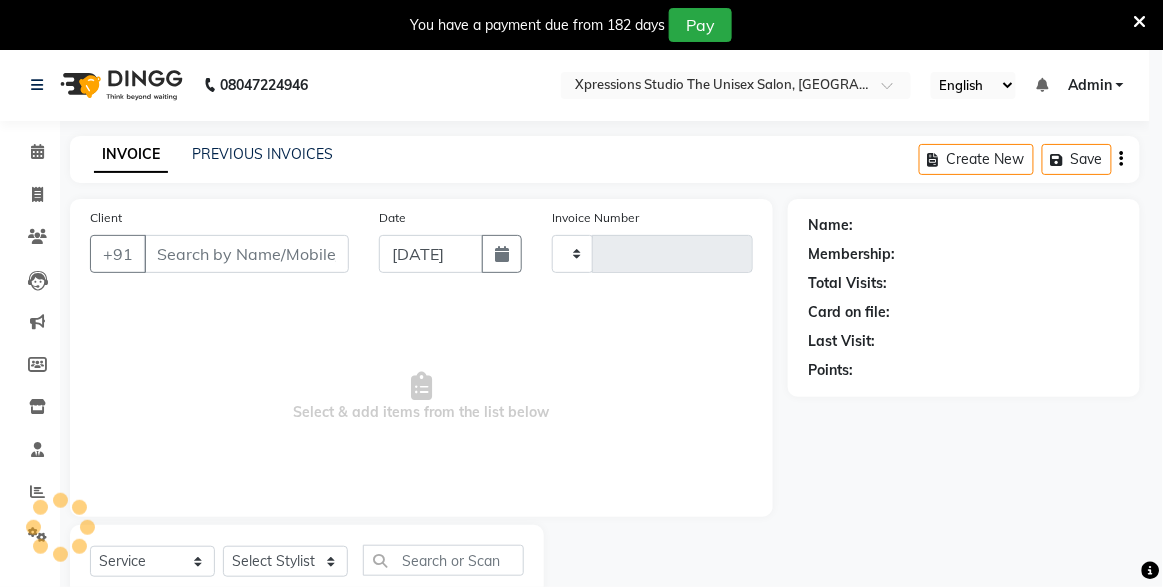 type on "3094" 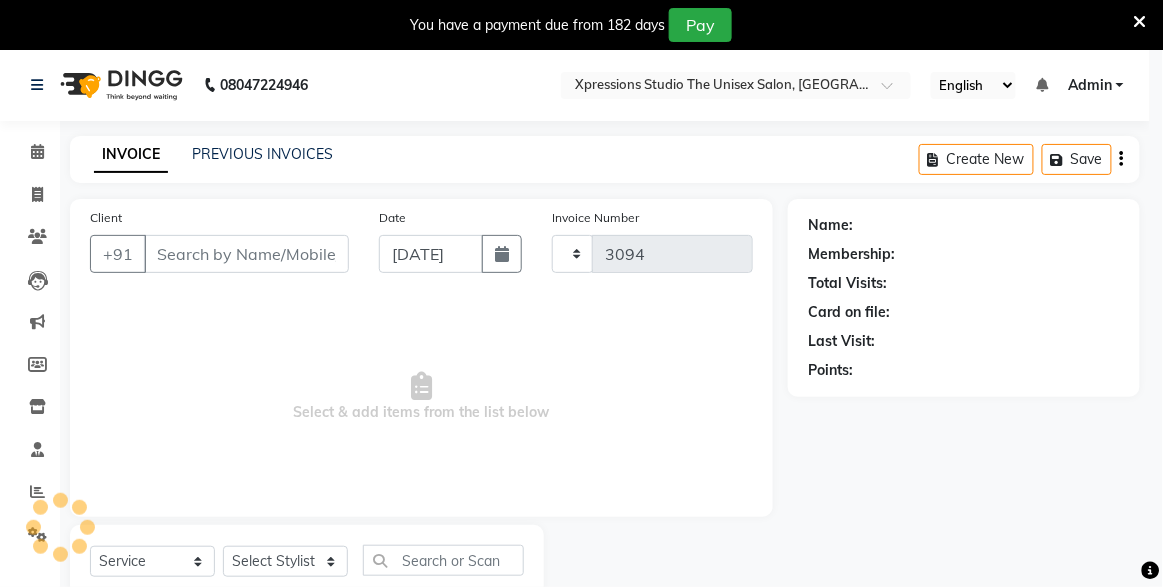 select on "7003" 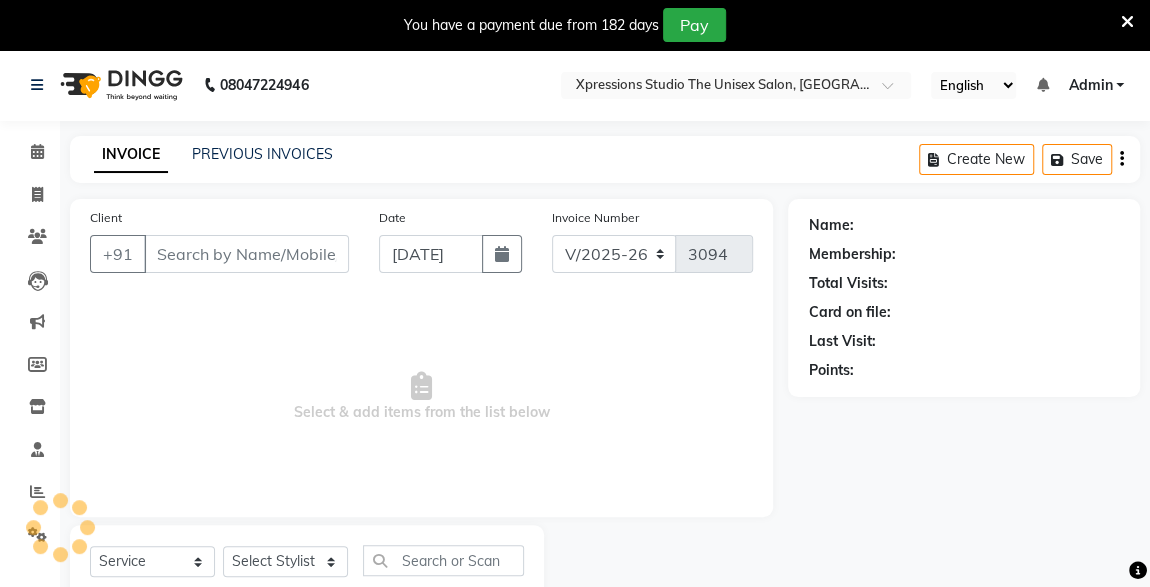 type on "9325452697" 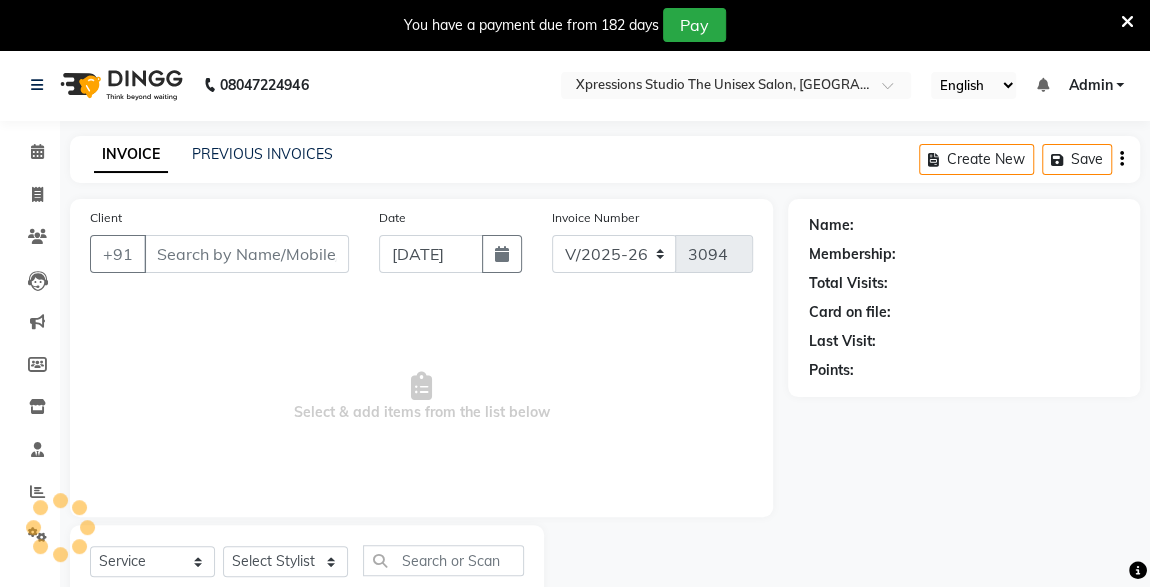 select on "57589" 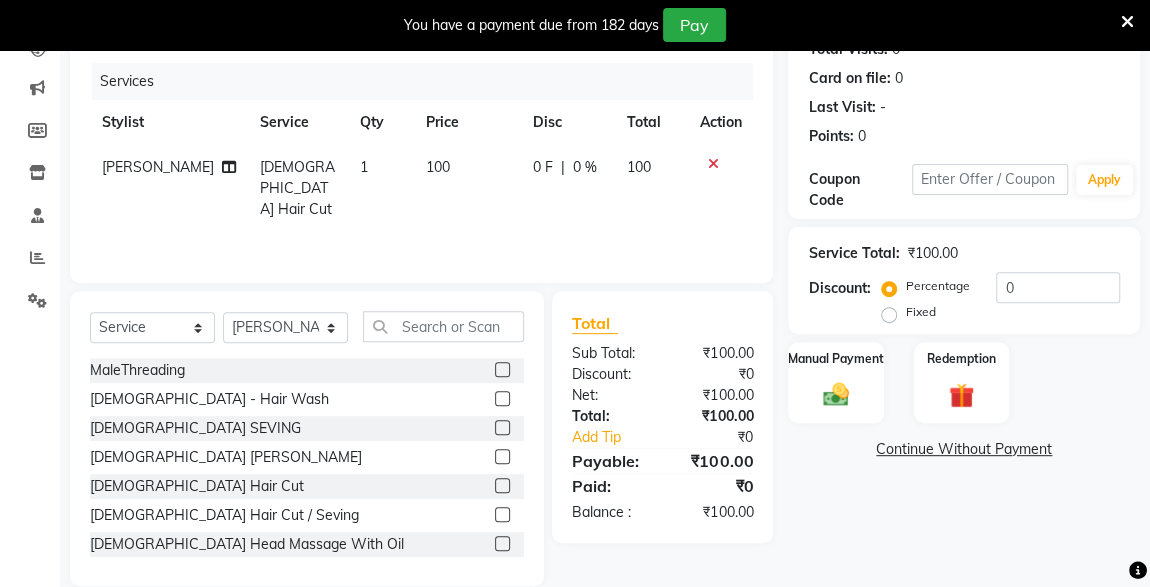 scroll, scrollTop: 261, scrollLeft: 0, axis: vertical 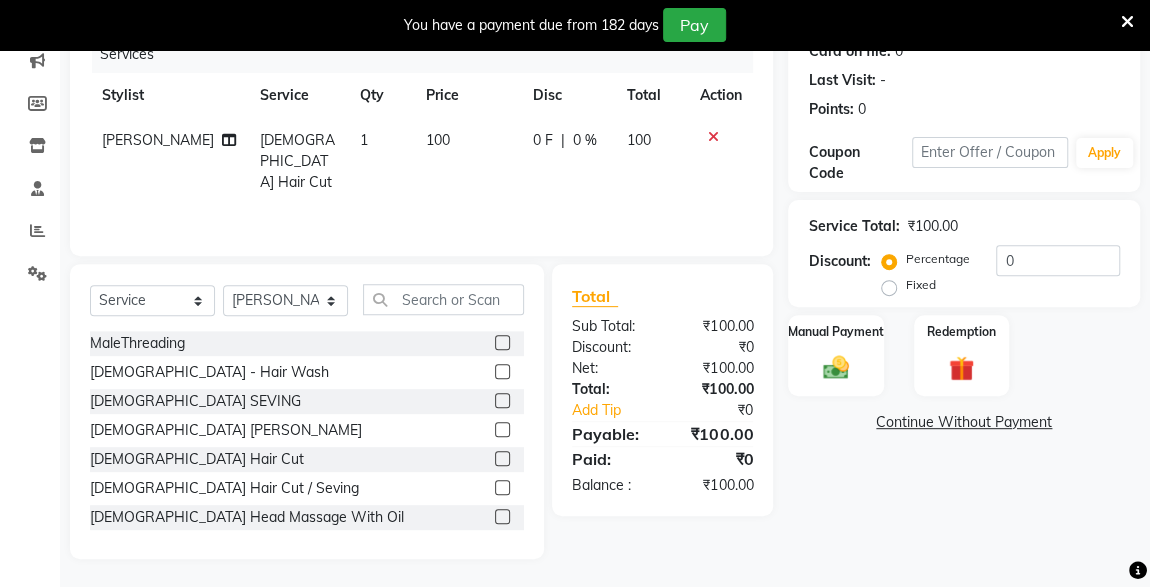 click 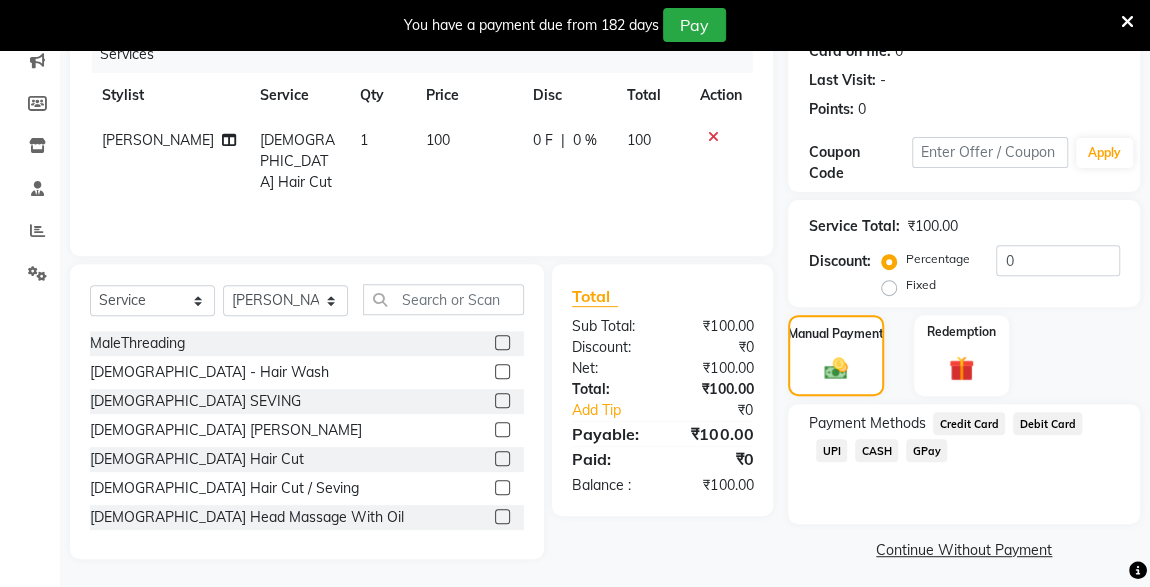 click on "CASH" 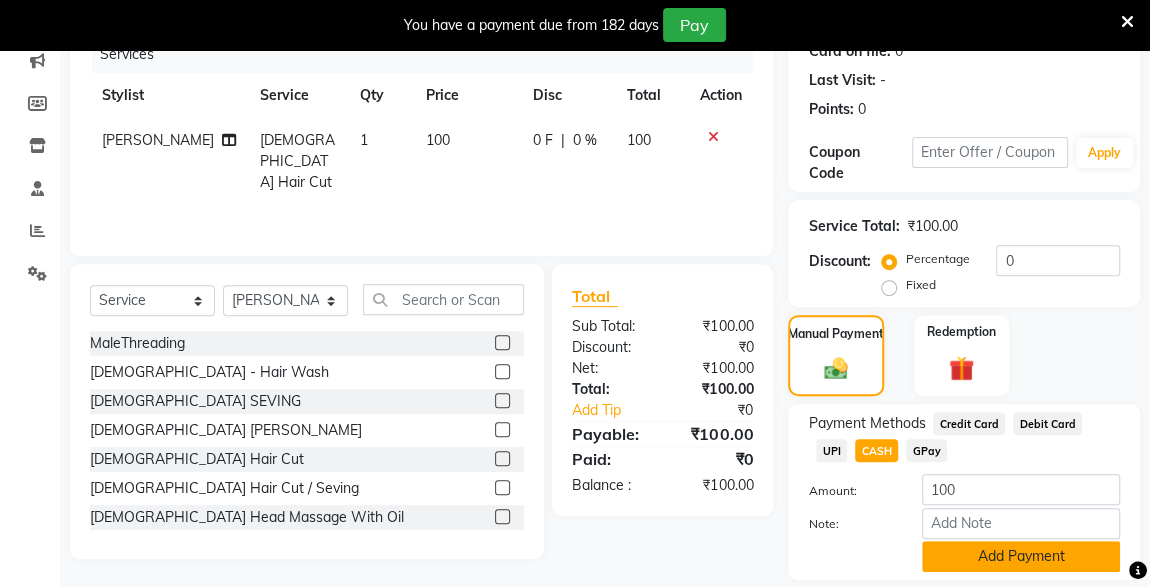 click on "Add Payment" 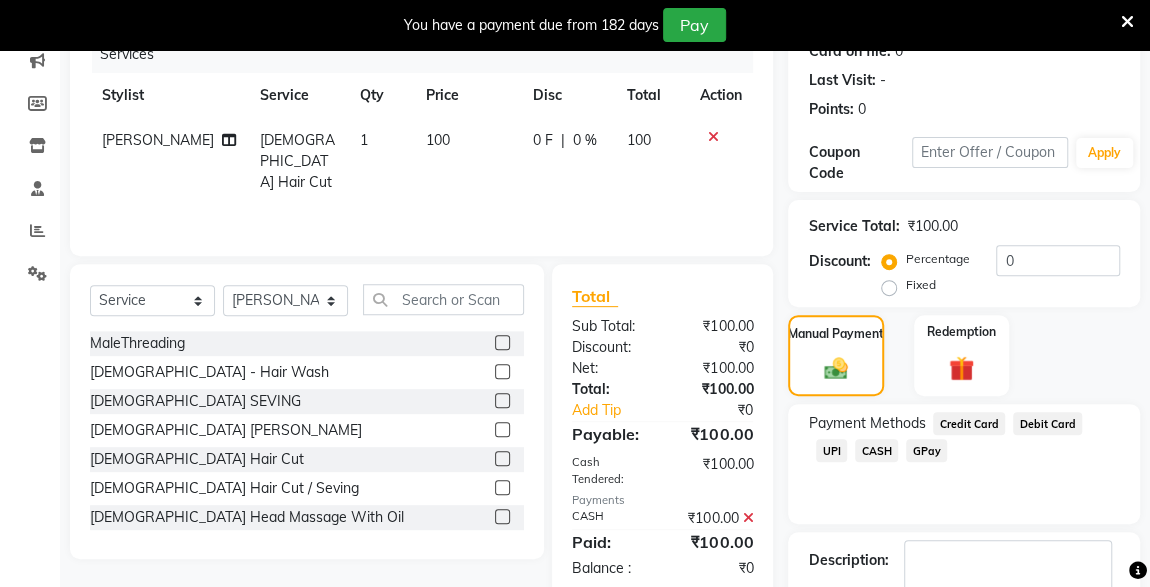 scroll, scrollTop: 379, scrollLeft: 0, axis: vertical 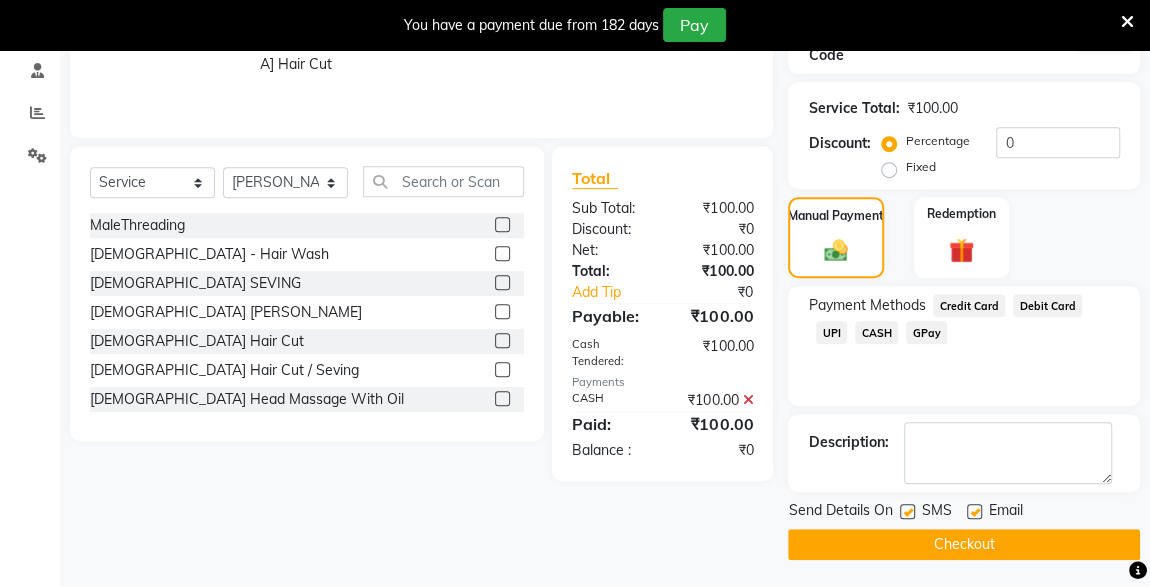 click 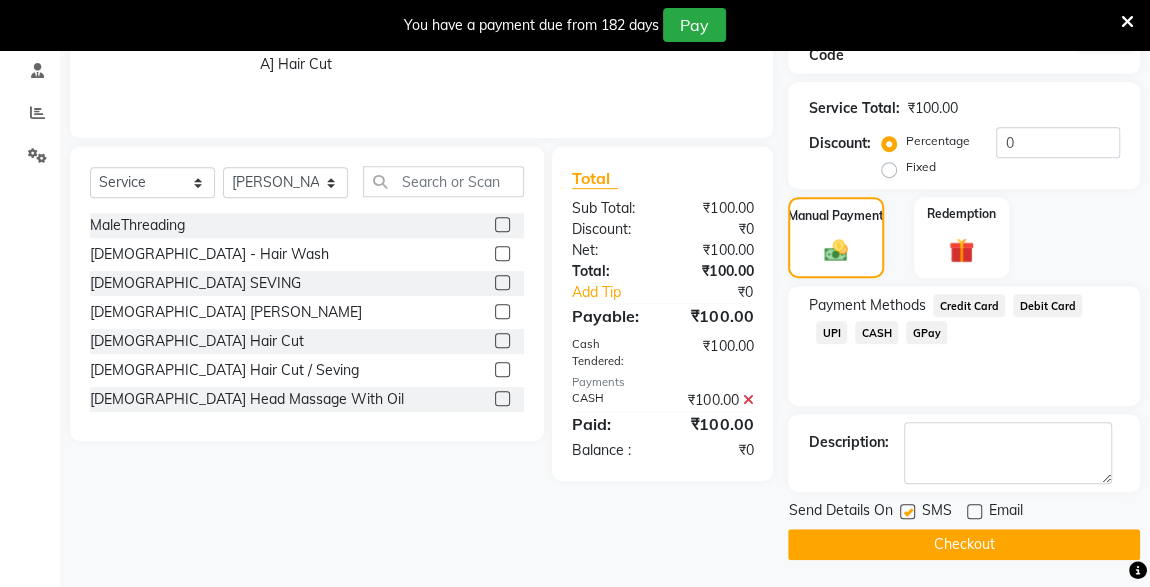 click on "Checkout" 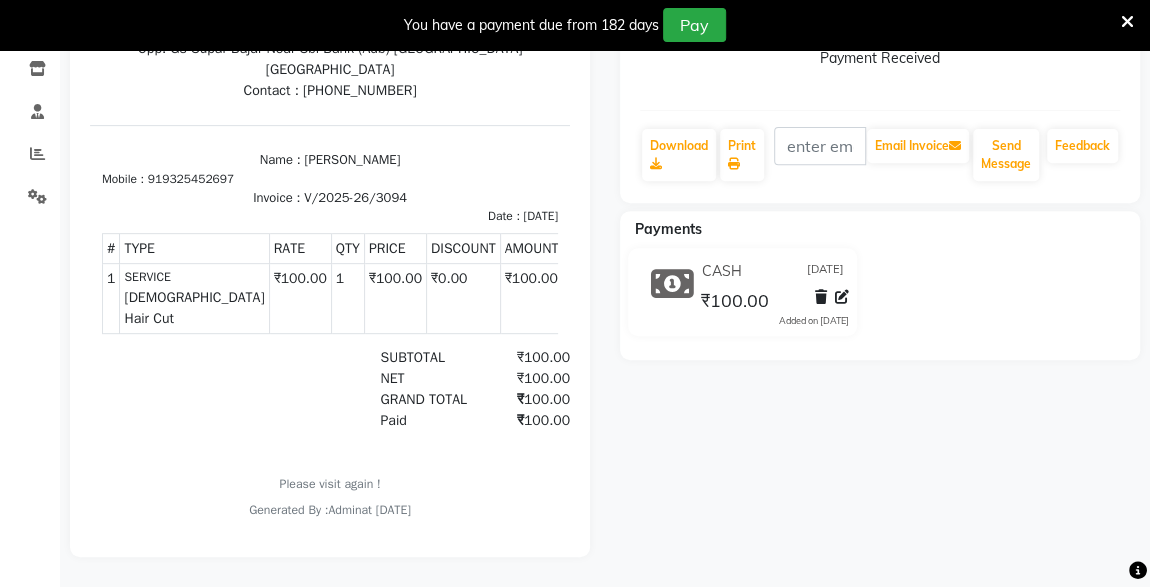 scroll, scrollTop: 0, scrollLeft: 0, axis: both 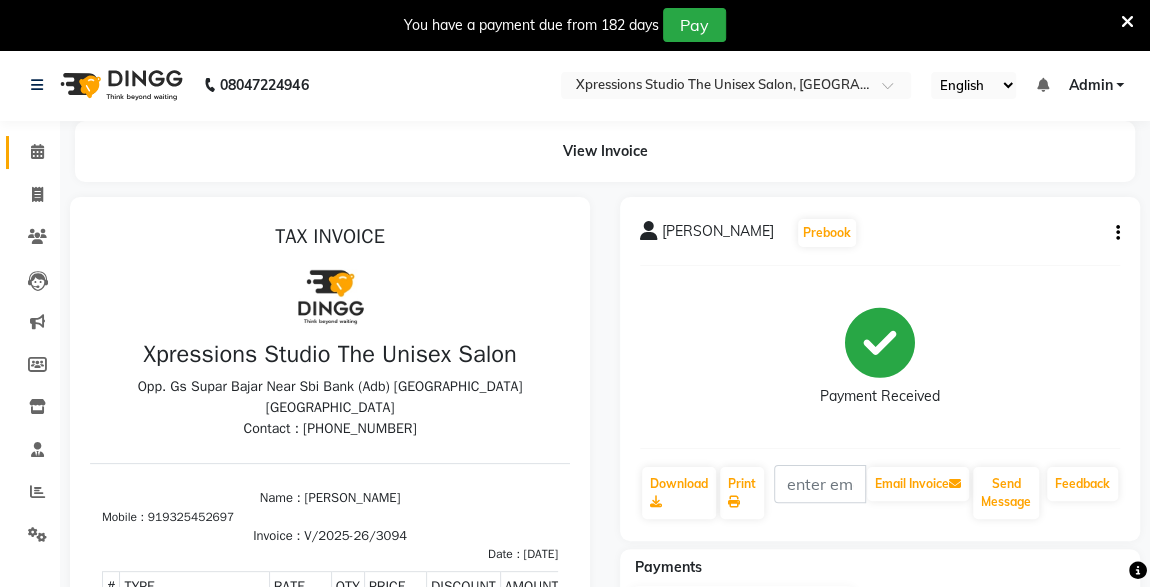 click 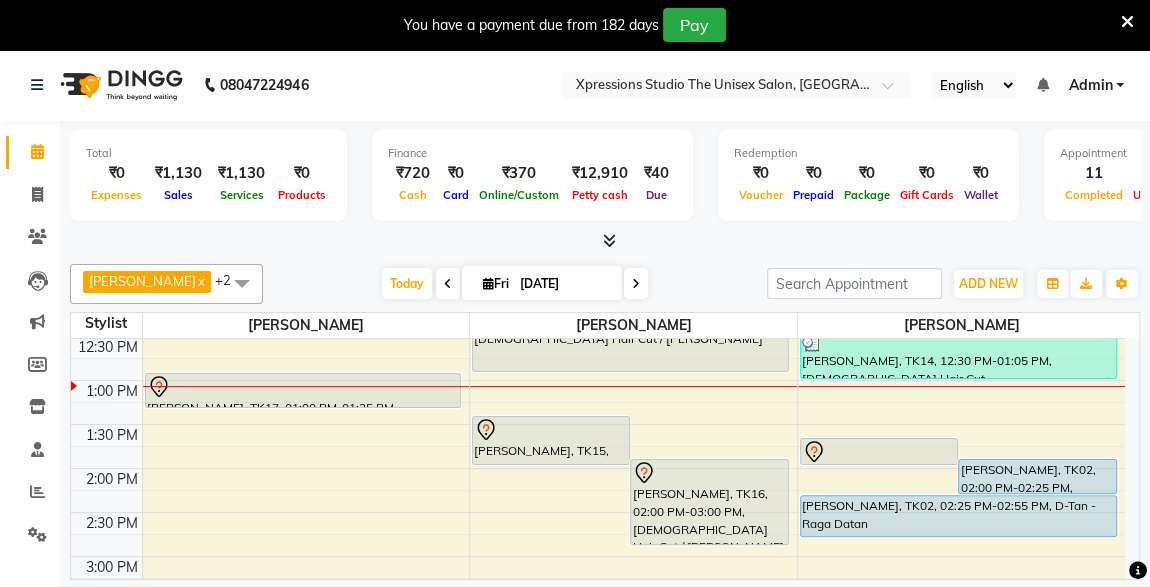 scroll, scrollTop: 406, scrollLeft: 0, axis: vertical 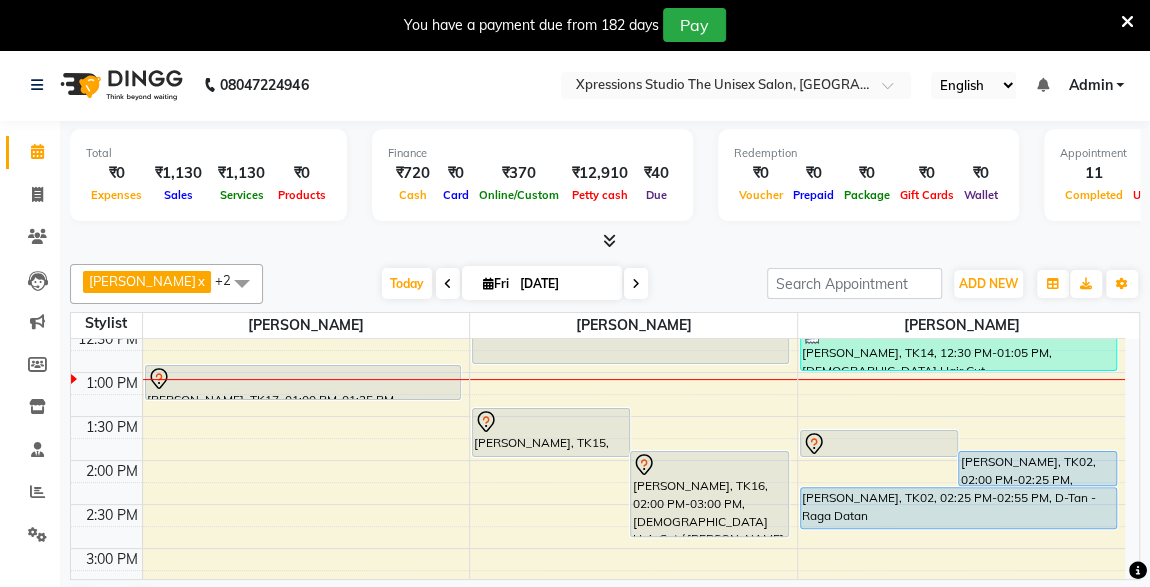 click at bounding box center (879, 444) 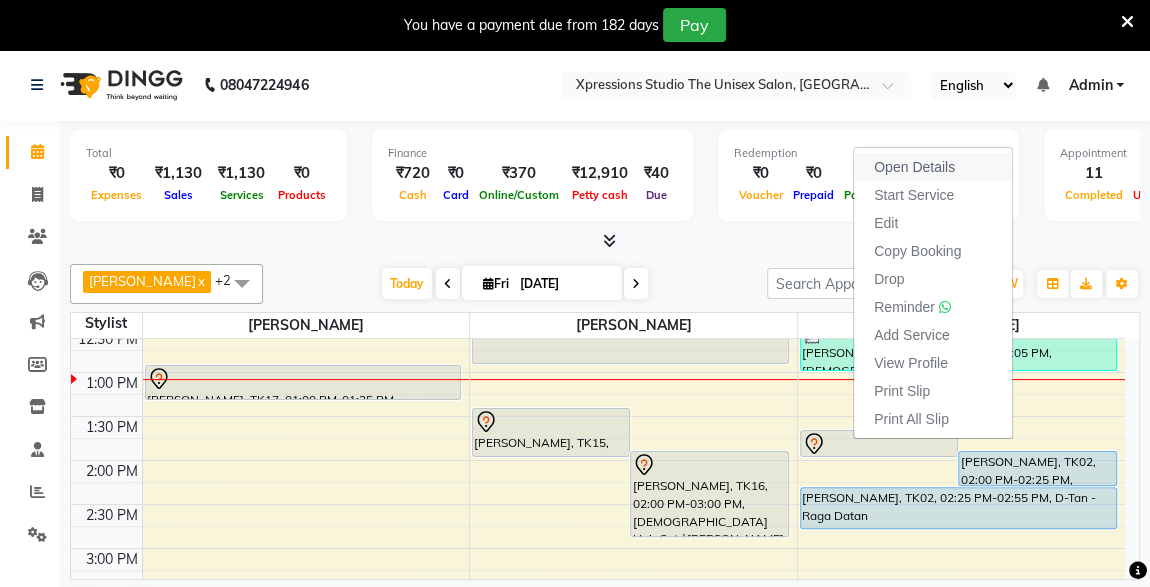 click on "Open Details" at bounding box center [914, 167] 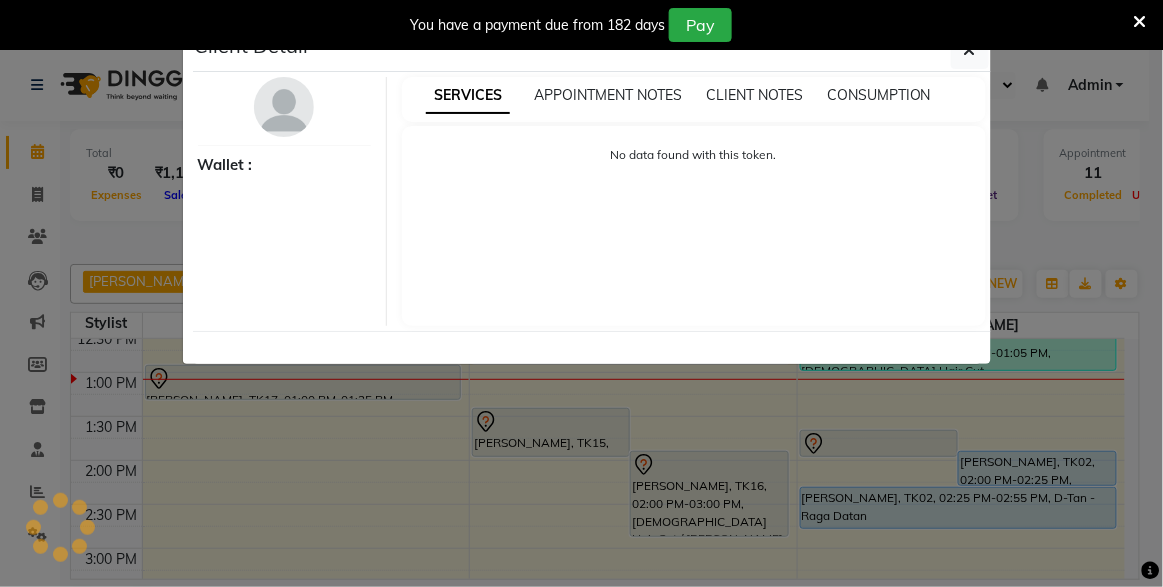 select on "7" 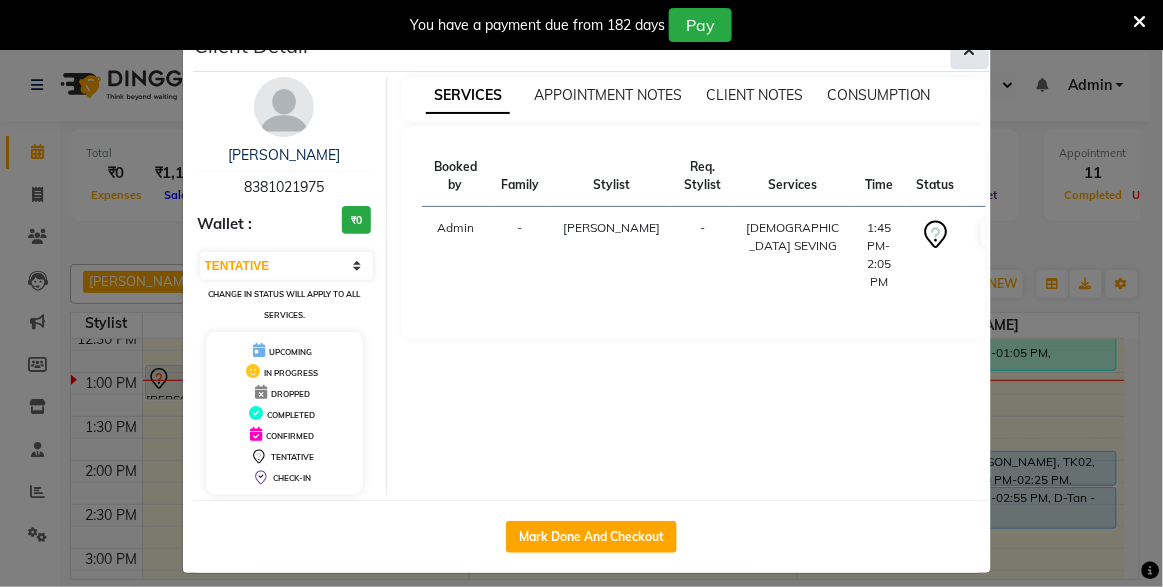 click 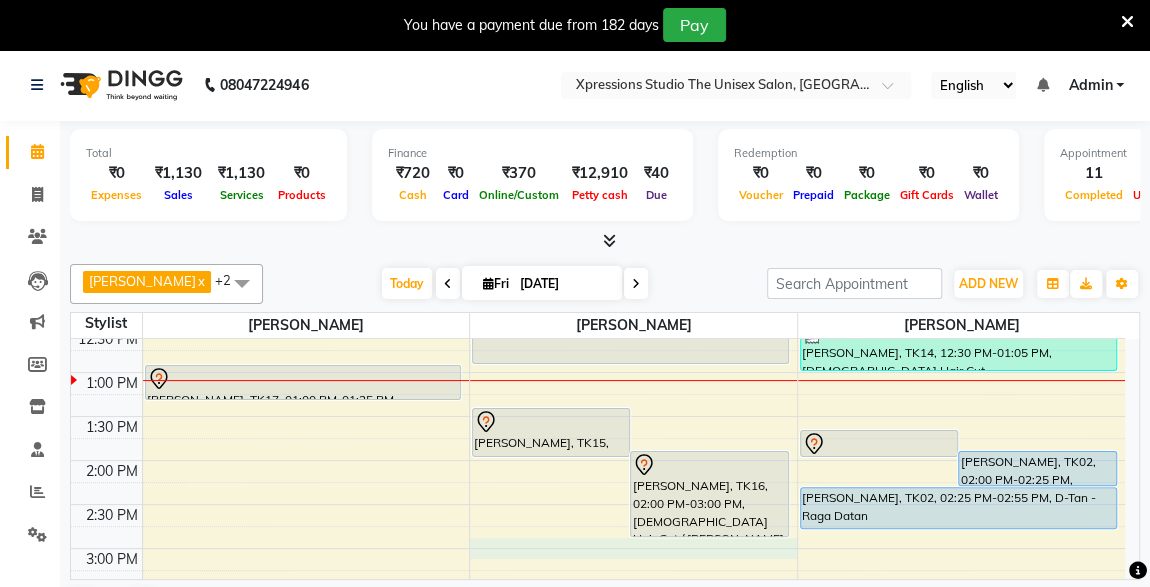 click on "8:00 AM 8:30 AM 9:00 AM 9:30 AM 10:00 AM 10:30 AM 11:00 AM 11:30 AM 12:00 PM 12:30 PM 1:00 PM 1:30 PM 2:00 PM 2:30 PM 3:00 PM 3:30 PM 4:00 PM 4:30 PM 5:00 PM 5:30 PM 6:00 PM 6:30 PM 7:00 PM 7:30 PM 8:00 PM 8:30 PM 9:00 PM 9:30 PM 10:00 PM 10:30 PM     GULVANT  KULVADE SIR, TK05, 09:15 AM-09:50 AM, Male Hair Cut      NITIN KHARCHE, TK10, 10:05 AM-10:30 AM, Male  Beard             UTKARSH KOLTE, TK17, 01:00 PM-01:25 PM, Male  Beard     akshay khrare, TK09, 10:30 AM-11:30 AM, Male Hair Cut / Beard      akshay khrare, TK12, 11:15 AM-11:30 AM, MaleThreading             amol kalmakar, TK15, 01:30 PM-02:05 PM, Male Hair Cut              ADITYA JADHAV, TK16, 02:00 PM-03:00 PM, Male Hair Cut / Beard      MAYUR SHELAKE, TK03, 09:00 AM-09:25 AM, Male  Beard     arihant sancheti Contact, TK04, 09:30 AM-10:30 AM, Male Hair Cut / Beard              Manish G, TK13, 12:00 PM-01:00 PM, Male Hair Cut / Beard              MANOJ JHOSHI, TK18, 01:45 PM-02:05 PM, Male SEVING     RISHABH LODHA, TK02, 02:00 PM-02:25 PM, Male  Beard" at bounding box center [598, 592] 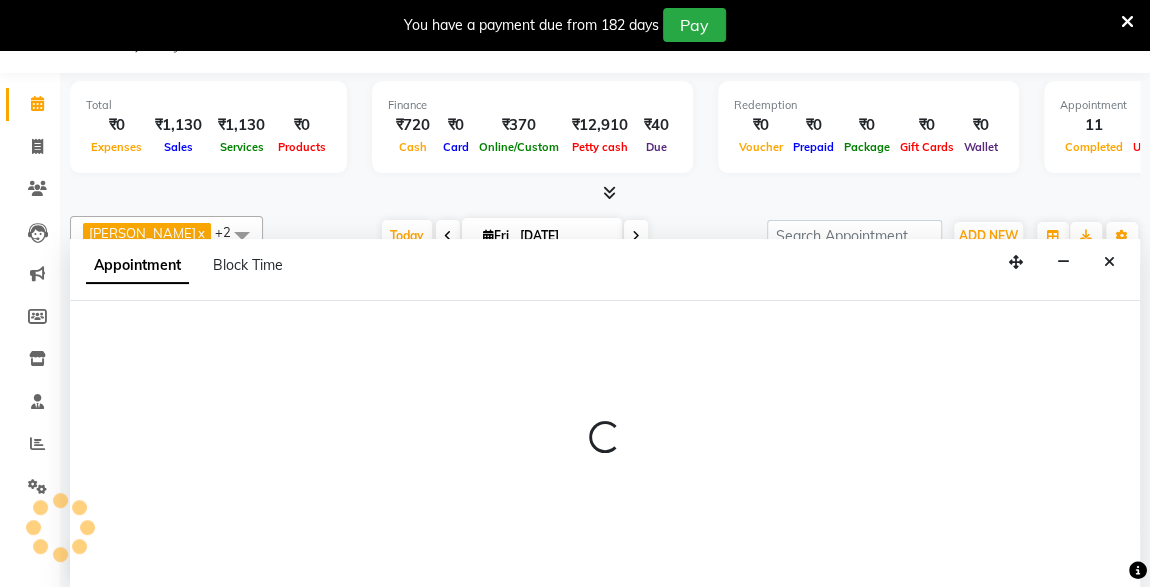 scroll, scrollTop: 49, scrollLeft: 0, axis: vertical 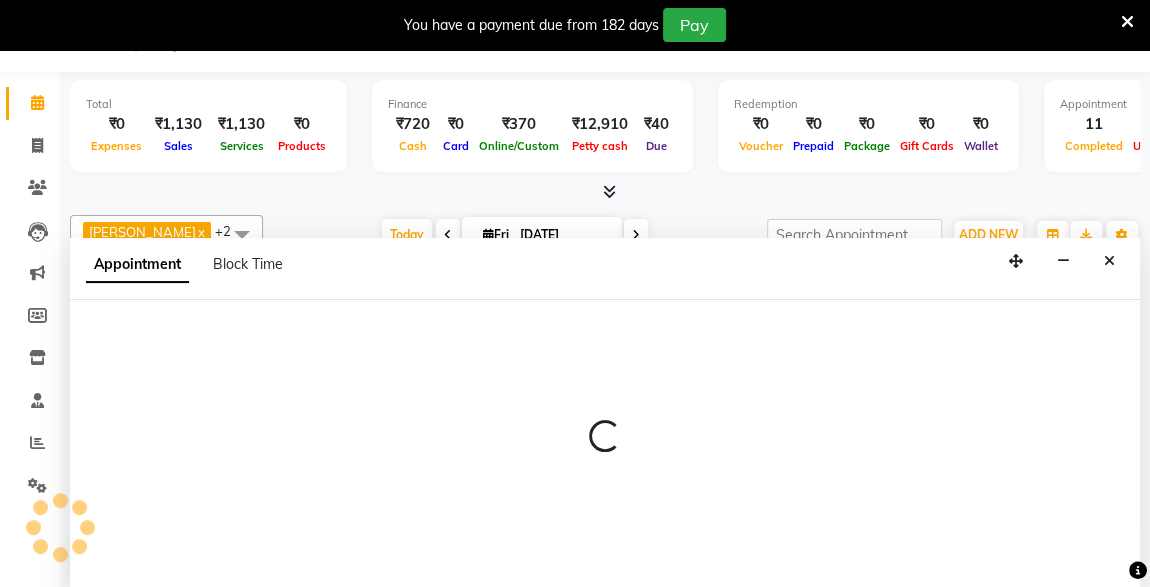 select on "57588" 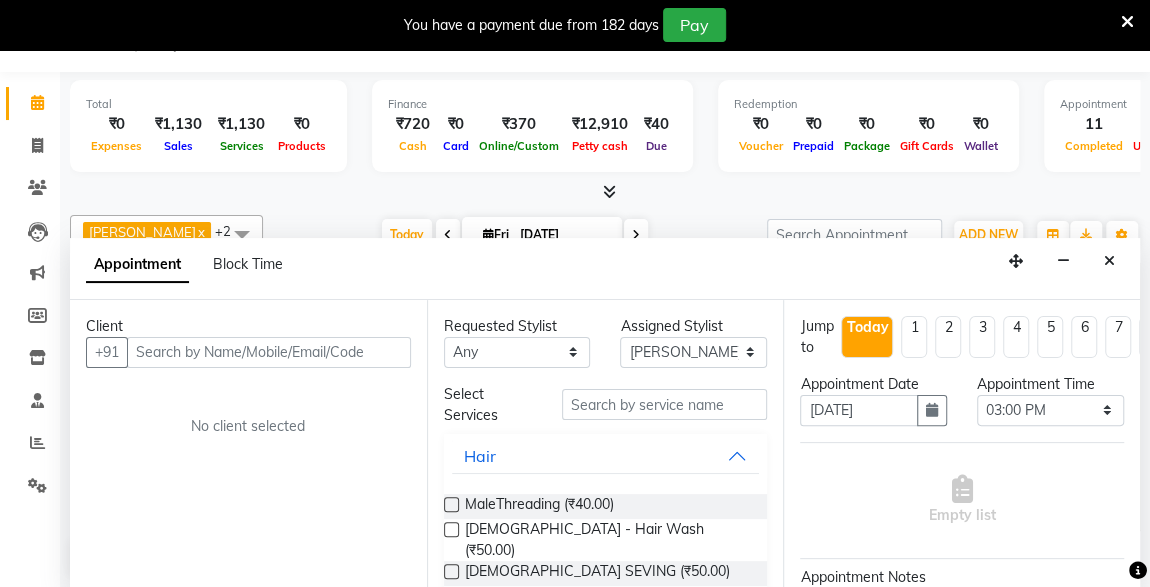 click at bounding box center [269, 352] 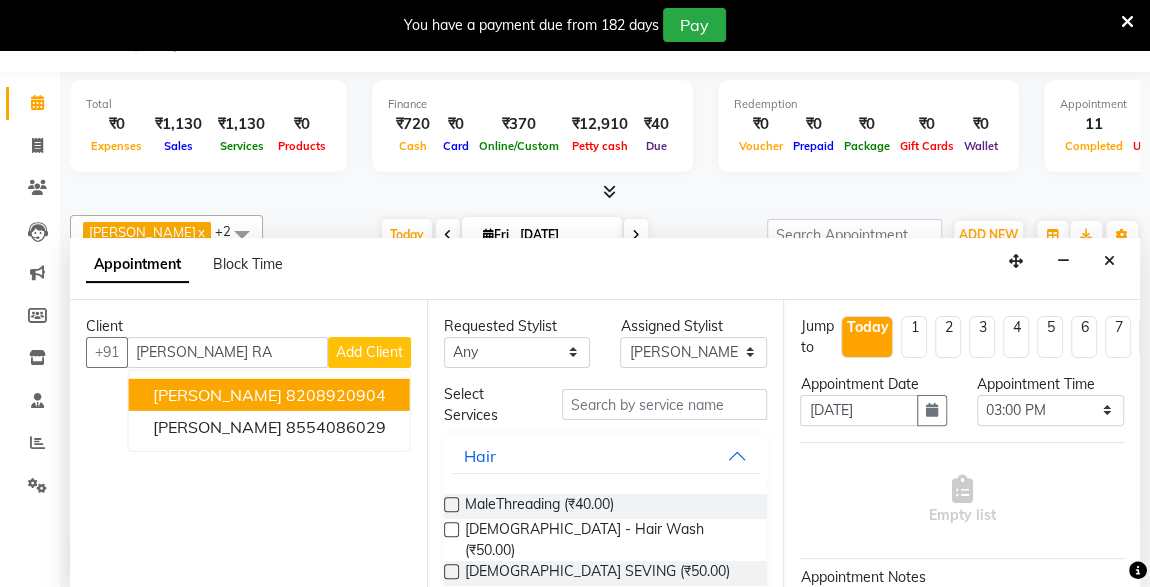 click on "PRATIK RAJPUT" at bounding box center (217, 394) 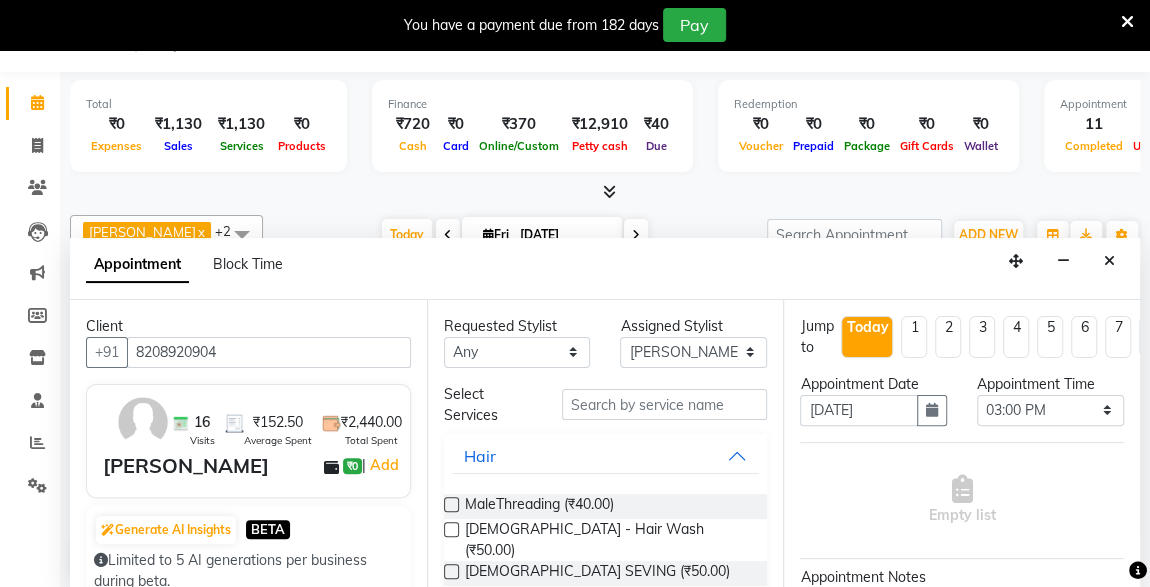 type on "8208920904" 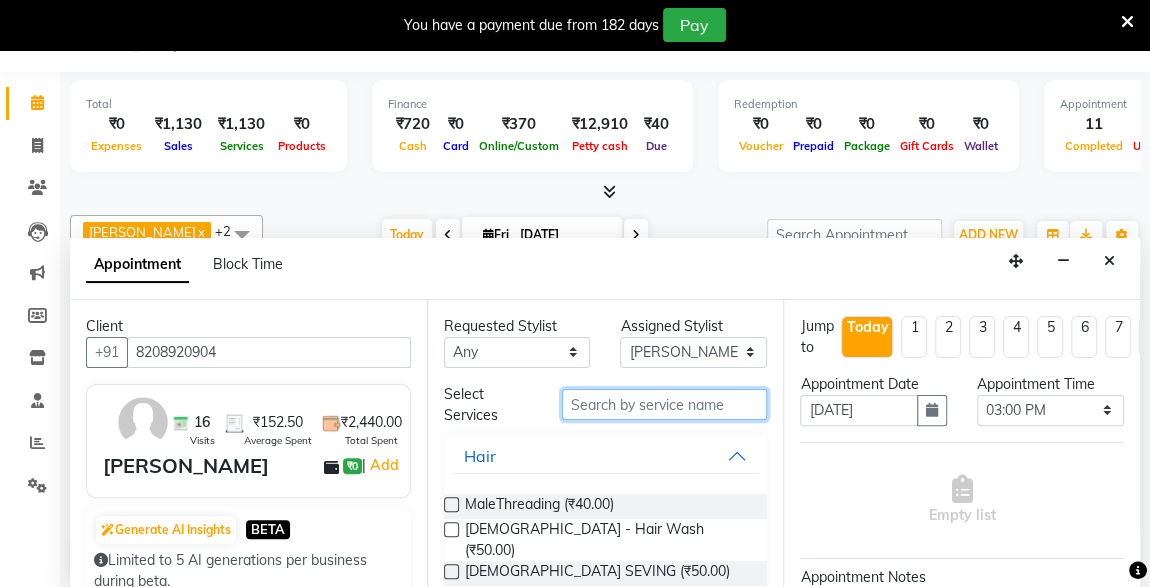 click at bounding box center [665, 404] 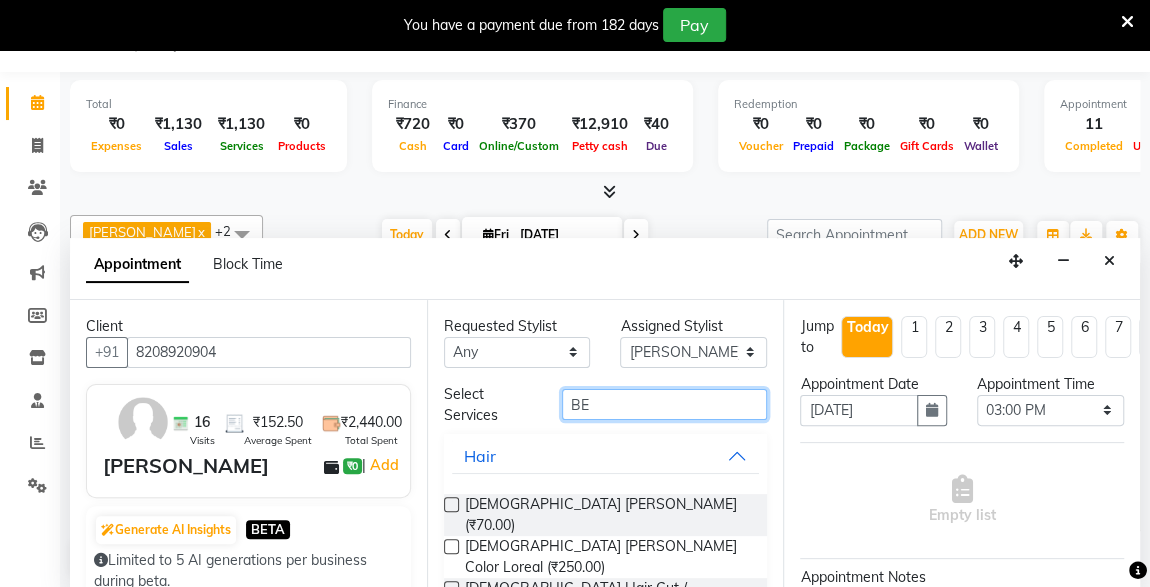 click on "BE" at bounding box center (665, 404) 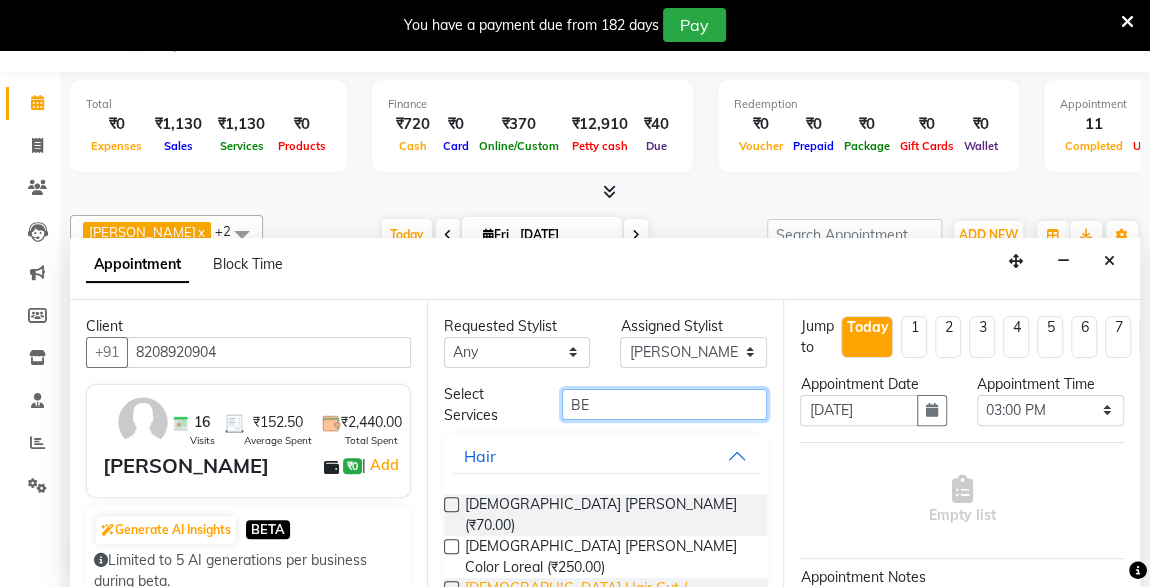 type on "BE" 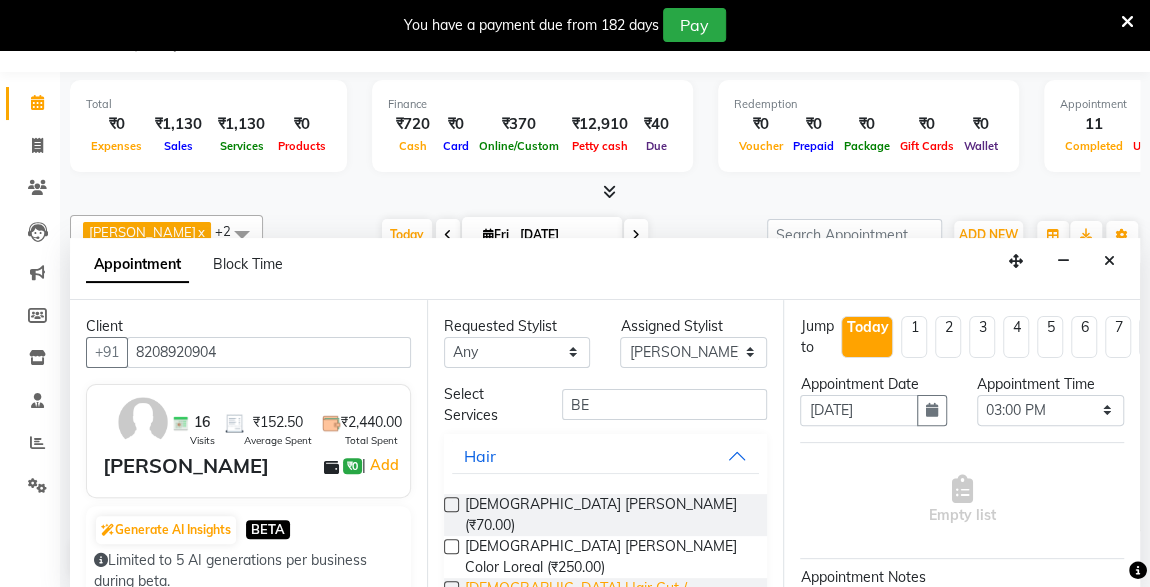 click on "[DEMOGRAPHIC_DATA] Hair Cut / [PERSON_NAME]  (₹150.00)" at bounding box center [608, 599] 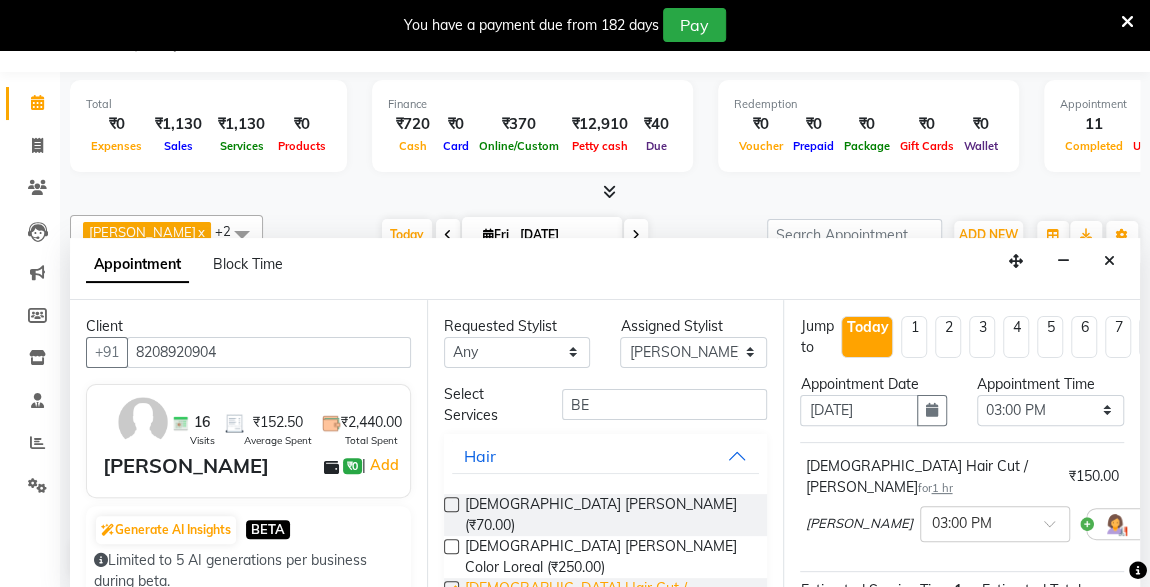 checkbox on "false" 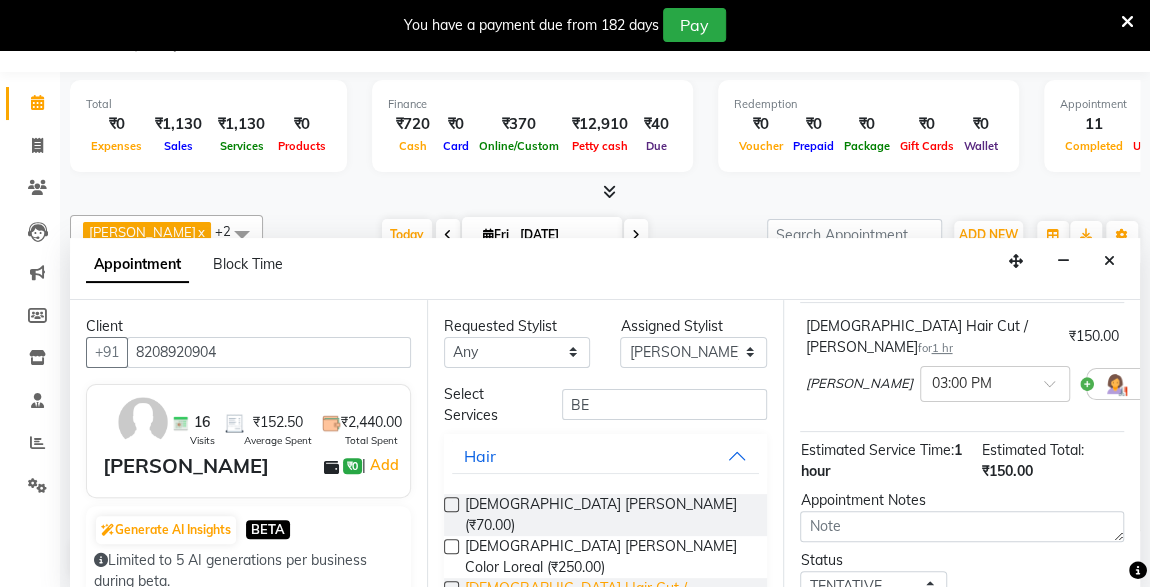 scroll, scrollTop: 289, scrollLeft: 0, axis: vertical 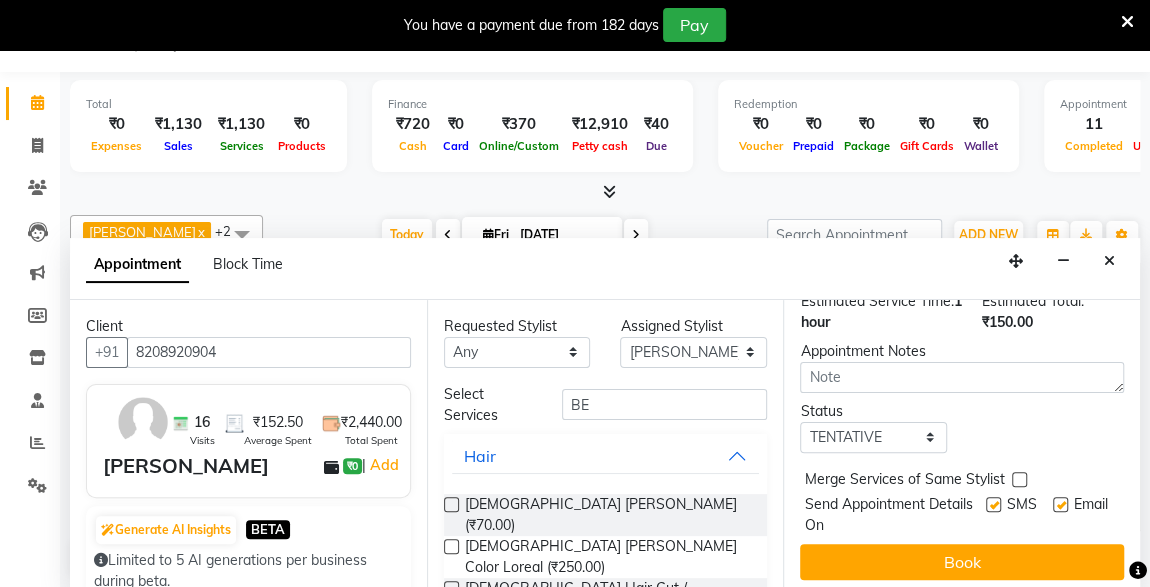 click at bounding box center (993, 504) 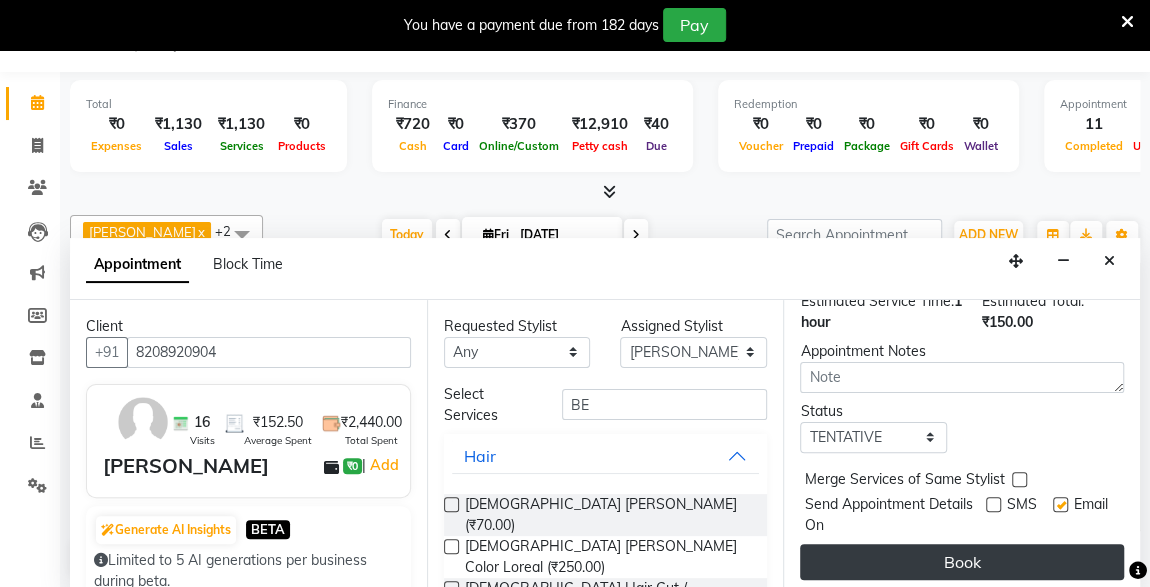 click on "Book" at bounding box center [962, 562] 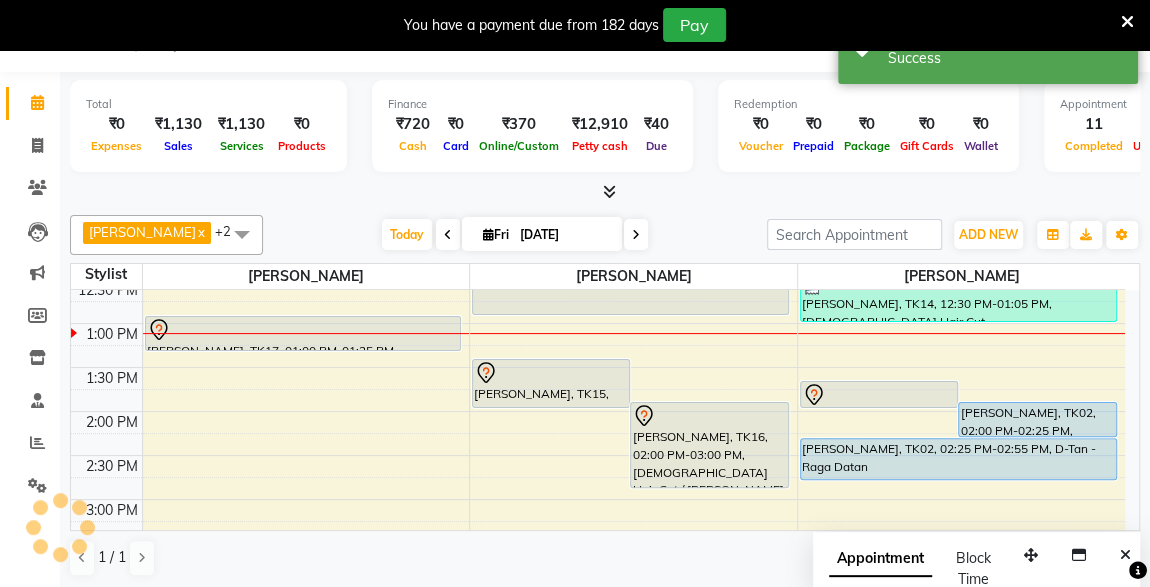 scroll, scrollTop: 0, scrollLeft: 0, axis: both 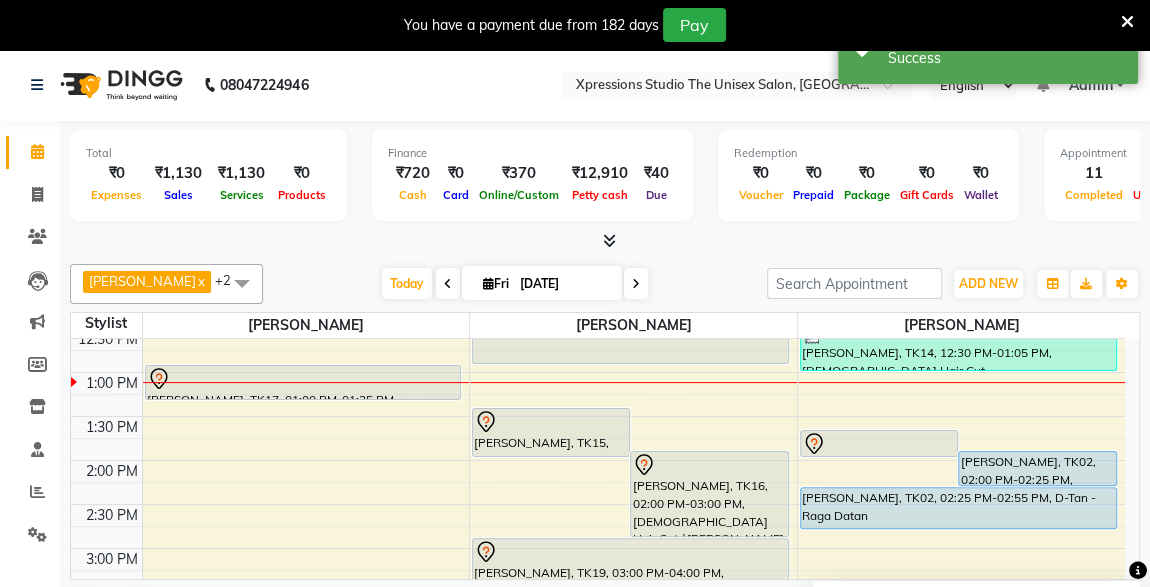 click on "[PERSON_NAME], TK19, 03:00 PM-04:00 PM, [DEMOGRAPHIC_DATA] Hair Cut / [PERSON_NAME]" at bounding box center [630, 580] 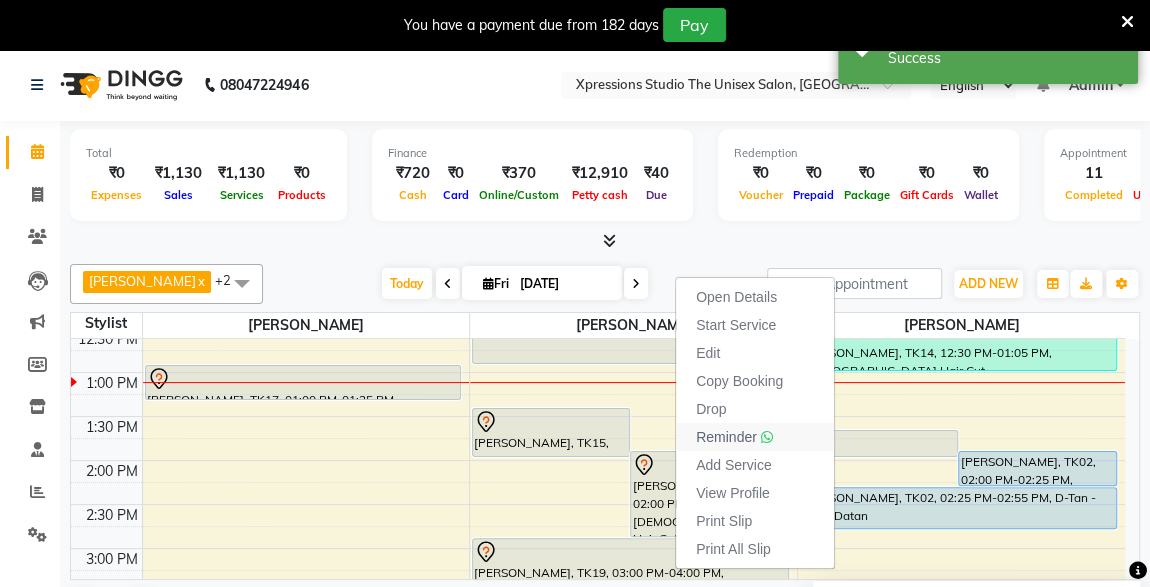 click on "Reminder" at bounding box center (726, 437) 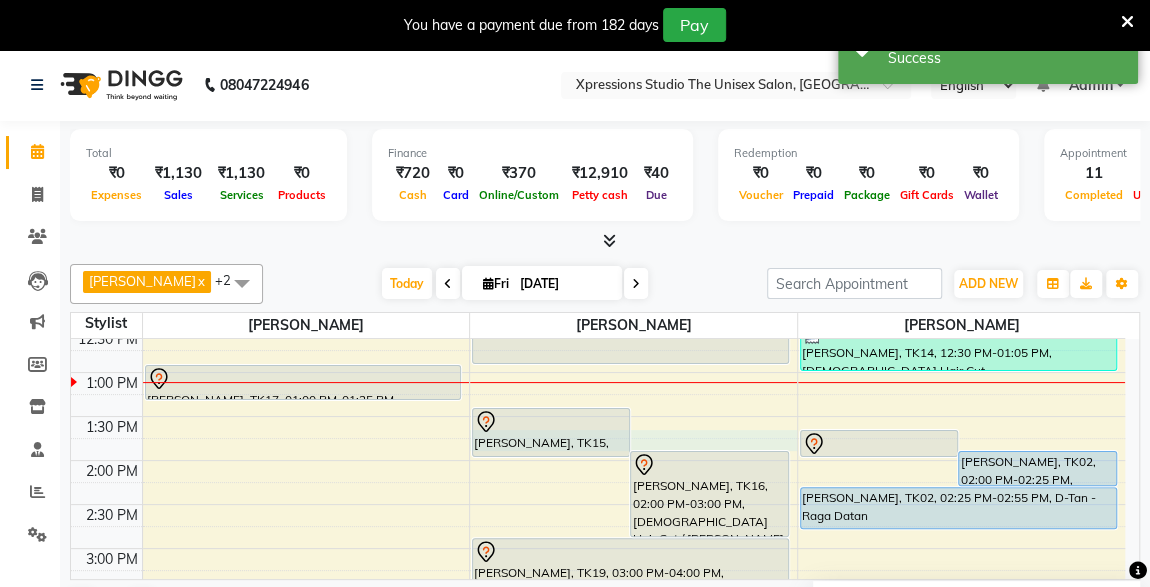 click on "8:00 AM 8:30 AM 9:00 AM 9:30 AM 10:00 AM 10:30 AM 11:00 AM 11:30 AM 12:00 PM 12:30 PM 1:00 PM 1:30 PM 2:00 PM 2:30 PM 3:00 PM 3:30 PM 4:00 PM 4:30 PM 5:00 PM 5:30 PM 6:00 PM 6:30 PM 7:00 PM 7:30 PM 8:00 PM 8:30 PM 9:00 PM 9:30 PM 10:00 PM 10:30 PM     GULVANT  KULVADE SIR, TK05, 09:15 AM-09:50 AM, Male Hair Cut      NITIN KHARCHE, TK10, 10:05 AM-10:30 AM, Male  Beard             UTKARSH KOLTE, TK17, 01:00 PM-01:25 PM, Male  Beard     akshay khrare, TK09, 10:30 AM-11:30 AM, Male Hair Cut / Beard      akshay khrare, TK12, 11:15 AM-11:30 AM, MaleThreading             amol kalmakar, TK15, 01:30 PM-02:05 PM, Male Hair Cut              ADITYA JADHAV, TK16, 02:00 PM-03:00 PM, Male Hair Cut / Beard      MAYUR SHELAKE, TK03, 09:00 AM-09:25 AM, Male  Beard     arihant sancheti Contact, TK04, 09:30 AM-10:30 AM, Male Hair Cut / Beard              Manish G, TK13, 12:00 PM-01:00 PM, Male Hair Cut / Beard              PRATIK RAJPUT, TK19, 03:00 PM-04:00 PM, Male Hair Cut / Beard" at bounding box center [598, 592] 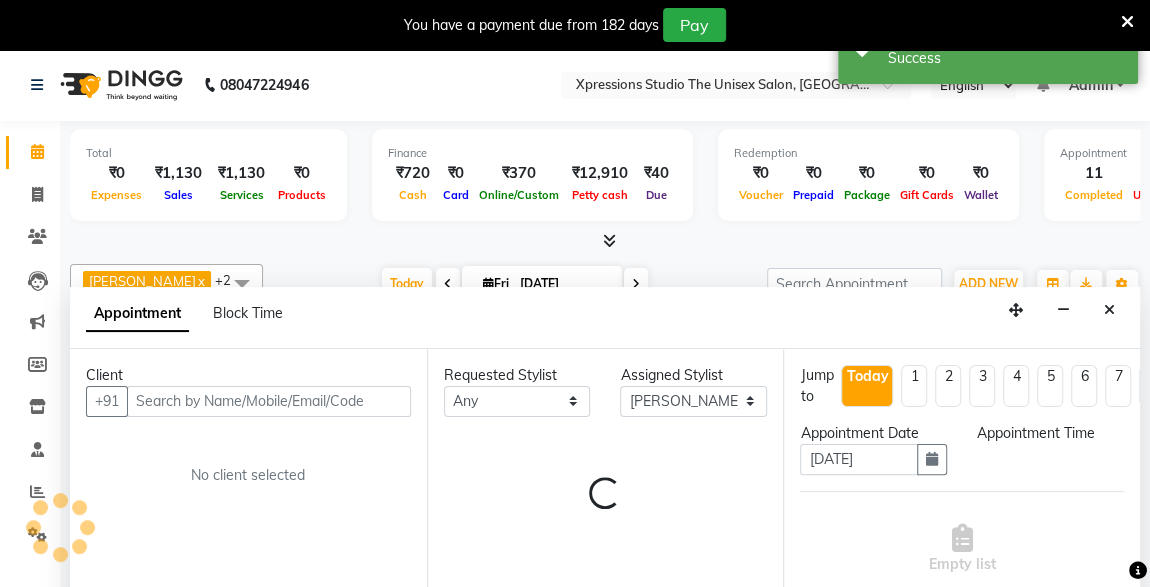 select on "825" 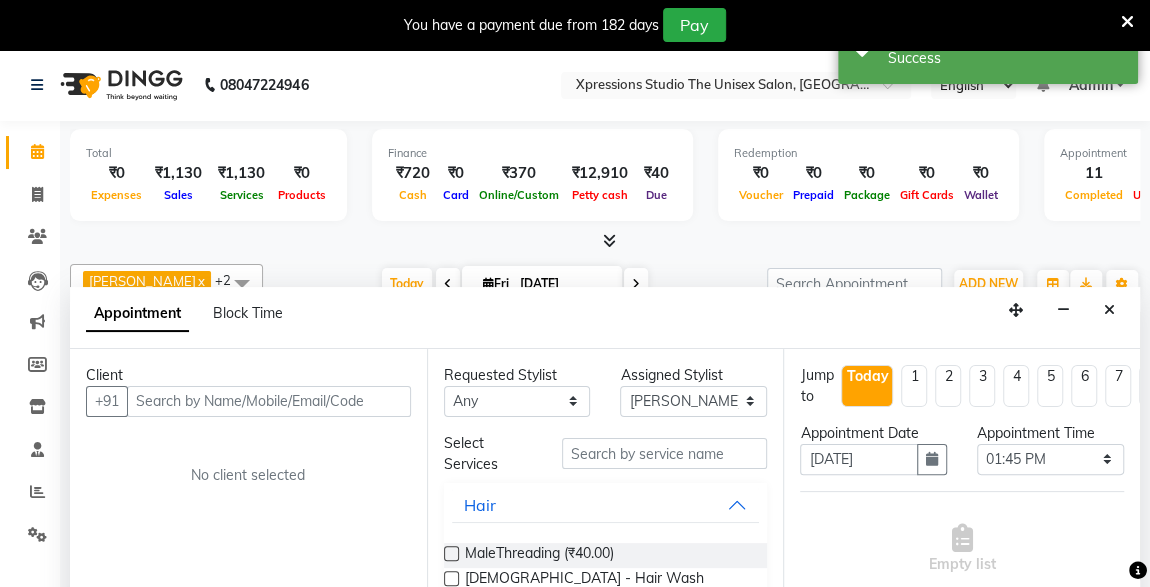scroll, scrollTop: 49, scrollLeft: 0, axis: vertical 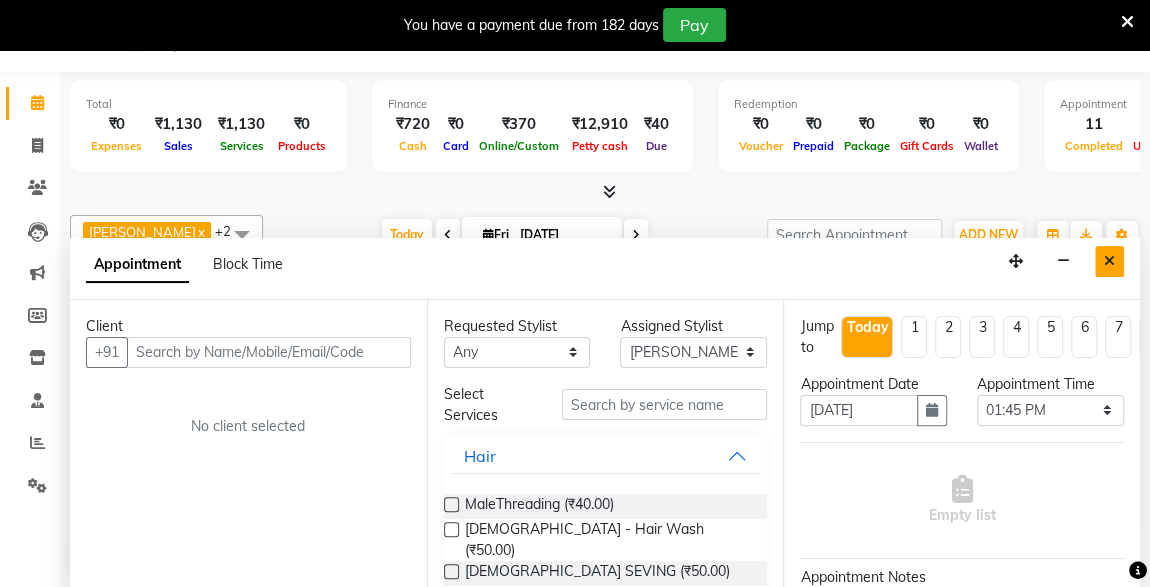 click at bounding box center (1109, 261) 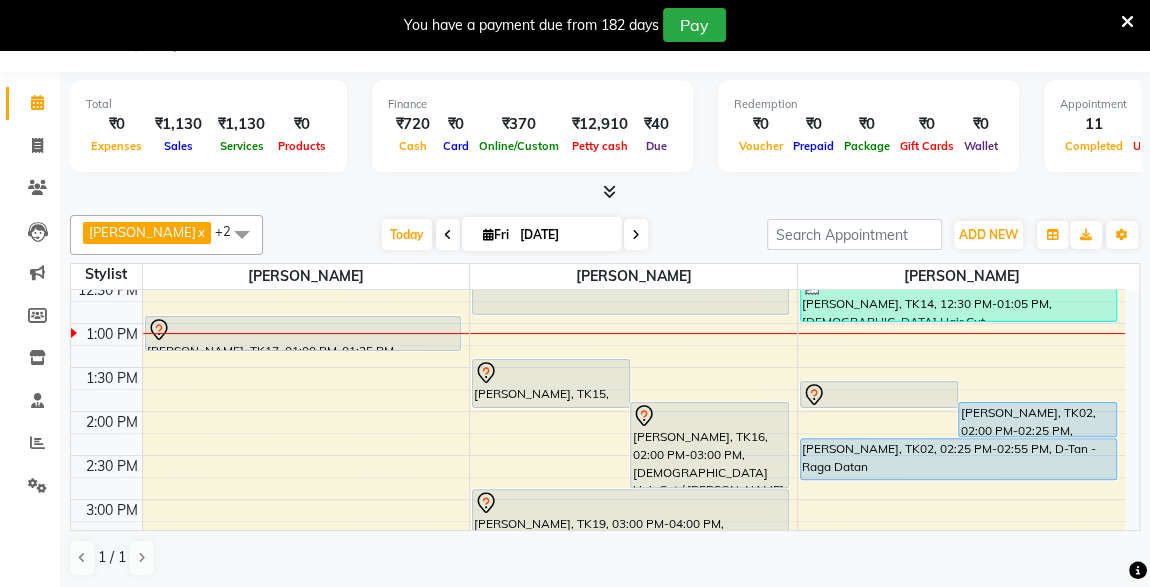click at bounding box center [630, 503] 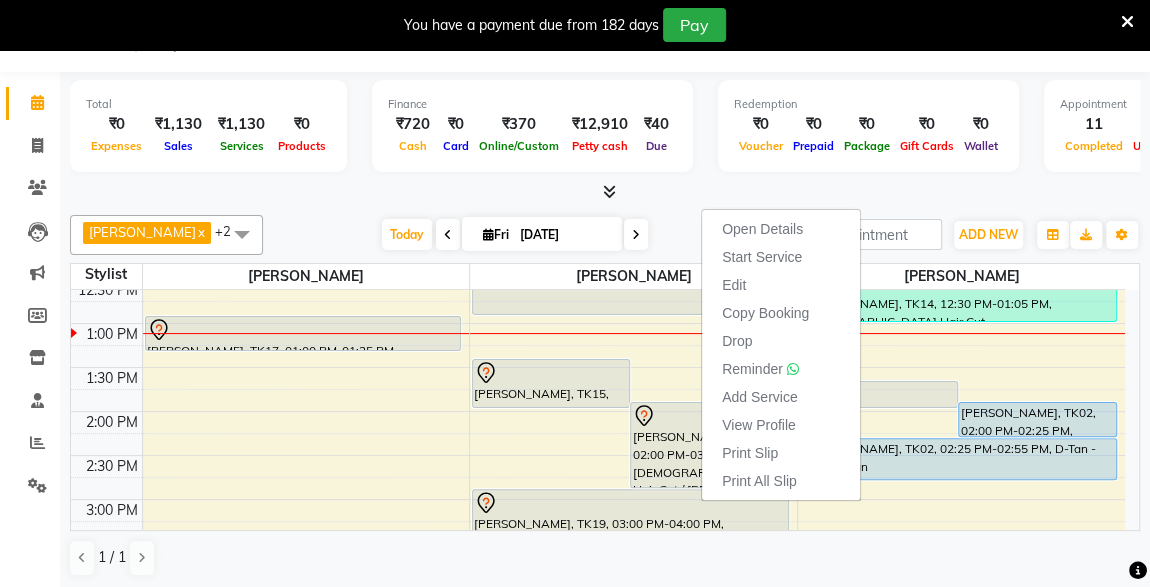 click on "Total  ₹0  Expenses ₹1,130  Sales ₹1,130  Services ₹0  Products Finance  ₹720  Cash ₹0  Card ₹370  Online/Custom ₹12,910 Petty cash ₹40 Due  Redemption  ₹0 Voucher ₹0 Prepaid ₹0 Package ₹0  Gift Cards ₹0  Wallet  Appointment  11 Completed 8 Upcoming 0 Ongoing 0 No show  Other sales  ₹0  Packages ₹0  Memberships ₹0  Vouchers ₹0  Prepaids ₹0  Gift Cards" at bounding box center [605, 129] 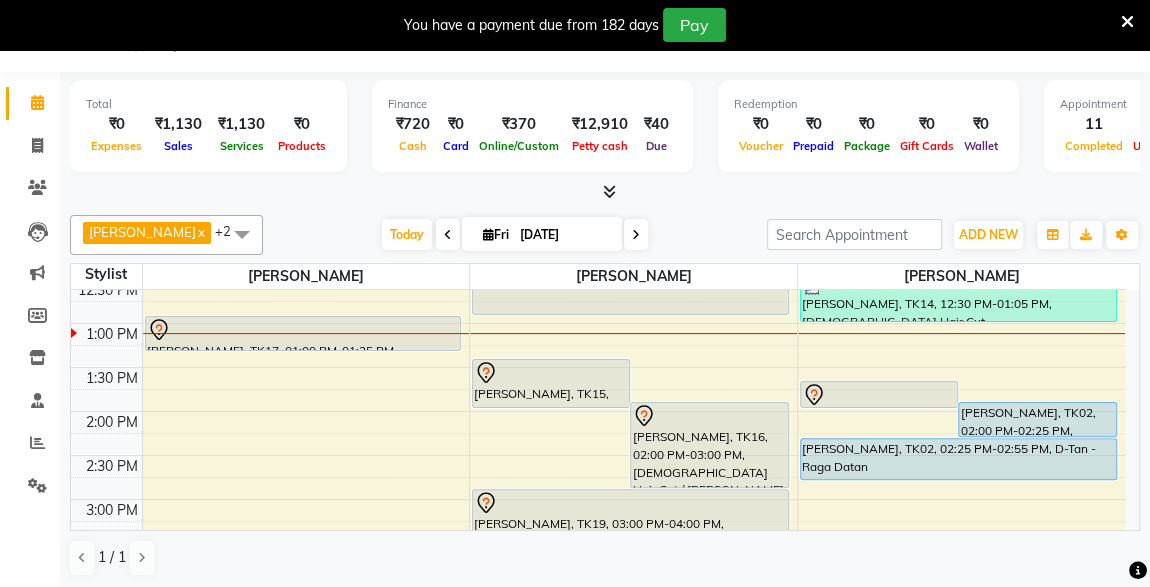 click at bounding box center [303, 330] 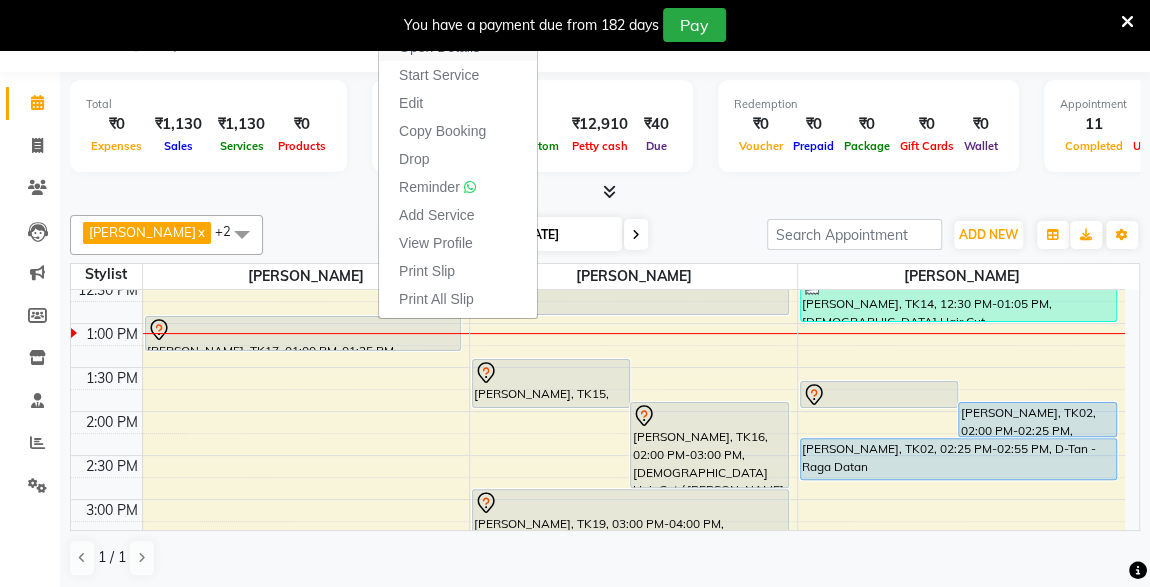 click on "Open Details" at bounding box center [439, 47] 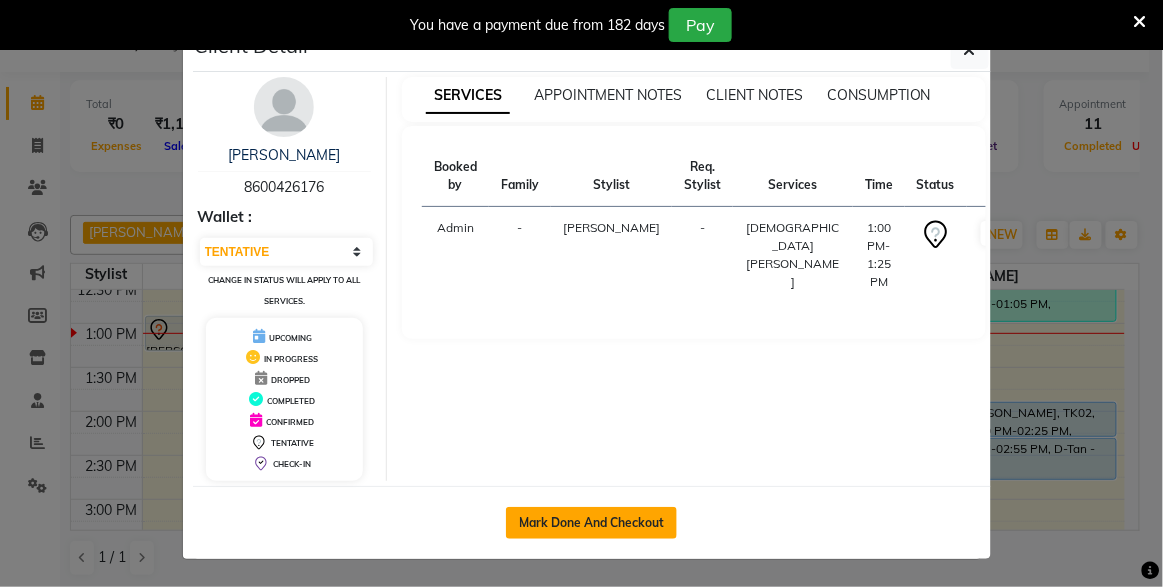 click on "Mark Done And Checkout" 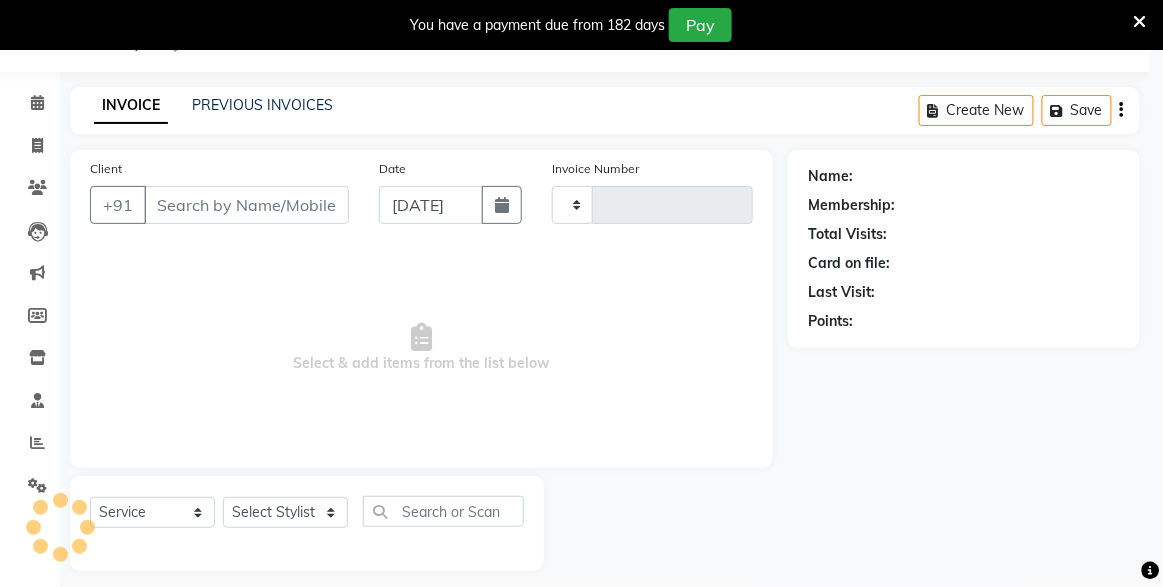 type on "3095" 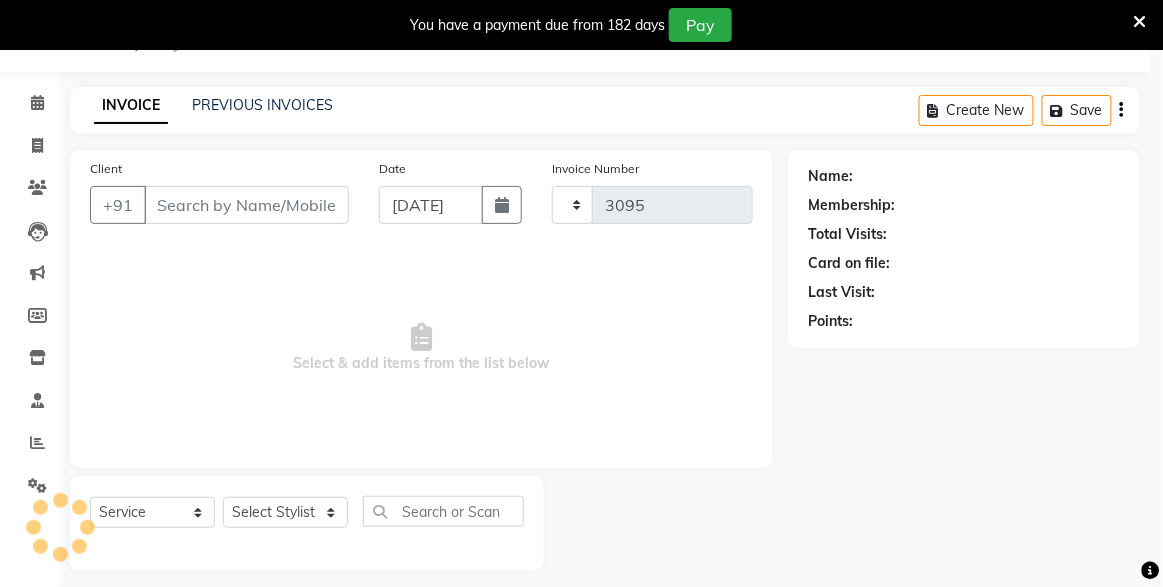 select on "7003" 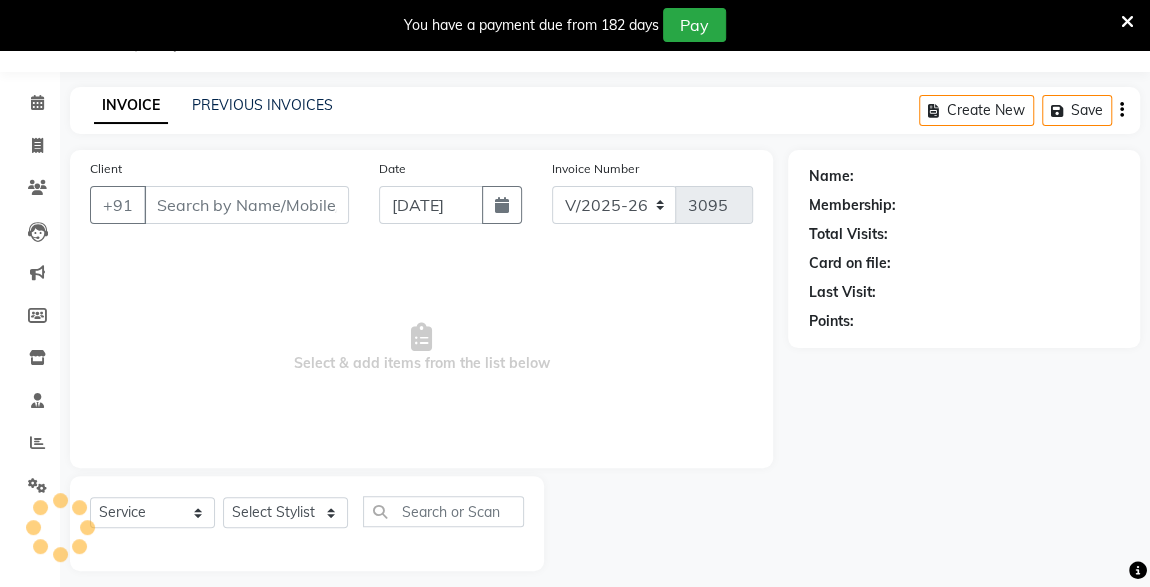 click on "Name: Membership: Total Visits: Card on file: Last Visit:  Points:" 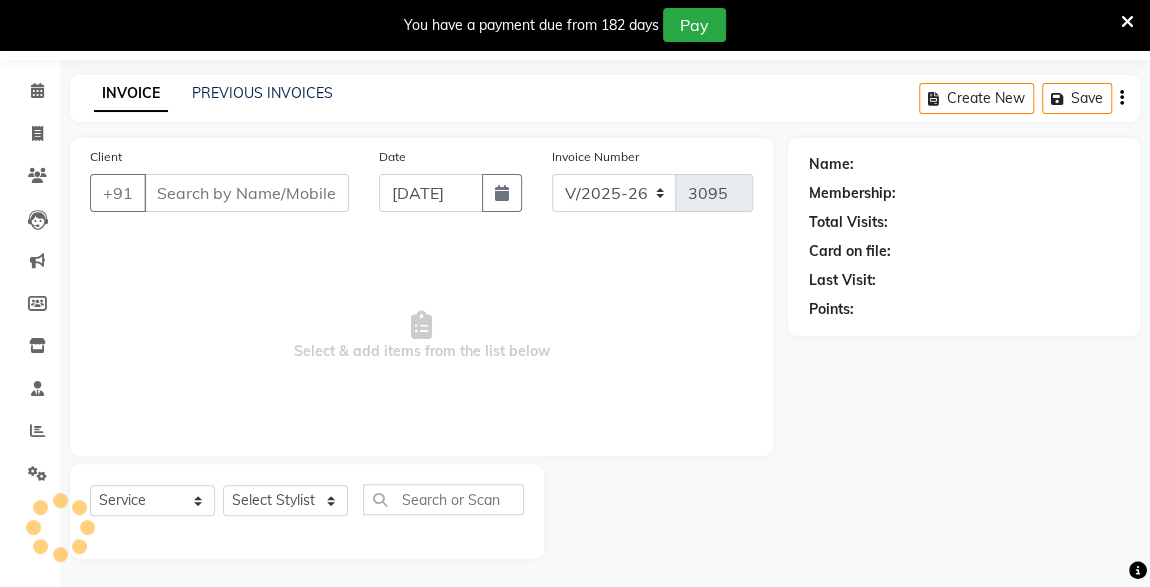 type on "8600426176" 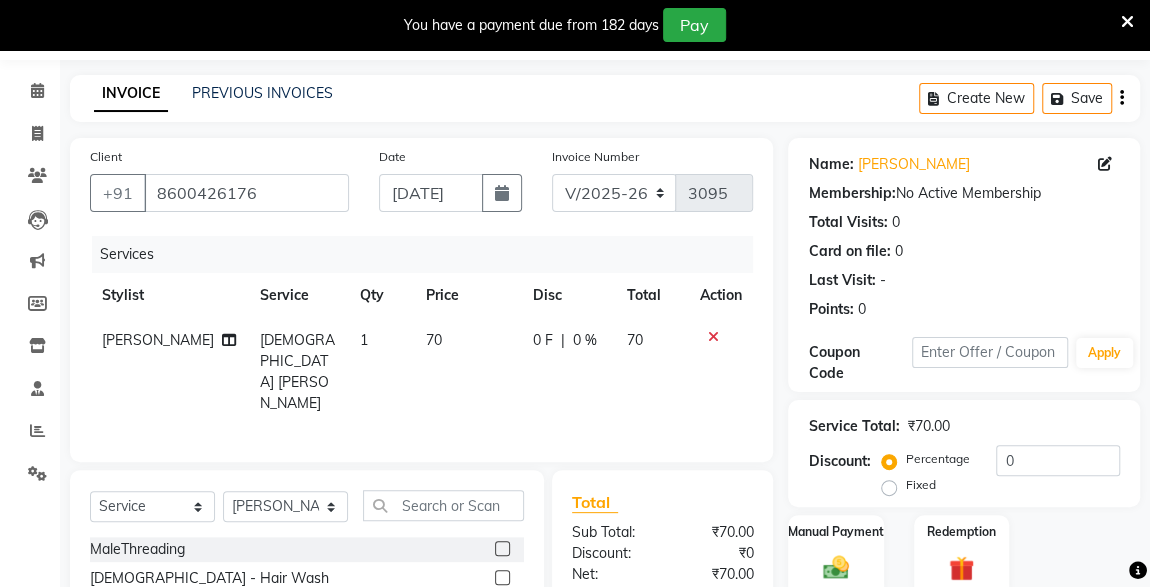 scroll, scrollTop: 261, scrollLeft: 0, axis: vertical 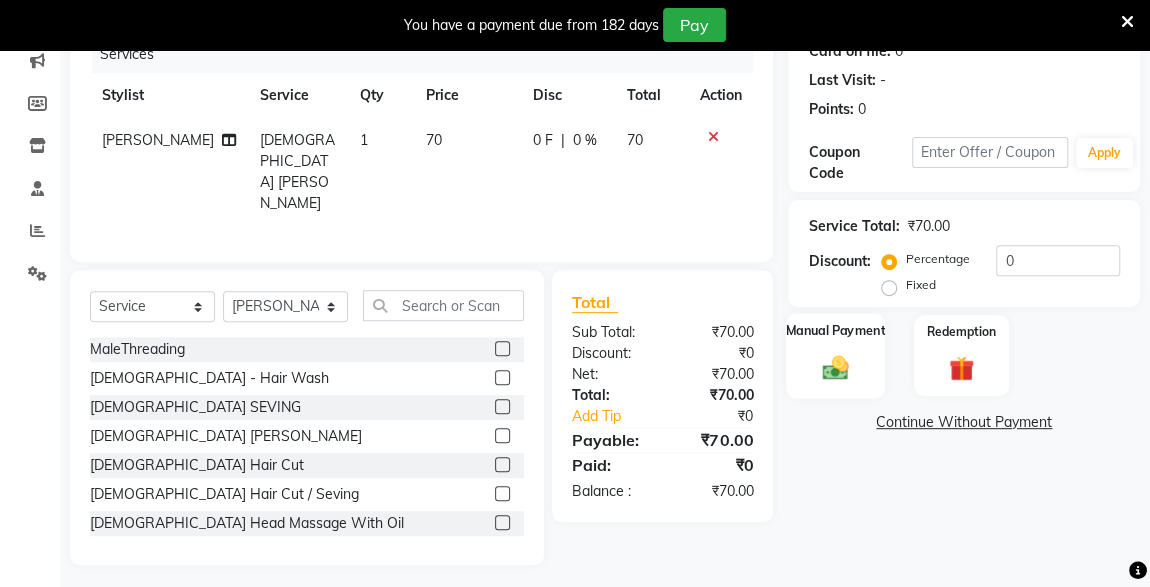click on "Manual Payment" 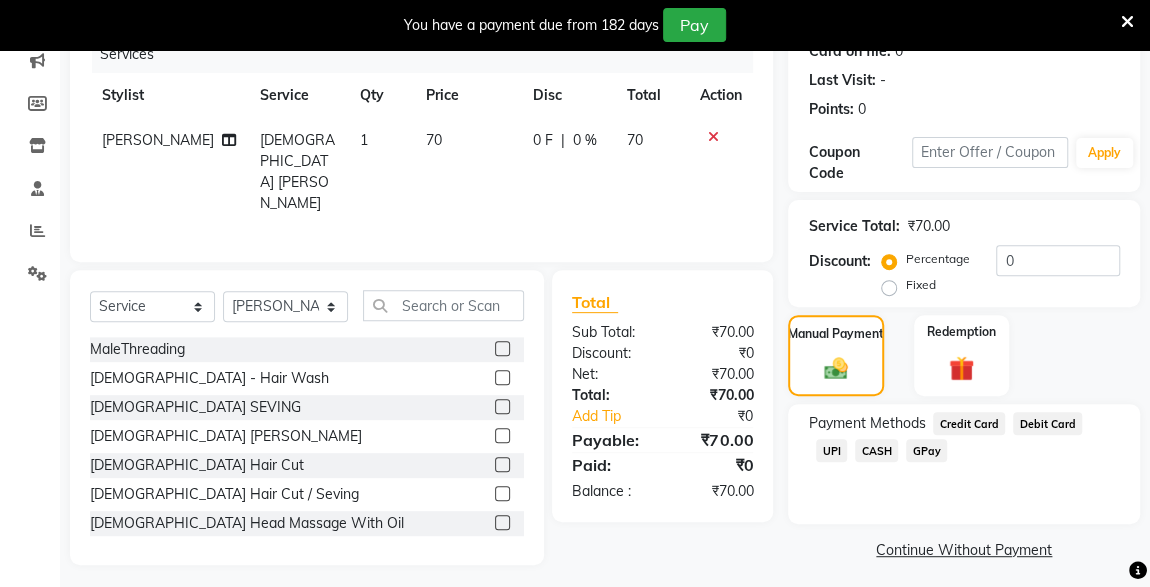 click on "UPI" 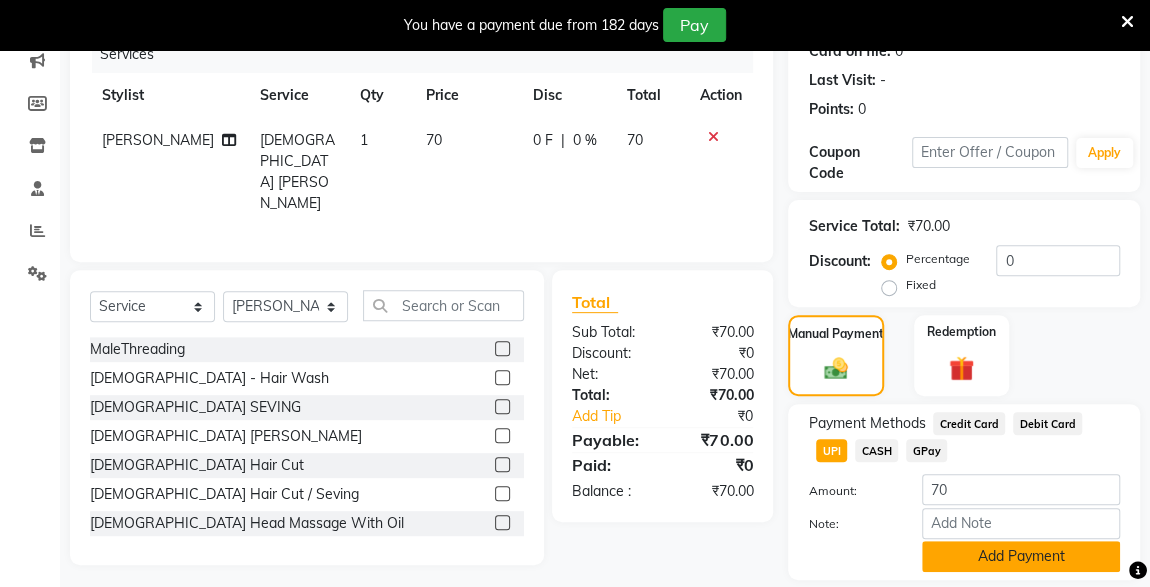 click on "Add Payment" 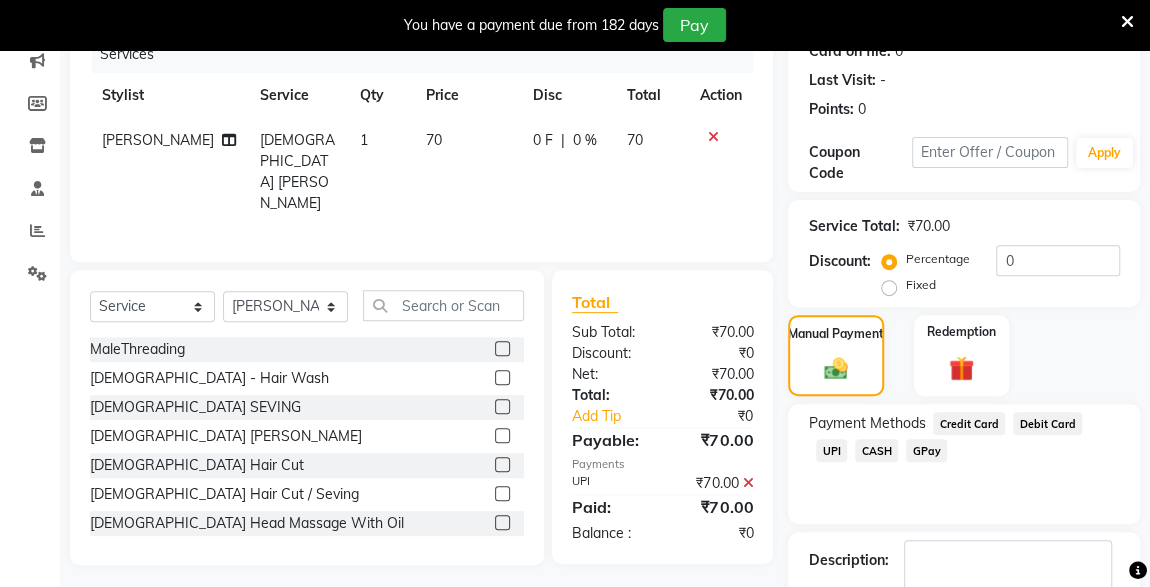 scroll, scrollTop: 379, scrollLeft: 0, axis: vertical 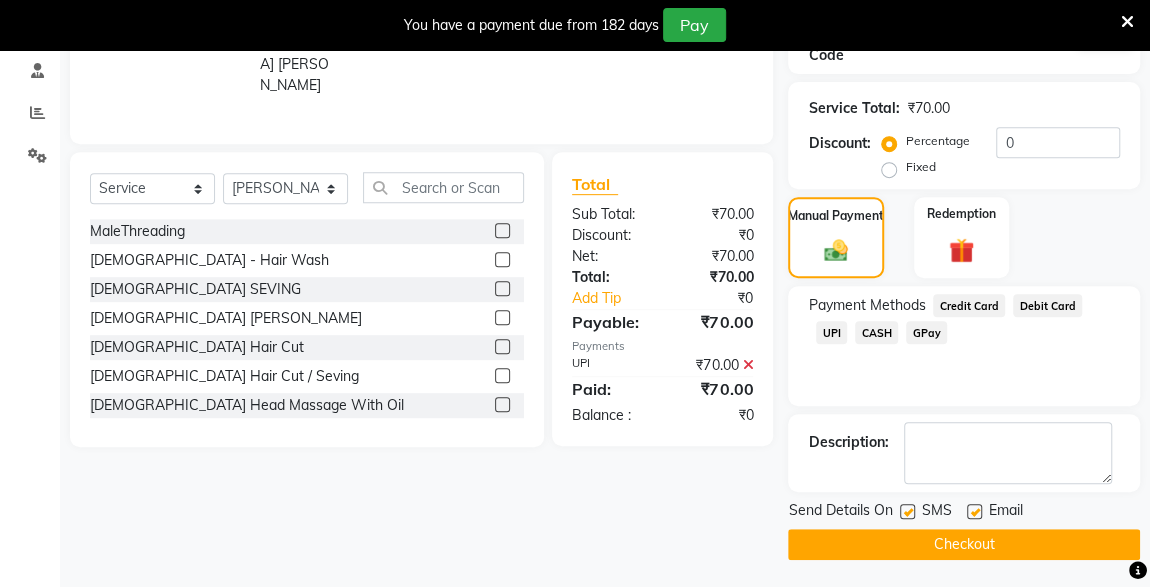 click 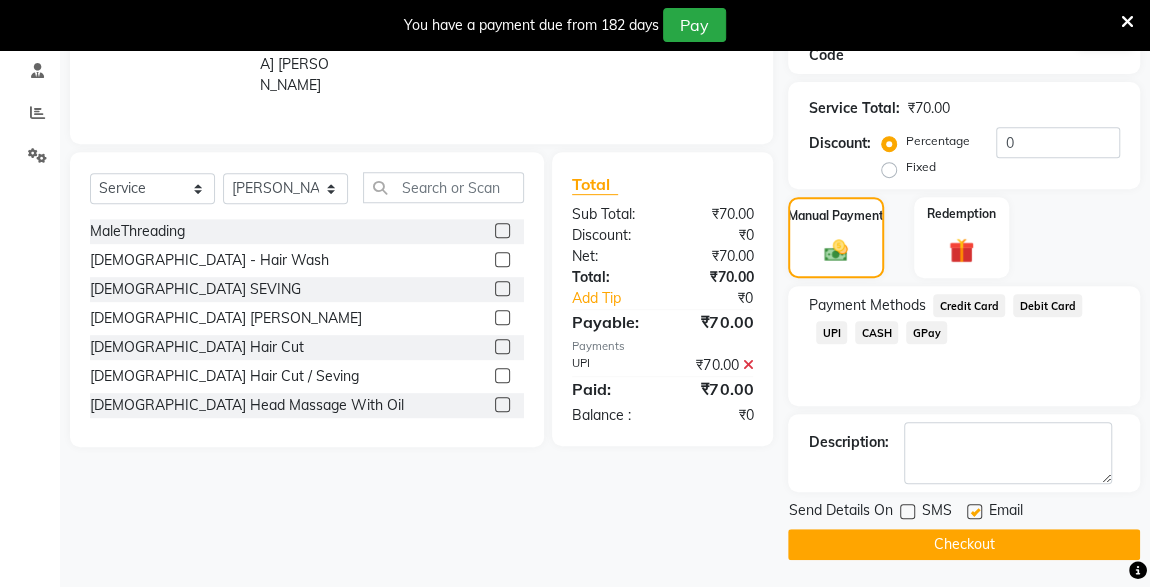 click on "Checkout" 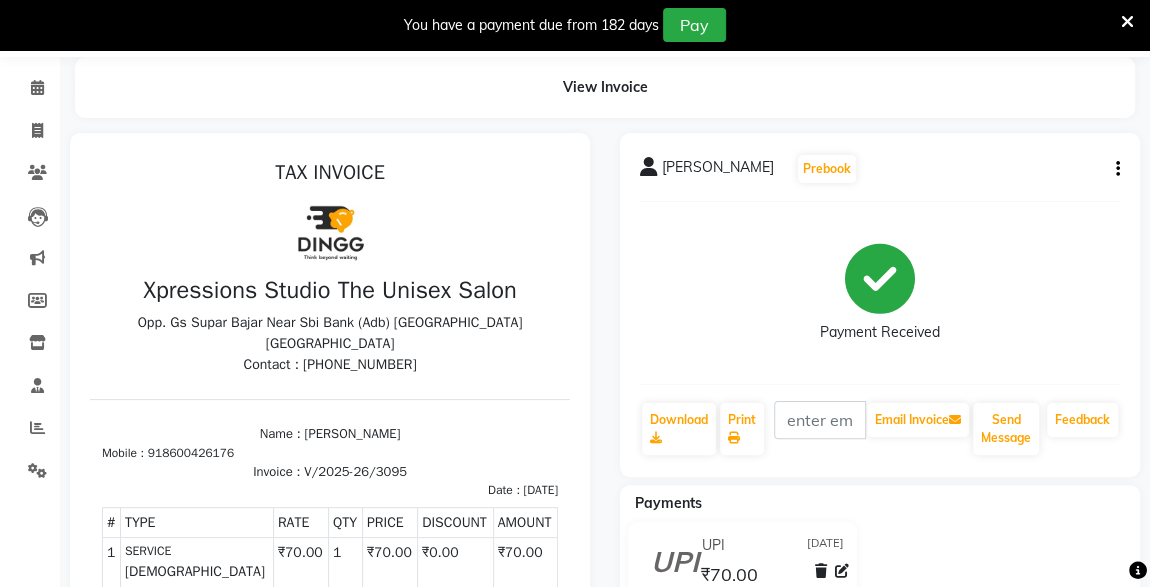 scroll, scrollTop: 0, scrollLeft: 0, axis: both 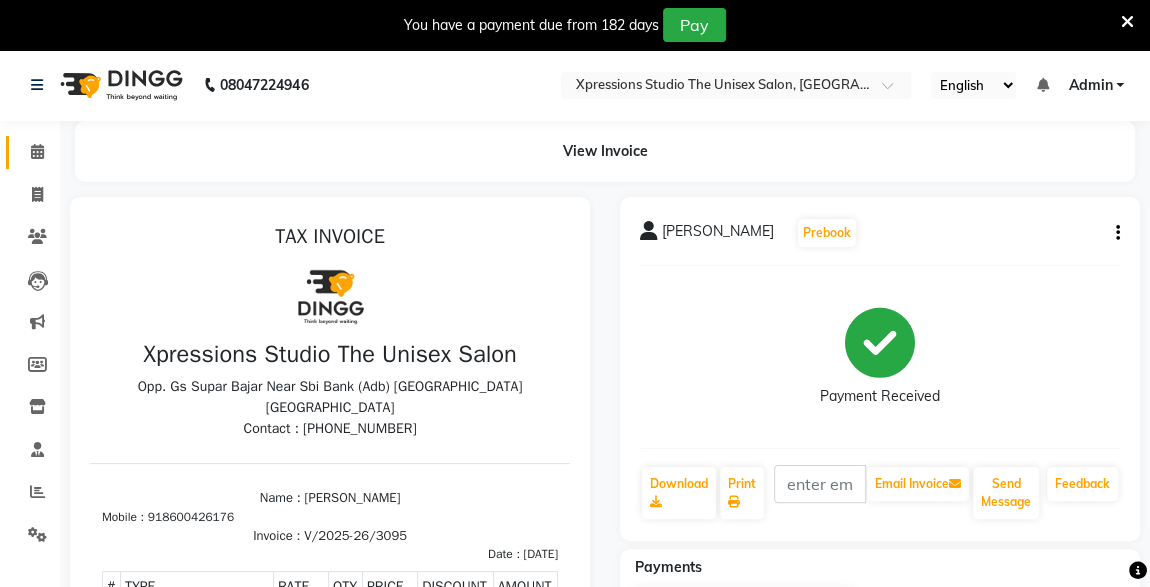 click 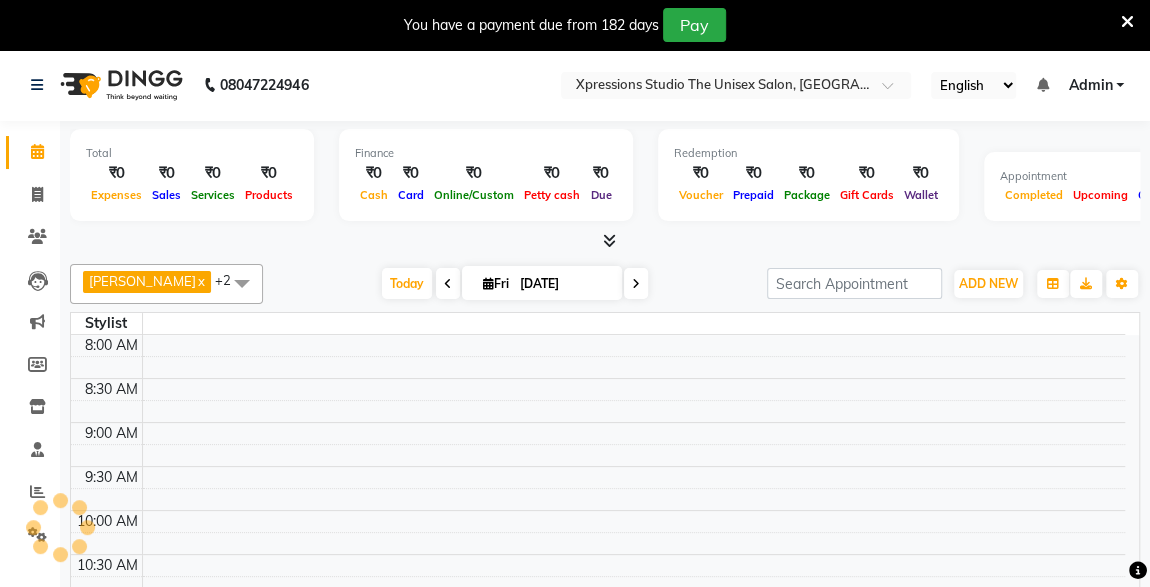 scroll, scrollTop: 432, scrollLeft: 0, axis: vertical 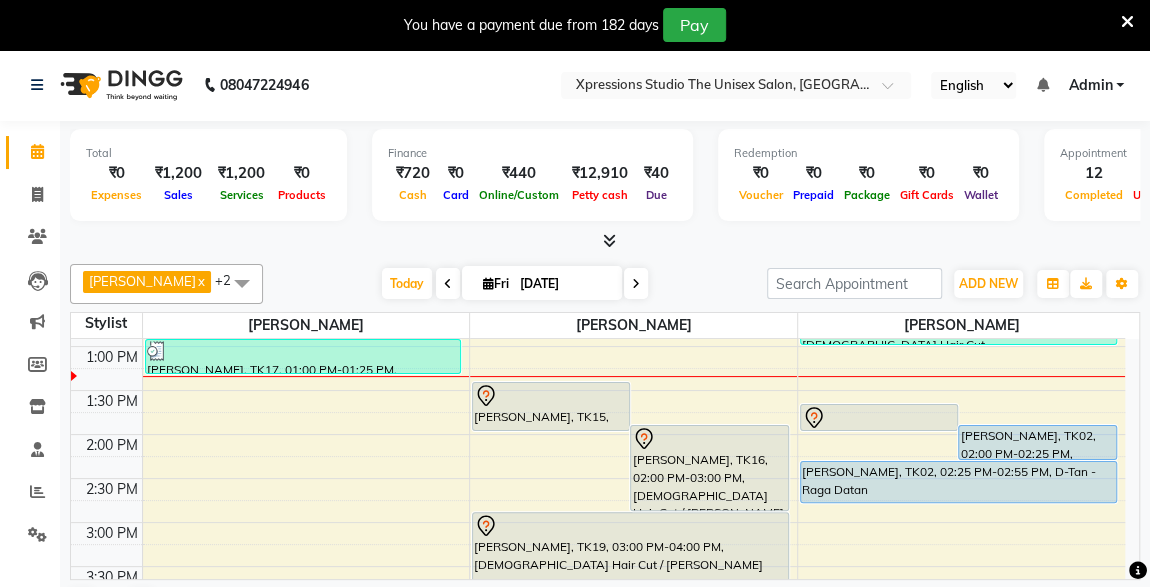 click on "[PERSON_NAME], TK19, 03:00 PM-04:00 PM, [DEMOGRAPHIC_DATA] Hair Cut / [PERSON_NAME]" at bounding box center [630, 554] 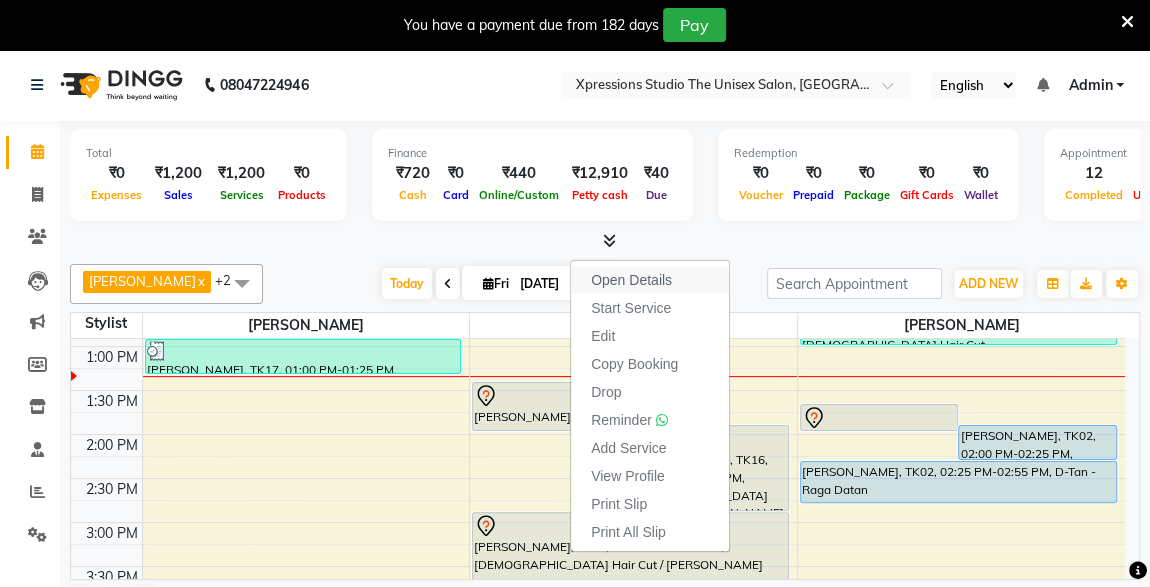 click on "Open Details" at bounding box center (631, 280) 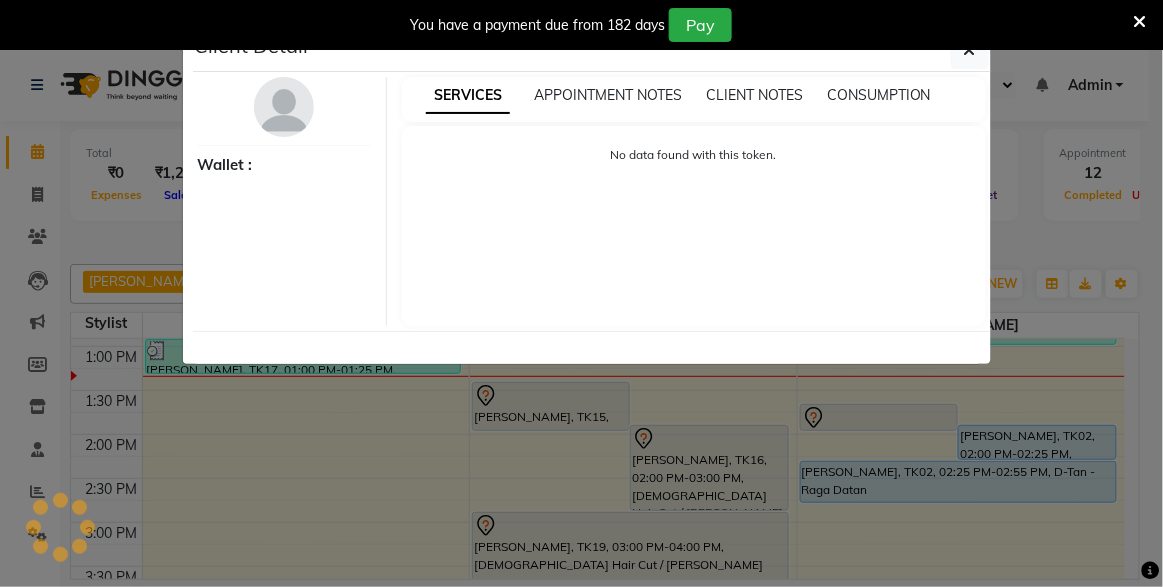 select on "7" 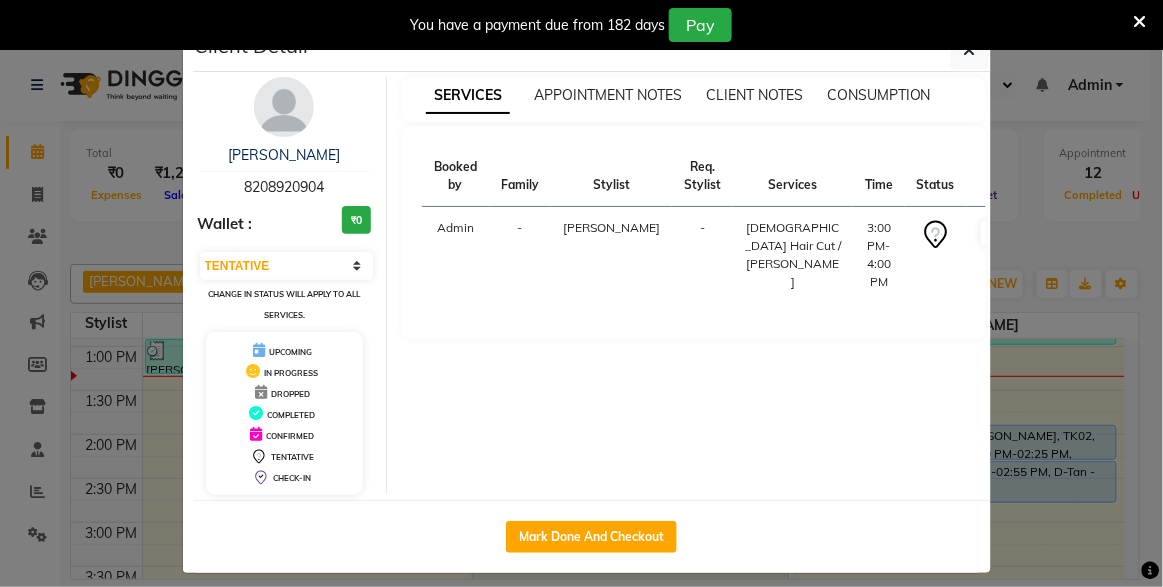 click on "You have a payment due from 182 days   Pay" at bounding box center (581, 25) 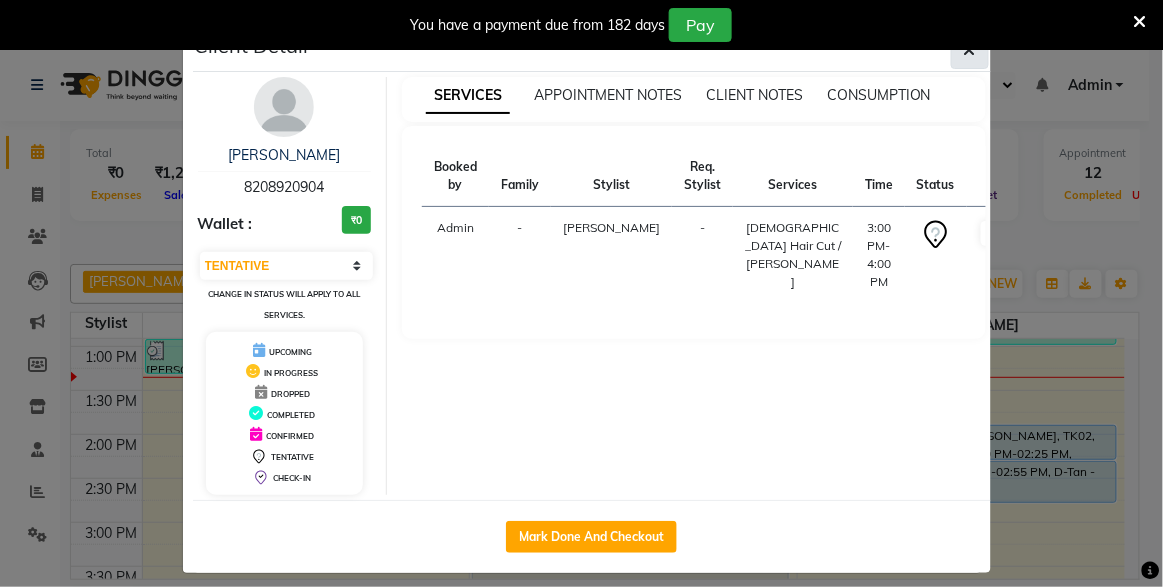 click 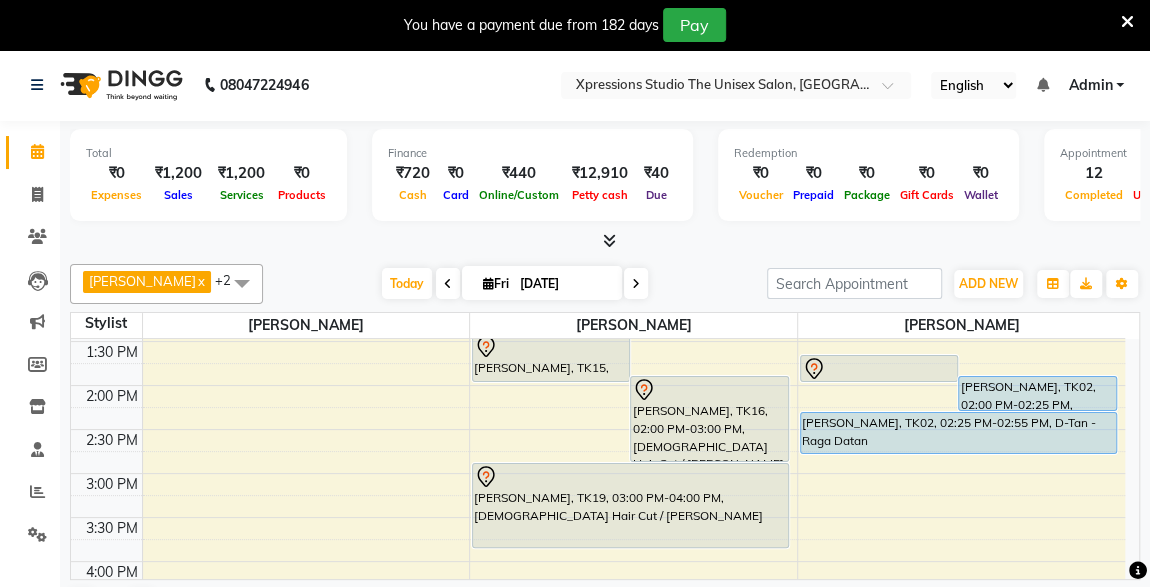 scroll, scrollTop: 436, scrollLeft: 0, axis: vertical 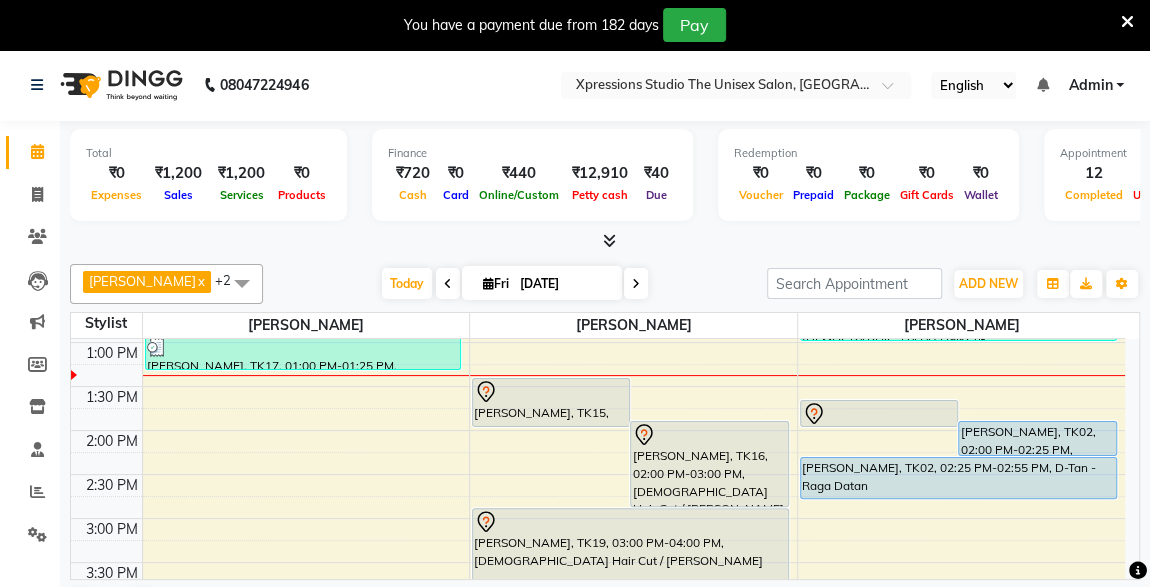click on "Today  Fri 11-07-2025" at bounding box center (515, 284) 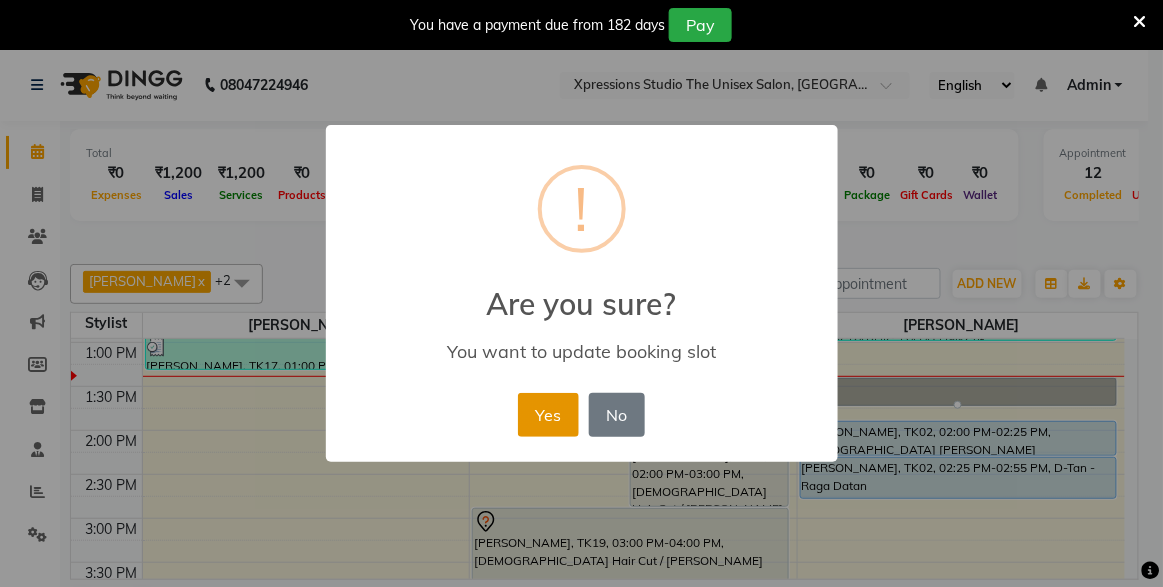 click on "Yes" at bounding box center (548, 415) 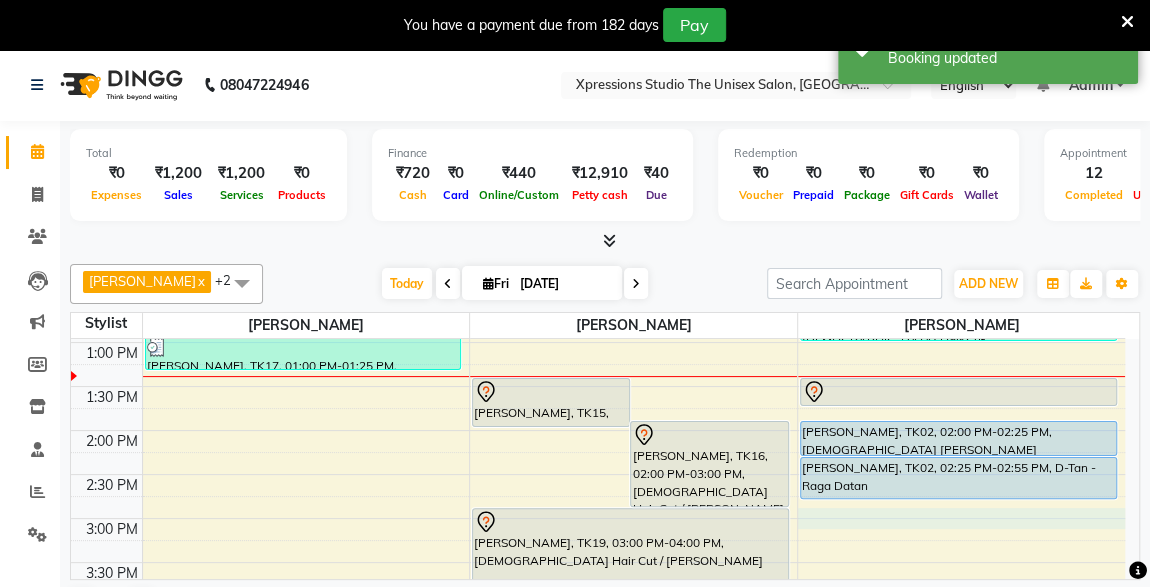 click on "8:00 AM 8:30 AM 9:00 AM 9:30 AM 10:00 AM 10:30 AM 11:00 AM 11:30 AM 12:00 PM 12:30 PM 1:00 PM 1:30 PM 2:00 PM 2:30 PM 3:00 PM 3:30 PM 4:00 PM 4:30 PM 5:00 PM 5:30 PM 6:00 PM 6:30 PM 7:00 PM 7:30 PM 8:00 PM 8:30 PM 9:00 PM 9:30 PM 10:00 PM 10:30 PM     GULVANT  KULVADE SIR, TK05, 09:15 AM-09:50 AM, Male Hair Cut      NITIN KHARCHE, TK10, 10:05 AM-10:30 AM, Male  Beard     UTKARSH KOLTE, TK17, 01:00 PM-01:25 PM, Male  Beard     akshay khrare, TK09, 10:30 AM-11:30 AM, Male Hair Cut / Beard      akshay khrare, TK12, 11:15 AM-11:30 AM, MaleThreading             amol kalmakar, TK15, 01:30 PM-02:05 PM, Male Hair Cut              ADITYA JADHAV, TK16, 02:00 PM-03:00 PM, Male Hair Cut / Beard      MAYUR SHELAKE, TK03, 09:00 AM-09:25 AM, Male  Beard     arihant sancheti Contact, TK04, 09:30 AM-10:30 AM, Male Hair Cut / Beard              Manish G, TK13, 12:00 PM-01:00 PM, Male Hair Cut / Beard              PRATIK RAJPUT, TK19, 03:00 PM-04:00 PM, Male Hair Cut / Beard" at bounding box center [598, 562] 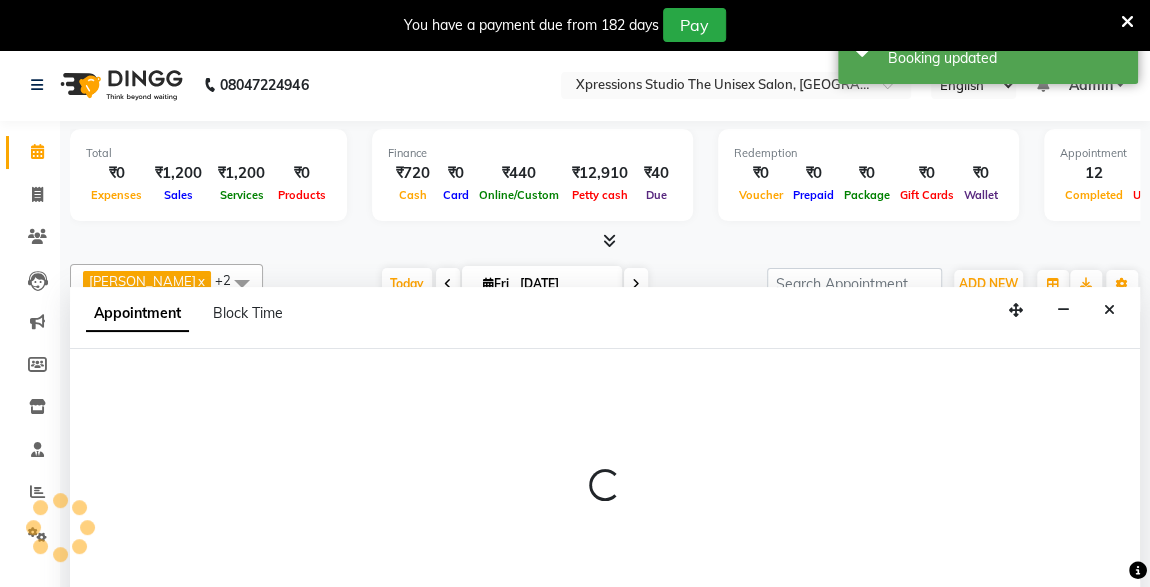 scroll, scrollTop: 49, scrollLeft: 0, axis: vertical 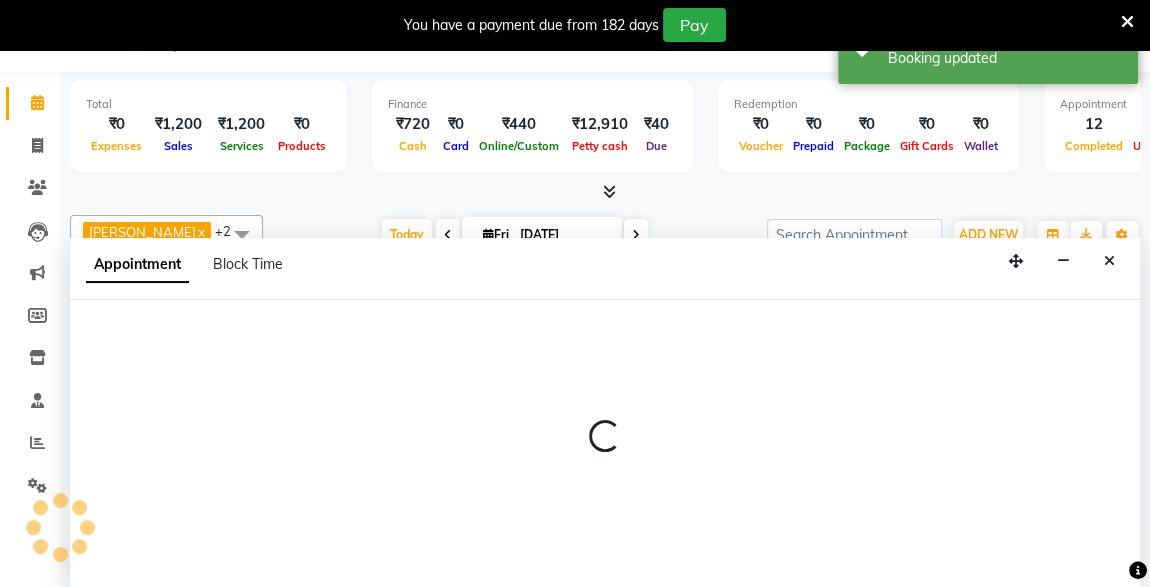 select on "57589" 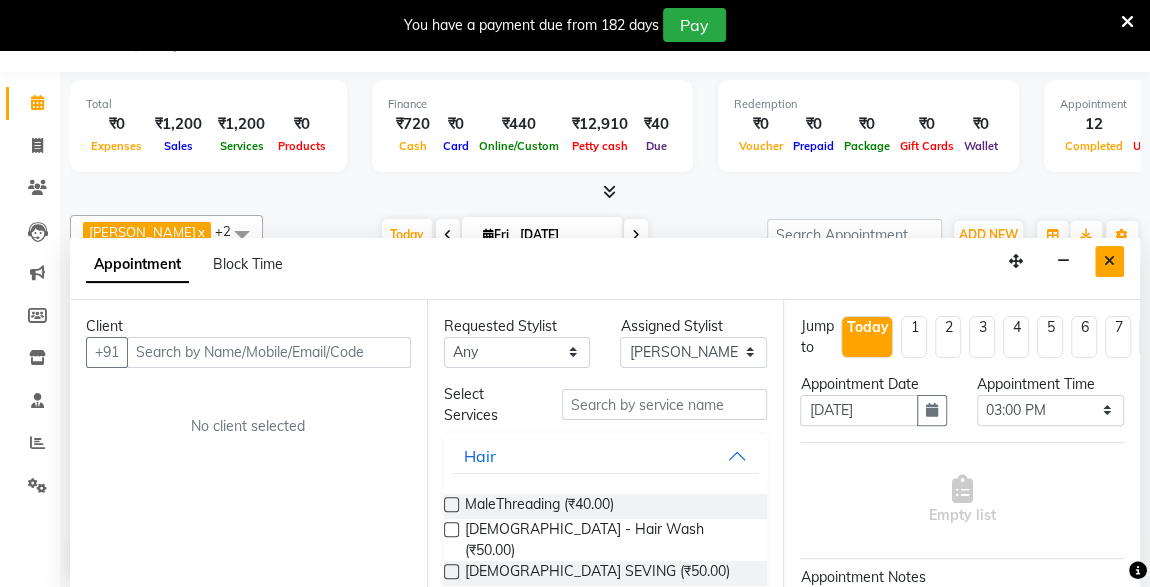 click at bounding box center (1109, 261) 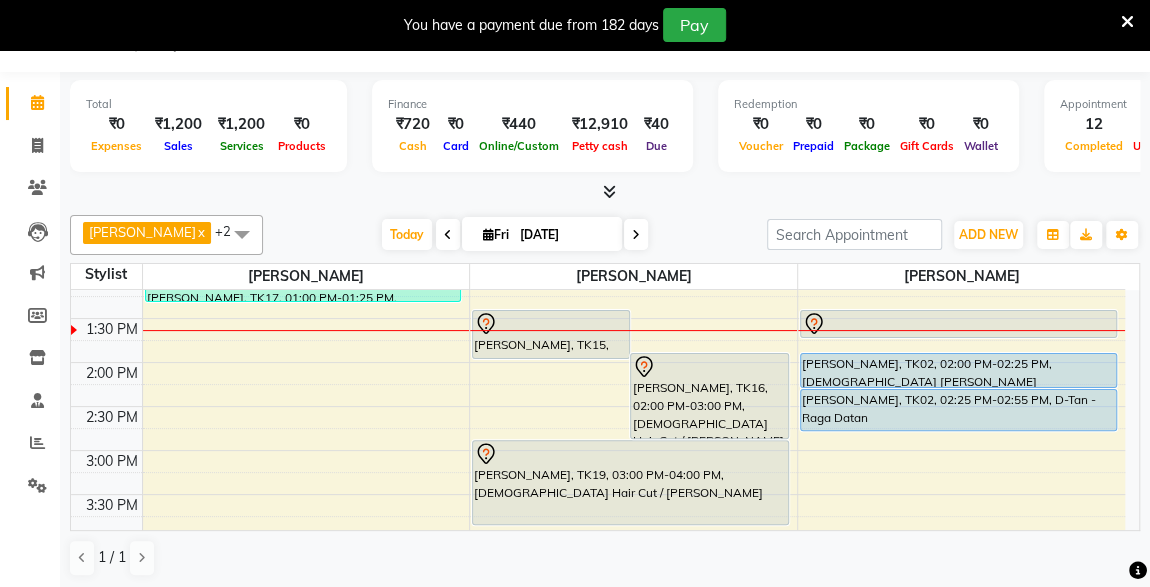scroll, scrollTop: 451, scrollLeft: 0, axis: vertical 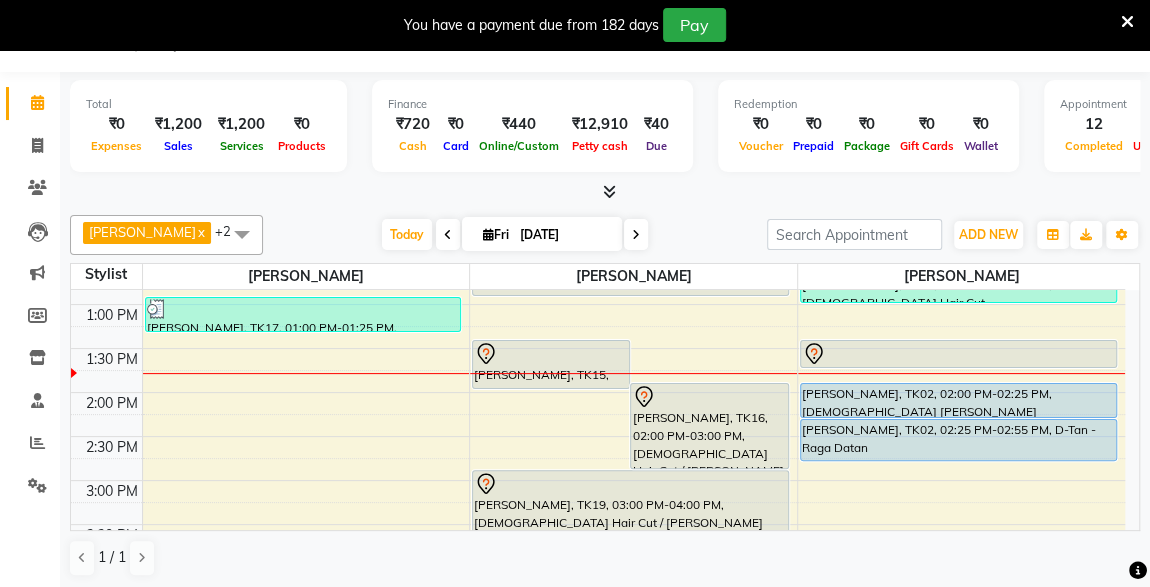 click at bounding box center (958, 354) 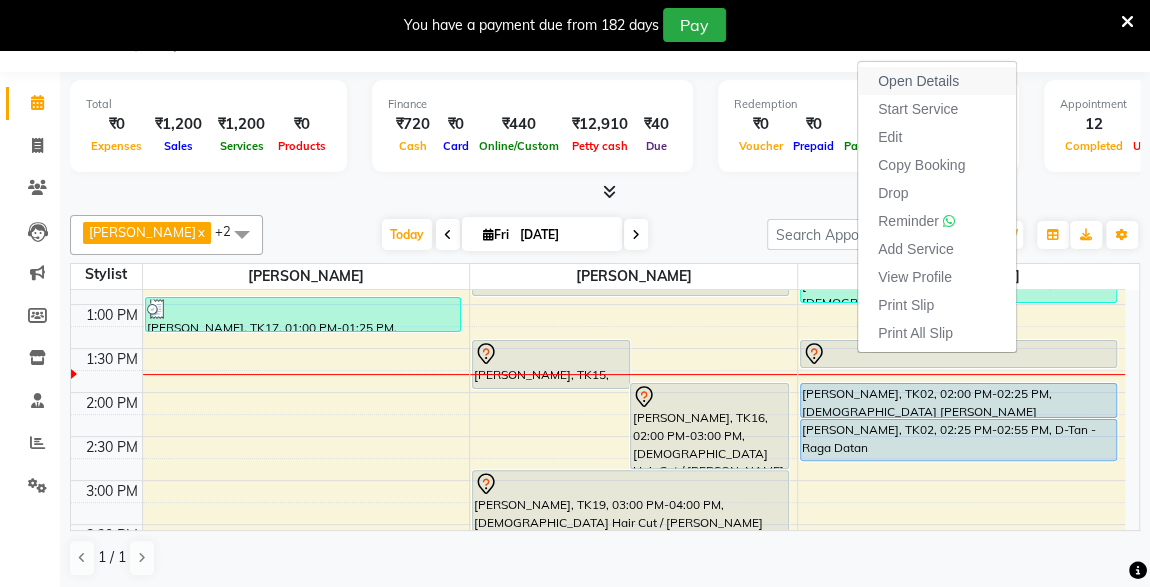 click on "Open Details" at bounding box center (918, 81) 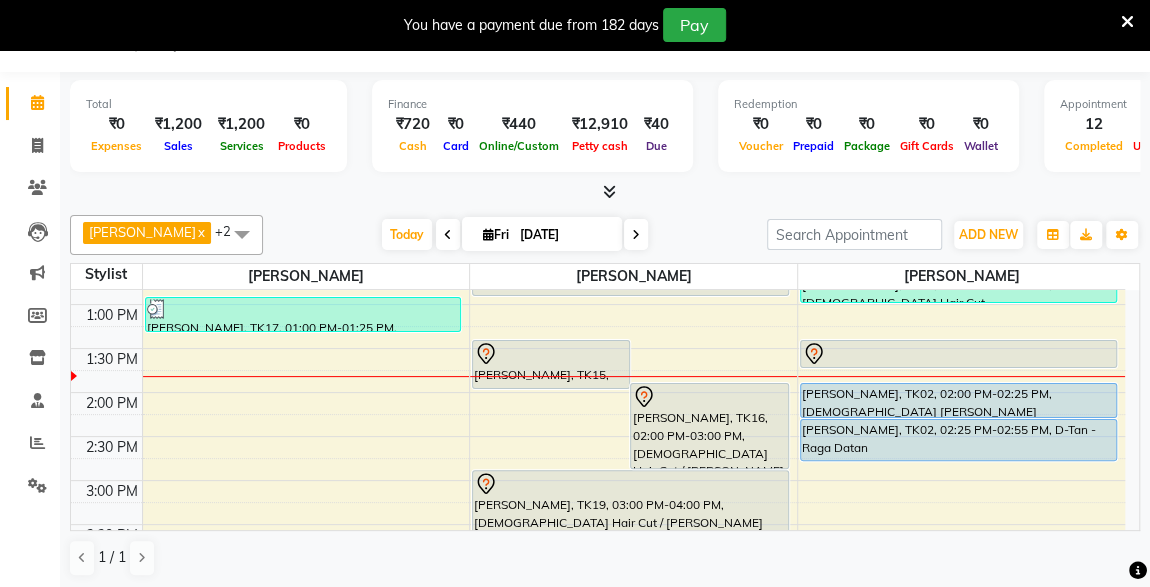 click on "RISHABH LODHA, TK02, 02:00 PM-02:25 PM, Male  Beard" at bounding box center (958, 400) 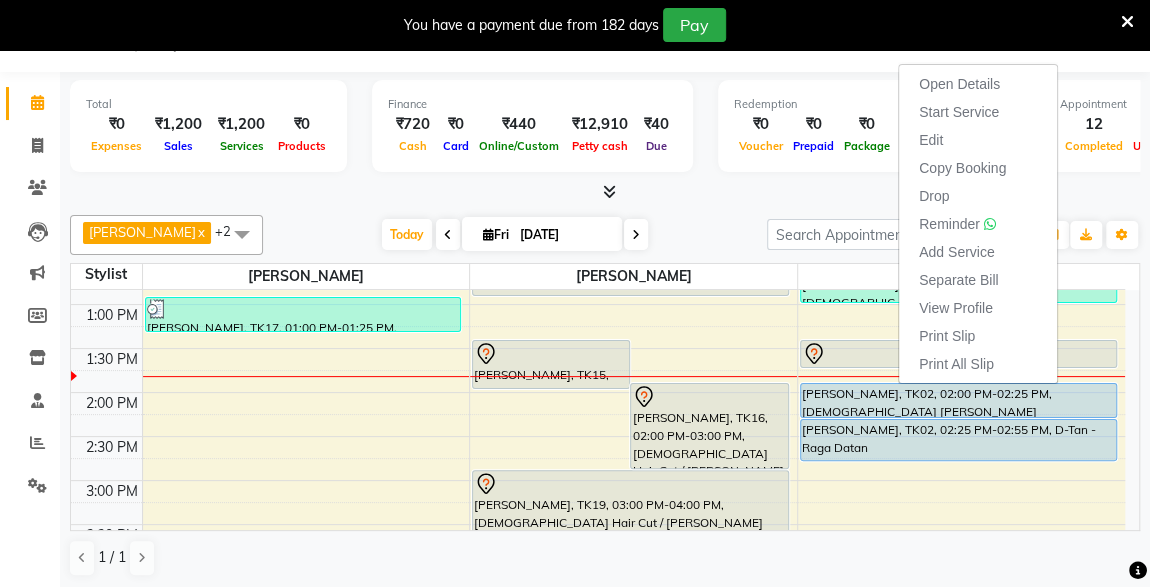 click on "[PERSON_NAME], TK02, 02:25 PM-02:55 PM, D-Tan - Raga Datan" at bounding box center [958, 440] 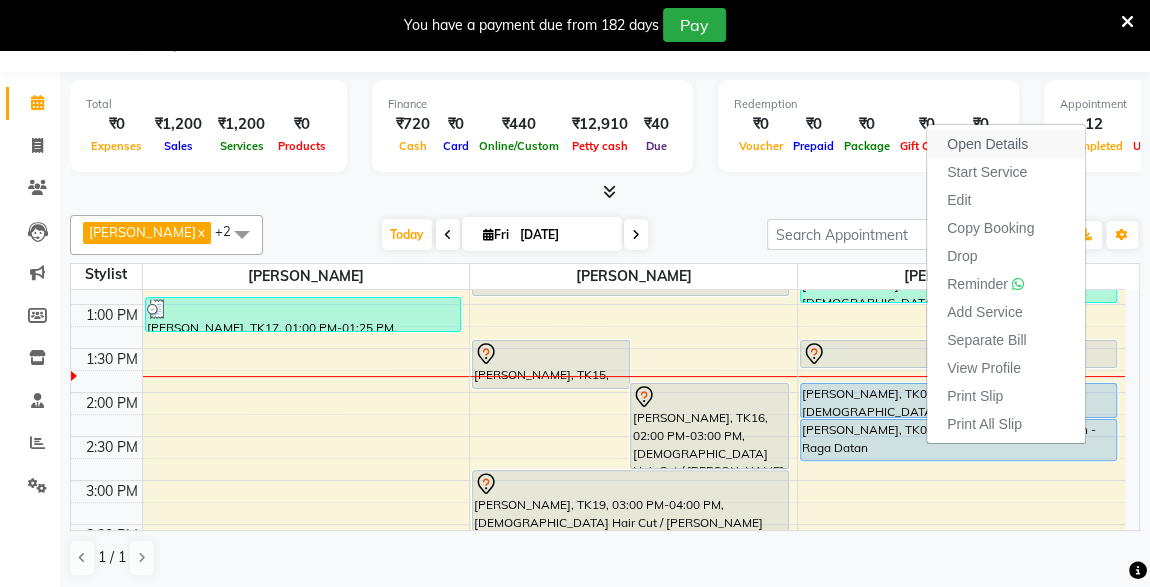 click on "Open Details" at bounding box center [987, 144] 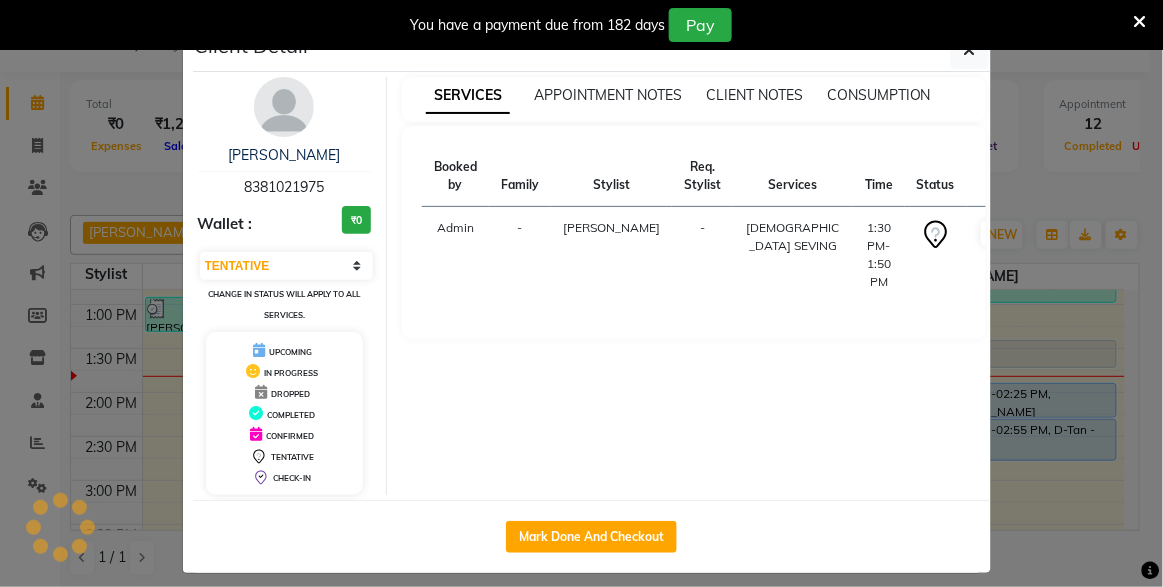 select on "5" 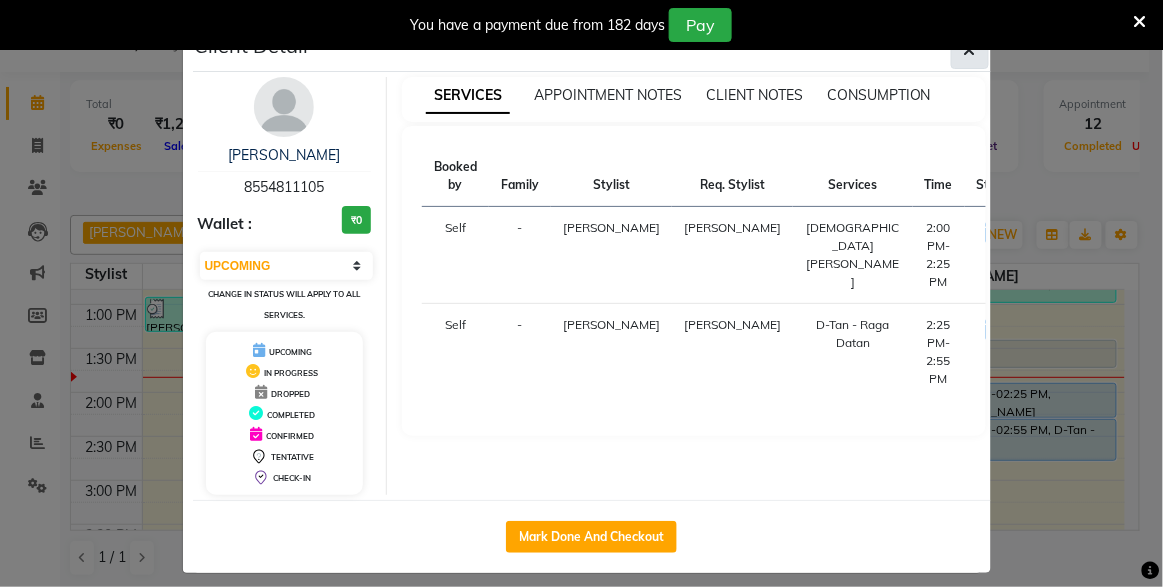 click 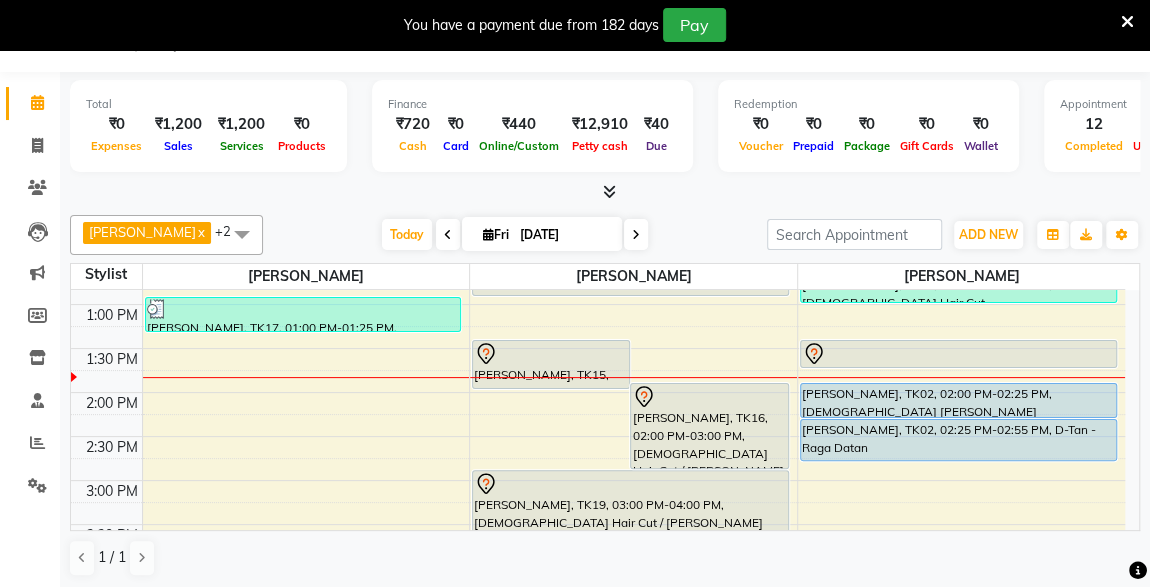 click at bounding box center (958, 354) 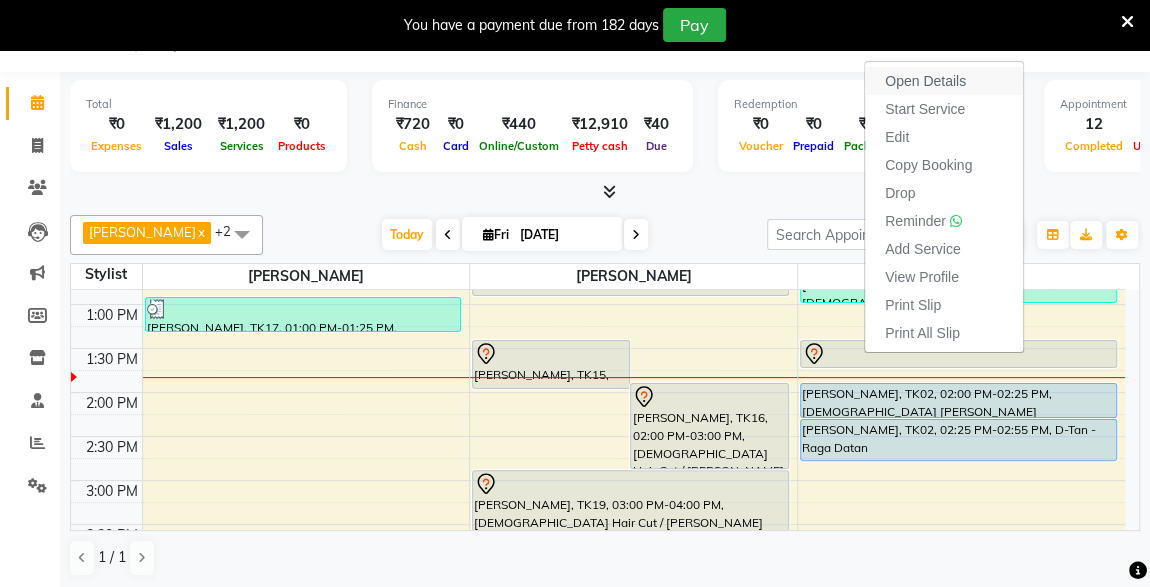 click on "Open Details" at bounding box center [925, 81] 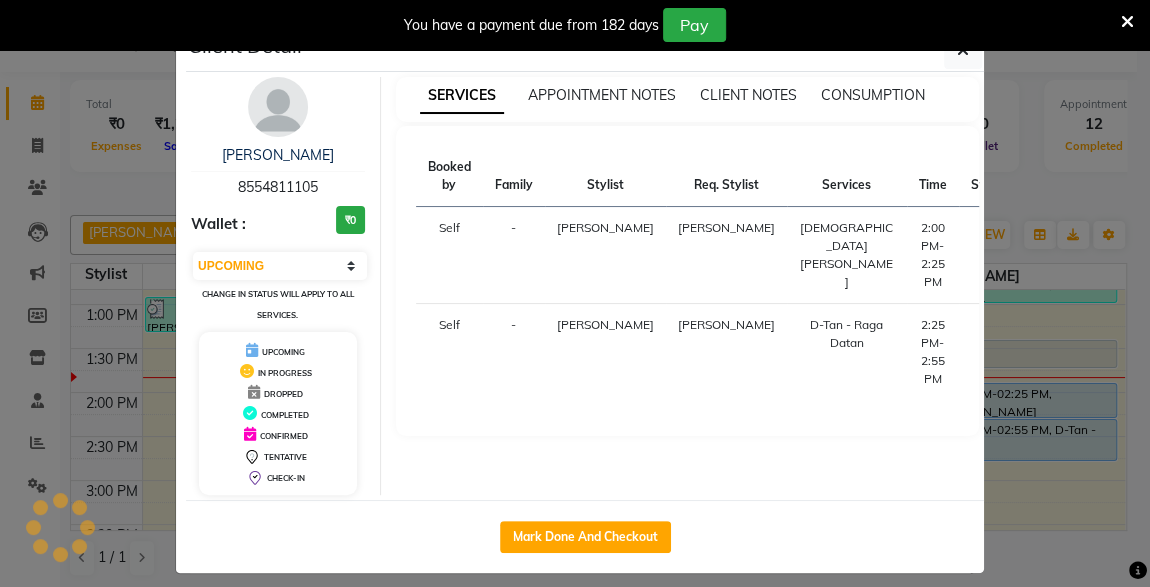 select on "7" 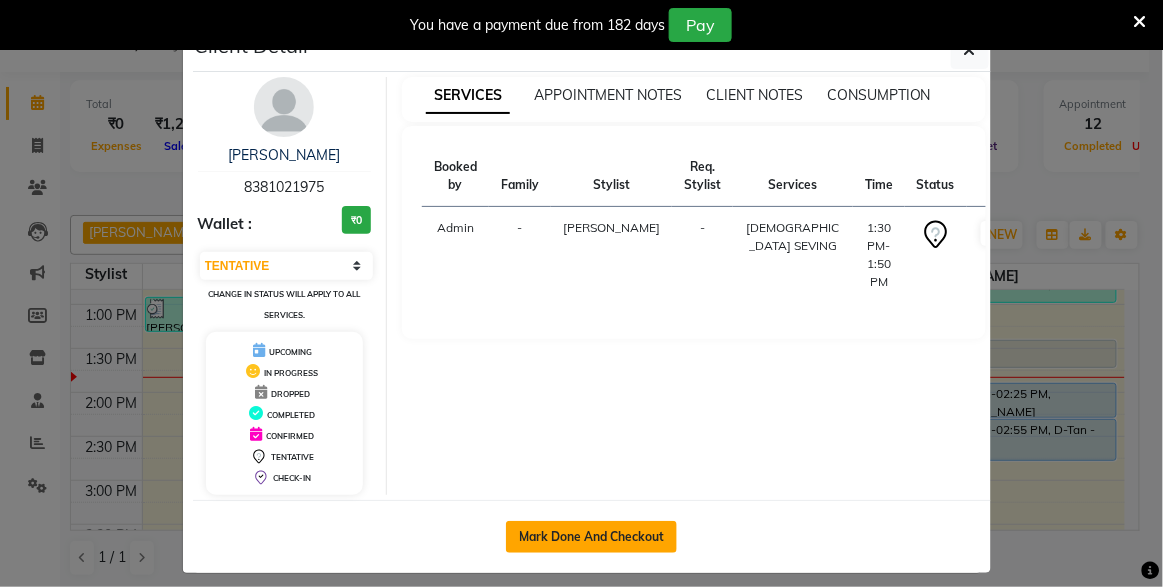 click on "Mark Done And Checkout" 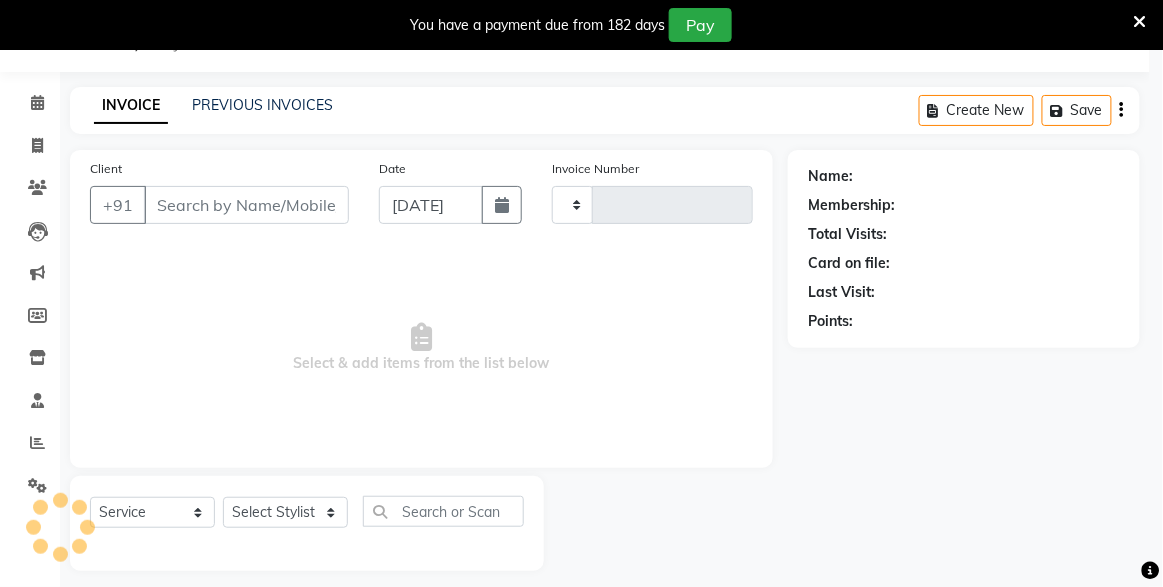 type on "3096" 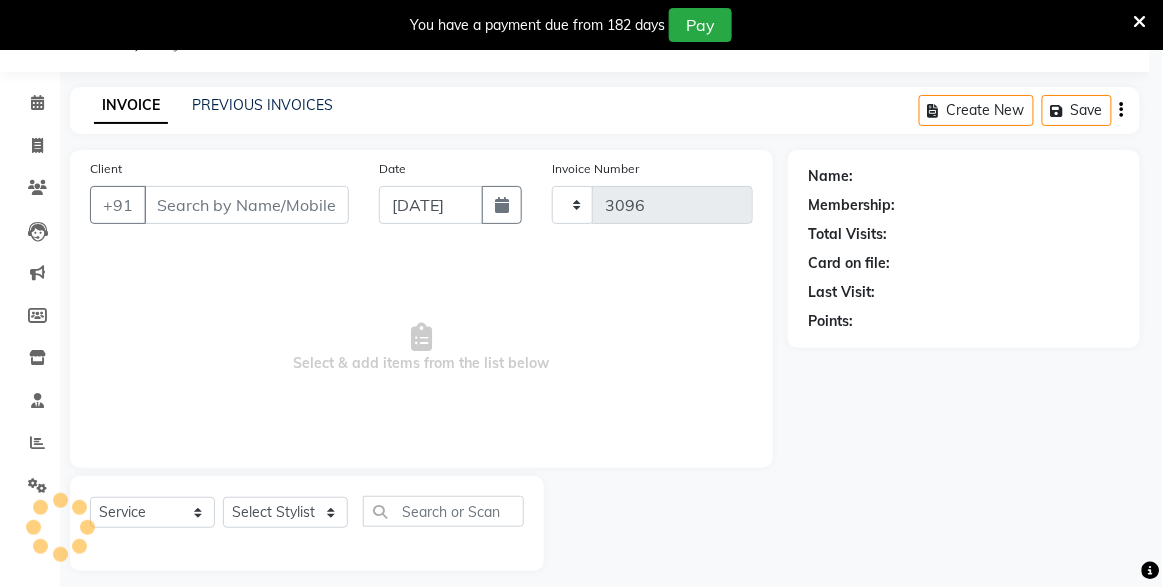 select on "7003" 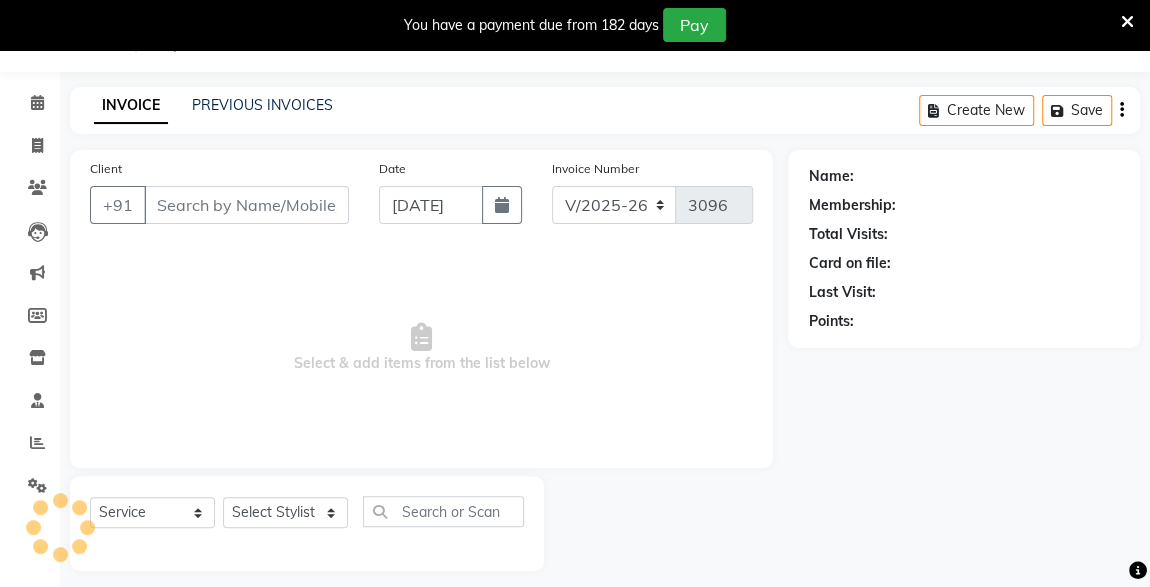 type on "8381021975" 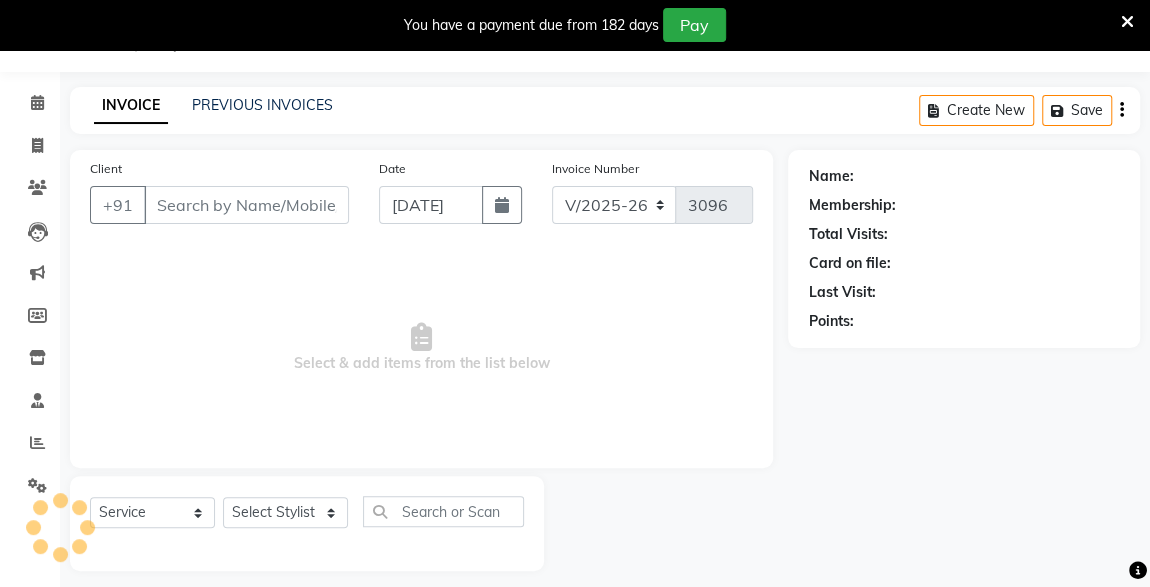 select on "57589" 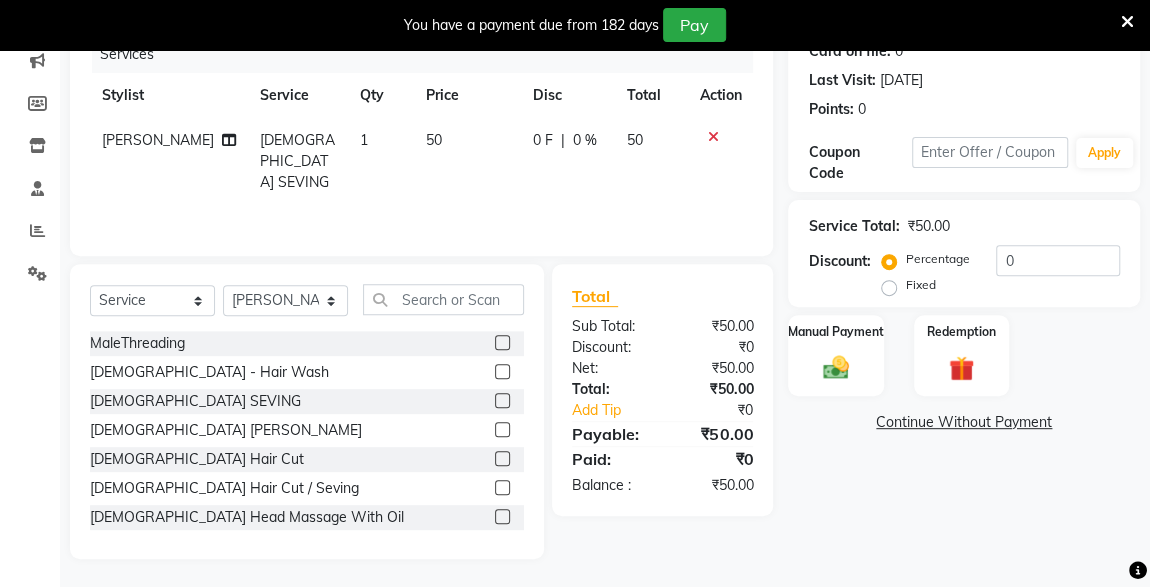 click 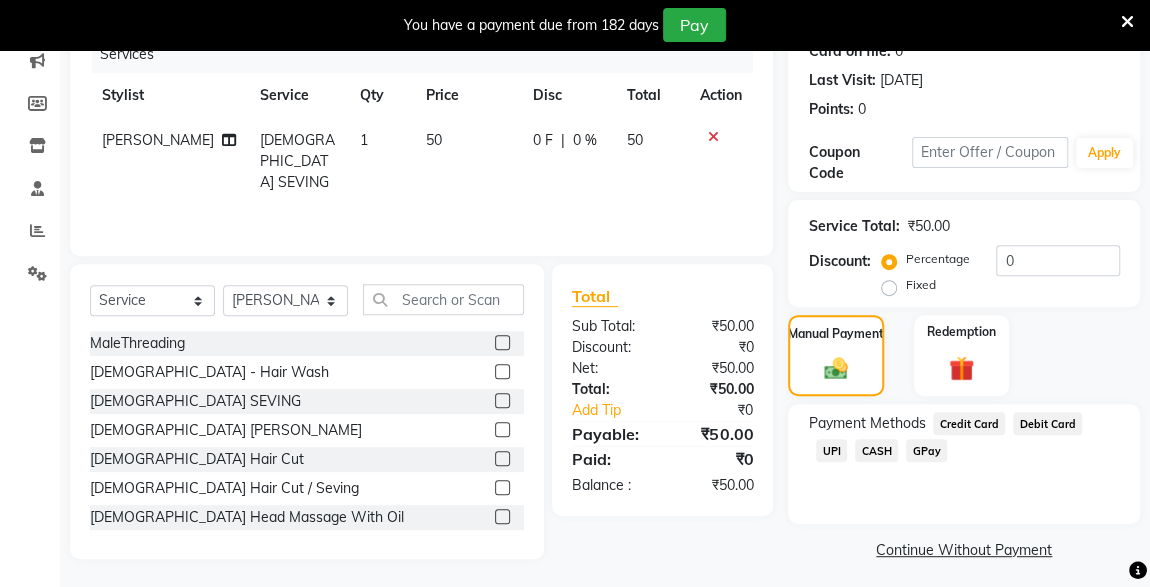 click on "CASH" 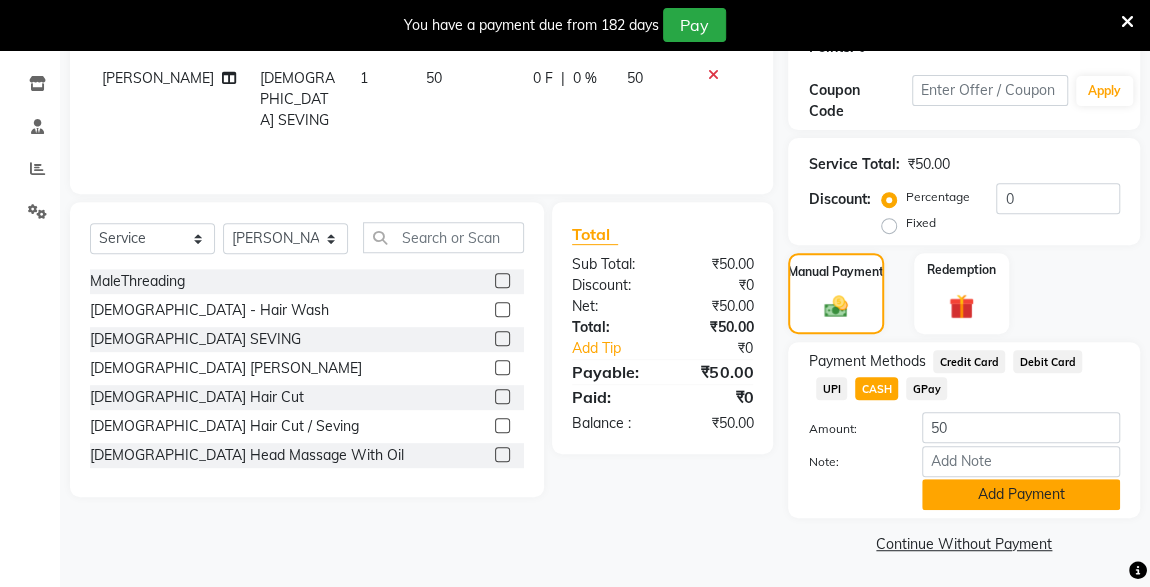 click on "Add Payment" 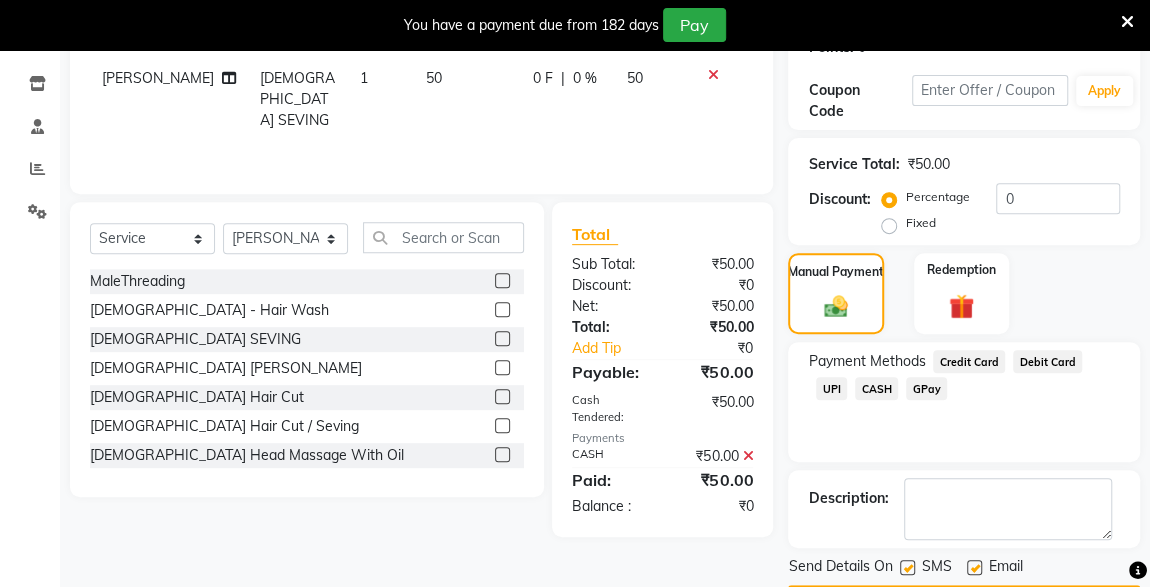 scroll, scrollTop: 379, scrollLeft: 0, axis: vertical 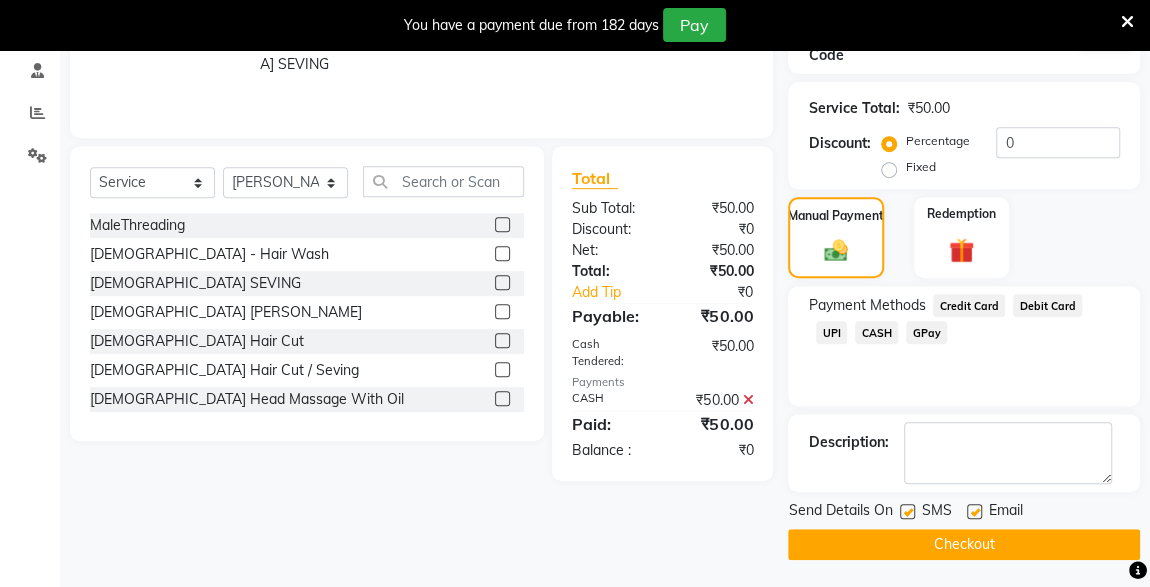 click 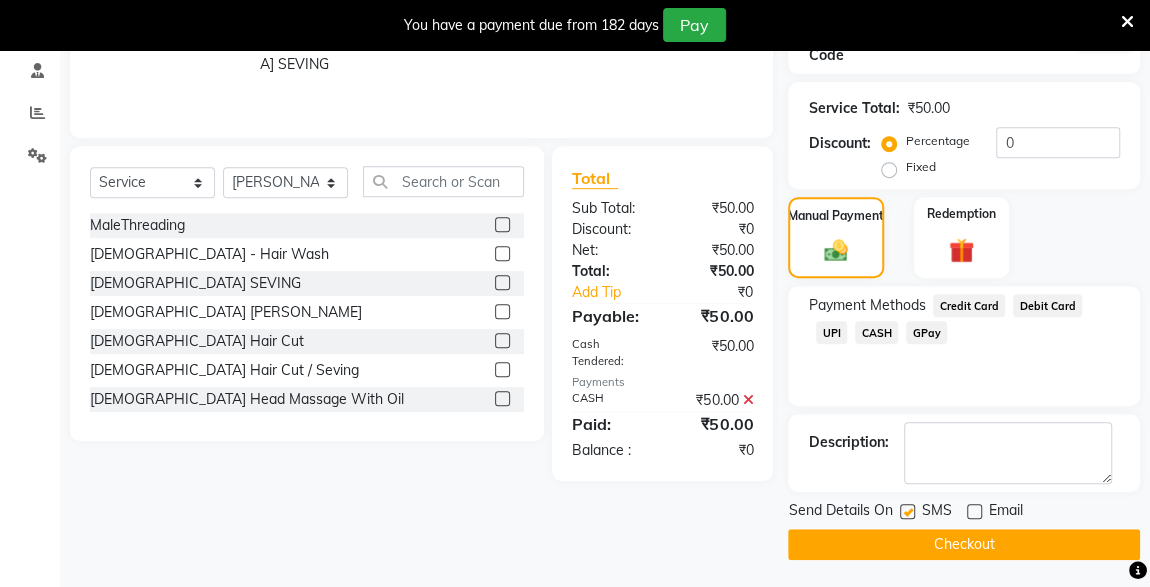 click 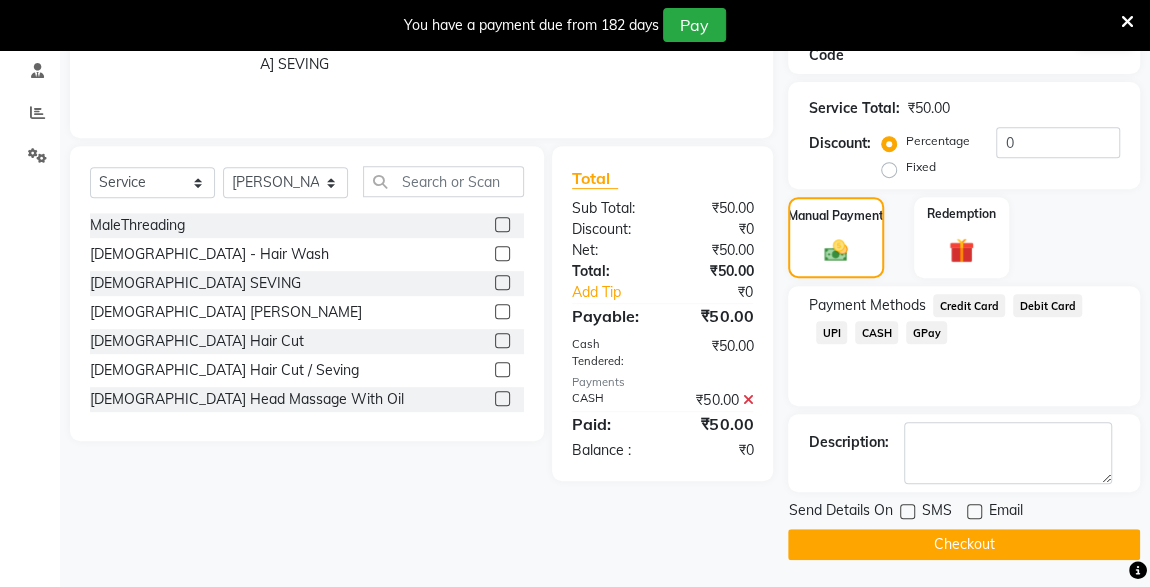 click on "Checkout" 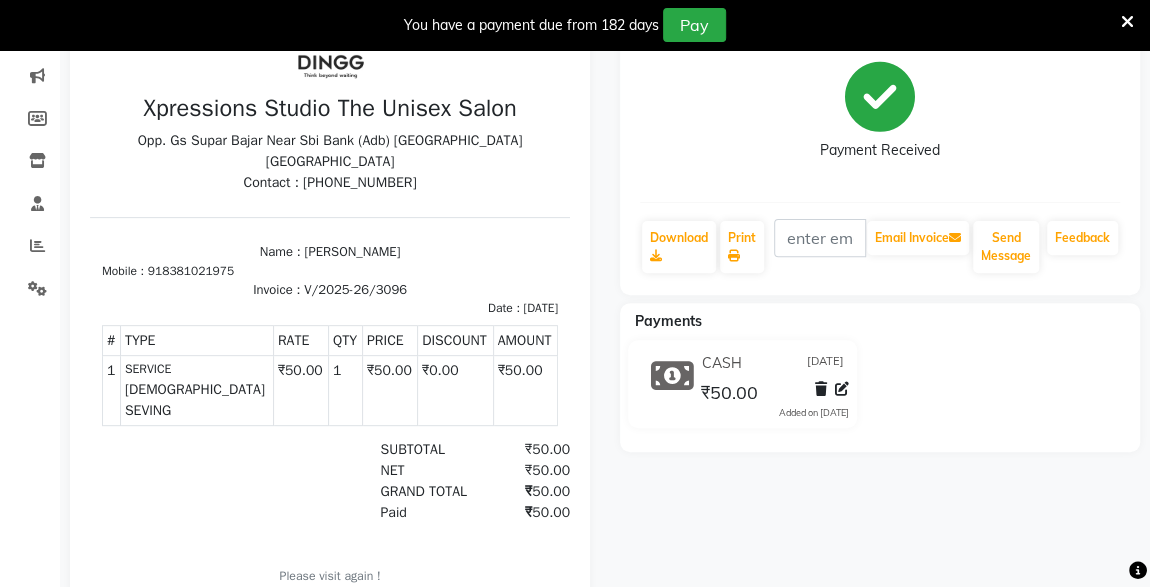 scroll, scrollTop: 0, scrollLeft: 0, axis: both 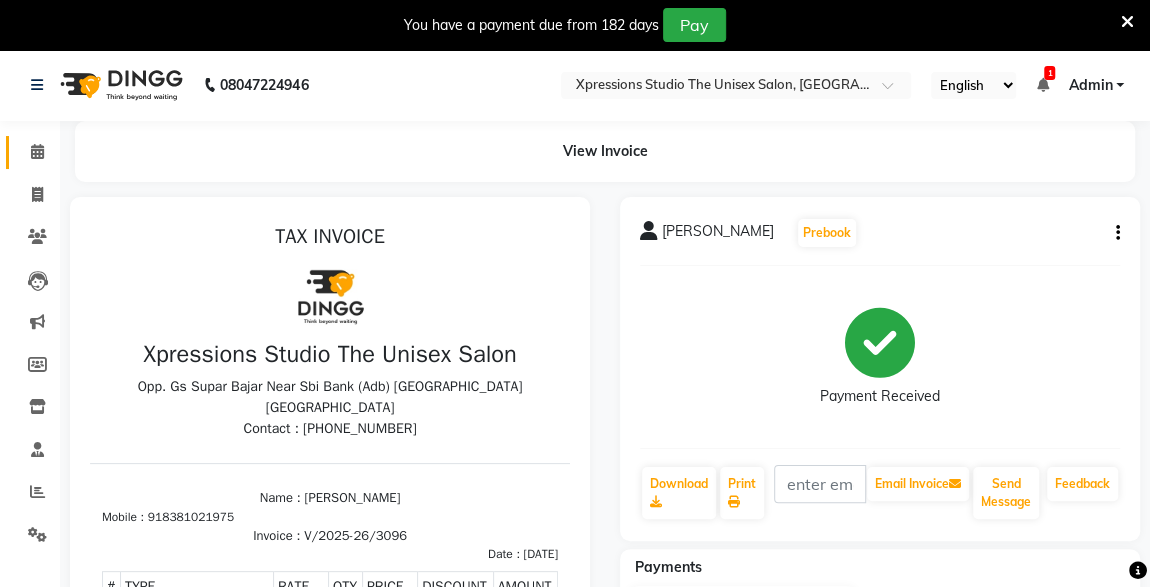 click 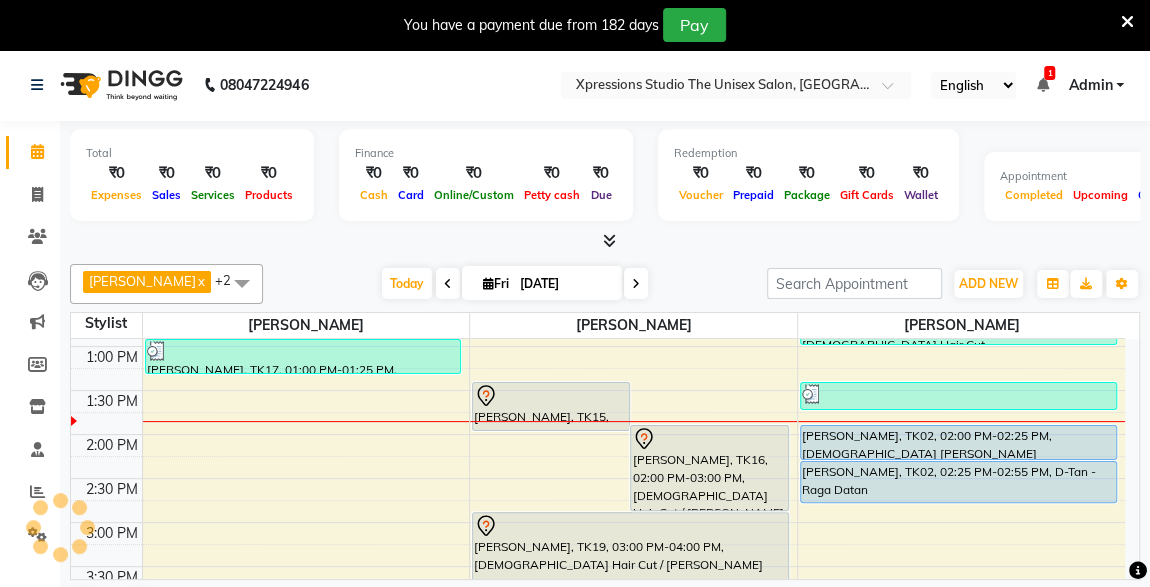 scroll, scrollTop: 0, scrollLeft: 0, axis: both 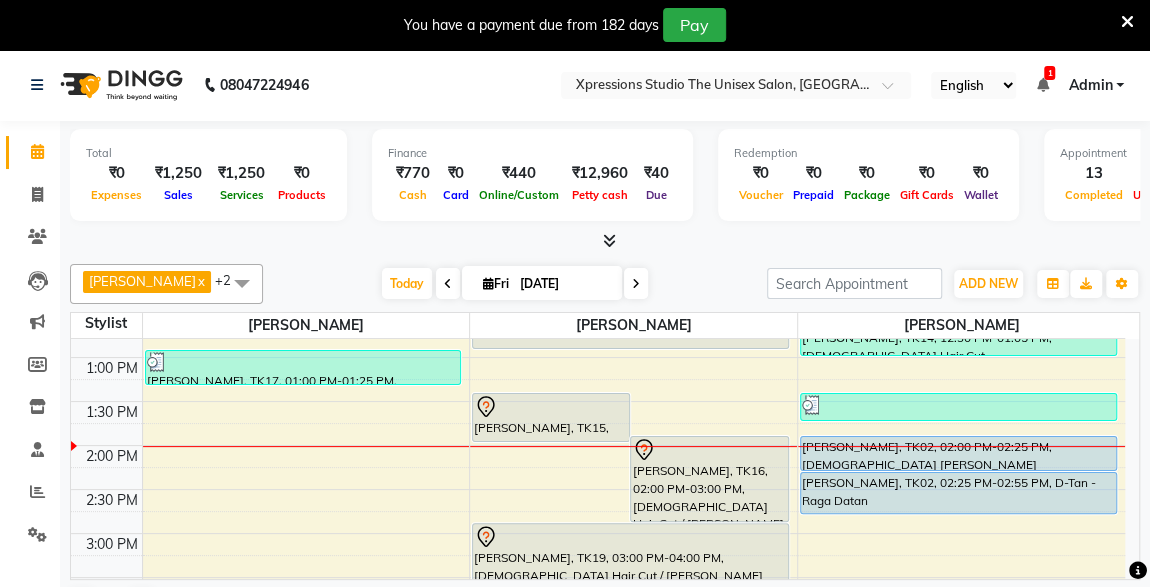 click on "[PERSON_NAME], TK02, 02:25 PM-02:55 PM, D-Tan - Raga Datan" at bounding box center [958, 493] 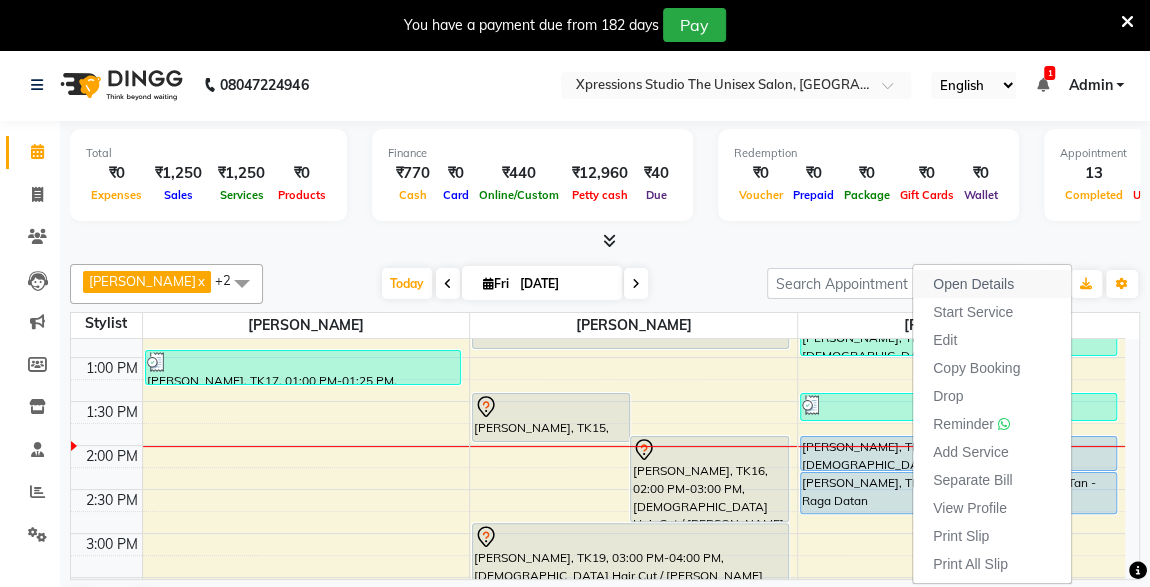 click on "Open Details" at bounding box center (973, 284) 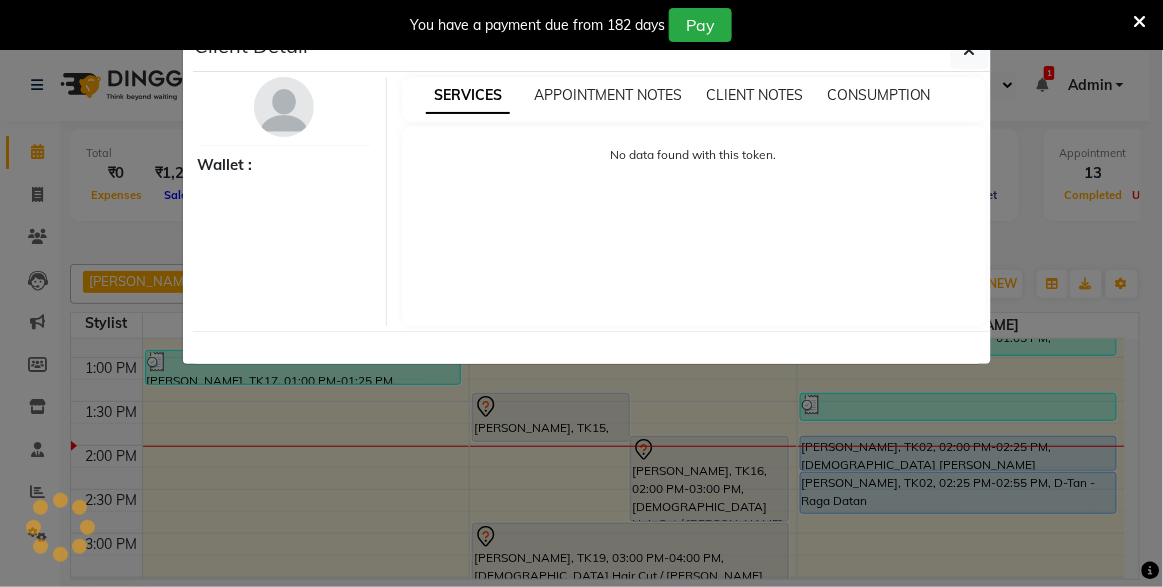 select on "5" 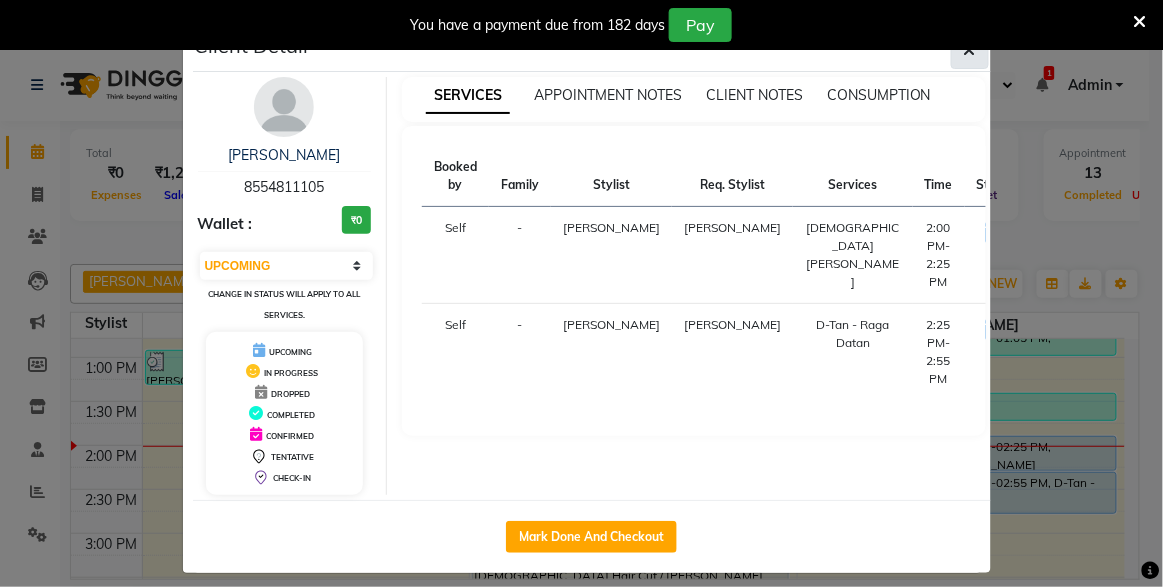 click 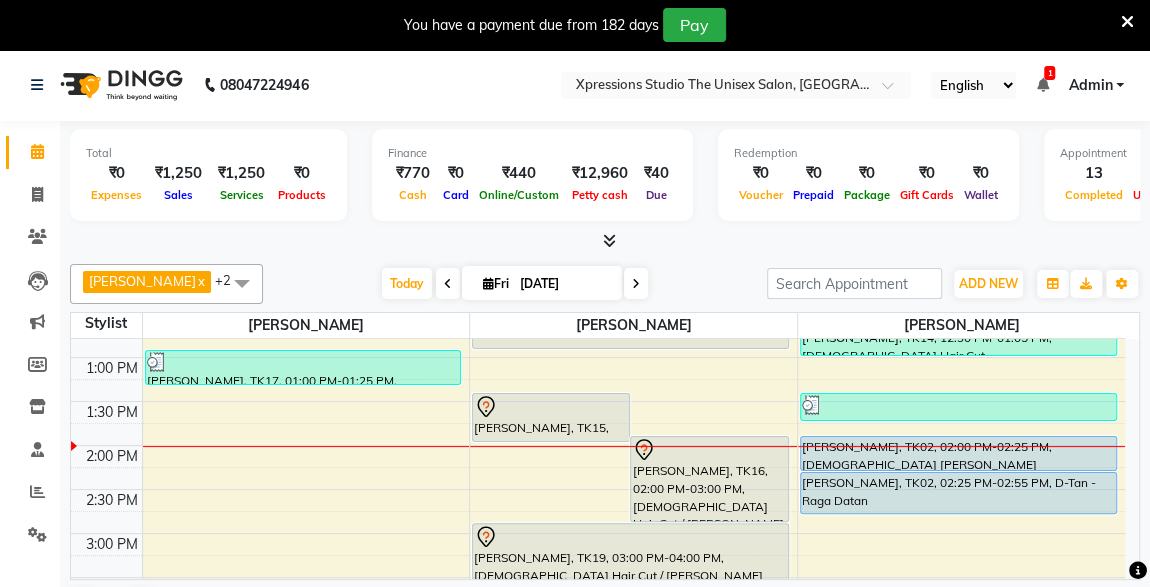 click on "RISHABH LODHA, TK02, 02:00 PM-02:25 PM, Male  Beard" at bounding box center [958, 453] 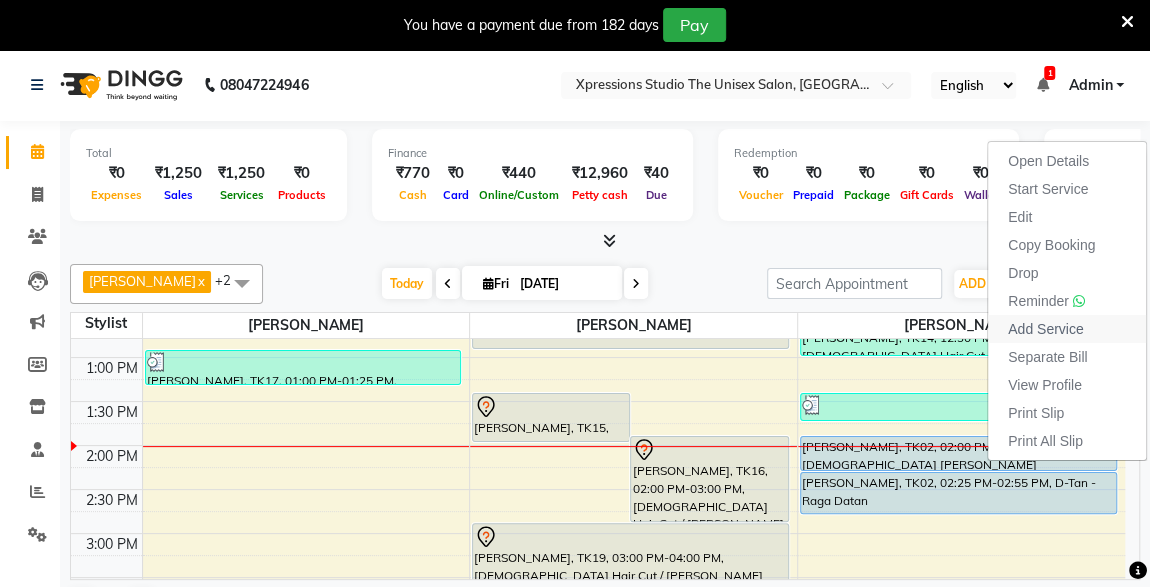 click on "Add Service" at bounding box center (1045, 329) 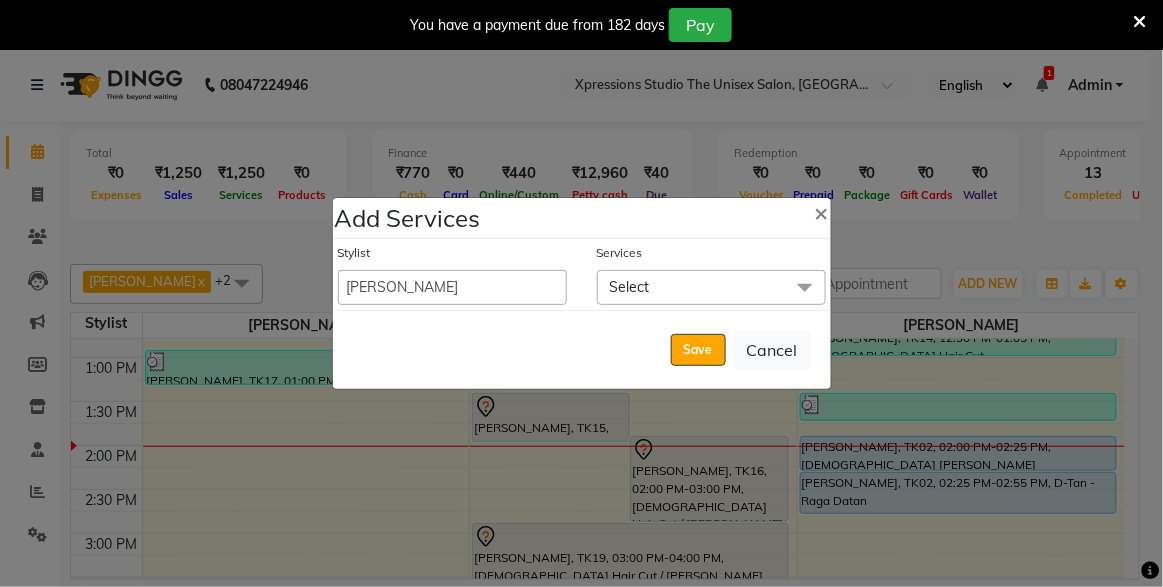 click on "Select" 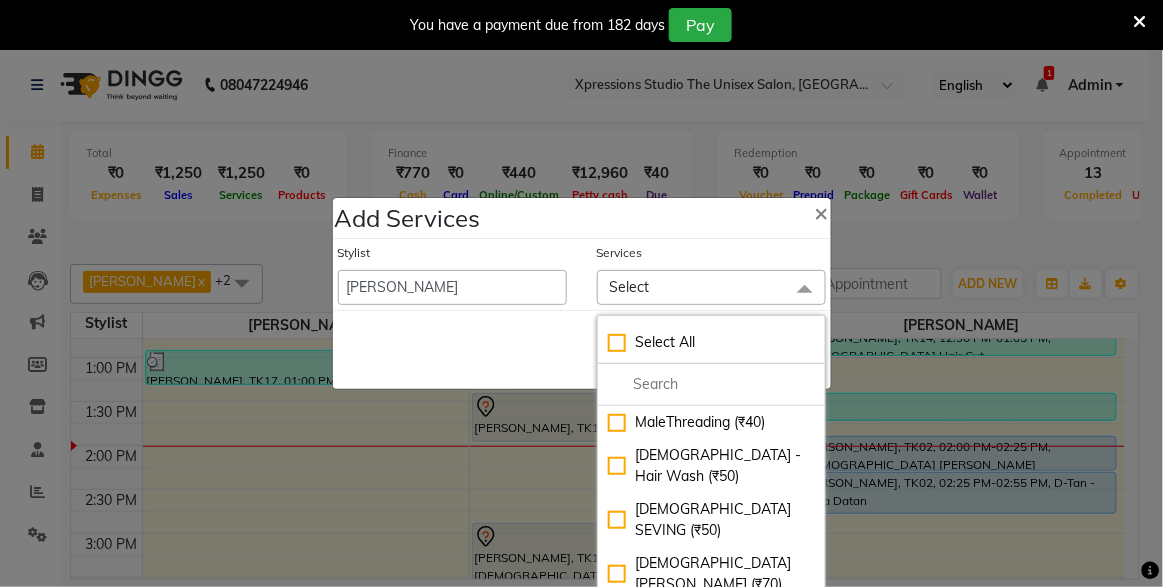 click on "Male Hair Cut  (₹100)" 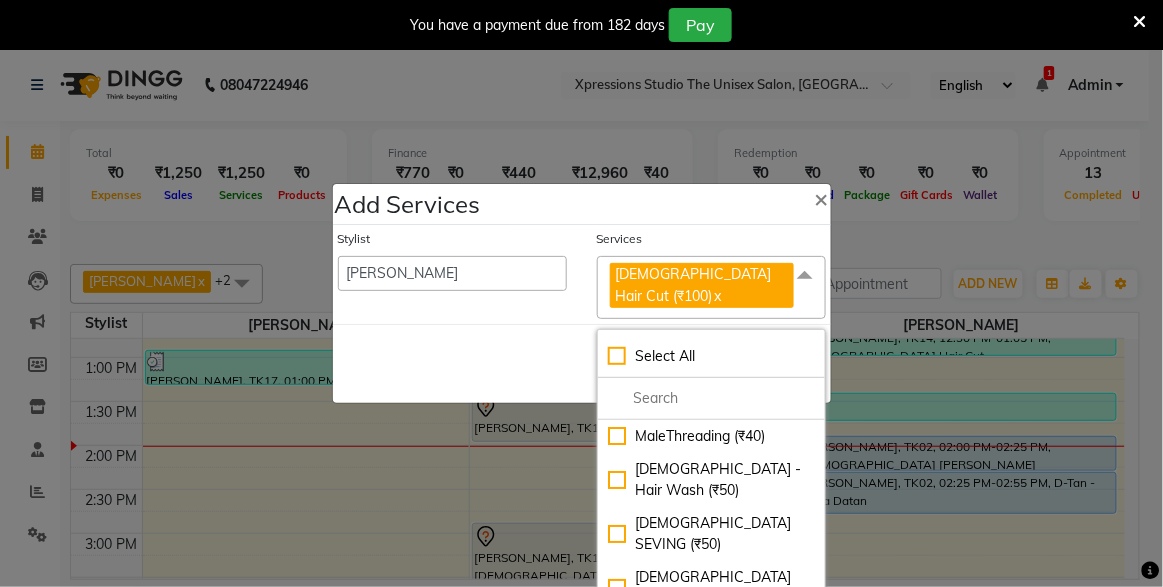 click 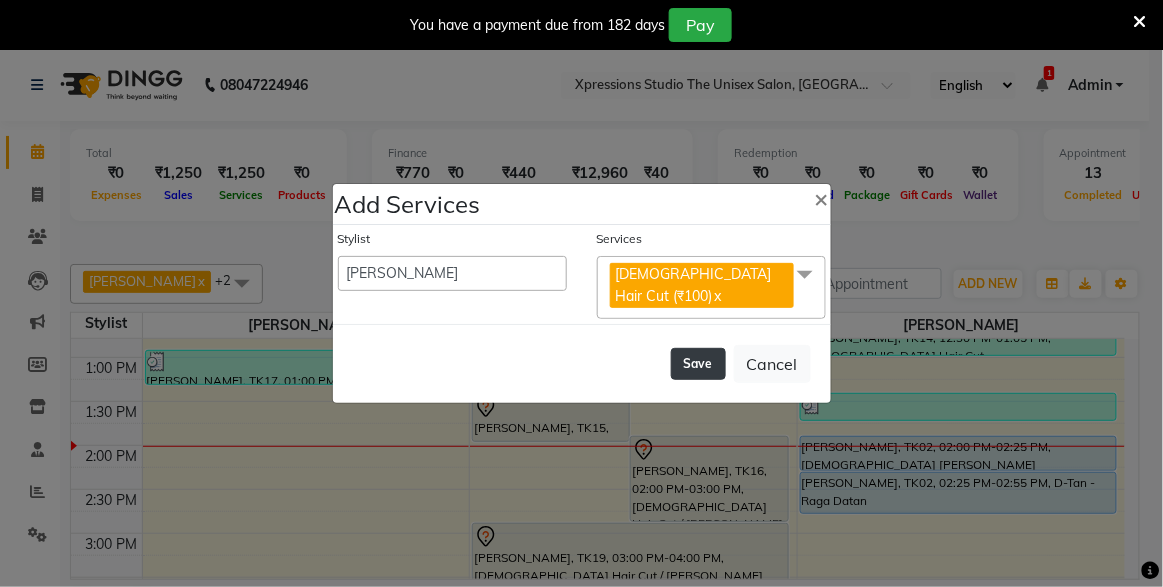 drag, startPoint x: 708, startPoint y: 349, endPoint x: 705, endPoint y: 359, distance: 10.440307 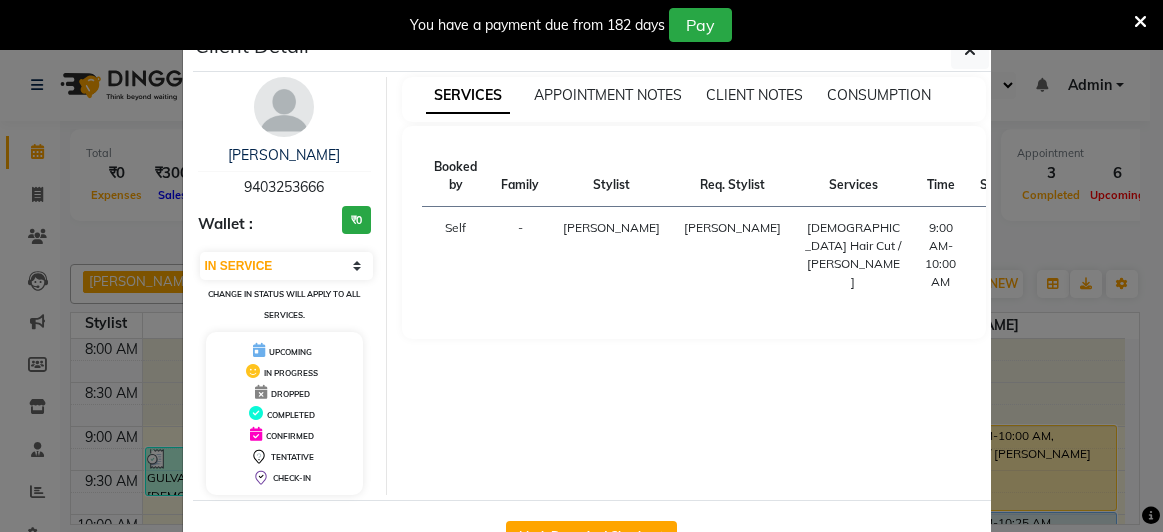 select on "1" 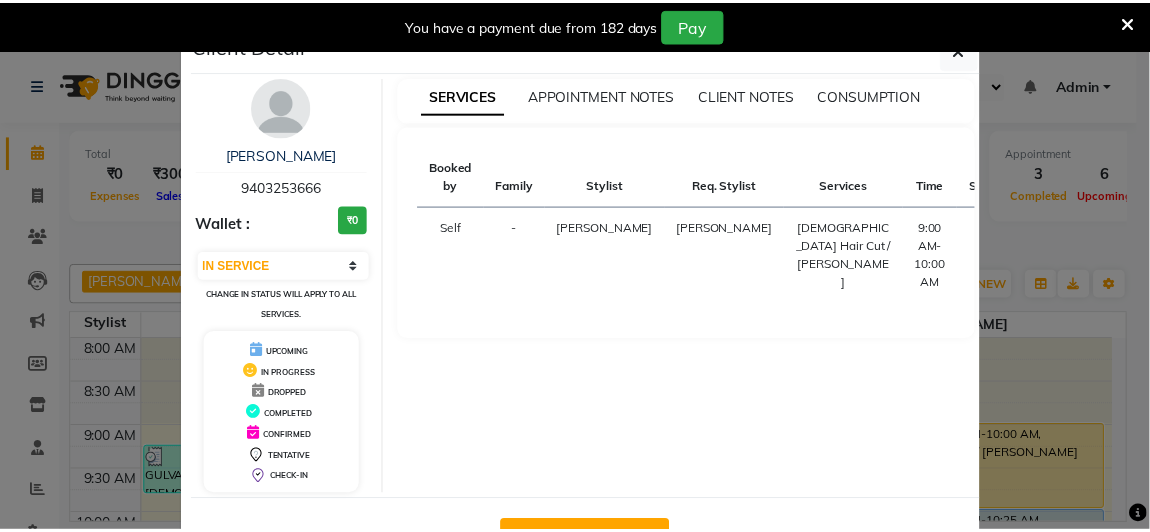 scroll, scrollTop: 0, scrollLeft: 0, axis: both 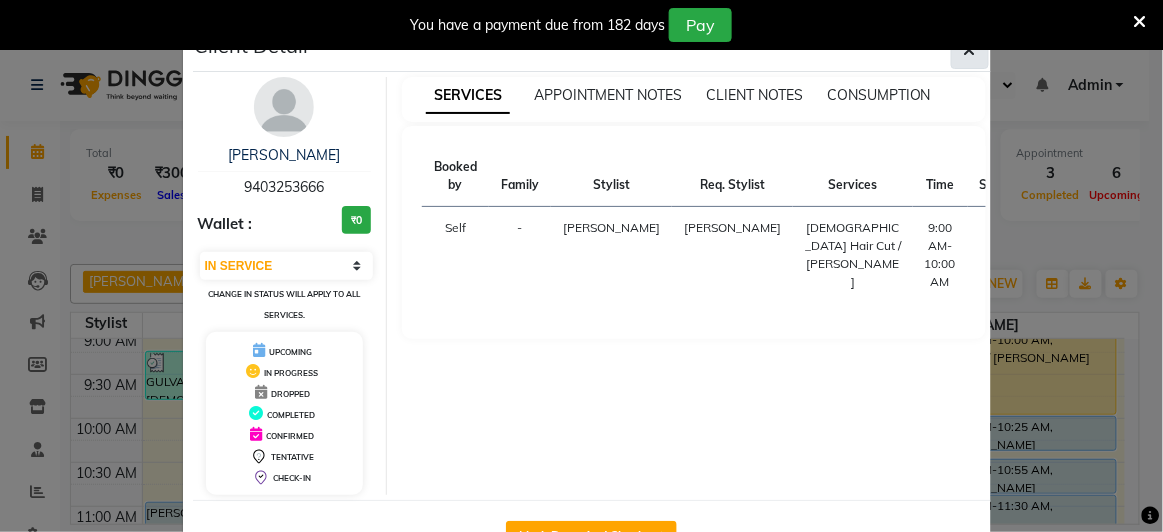 drag, startPoint x: 0, startPoint y: 0, endPoint x: 968, endPoint y: 53, distance: 969.4498 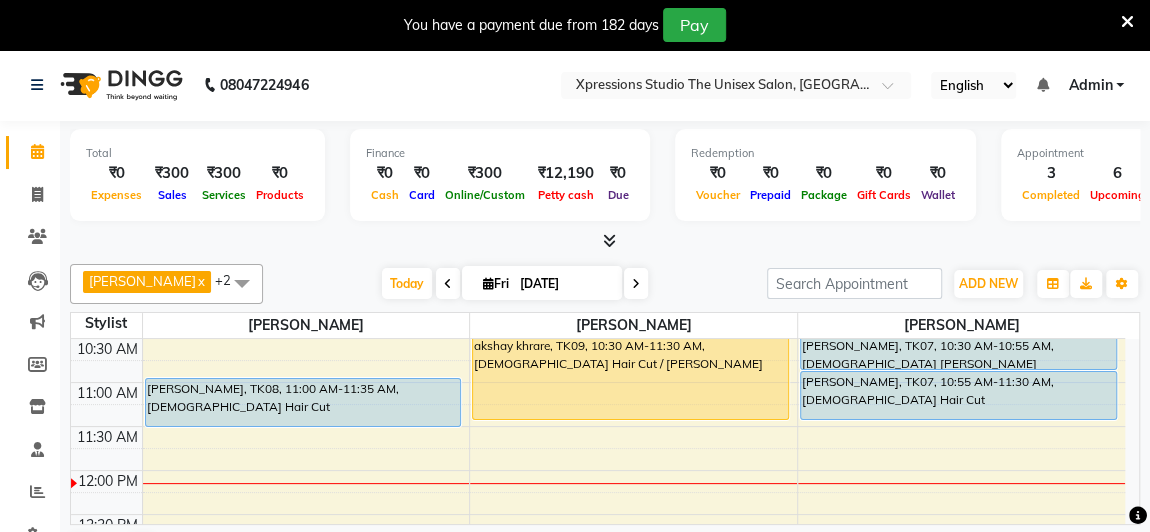scroll, scrollTop: 259, scrollLeft: 0, axis: vertical 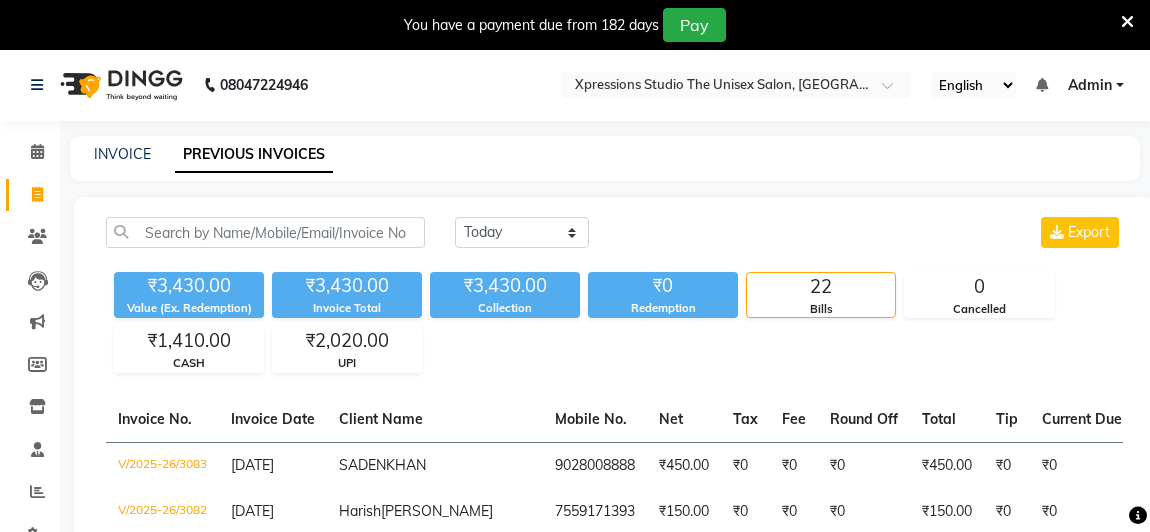 select on "[DATE]" 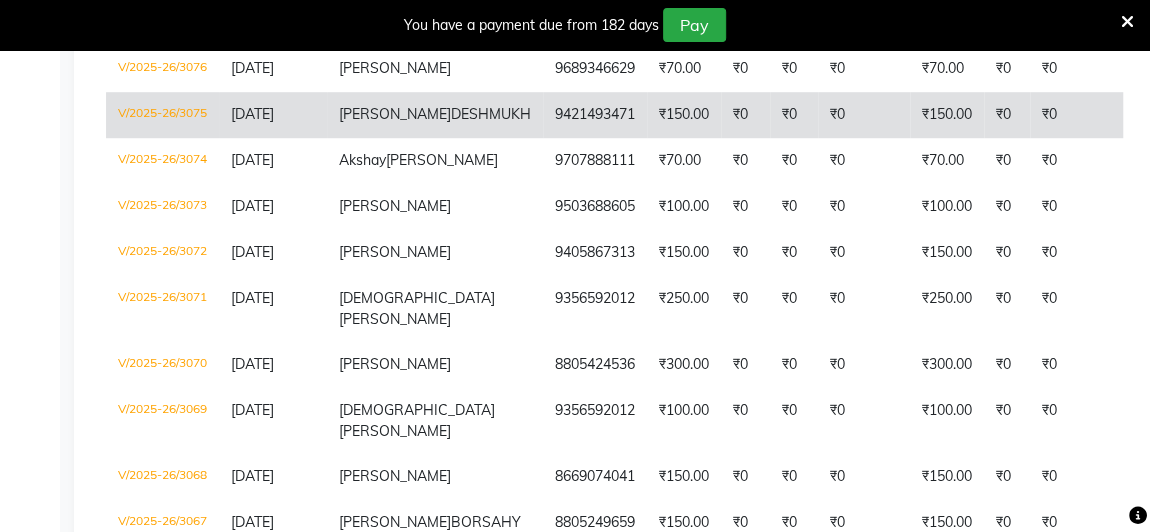 scroll, scrollTop: 0, scrollLeft: 0, axis: both 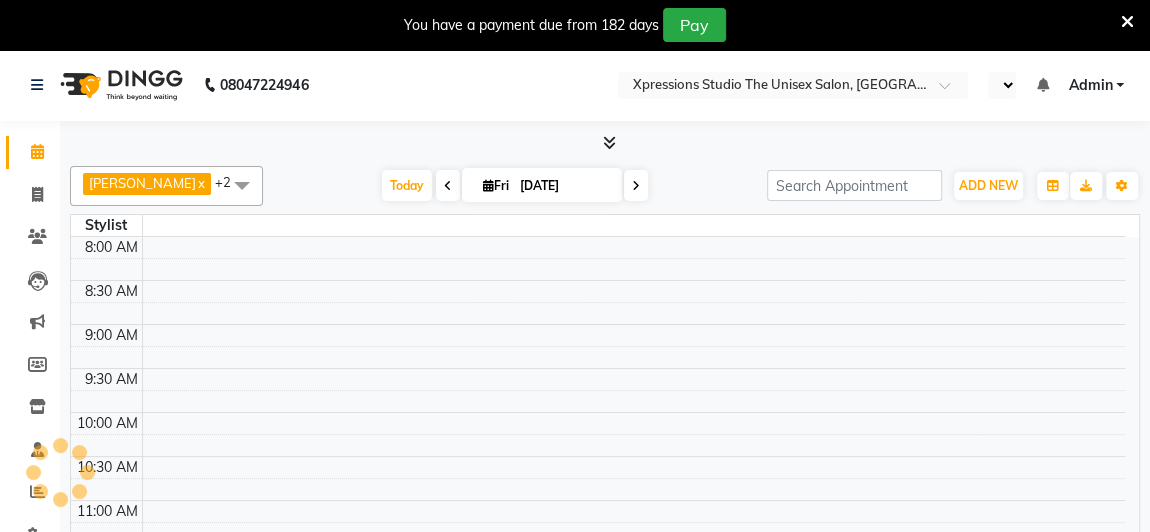 select on "en" 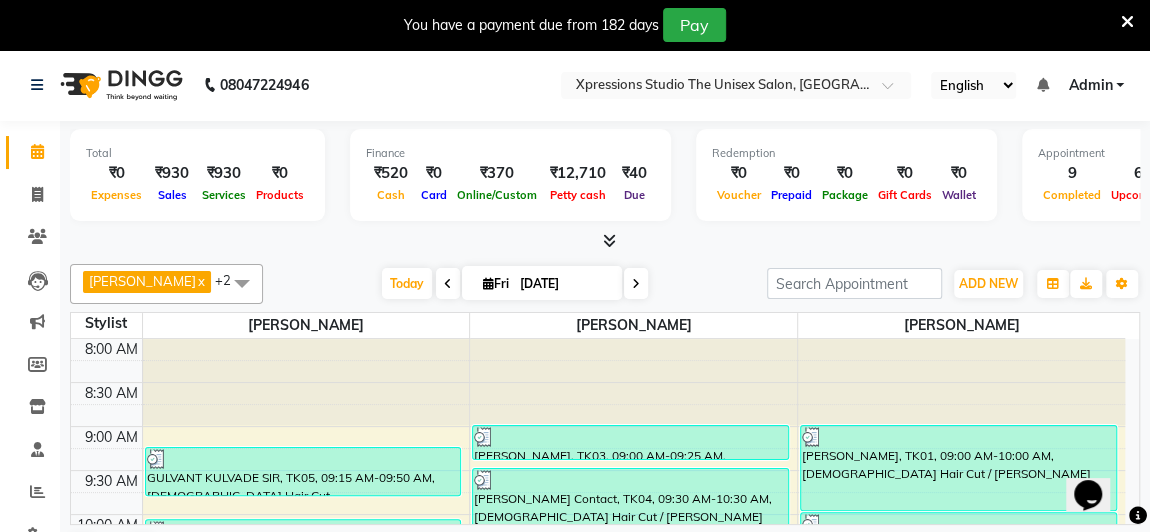 scroll, scrollTop: 0, scrollLeft: 0, axis: both 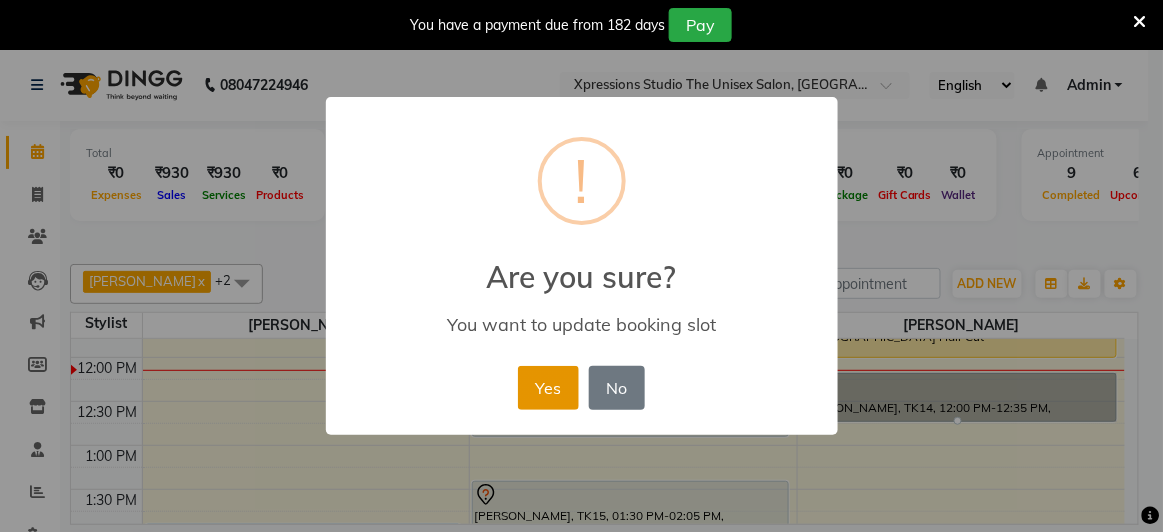click on "Yes" at bounding box center [548, 388] 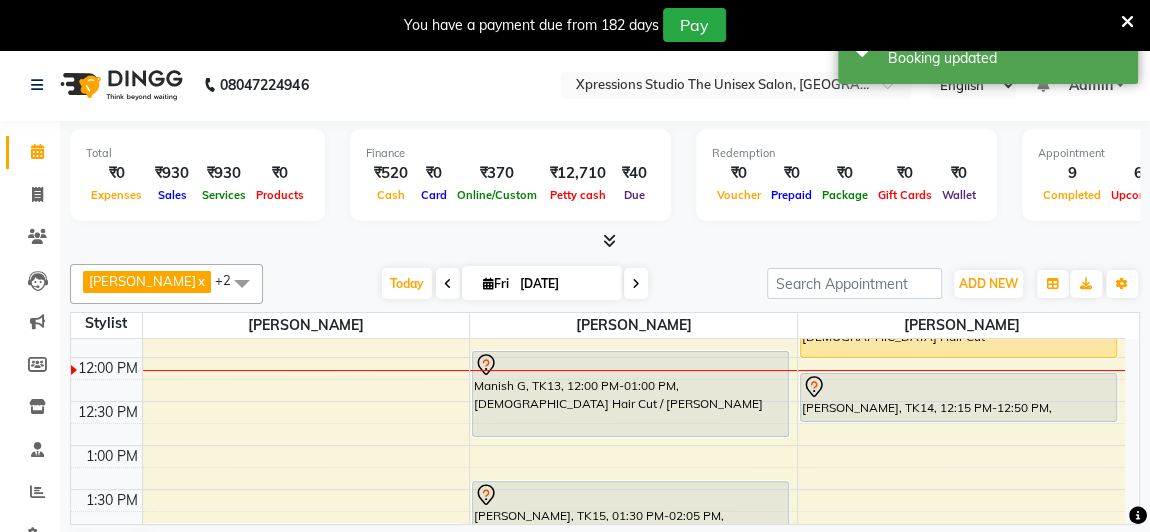 click at bounding box center [958, 357] 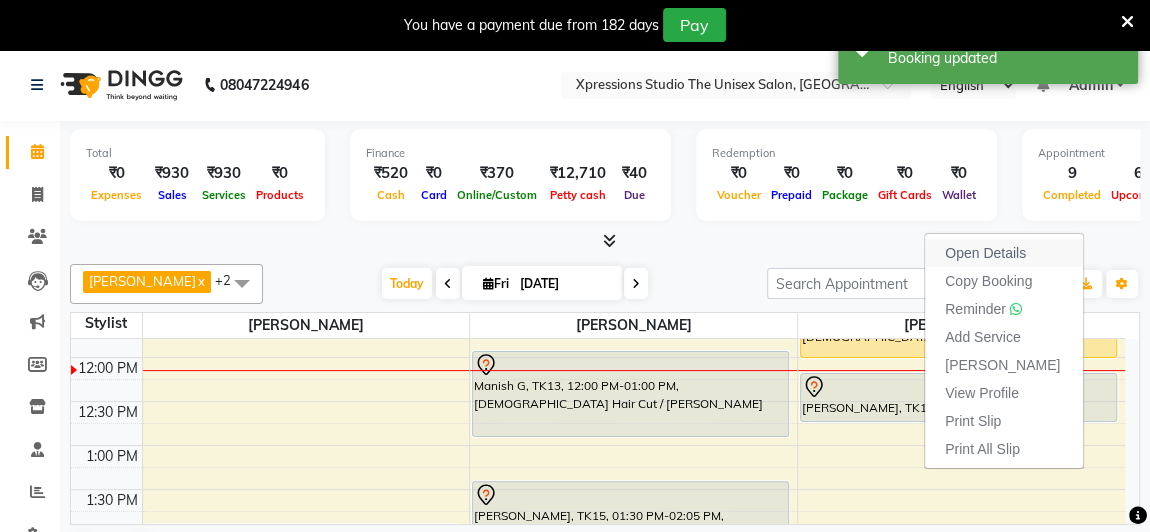 click on "Open Details" at bounding box center [985, 253] 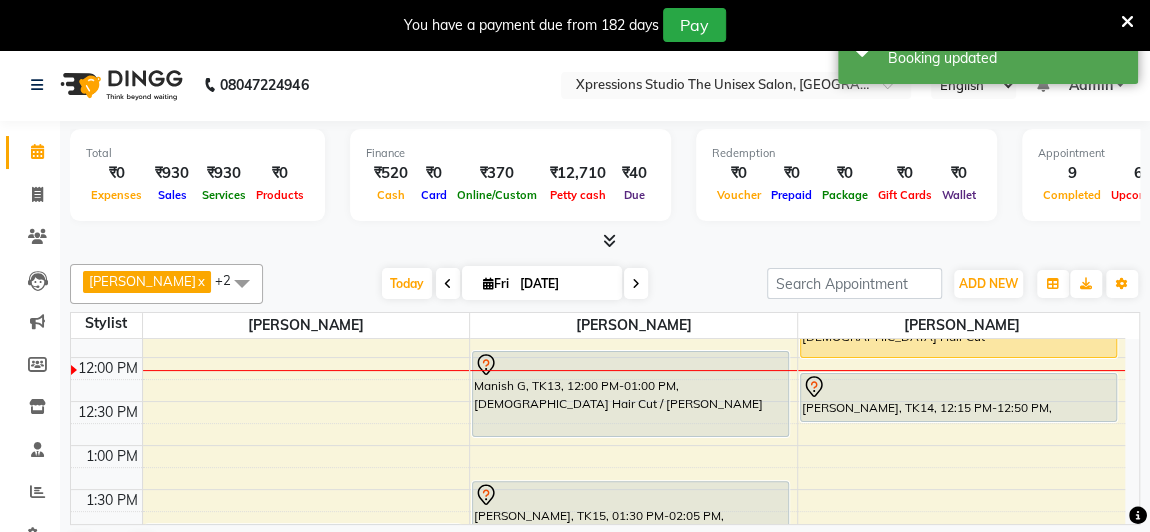 click on "[PERSON_NAME], TK08, 11:30 AM-12:05 PM, [DEMOGRAPHIC_DATA] Hair Cut" at bounding box center (958, 333) 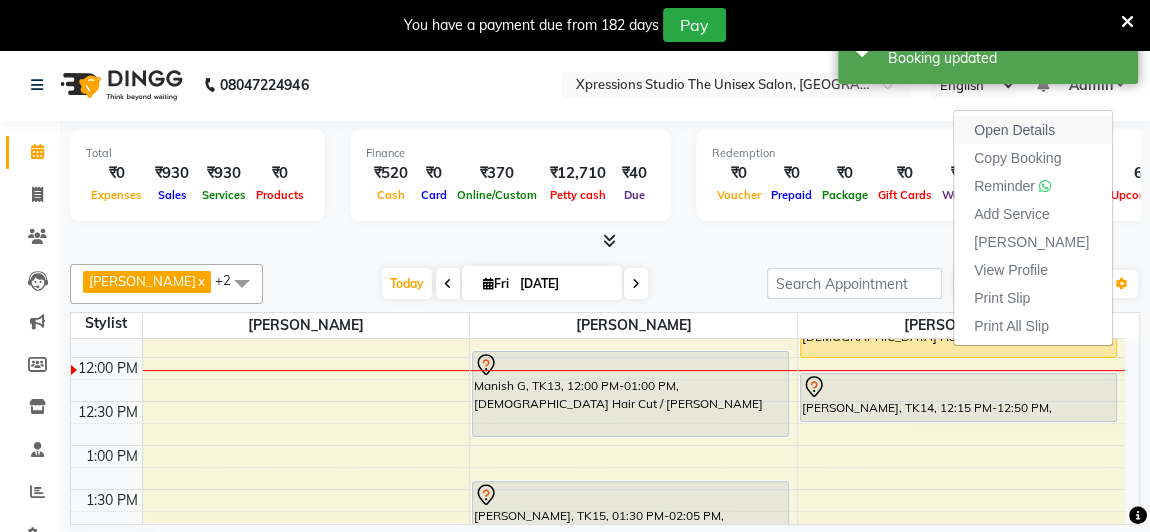 click on "Open Details" at bounding box center [1014, 130] 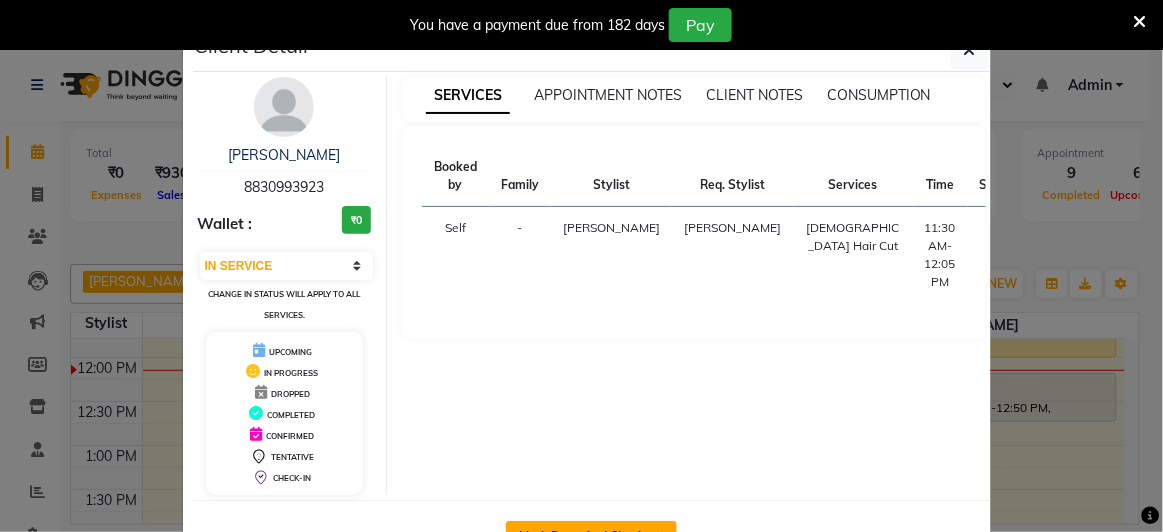 click on "Mark Done And Checkout" 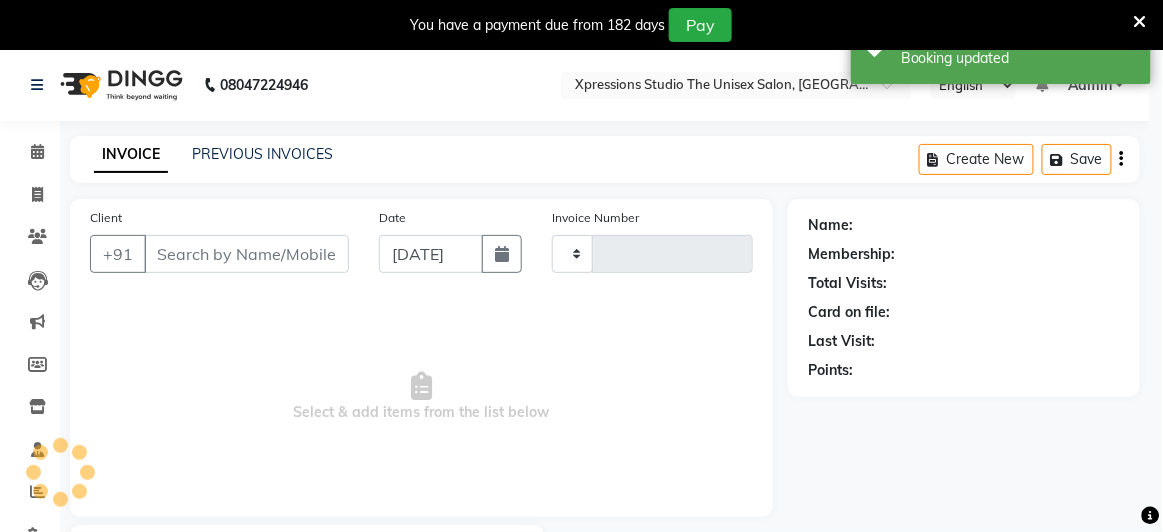 type on "3093" 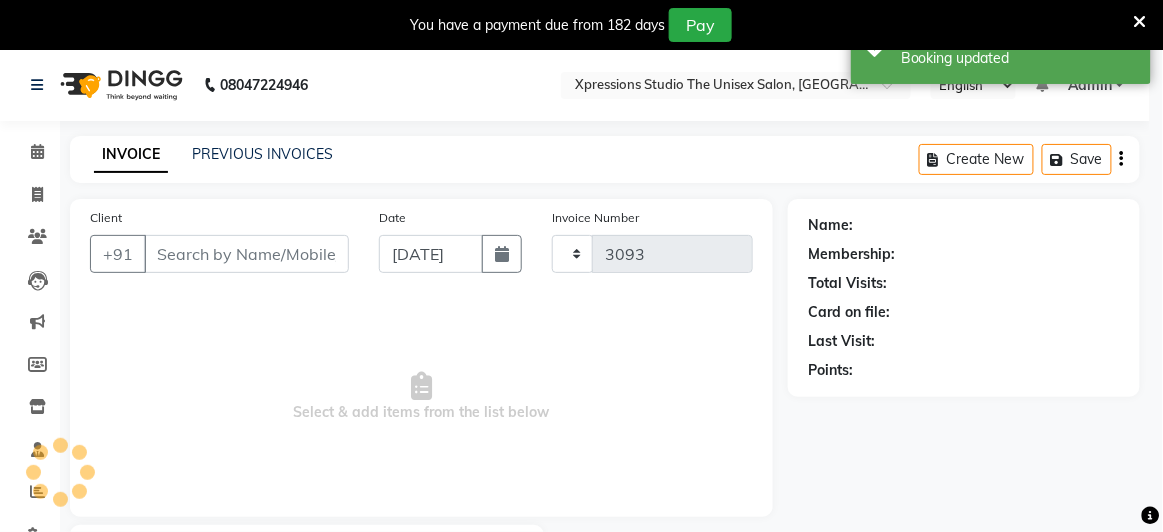 select on "7003" 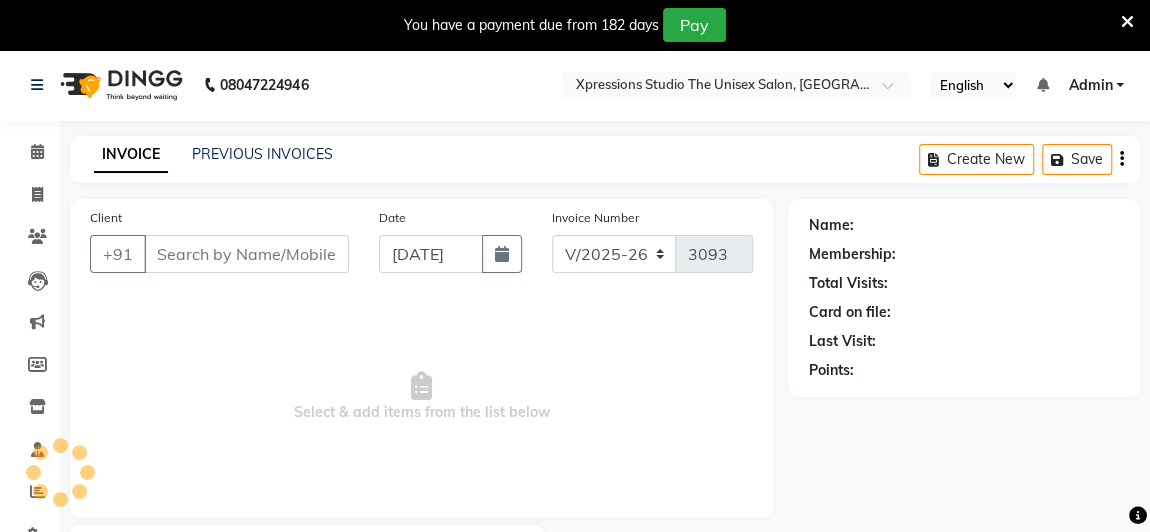 type on "8830993923" 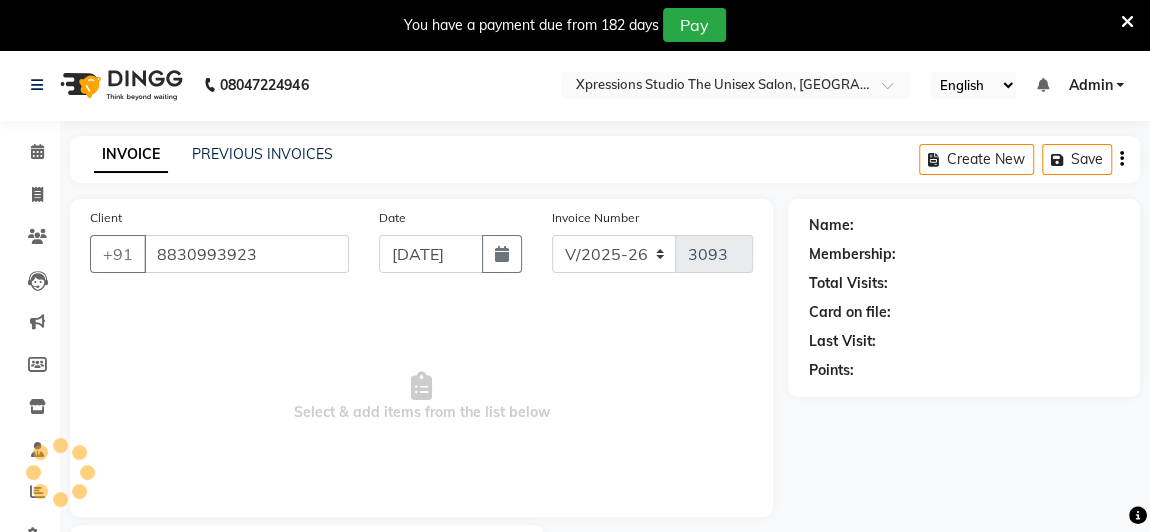 select on "57589" 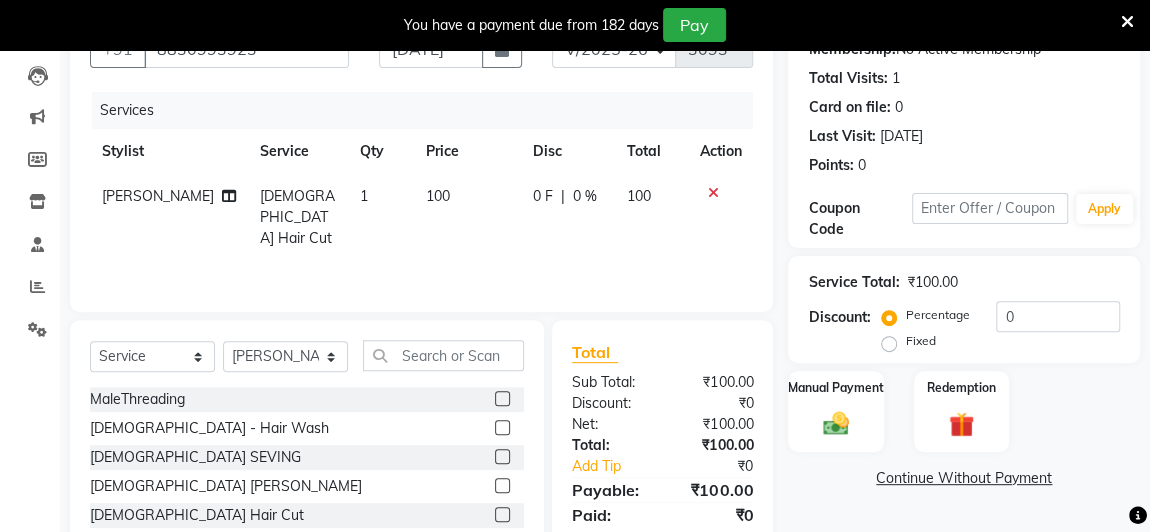 scroll, scrollTop: 316, scrollLeft: 0, axis: vertical 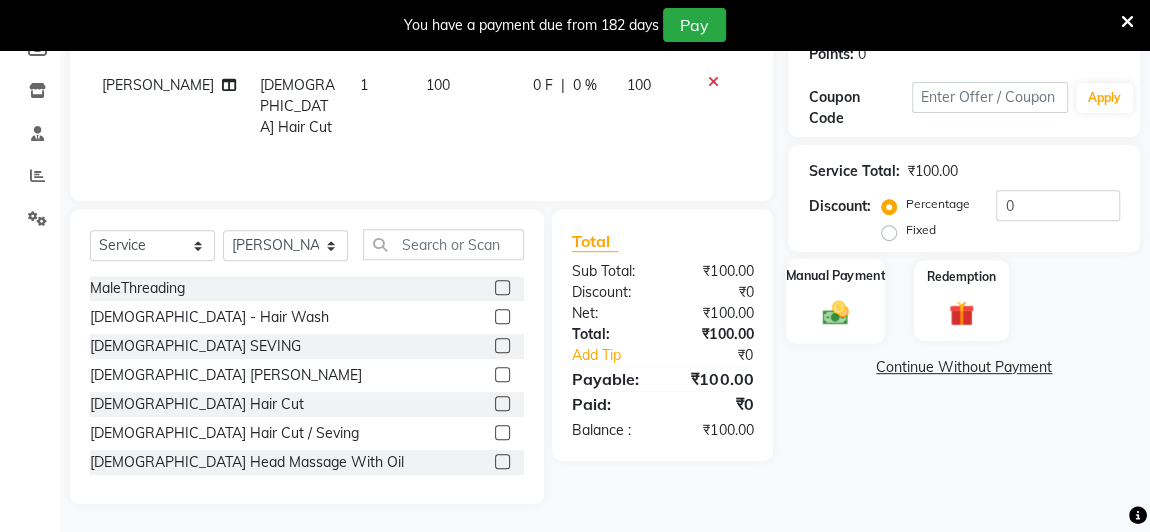 click 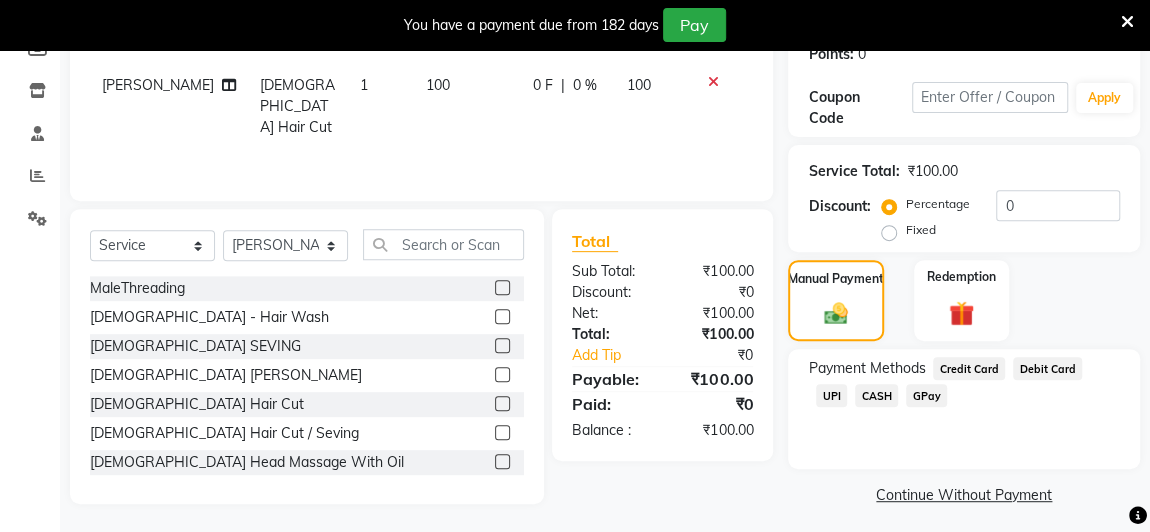 click on "CASH" 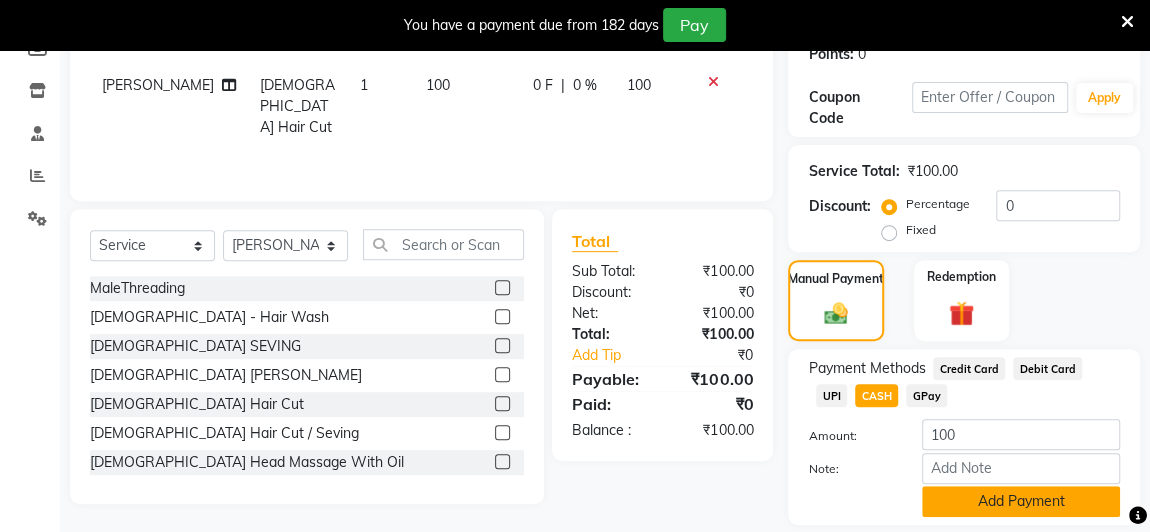 click on "Add Payment" 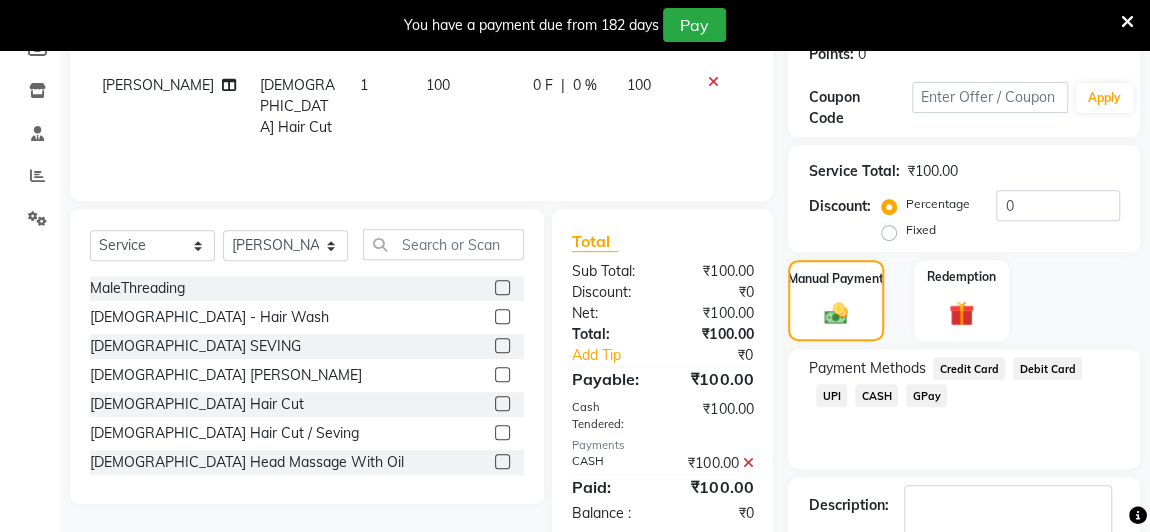 scroll, scrollTop: 434, scrollLeft: 0, axis: vertical 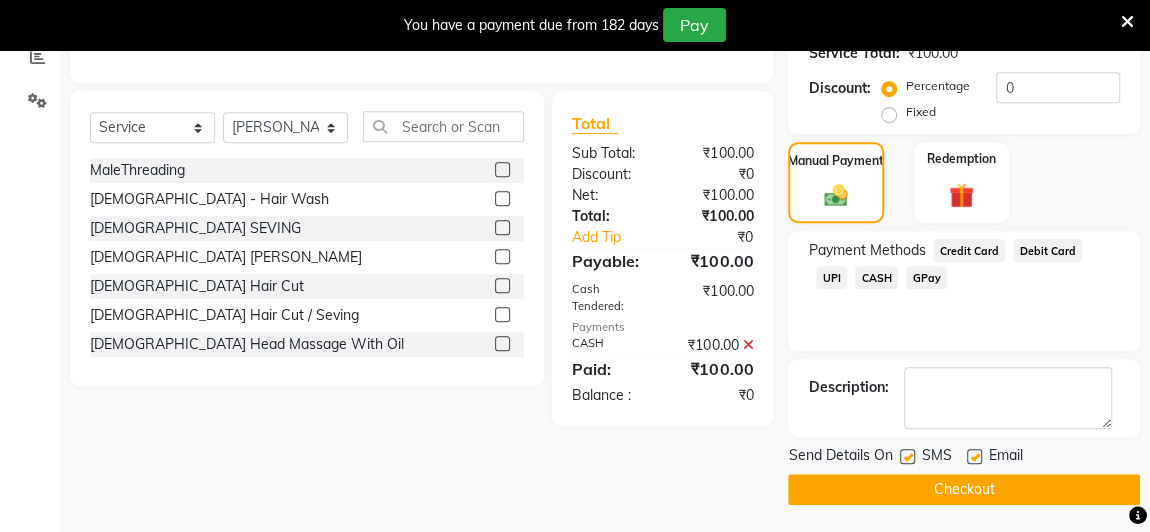 click 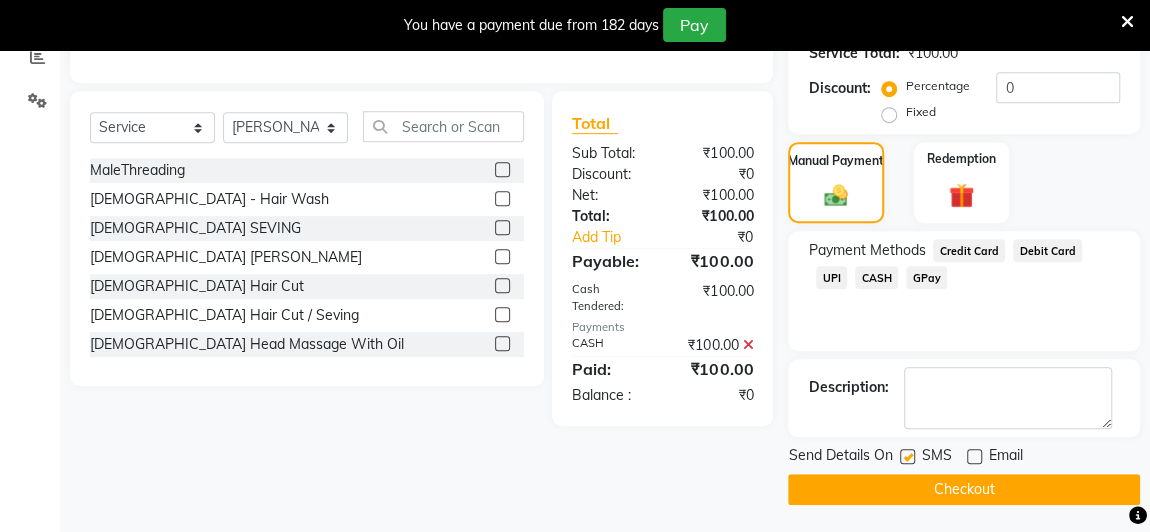 click on "Checkout" 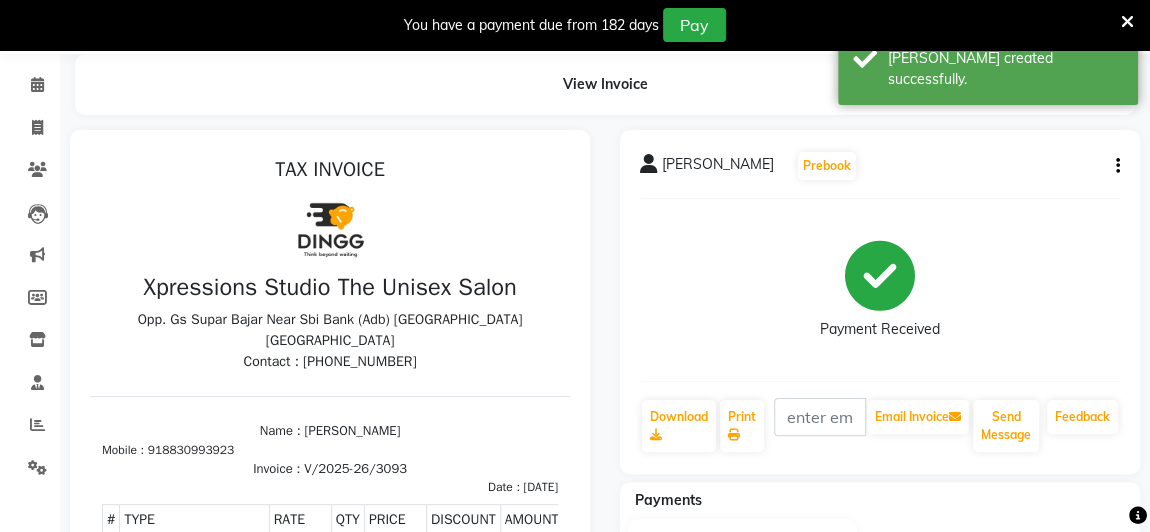 scroll, scrollTop: 0, scrollLeft: 0, axis: both 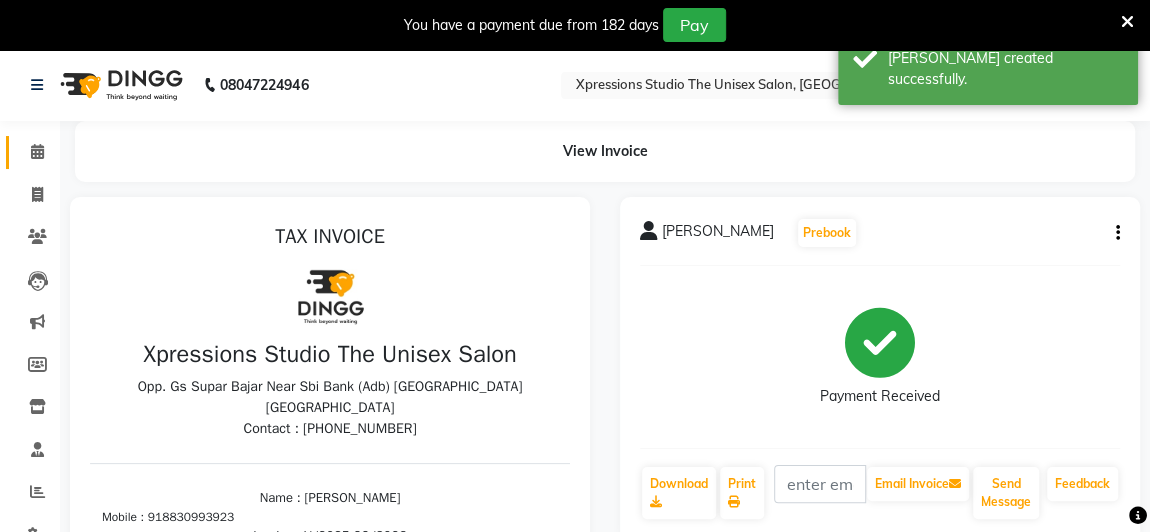 click on "Calendar" 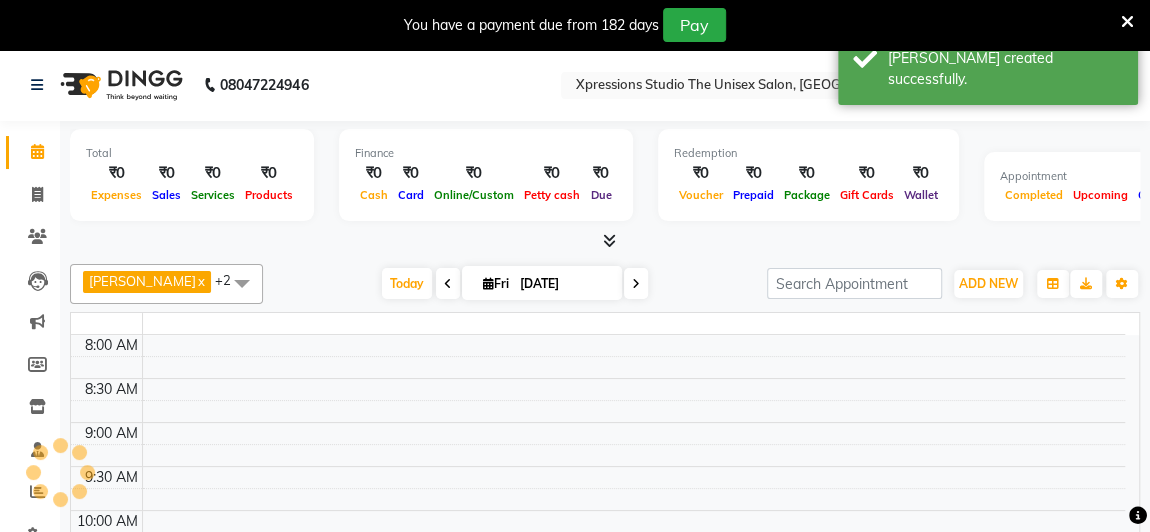 scroll, scrollTop: 347, scrollLeft: 0, axis: vertical 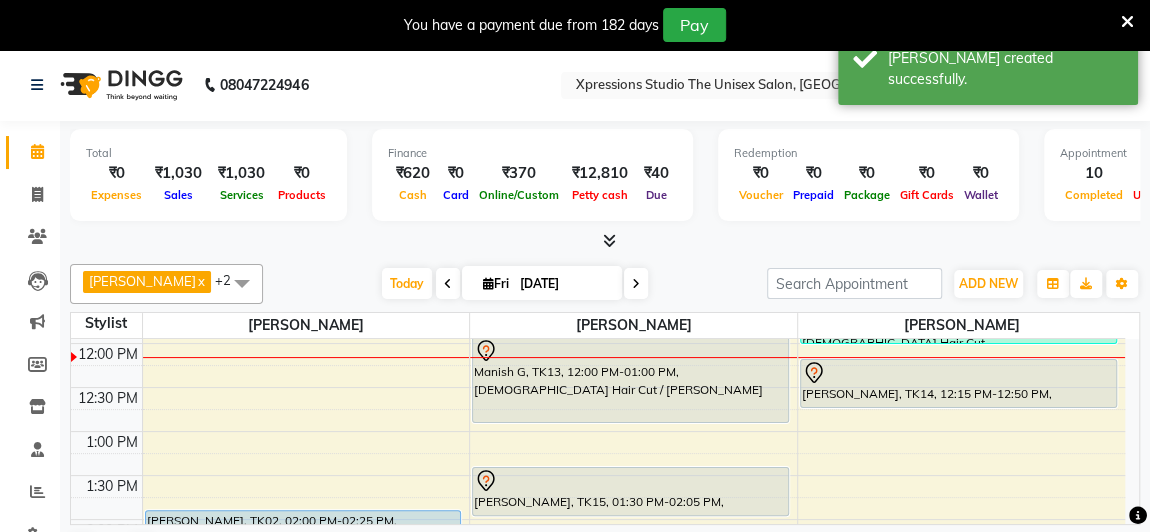 click at bounding box center [958, 373] 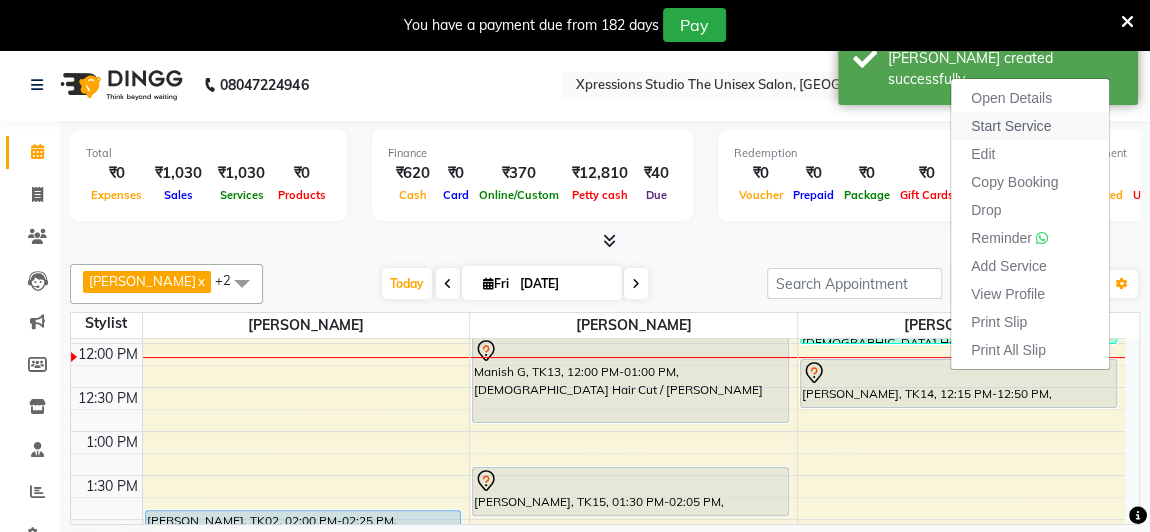 click on "Start Service" at bounding box center [1011, 126] 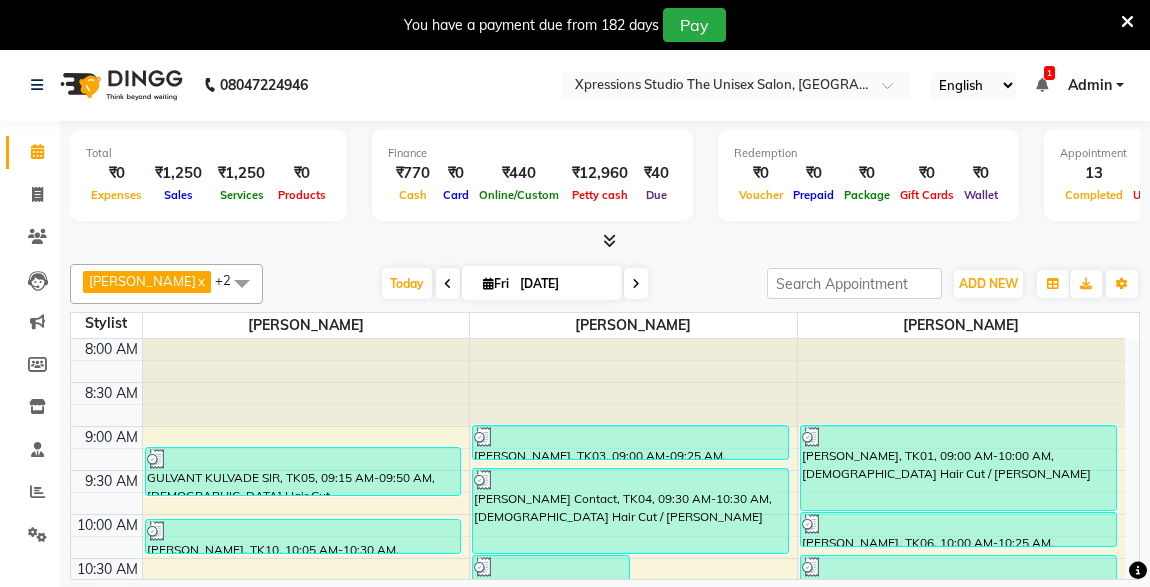 scroll, scrollTop: 0, scrollLeft: 0, axis: both 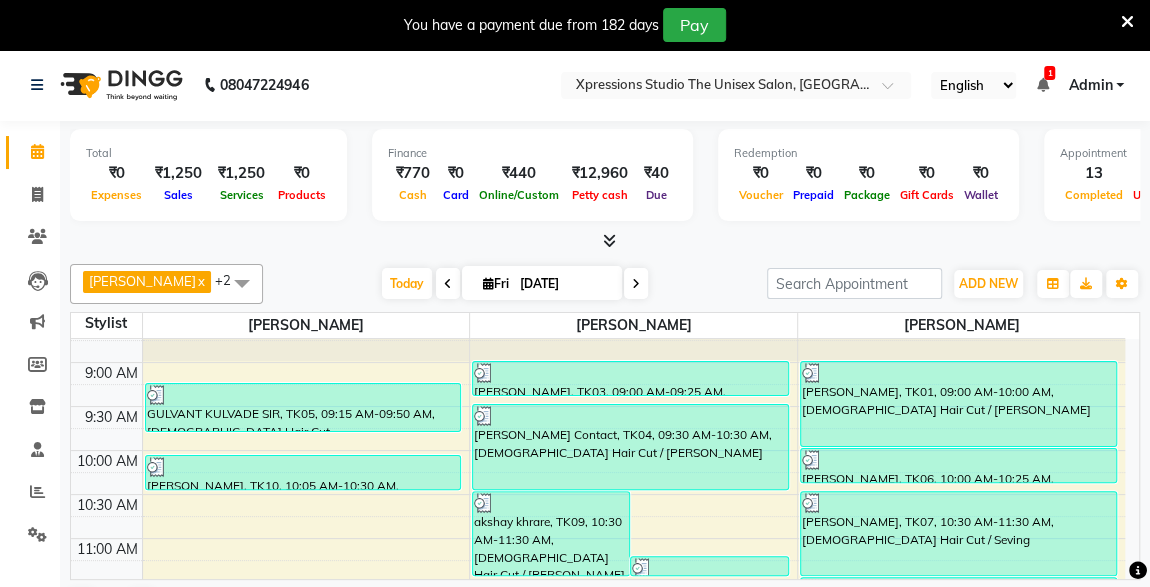 click at bounding box center [1042, 85] 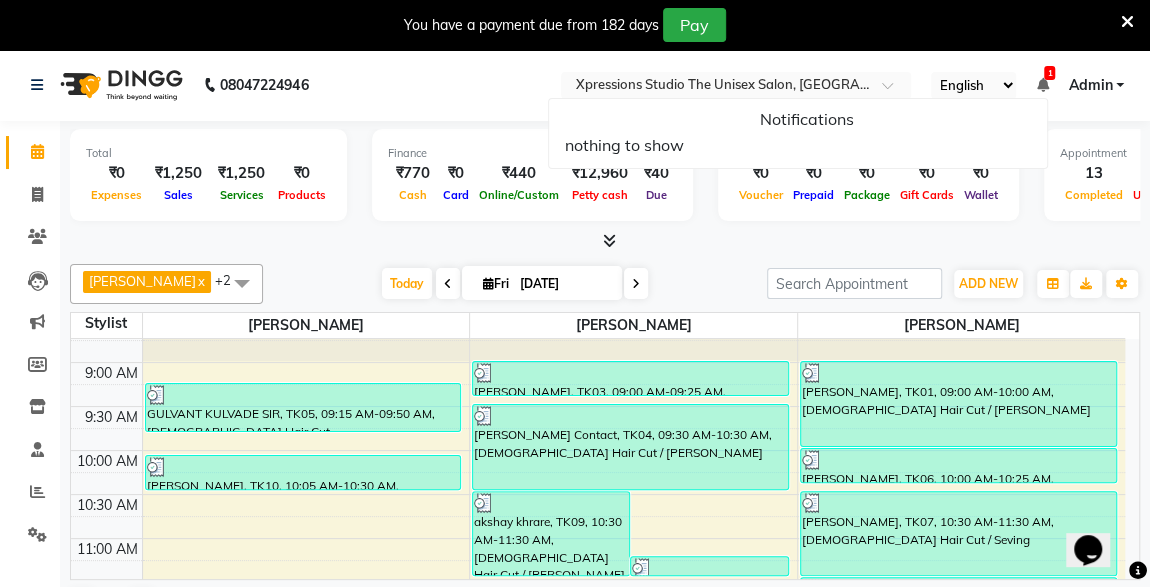 scroll, scrollTop: 0, scrollLeft: 0, axis: both 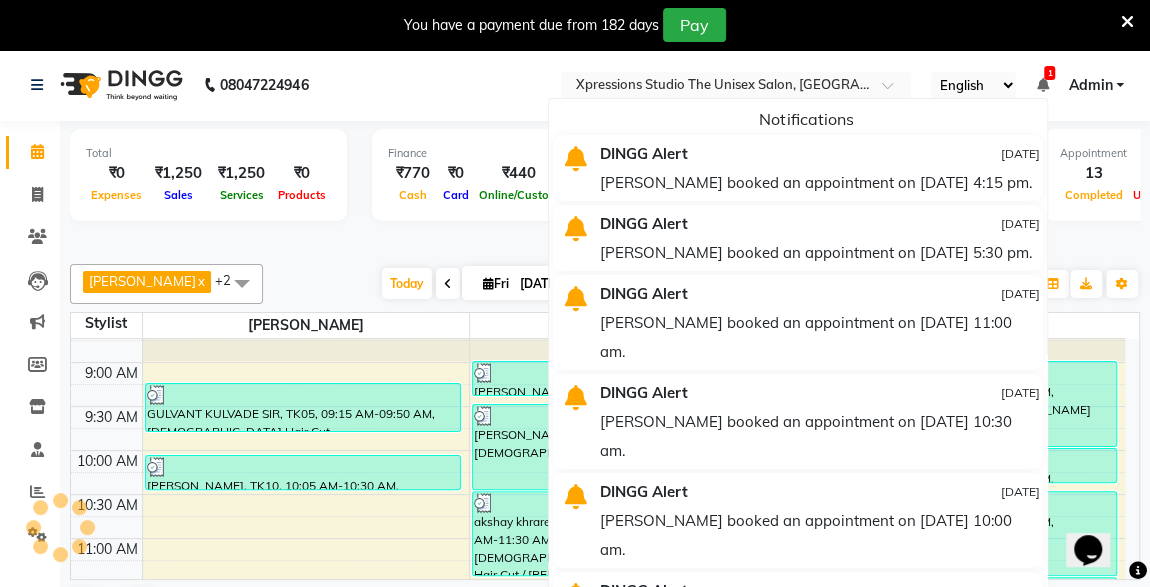 click at bounding box center [1042, 85] 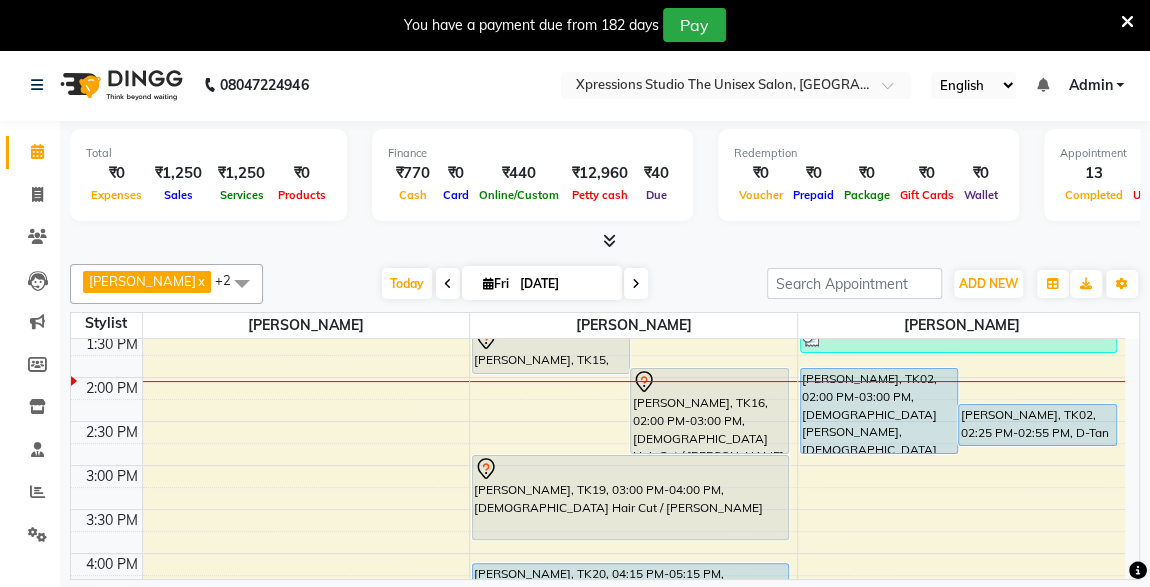 scroll, scrollTop: 462, scrollLeft: 0, axis: vertical 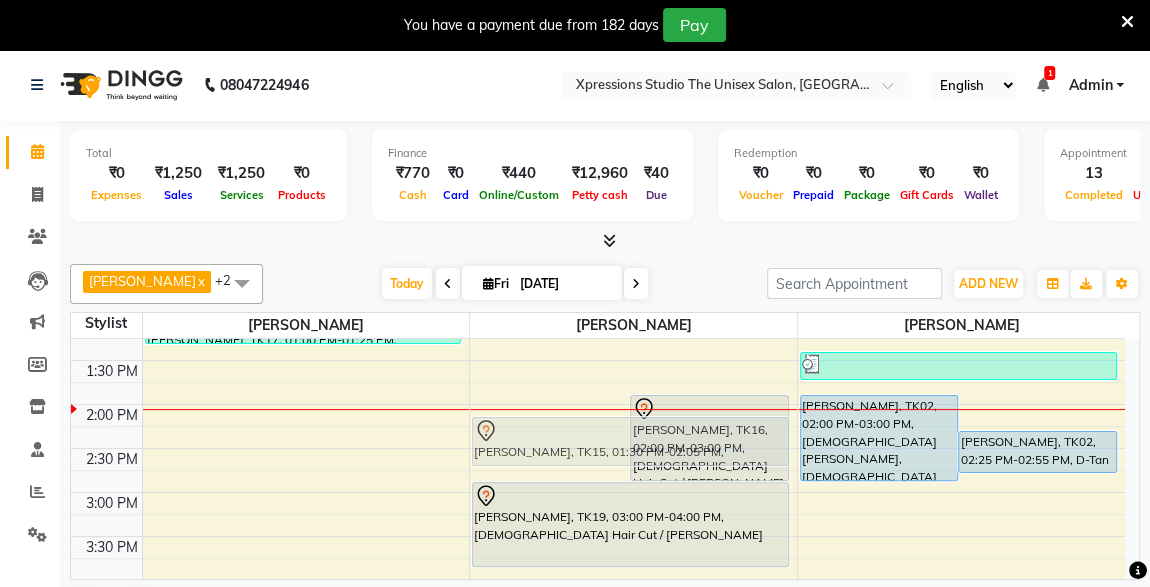 drag, startPoint x: 571, startPoint y: 359, endPoint x: 560, endPoint y: 420, distance: 61.983868 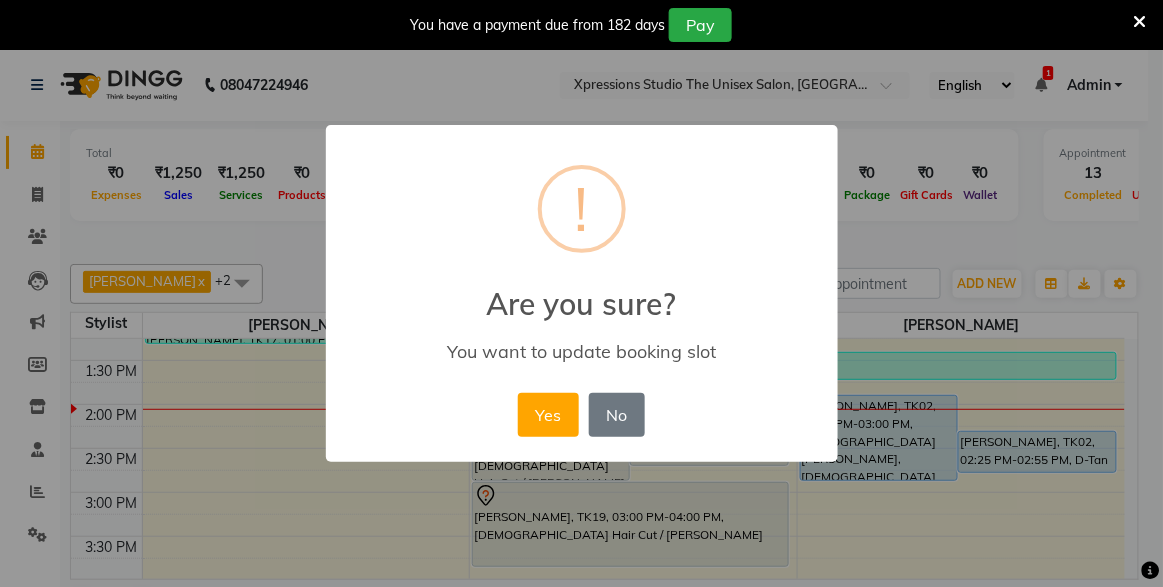 click on "Yes" at bounding box center [548, 415] 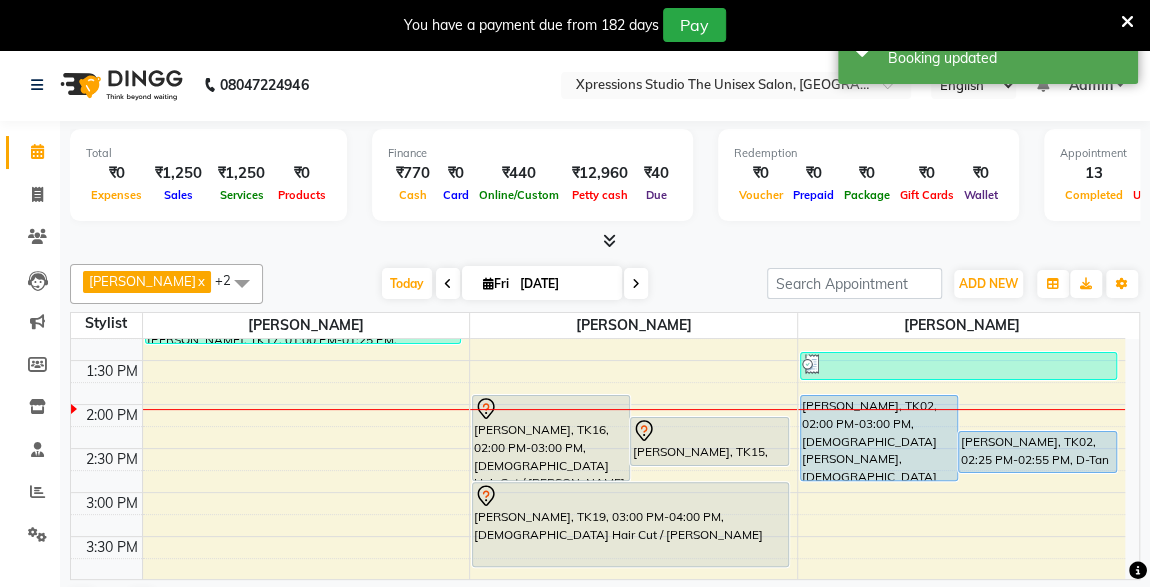 click on "[PERSON_NAME], TK16, 02:00 PM-03:00 PM, [DEMOGRAPHIC_DATA] Hair Cut / [PERSON_NAME]" at bounding box center (551, 438) 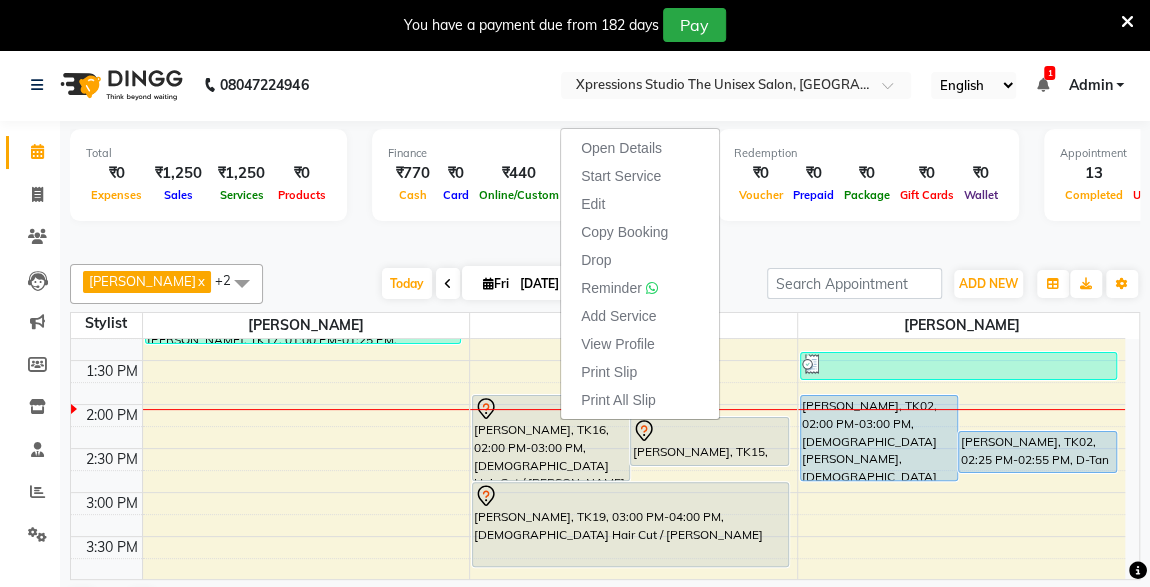 click on "Open Details Start Service Edit Copy Booking Drop Reminder   Add Service View Profile Print Slip Print All Slip" at bounding box center [640, 274] 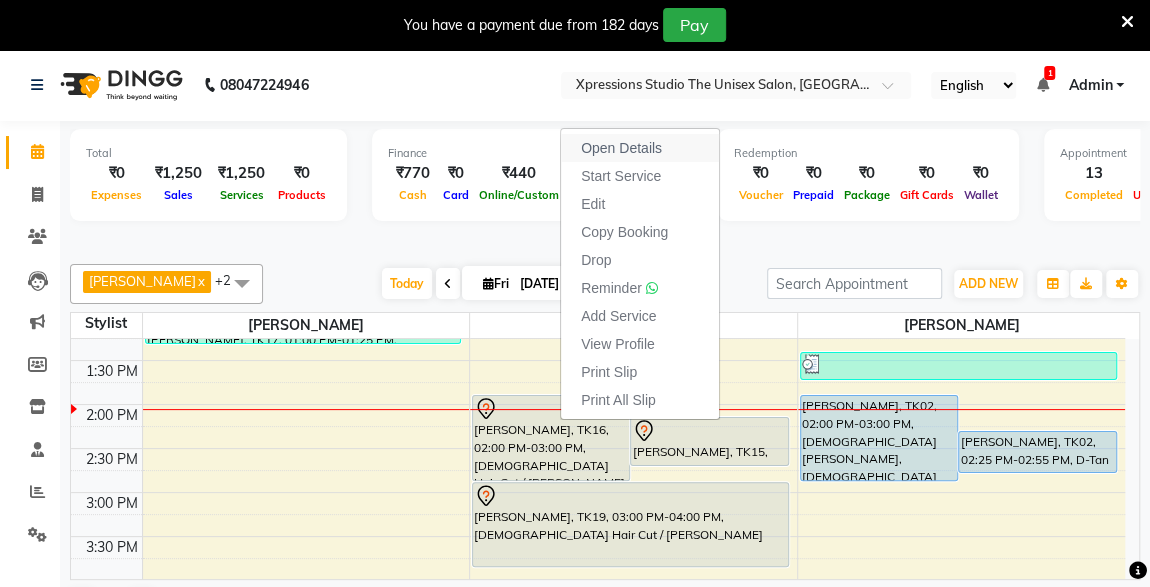 click on "Open Details" at bounding box center (621, 148) 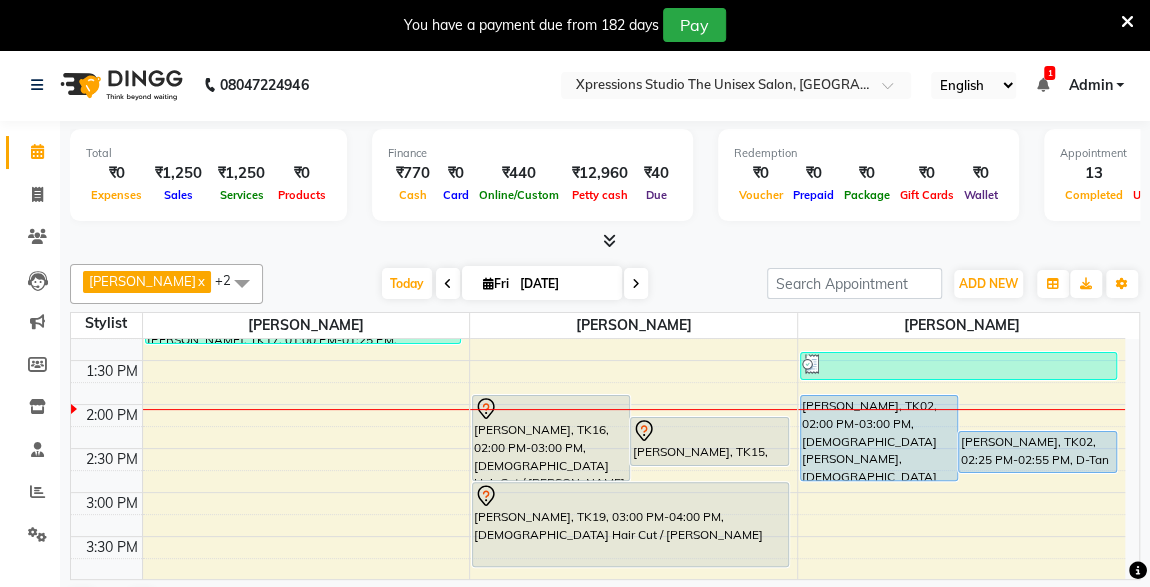 click on "[PERSON_NAME], TK16, 02:00 PM-03:00 PM, [DEMOGRAPHIC_DATA] Hair Cut / [PERSON_NAME]" at bounding box center [551, 438] 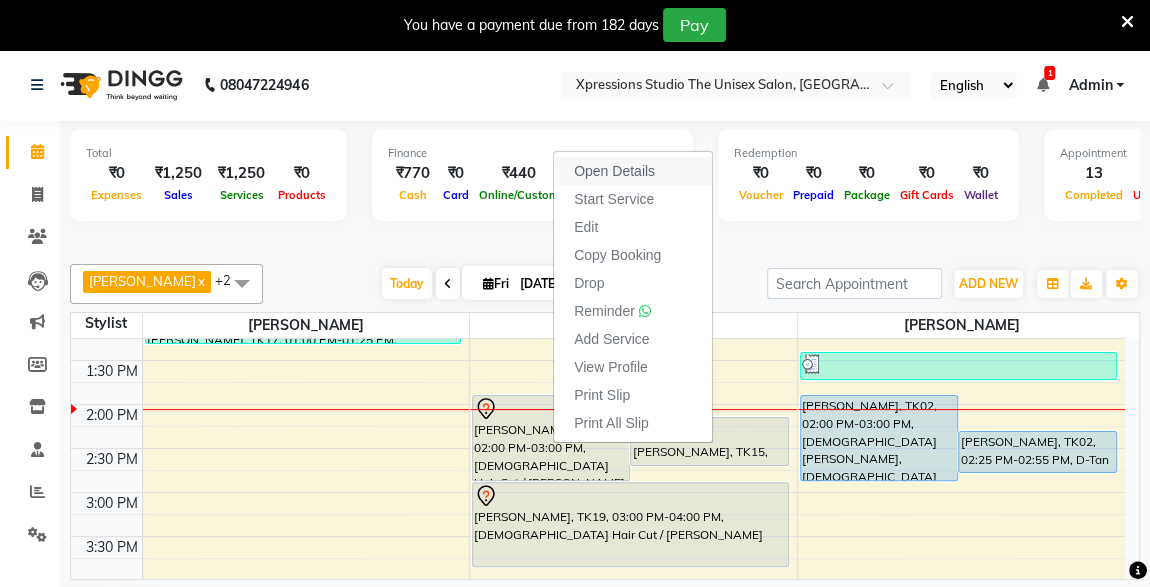 click on "Open Details" at bounding box center (614, 171) 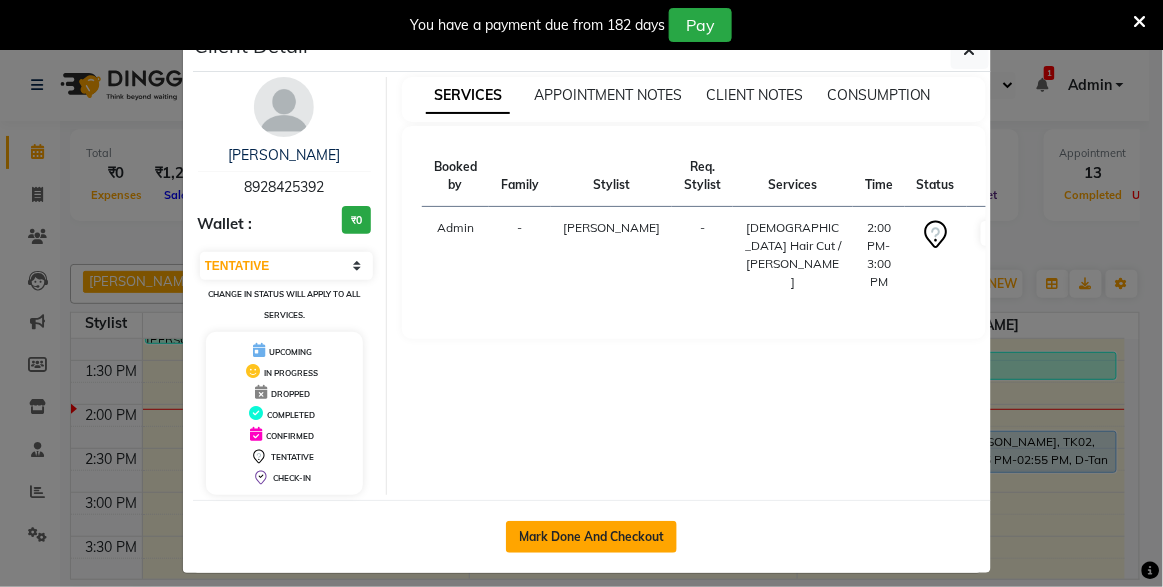 click on "Mark Done And Checkout" 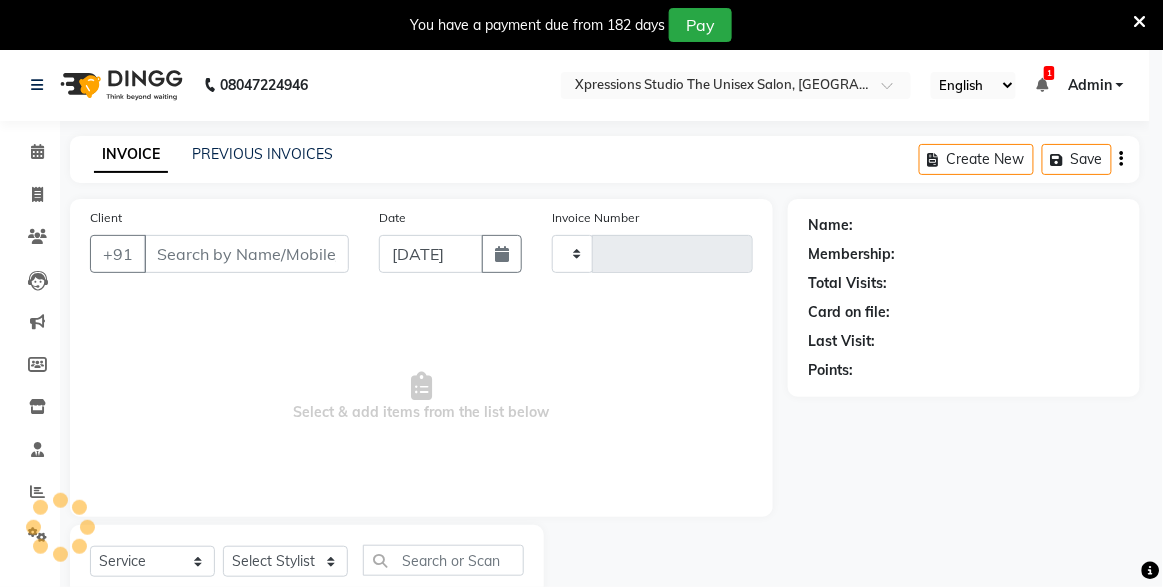 type on "3097" 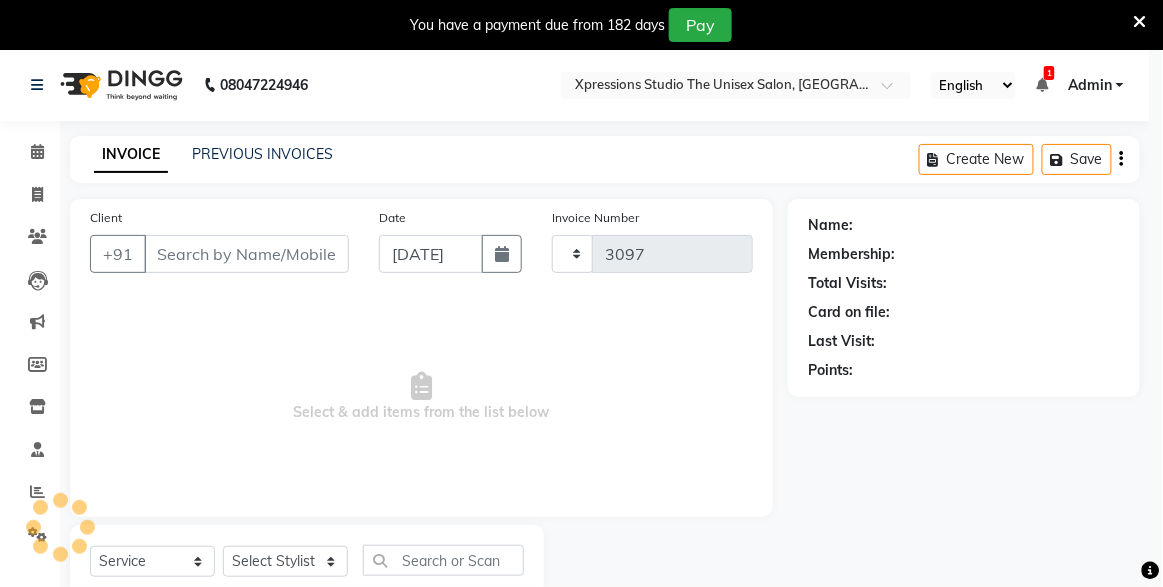 select on "7003" 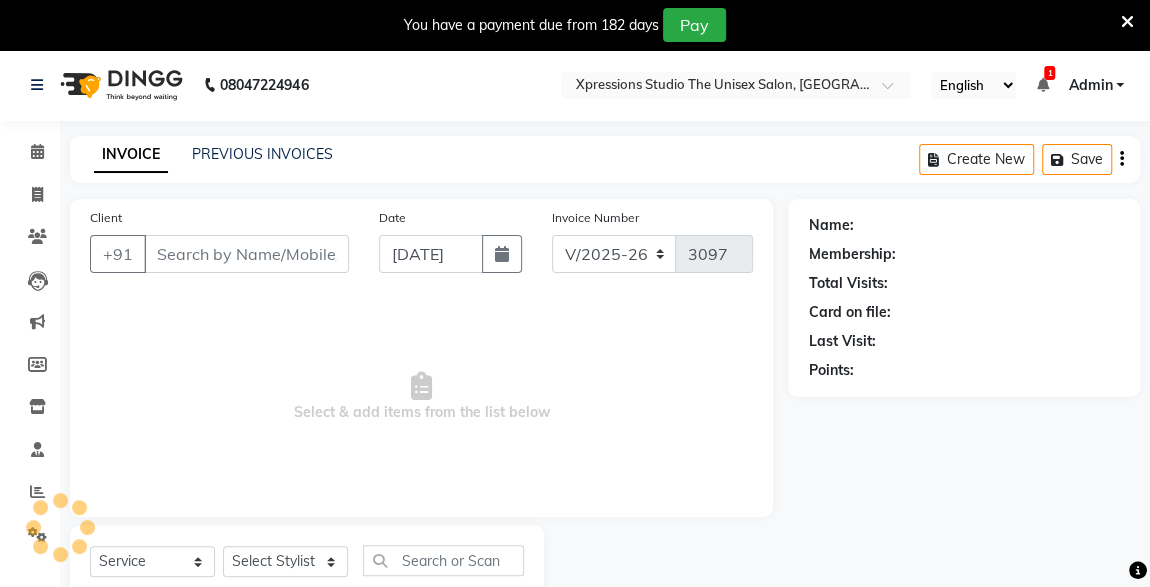 type on "8928425392" 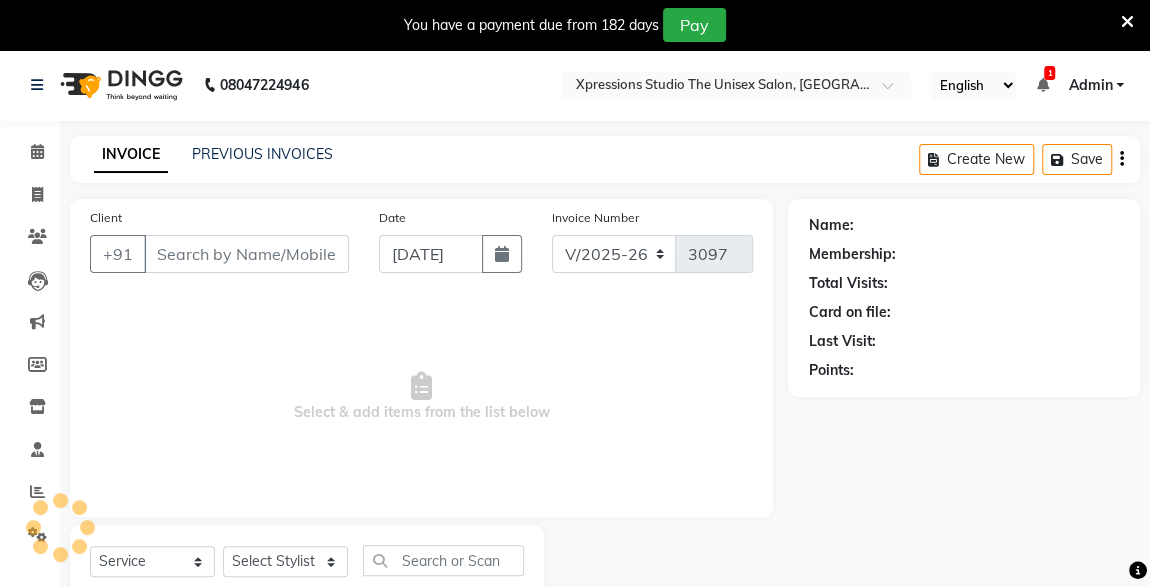 select on "57588" 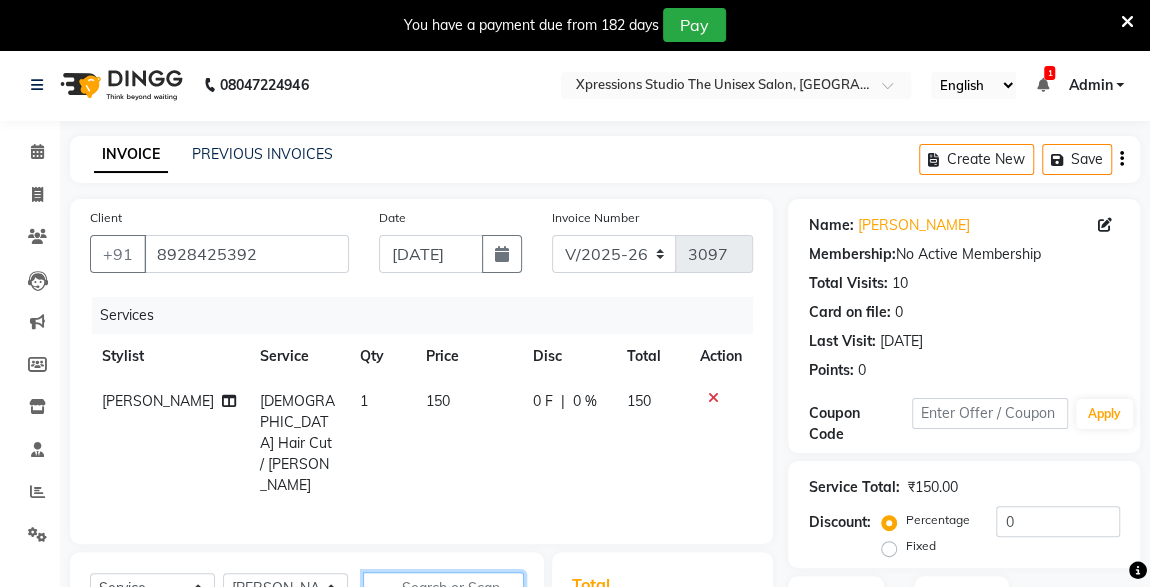 click 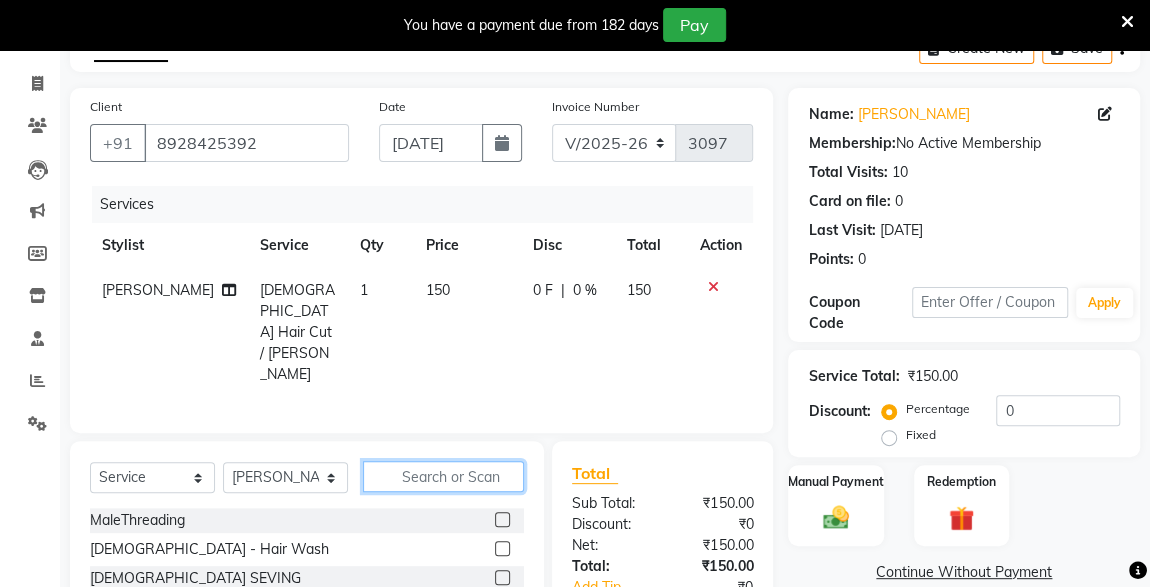 scroll, scrollTop: 112, scrollLeft: 0, axis: vertical 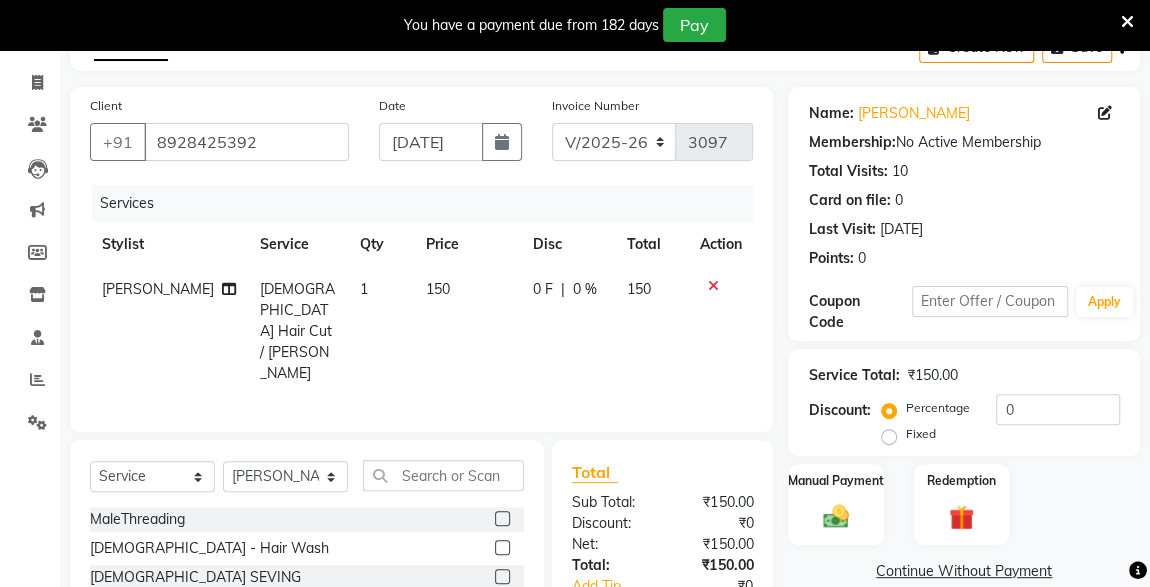 click 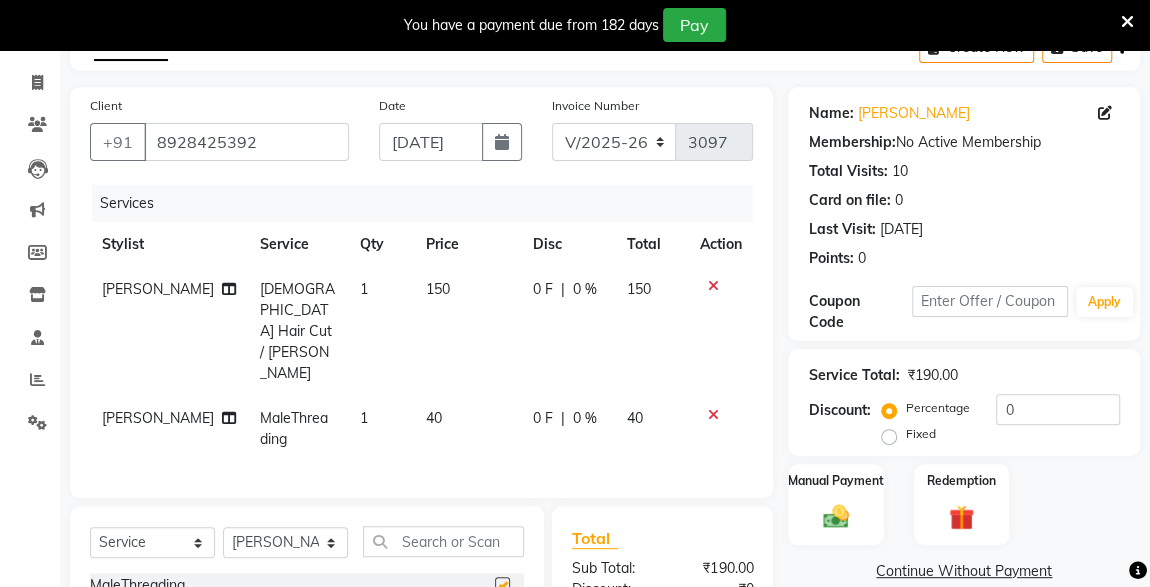 checkbox on "false" 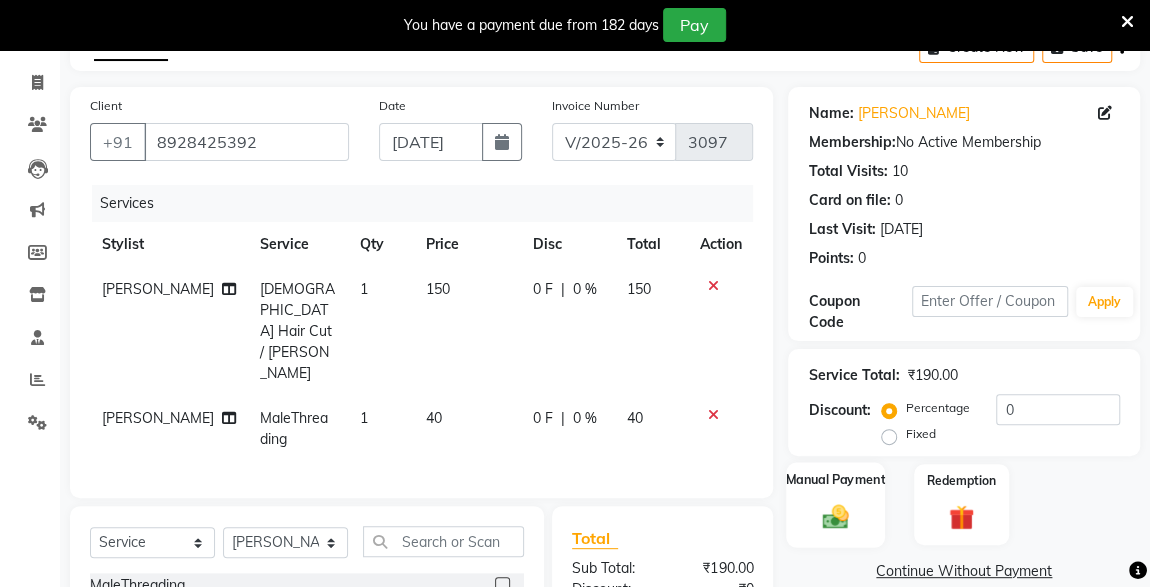 click 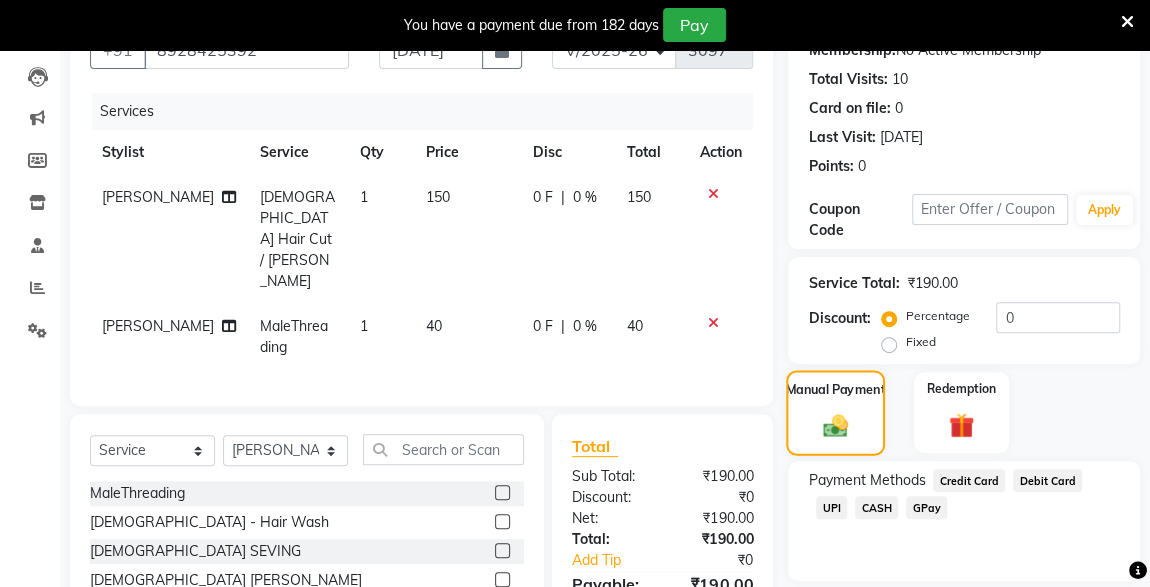 scroll, scrollTop: 305, scrollLeft: 0, axis: vertical 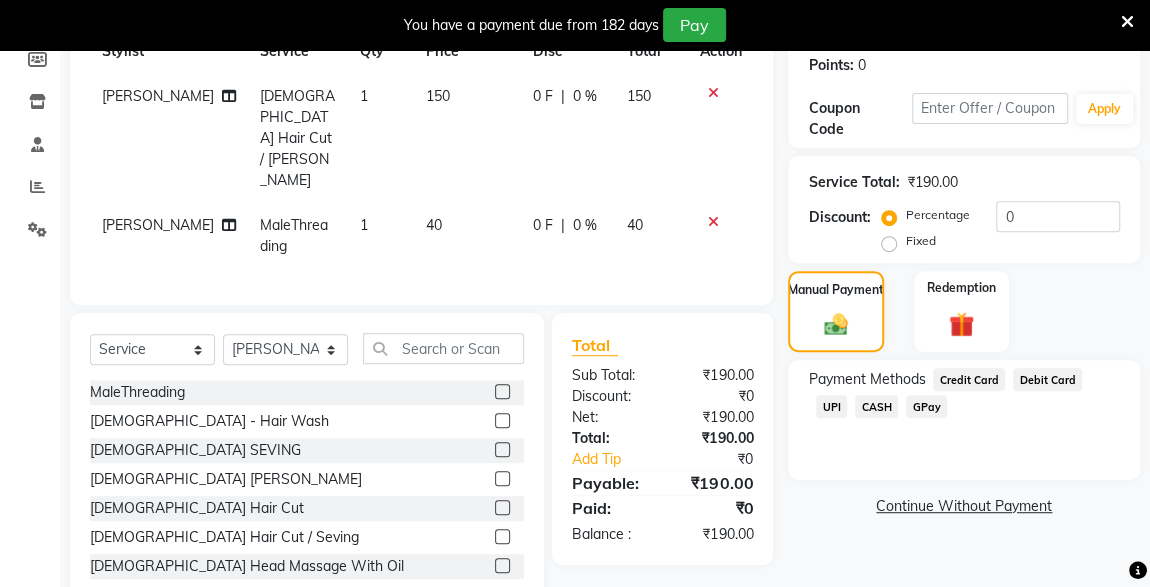 click on "CASH" 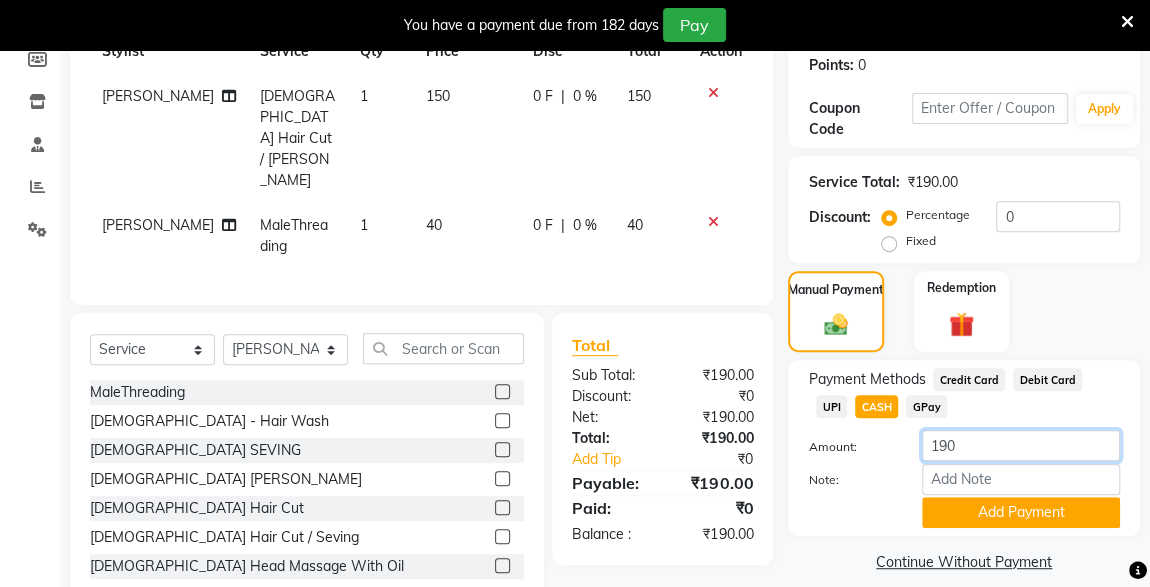 click on "190" 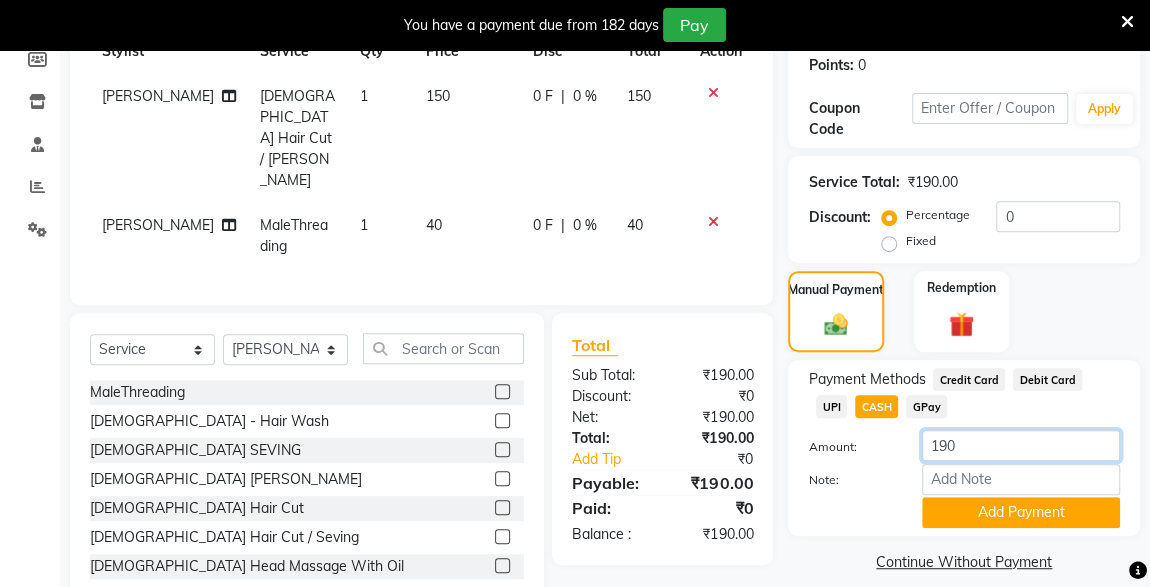click on "190" 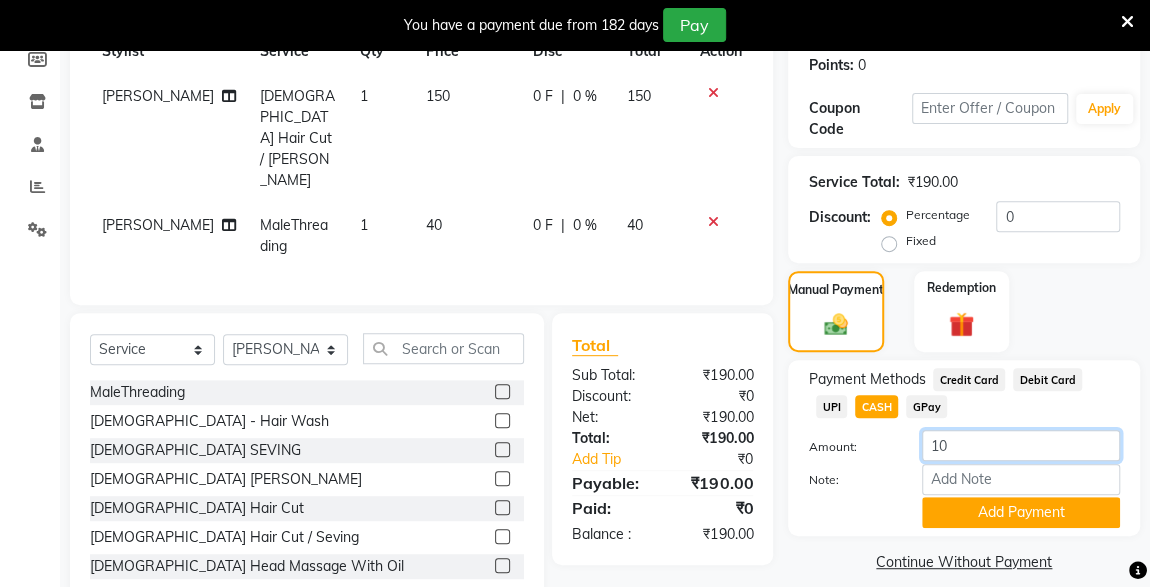 type on "150" 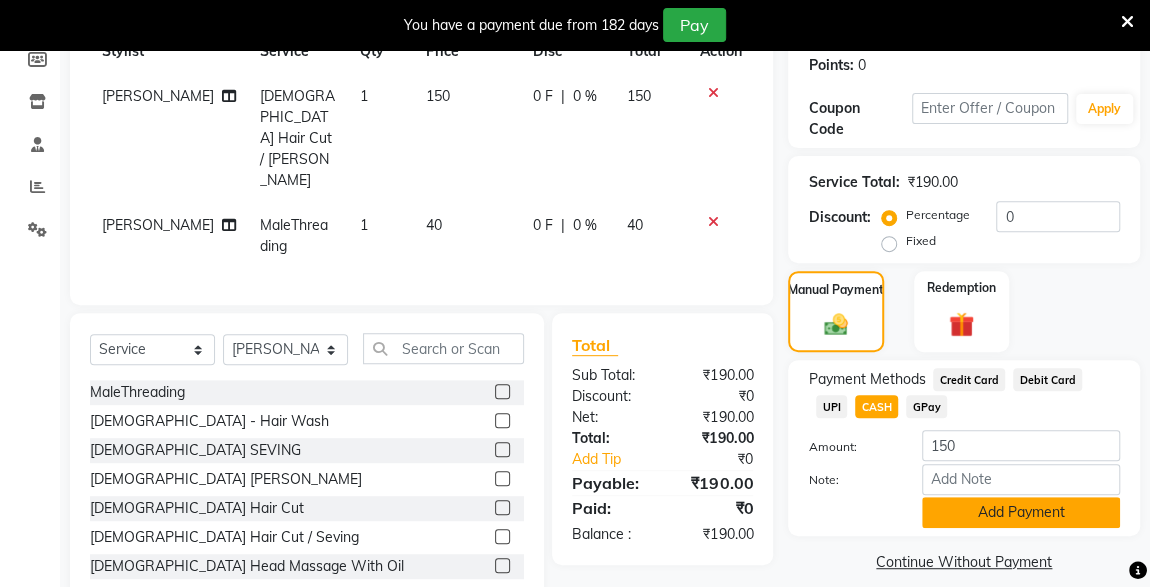 click on "Add Payment" 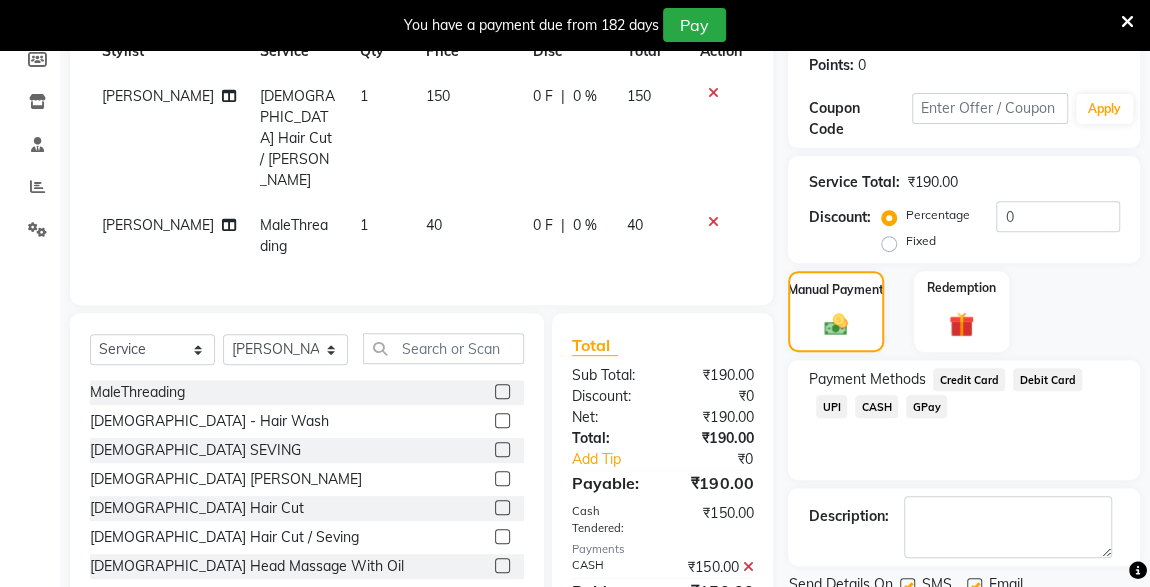 click on "UPI" 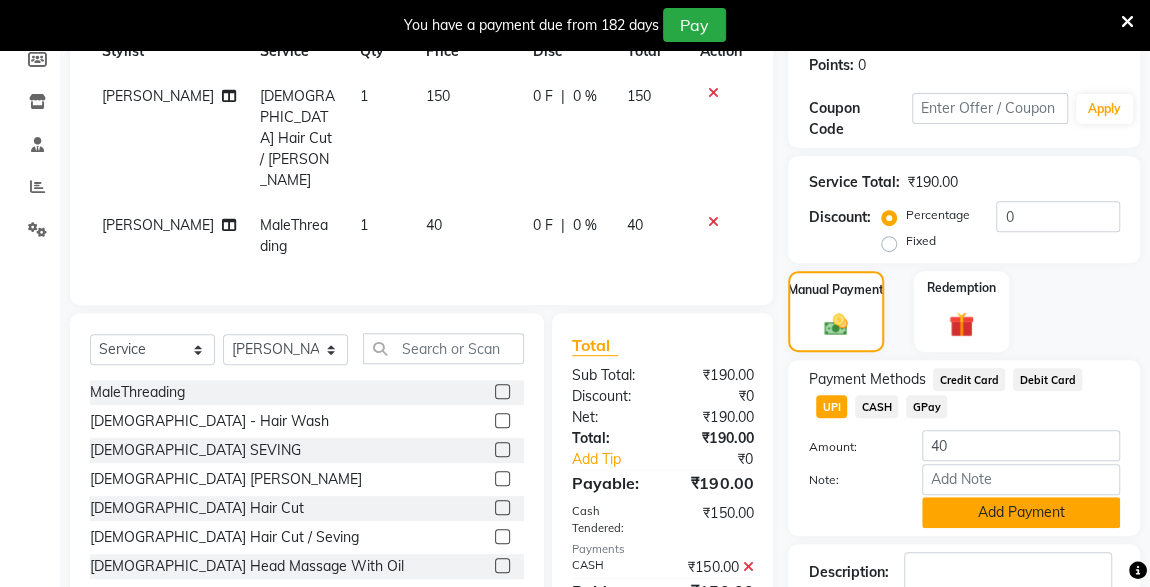 click on "Add Payment" 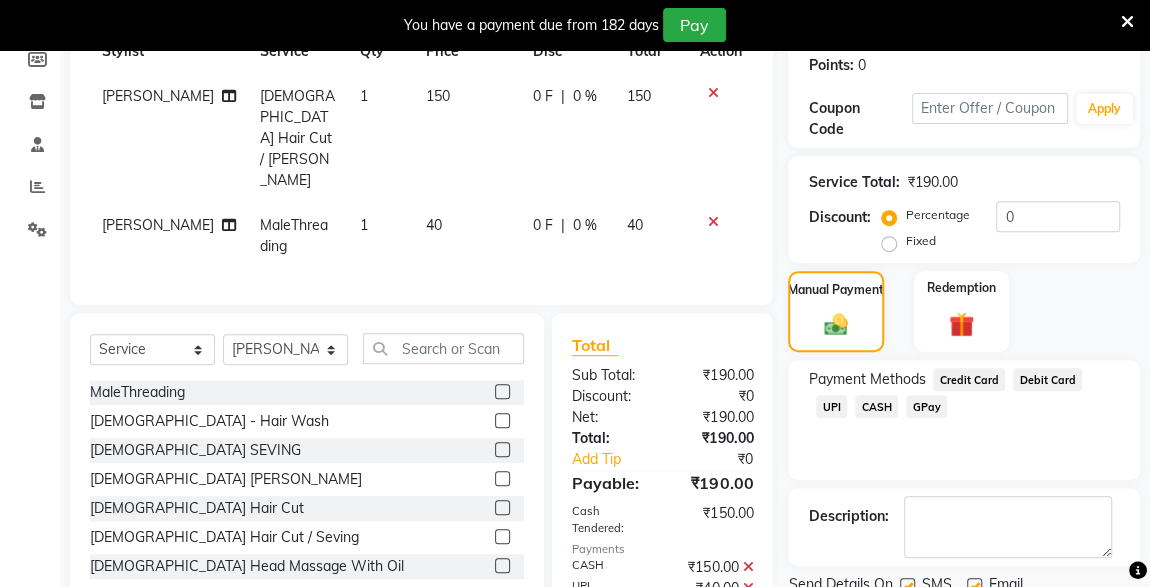 scroll, scrollTop: 379, scrollLeft: 0, axis: vertical 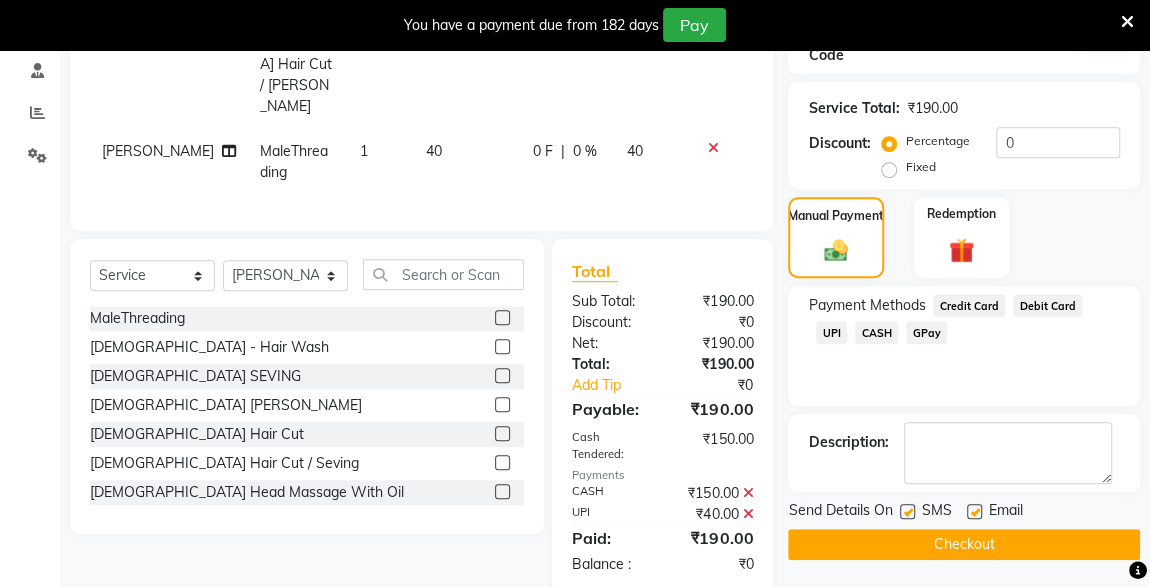 click 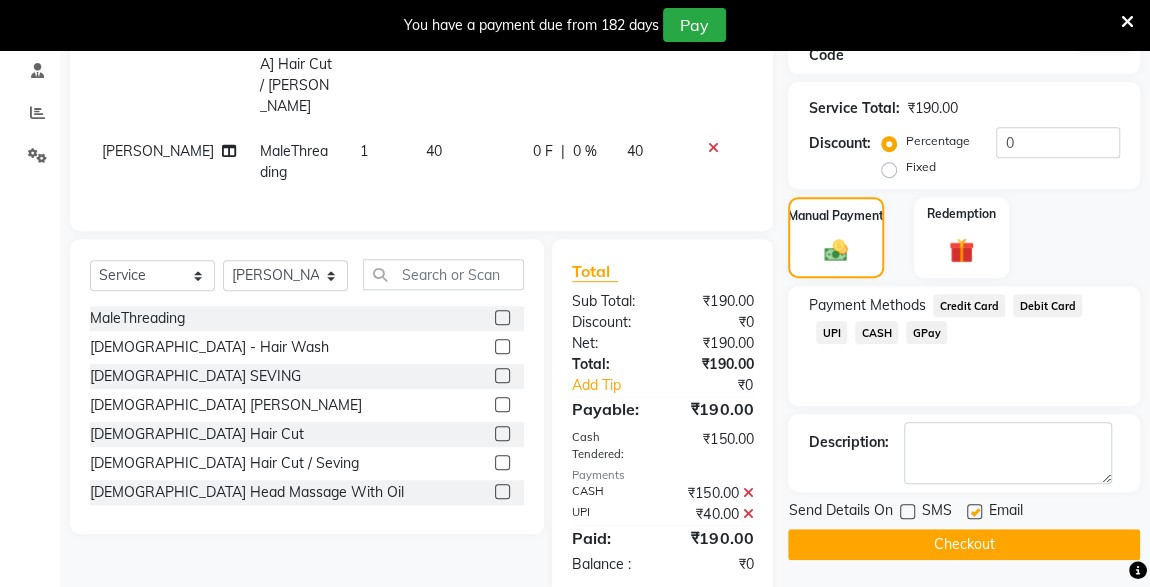 click on "Checkout" 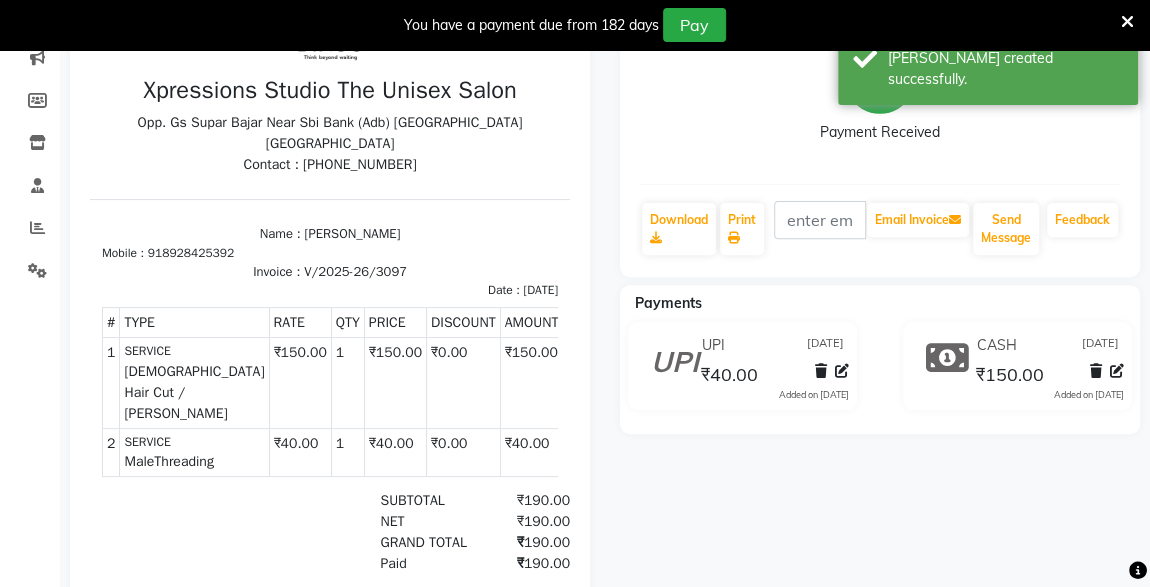 scroll, scrollTop: 0, scrollLeft: 0, axis: both 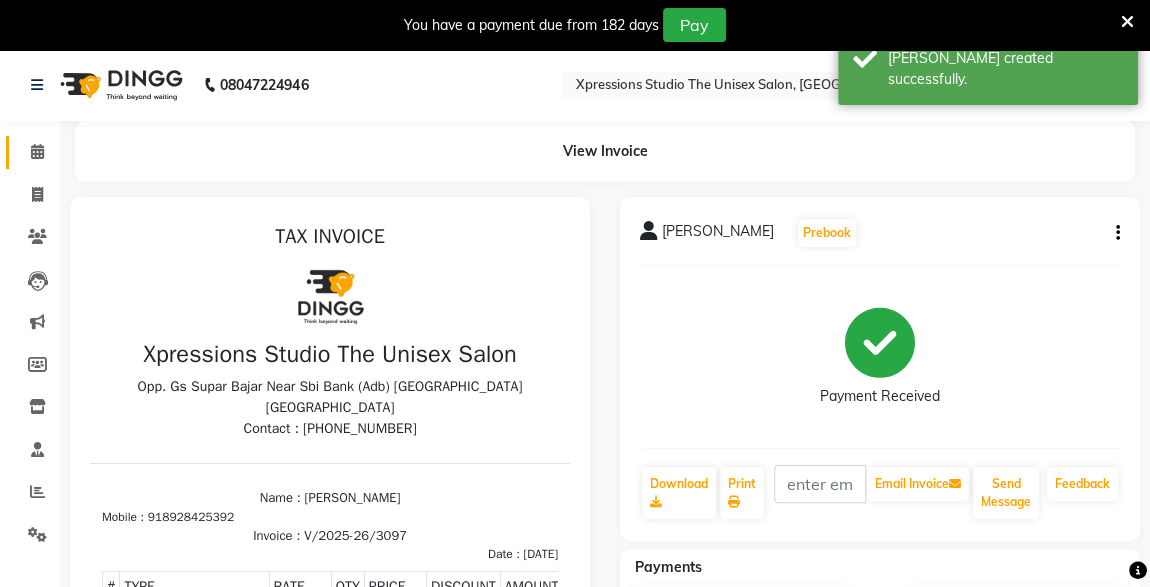 click on "Calendar" 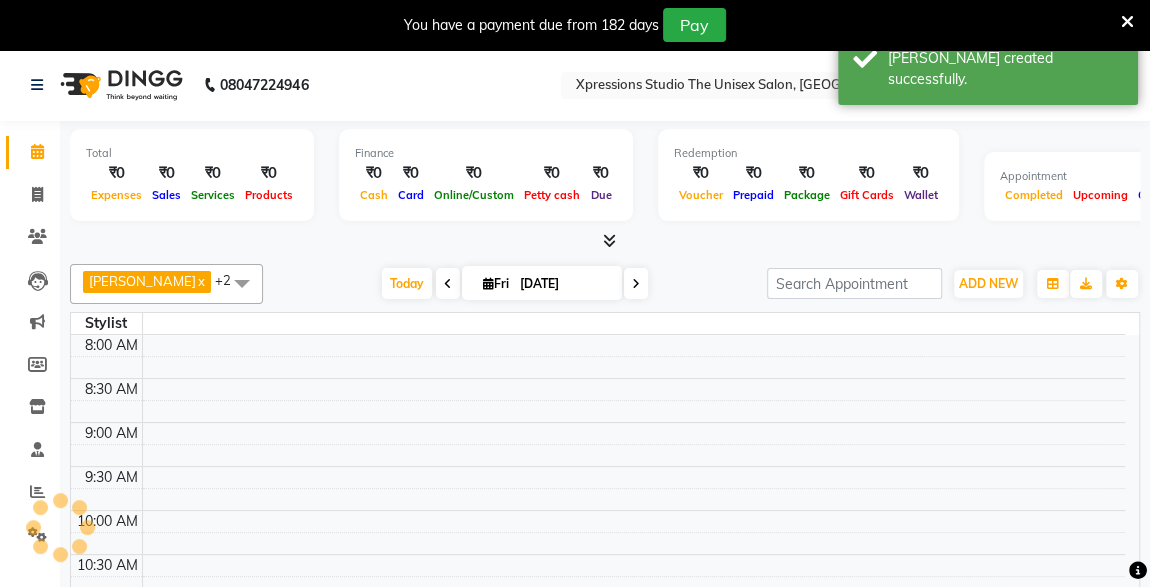 scroll, scrollTop: 0, scrollLeft: 0, axis: both 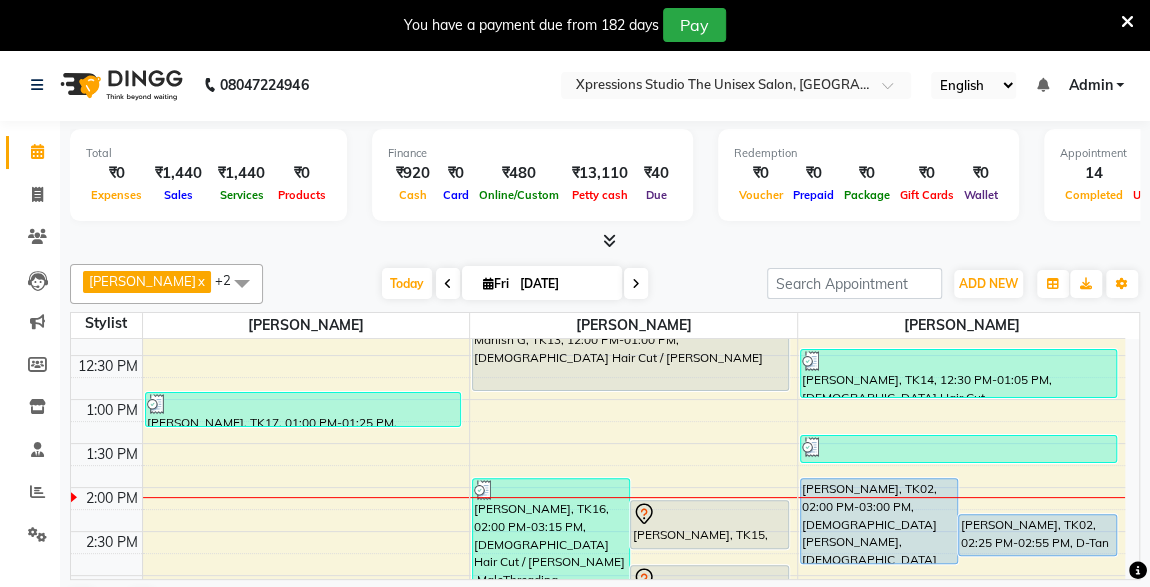 click at bounding box center [709, 514] 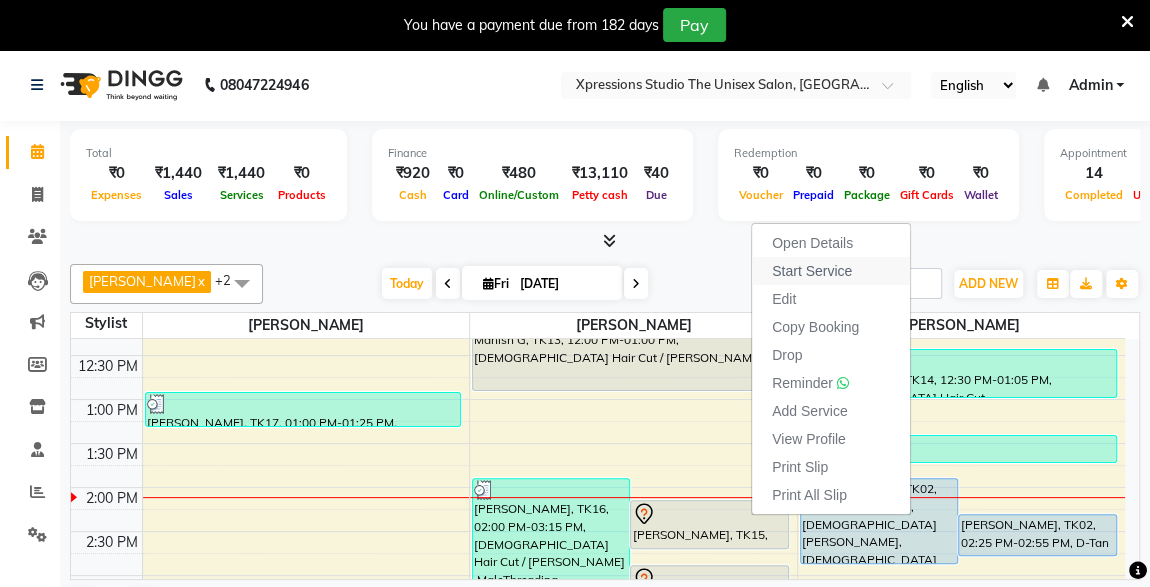 click on "Start Service" at bounding box center [831, 271] 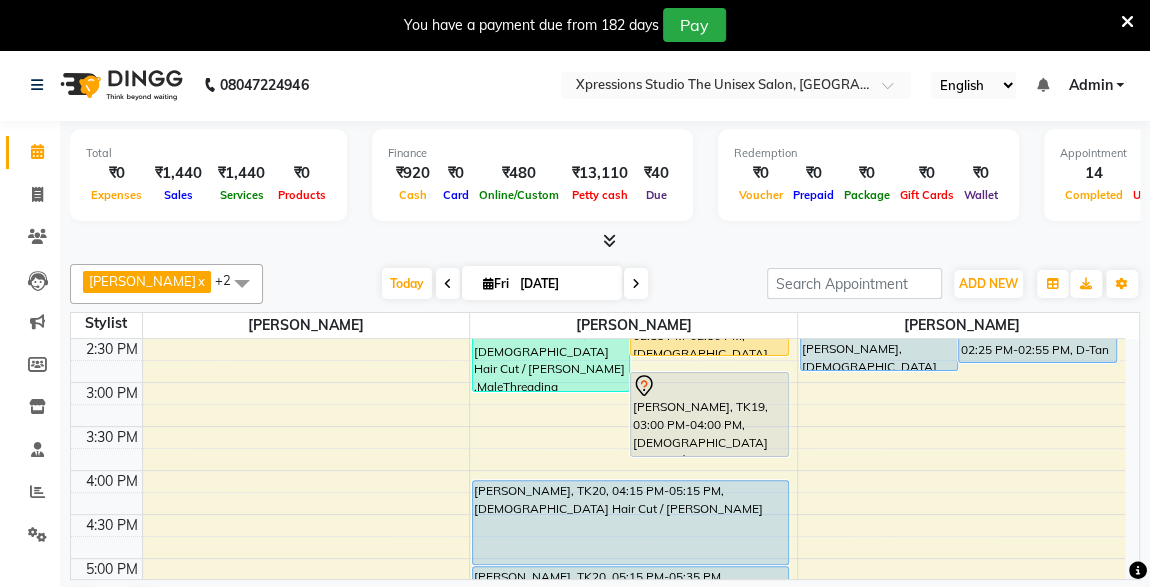 scroll, scrollTop: 515, scrollLeft: 0, axis: vertical 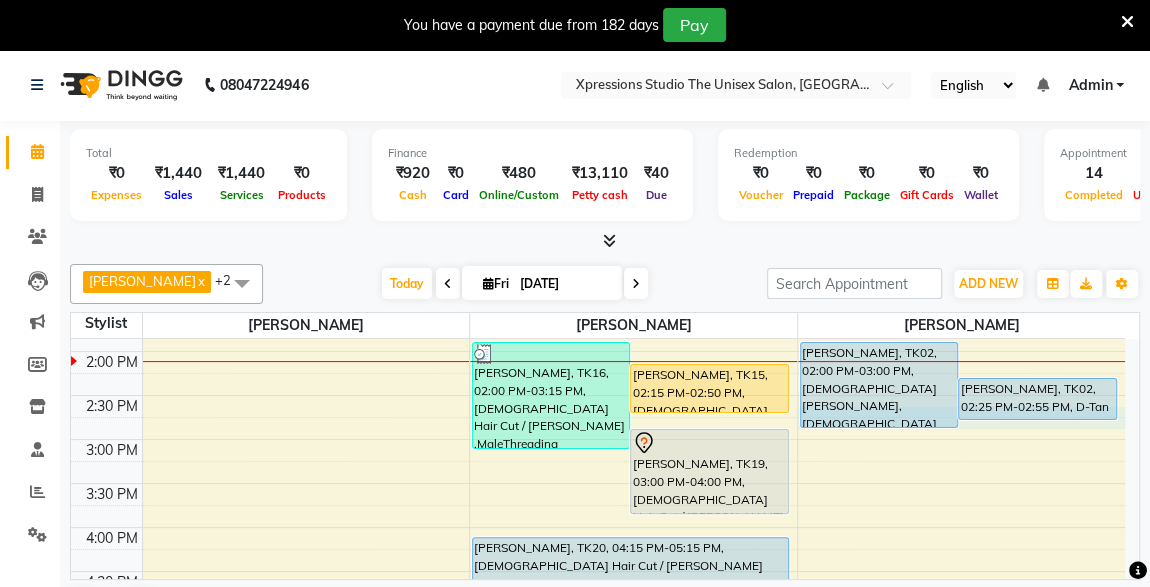 click on "8:00 AM 8:30 AM 9:00 AM 9:30 AM 10:00 AM 10:30 AM 11:00 AM 11:30 AM 12:00 PM 12:30 PM 1:00 PM 1:30 PM 2:00 PM 2:30 PM 3:00 PM 3:30 PM 4:00 PM 4:30 PM 5:00 PM 5:30 PM 6:00 PM 6:30 PM 7:00 PM 7:30 PM 8:00 PM 8:30 PM 9:00 PM 9:30 PM 10:00 PM 10:30 PM     GULVANT  KULVADE SIR, TK05, 09:15 AM-09:50 AM, [DEMOGRAPHIC_DATA] Hair Cut      [PERSON_NAME], TK10, 10:05 AM-10:30 AM, [DEMOGRAPHIC_DATA]  [PERSON_NAME]     [PERSON_NAME], TK17, 01:00 PM-01:25 PM, [DEMOGRAPHIC_DATA]  [PERSON_NAME]     akshay khrare, TK09, 10:30 AM-11:30 AM, [DEMOGRAPHIC_DATA] Hair Cut / [PERSON_NAME]      akshay khrare, TK12, 11:15 AM-11:30 AM, MaleThreading     ADITYA JADHAV, TK16, 02:00 PM-03:15 PM, [DEMOGRAPHIC_DATA] Hair Cut / [PERSON_NAME] ,MaleThreading    [PERSON_NAME] kalmakar, TK15, 02:15 PM-02:50 PM, [DEMOGRAPHIC_DATA] Hair Cut              [PERSON_NAME], TK19, 03:00 PM-04:00 PM, [DEMOGRAPHIC_DATA] Hair Cut / [PERSON_NAME]      [PERSON_NAME], TK03, 09:00 AM-09:25 AM, [DEMOGRAPHIC_DATA]  [PERSON_NAME]     [PERSON_NAME] Contact, TK04, 09:30 AM-10:30 AM, [DEMOGRAPHIC_DATA] Hair Cut / [PERSON_NAME] G, TK13, 12:00 PM-01:00 PM, [DEMOGRAPHIC_DATA] Hair Cut / [PERSON_NAME]" at bounding box center [598, 483] 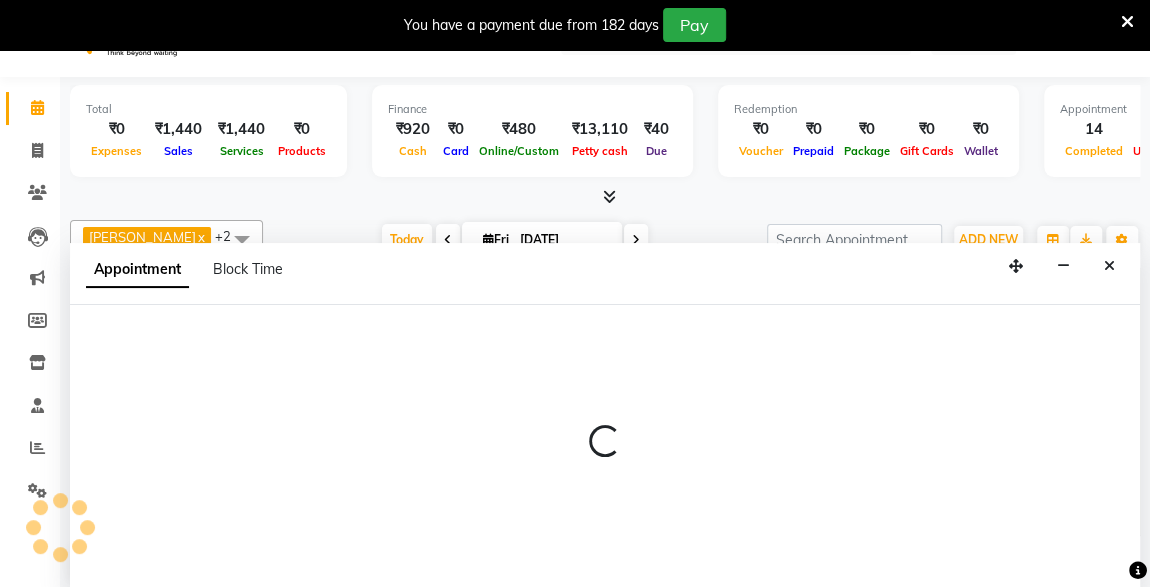 select on "57589" 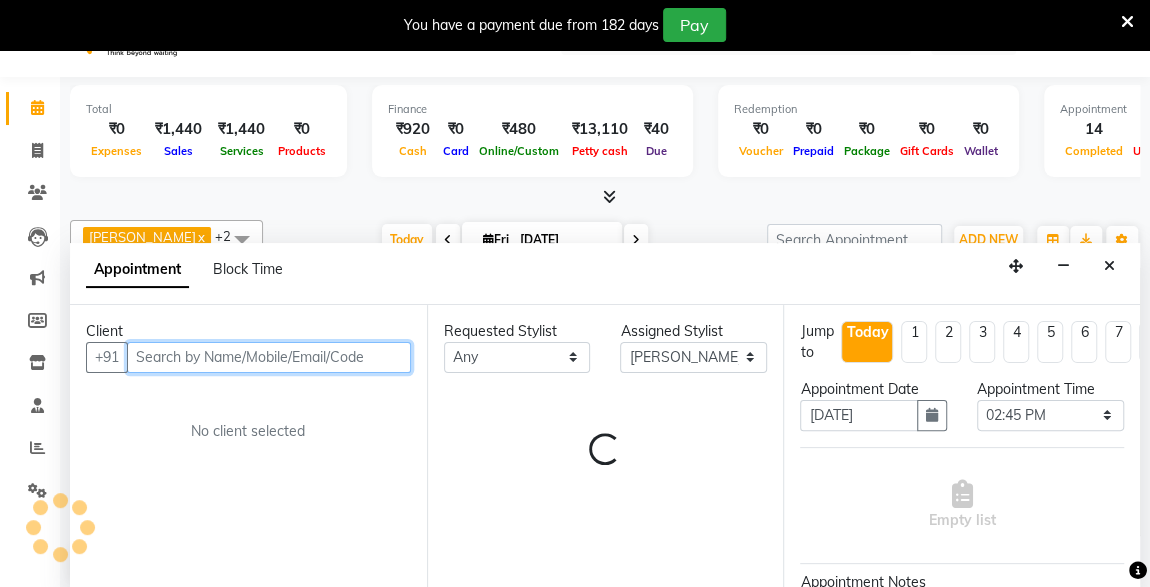 scroll, scrollTop: 49, scrollLeft: 0, axis: vertical 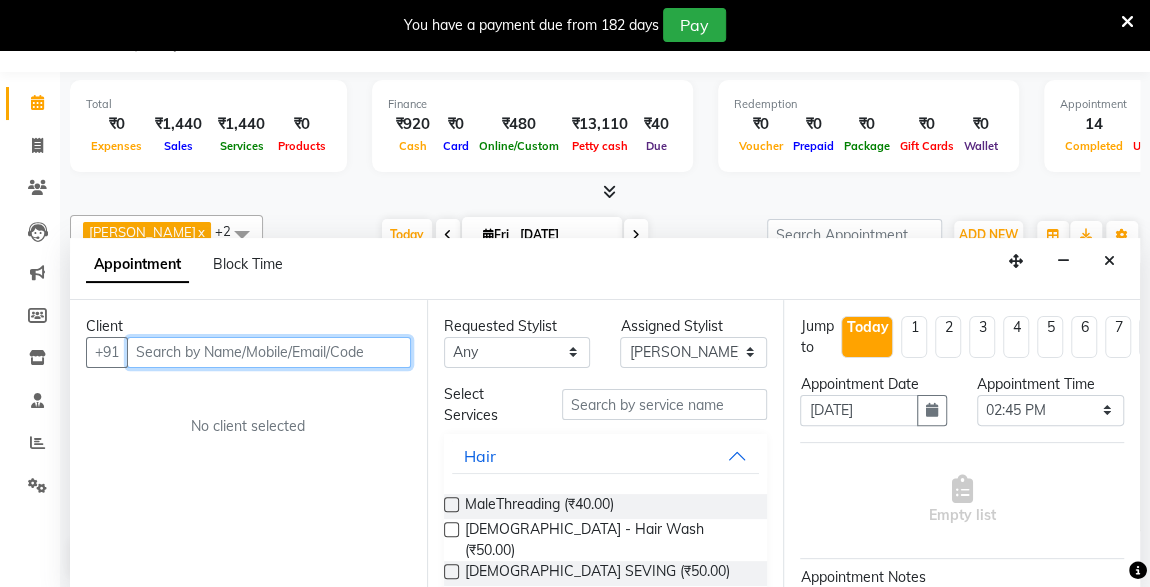 click at bounding box center (269, 352) 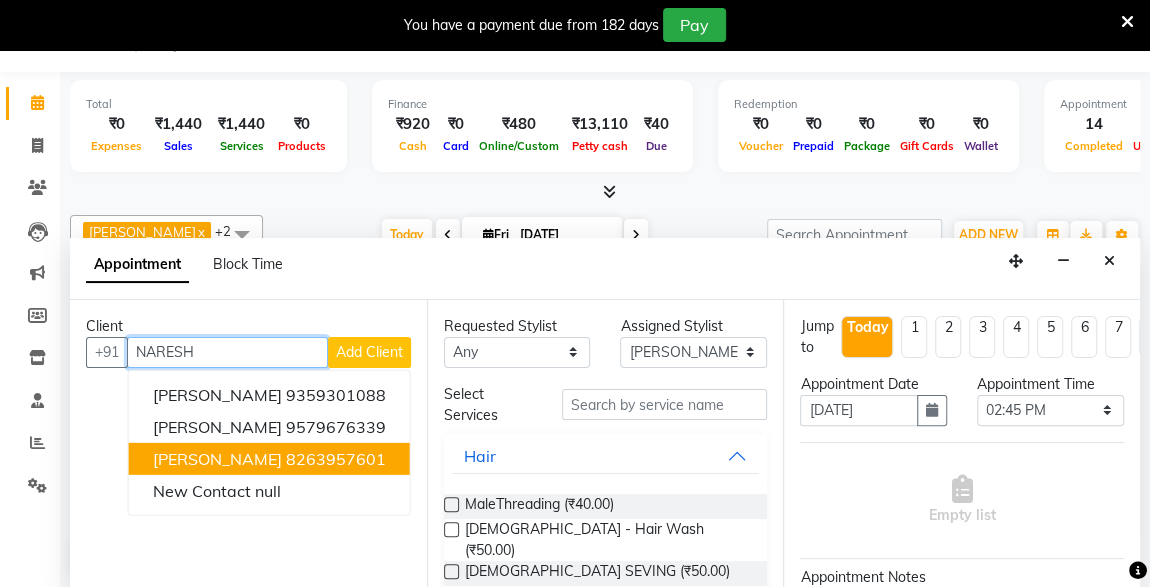 click on "8263957601" at bounding box center (336, 458) 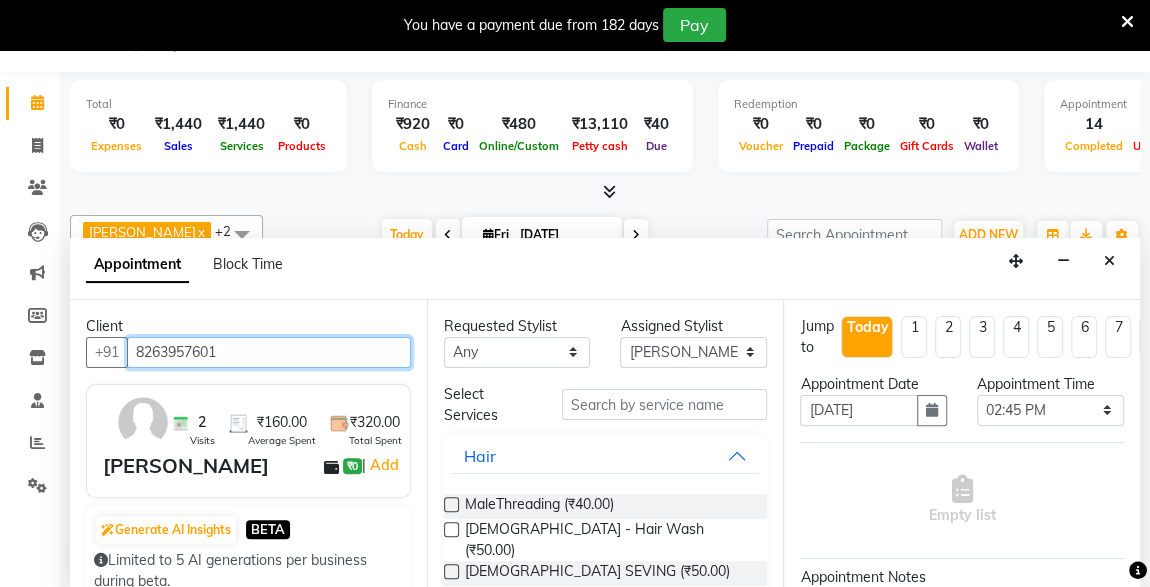 type on "8263957601" 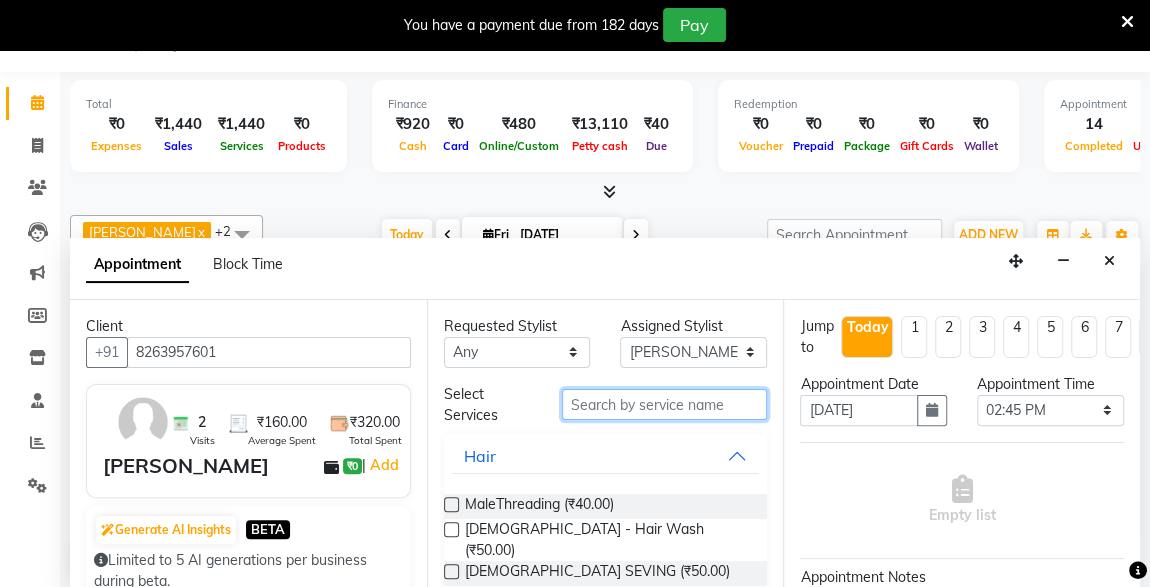 click at bounding box center [665, 404] 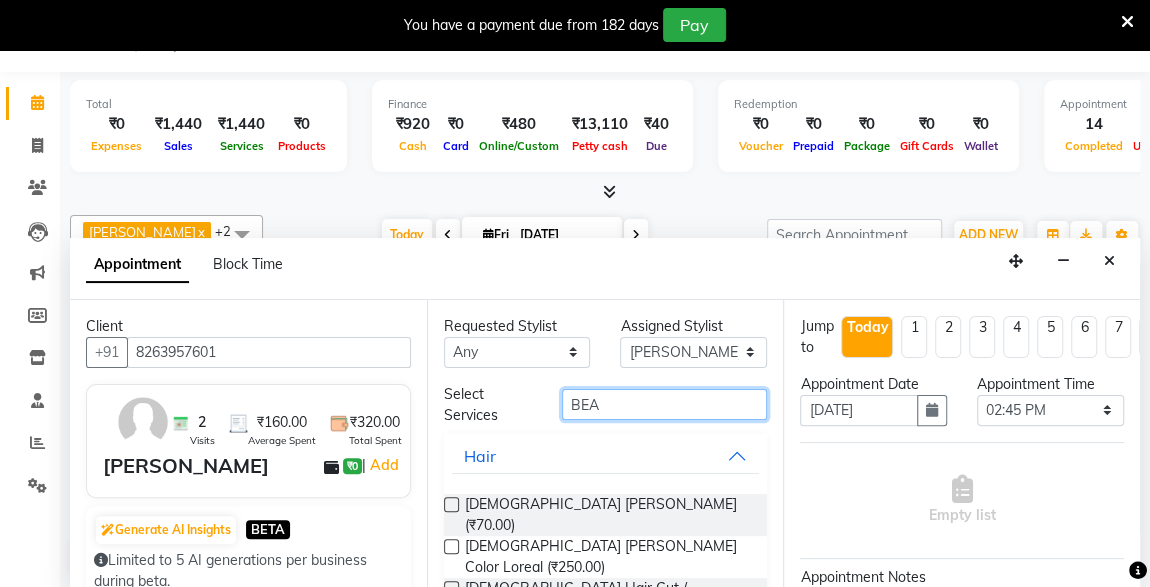 type on "BEA" 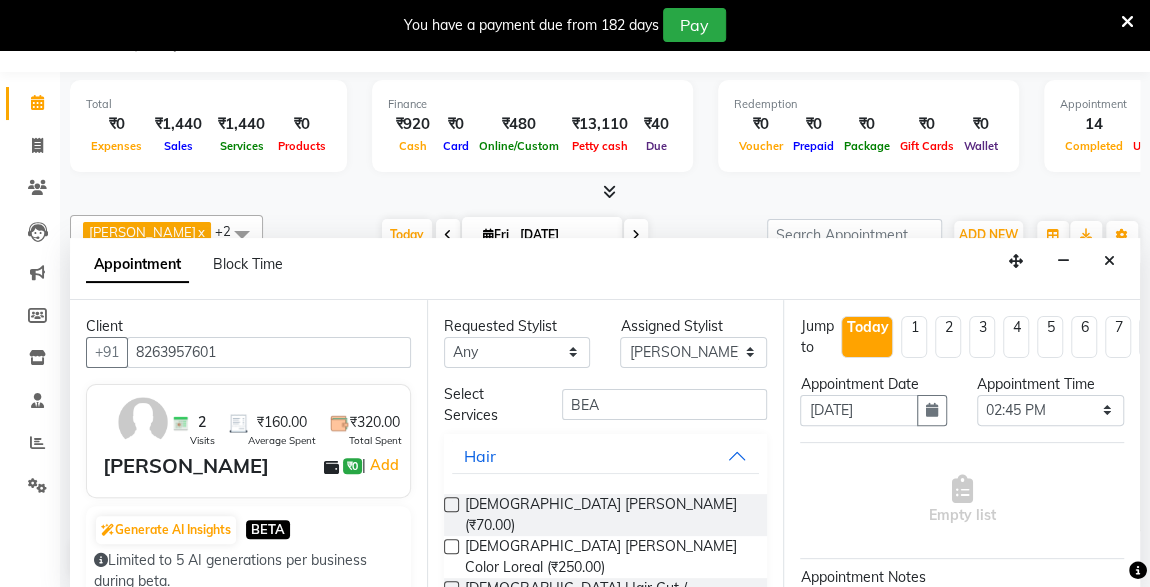 click at bounding box center (451, 588) 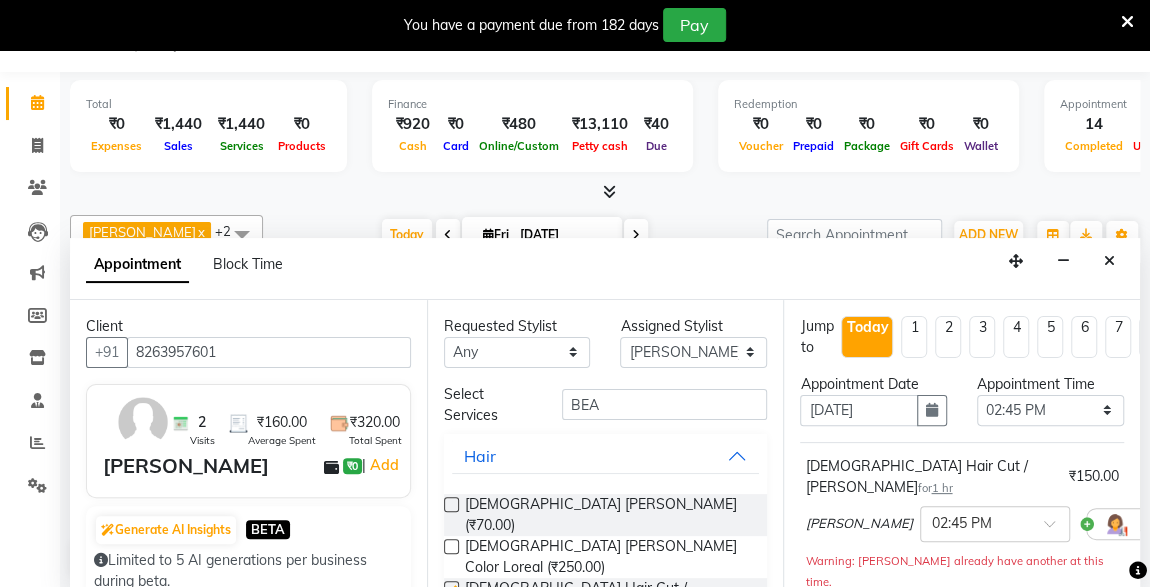 checkbox on "false" 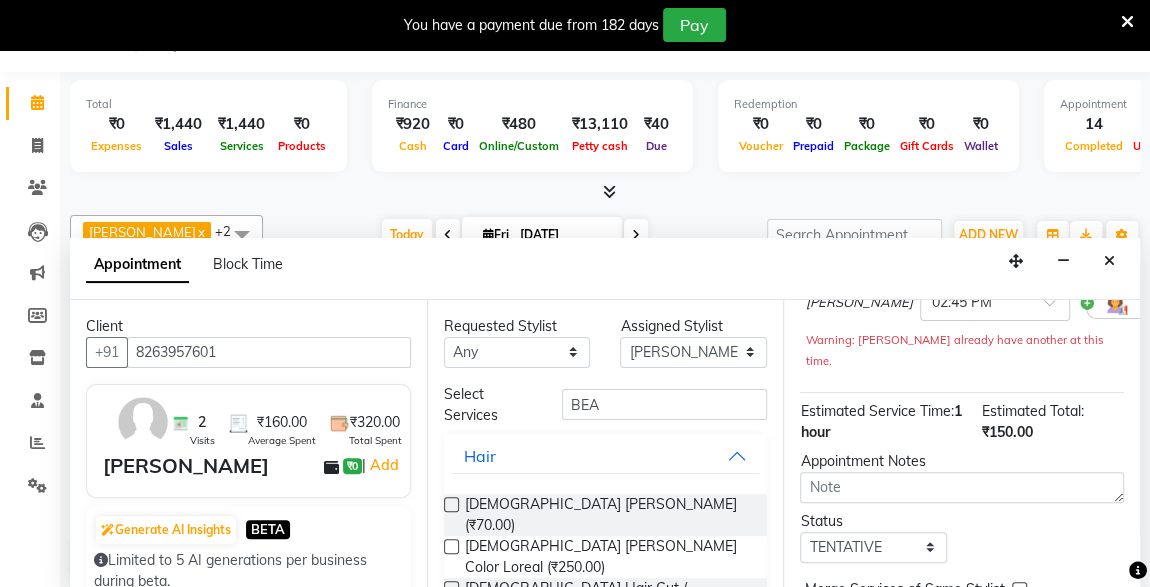 scroll, scrollTop: 330, scrollLeft: 0, axis: vertical 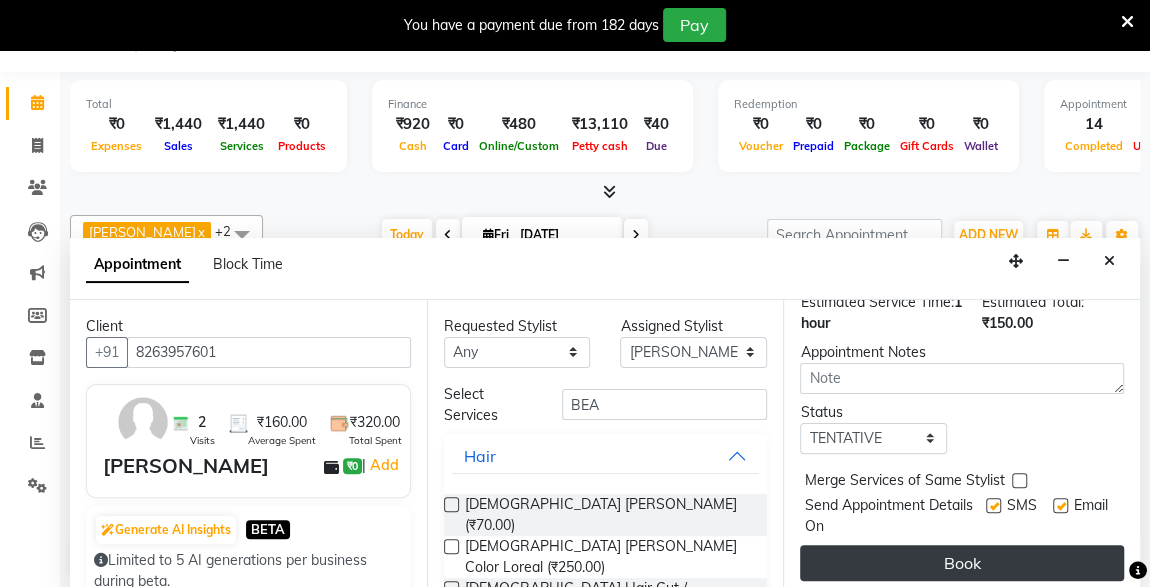 click on "Book" at bounding box center (962, 563) 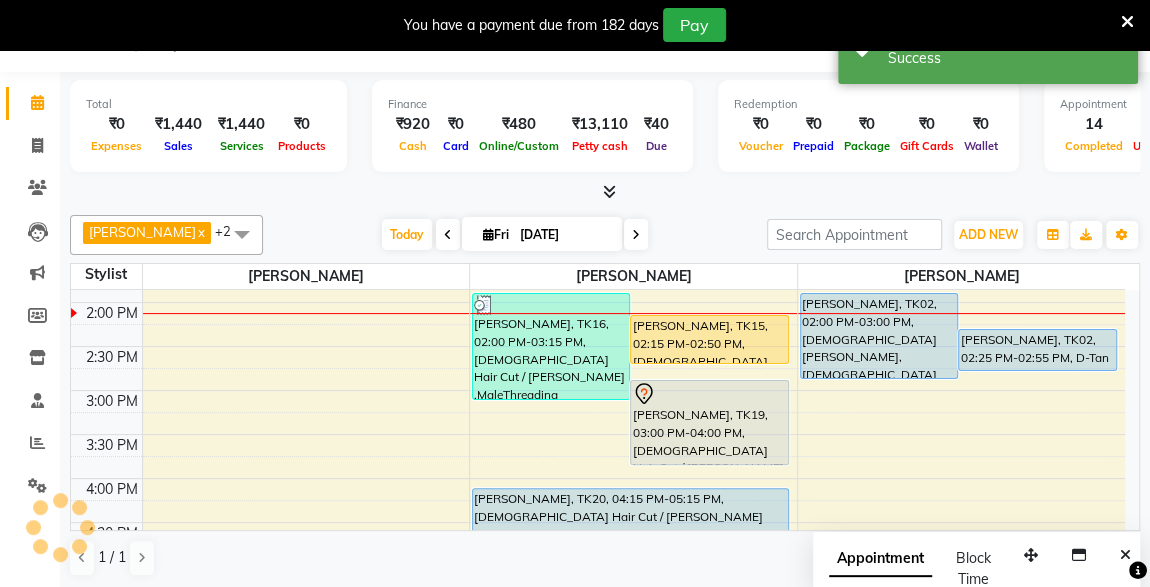 scroll, scrollTop: 0, scrollLeft: 0, axis: both 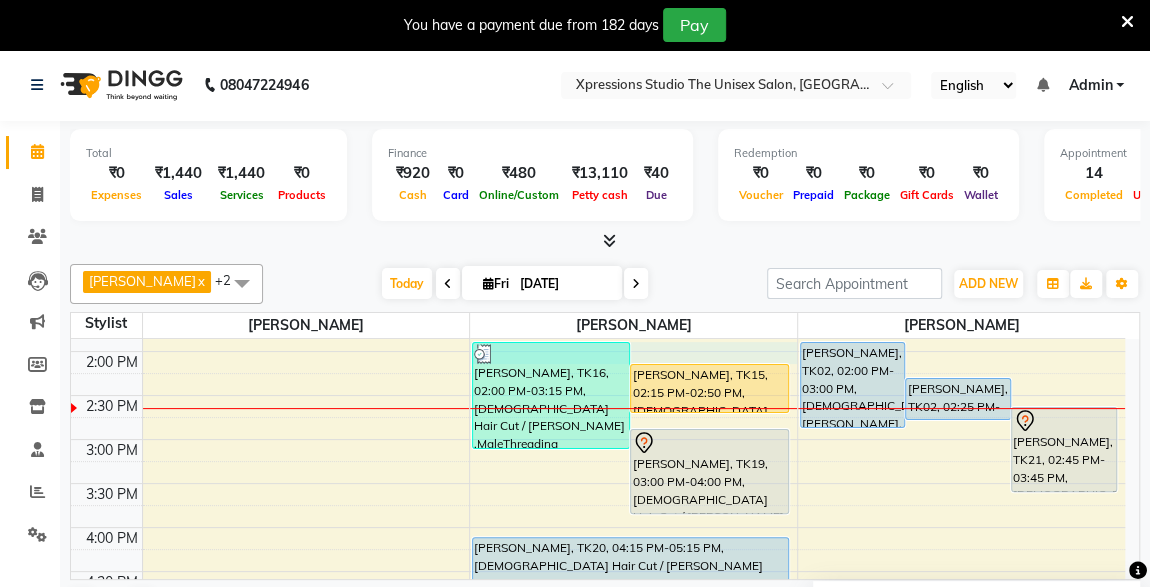 click on "8:00 AM 8:30 AM 9:00 AM 9:30 AM 10:00 AM 10:30 AM 11:00 AM 11:30 AM 12:00 PM 12:30 PM 1:00 PM 1:30 PM 2:00 PM 2:30 PM 3:00 PM 3:30 PM 4:00 PM 4:30 PM 5:00 PM 5:30 PM 6:00 PM 6:30 PM 7:00 PM 7:30 PM 8:00 PM 8:30 PM 9:00 PM 9:30 PM 10:00 PM 10:30 PM     GULVANT  KULVADE SIR, TK05, 09:15 AM-09:50 AM, [DEMOGRAPHIC_DATA] Hair Cut      [PERSON_NAME], TK10, 10:05 AM-10:30 AM, [DEMOGRAPHIC_DATA]  [PERSON_NAME]     [PERSON_NAME], TK17, 01:00 PM-01:25 PM, [DEMOGRAPHIC_DATA]  [PERSON_NAME]     akshay khrare, TK09, 10:30 AM-11:30 AM, [DEMOGRAPHIC_DATA] Hair Cut / [PERSON_NAME]      akshay khrare, TK12, 11:15 AM-11:30 AM, MaleThreading     ADITYA JADHAV, TK16, 02:00 PM-03:15 PM, [DEMOGRAPHIC_DATA] Hair Cut / [PERSON_NAME] ,MaleThreading    [PERSON_NAME] kalmakar, TK15, 02:15 PM-02:50 PM, [DEMOGRAPHIC_DATA] Hair Cut              [PERSON_NAME], TK19, 03:00 PM-04:00 PM, [DEMOGRAPHIC_DATA] Hair Cut / [PERSON_NAME]      [PERSON_NAME], TK03, 09:00 AM-09:25 AM, [DEMOGRAPHIC_DATA]  [PERSON_NAME]     [PERSON_NAME] Contact, TK04, 09:30 AM-10:30 AM, [DEMOGRAPHIC_DATA] Hair Cut / [PERSON_NAME] G, TK13, 12:00 PM-01:00 PM, [DEMOGRAPHIC_DATA] Hair Cut / [PERSON_NAME]" at bounding box center (598, 483) 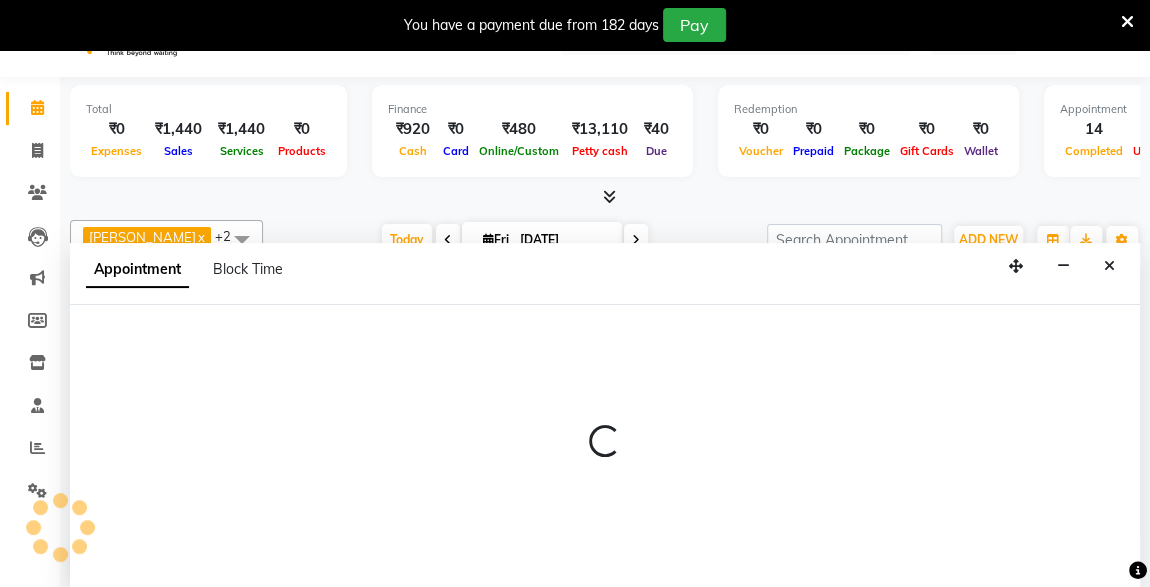 select on "57588" 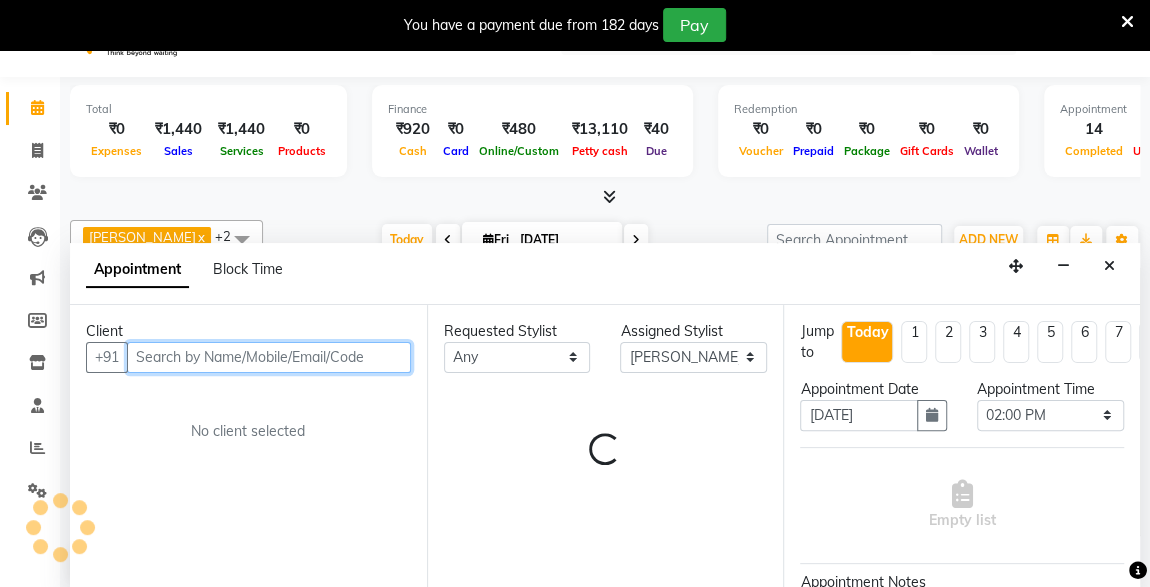 scroll, scrollTop: 49, scrollLeft: 0, axis: vertical 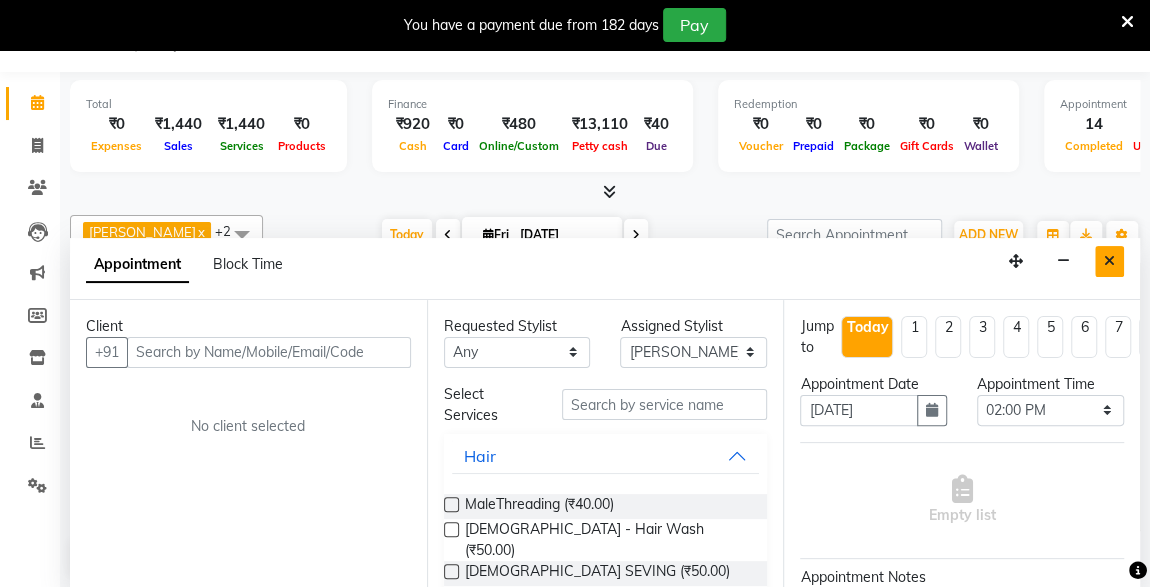 click at bounding box center (1109, 261) 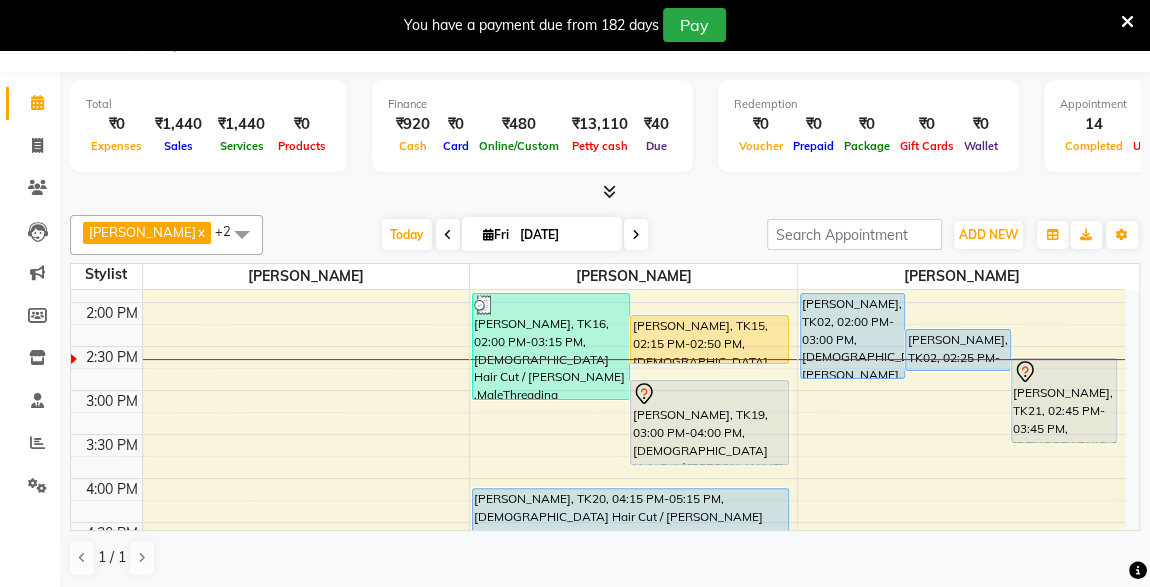 click on "[PERSON_NAME], TK15, 02:15 PM-02:50 PM, [DEMOGRAPHIC_DATA] Hair Cut" at bounding box center (709, 339) 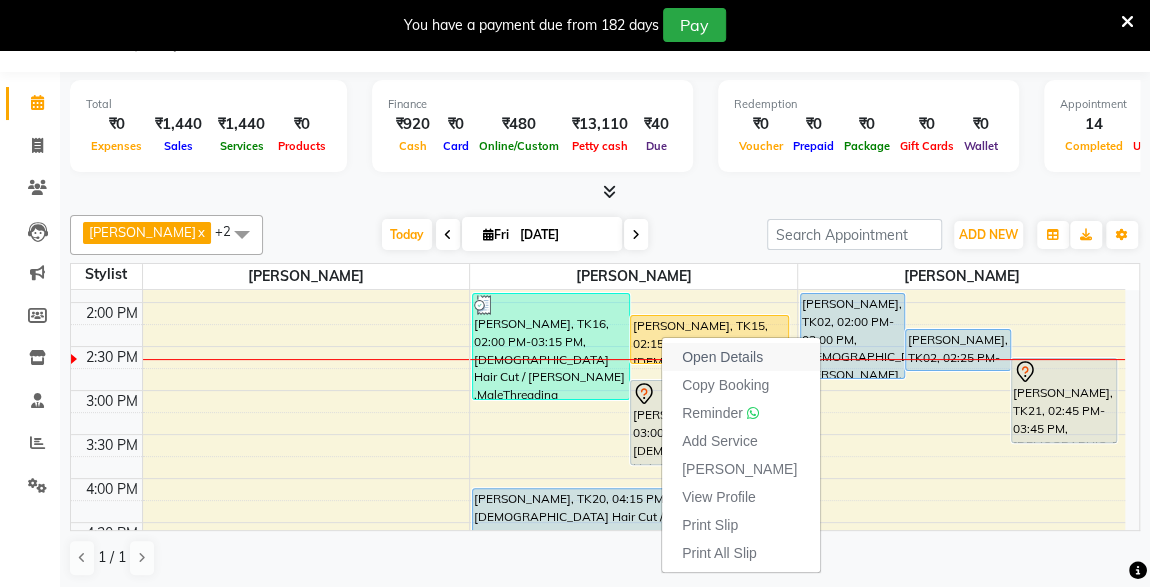 click on "Open Details" at bounding box center [741, 357] 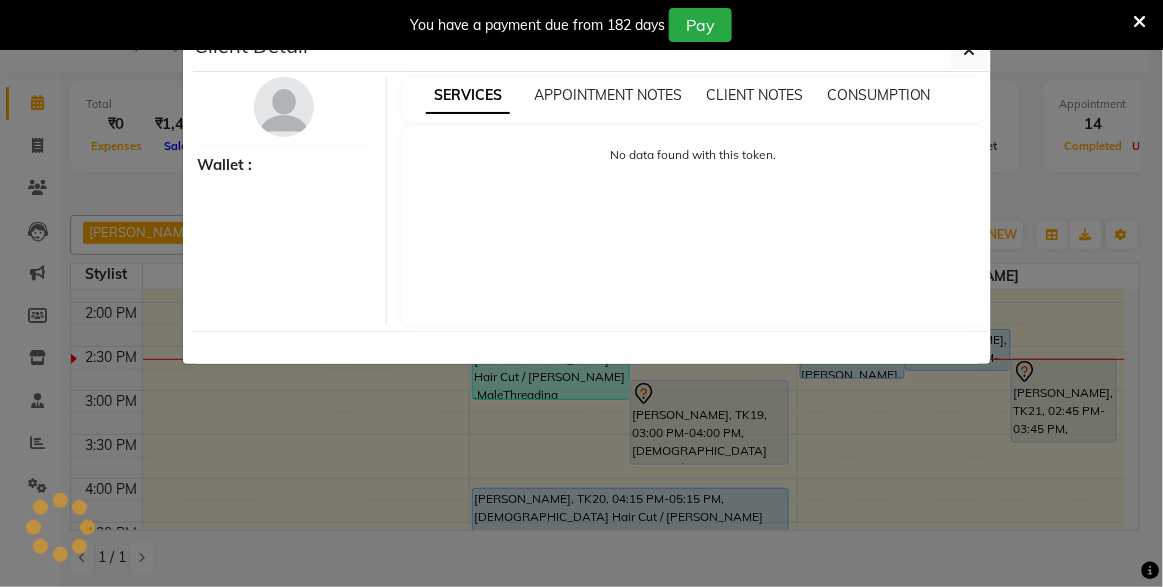select on "1" 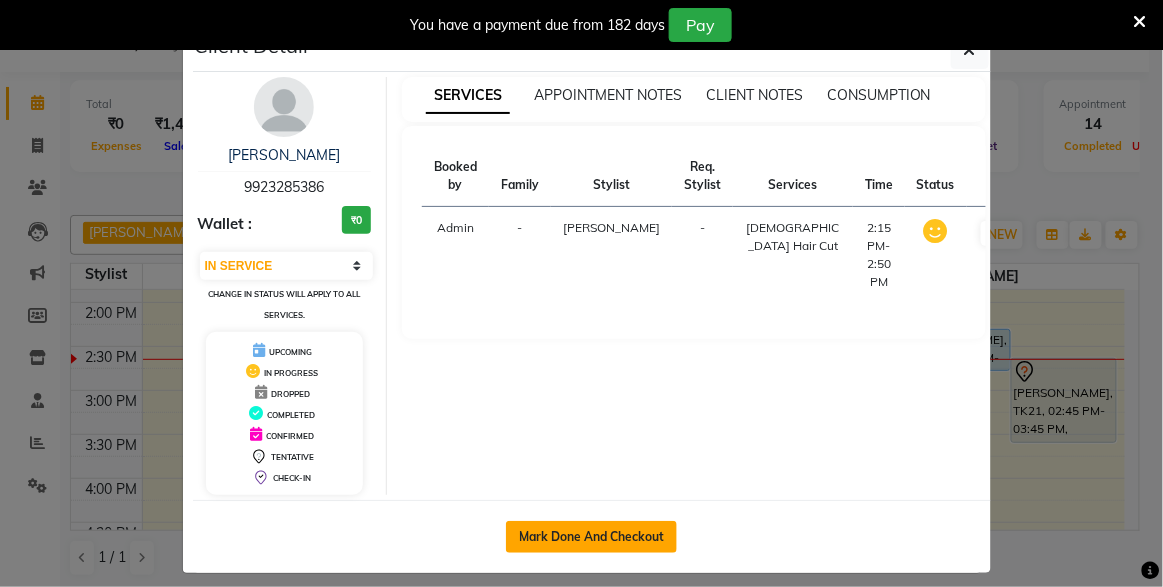 click on "Mark Done And Checkout" 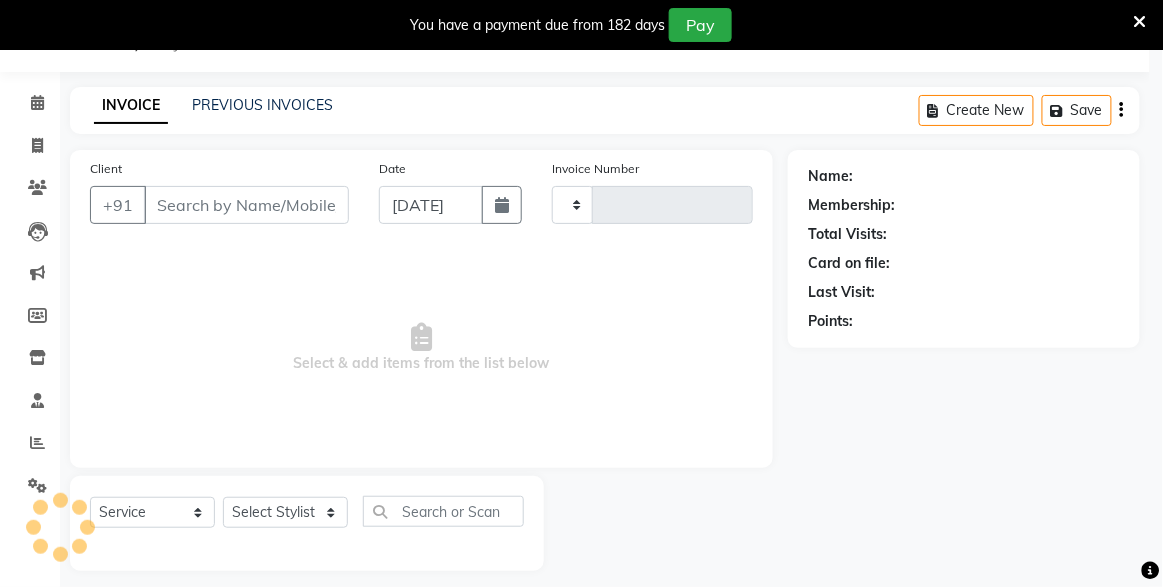 type on "3098" 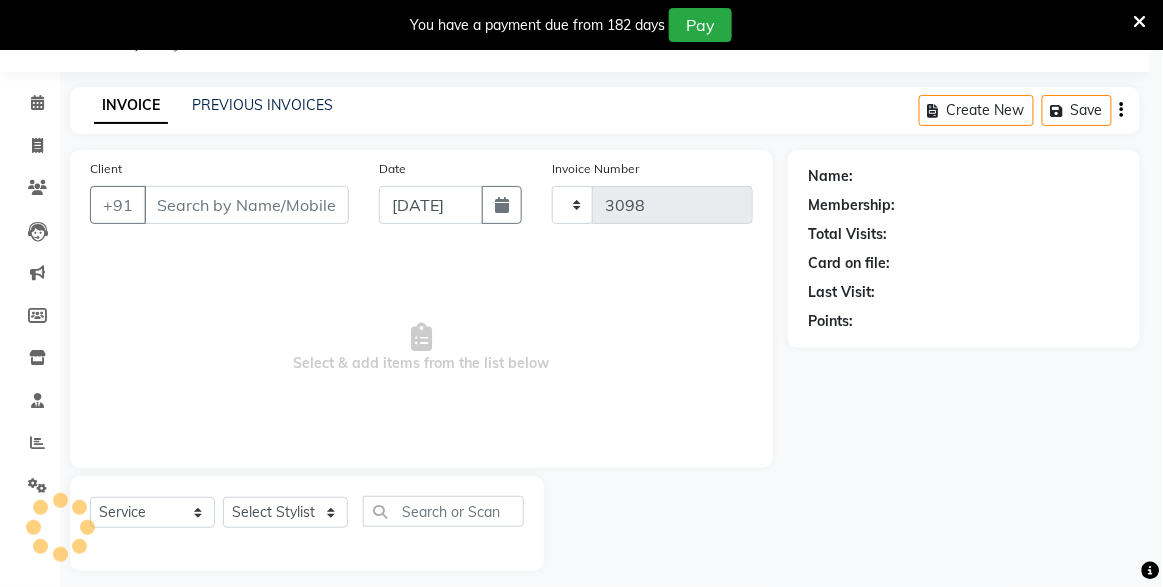 select on "7003" 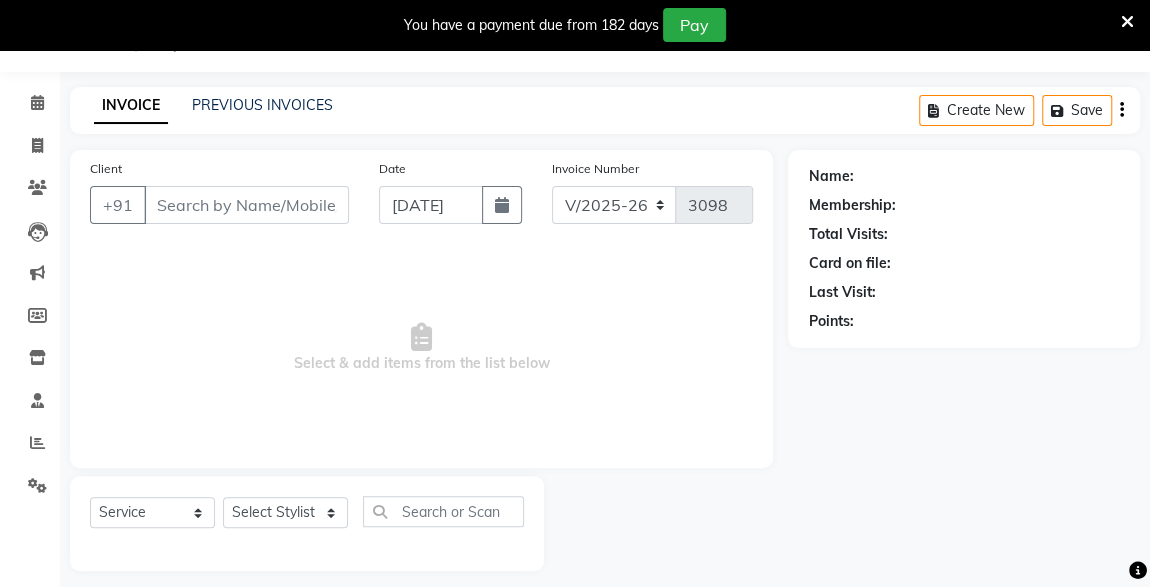 type on "9923285386" 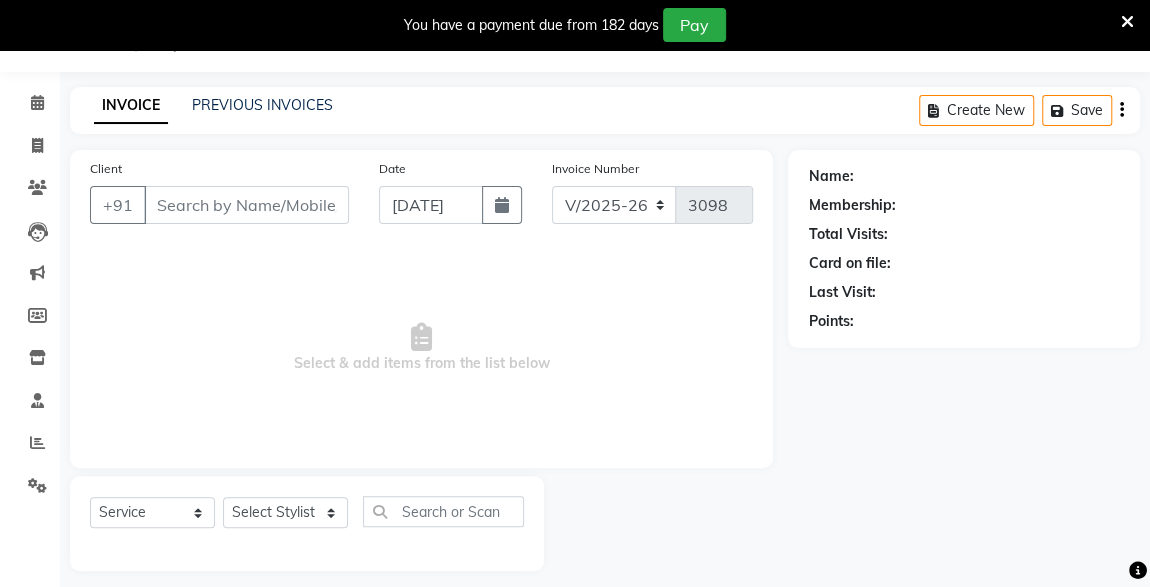 select on "57588" 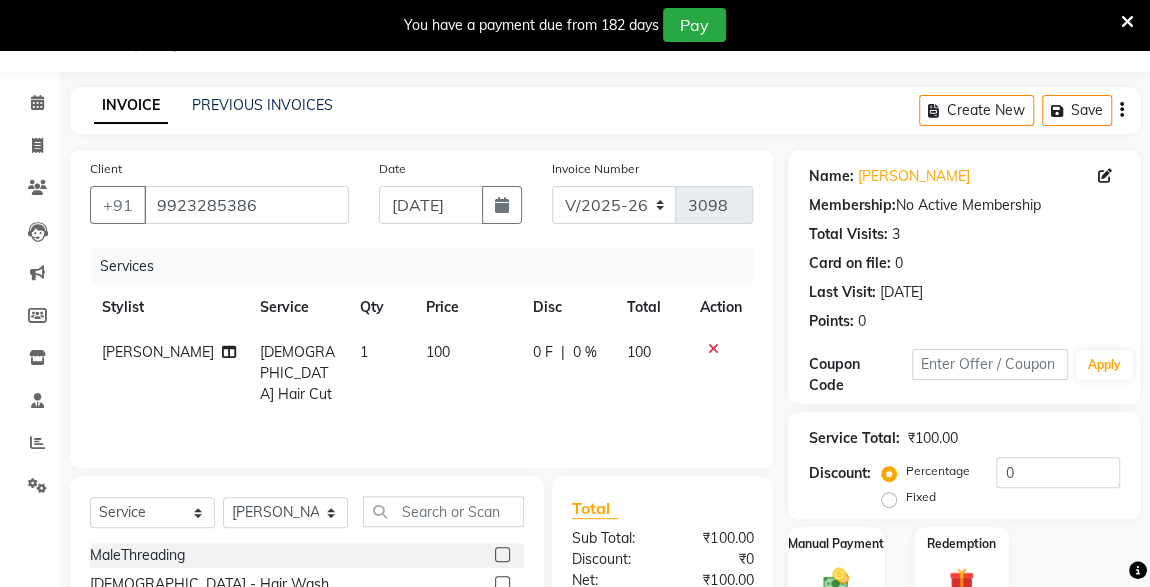 scroll, scrollTop: 261, scrollLeft: 0, axis: vertical 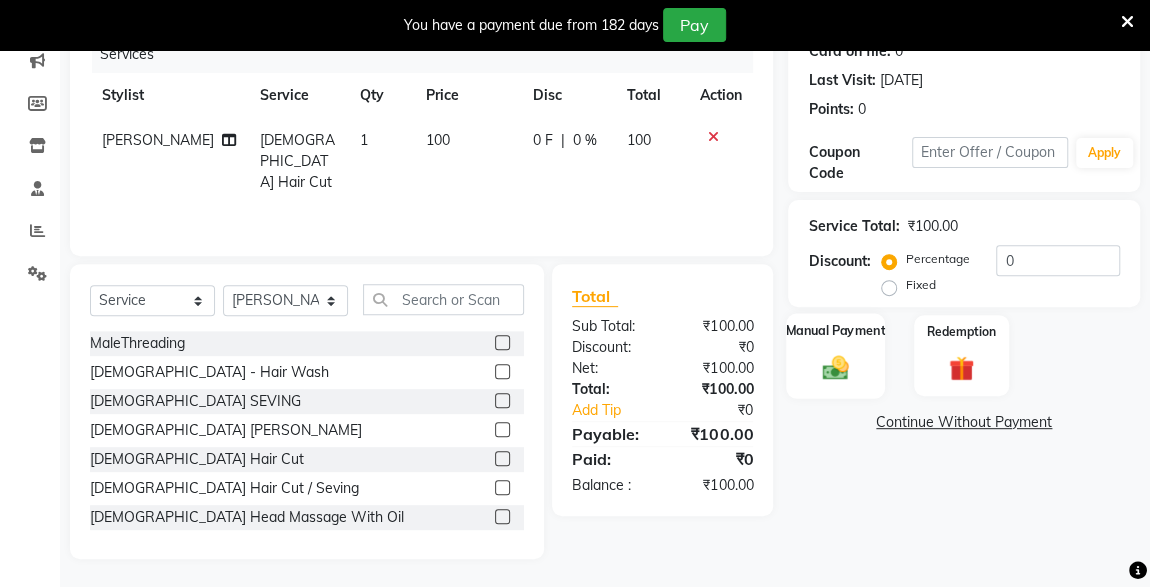 click on "Manual Payment" 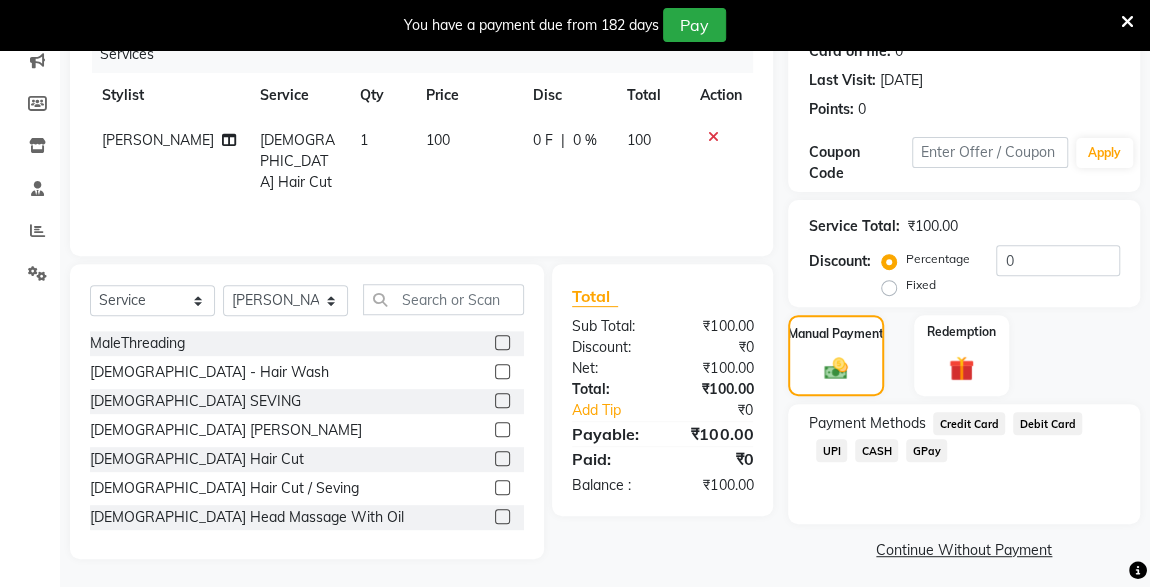 click on "CASH" 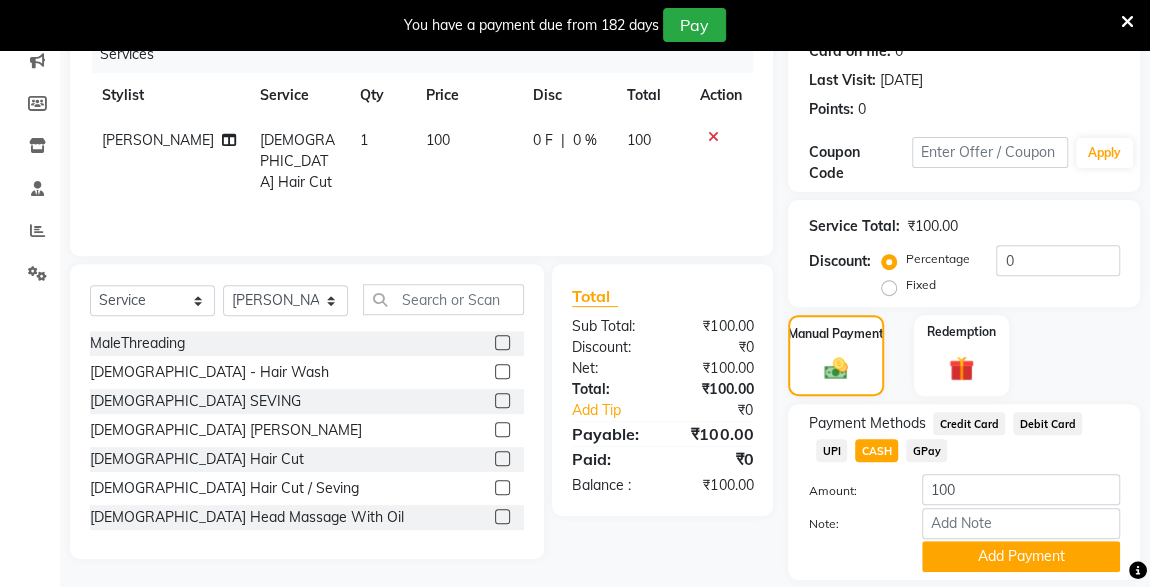 scroll, scrollTop: 323, scrollLeft: 0, axis: vertical 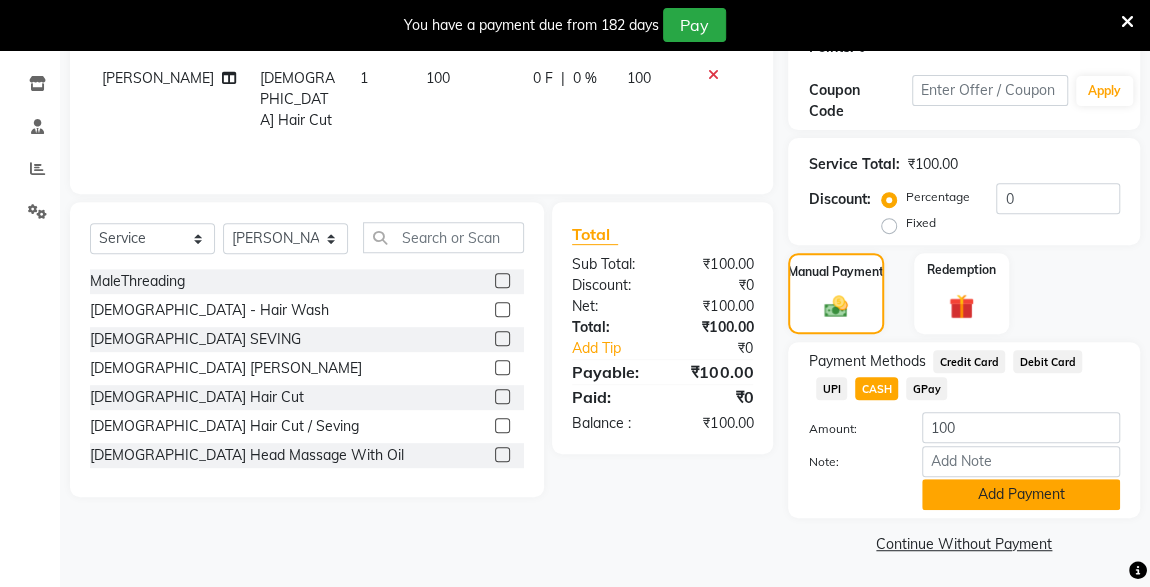 click on "Add Payment" 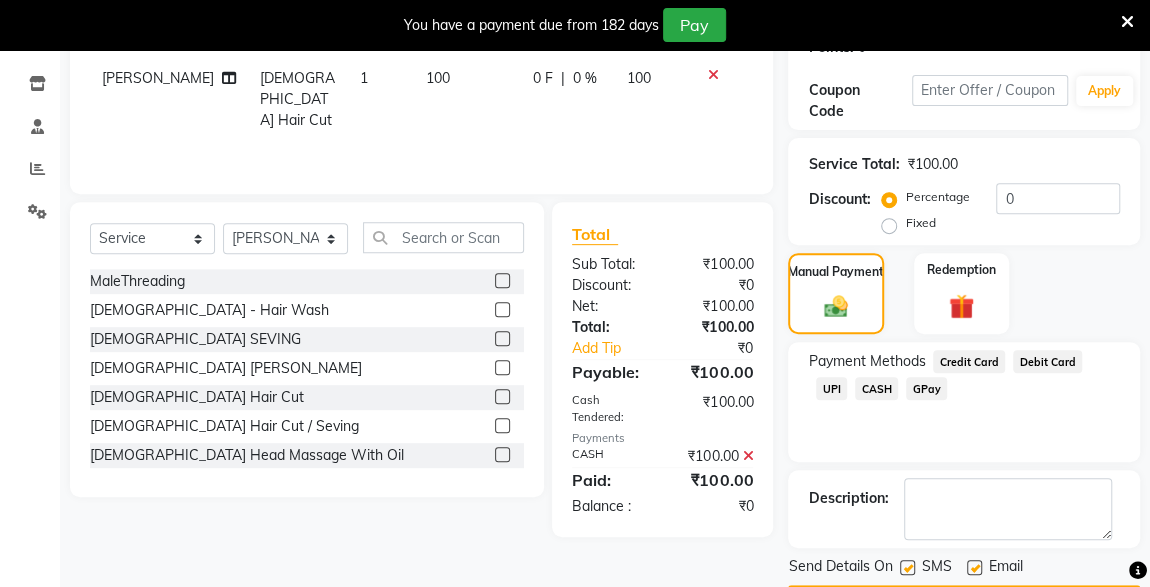 scroll, scrollTop: 379, scrollLeft: 0, axis: vertical 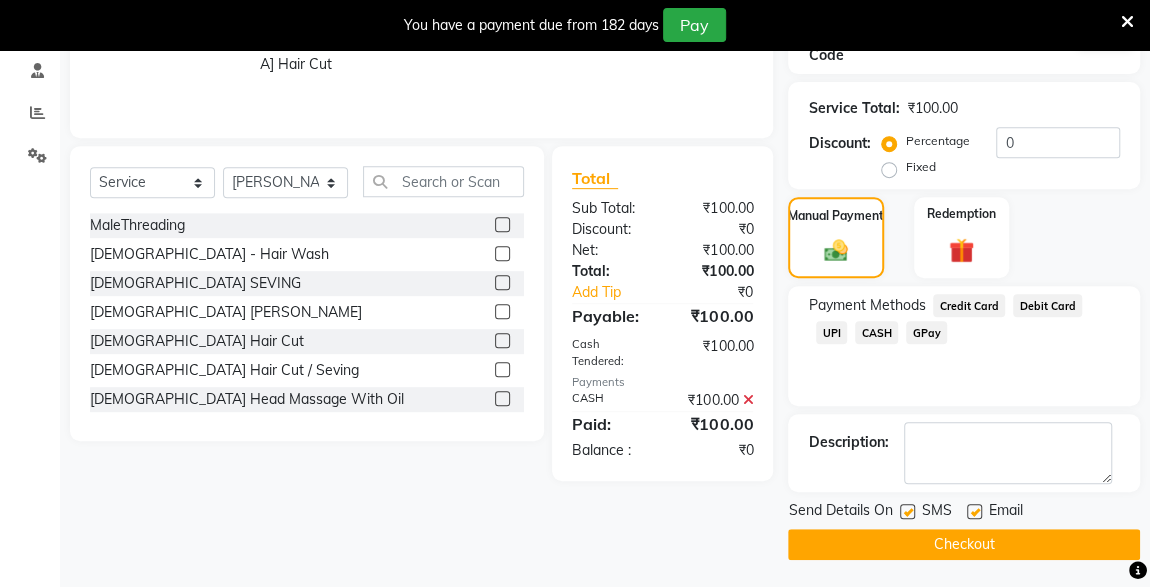 click 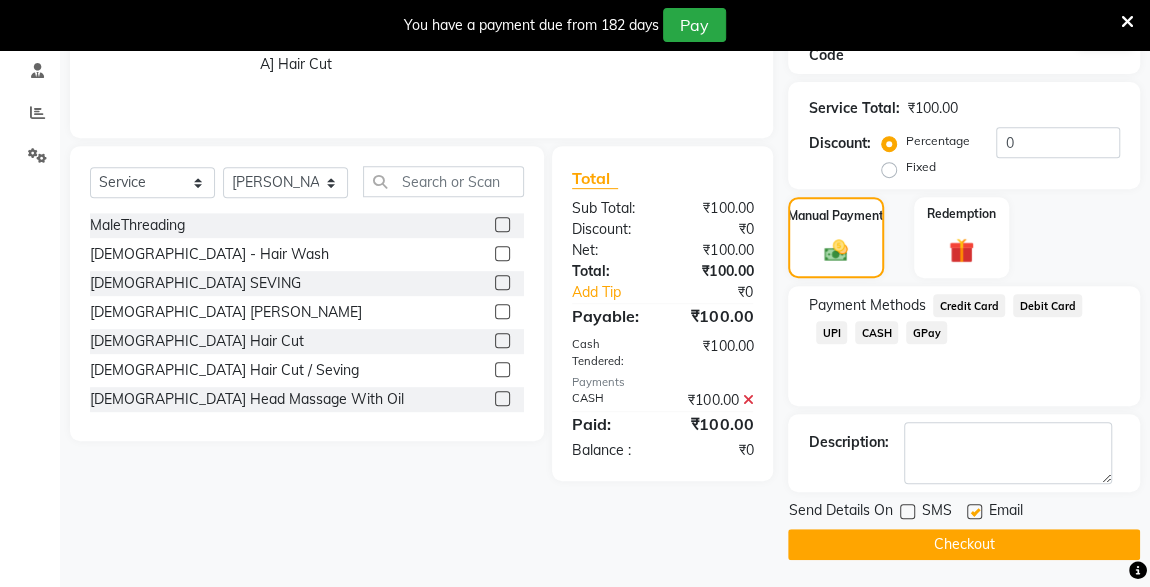 click on "Checkout" 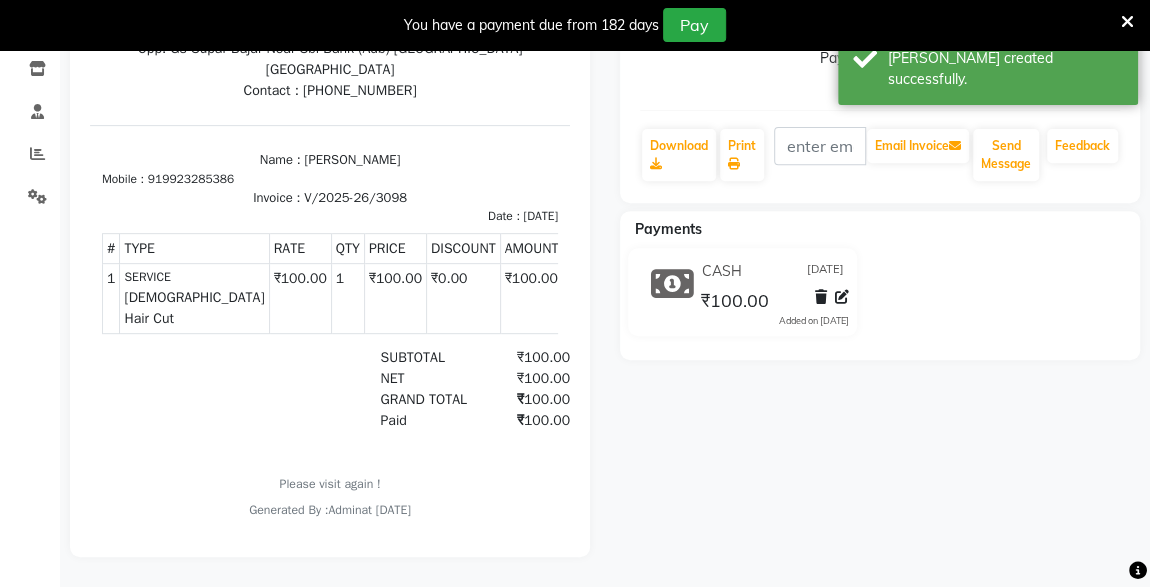 scroll, scrollTop: 0, scrollLeft: 0, axis: both 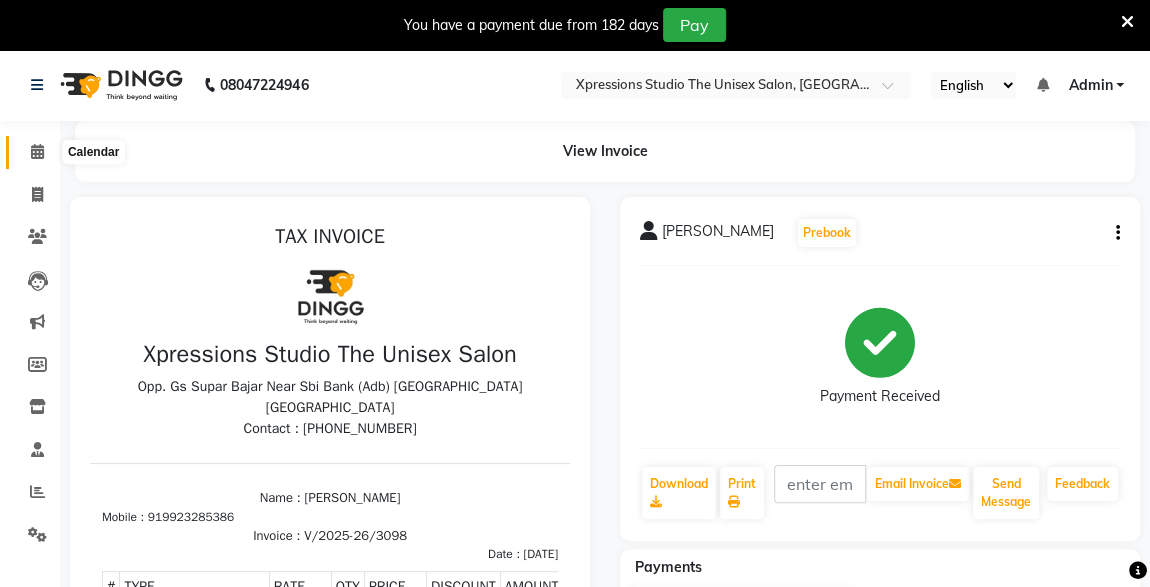 click 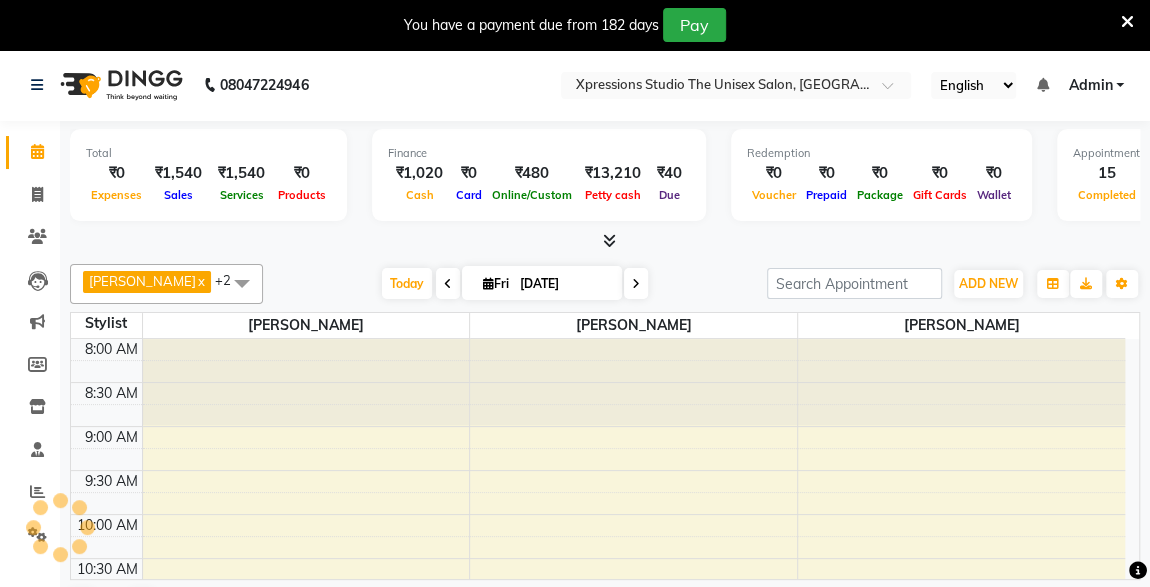 scroll, scrollTop: 520, scrollLeft: 0, axis: vertical 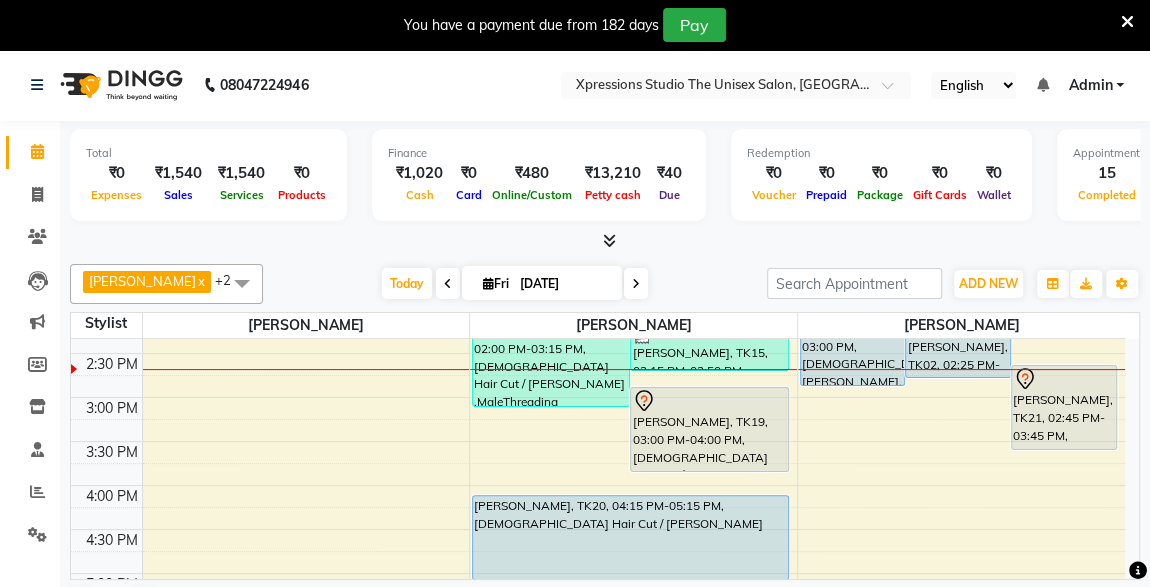 click on "[PERSON_NAME], TK19, 03:00 PM-04:00 PM, [DEMOGRAPHIC_DATA] Hair Cut / [PERSON_NAME]" at bounding box center (709, 429) 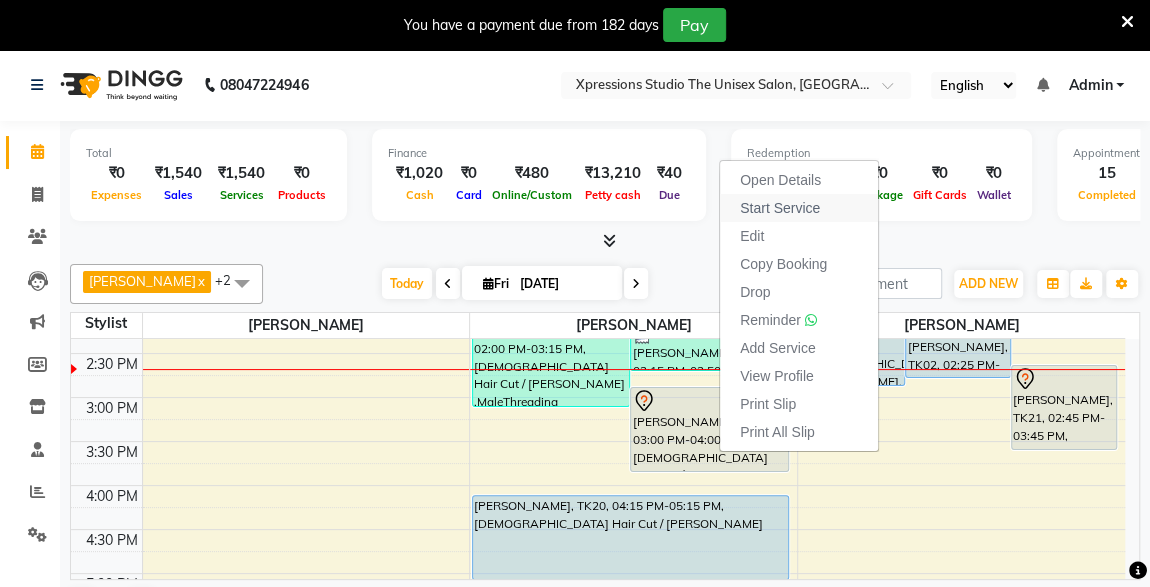 click on "Start Service" at bounding box center (780, 208) 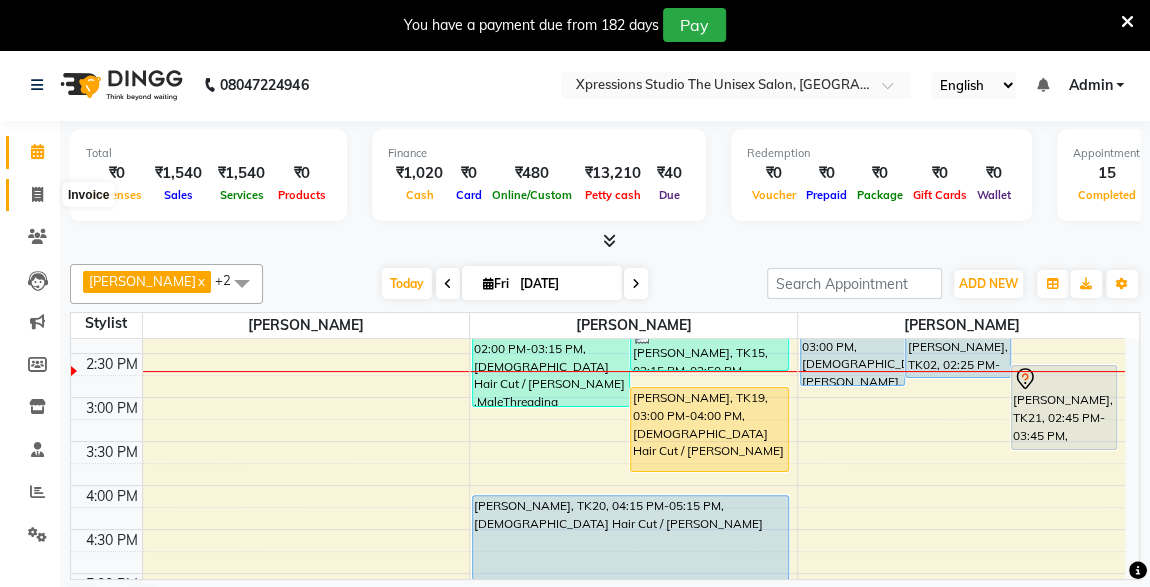 click 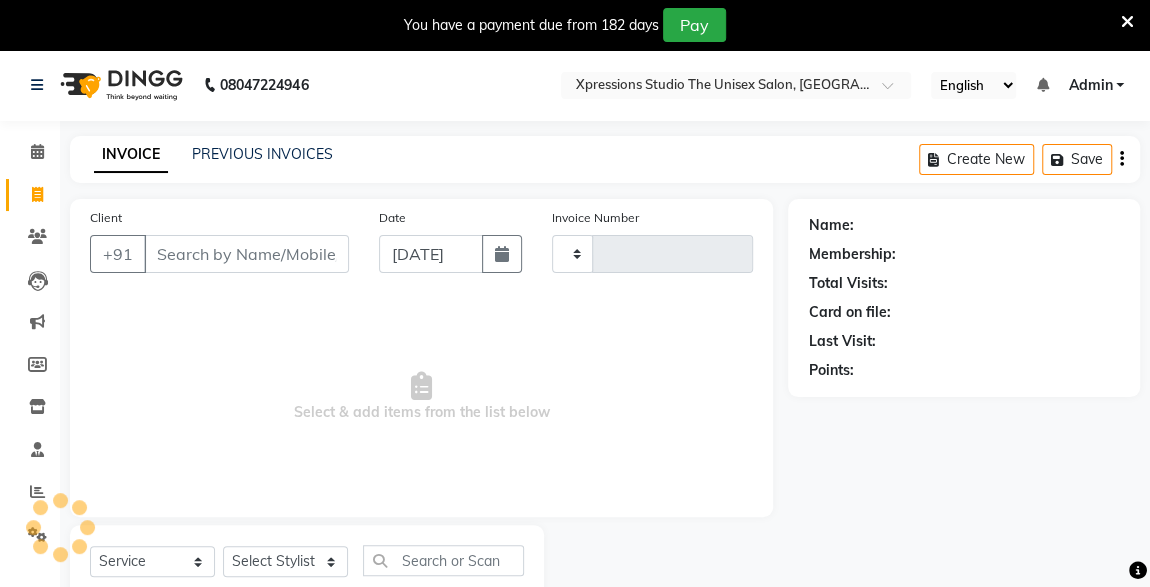 type on "3099" 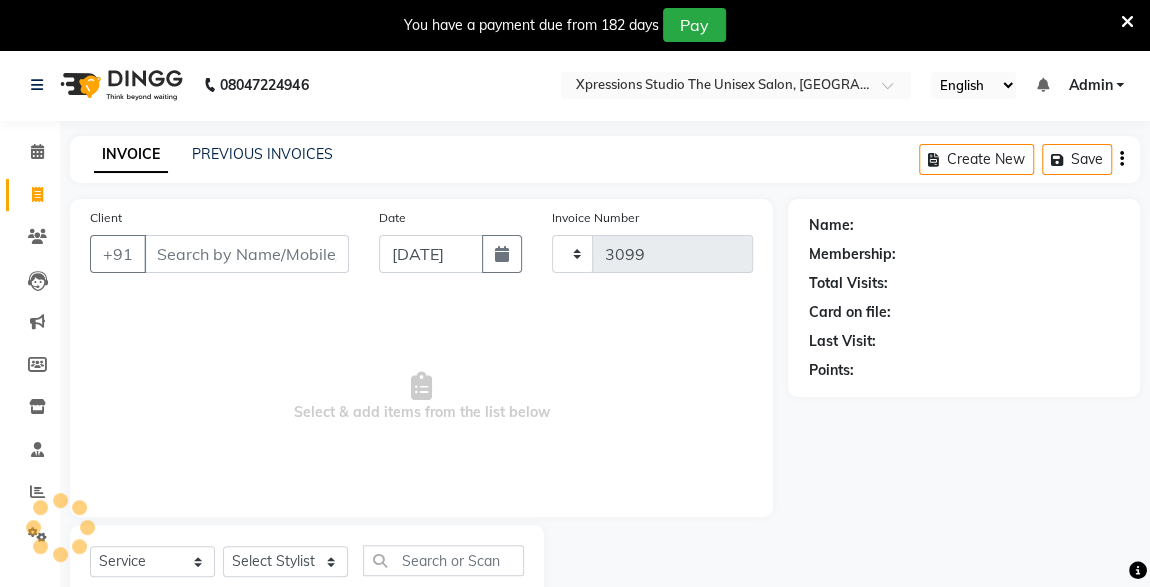 select on "7003" 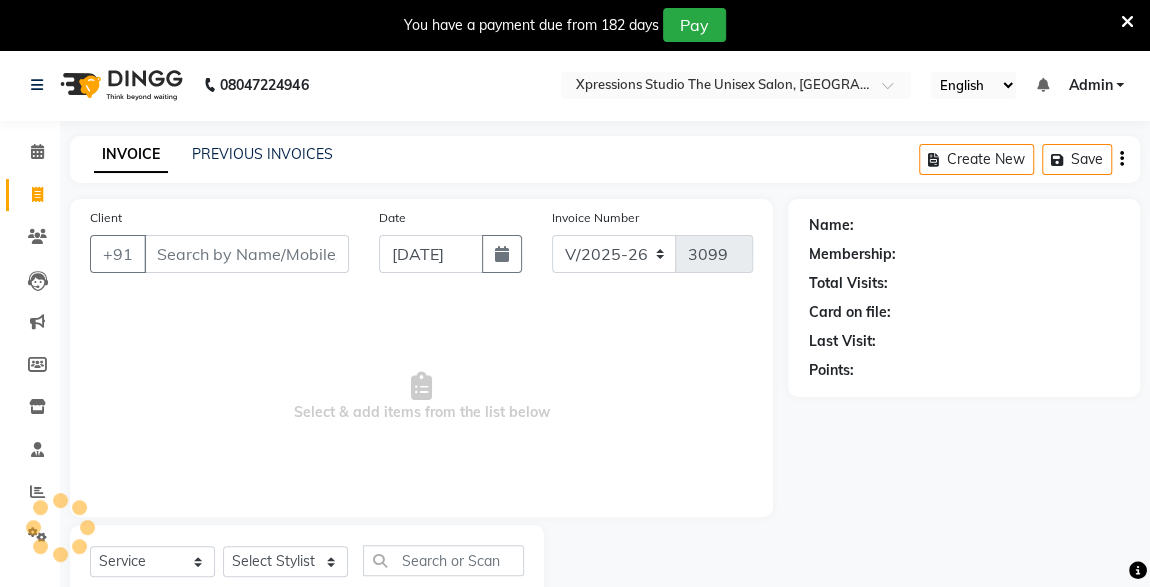 click on "Client" at bounding box center (246, 254) 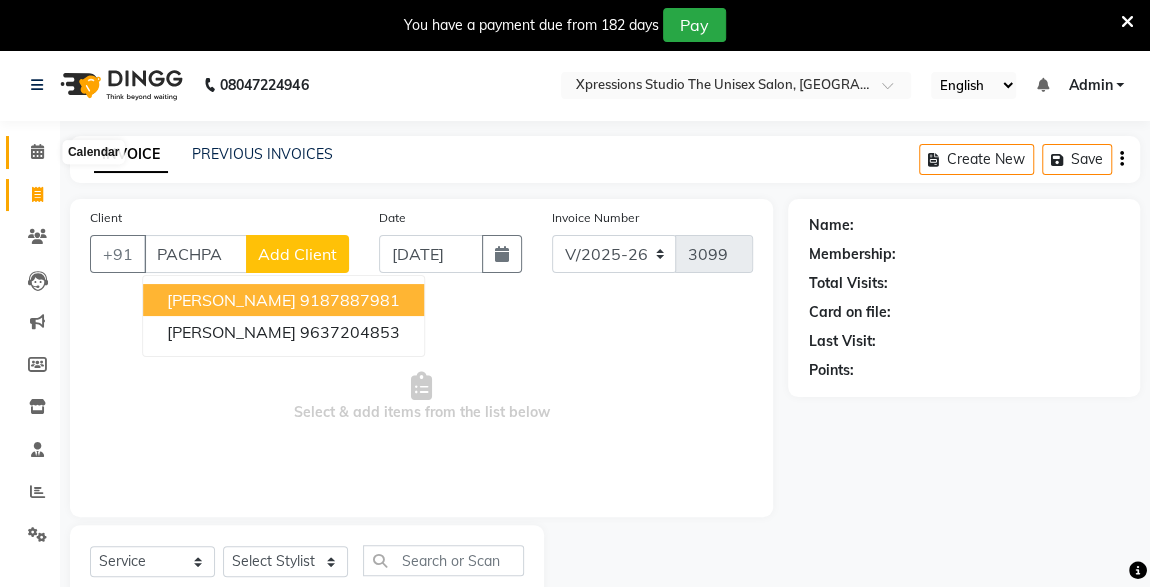type on "PACHPA" 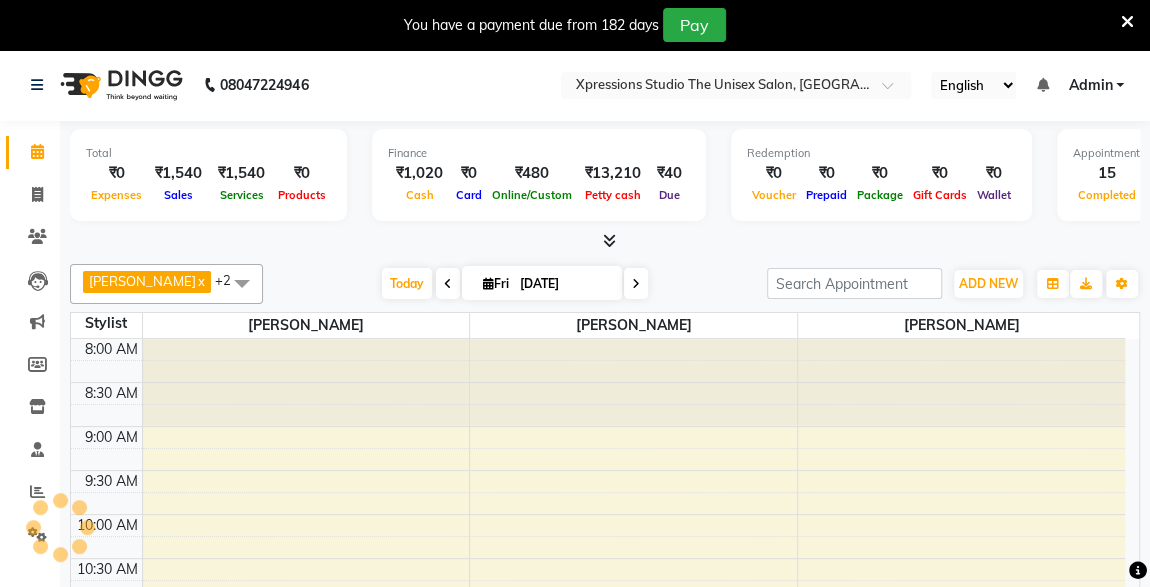 scroll, scrollTop: 520, scrollLeft: 0, axis: vertical 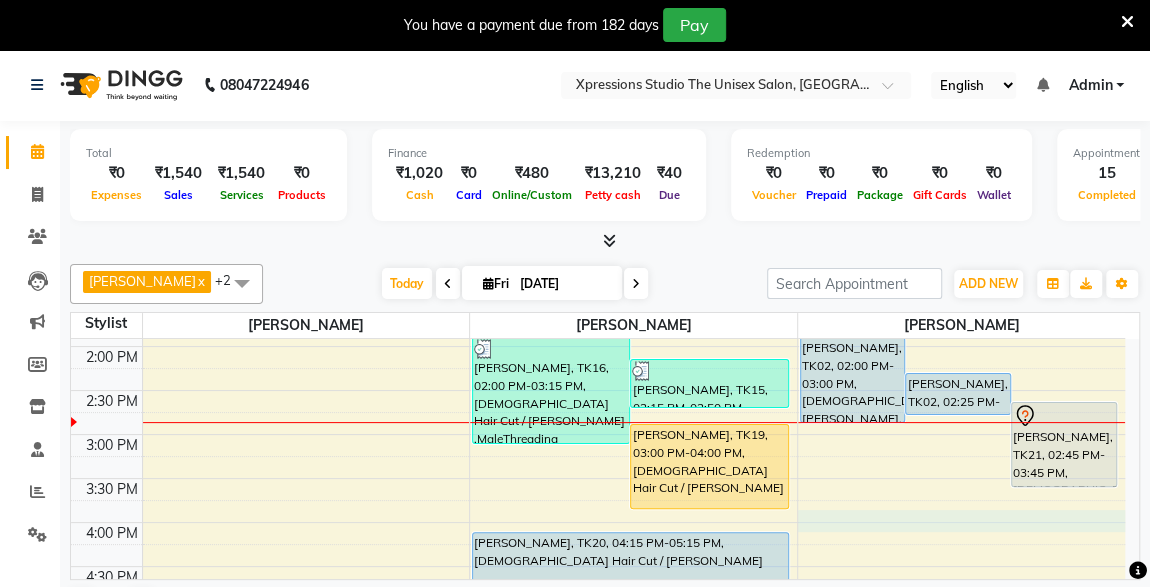 click on "8:00 AM 8:30 AM 9:00 AM 9:30 AM 10:00 AM 10:30 AM 11:00 AM 11:30 AM 12:00 PM 12:30 PM 1:00 PM 1:30 PM 2:00 PM 2:30 PM 3:00 PM 3:30 PM 4:00 PM 4:30 PM 5:00 PM 5:30 PM 6:00 PM 6:30 PM 7:00 PM 7:30 PM 8:00 PM 8:30 PM 9:00 PM 9:30 PM 10:00 PM 10:30 PM     GULVANT  KULVADE SIR, TK05, 09:15 AM-09:50 AM, [DEMOGRAPHIC_DATA] Hair Cut      [PERSON_NAME], TK10, 10:05 AM-10:30 AM, [DEMOGRAPHIC_DATA]  [PERSON_NAME]     [PERSON_NAME], TK17, 01:00 PM-01:25 PM, [DEMOGRAPHIC_DATA]  [PERSON_NAME]     akshay khrare, TK09, 10:30 AM-11:30 AM, [DEMOGRAPHIC_DATA] Hair Cut / [PERSON_NAME]      akshay khrare, TK12, 11:15 AM-11:30 AM, MaleThreading     ADITYA JADHAV, TK16, 02:00 PM-03:15 PM, [DEMOGRAPHIC_DATA] Hair Cut / [PERSON_NAME] ,MaleThreading     [PERSON_NAME] kalmakar, TK15, 02:15 PM-02:50 PM, [DEMOGRAPHIC_DATA] Hair Cut     [PERSON_NAME], TK19, 03:00 PM-04:00 PM, [DEMOGRAPHIC_DATA] Hair Cut / [PERSON_NAME]      [PERSON_NAME], TK03, 09:00 AM-09:25 AM, [DEMOGRAPHIC_DATA]  [PERSON_NAME]     [PERSON_NAME] Contact, TK04, 09:30 AM-10:30 AM, [DEMOGRAPHIC_DATA] Hair Cut / [PERSON_NAME] G, TK13, 12:00 PM-01:00 PM, [DEMOGRAPHIC_DATA] Hair Cut / [PERSON_NAME]" at bounding box center [598, 478] 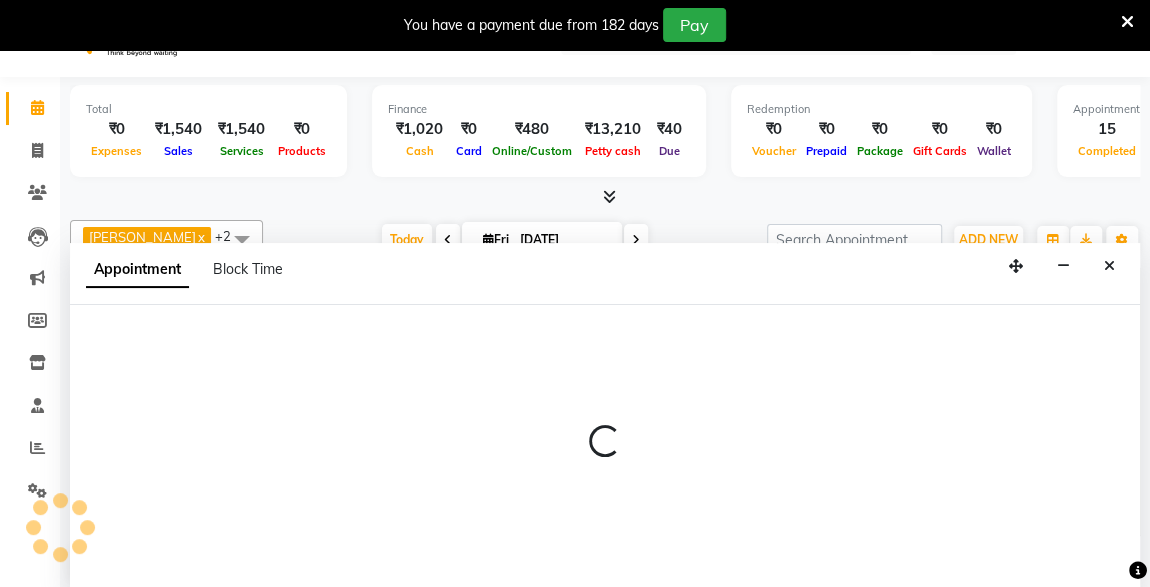 scroll, scrollTop: 49, scrollLeft: 0, axis: vertical 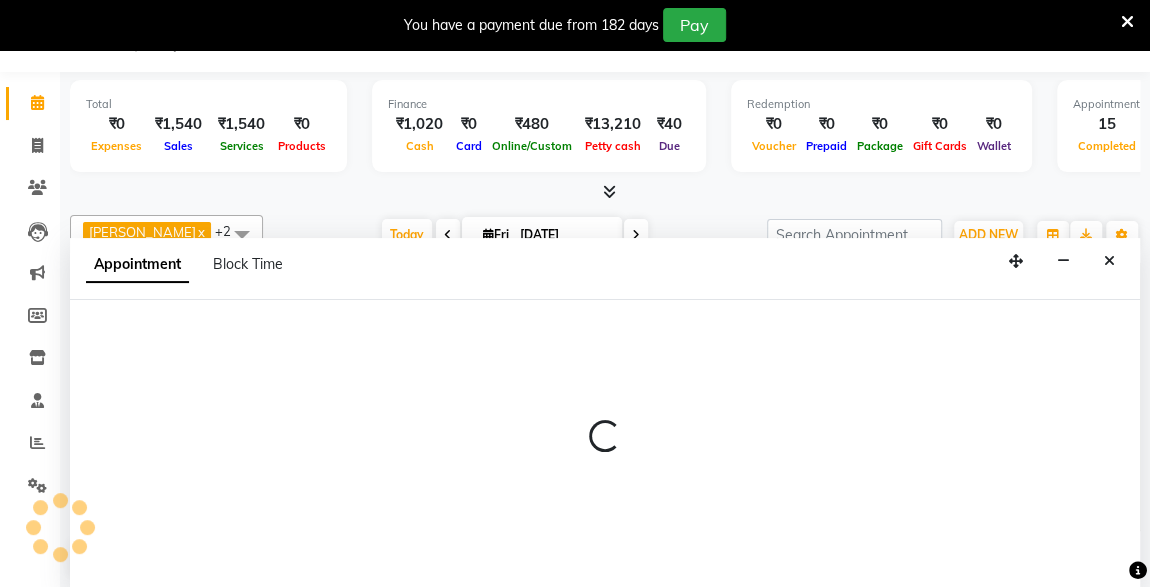 select on "57589" 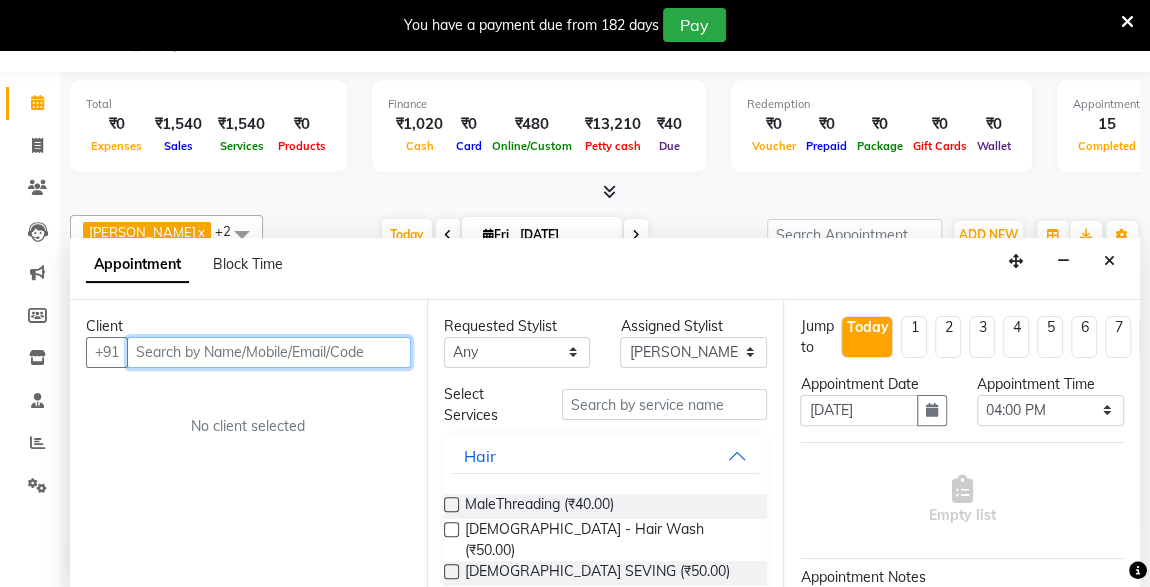 click at bounding box center (269, 352) 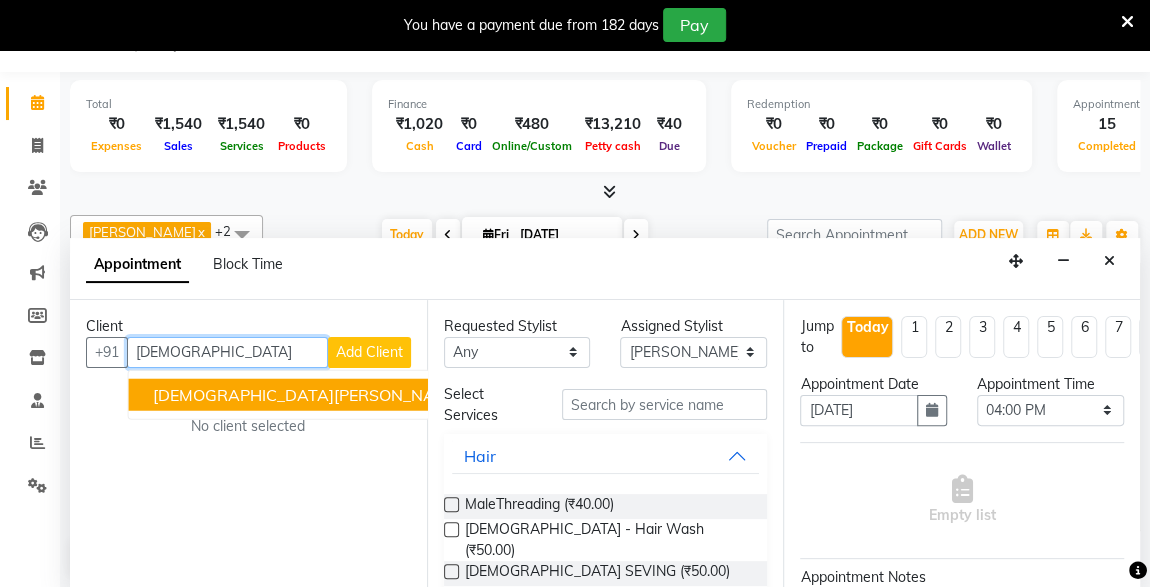 click on "[DEMOGRAPHIC_DATA][PERSON_NAME]  7057277992" at bounding box center (360, 394) 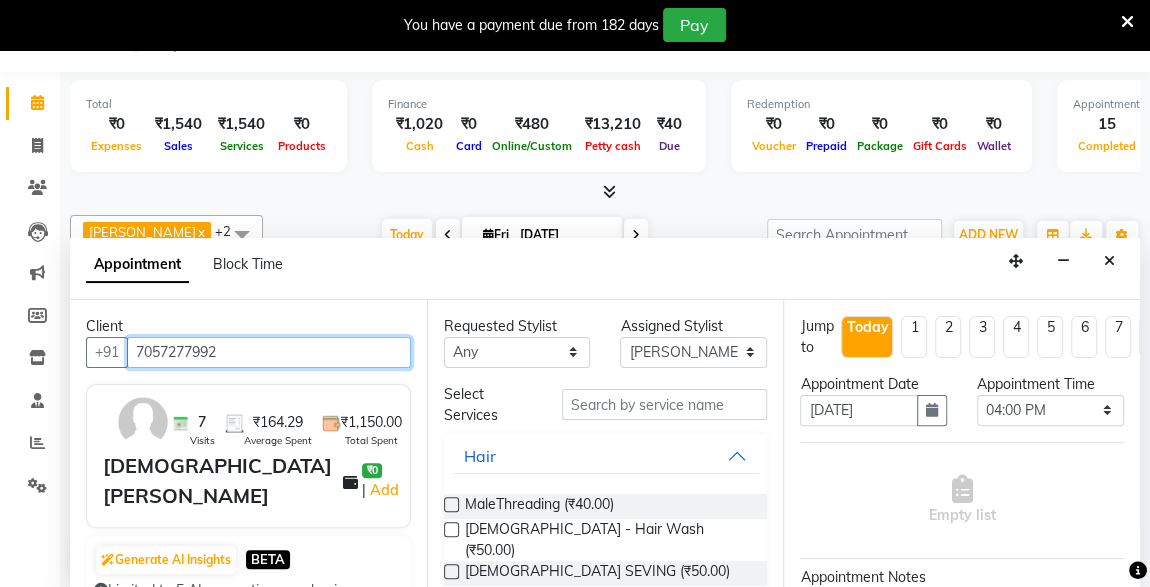 type on "7057277992" 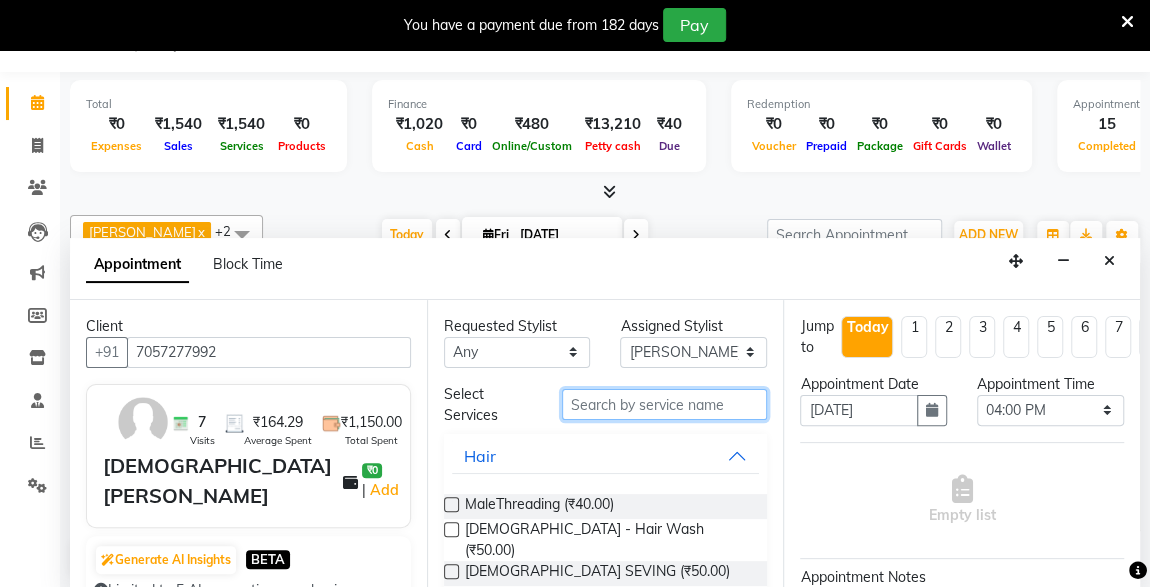 click at bounding box center [665, 404] 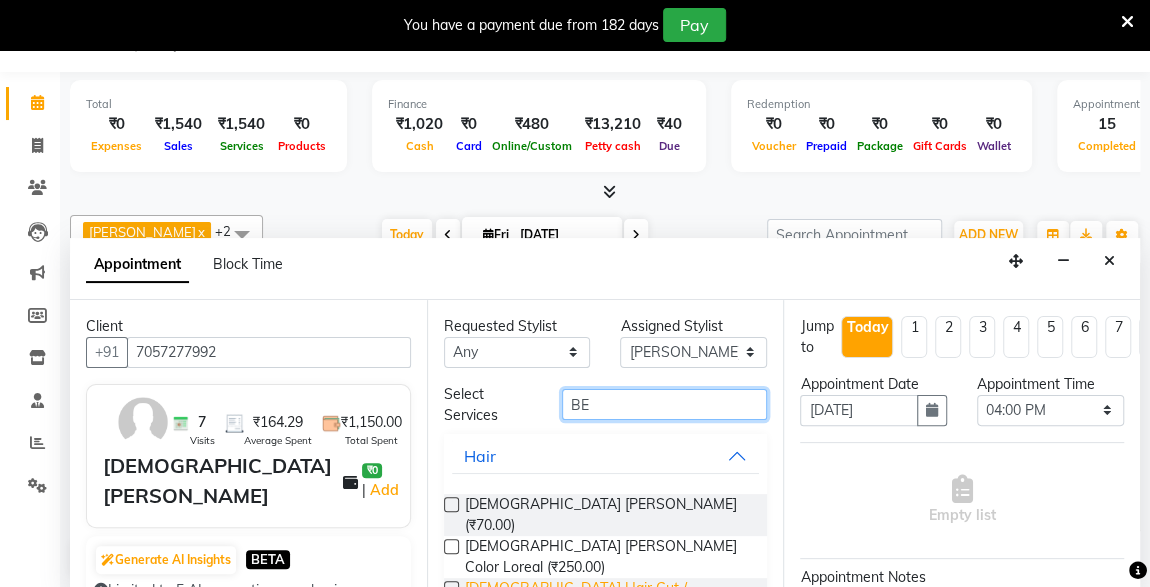type on "BE" 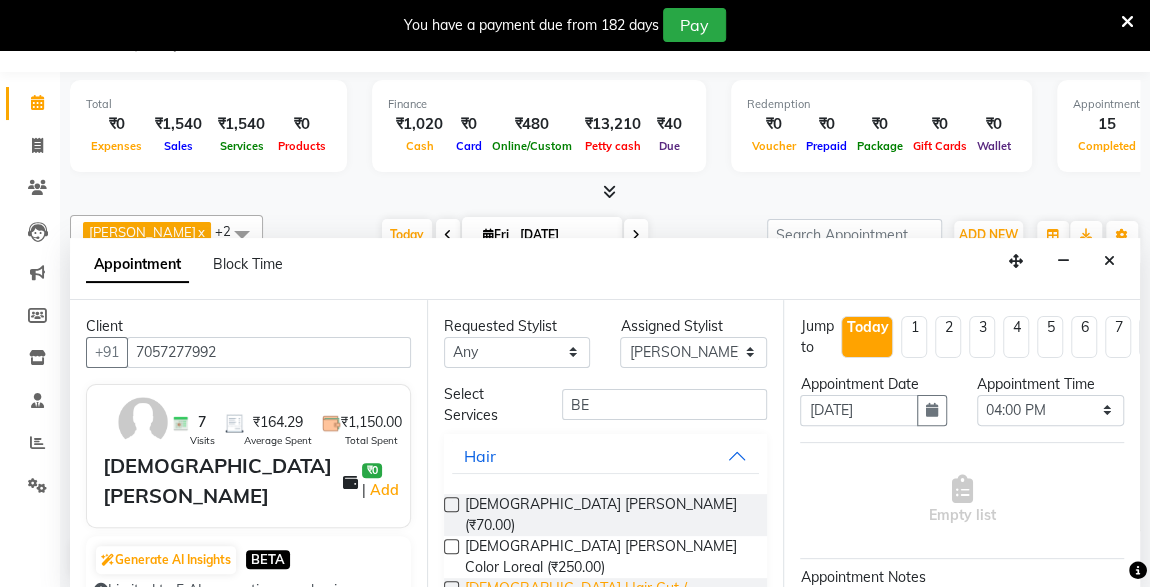 click on "[DEMOGRAPHIC_DATA] Hair Cut / [PERSON_NAME]  (₹150.00)" at bounding box center (608, 599) 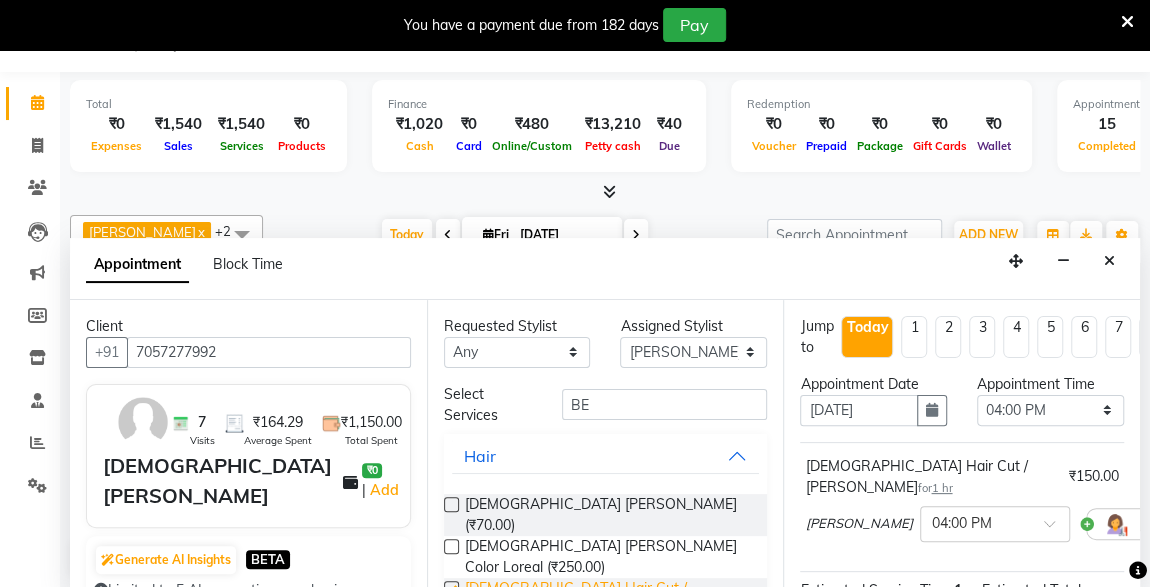 checkbox on "false" 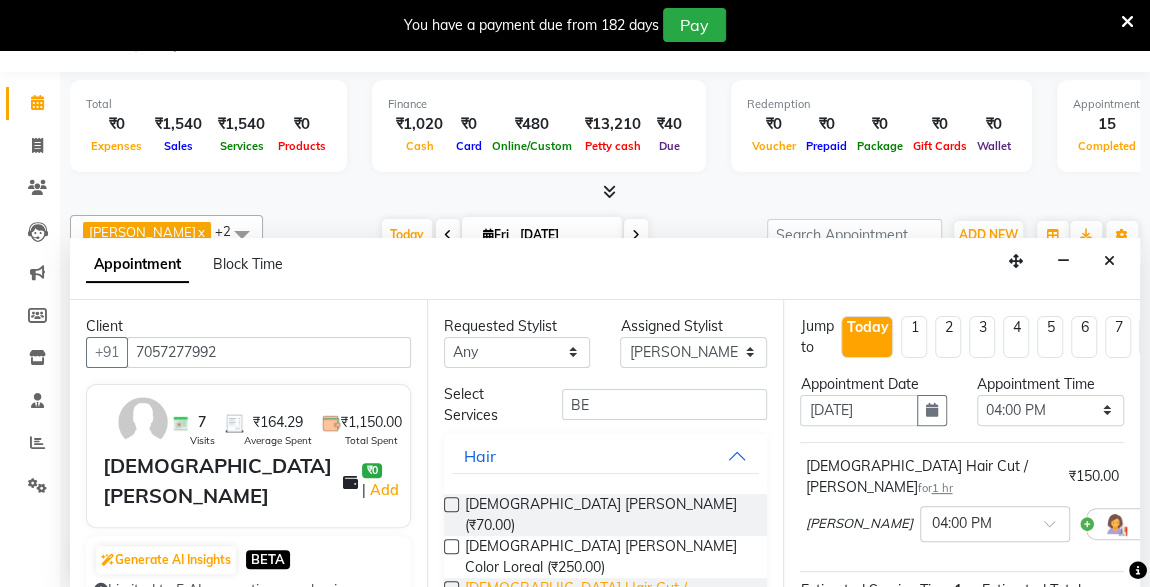 scroll, scrollTop: 289, scrollLeft: 0, axis: vertical 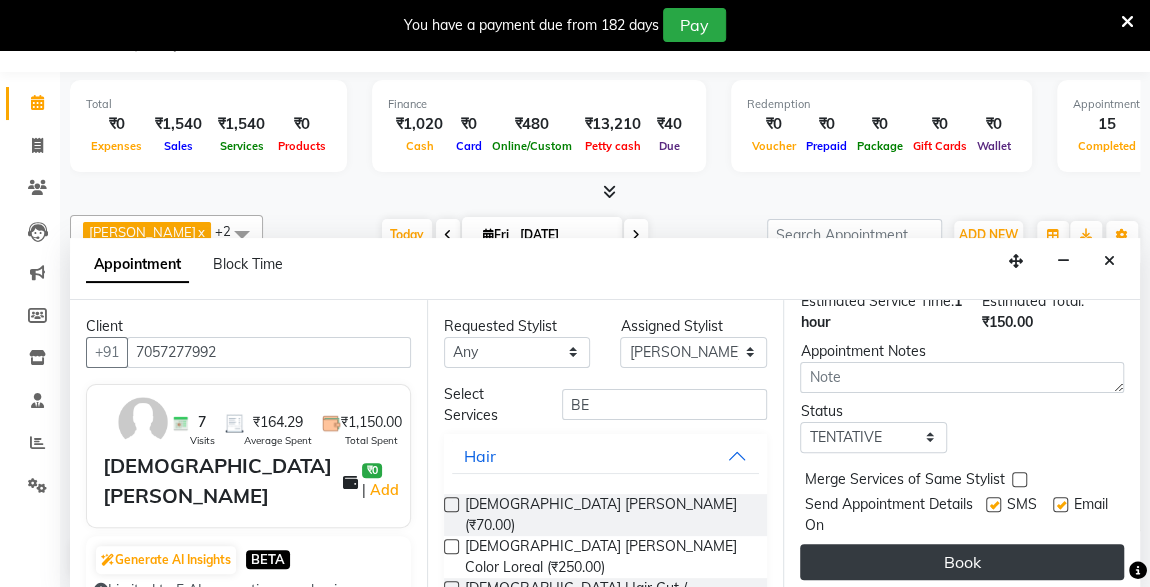 click at bounding box center [993, 504] 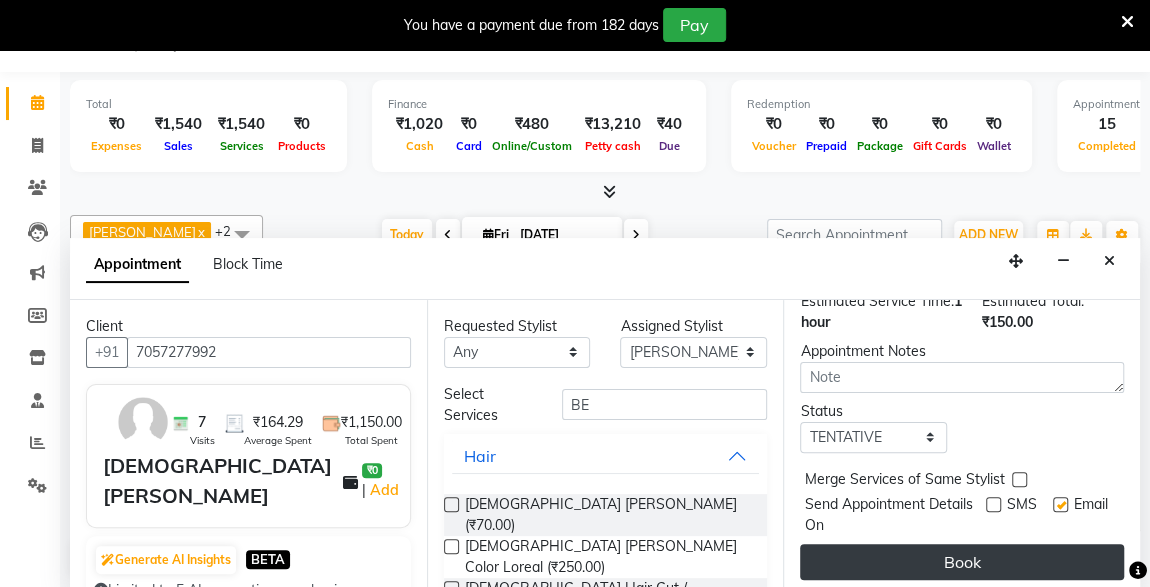 click on "Book" at bounding box center (962, 562) 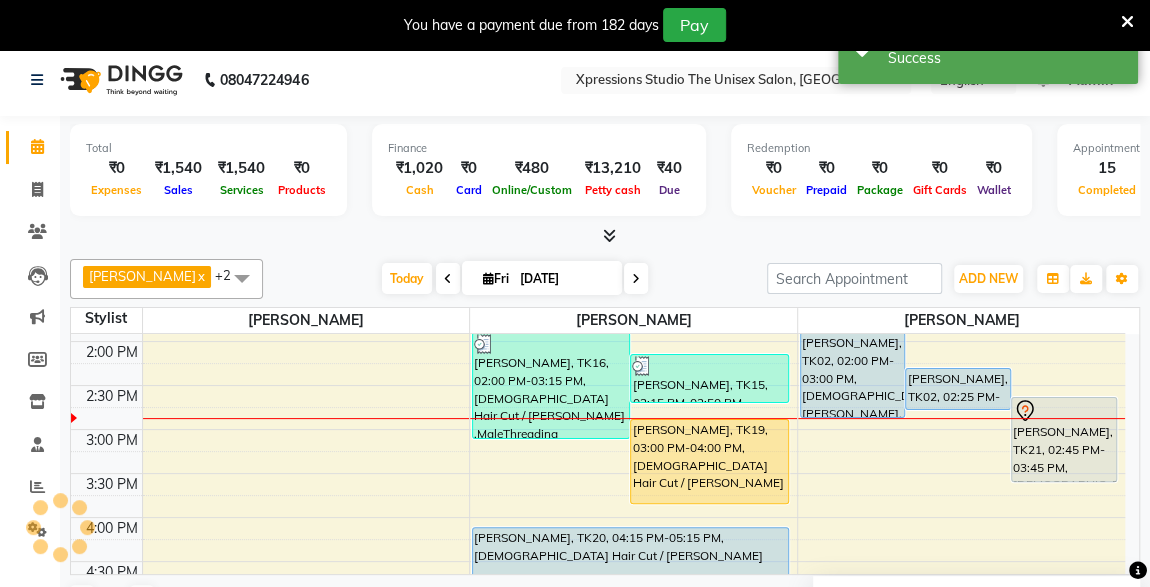 scroll, scrollTop: 0, scrollLeft: 0, axis: both 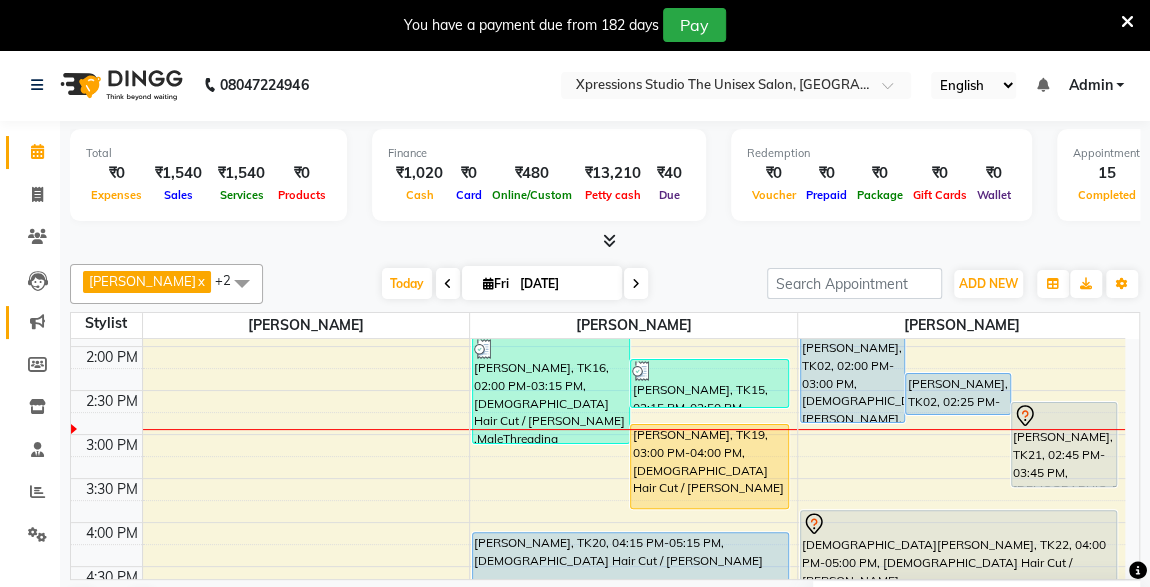 click on "Marketing" 